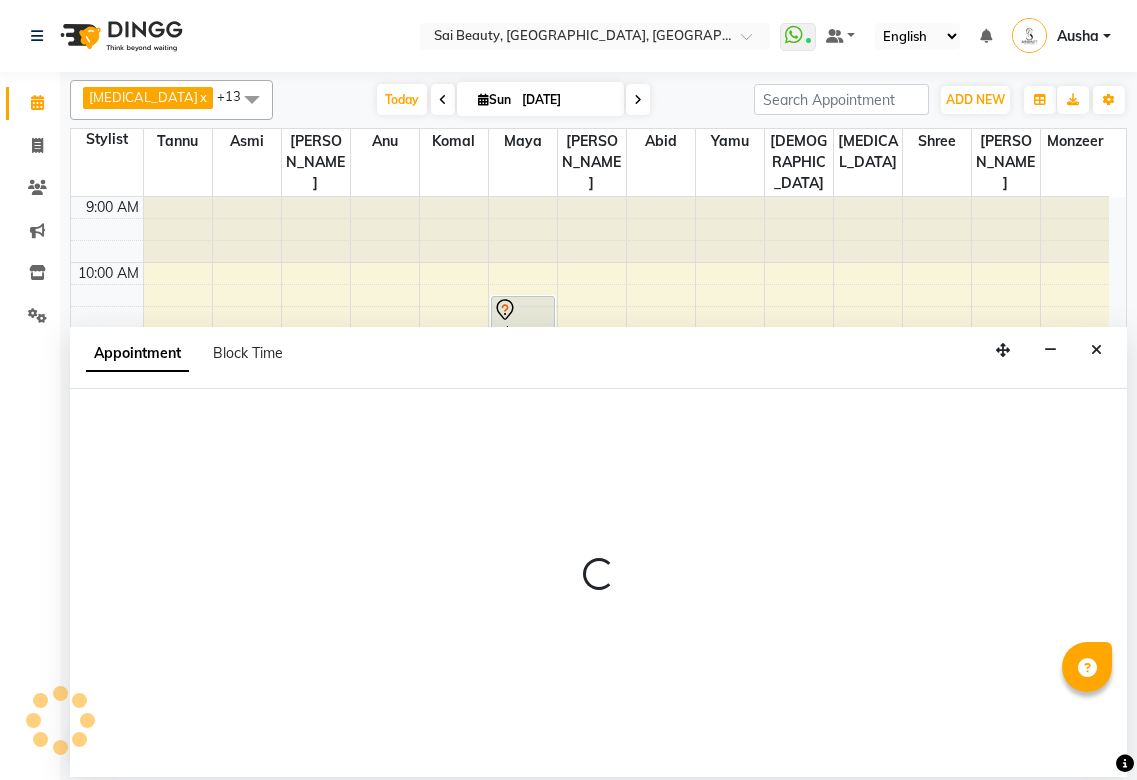 scroll, scrollTop: 0, scrollLeft: 0, axis: both 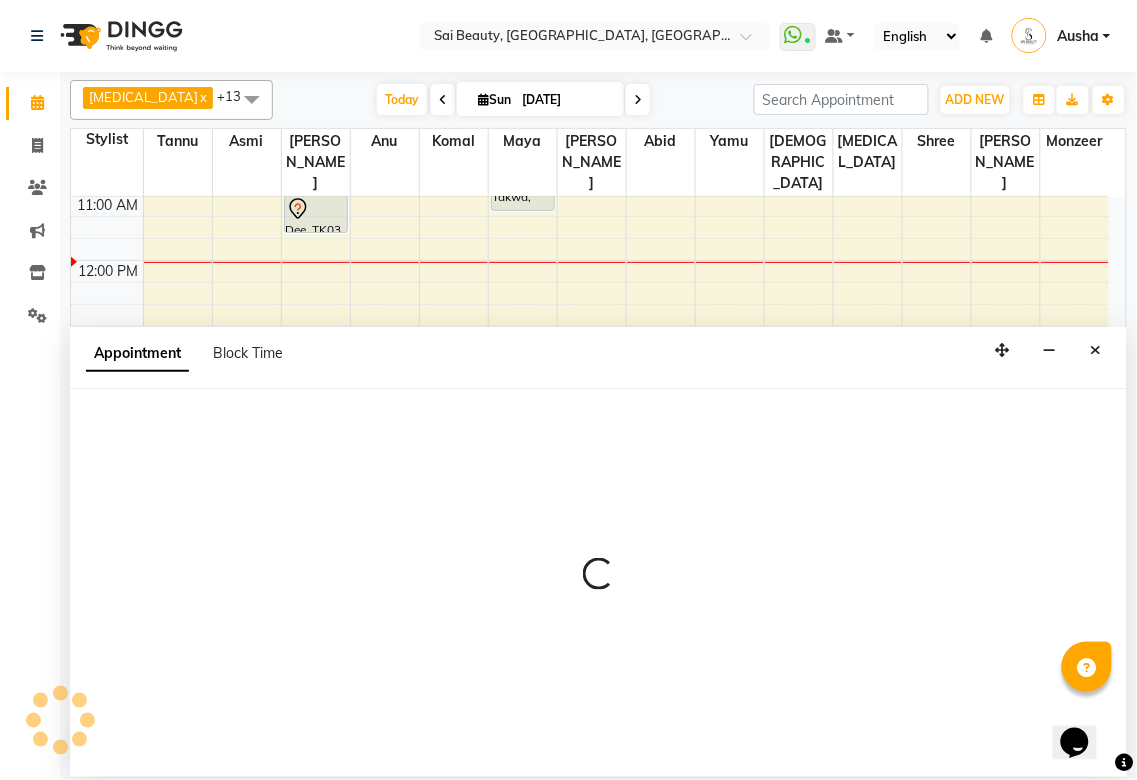 select on "tentative" 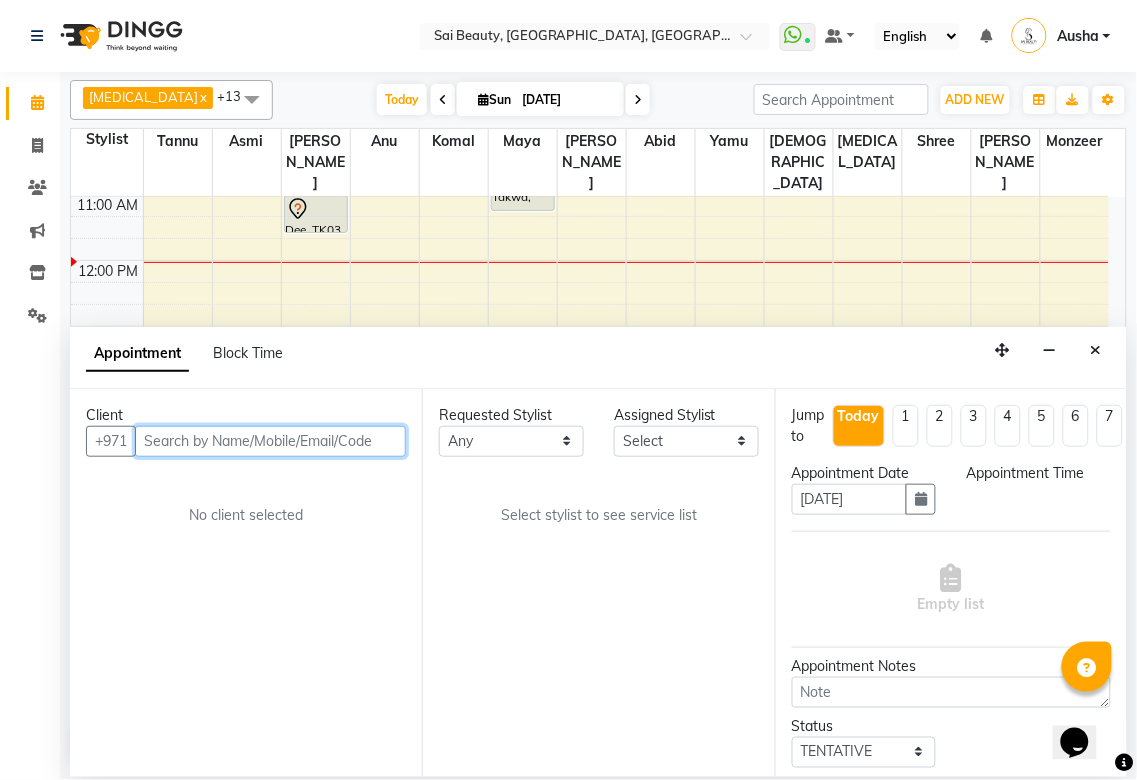 select on "600" 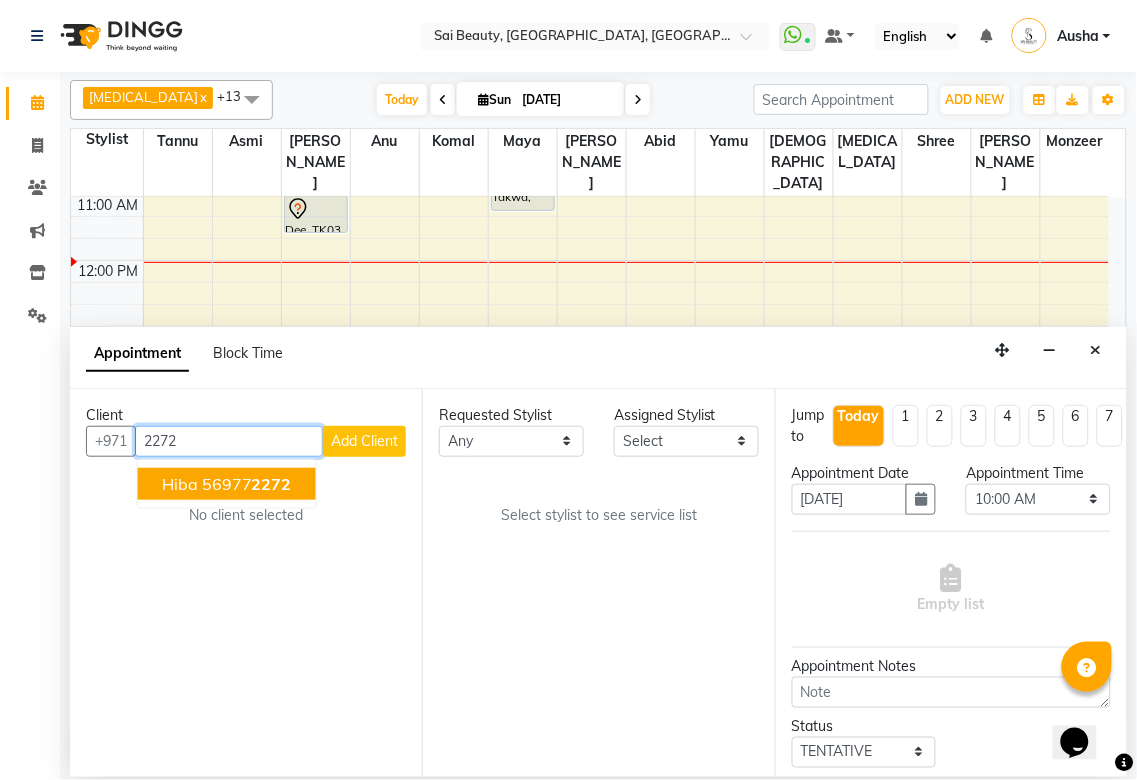 click on "2272" at bounding box center (272, 484) 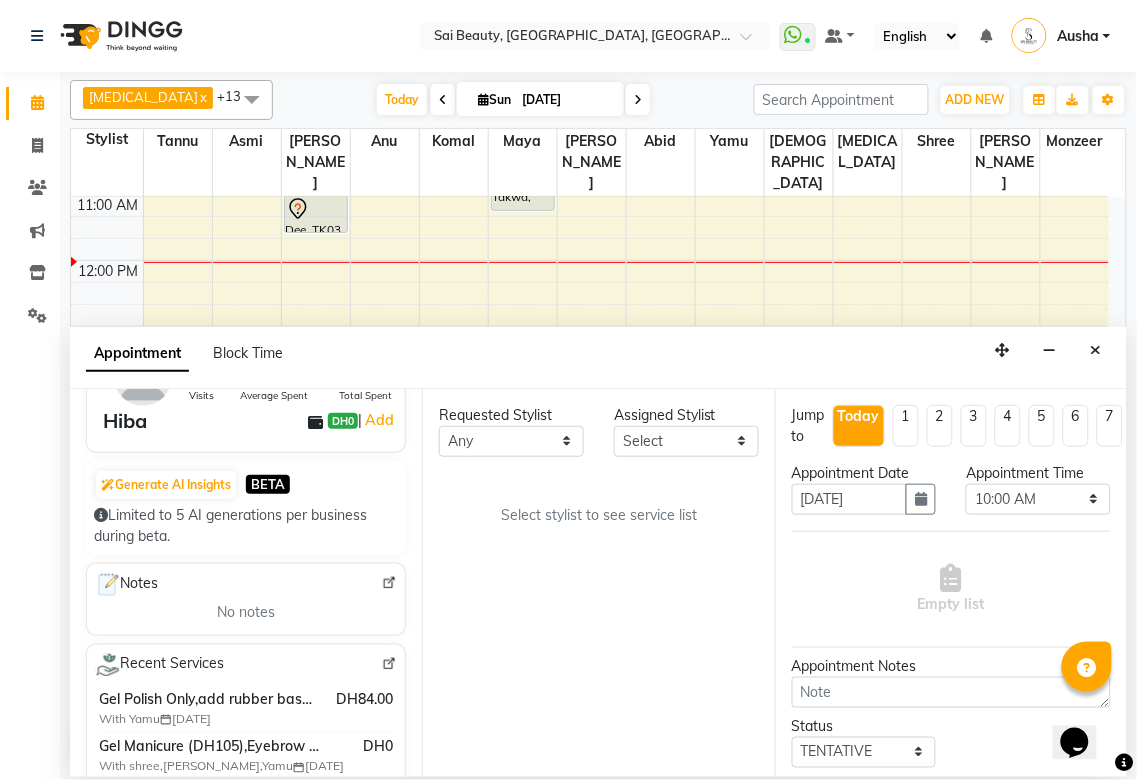scroll, scrollTop: 280, scrollLeft: 0, axis: vertical 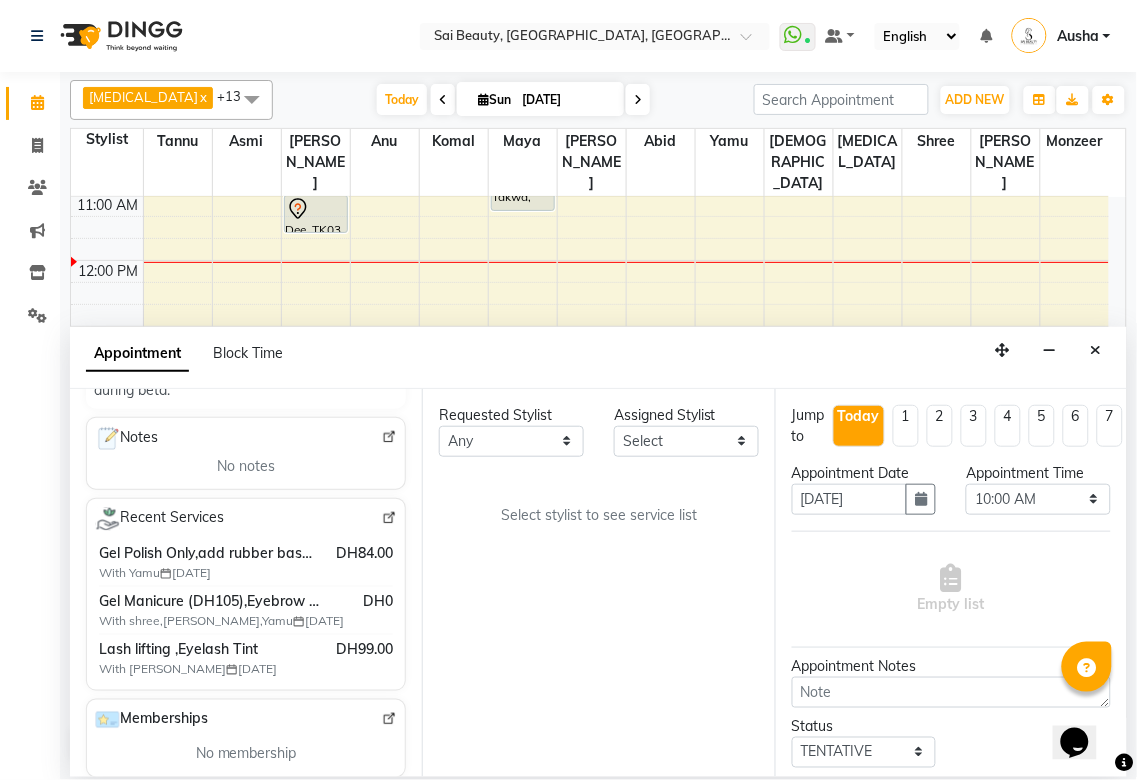 type on "569772272" 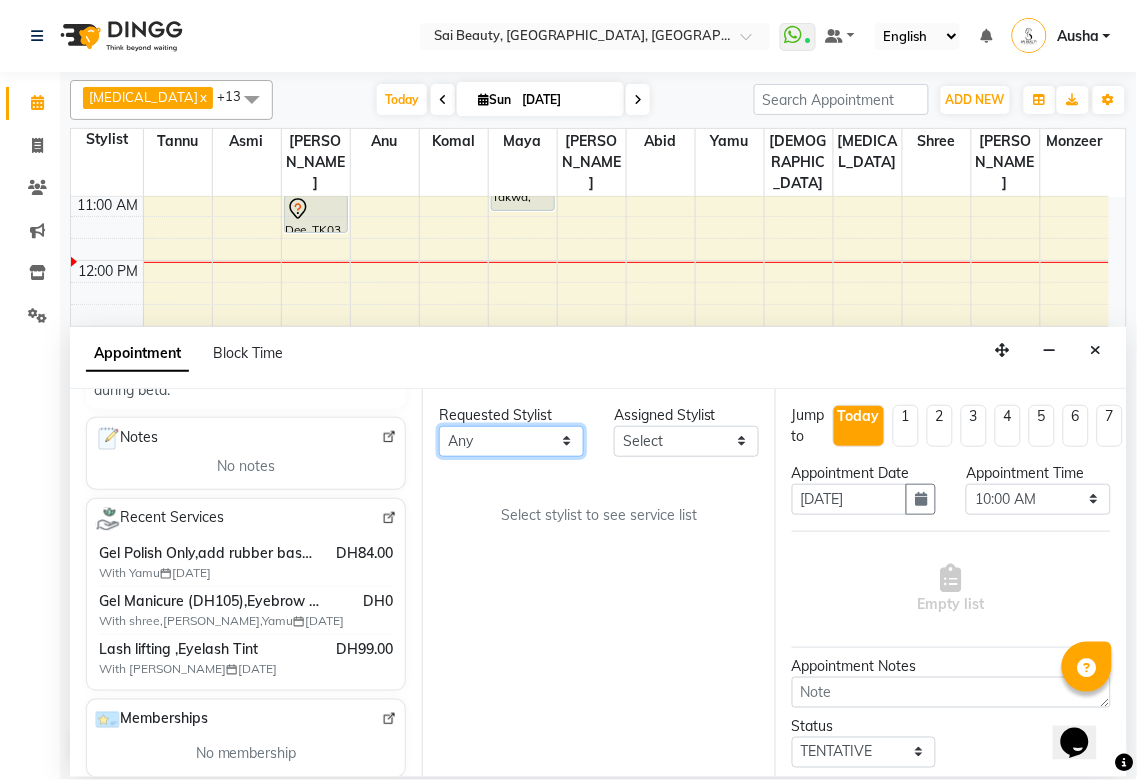 click on "Any [PERSON_NAME][MEDICAL_DATA] [PERSON_NAME] Asmi [PERSON_NAME] Gita [PERSON_NAME] Monzeer shree [PERSON_NAME] Surakcha [PERSON_NAME]" at bounding box center (511, 441) 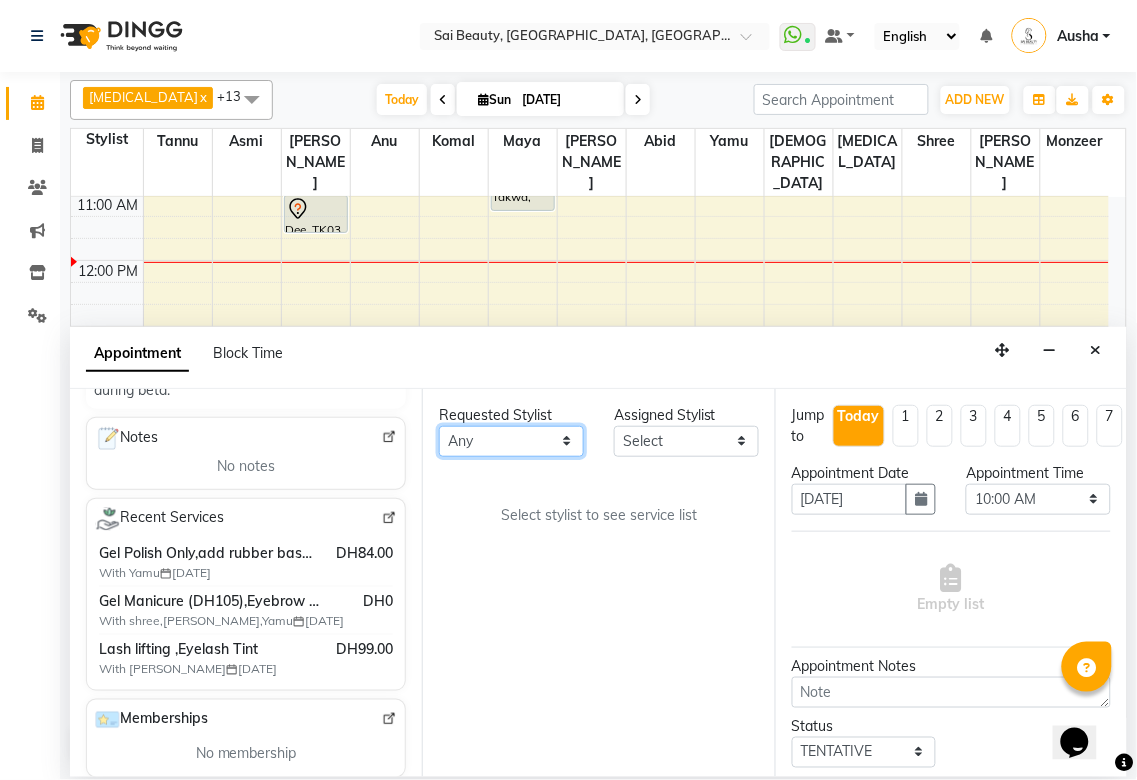 click on "Any [PERSON_NAME][MEDICAL_DATA] [PERSON_NAME] Asmi [PERSON_NAME] Gita [PERSON_NAME] Monzeer shree [PERSON_NAME] Surakcha [PERSON_NAME]" at bounding box center (511, 441) 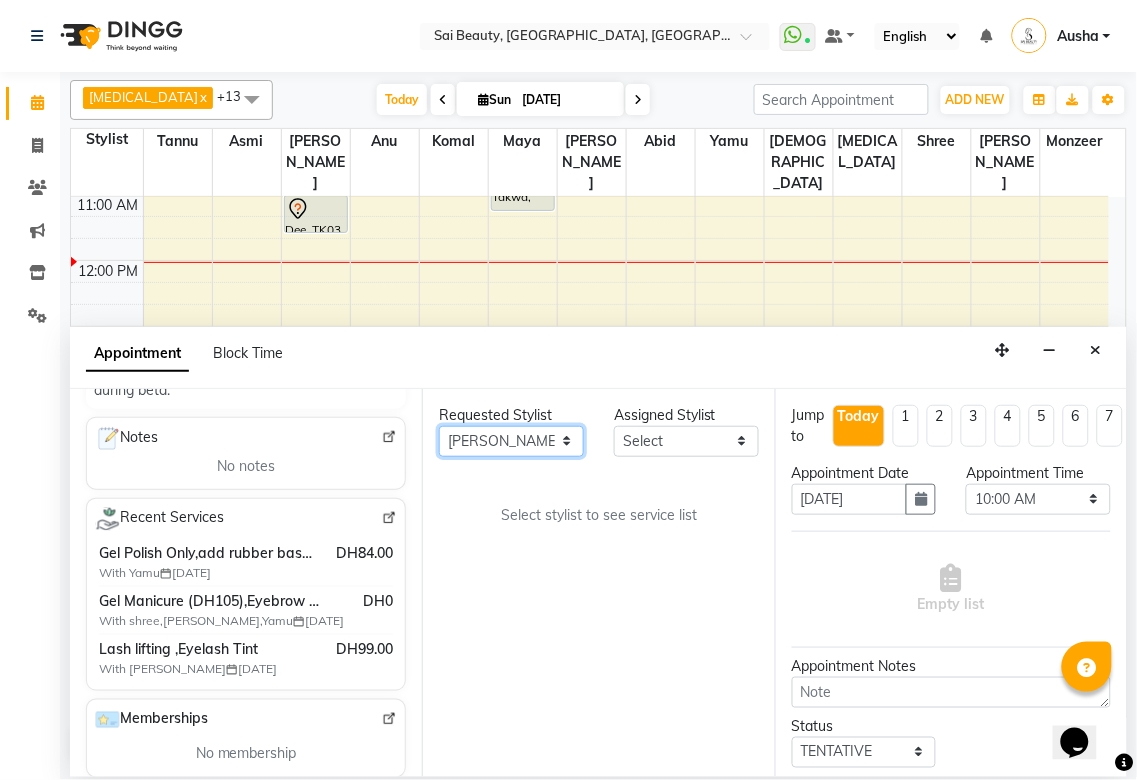 click on "Any [PERSON_NAME][MEDICAL_DATA] [PERSON_NAME] Asmi [PERSON_NAME] Gita [PERSON_NAME] Monzeer shree [PERSON_NAME] Surakcha [PERSON_NAME]" at bounding box center [511, 441] 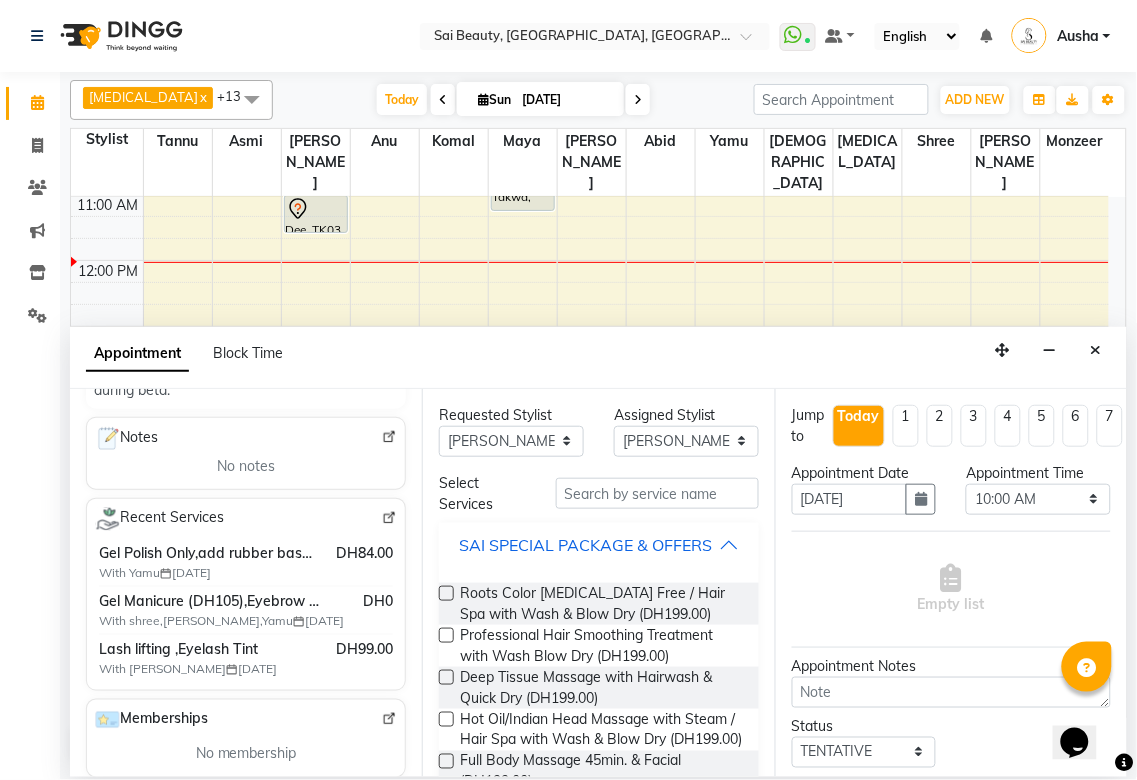 click on "SAI SPECIAL PACKAGE & OFFERS" at bounding box center [585, 545] 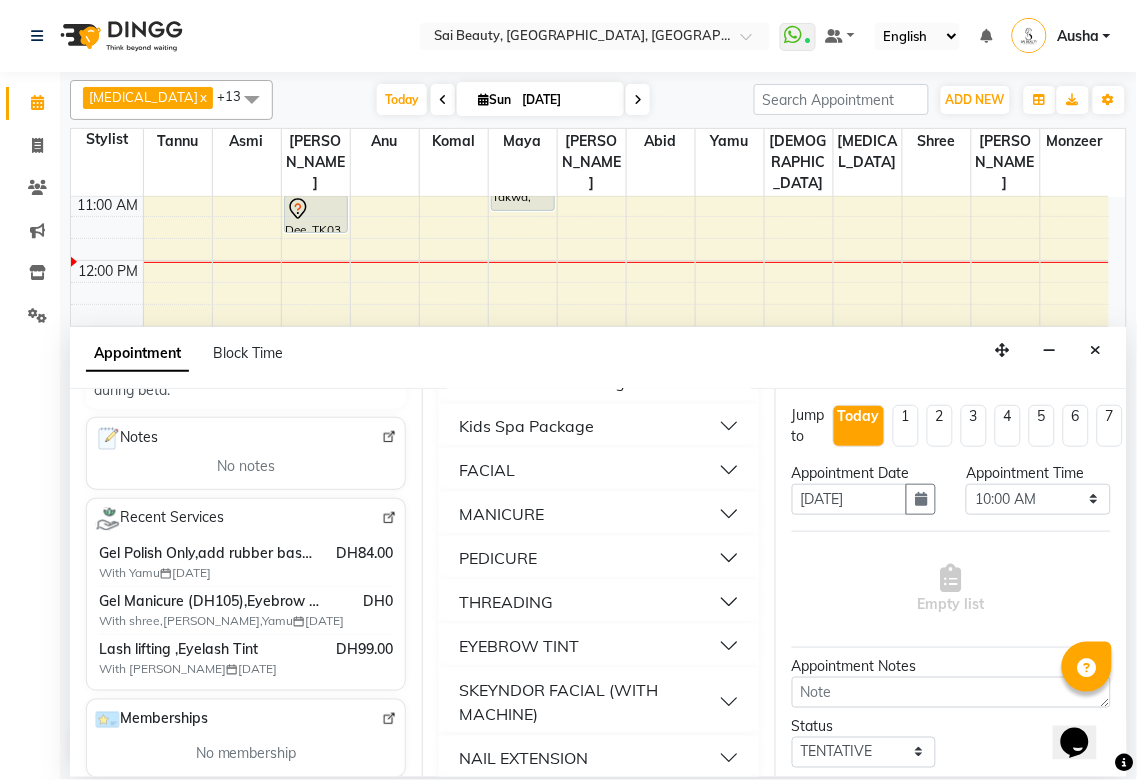 scroll, scrollTop: 225, scrollLeft: 0, axis: vertical 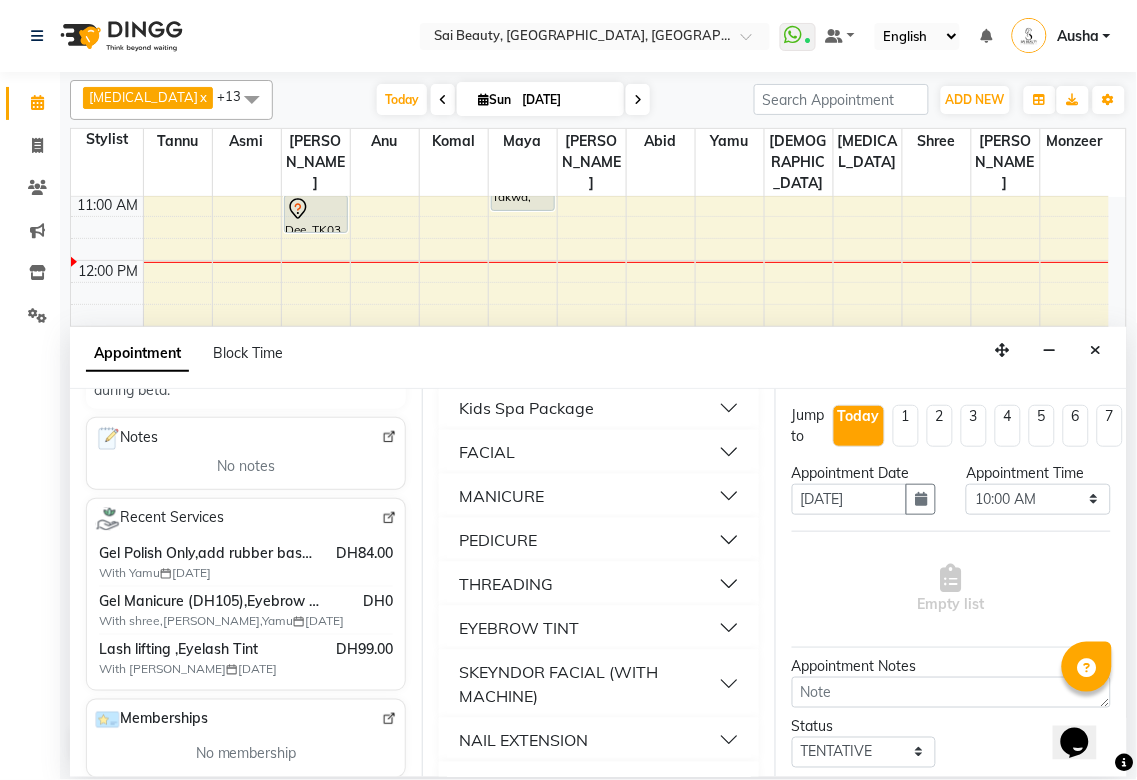 click on "MANICURE" at bounding box center [598, 496] 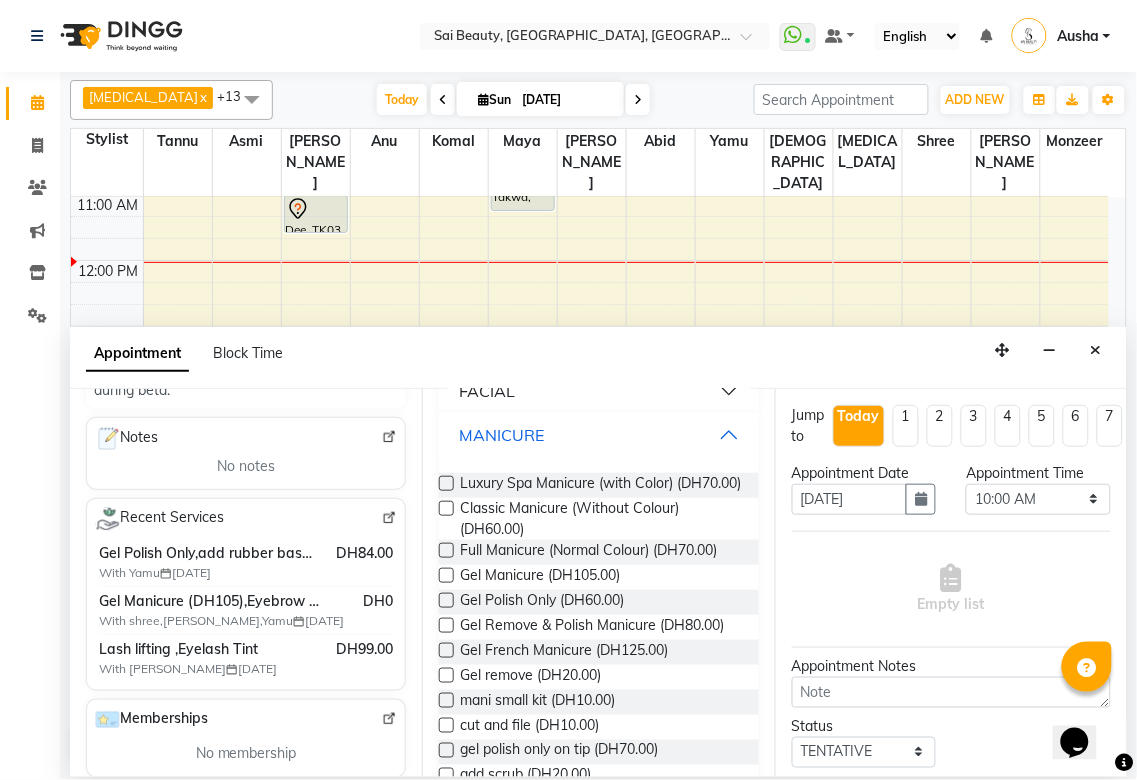 scroll, scrollTop: 321, scrollLeft: 0, axis: vertical 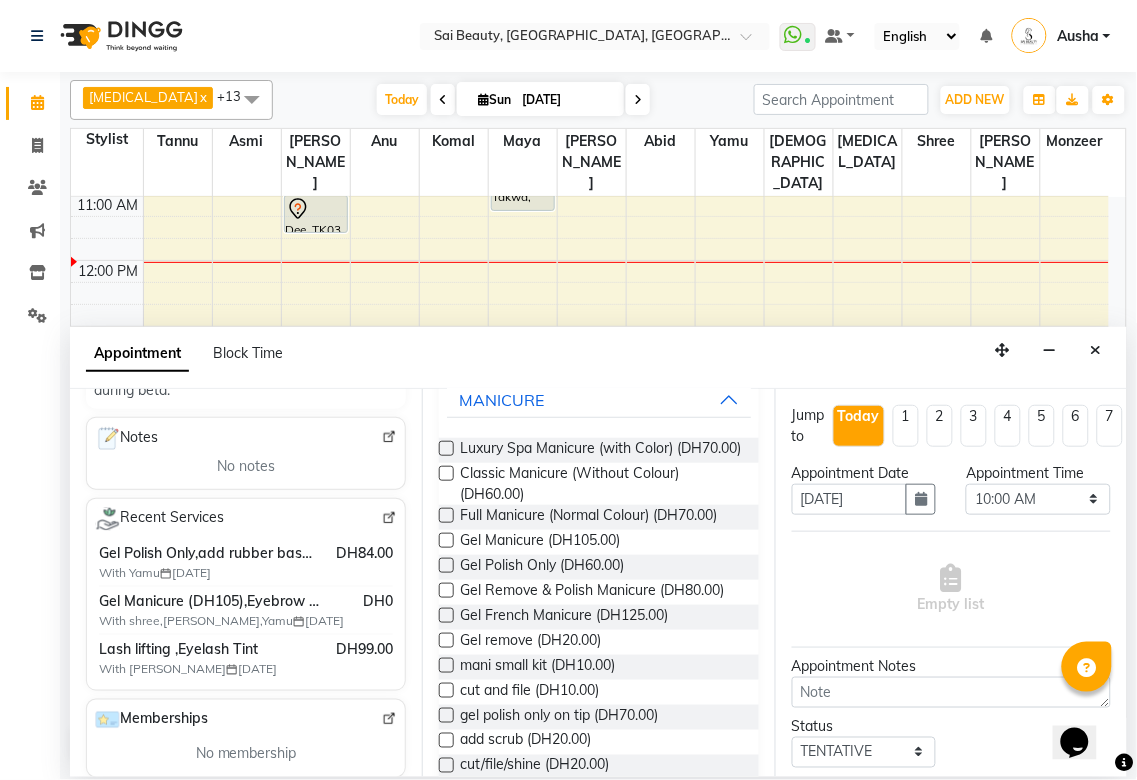 click at bounding box center (446, 540) 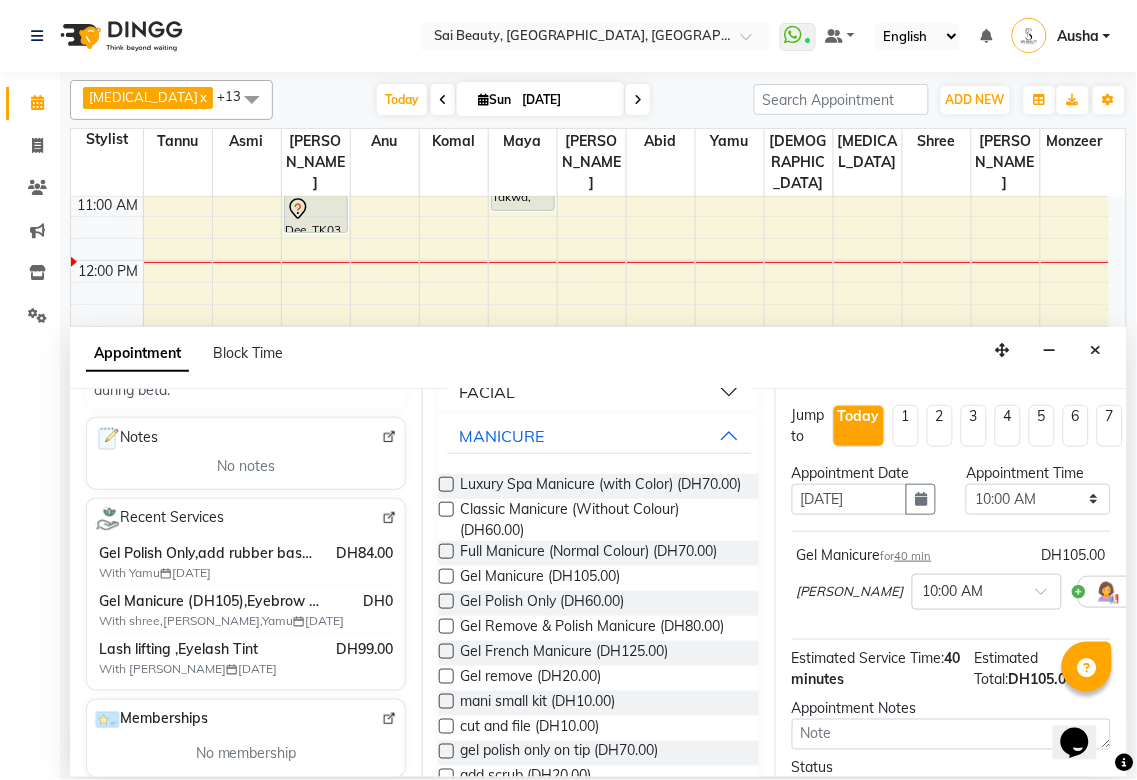 scroll, scrollTop: 305, scrollLeft: 0, axis: vertical 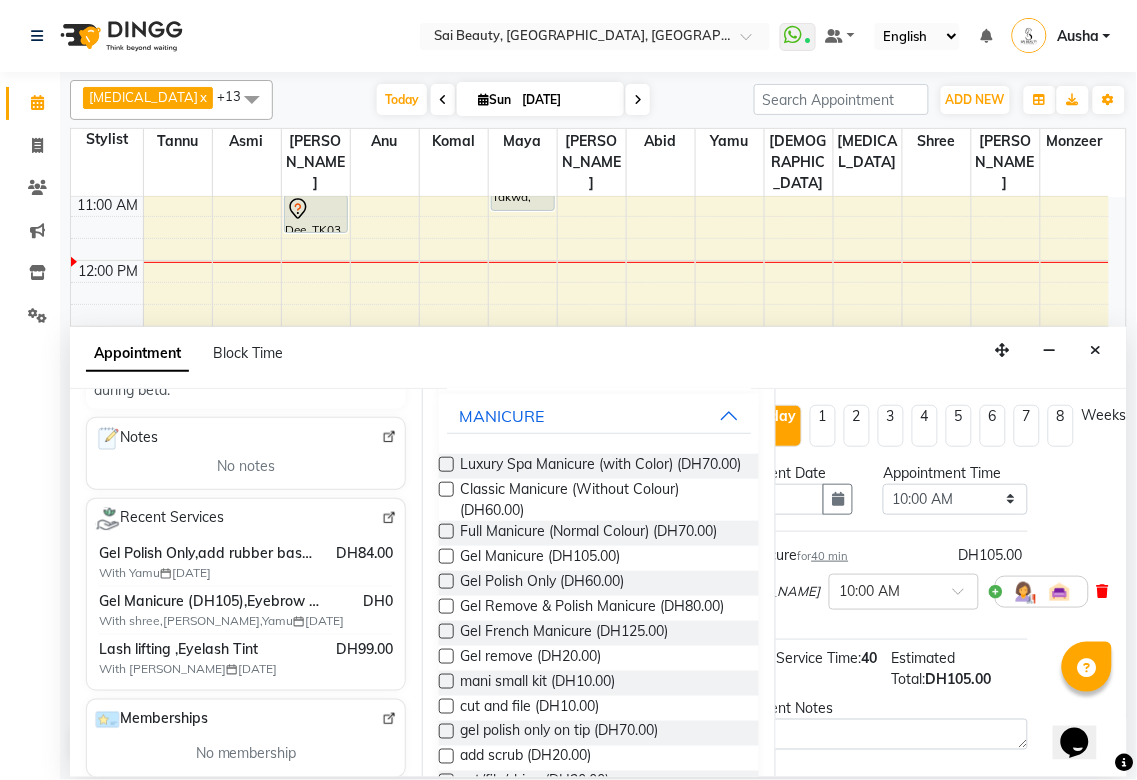 click at bounding box center (1103, 591) 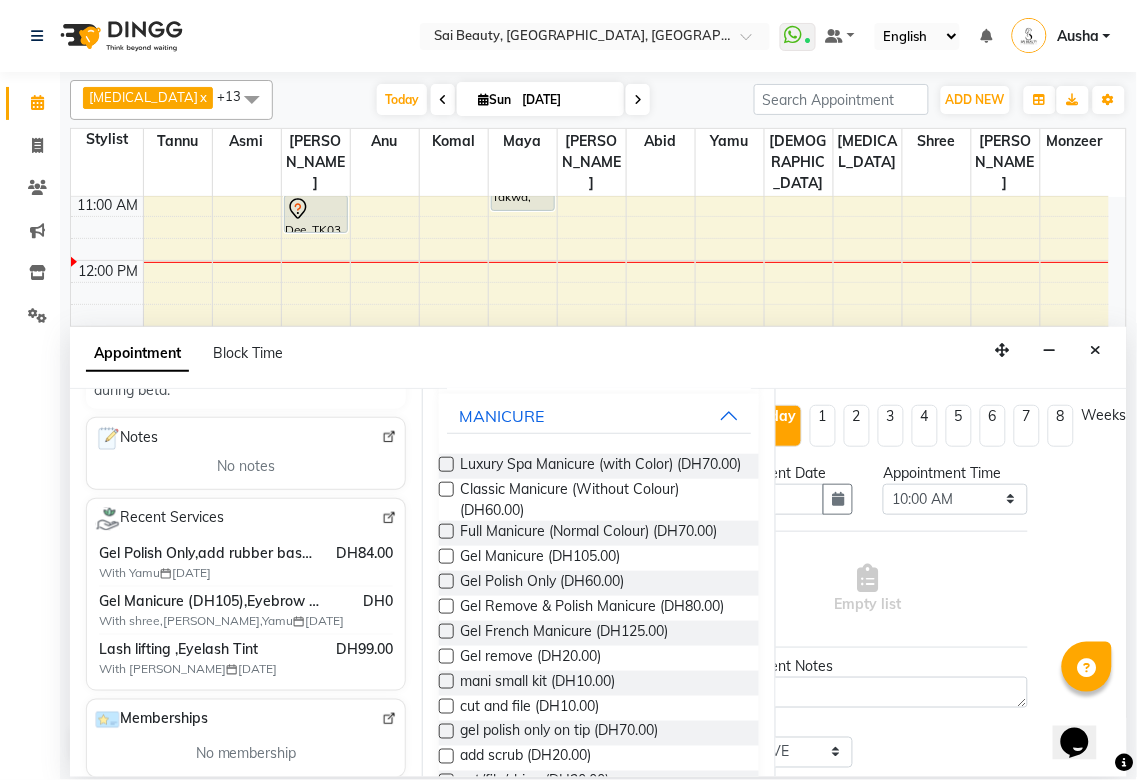 click at bounding box center (446, 556) 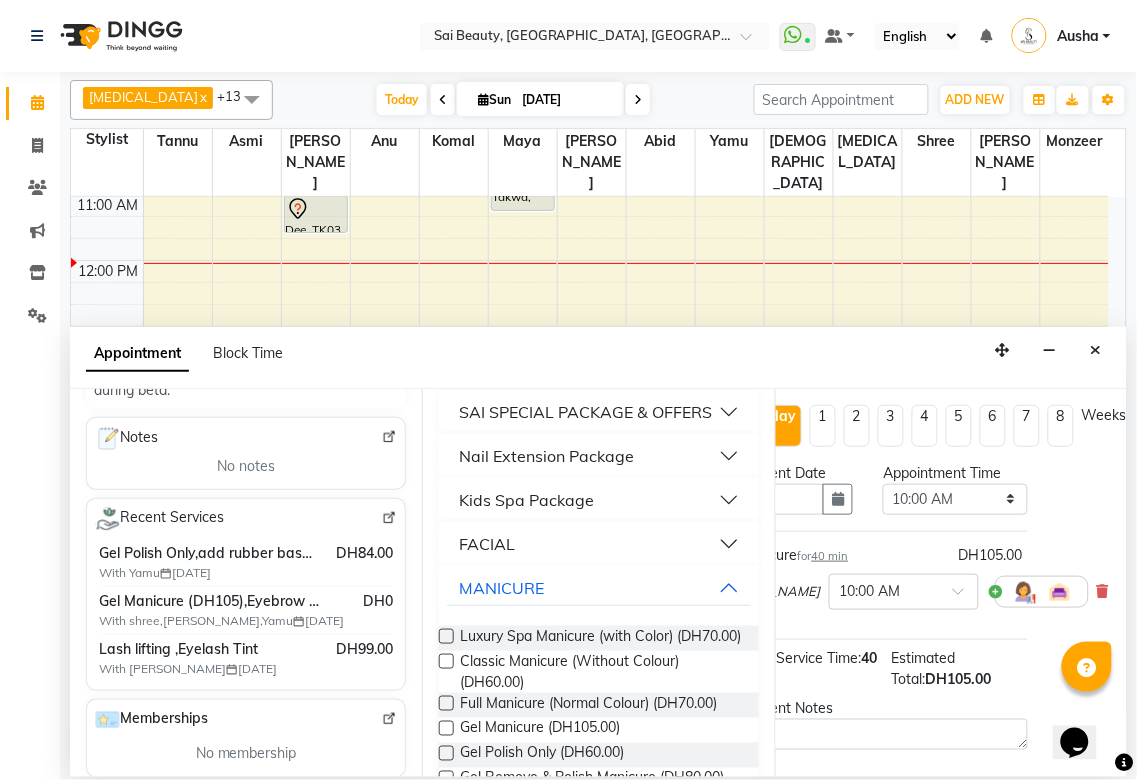 scroll, scrollTop: 0, scrollLeft: 0, axis: both 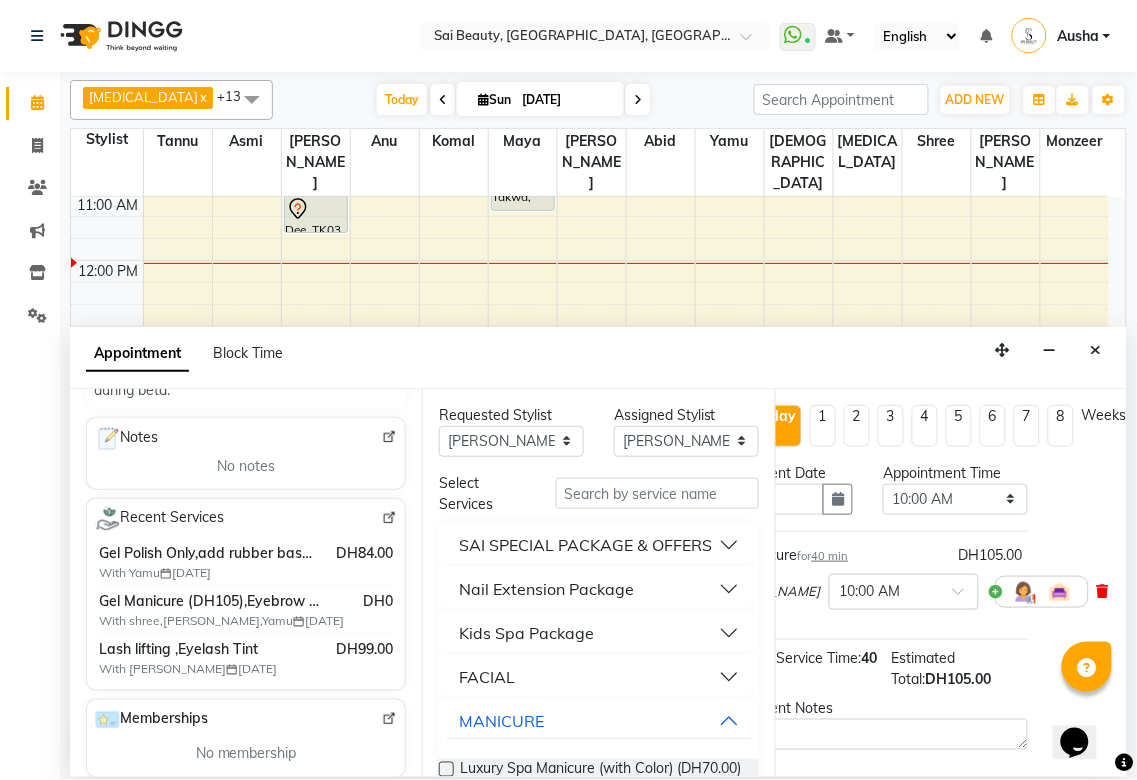 click at bounding box center [1103, 591] 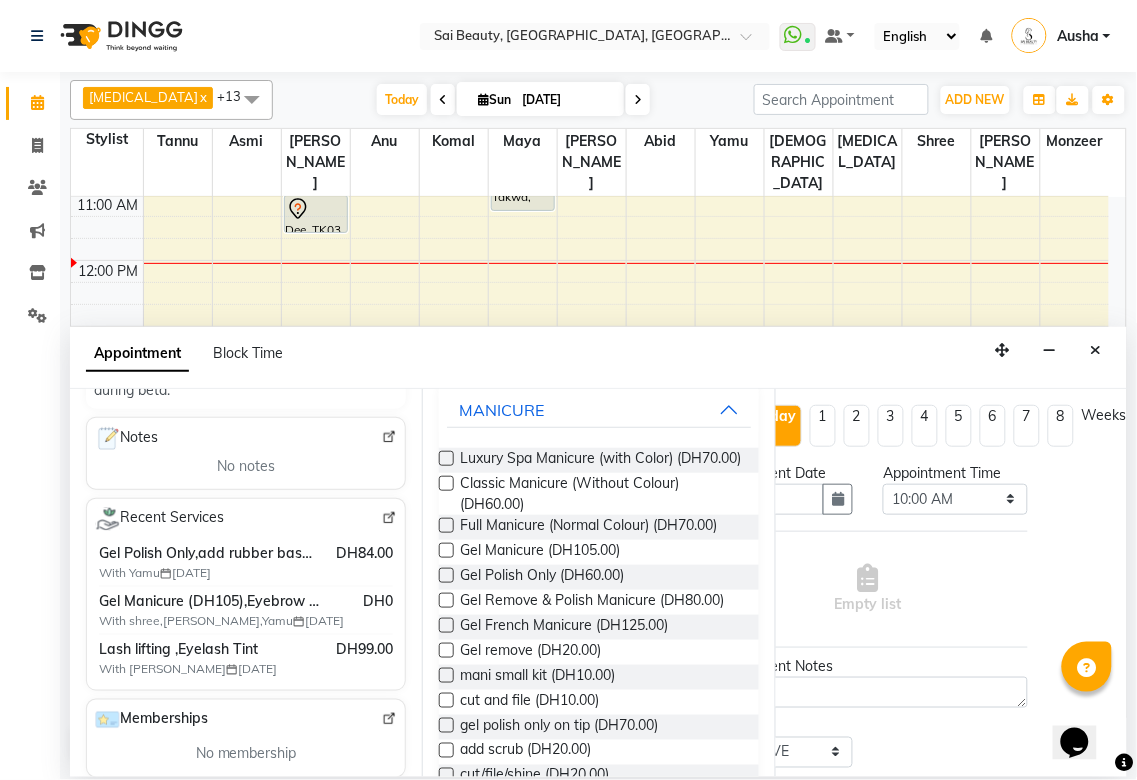 scroll, scrollTop: 315, scrollLeft: 0, axis: vertical 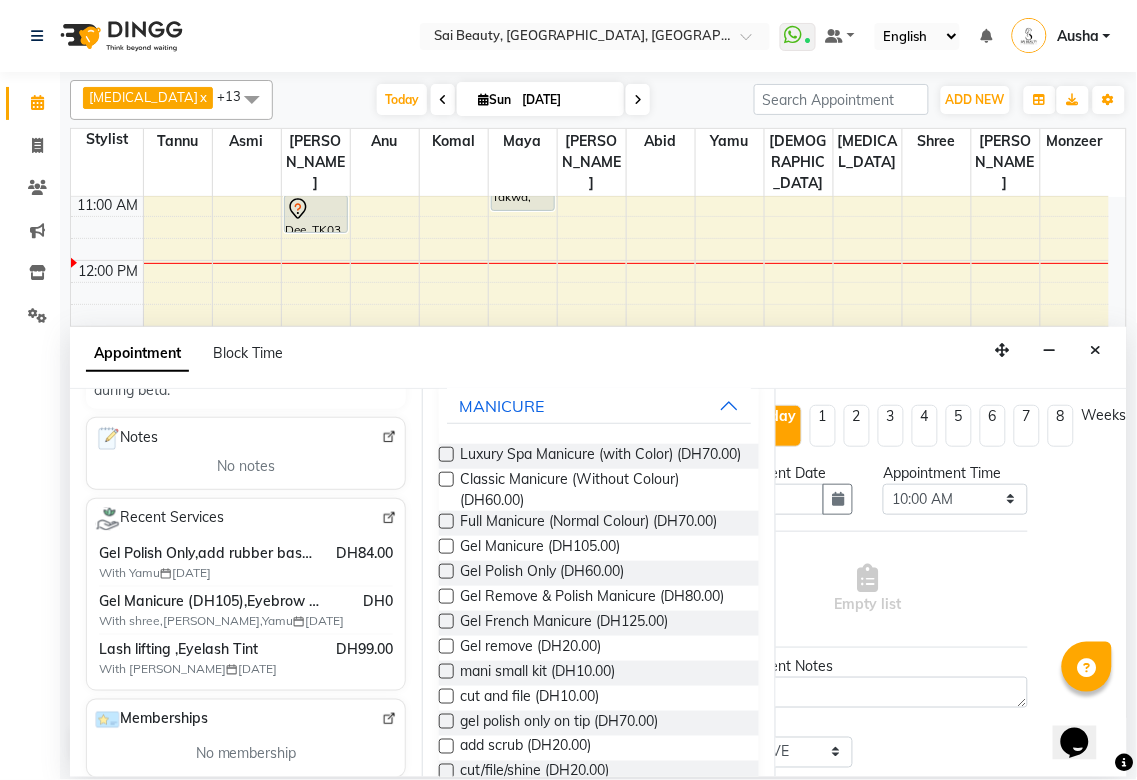 click at bounding box center [446, 546] 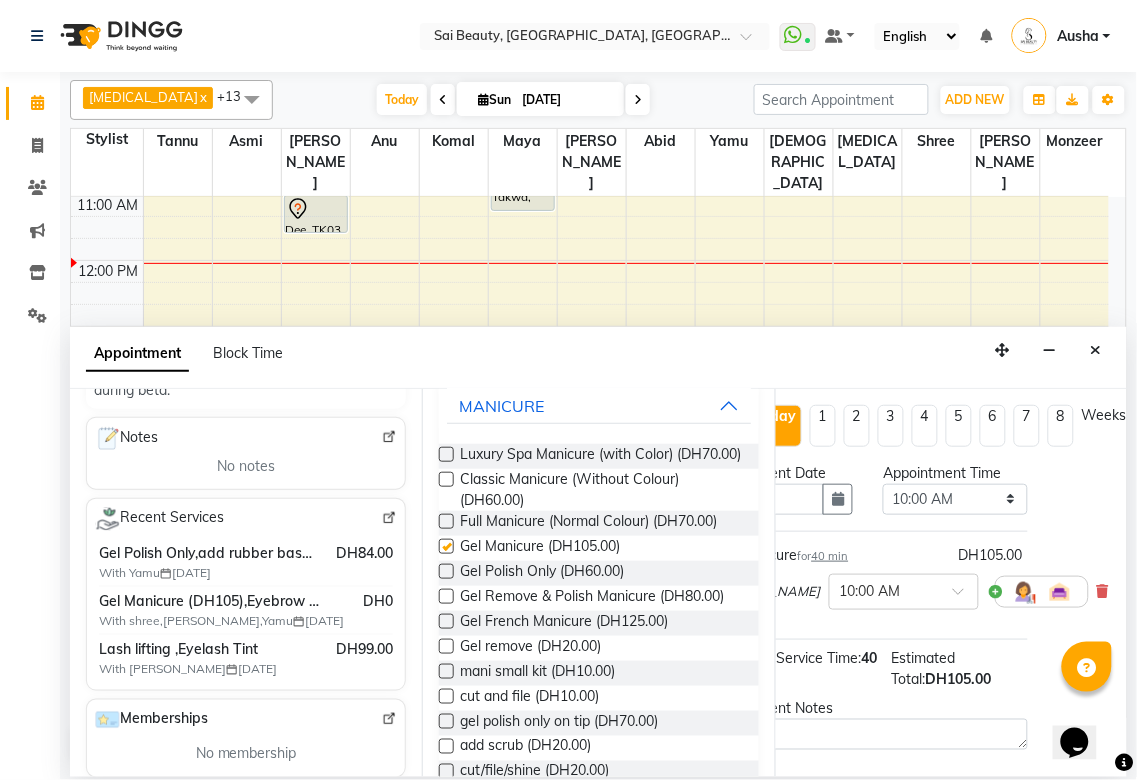 checkbox on "false" 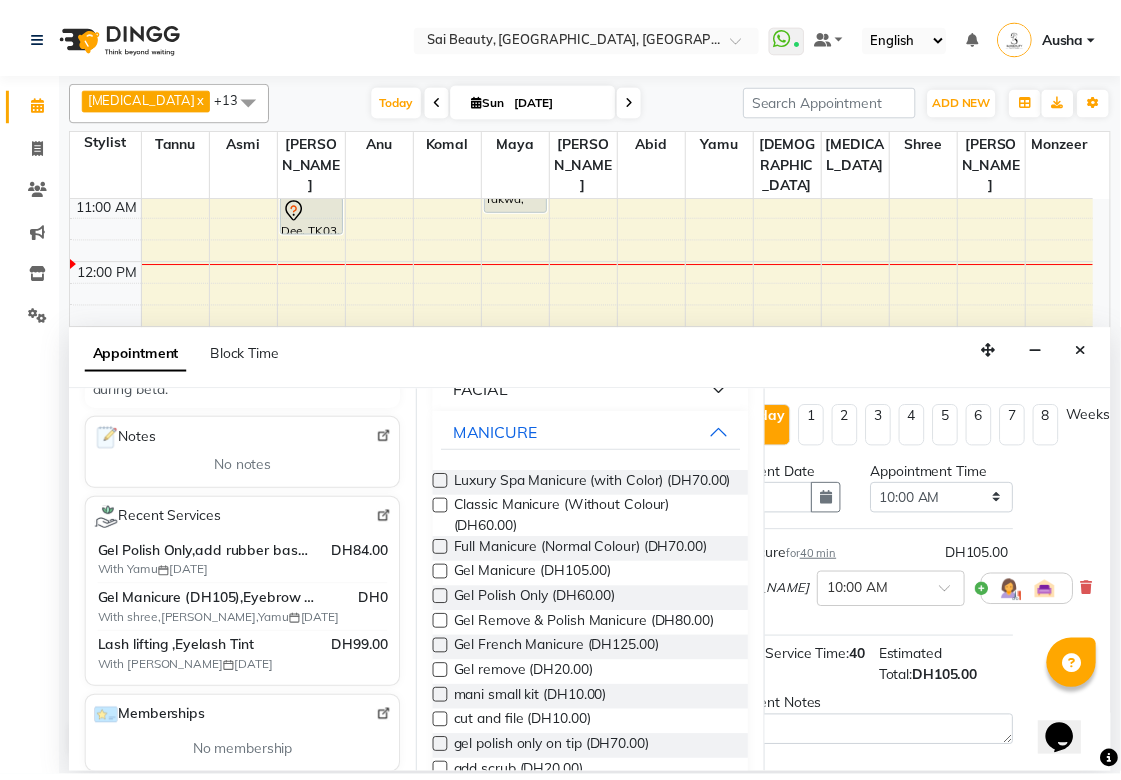 scroll, scrollTop: 291, scrollLeft: 0, axis: vertical 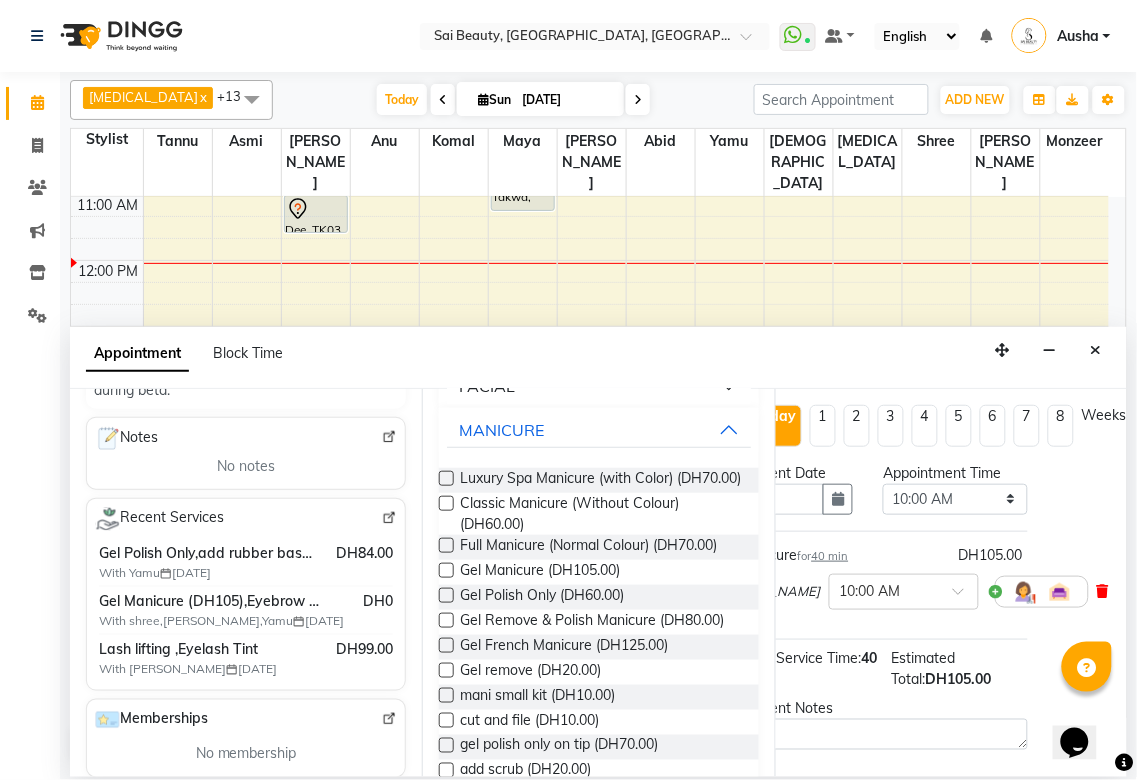 click at bounding box center [1103, 591] 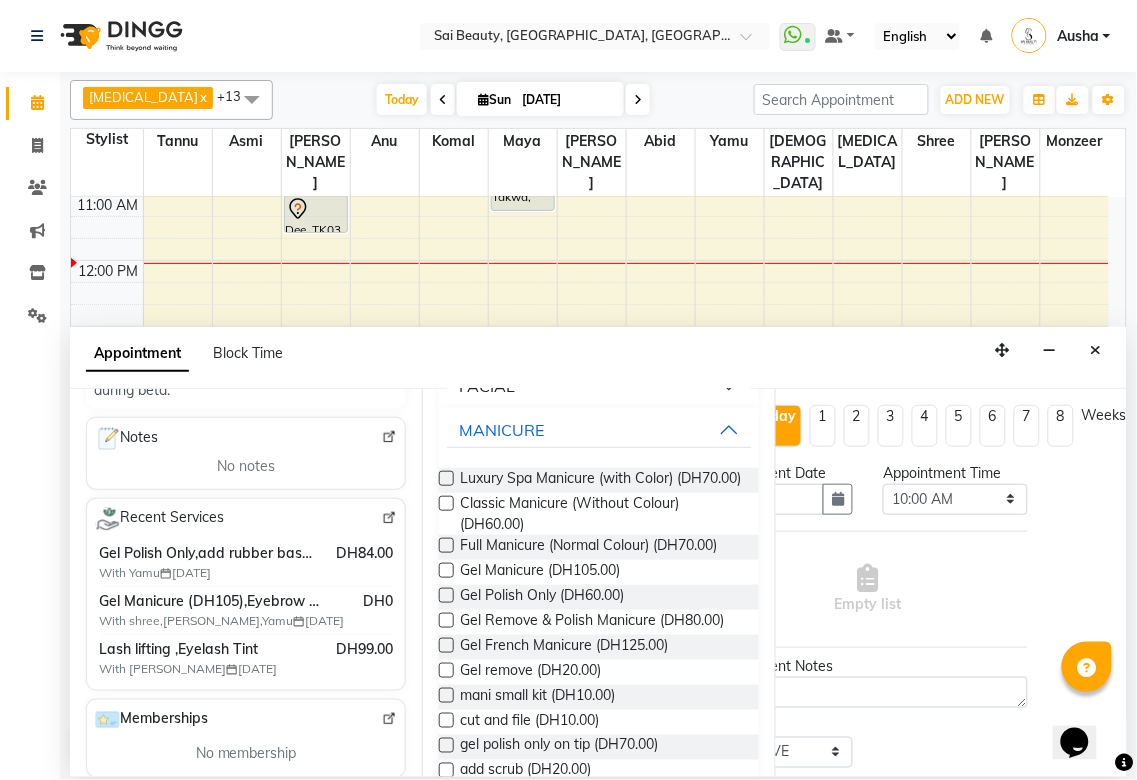click at bounding box center (446, 595) 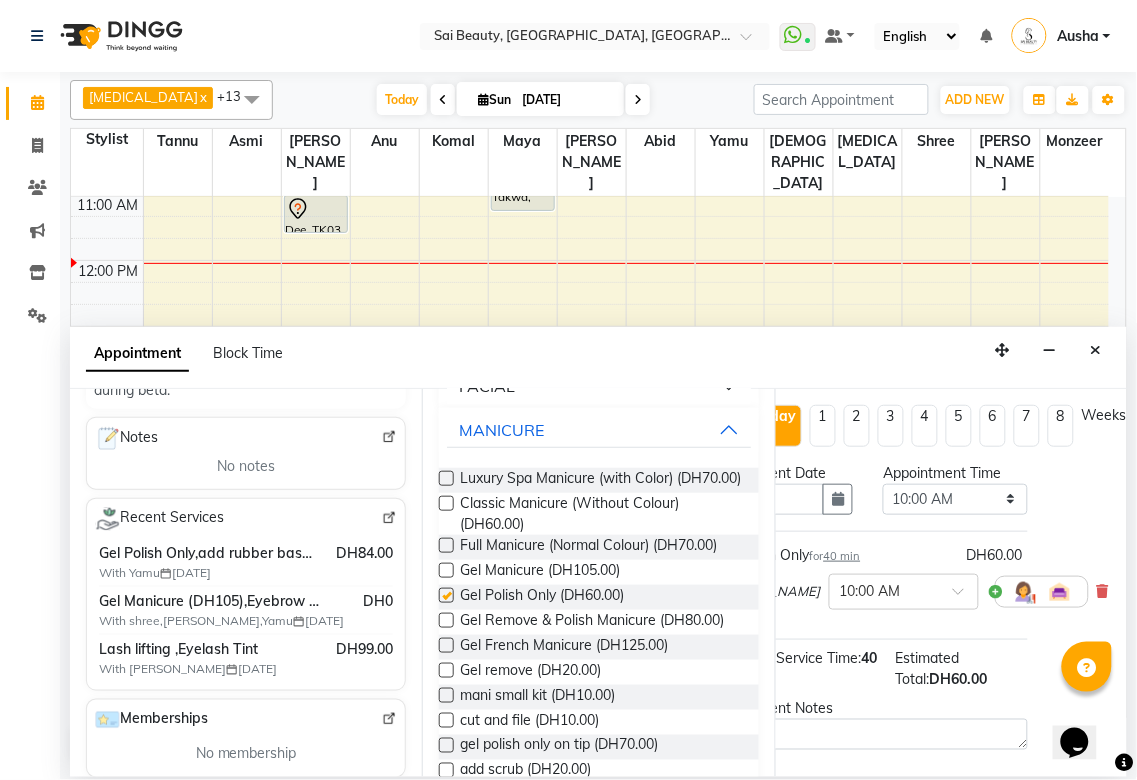 checkbox on "false" 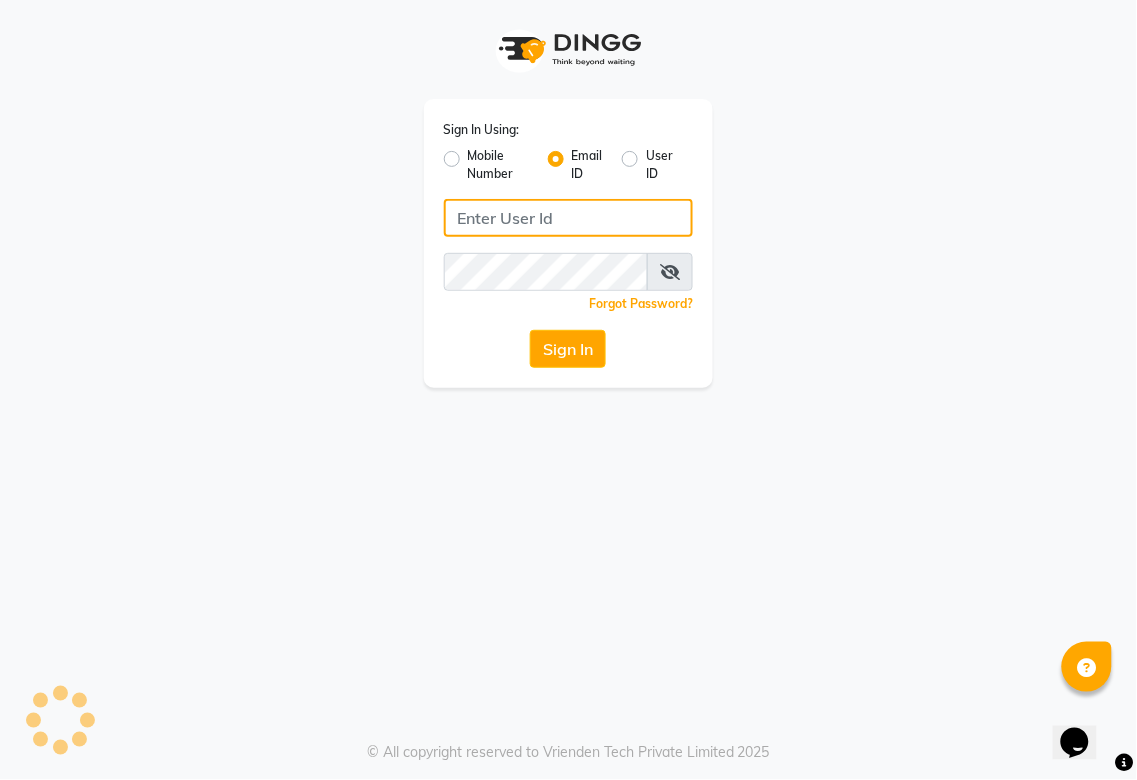 type on "[EMAIL_ADDRESS][DOMAIN_NAME]" 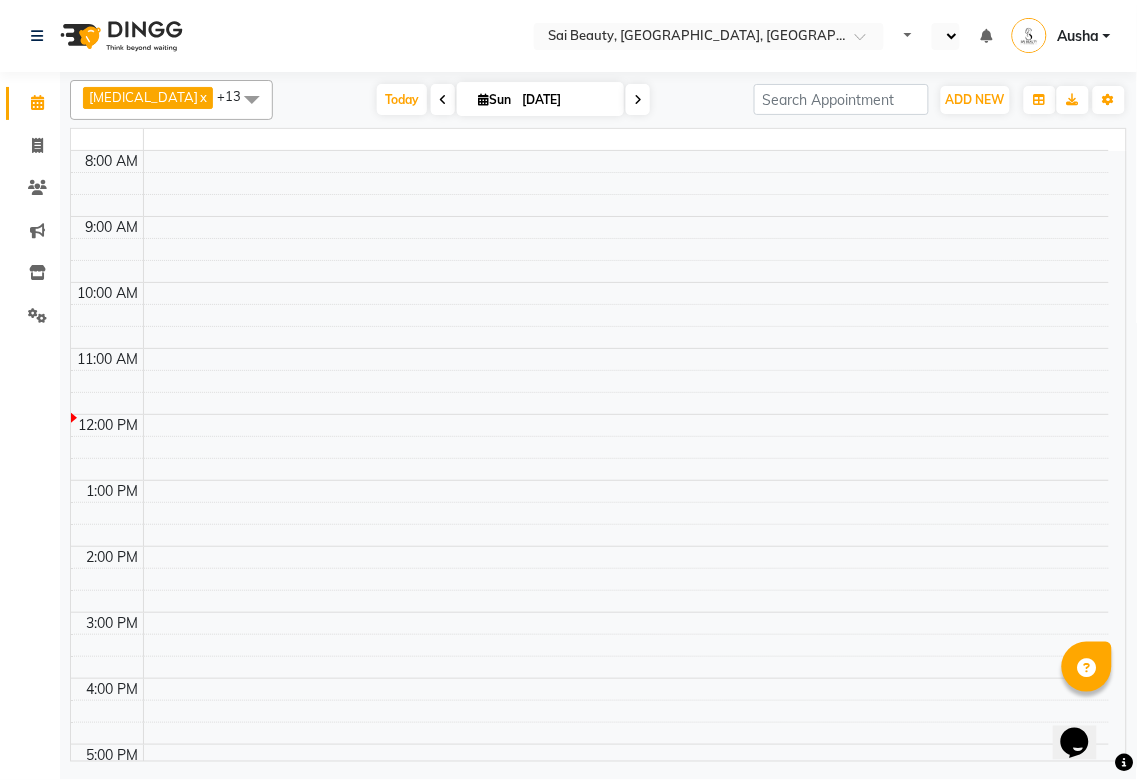 select on "en" 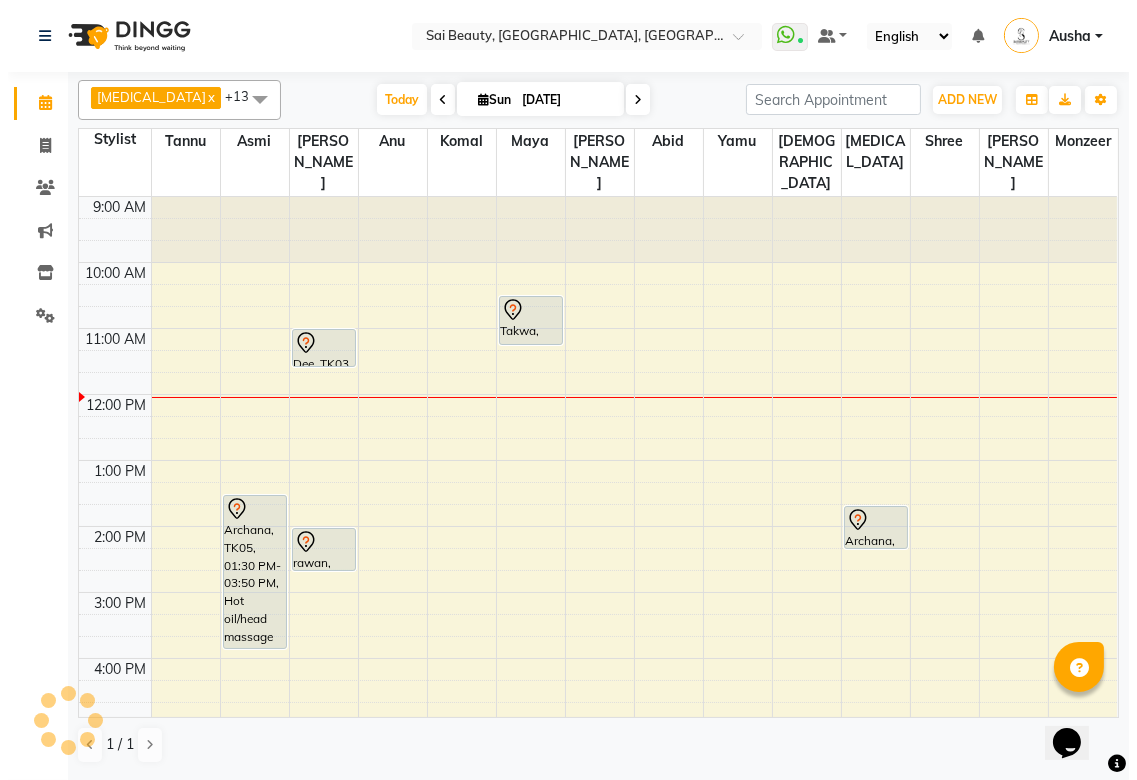scroll, scrollTop: 0, scrollLeft: 0, axis: both 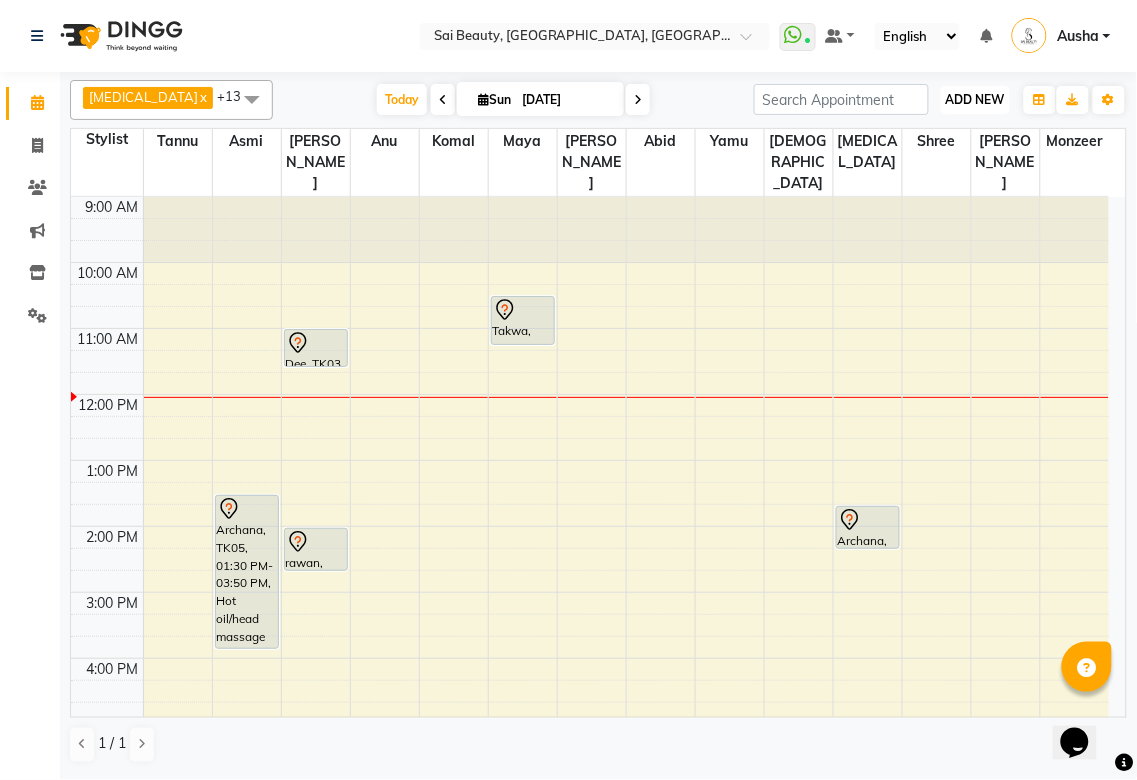 click on "ADD NEW" at bounding box center (975, 99) 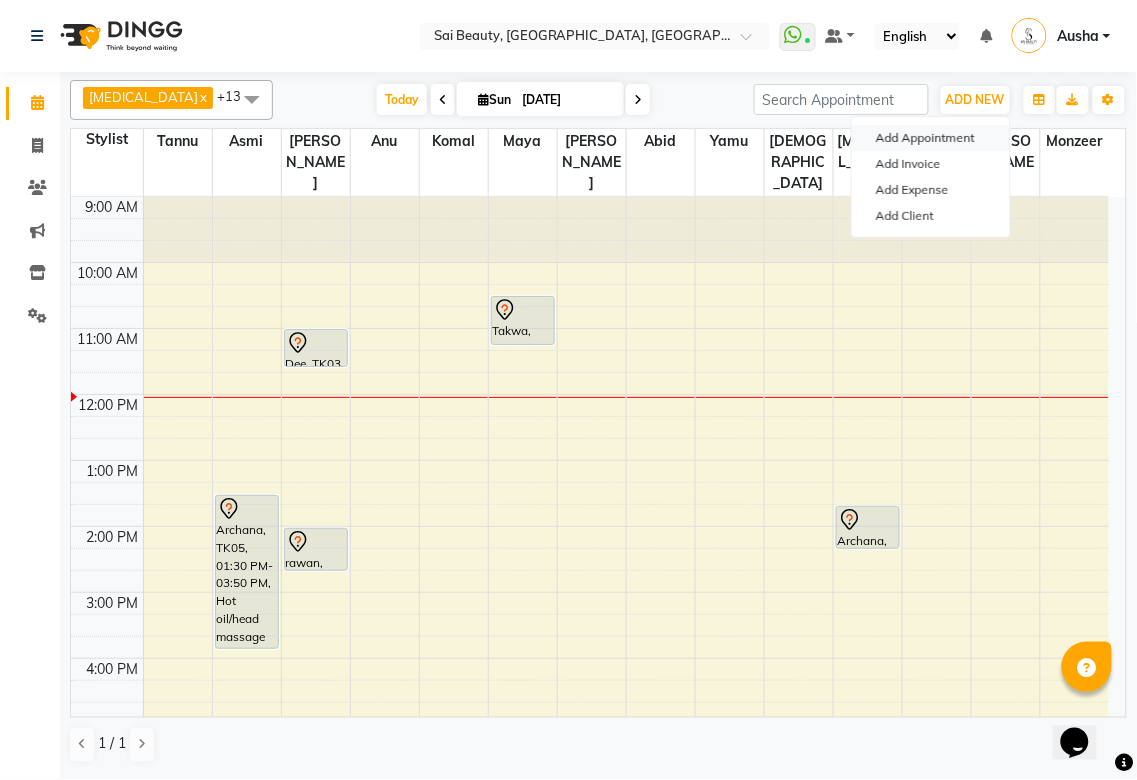 click on "Add Appointment" at bounding box center [931, 138] 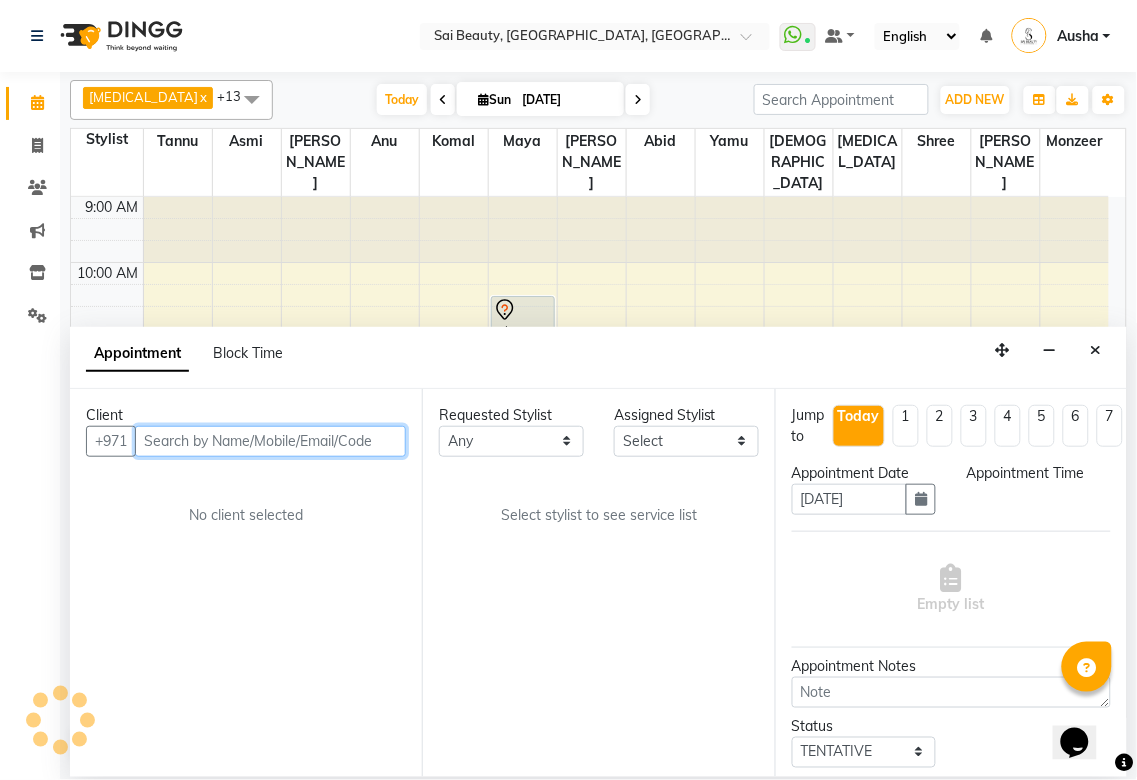 select on "600" 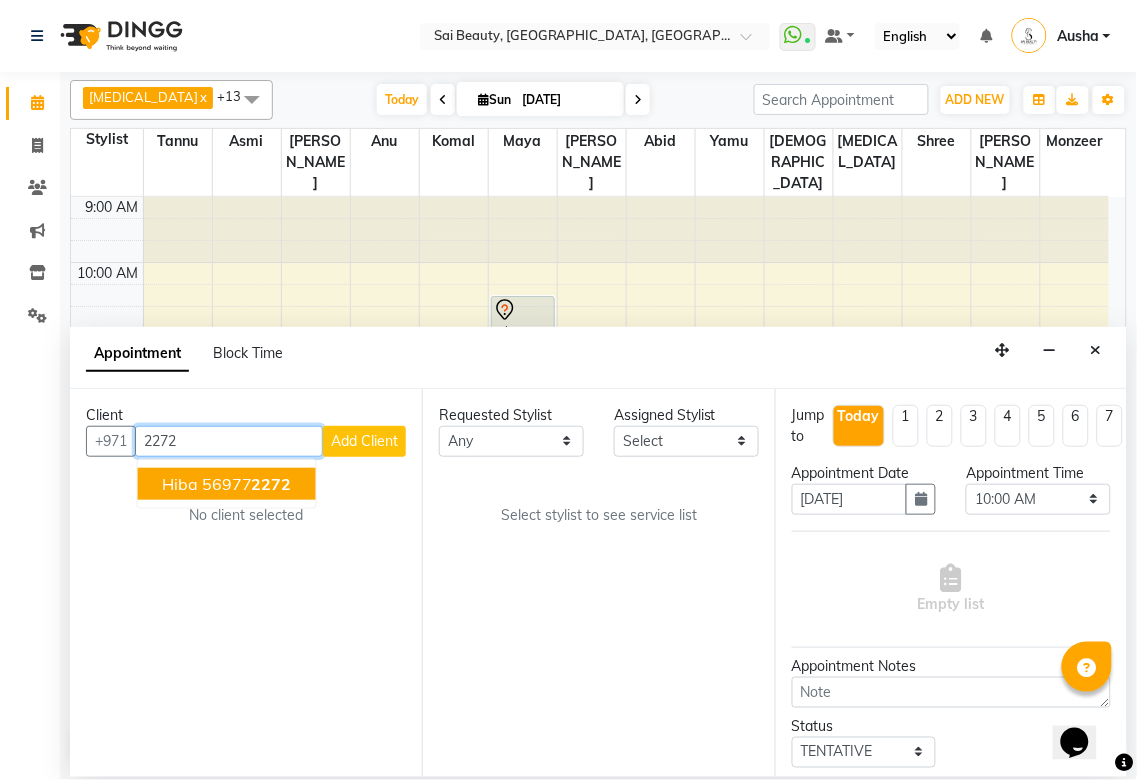 click on "2272" at bounding box center [272, 484] 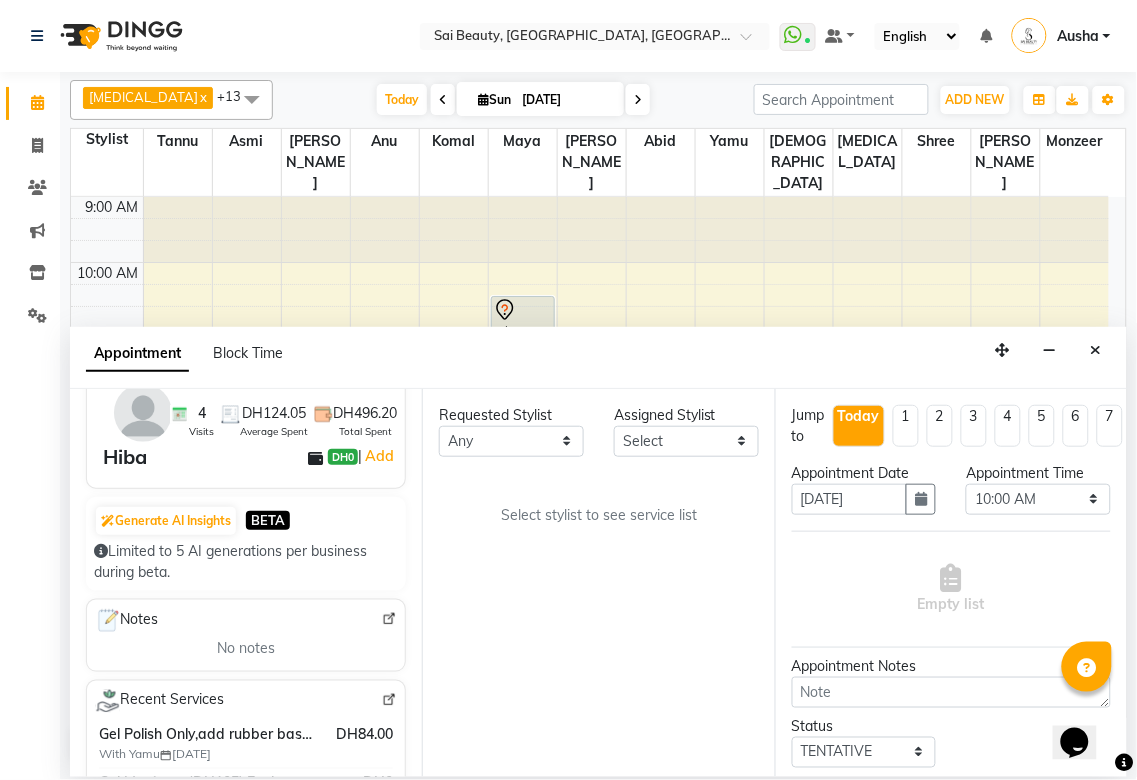 scroll, scrollTop: 213, scrollLeft: 0, axis: vertical 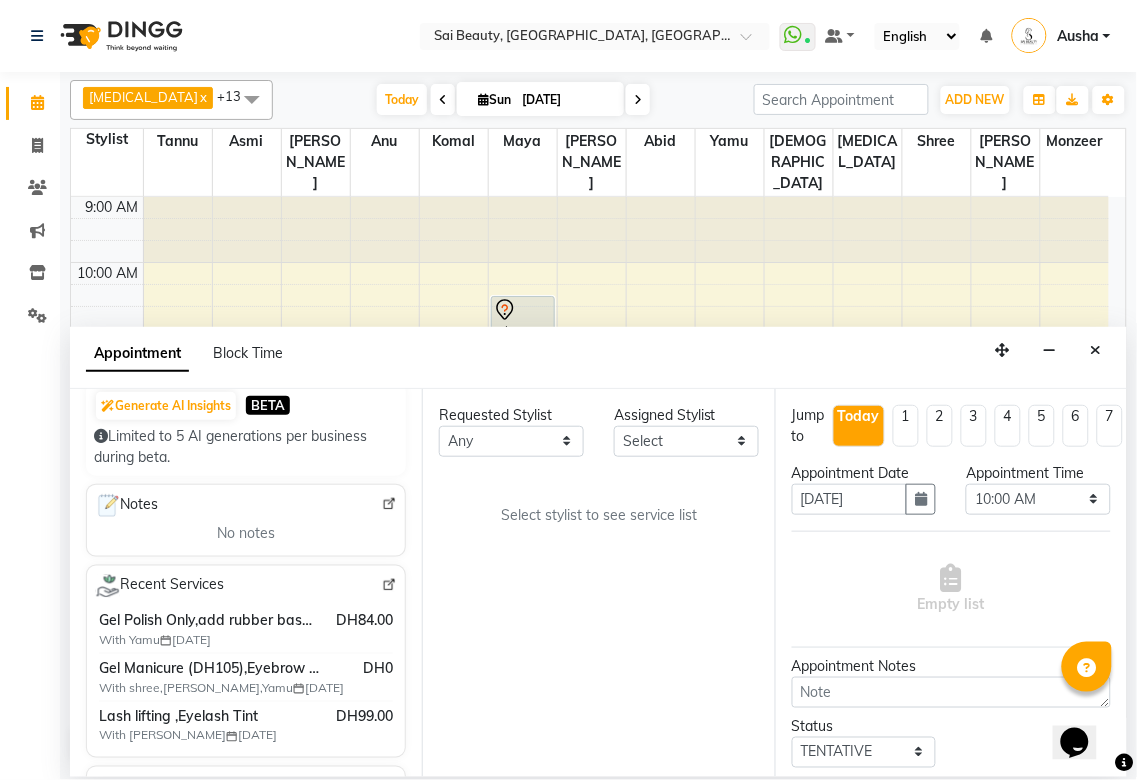 type on "569772272" 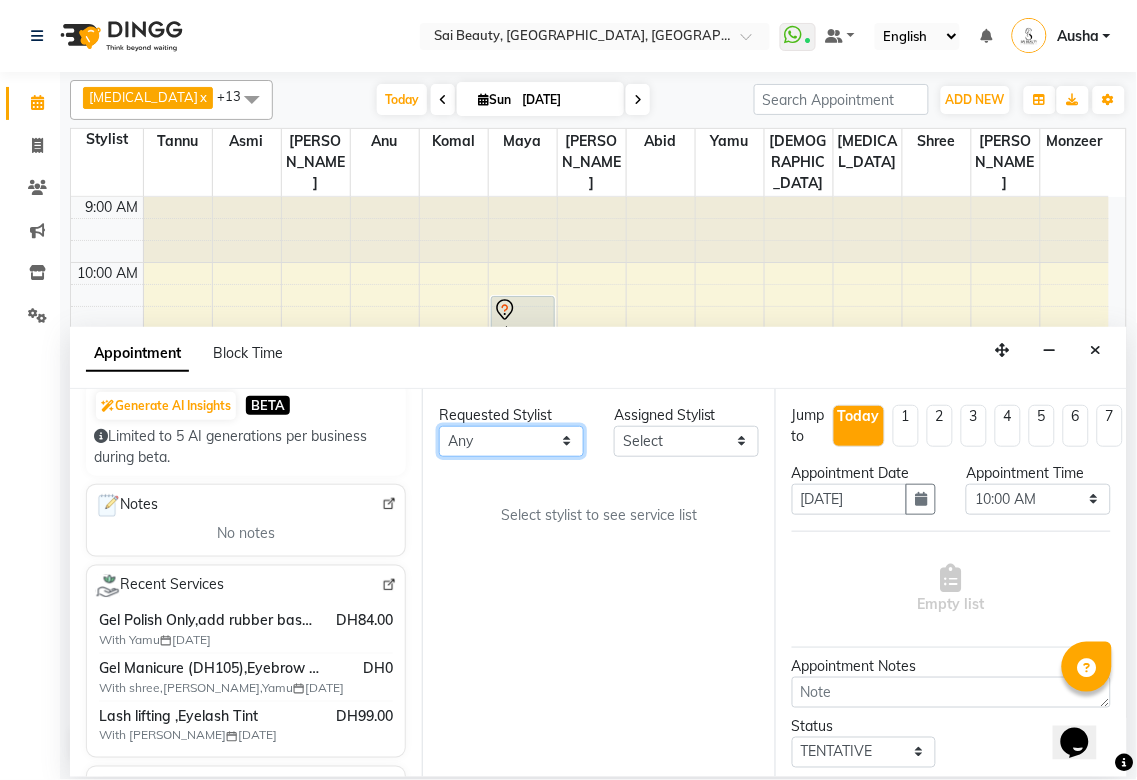 click on "Any [PERSON_NAME][MEDICAL_DATA] [PERSON_NAME] Asmi [PERSON_NAME] Gita [PERSON_NAME] Monzeer shree [PERSON_NAME] Surakcha [PERSON_NAME]" at bounding box center [511, 441] 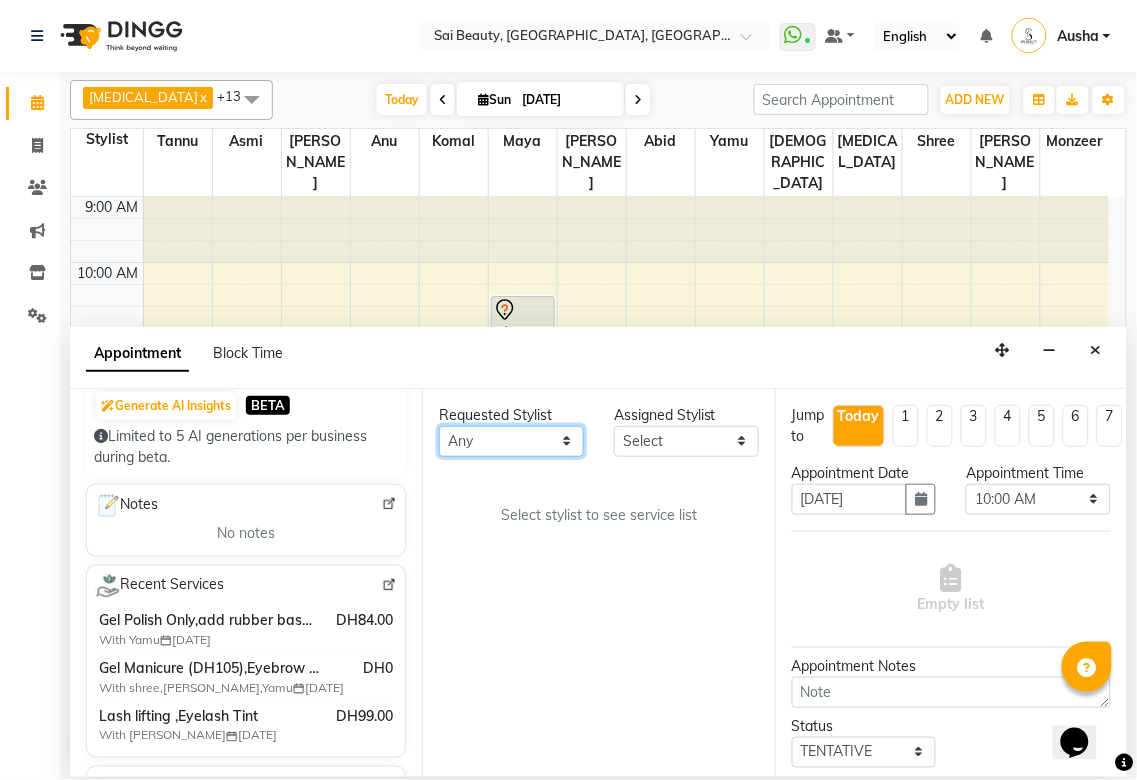 select on "43674" 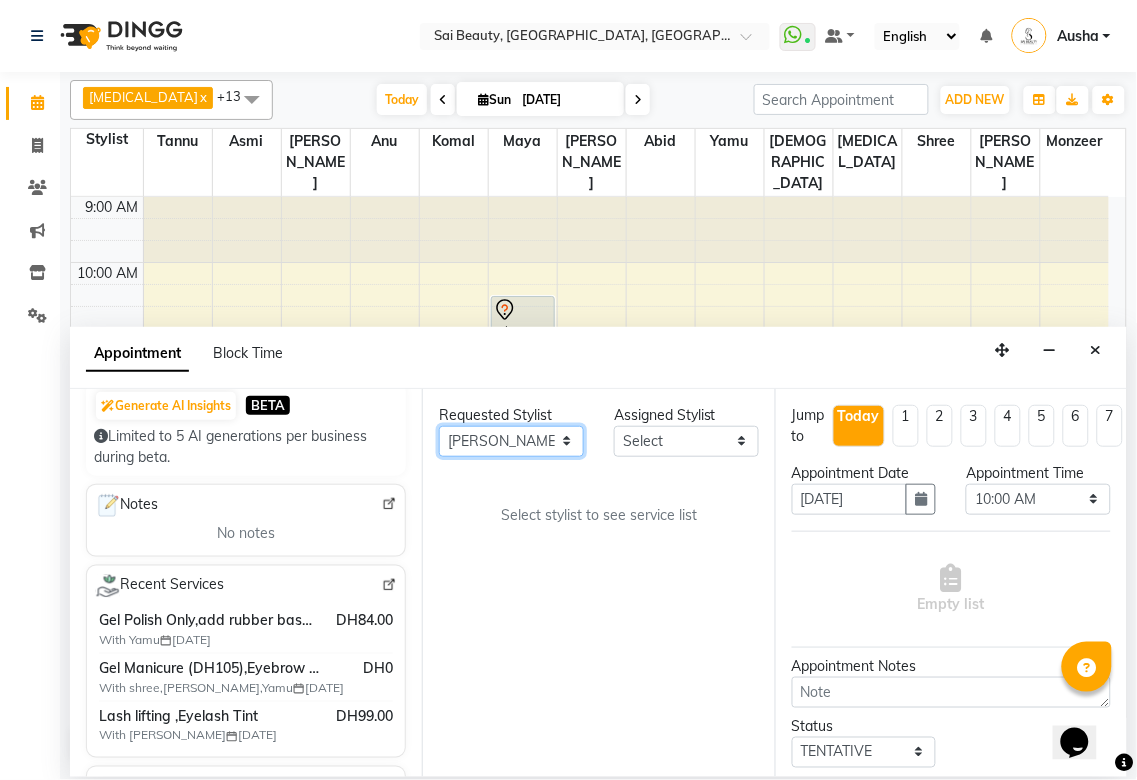 click on "Any [PERSON_NAME][MEDICAL_DATA] [PERSON_NAME] Asmi [PERSON_NAME] Gita [PERSON_NAME] Monzeer shree [PERSON_NAME] Surakcha [PERSON_NAME]" at bounding box center (511, 441) 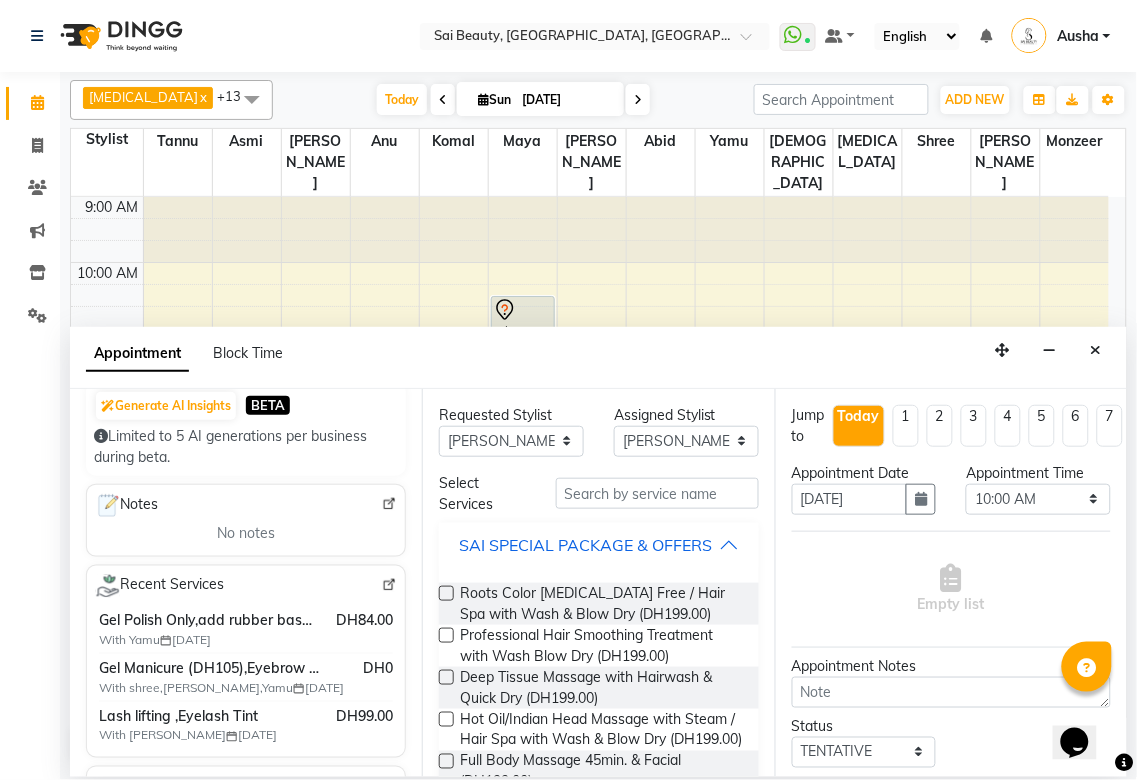 click on "SAI SPECIAL PACKAGE & OFFERS" at bounding box center [585, 545] 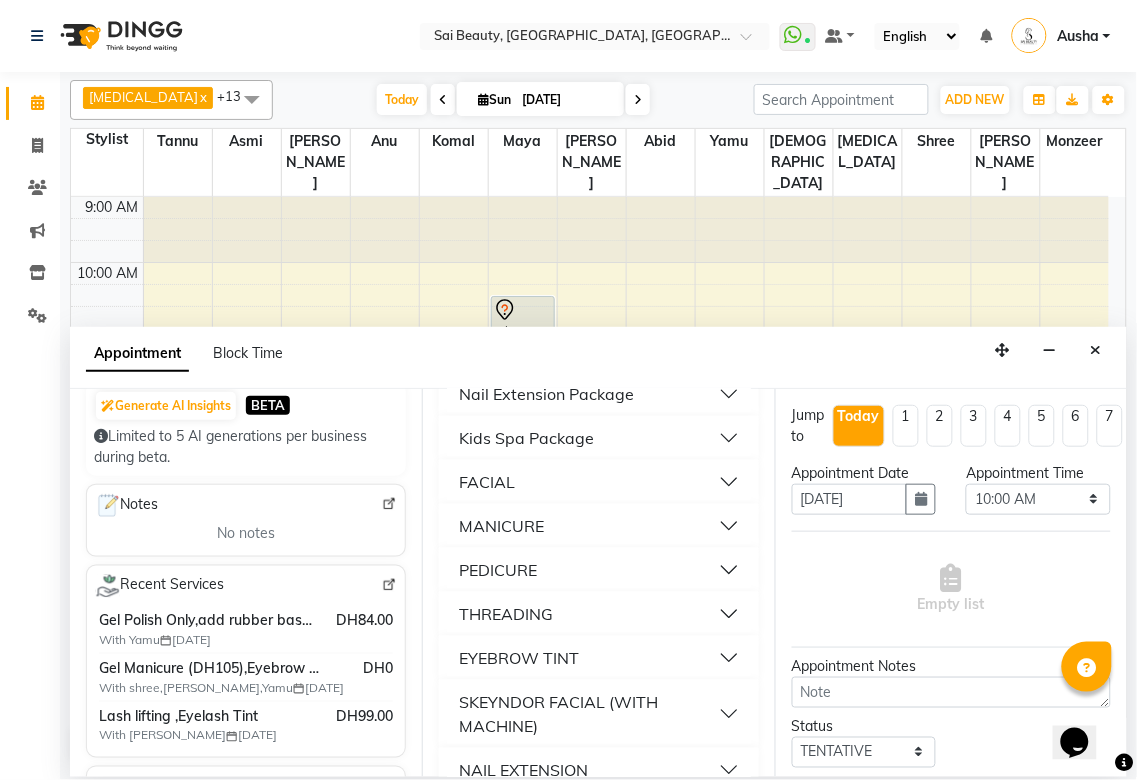 scroll, scrollTop: 198, scrollLeft: 0, axis: vertical 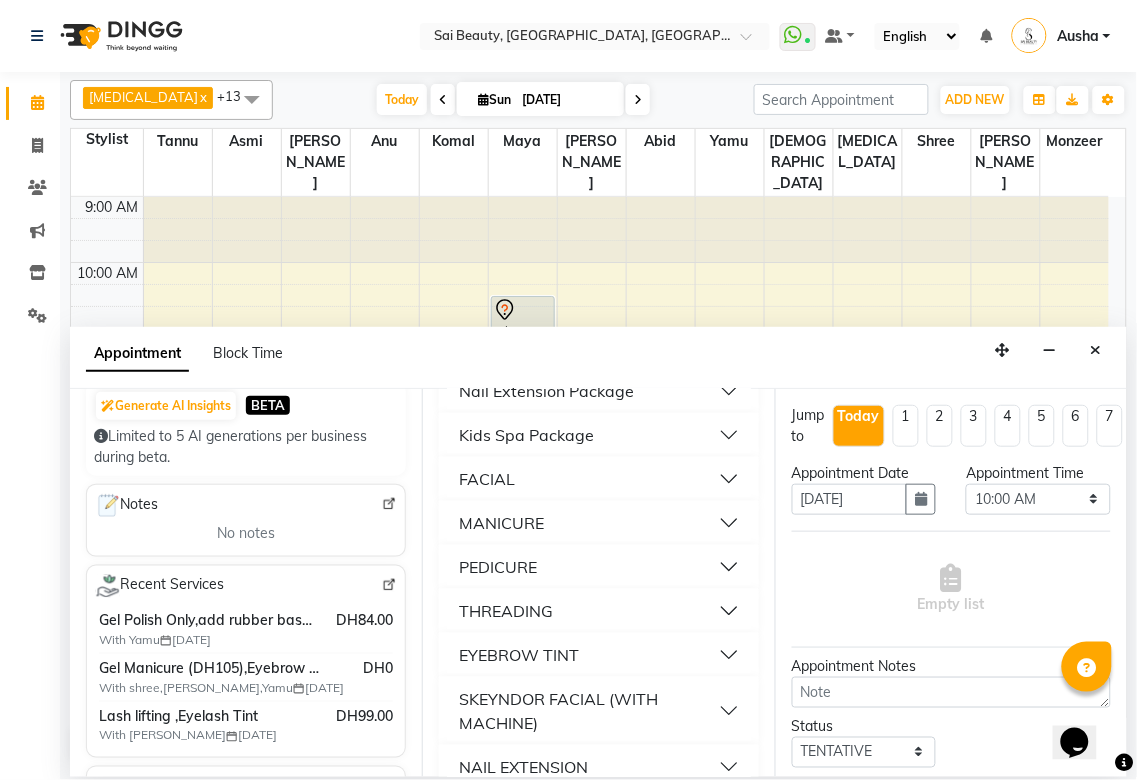 click on "MANICURE" at bounding box center [598, 523] 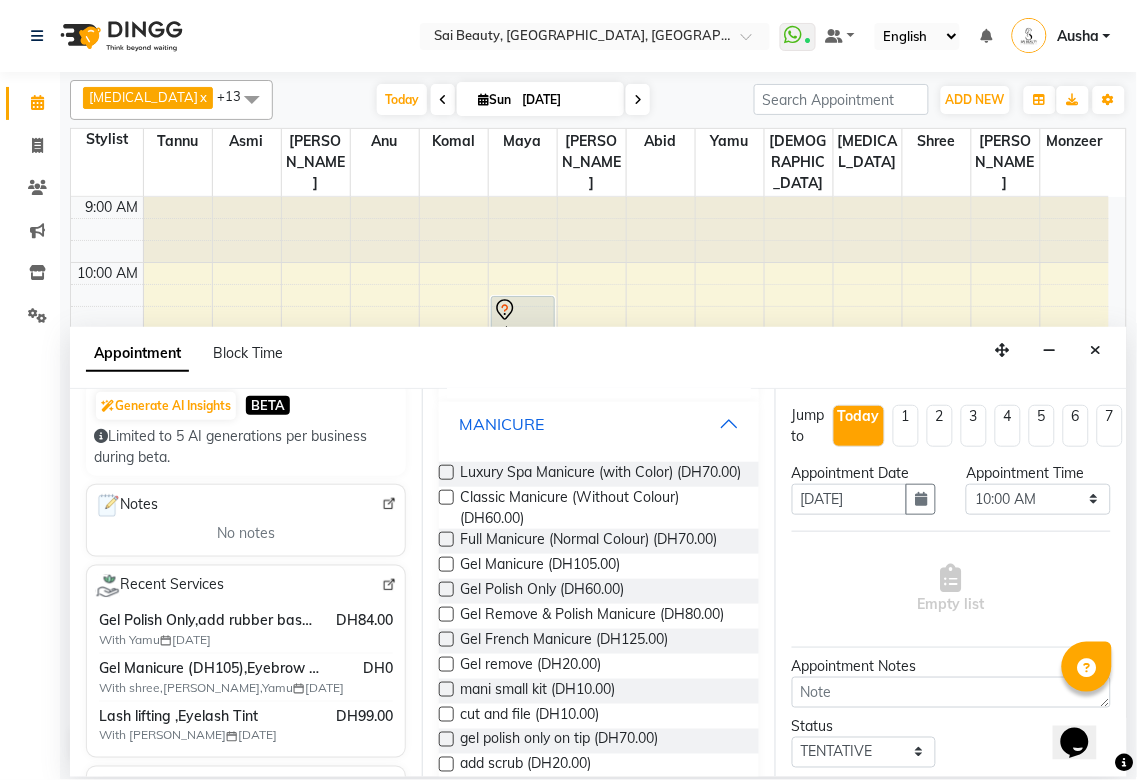 scroll, scrollTop: 300, scrollLeft: 0, axis: vertical 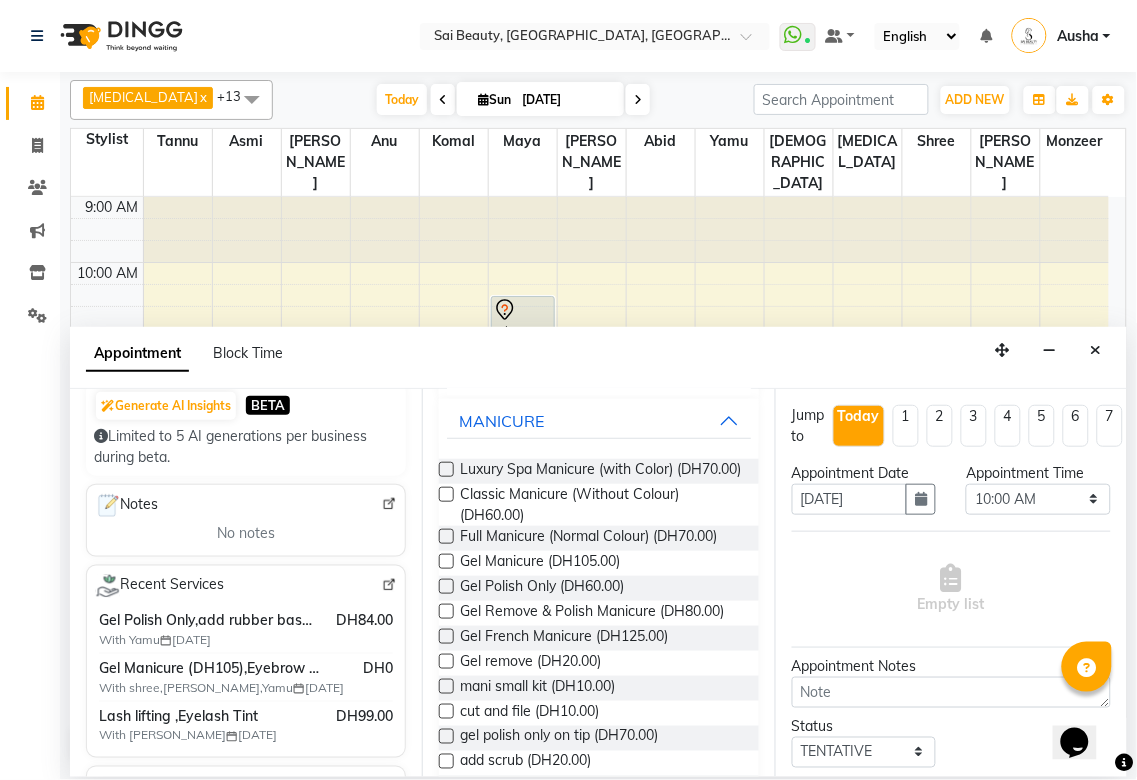 click at bounding box center [446, 586] 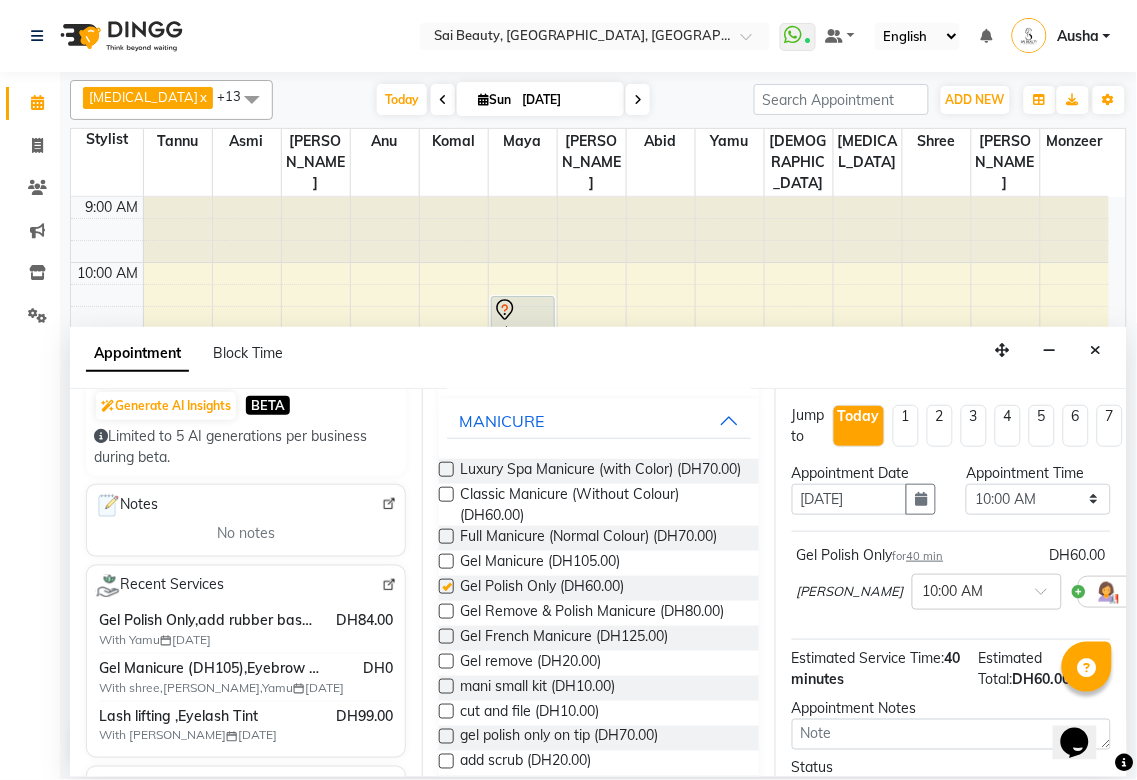 checkbox on "false" 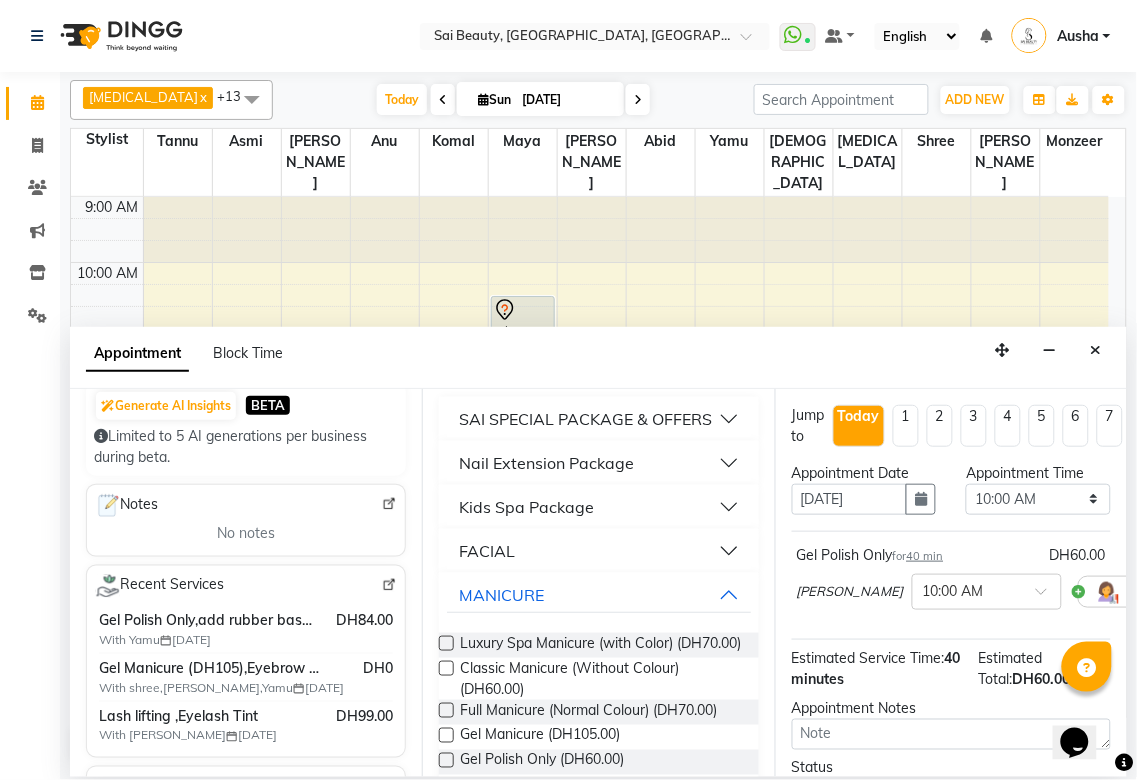 scroll, scrollTop: 0, scrollLeft: 0, axis: both 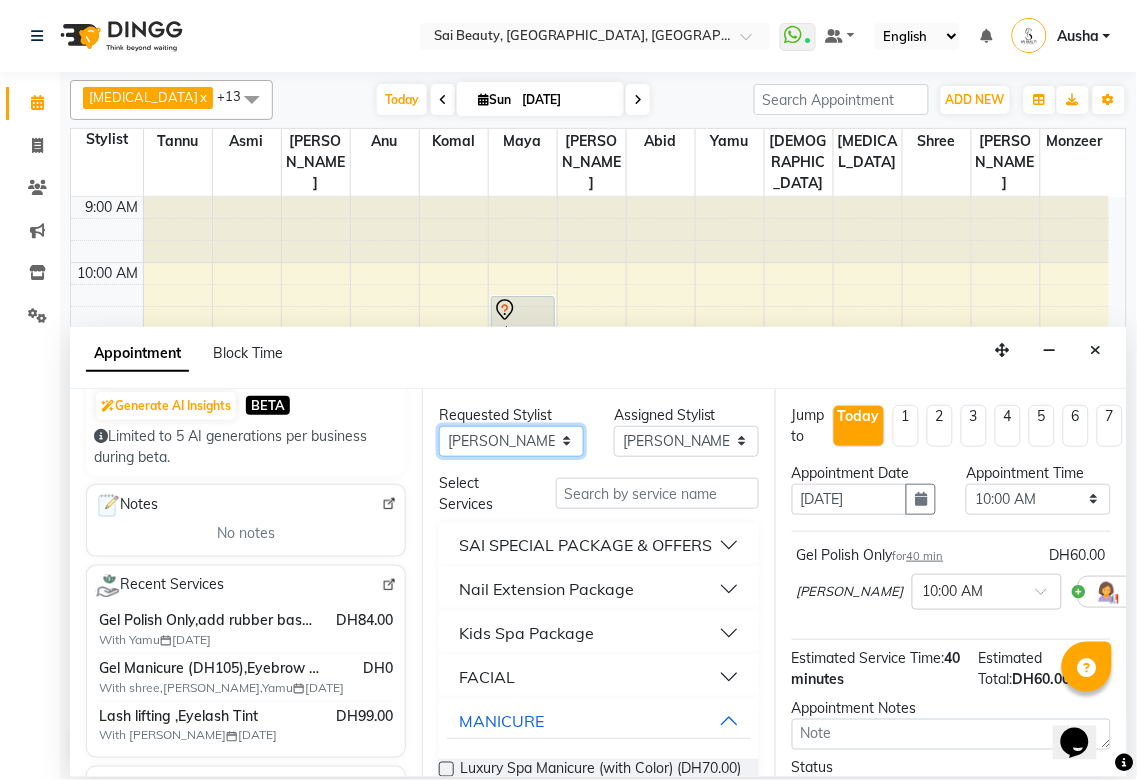 click on "Any [PERSON_NAME][MEDICAL_DATA] [PERSON_NAME] Asmi [PERSON_NAME] Gita [PERSON_NAME] Monzeer shree [PERSON_NAME] Surakcha [PERSON_NAME]" at bounding box center (511, 441) 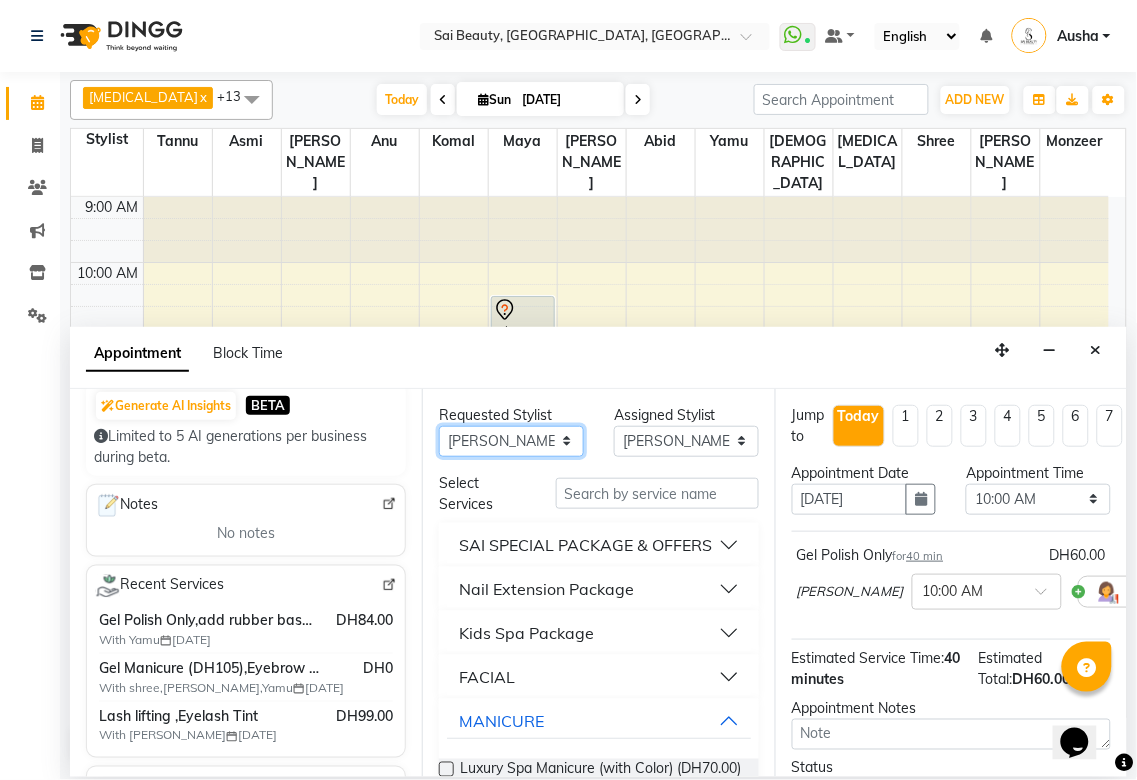 select on "63787" 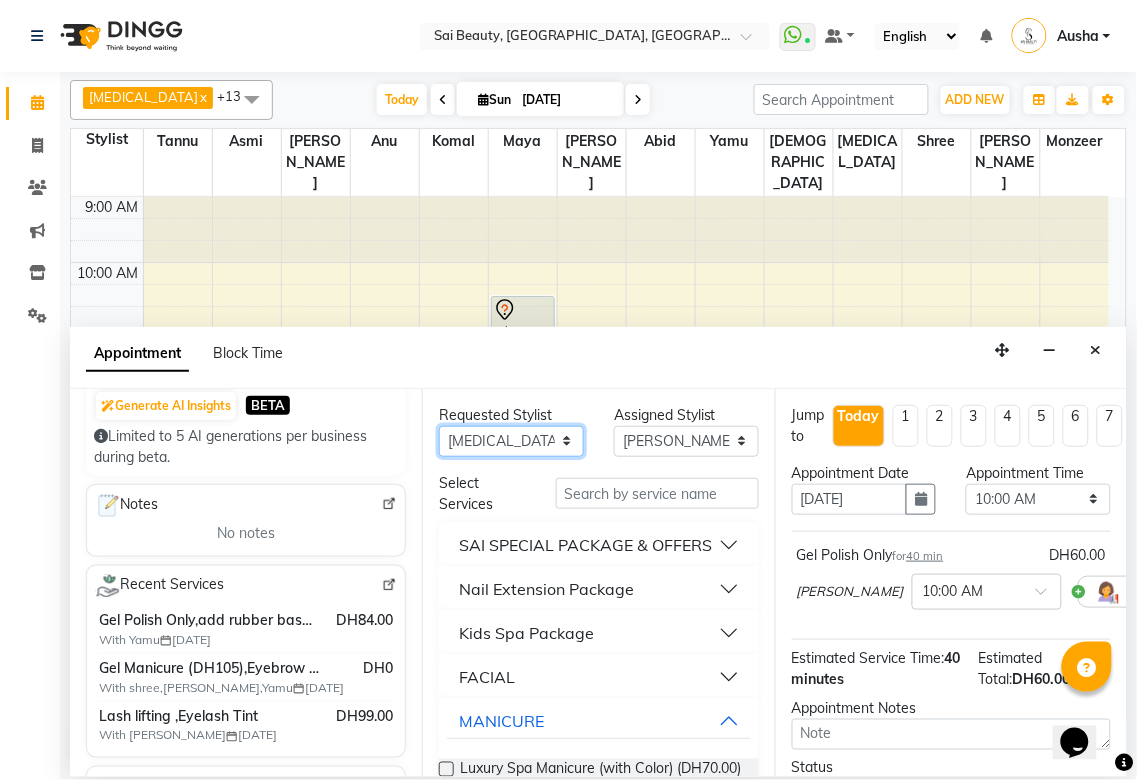 click on "Any [PERSON_NAME][MEDICAL_DATA] [PERSON_NAME] Asmi [PERSON_NAME] Gita [PERSON_NAME] Monzeer shree [PERSON_NAME] Surakcha [PERSON_NAME]" at bounding box center (511, 441) 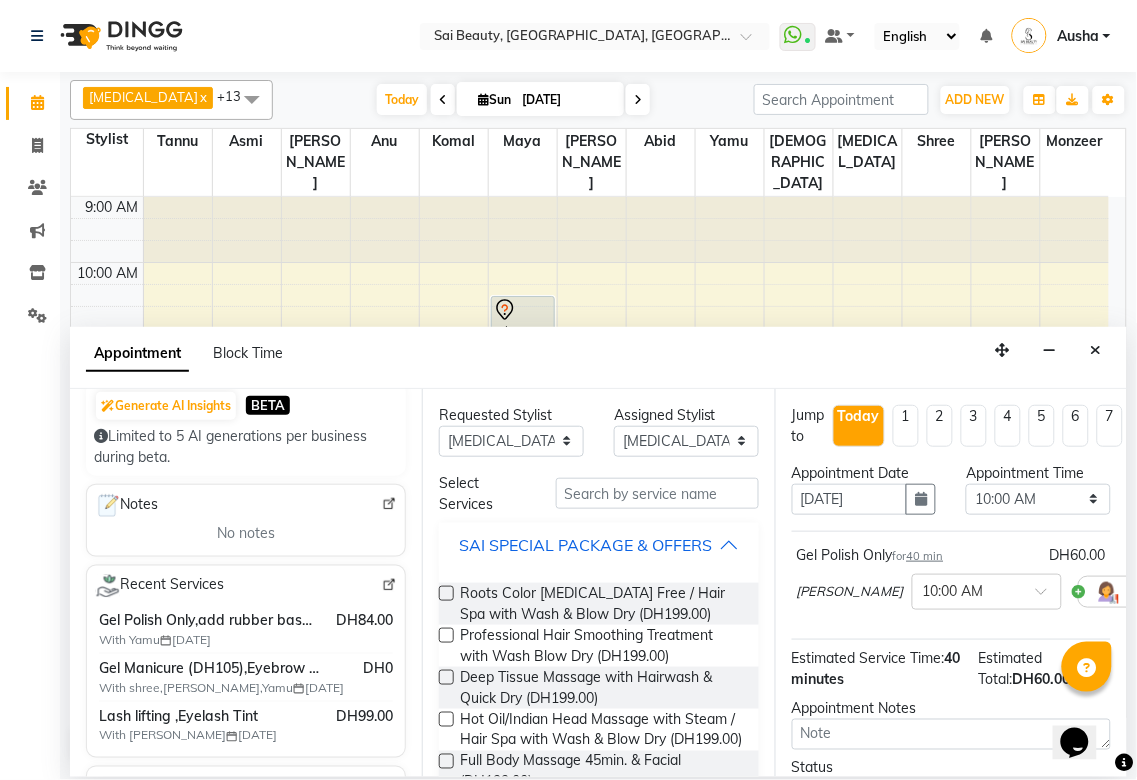 click on "SAI SPECIAL PACKAGE & OFFERS" at bounding box center (585, 545) 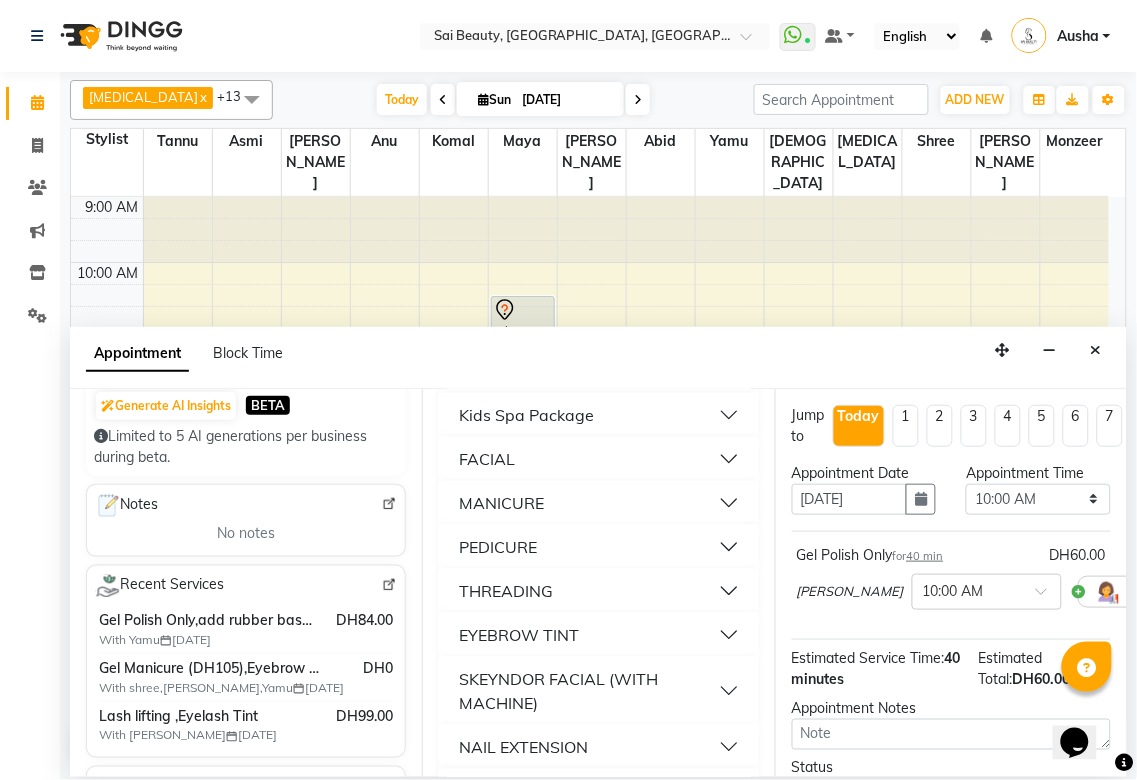 scroll, scrollTop: 227, scrollLeft: 0, axis: vertical 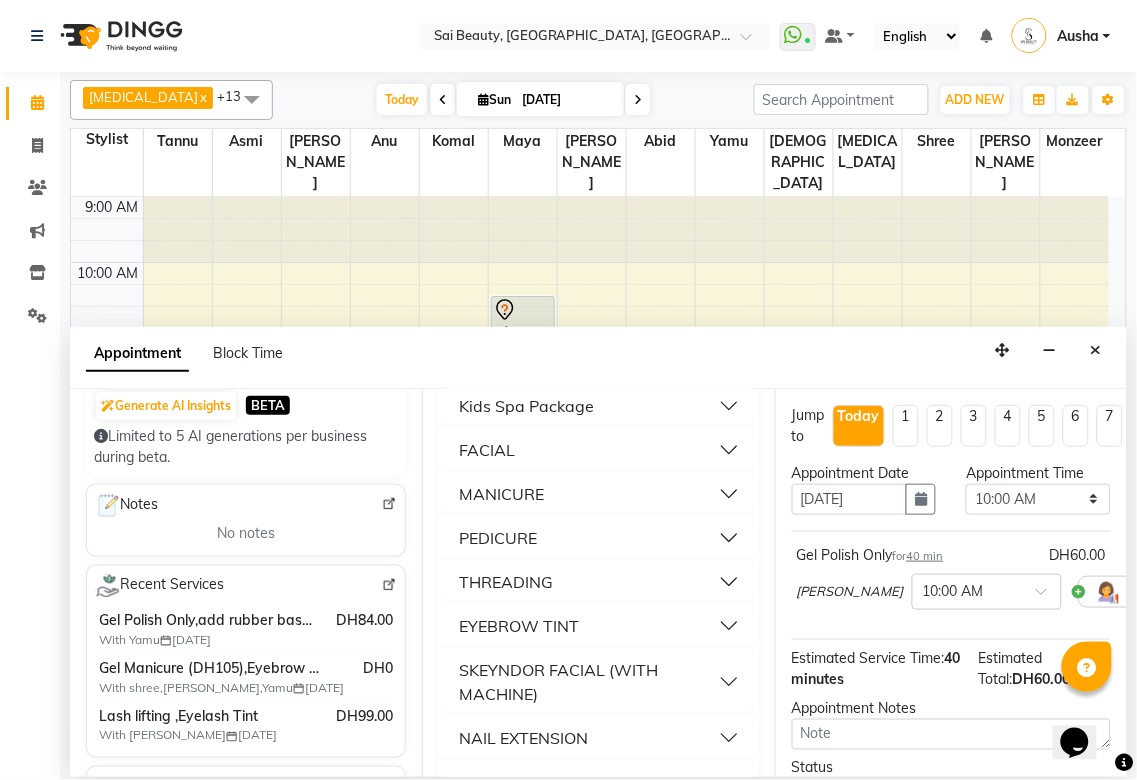 click on "PEDICURE" at bounding box center [598, 538] 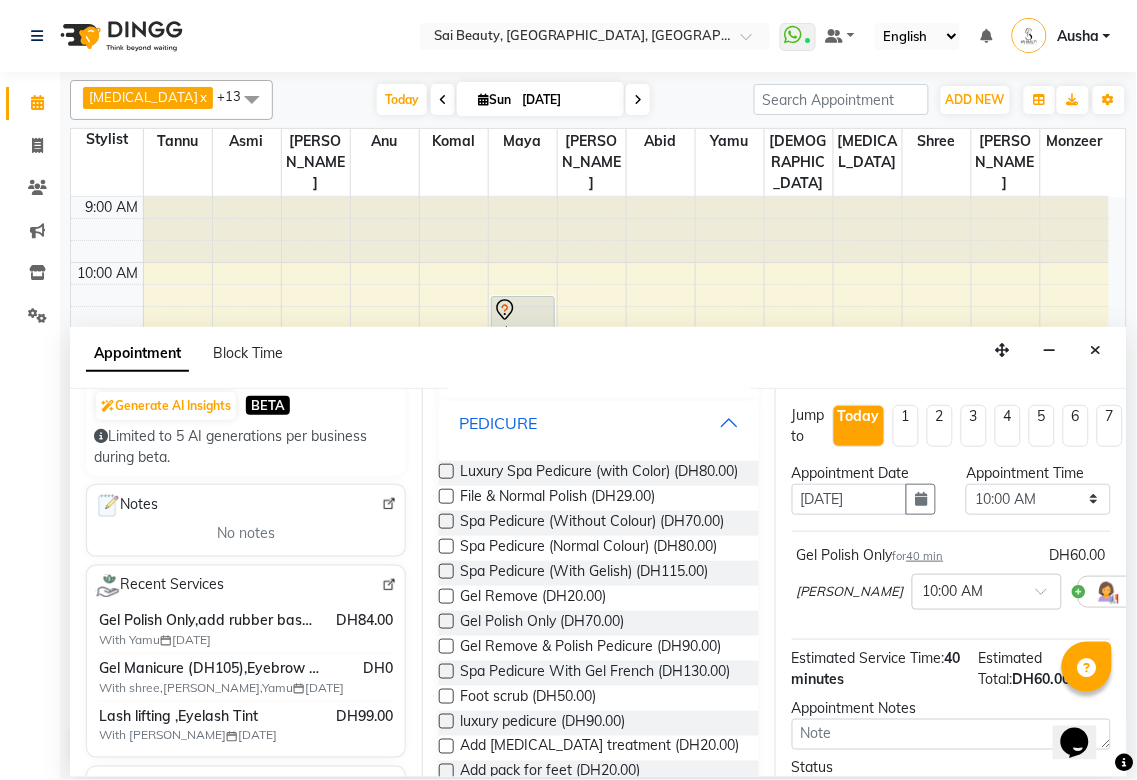 scroll, scrollTop: 358, scrollLeft: 0, axis: vertical 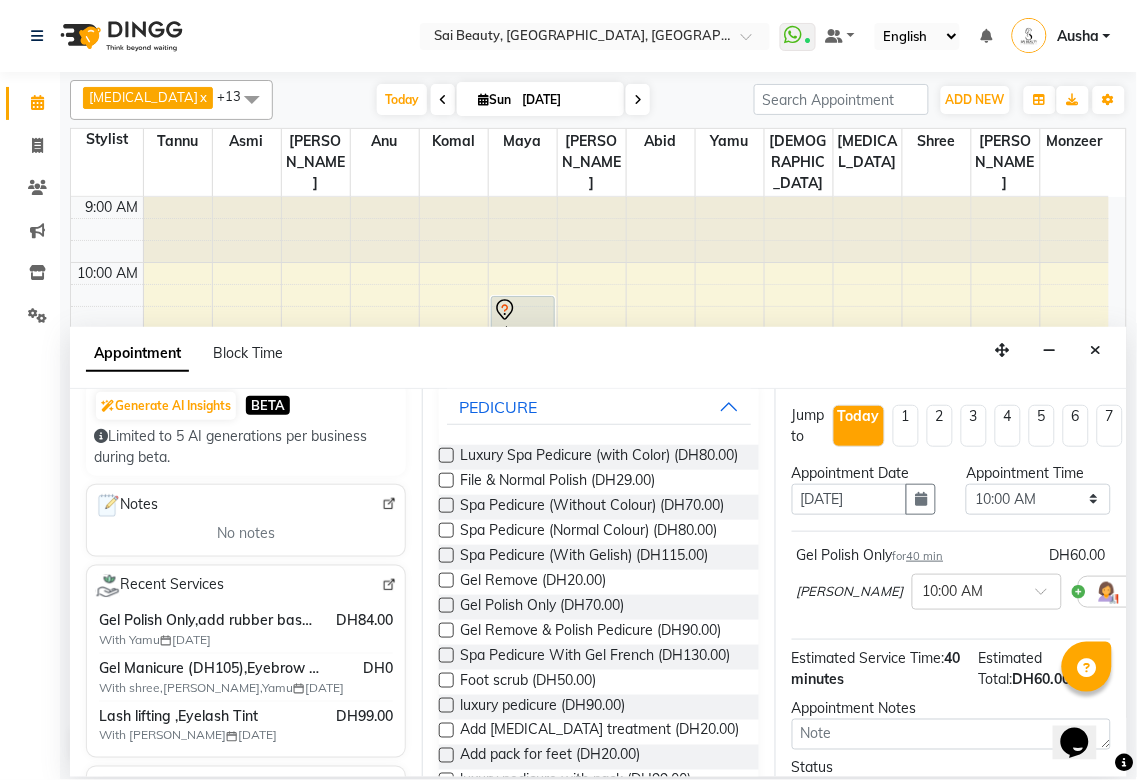 click at bounding box center [446, 555] 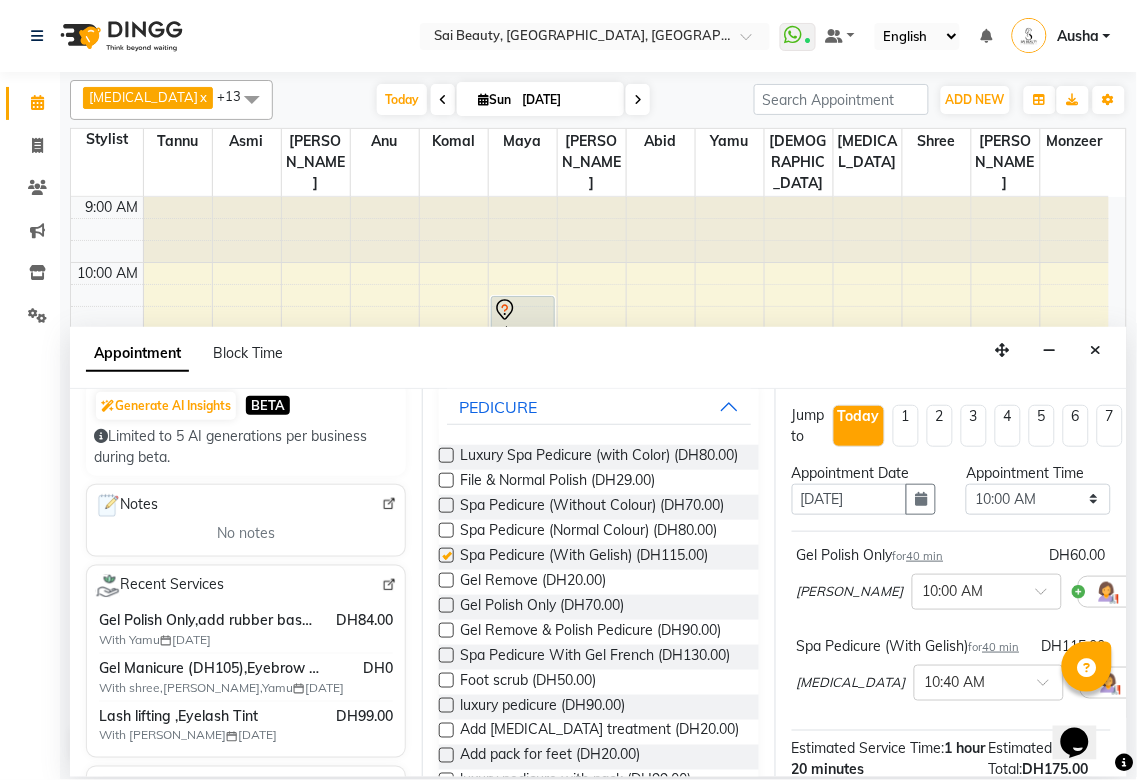 checkbox on "false" 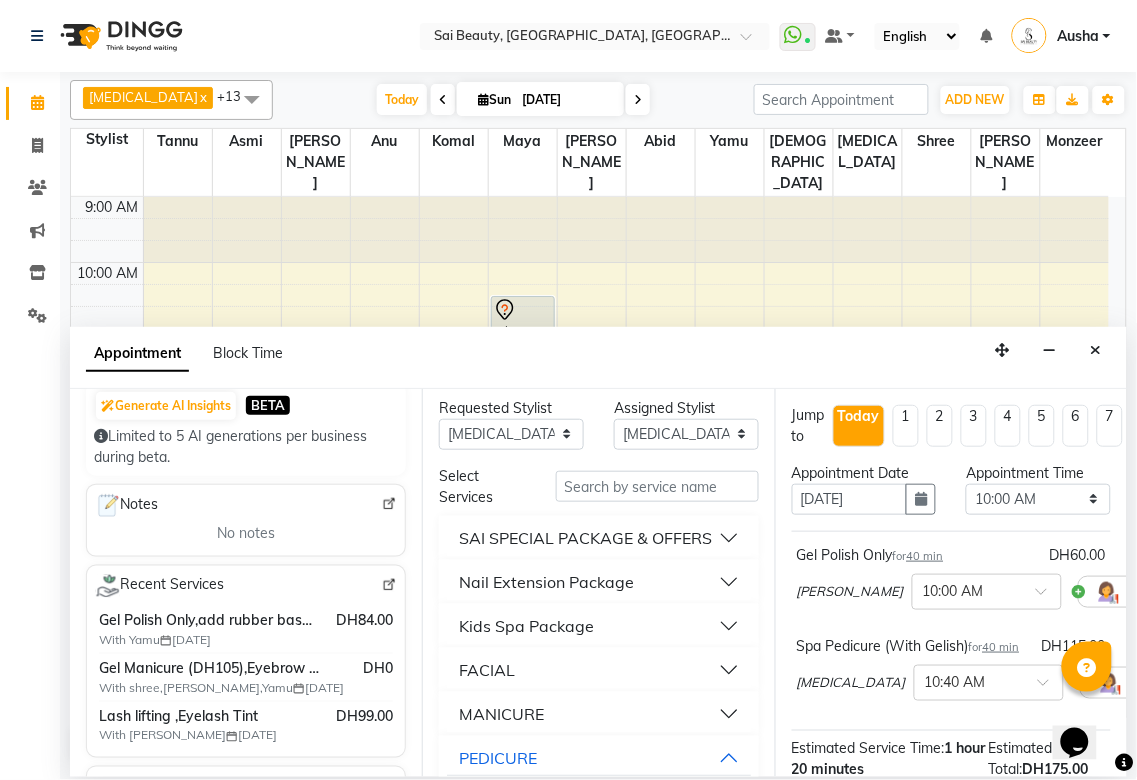 scroll, scrollTop: 0, scrollLeft: 0, axis: both 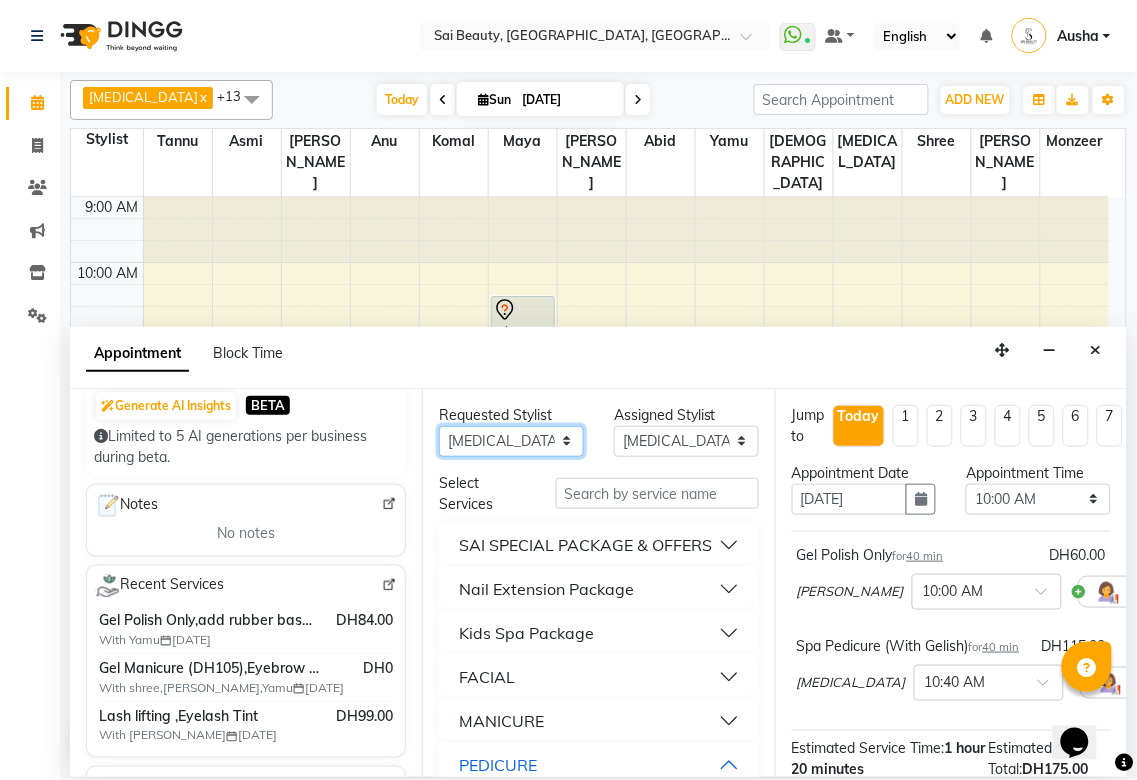 click on "Any [PERSON_NAME][MEDICAL_DATA] [PERSON_NAME] Asmi [PERSON_NAME] Gita [PERSON_NAME] Monzeer shree [PERSON_NAME] Surakcha [PERSON_NAME]" at bounding box center [511, 441] 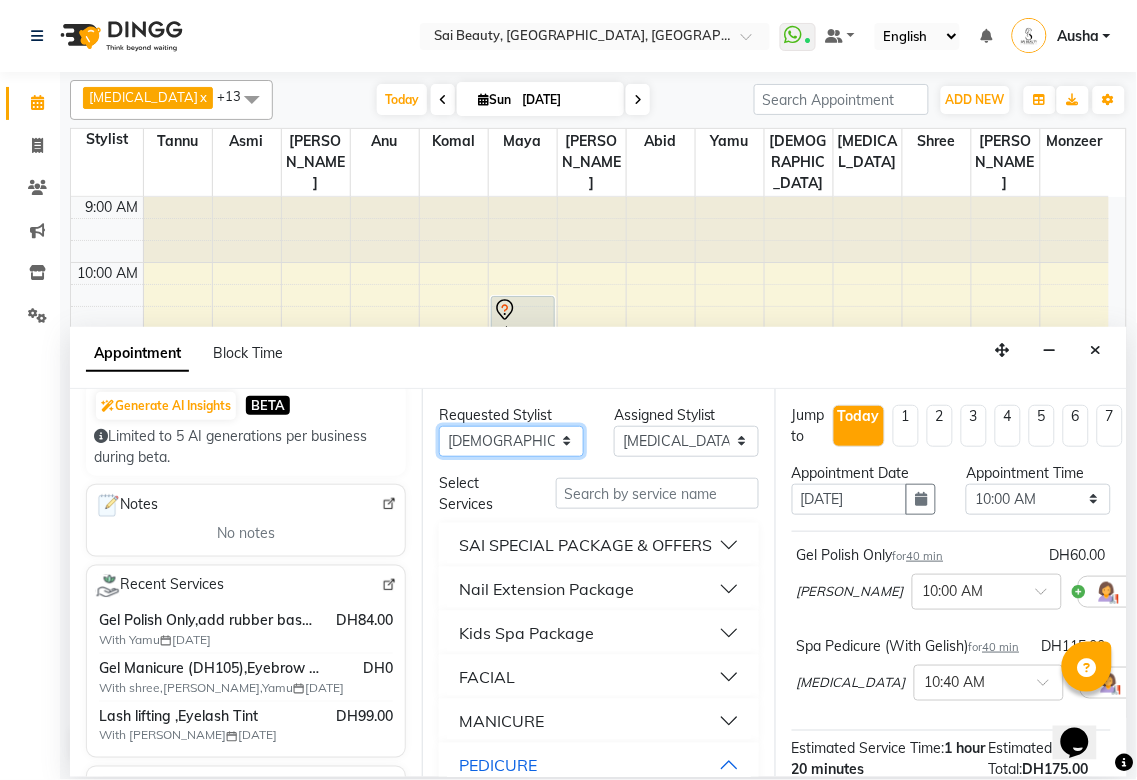 click on "Any [PERSON_NAME][MEDICAL_DATA] [PERSON_NAME] Asmi [PERSON_NAME] Gita [PERSON_NAME] Monzeer shree [PERSON_NAME] Surakcha [PERSON_NAME]" at bounding box center [511, 441] 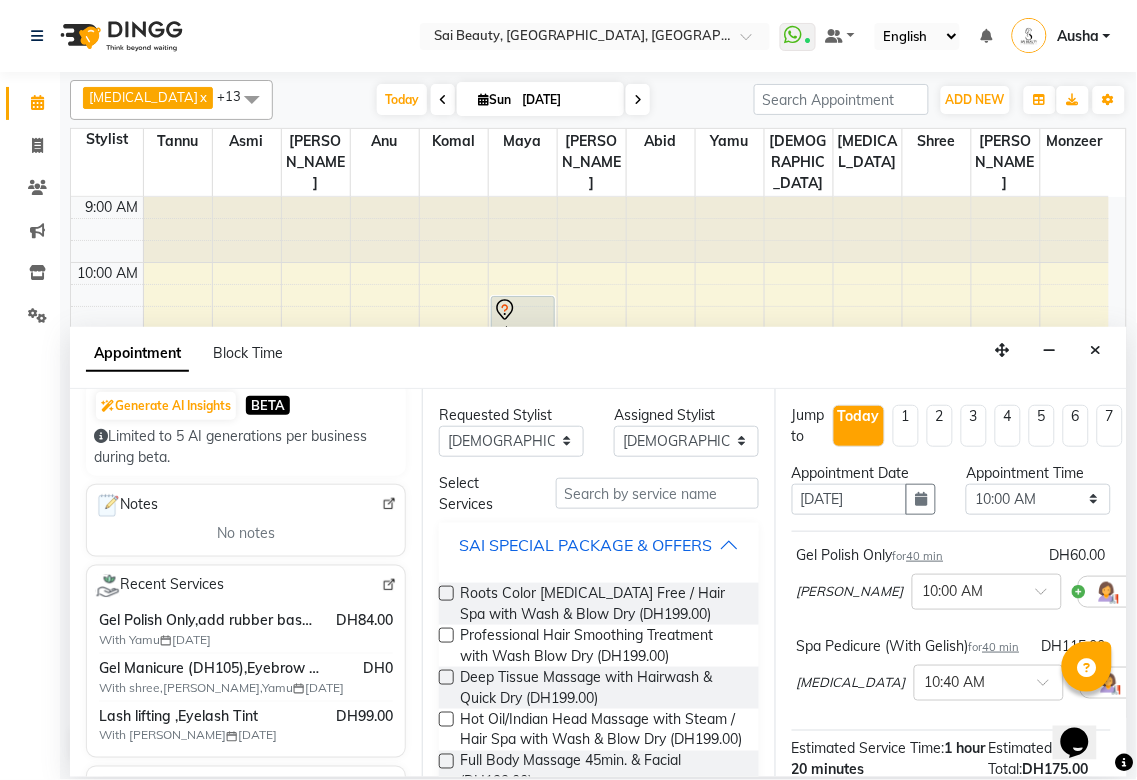 click on "SAI SPECIAL PACKAGE & OFFERS" at bounding box center [585, 545] 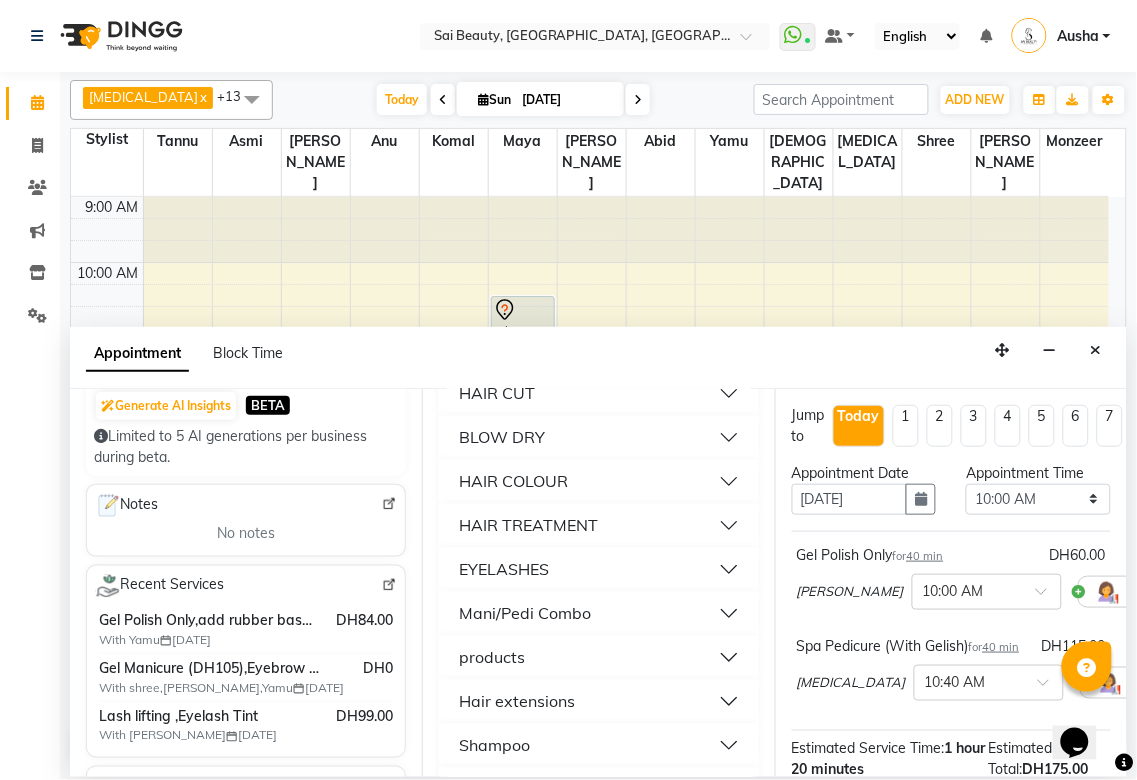 scroll, scrollTop: 897, scrollLeft: 0, axis: vertical 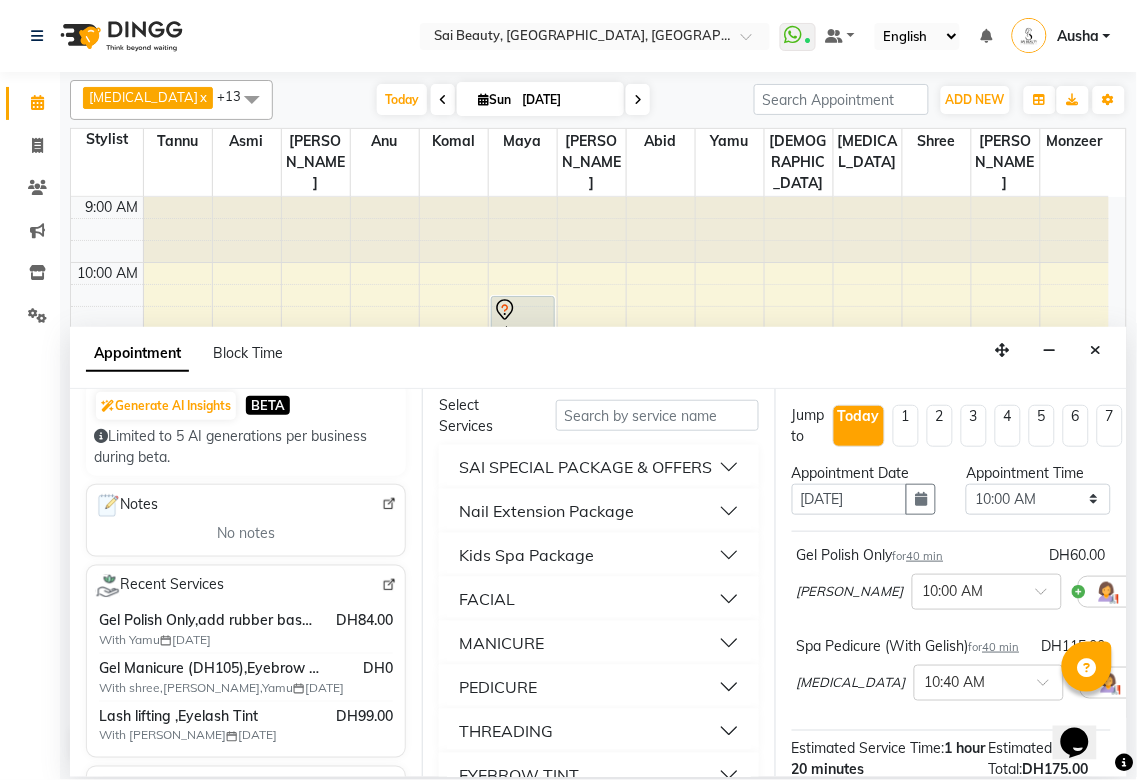 click on "Kids Spa Package" at bounding box center (598, 555) 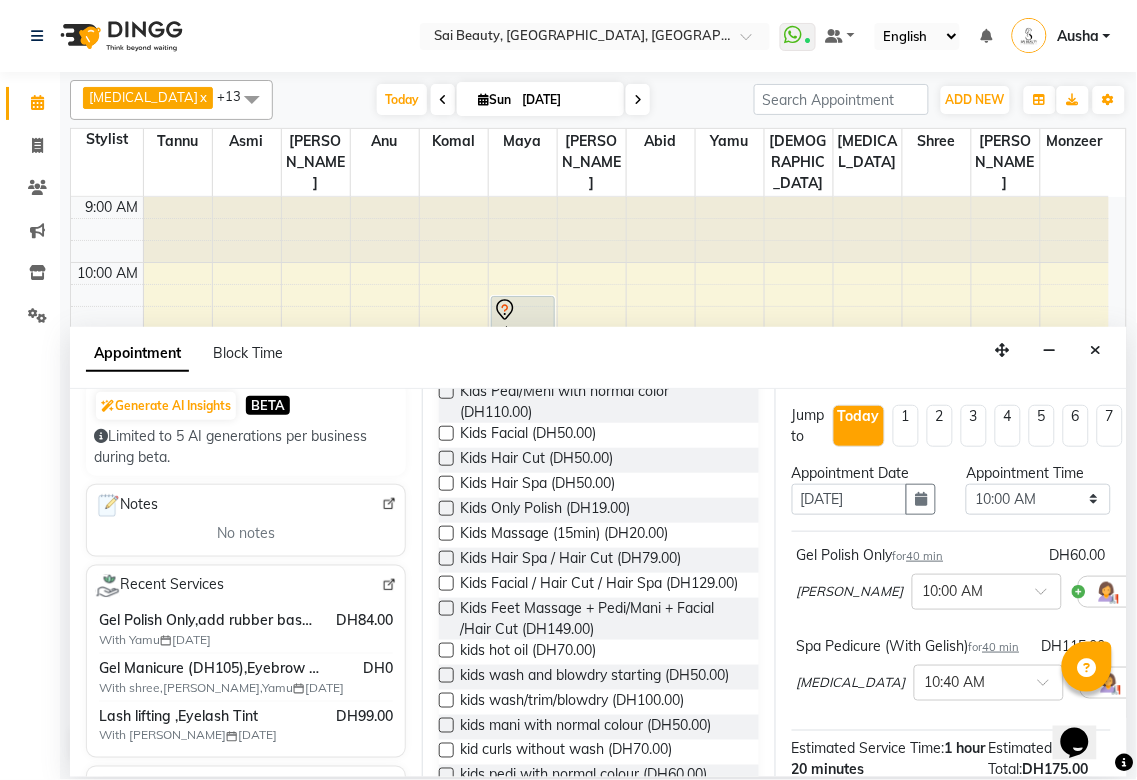 scroll, scrollTop: 291, scrollLeft: 0, axis: vertical 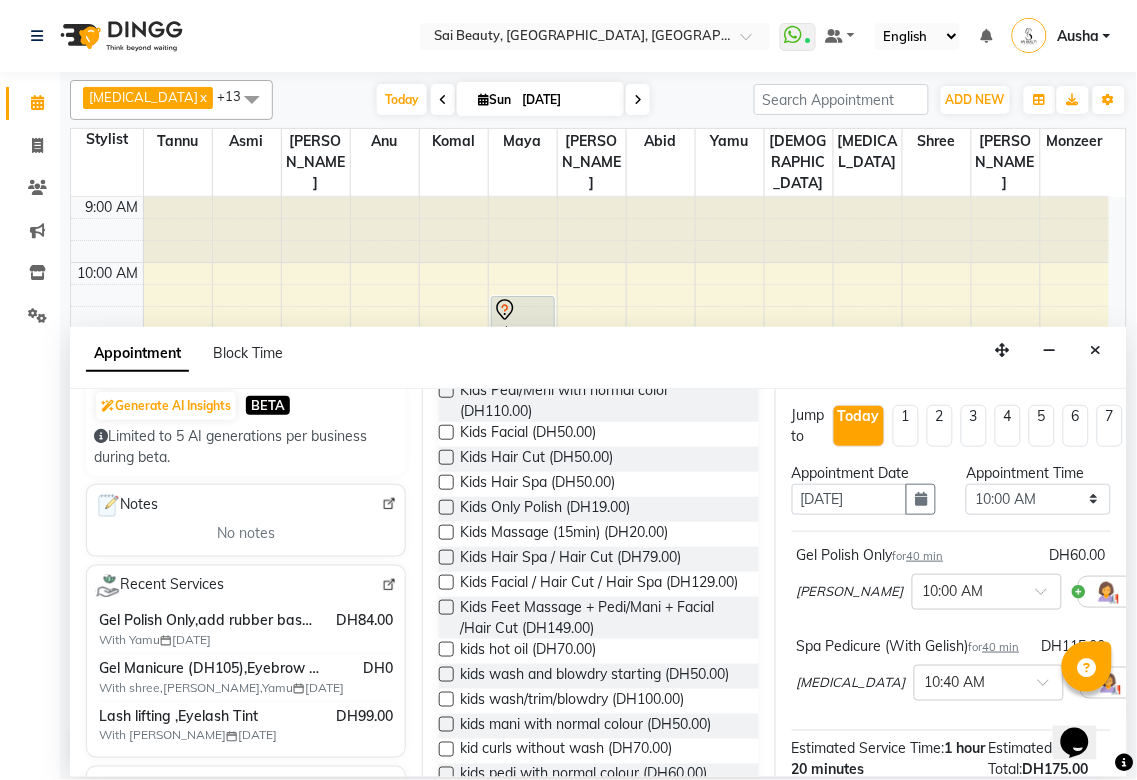 click at bounding box center [446, 507] 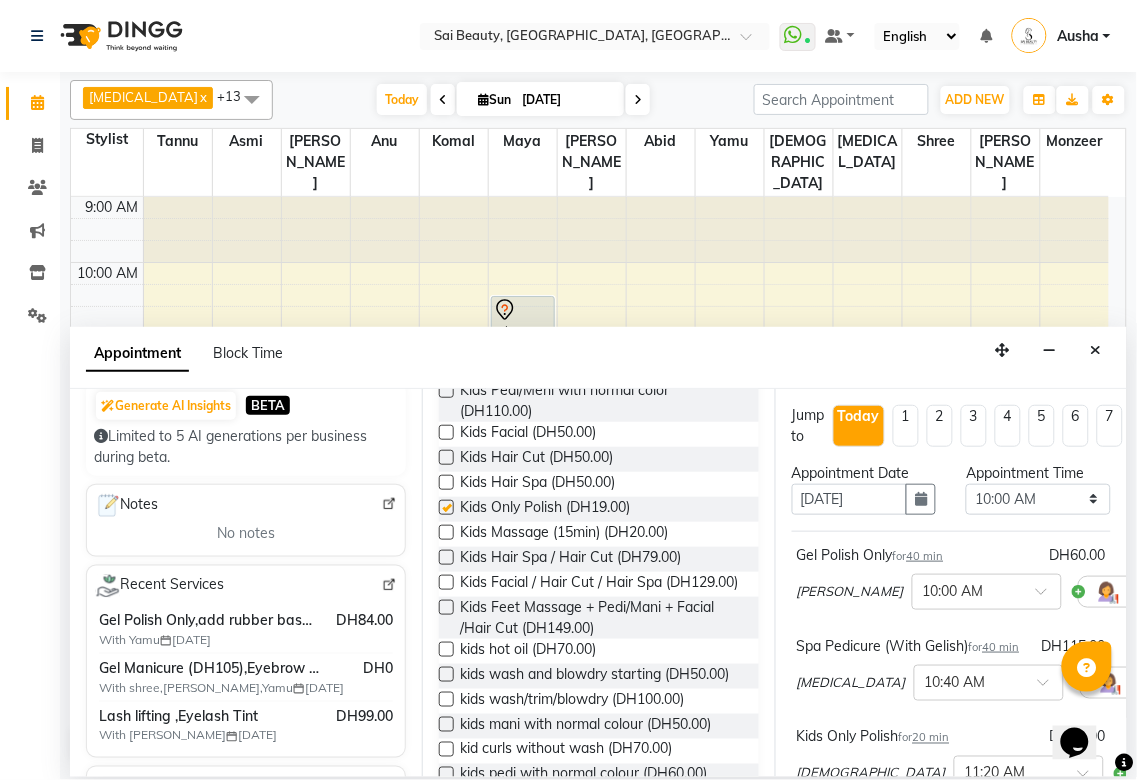 checkbox on "false" 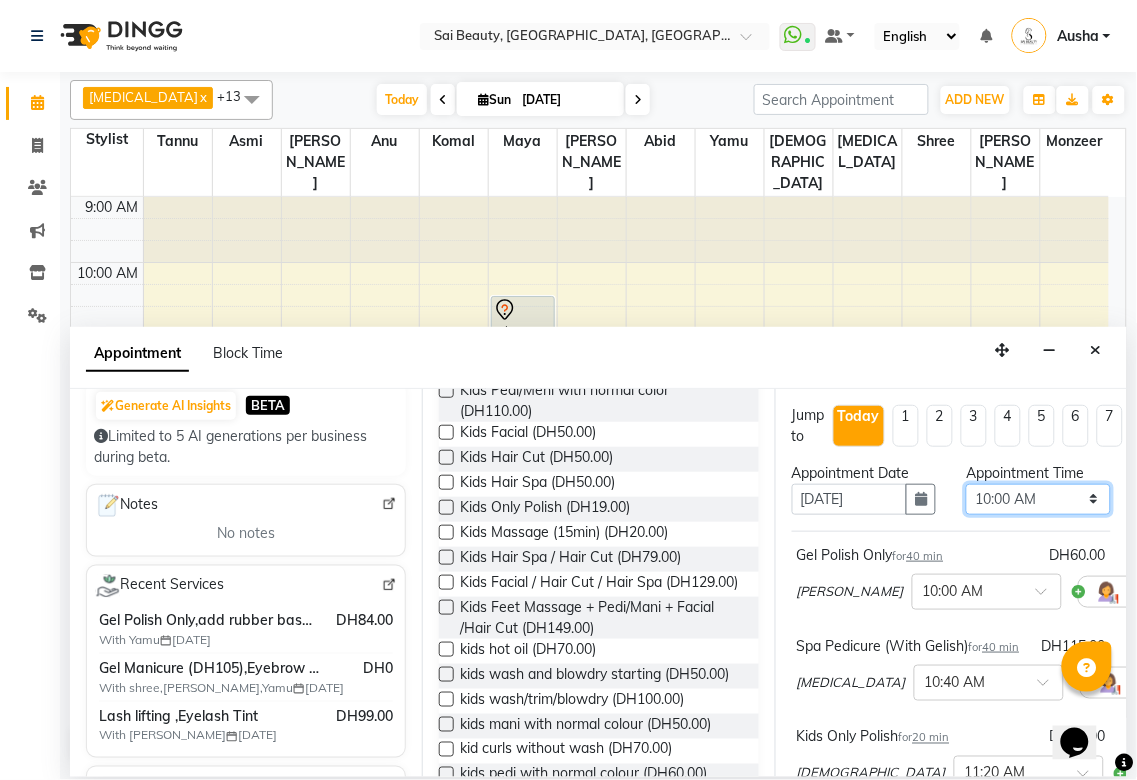click on "Select 10:00 AM 10:05 AM 10:10 AM 10:15 AM 10:20 AM 10:25 AM 10:30 AM 10:35 AM 10:40 AM 10:45 AM 10:50 AM 10:55 AM 11:00 AM 11:05 AM 11:10 AM 11:15 AM 11:20 AM 11:25 AM 11:30 AM 11:35 AM 11:40 AM 11:45 AM 11:50 AM 11:55 AM 12:00 PM 12:05 PM 12:10 PM 12:15 PM 12:20 PM 12:25 PM 12:30 PM 12:35 PM 12:40 PM 12:45 PM 12:50 PM 12:55 PM 01:00 PM 01:05 PM 01:10 PM 01:15 PM 01:20 PM 01:25 PM 01:30 PM 01:35 PM 01:40 PM 01:45 PM 01:50 PM 01:55 PM 02:00 PM 02:05 PM 02:10 PM 02:15 PM 02:20 PM 02:25 PM 02:30 PM 02:35 PM 02:40 PM 02:45 PM 02:50 PM 02:55 PM 03:00 PM 03:05 PM 03:10 PM 03:15 PM 03:20 PM 03:25 PM 03:30 PM 03:35 PM 03:40 PM 03:45 PM 03:50 PM 03:55 PM 04:00 PM 04:05 PM 04:10 PM 04:15 PM 04:20 PM 04:25 PM 04:30 PM 04:35 PM 04:40 PM 04:45 PM 04:50 PM 04:55 PM 05:00 PM 05:05 PM 05:10 PM 05:15 PM 05:20 PM 05:25 PM 05:30 PM 05:35 PM 05:40 PM 05:45 PM 05:50 PM 05:55 PM 06:00 PM 06:05 PM 06:10 PM 06:15 PM 06:20 PM 06:25 PM 06:30 PM 06:35 PM 06:40 PM 06:45 PM 06:50 PM 06:55 PM 07:00 PM 07:05 PM 07:10 PM 07:15 PM 07:20 PM" at bounding box center (1038, 499) 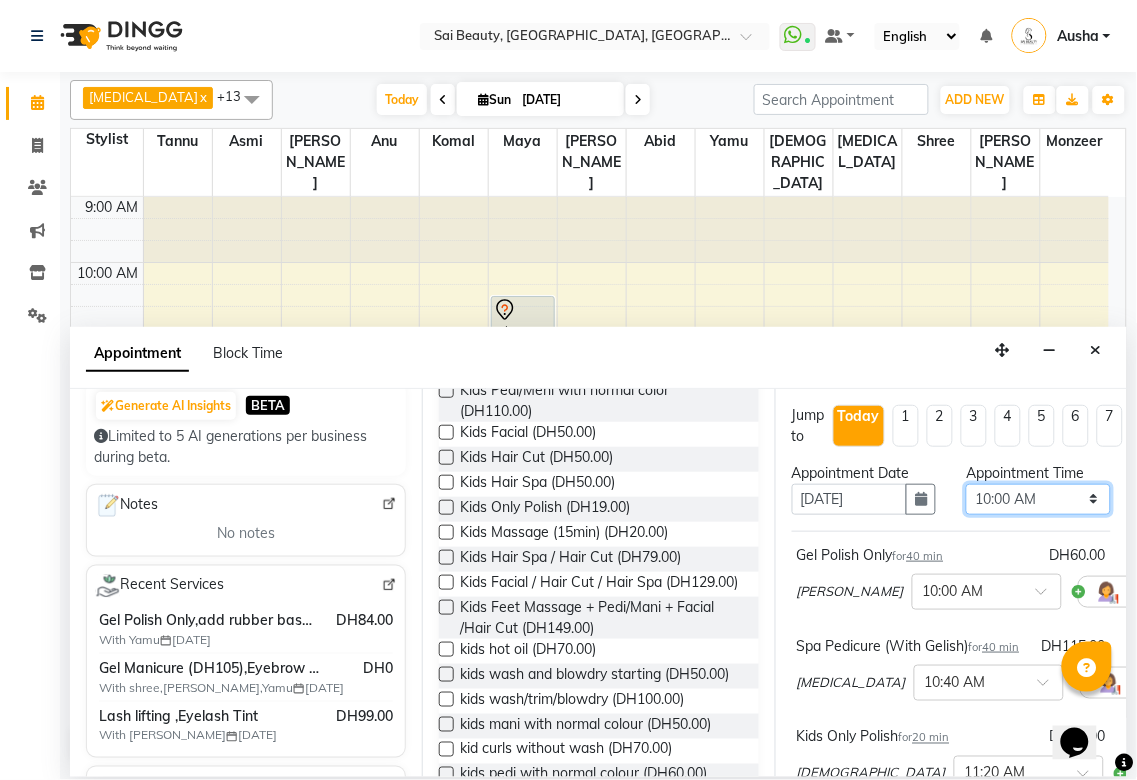 select on "1020" 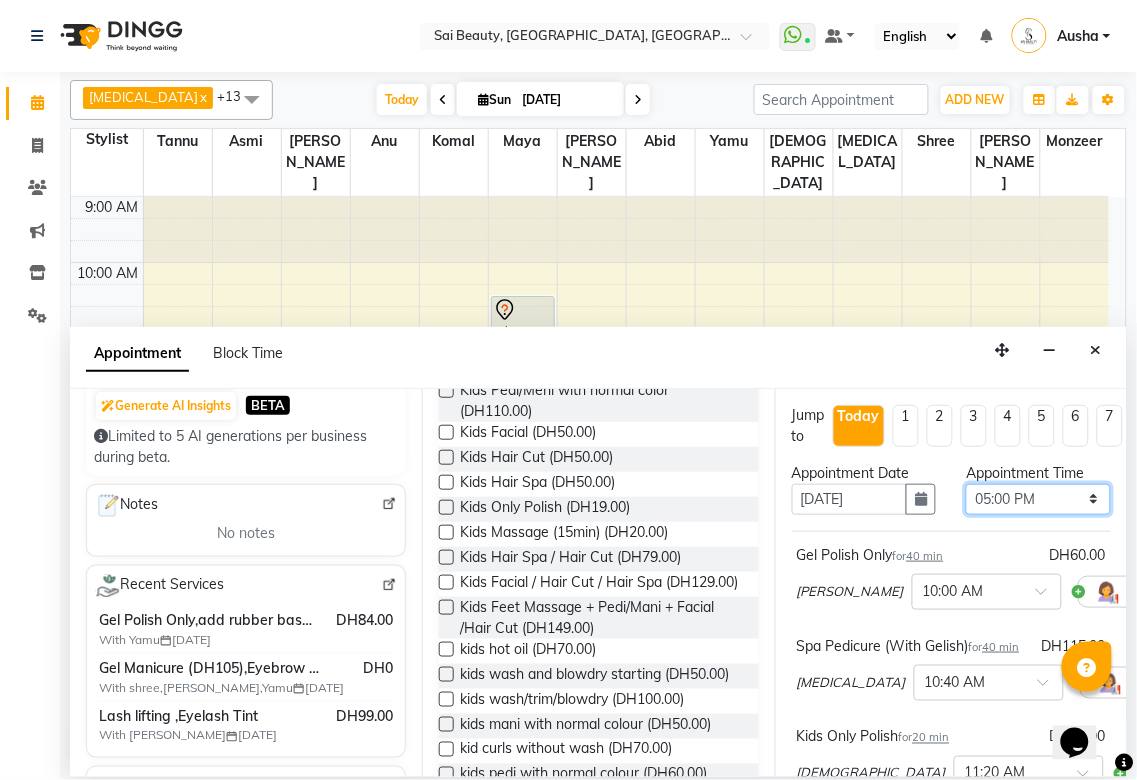 click on "Select 10:00 AM 10:05 AM 10:10 AM 10:15 AM 10:20 AM 10:25 AM 10:30 AM 10:35 AM 10:40 AM 10:45 AM 10:50 AM 10:55 AM 11:00 AM 11:05 AM 11:10 AM 11:15 AM 11:20 AM 11:25 AM 11:30 AM 11:35 AM 11:40 AM 11:45 AM 11:50 AM 11:55 AM 12:00 PM 12:05 PM 12:10 PM 12:15 PM 12:20 PM 12:25 PM 12:30 PM 12:35 PM 12:40 PM 12:45 PM 12:50 PM 12:55 PM 01:00 PM 01:05 PM 01:10 PM 01:15 PM 01:20 PM 01:25 PM 01:30 PM 01:35 PM 01:40 PM 01:45 PM 01:50 PM 01:55 PM 02:00 PM 02:05 PM 02:10 PM 02:15 PM 02:20 PM 02:25 PM 02:30 PM 02:35 PM 02:40 PM 02:45 PM 02:50 PM 02:55 PM 03:00 PM 03:05 PM 03:10 PM 03:15 PM 03:20 PM 03:25 PM 03:30 PM 03:35 PM 03:40 PM 03:45 PM 03:50 PM 03:55 PM 04:00 PM 04:05 PM 04:10 PM 04:15 PM 04:20 PM 04:25 PM 04:30 PM 04:35 PM 04:40 PM 04:45 PM 04:50 PM 04:55 PM 05:00 PM 05:05 PM 05:10 PM 05:15 PM 05:20 PM 05:25 PM 05:30 PM 05:35 PM 05:40 PM 05:45 PM 05:50 PM 05:55 PM 06:00 PM 06:05 PM 06:10 PM 06:15 PM 06:20 PM 06:25 PM 06:30 PM 06:35 PM 06:40 PM 06:45 PM 06:50 PM 06:55 PM 07:00 PM 07:05 PM 07:10 PM 07:15 PM 07:20 PM" at bounding box center (1038, 499) 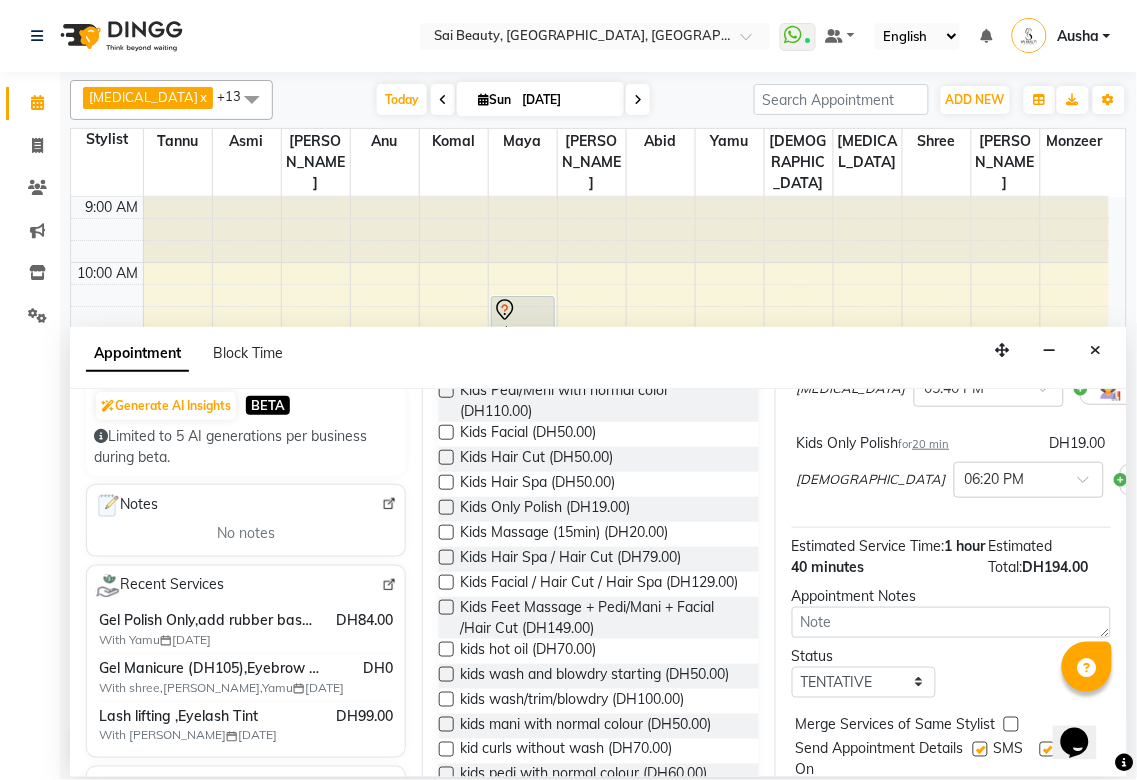 scroll, scrollTop: 395, scrollLeft: 0, axis: vertical 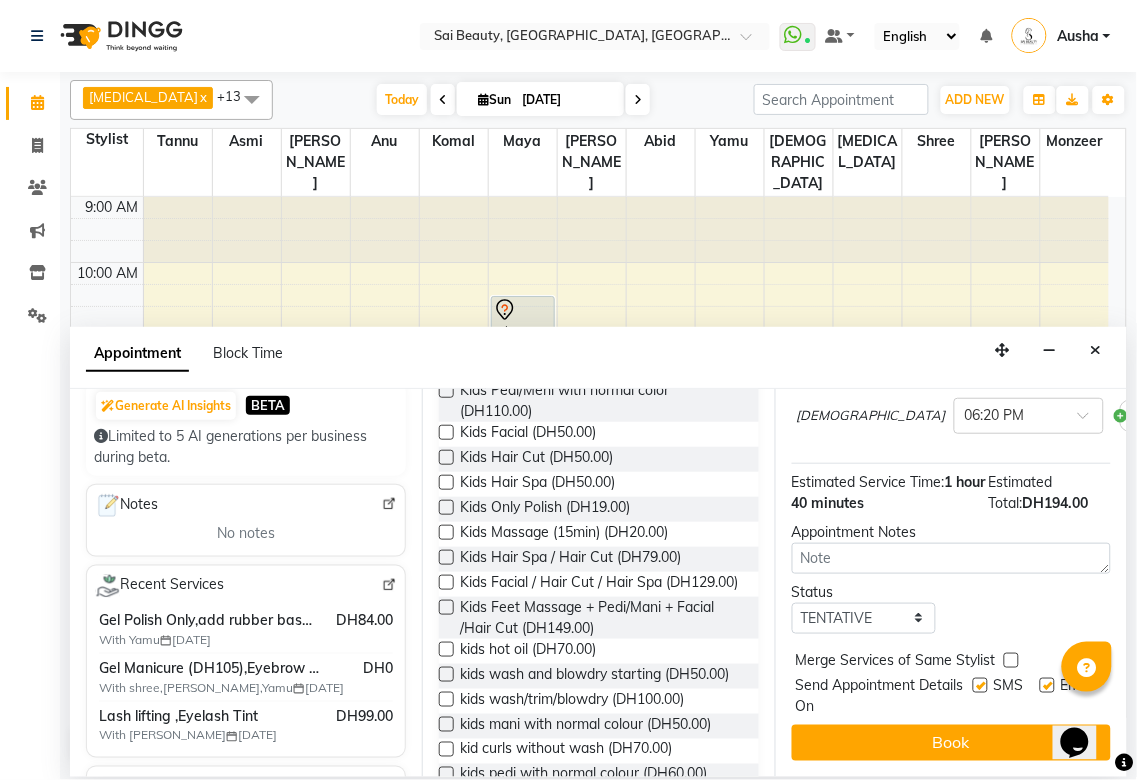 click at bounding box center (1011, 660) 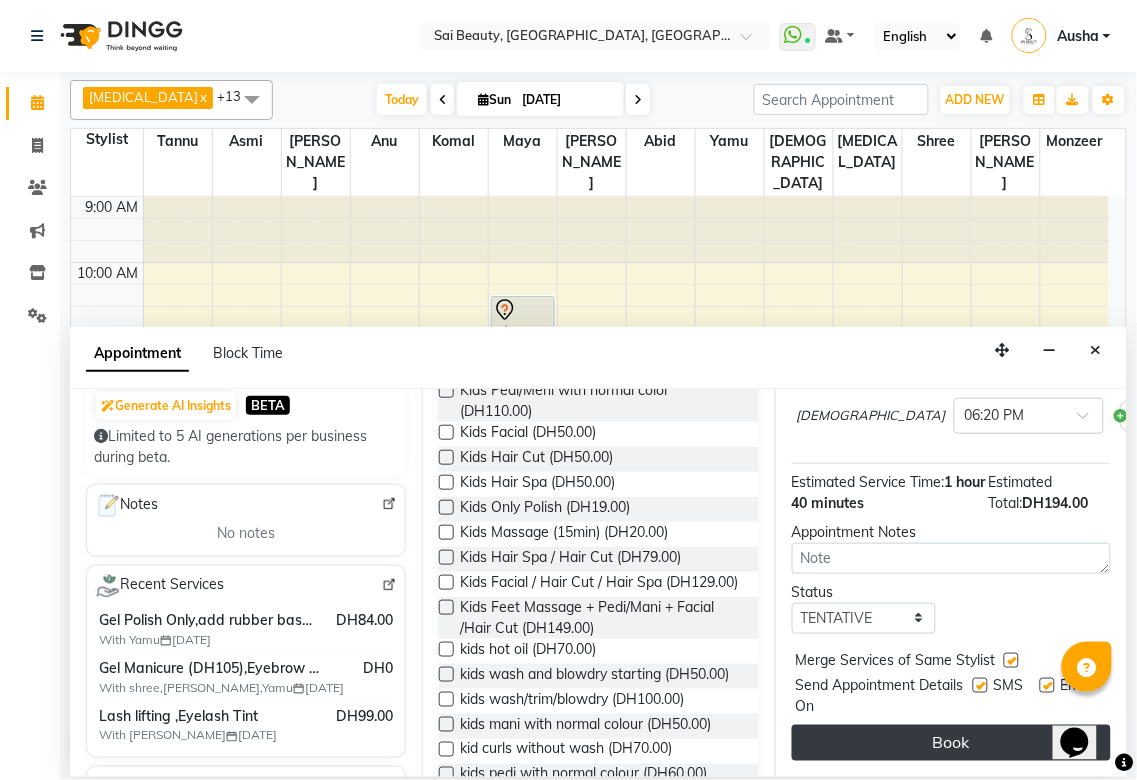 click on "Book" at bounding box center [951, 743] 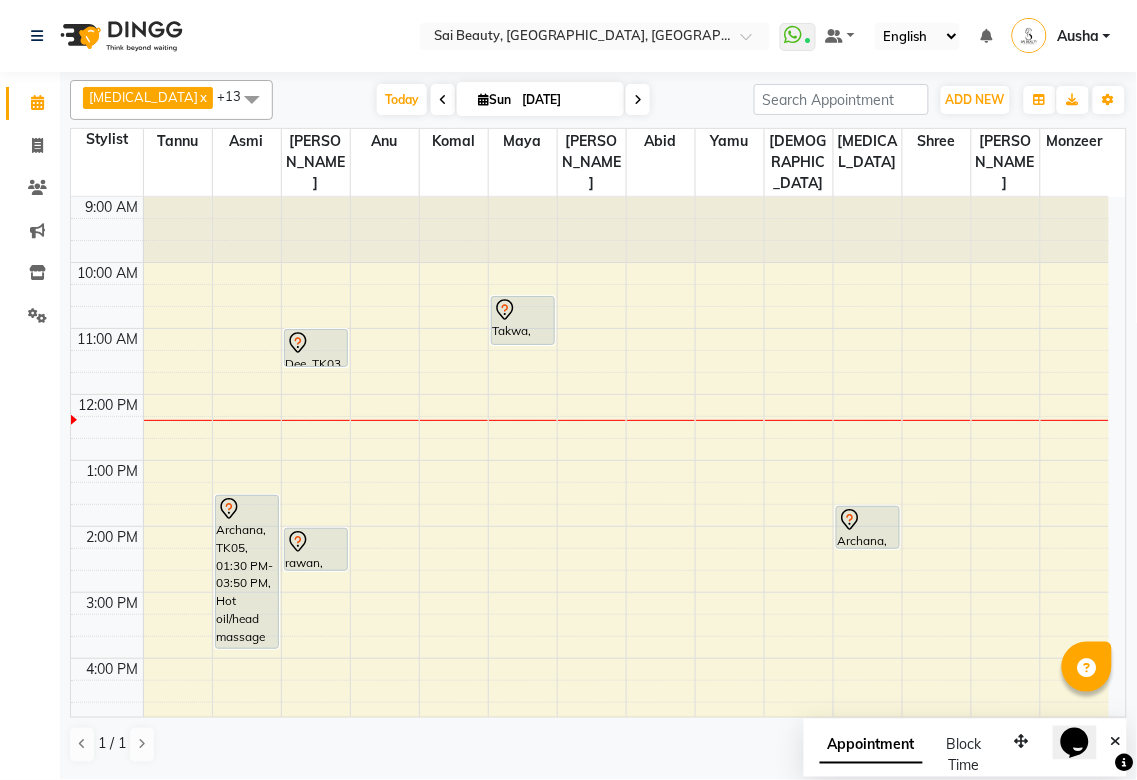 click 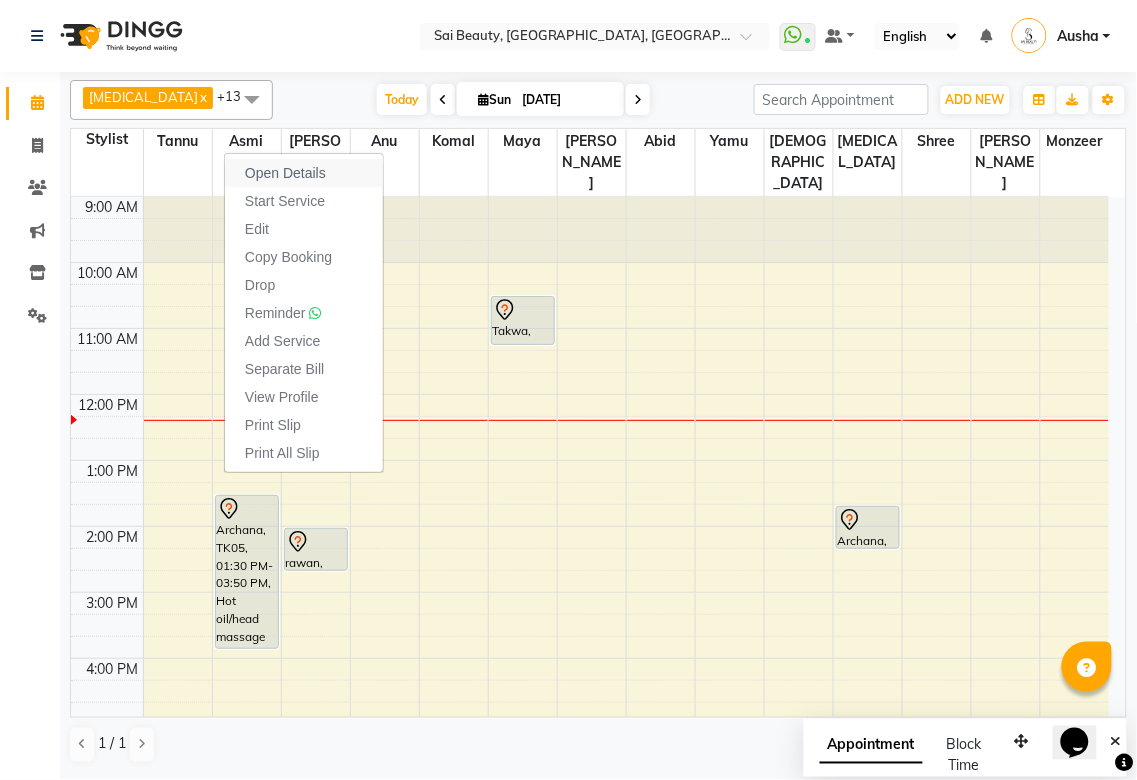 click on "Open Details" at bounding box center [285, 173] 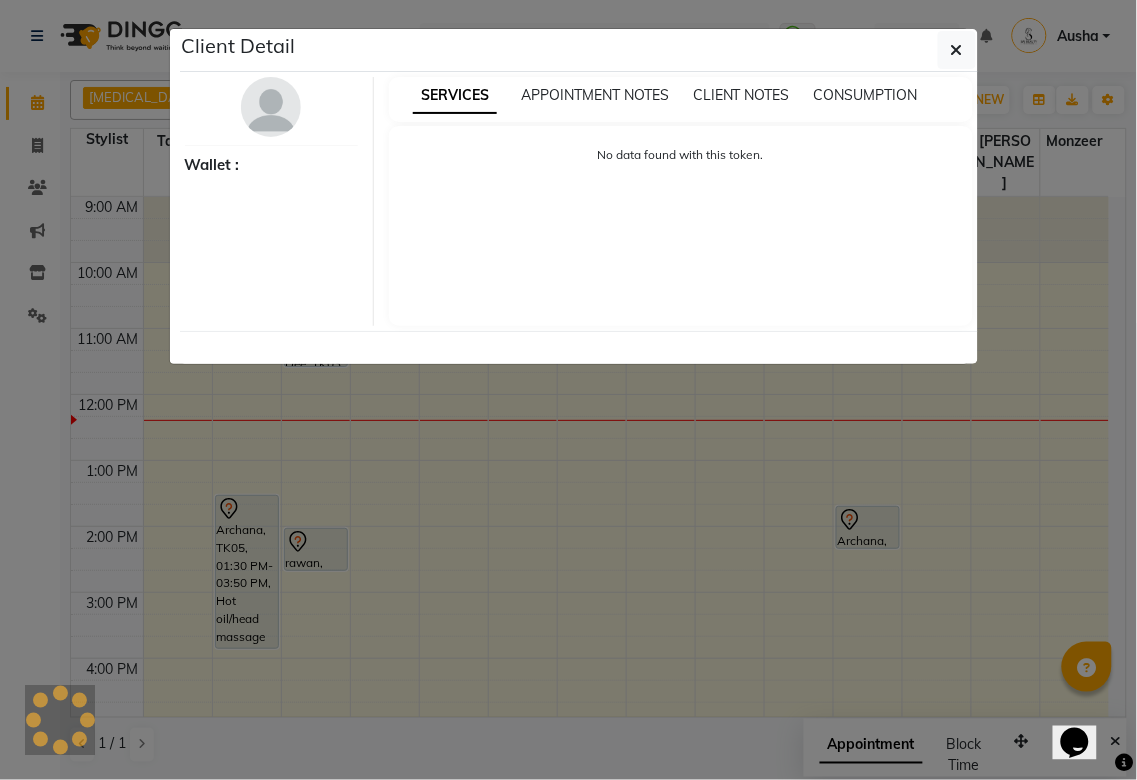 select on "7" 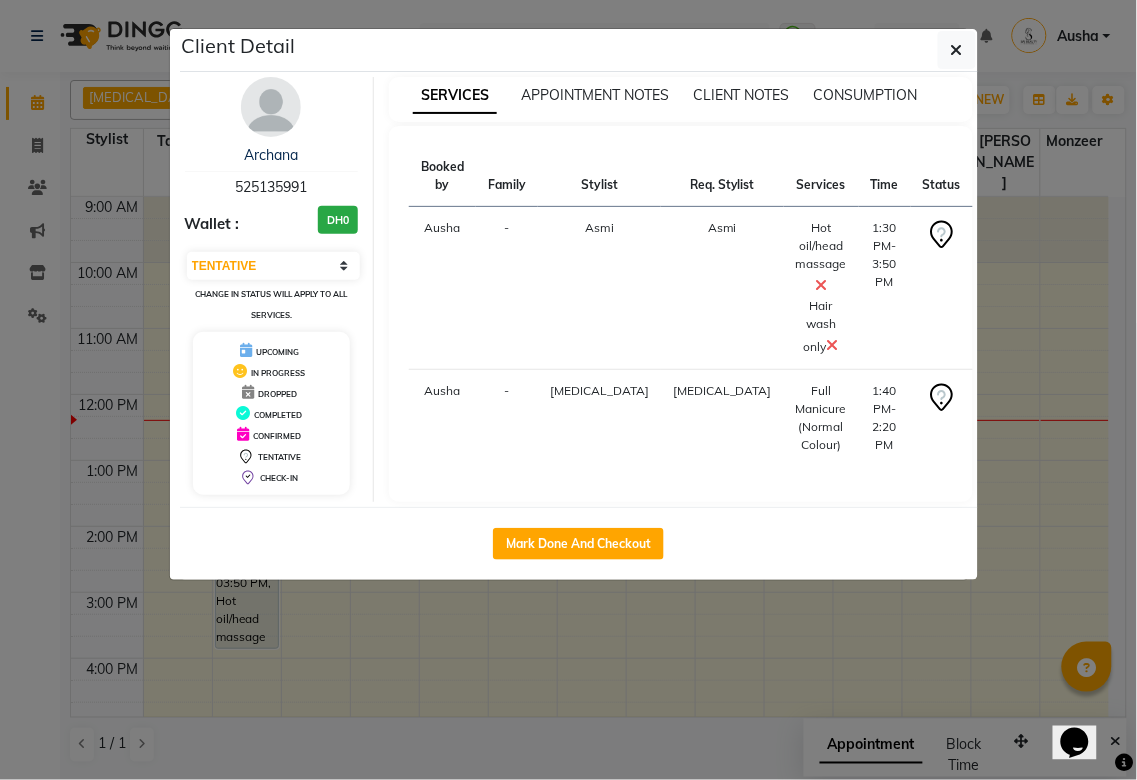 click on "Client Detail  Archana    525135991 Wallet : DH0 Select IN SERVICE CONFIRMED TENTATIVE CHECK IN MARK DONE DROPPED UPCOMING Change in status will apply to all services. UPCOMING IN PROGRESS DROPPED COMPLETED CONFIRMED TENTATIVE CHECK-IN SERVICES APPOINTMENT NOTES CLIENT NOTES CONSUMPTION Booked by Family Stylist Req. Stylist Services Time Status  Ausha  - Asmi Asmi  Hot oil/head massage    Hair wash only   1:30 PM-3:50 PM   START   [PERSON_NAME][MEDICAL_DATA] [PERSON_NAME]  Full Manicure (Normal Colour)   1:40 PM-2:20 PM   START   Mark Done And Checkout" 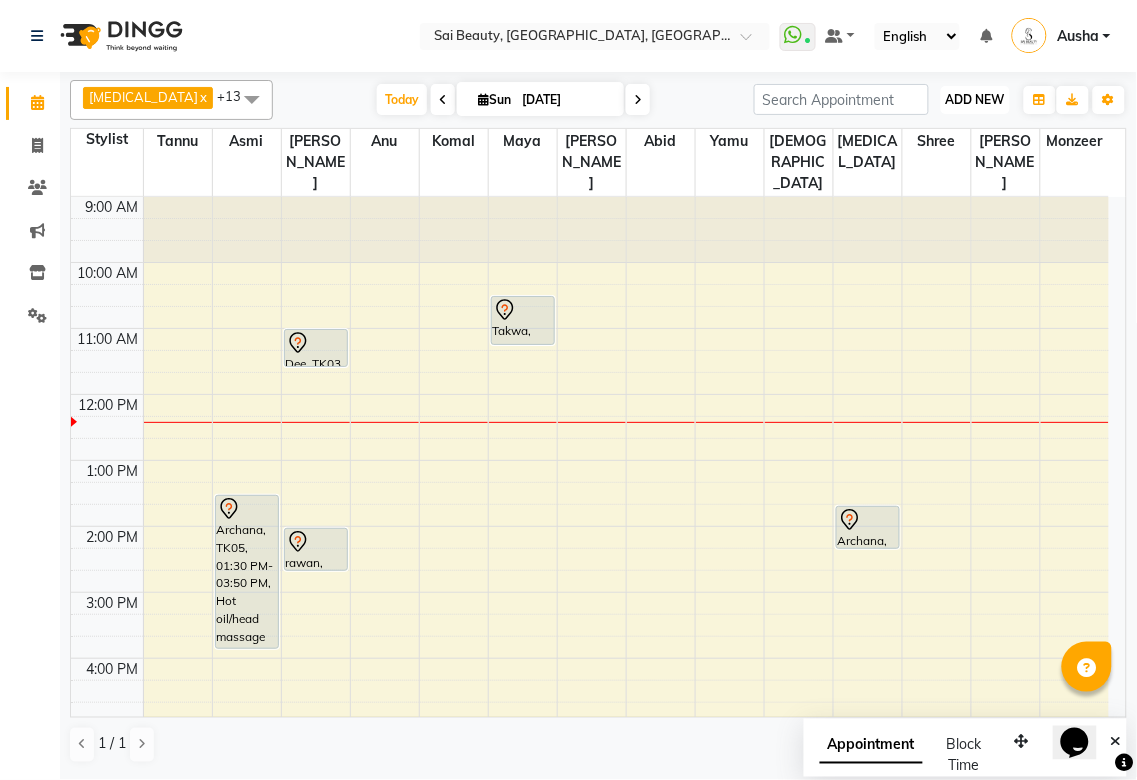click on "ADD NEW" at bounding box center (975, 99) 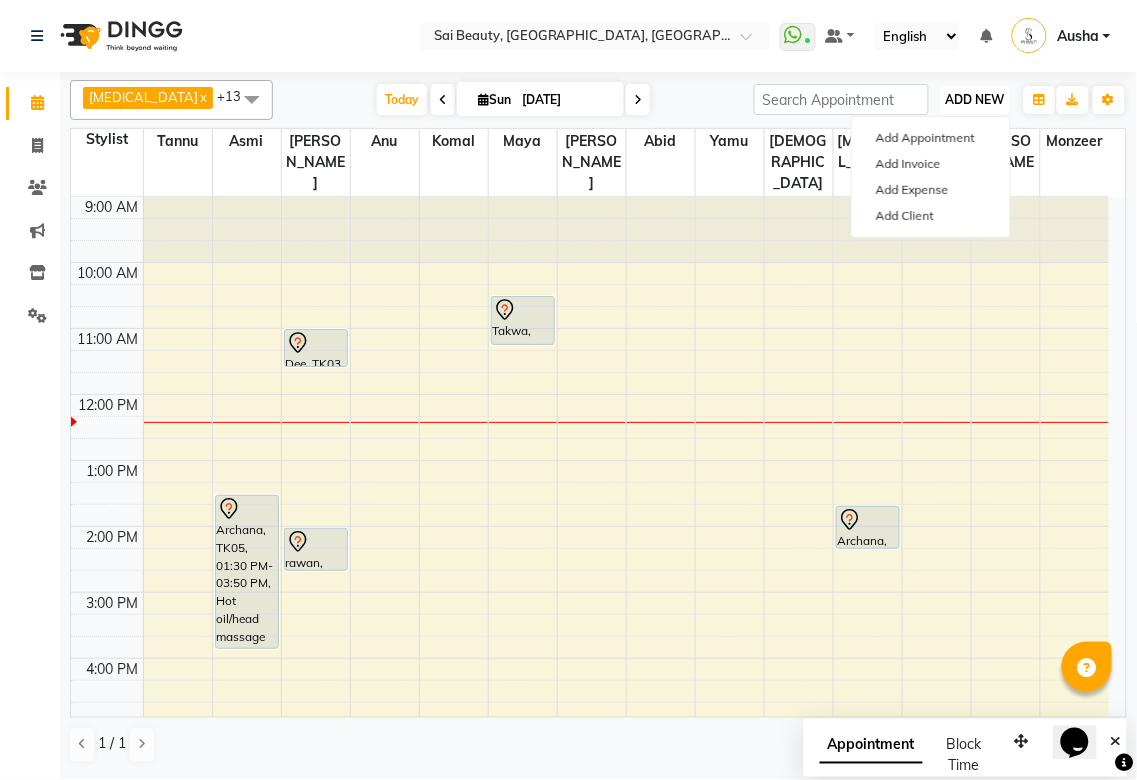 click on "ADD NEW" at bounding box center [975, 99] 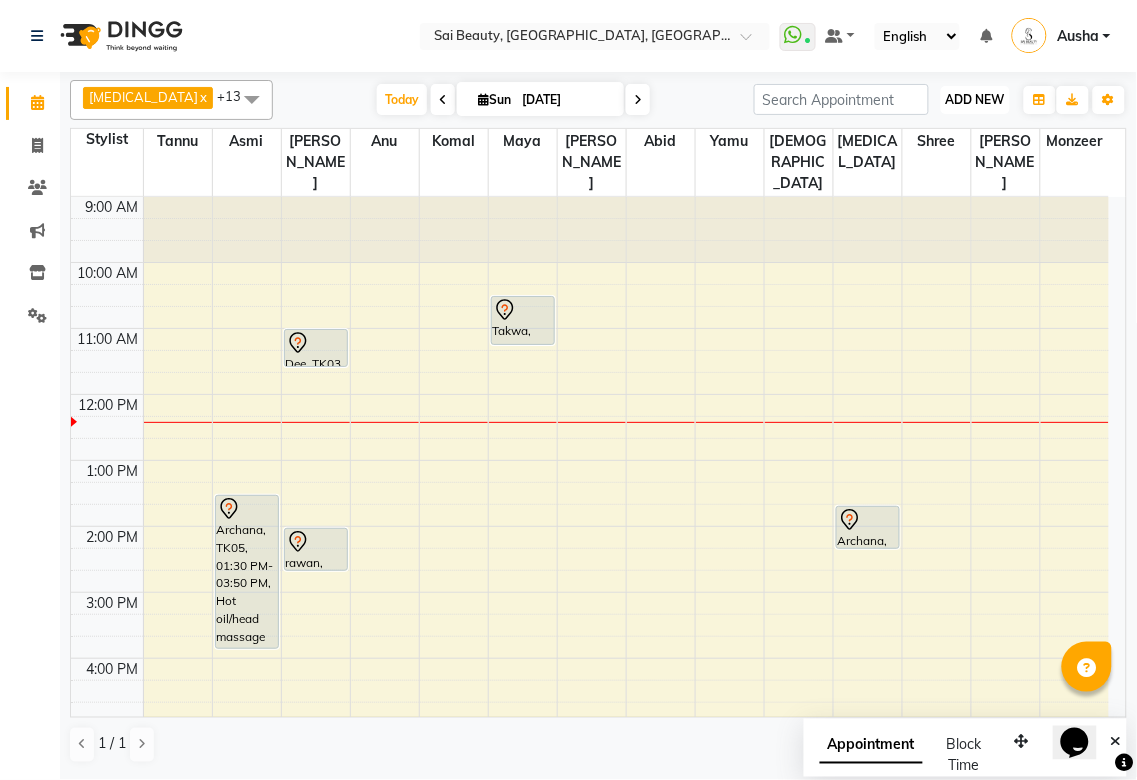 click on "ADD NEW" at bounding box center (975, 99) 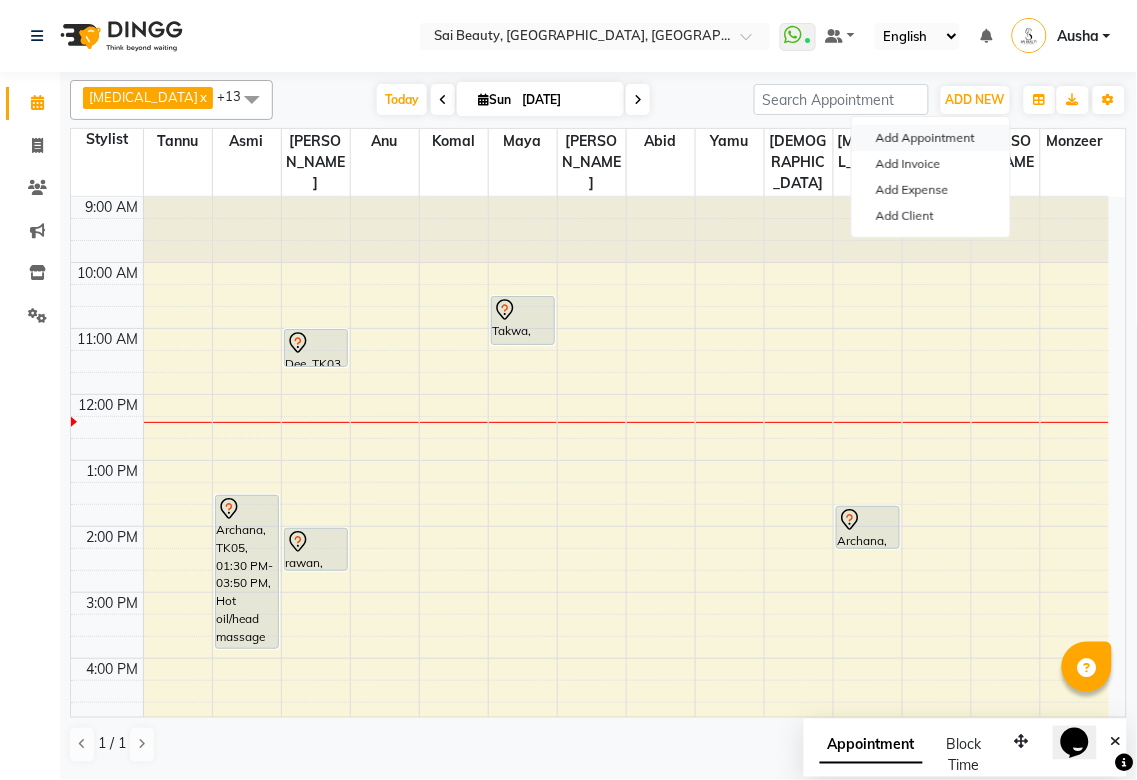 click on "Add Appointment" at bounding box center [931, 138] 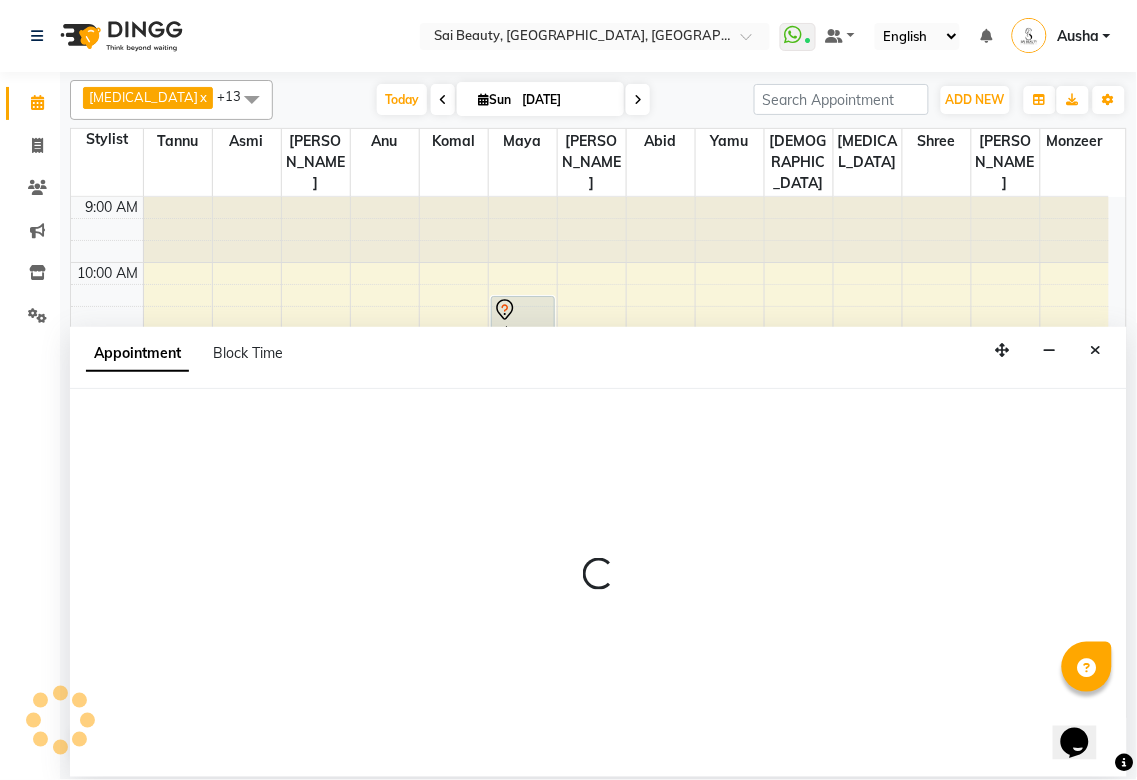 select on "tentative" 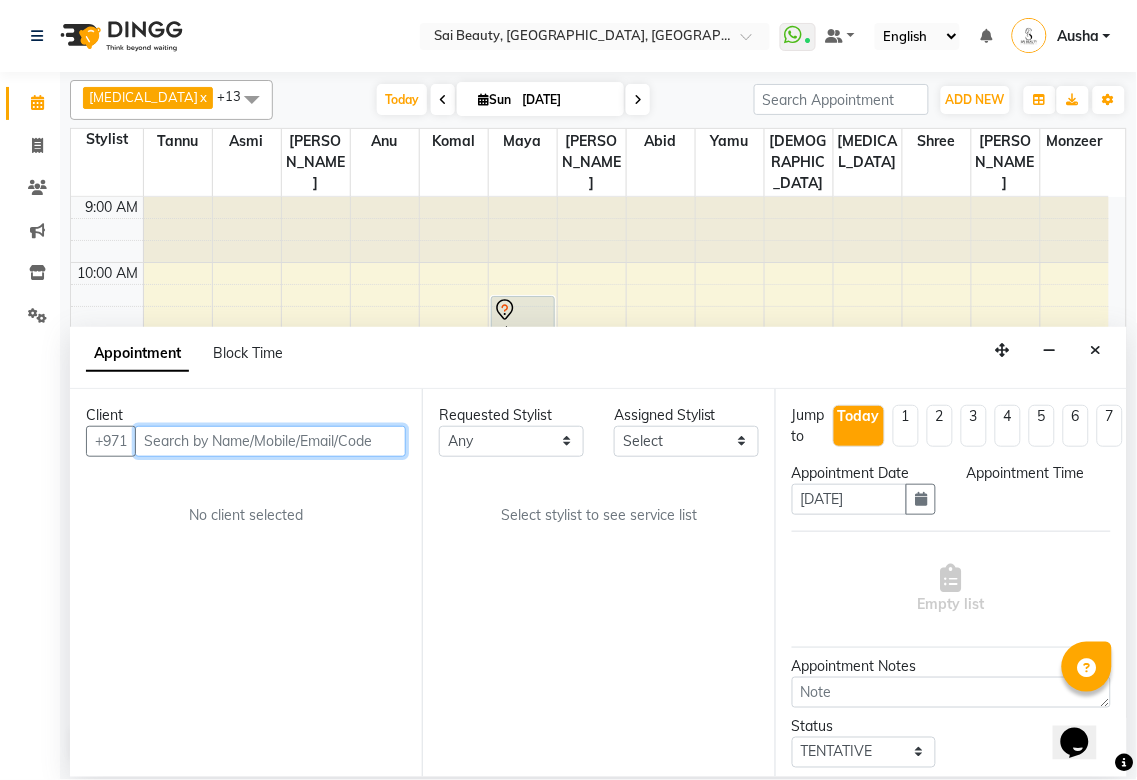 select on "600" 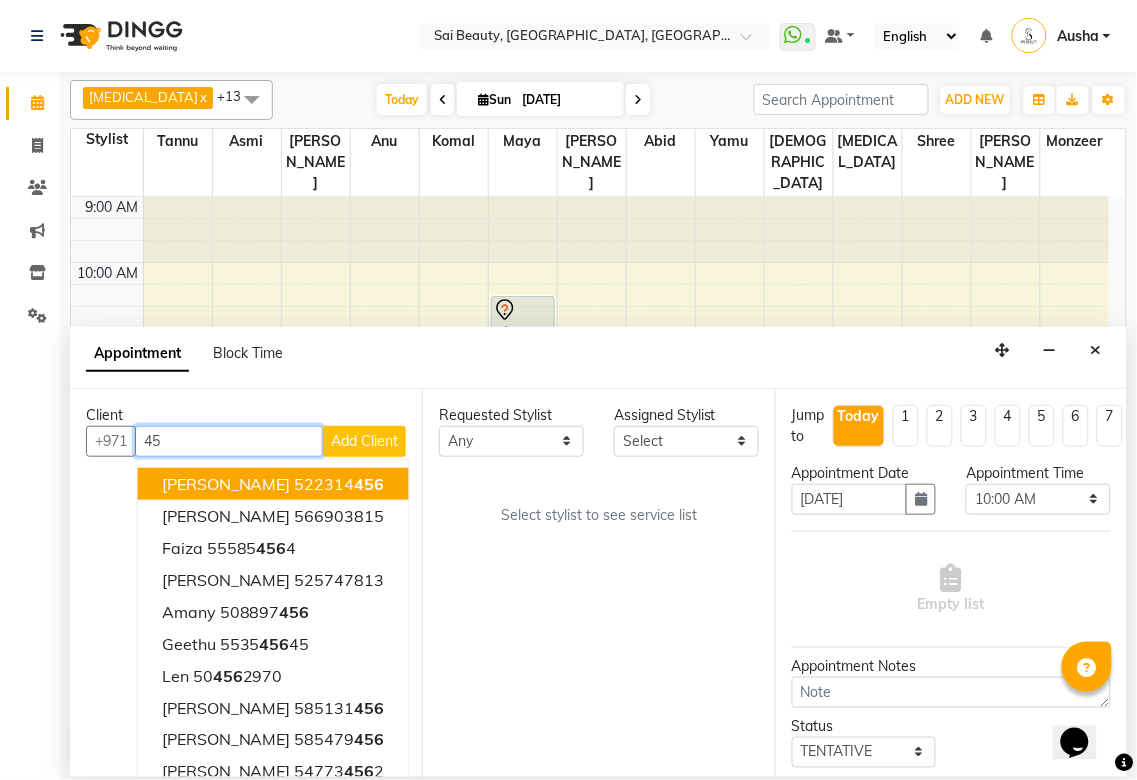 type on "4" 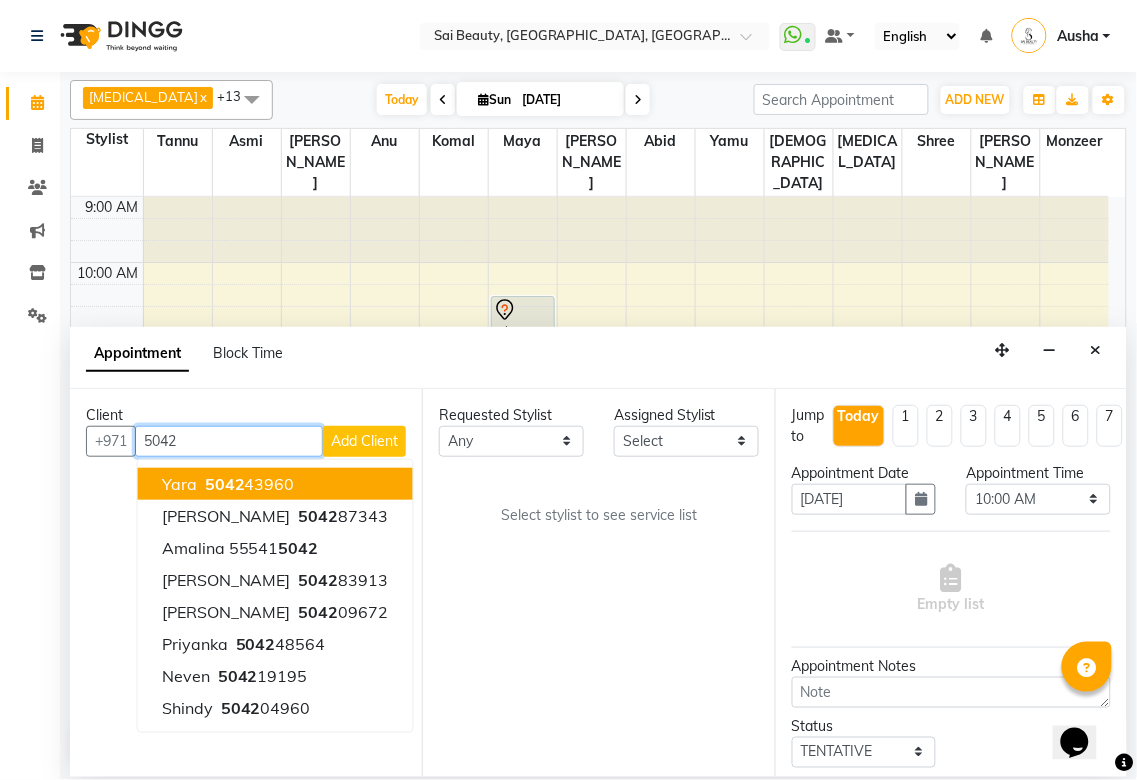 click on "5042" at bounding box center (229, 441) 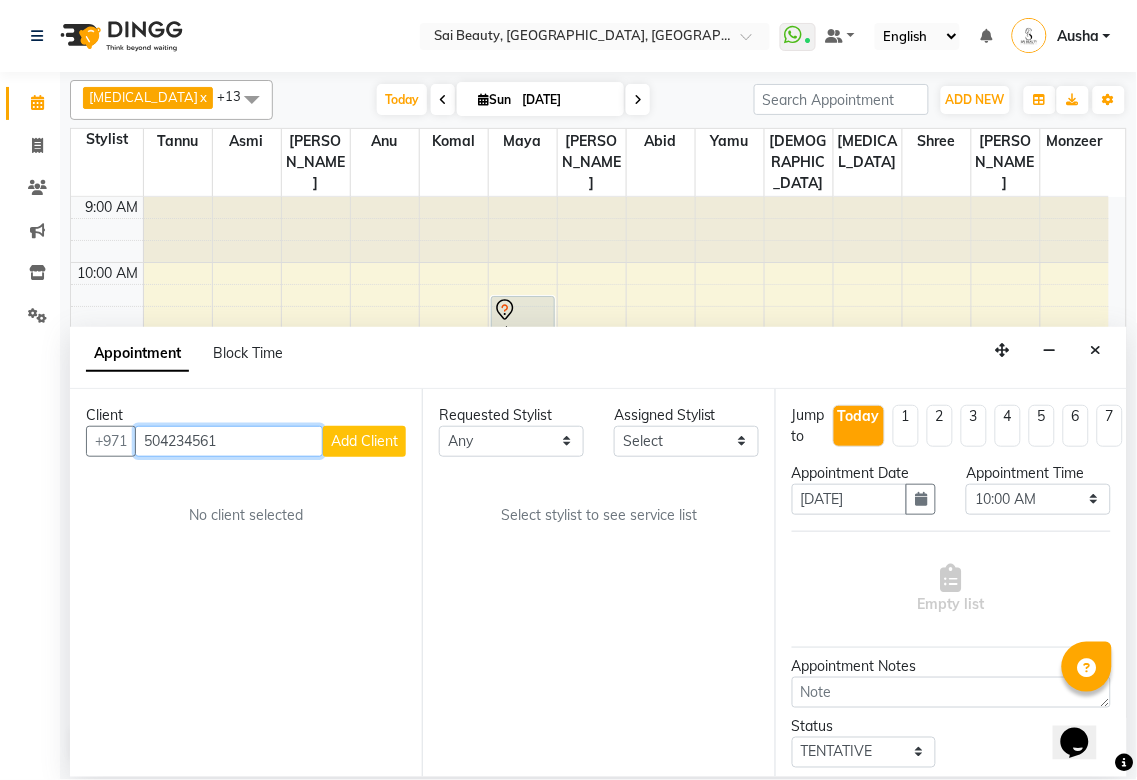 type on "504234561" 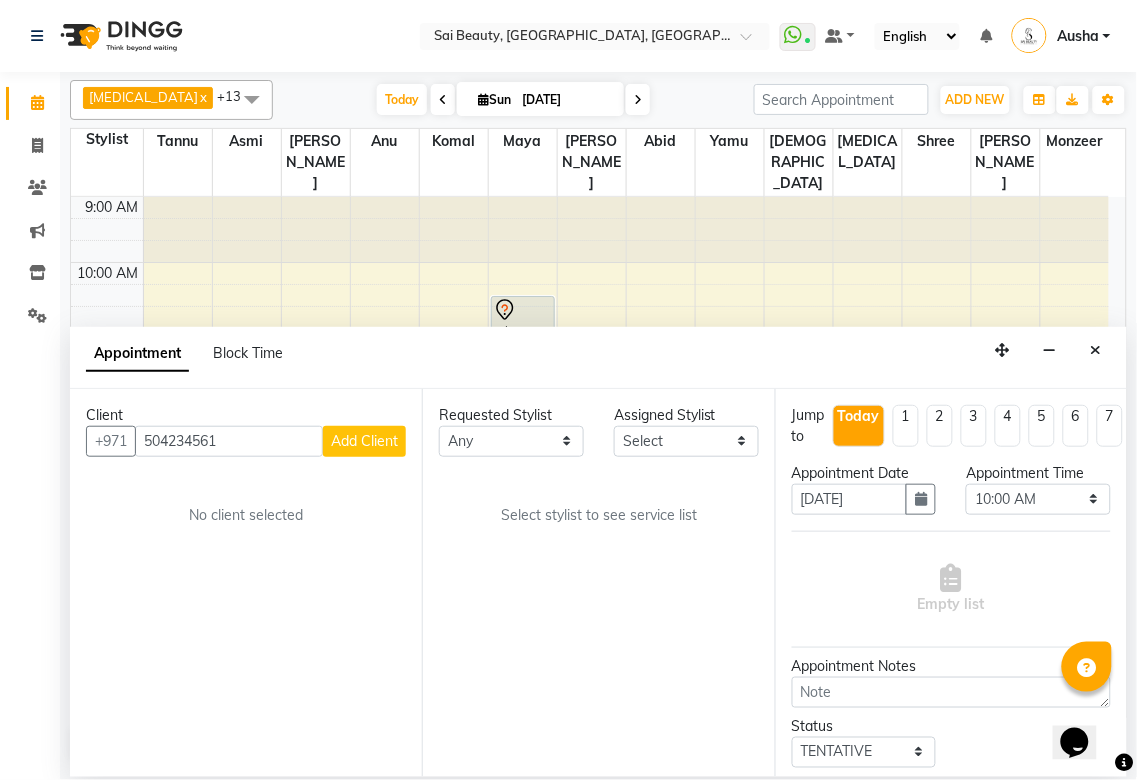 click on "Add Client" at bounding box center (364, 441) 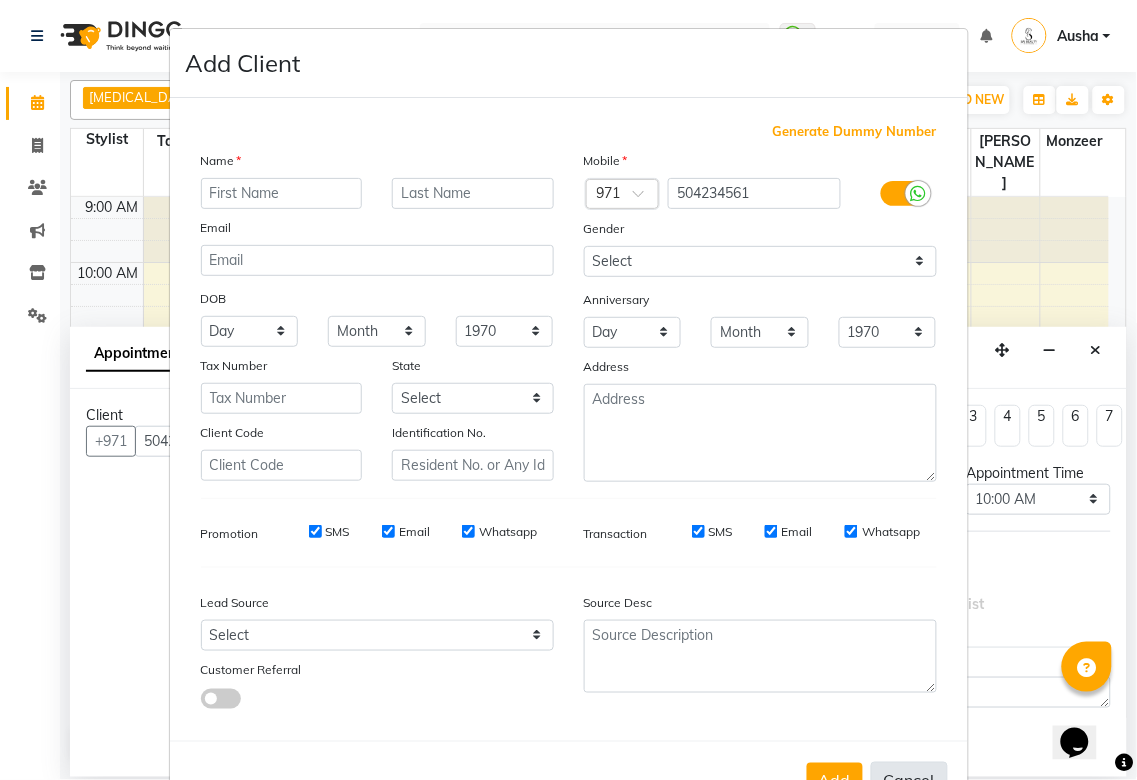 click on "Cancel" at bounding box center (909, 781) 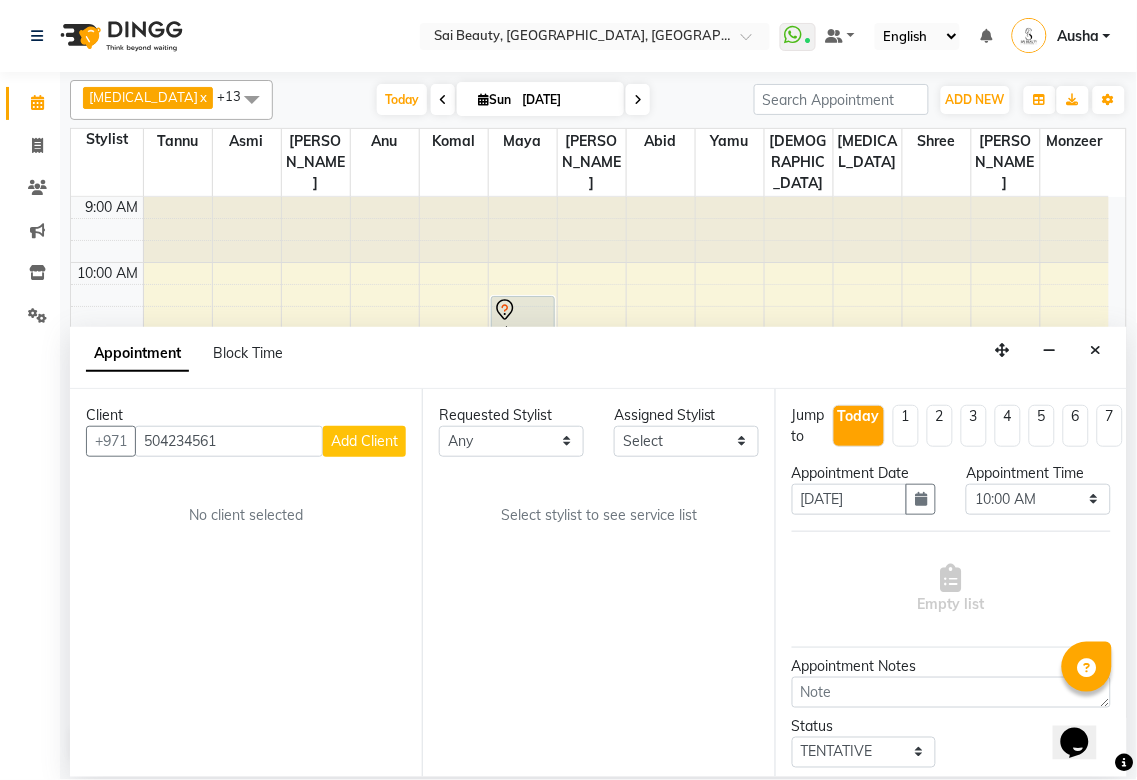 select 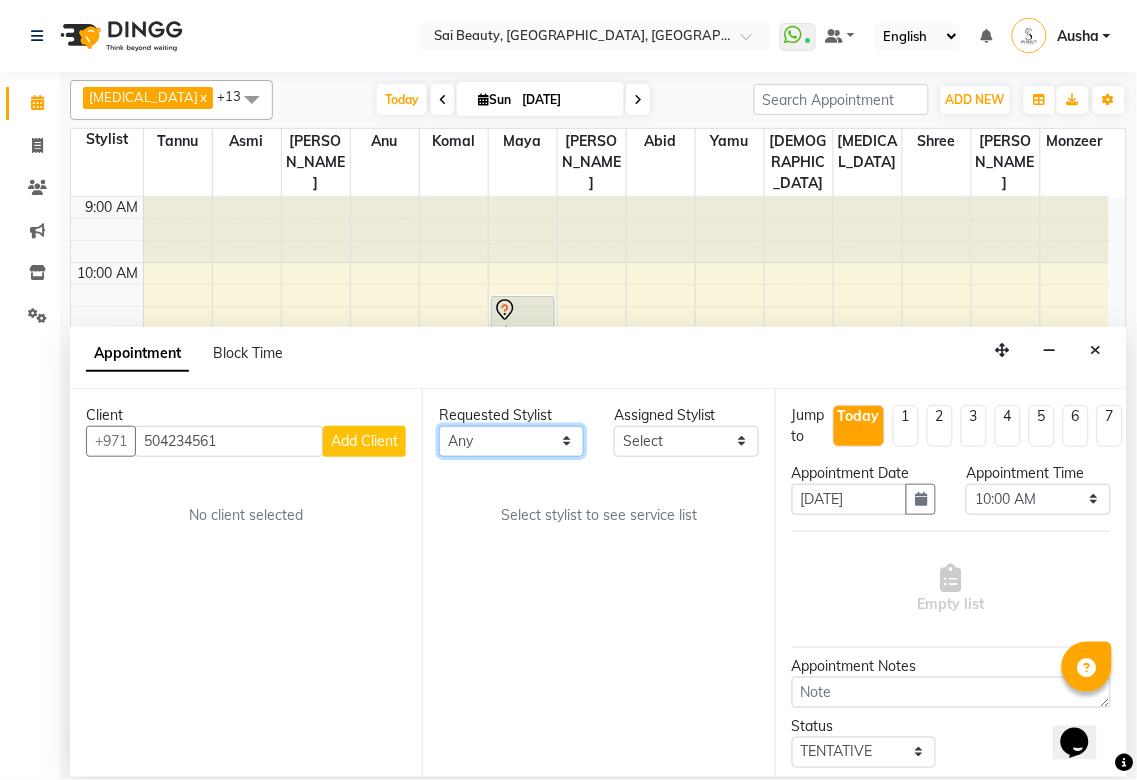 click on "Any [PERSON_NAME][MEDICAL_DATA] [PERSON_NAME] Asmi [PERSON_NAME] Gita [PERSON_NAME] Monzeer shree [PERSON_NAME] Surakcha [PERSON_NAME]" at bounding box center (511, 441) 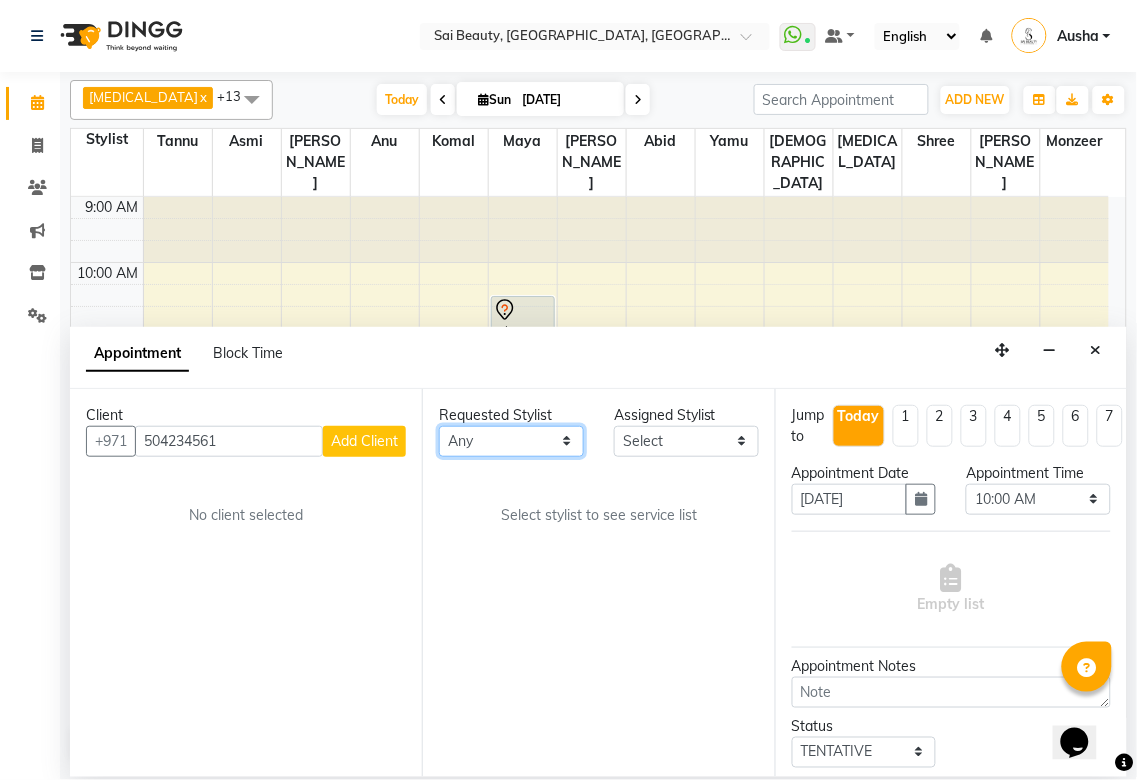 select on "41268" 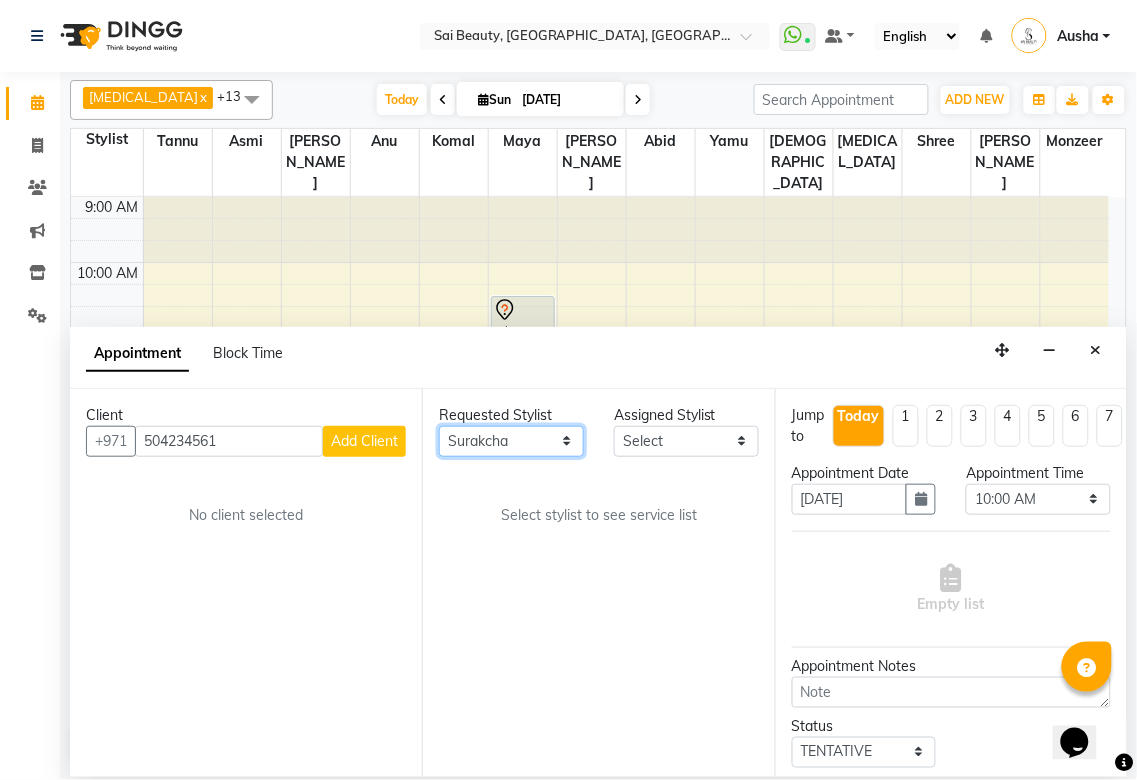 click on "Any [PERSON_NAME][MEDICAL_DATA] [PERSON_NAME] Asmi [PERSON_NAME] Gita [PERSON_NAME] Monzeer shree [PERSON_NAME] Surakcha [PERSON_NAME]" at bounding box center [511, 441] 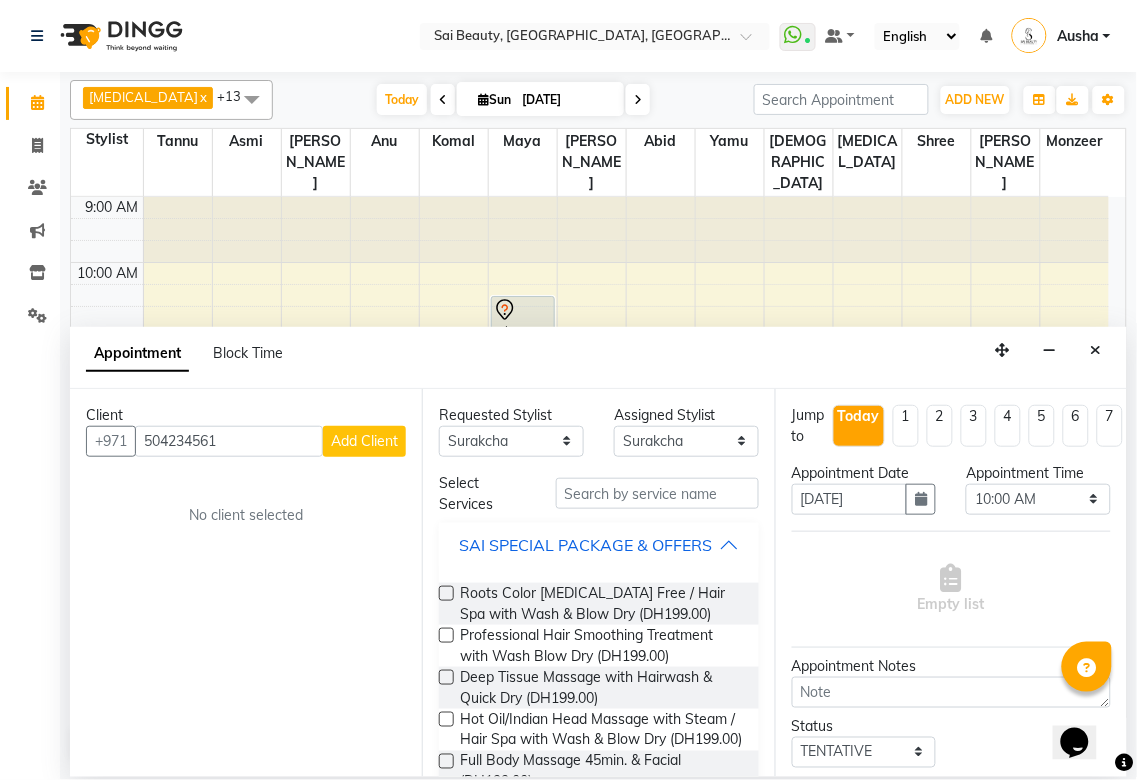 click on "SAI SPECIAL PACKAGE & OFFERS" at bounding box center (585, 545) 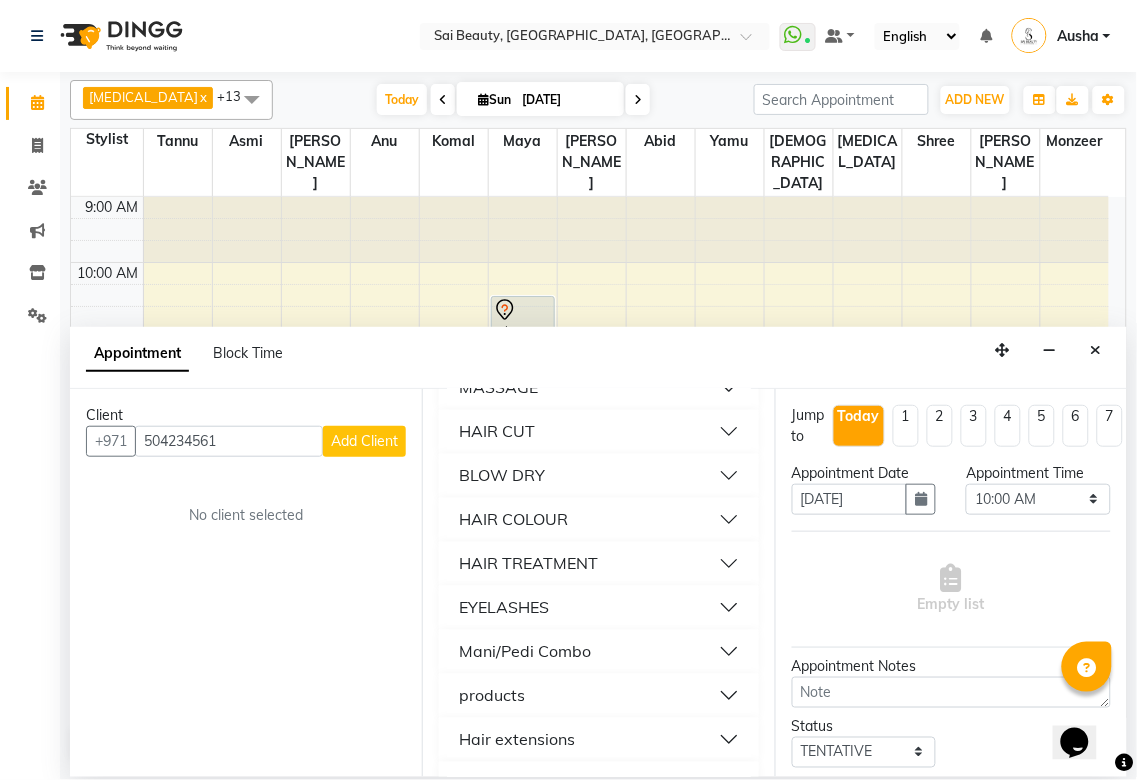scroll, scrollTop: 817, scrollLeft: 0, axis: vertical 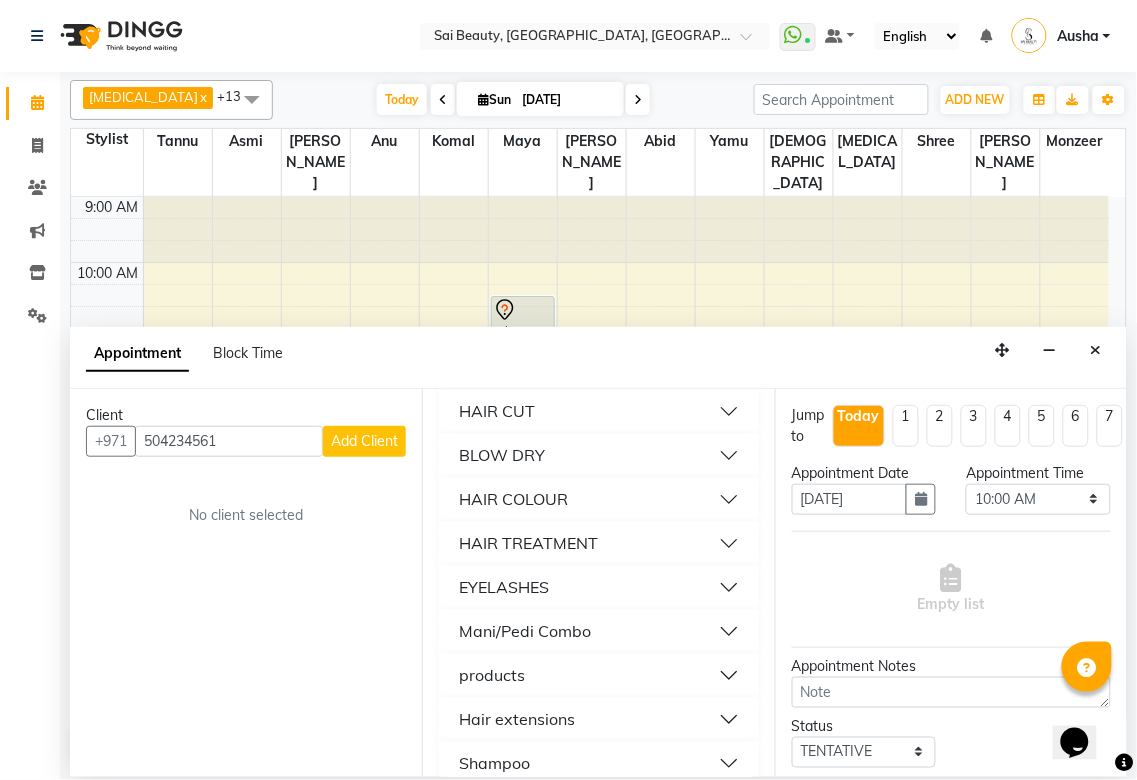 click on "Mani/Pedi Combo" at bounding box center [598, 632] 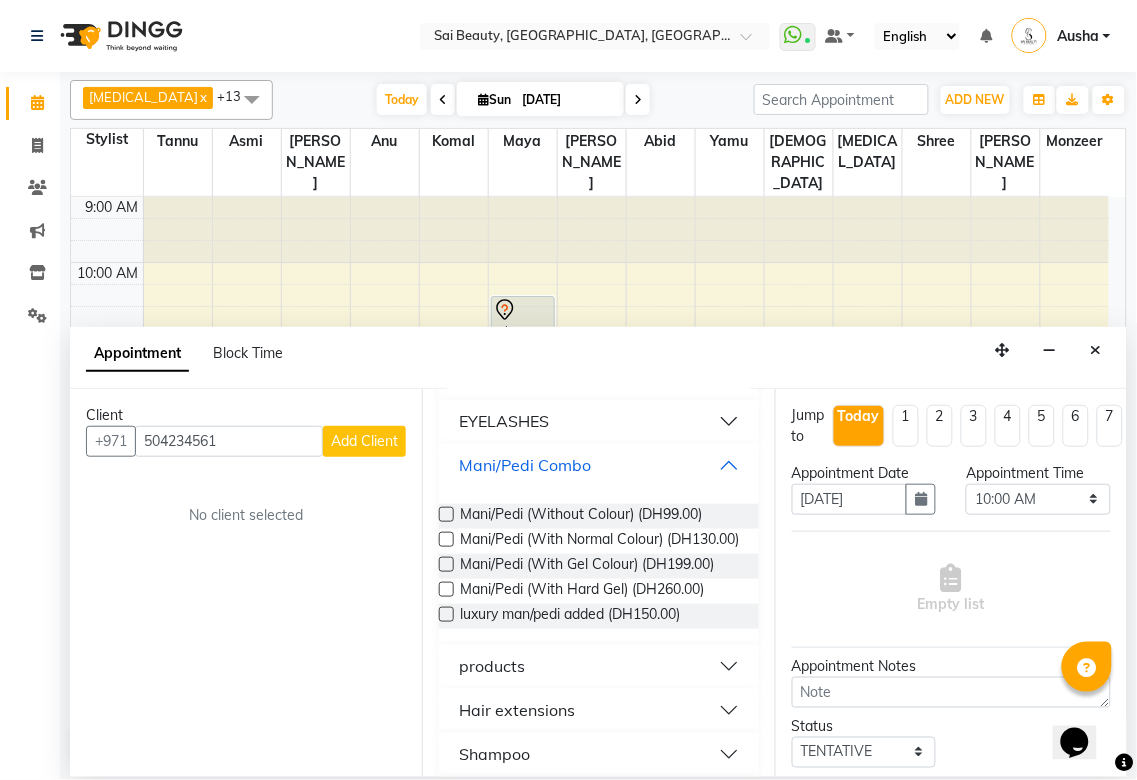 scroll, scrollTop: 984, scrollLeft: 0, axis: vertical 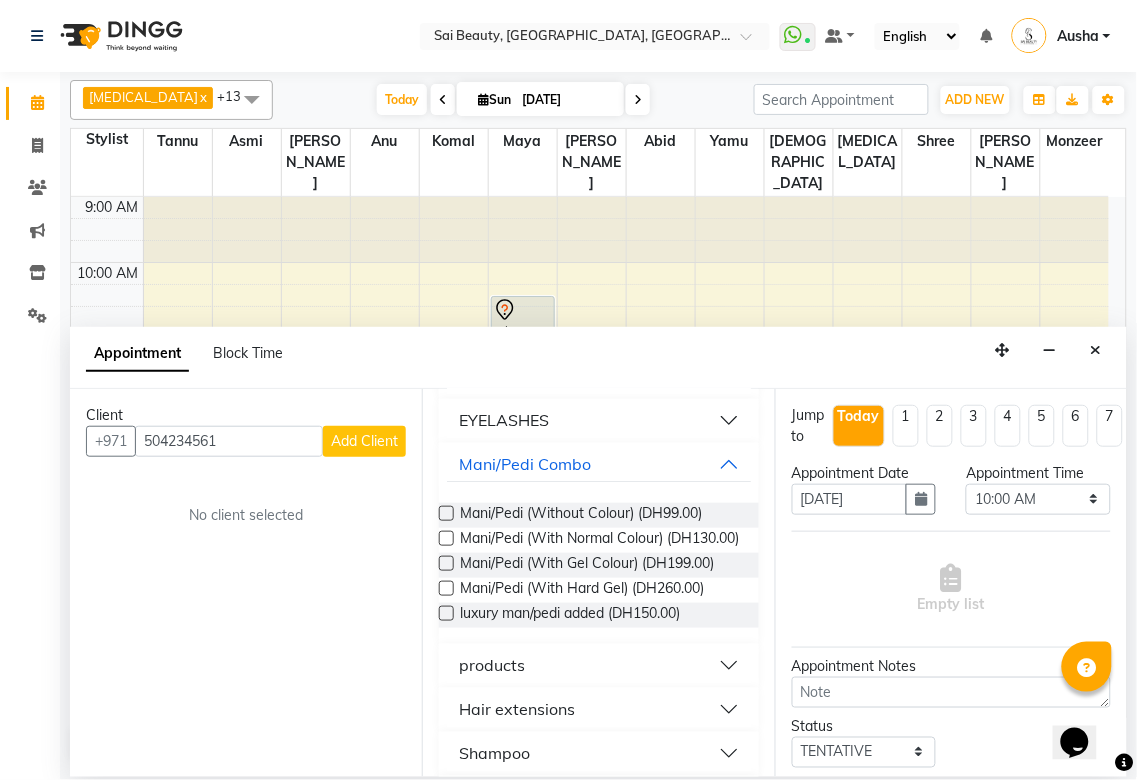 click at bounding box center (446, 563) 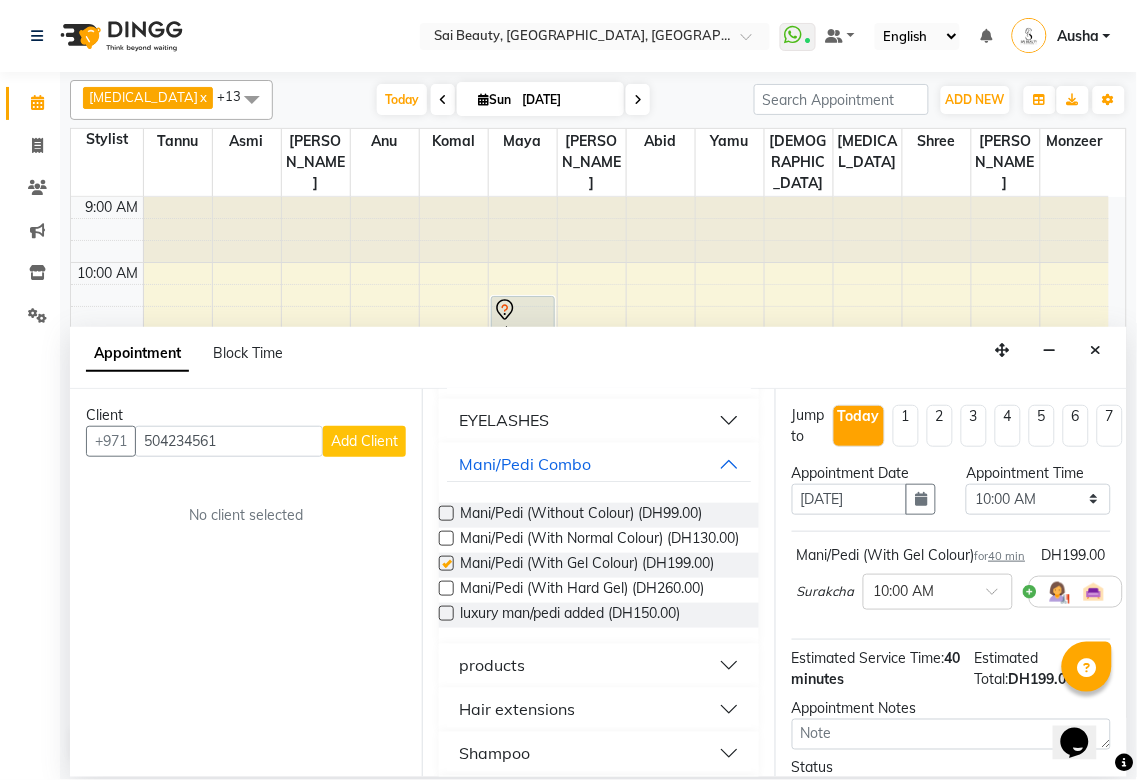 checkbox on "false" 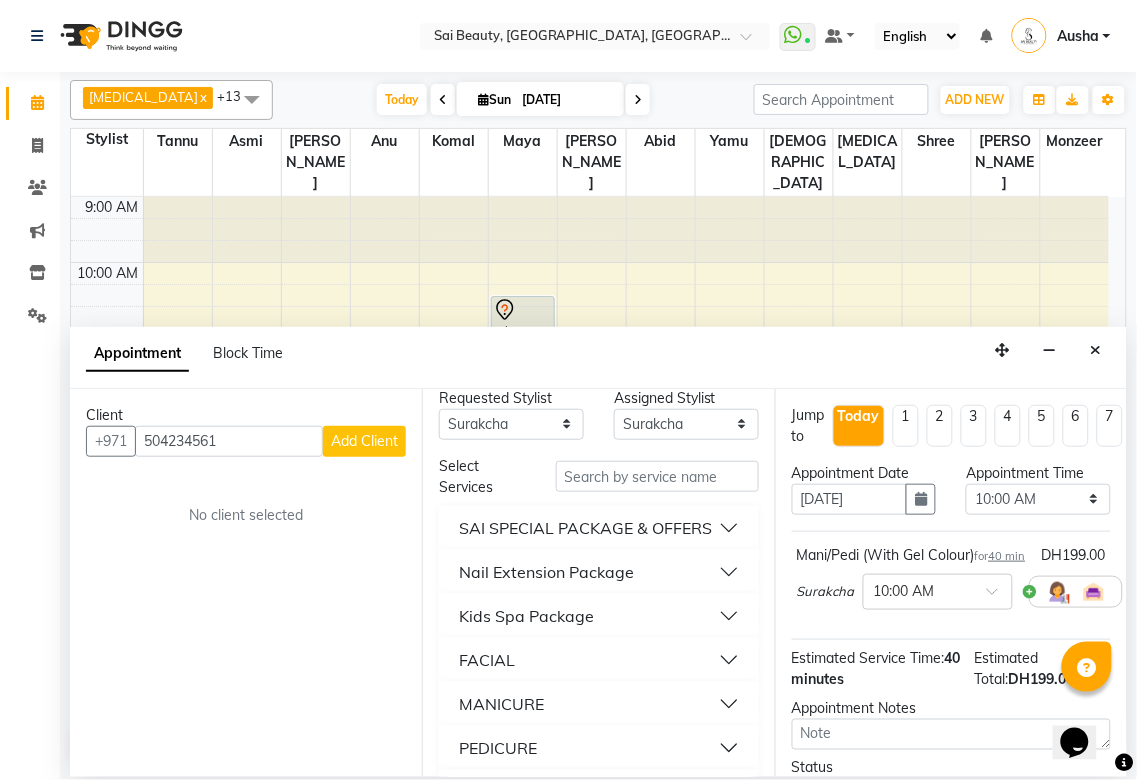 scroll, scrollTop: 0, scrollLeft: 0, axis: both 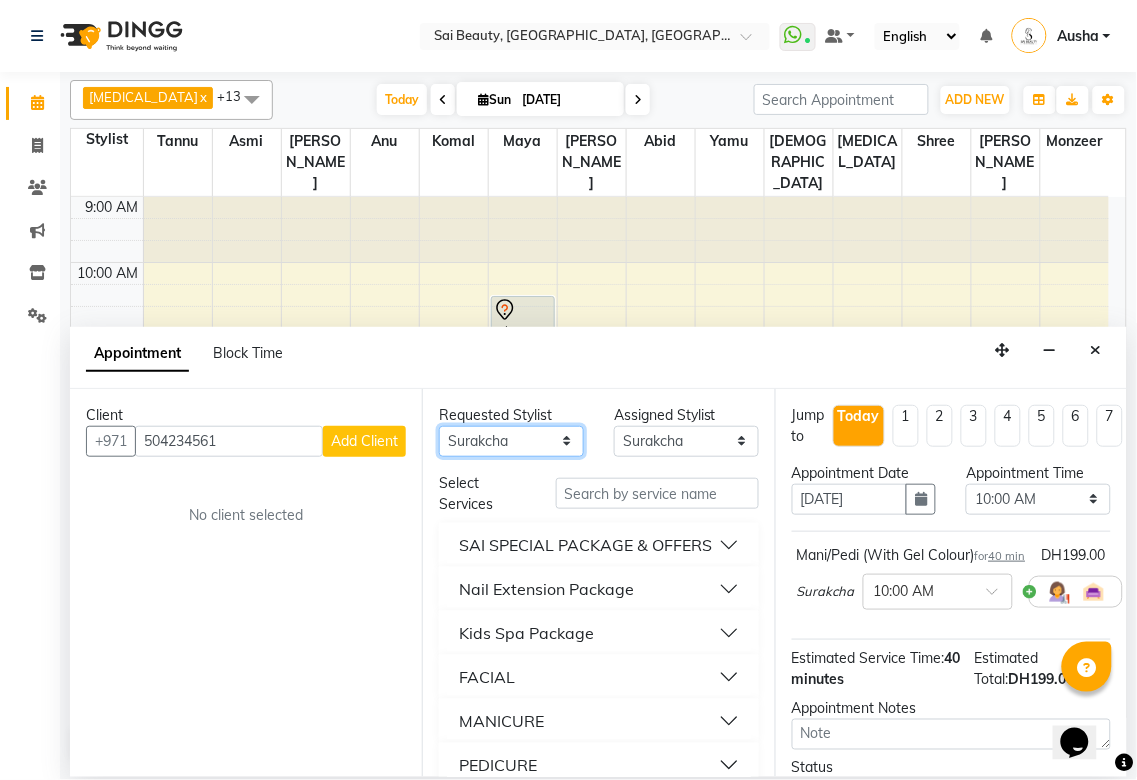 click on "Any [PERSON_NAME][MEDICAL_DATA] [PERSON_NAME] Asmi [PERSON_NAME] Gita [PERSON_NAME] Monzeer shree [PERSON_NAME] Surakcha [PERSON_NAME]" at bounding box center (511, 441) 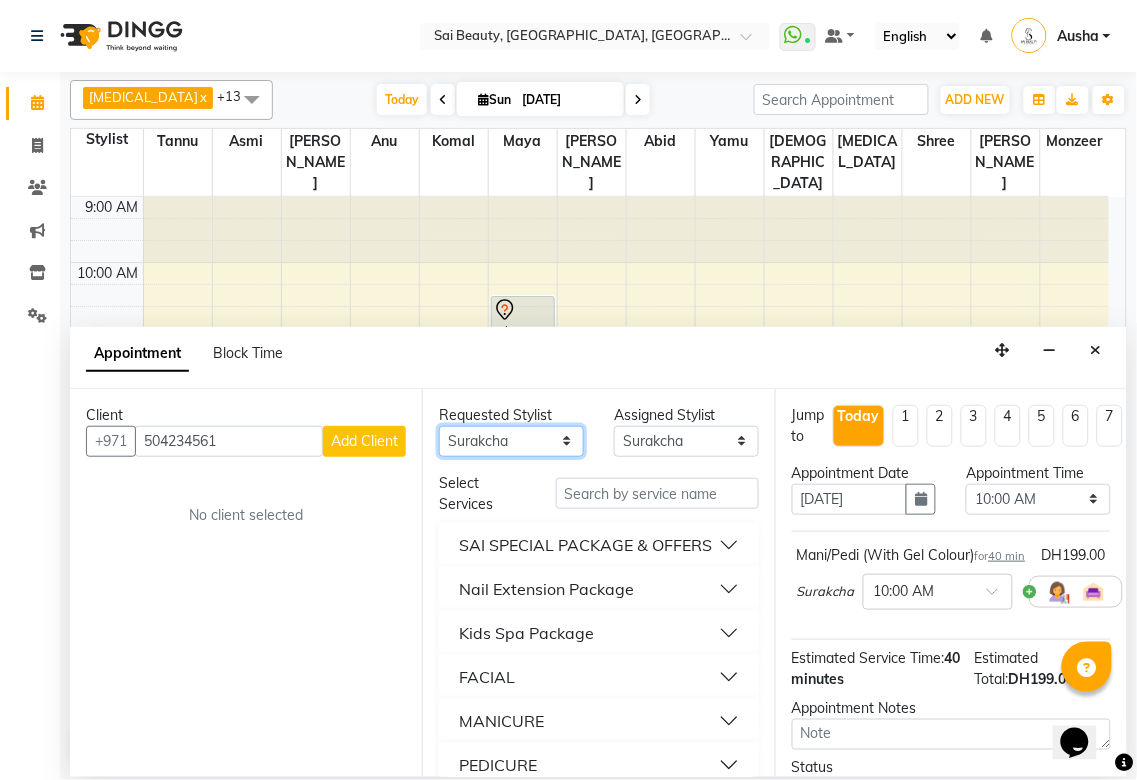 scroll, scrollTop: 0, scrollLeft: 102, axis: horizontal 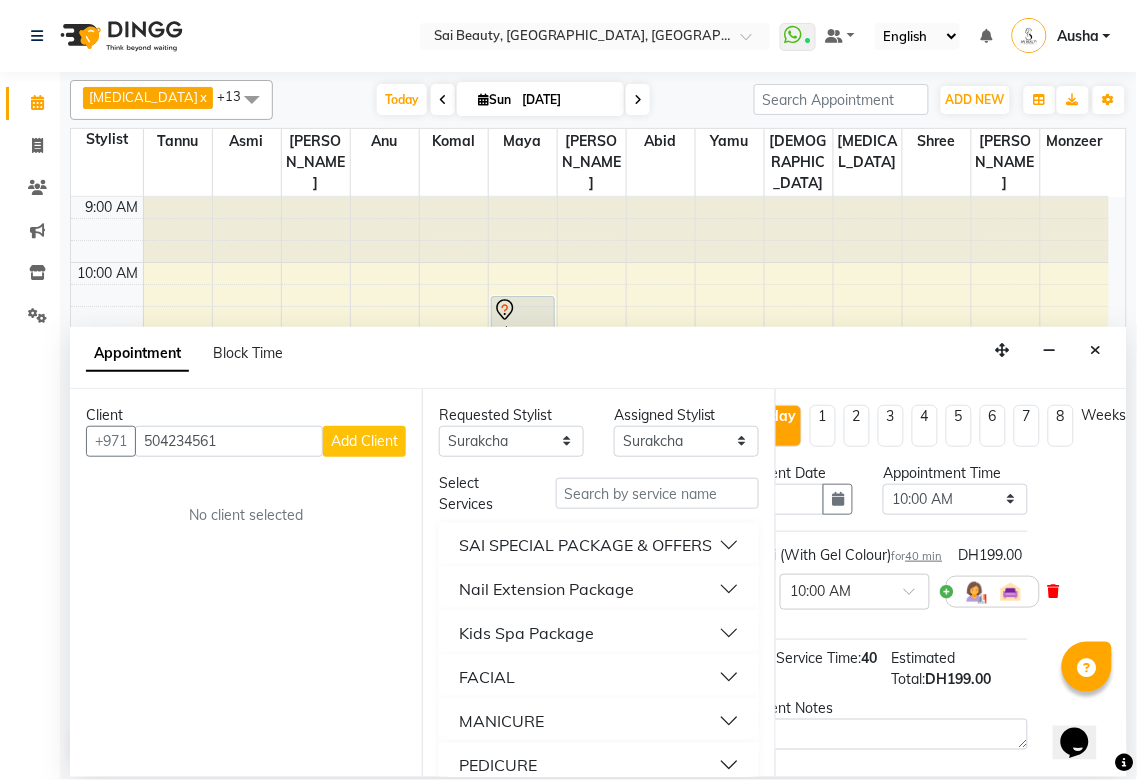 click at bounding box center (1054, 591) 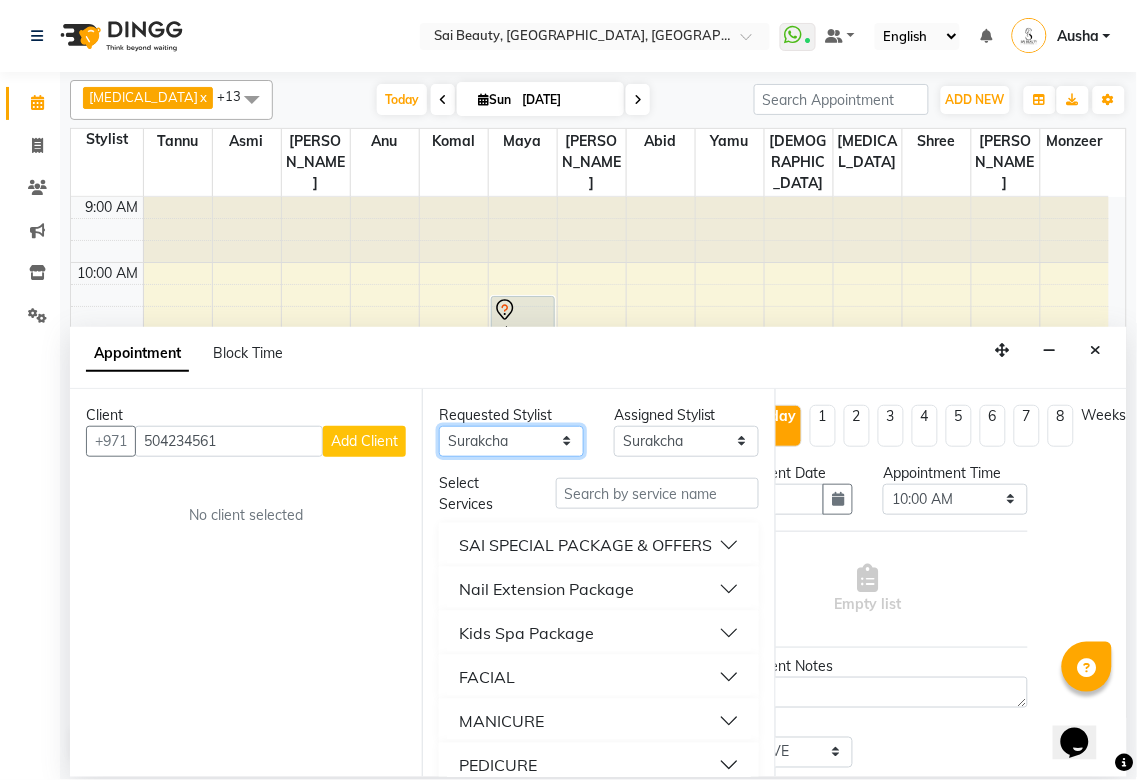 click on "Any [PERSON_NAME][MEDICAL_DATA] [PERSON_NAME] Asmi [PERSON_NAME] Gita [PERSON_NAME] Monzeer shree [PERSON_NAME] Surakcha [PERSON_NAME]" at bounding box center [511, 441] 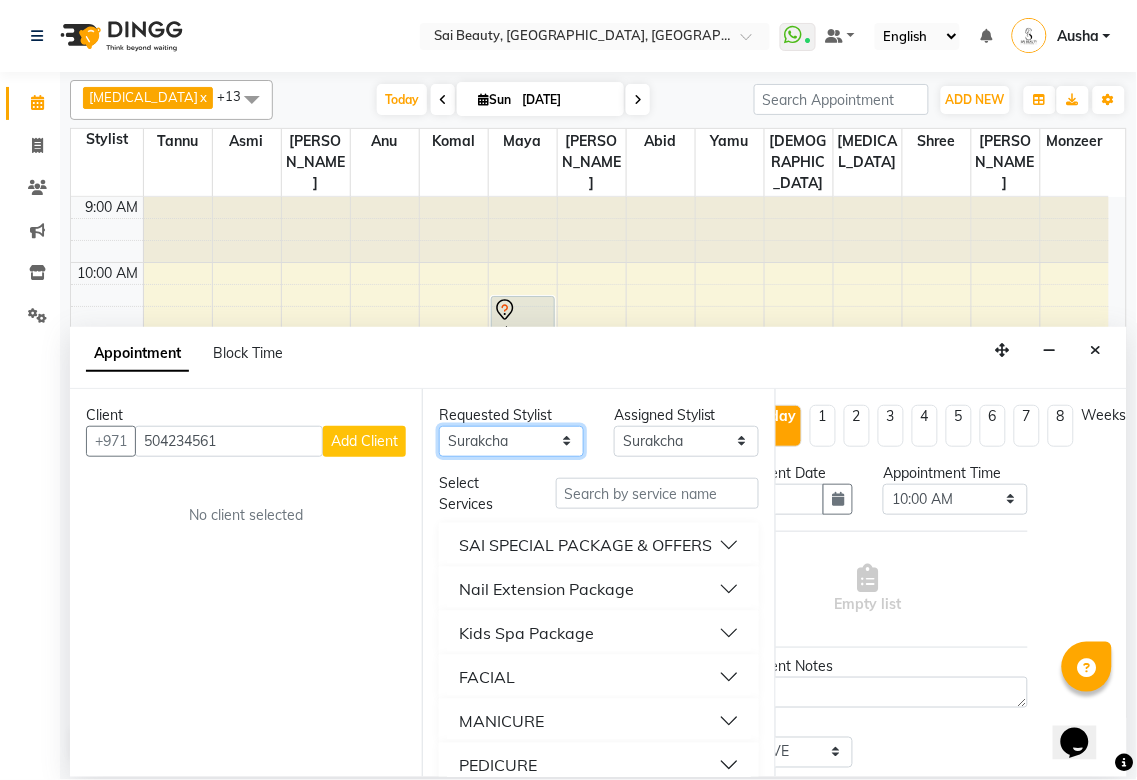 click on "Any [PERSON_NAME][MEDICAL_DATA] [PERSON_NAME] Asmi [PERSON_NAME] Gita [PERSON_NAME] Monzeer shree [PERSON_NAME] Surakcha [PERSON_NAME]" at bounding box center (511, 441) 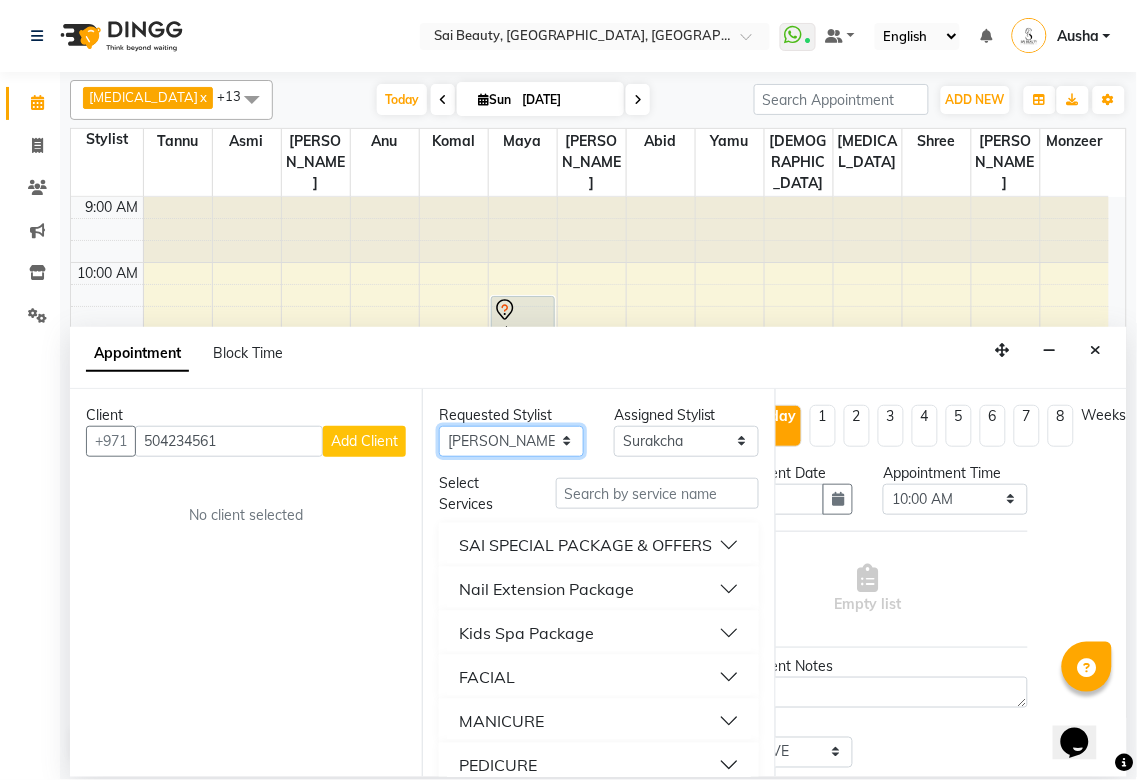 click on "Any [PERSON_NAME][MEDICAL_DATA] [PERSON_NAME] Asmi [PERSON_NAME] Gita [PERSON_NAME] Monzeer shree [PERSON_NAME] Surakcha [PERSON_NAME]" at bounding box center (511, 441) 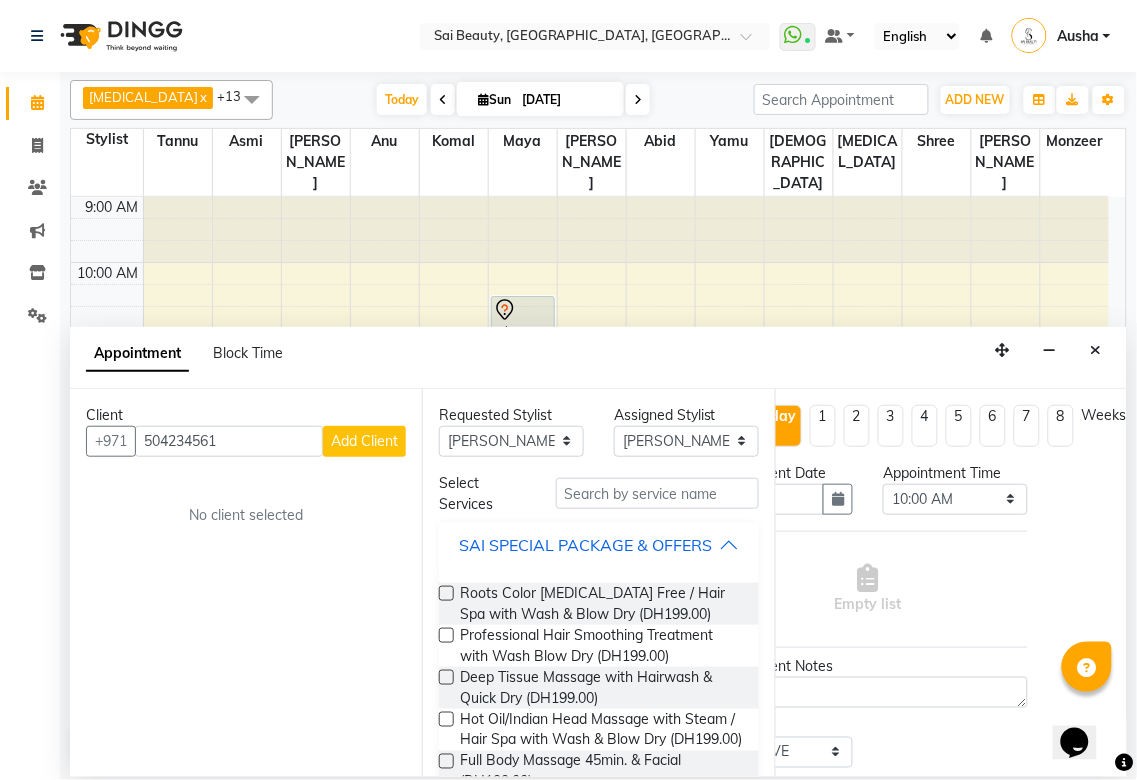 click on "SAI SPECIAL PACKAGE & OFFERS" at bounding box center [585, 545] 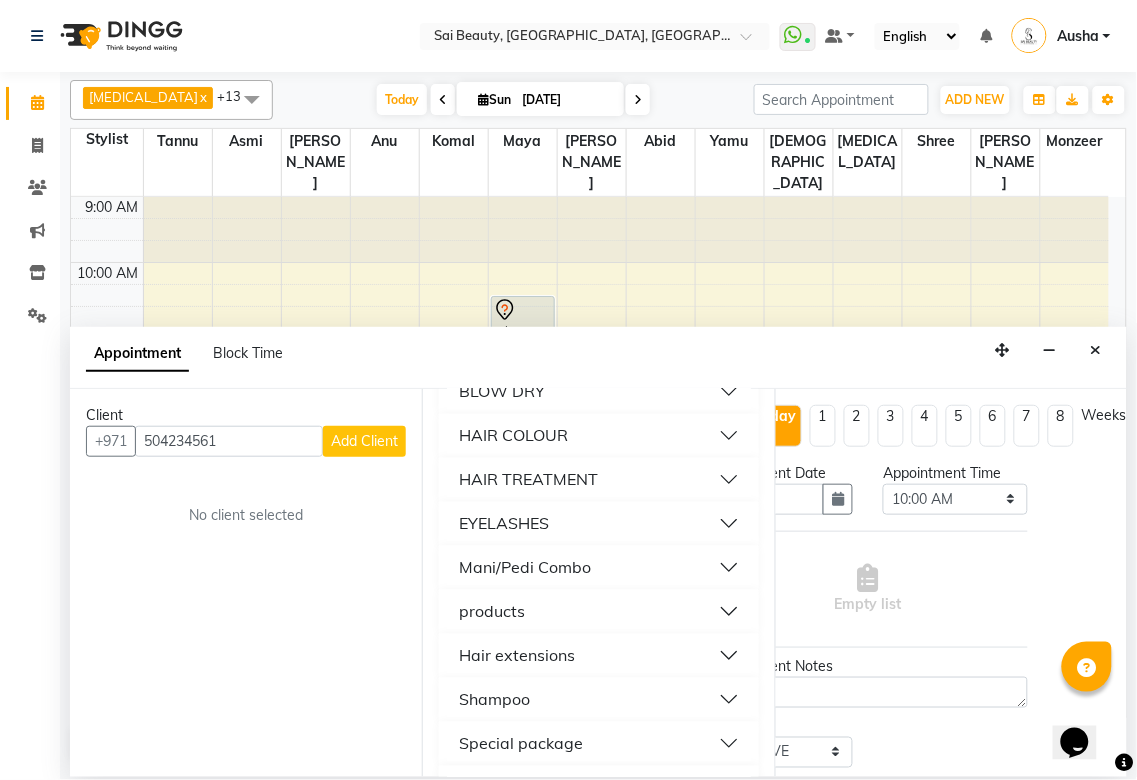 scroll, scrollTop: 906, scrollLeft: 0, axis: vertical 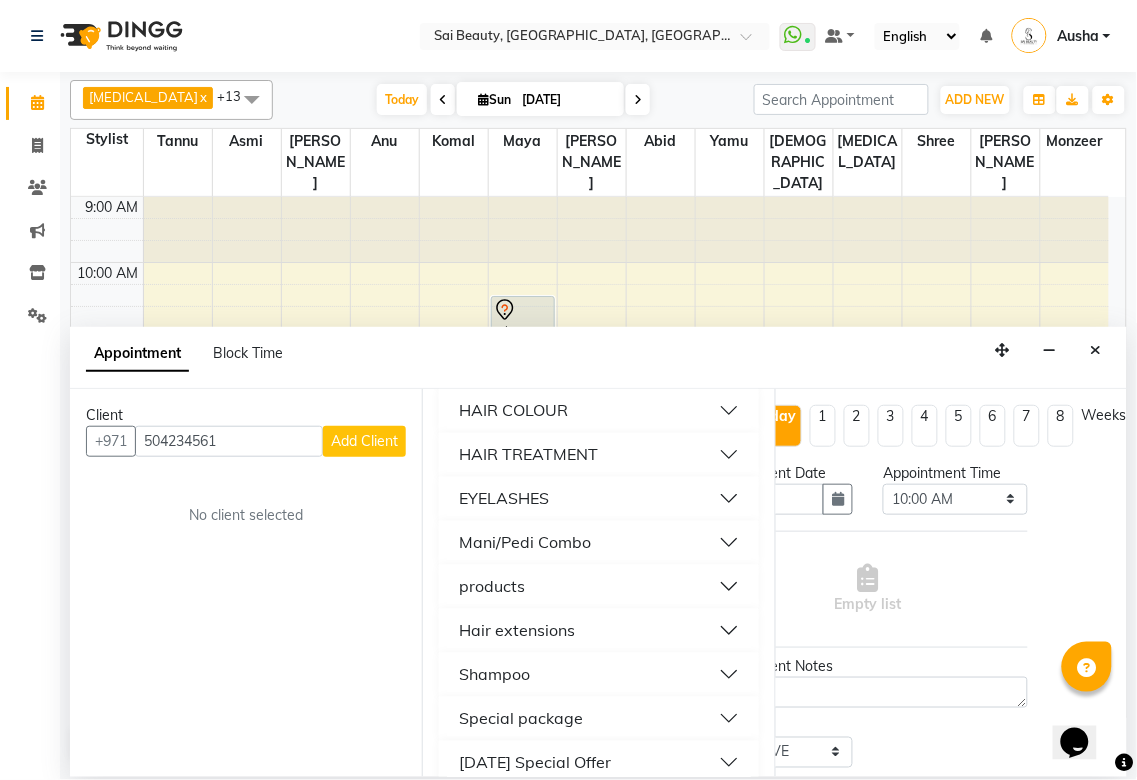 click on "Mani/Pedi Combo" at bounding box center (598, 543) 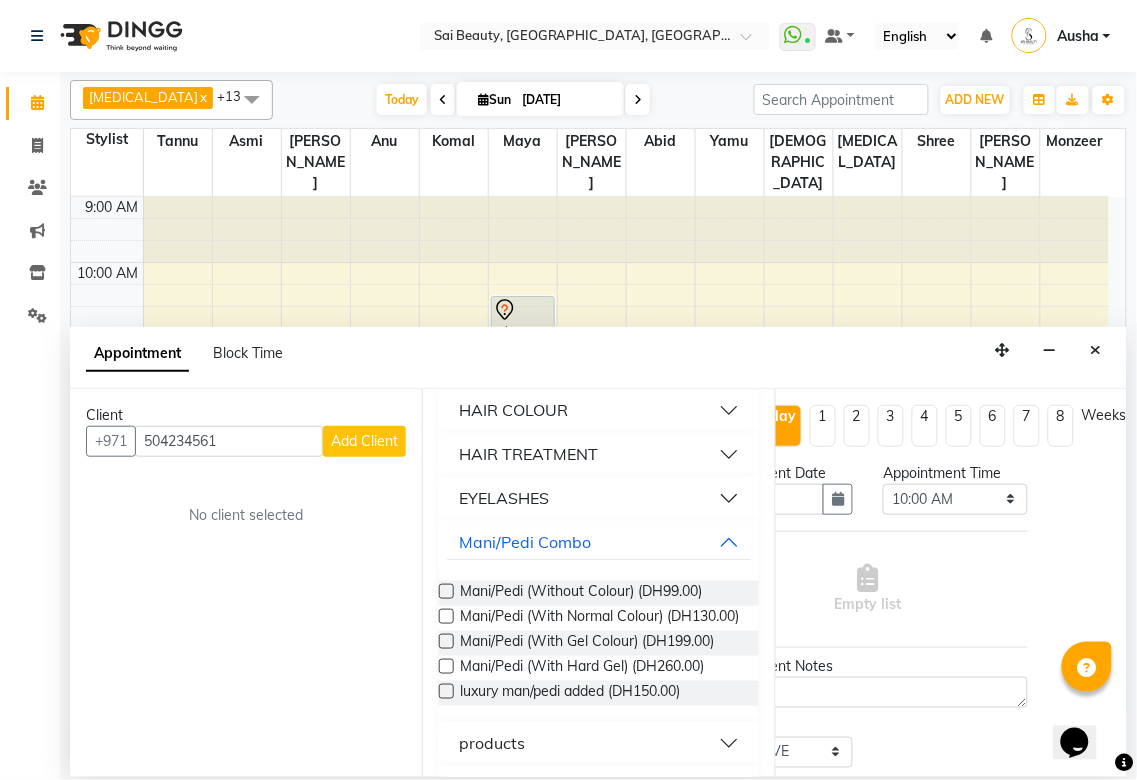 click at bounding box center [446, 641] 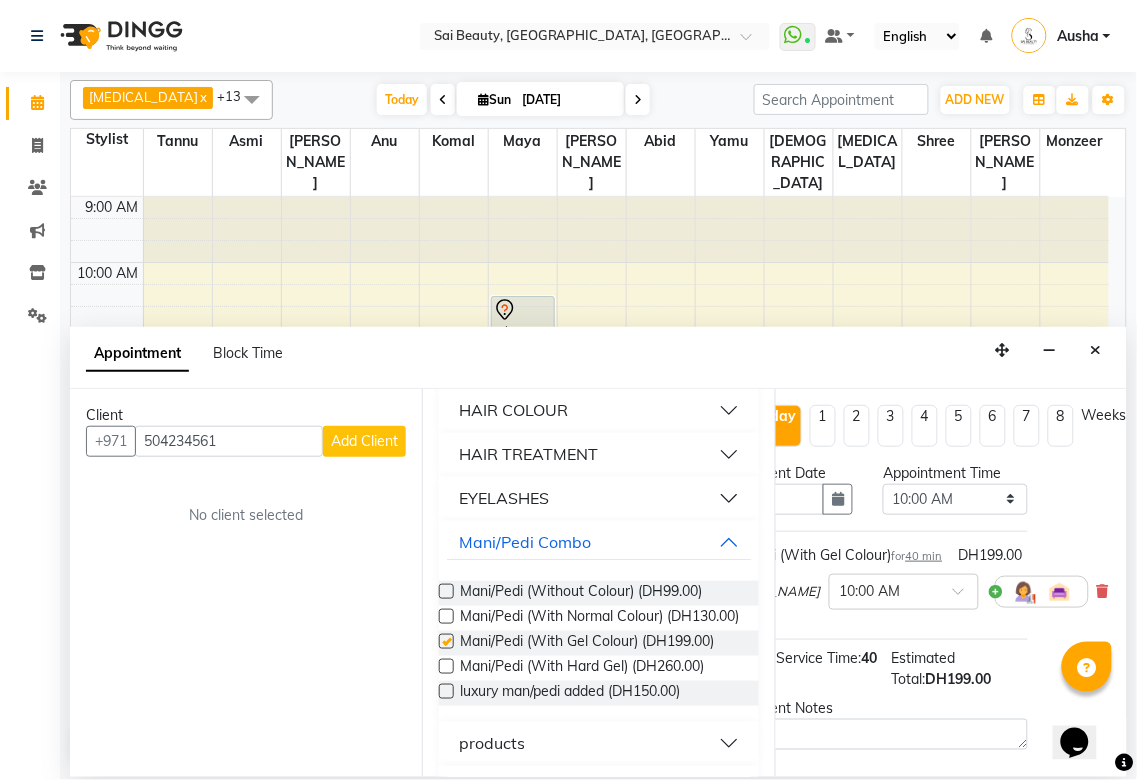 checkbox on "false" 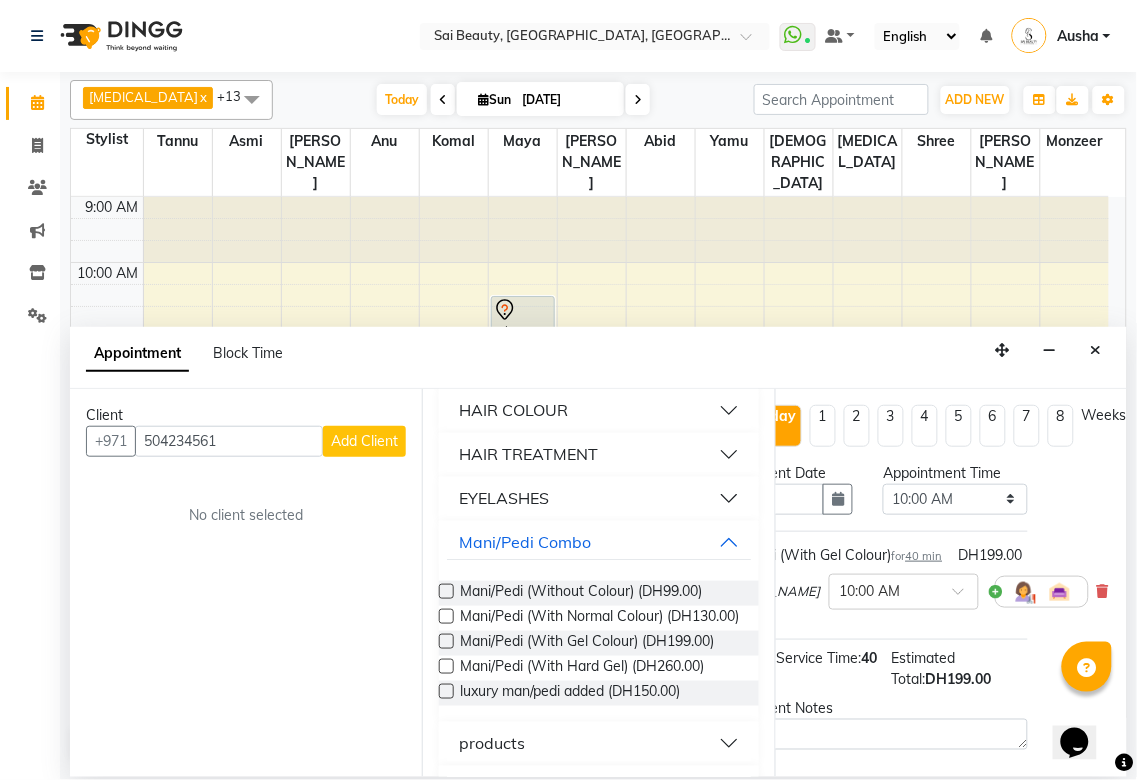 scroll, scrollTop: 0, scrollLeft: 0, axis: both 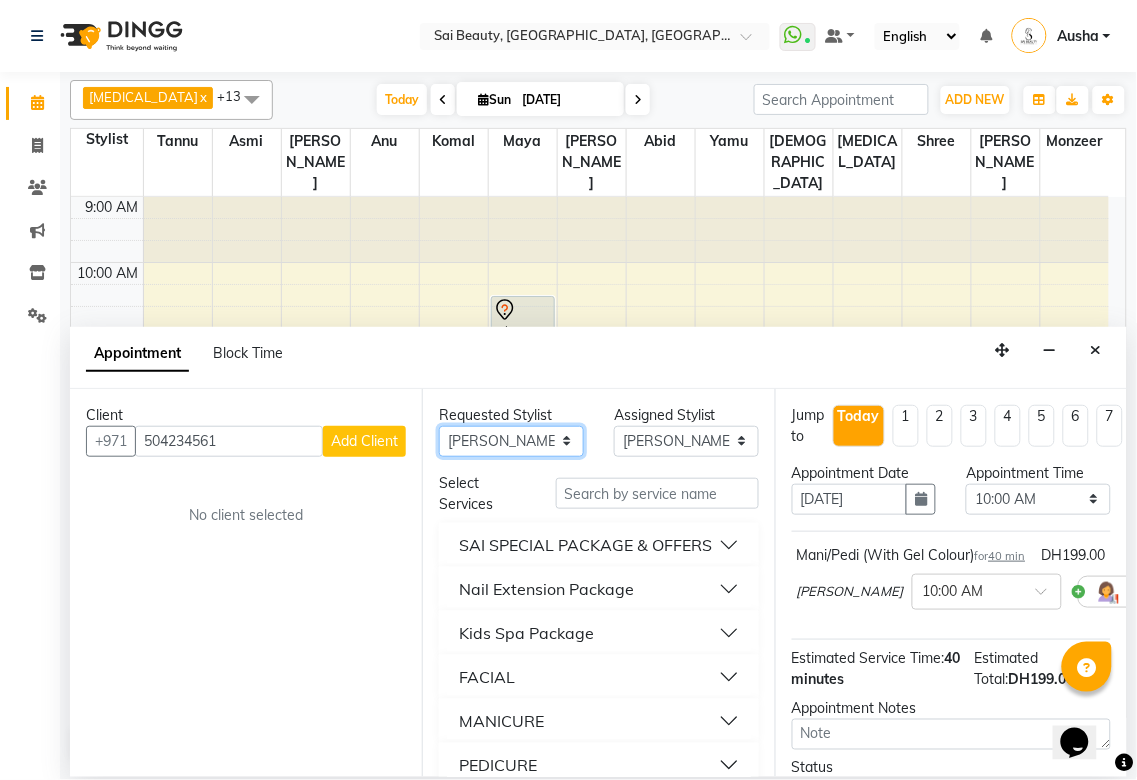 click on "Any [PERSON_NAME][MEDICAL_DATA] [PERSON_NAME] Asmi [PERSON_NAME] Gita [PERSON_NAME] Monzeer shree [PERSON_NAME] Surakcha [PERSON_NAME]" at bounding box center [511, 441] 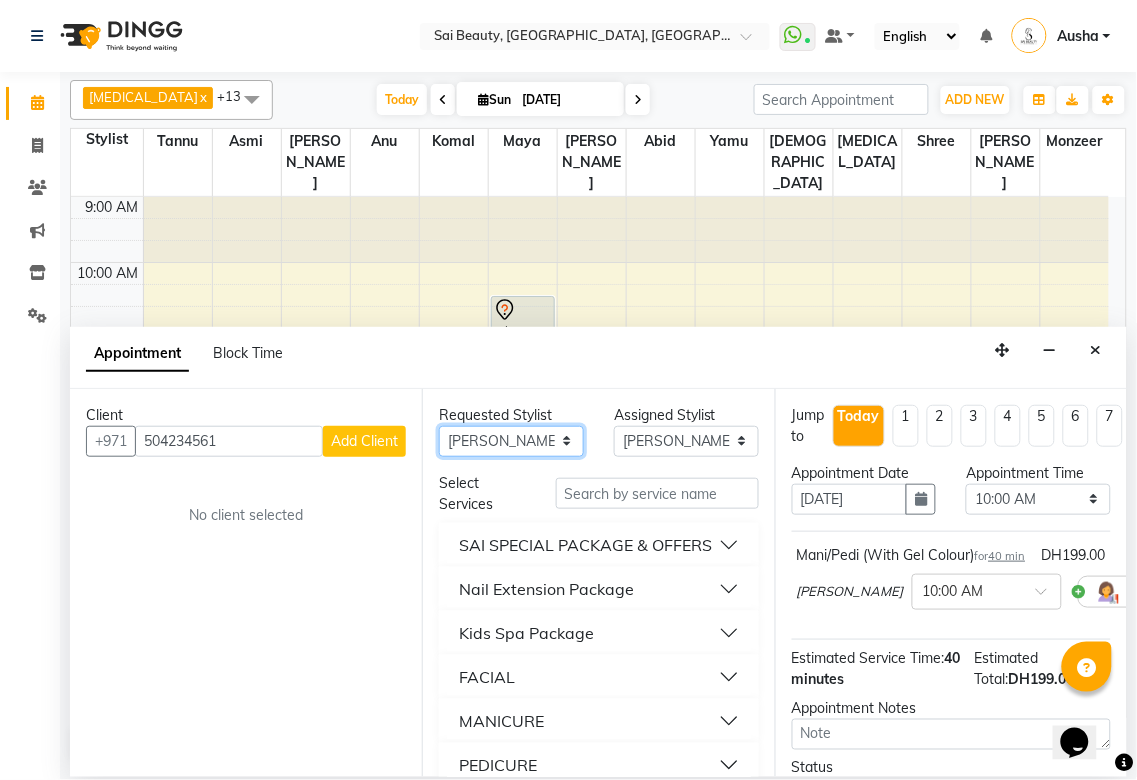 select on "52340" 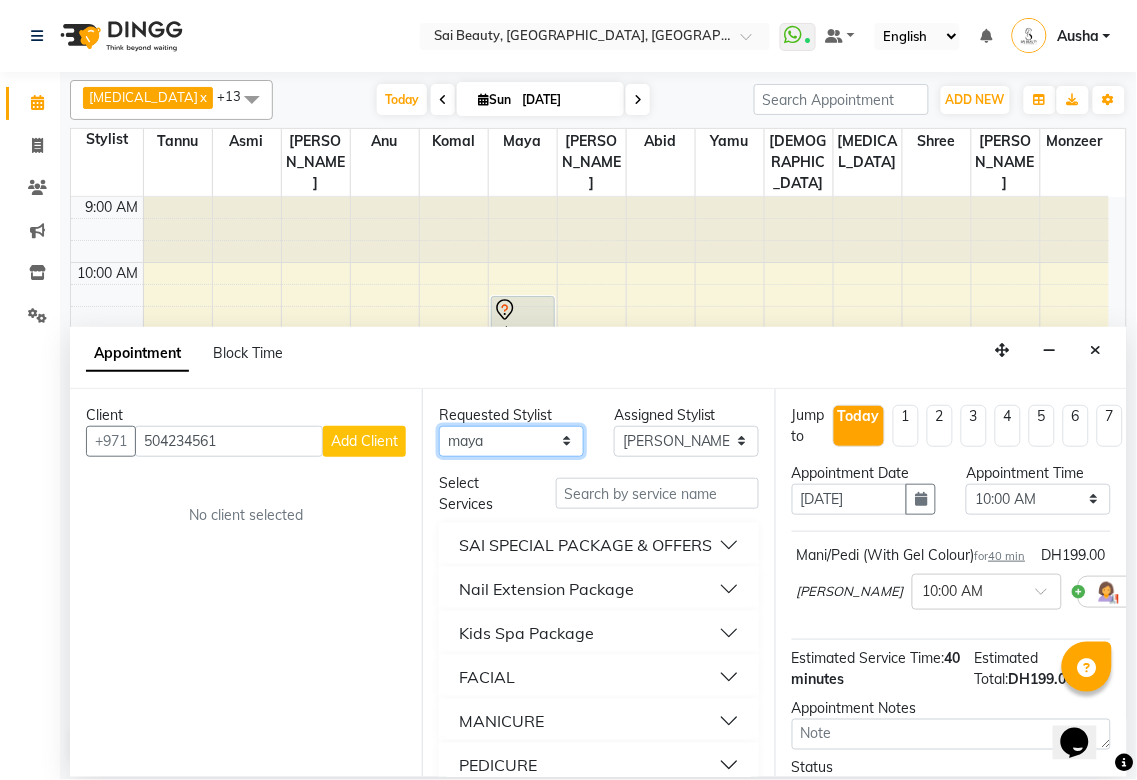 click on "Any [PERSON_NAME][MEDICAL_DATA] [PERSON_NAME] Asmi [PERSON_NAME] Gita [PERSON_NAME] Monzeer shree [PERSON_NAME] Surakcha [PERSON_NAME]" at bounding box center (511, 441) 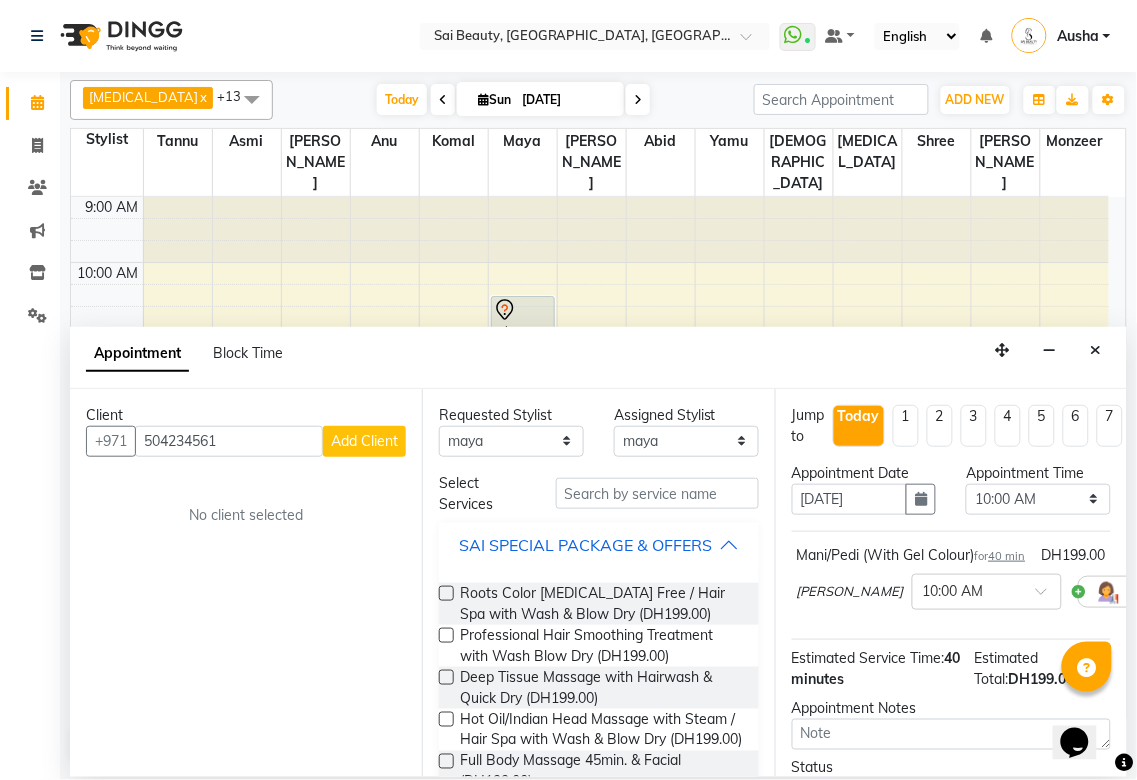 click on "SAI SPECIAL PACKAGE & OFFERS" at bounding box center (585, 545) 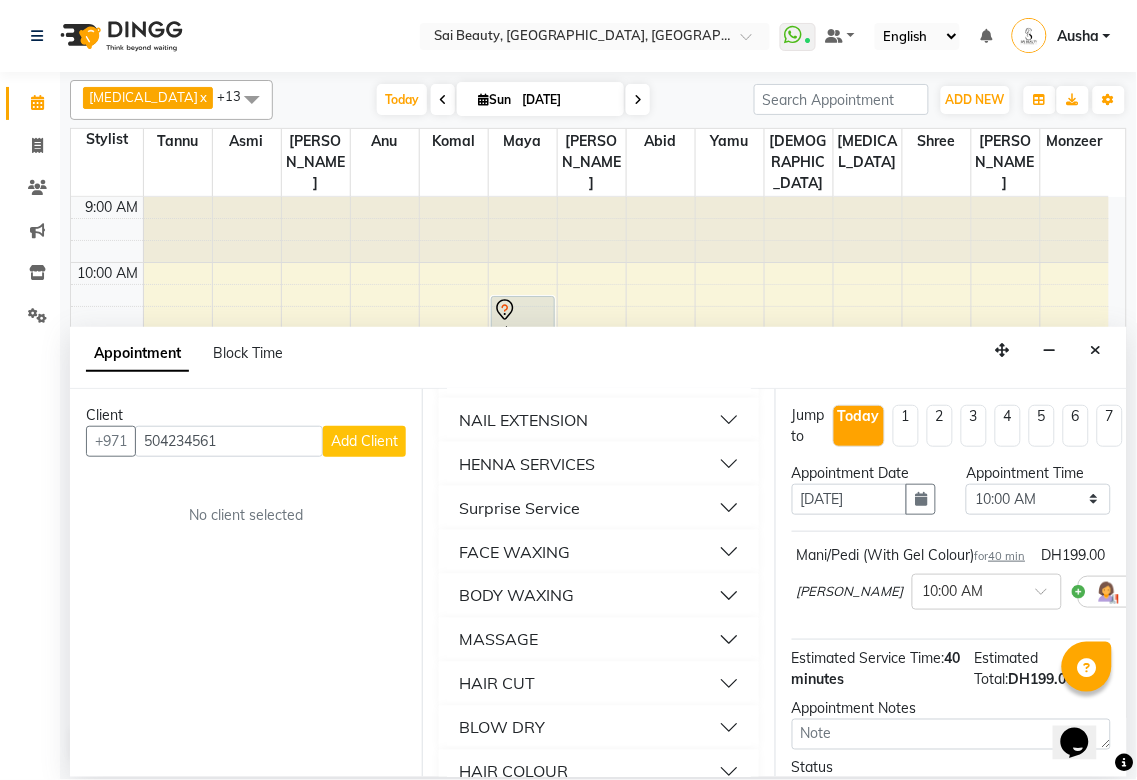 scroll, scrollTop: 547, scrollLeft: 0, axis: vertical 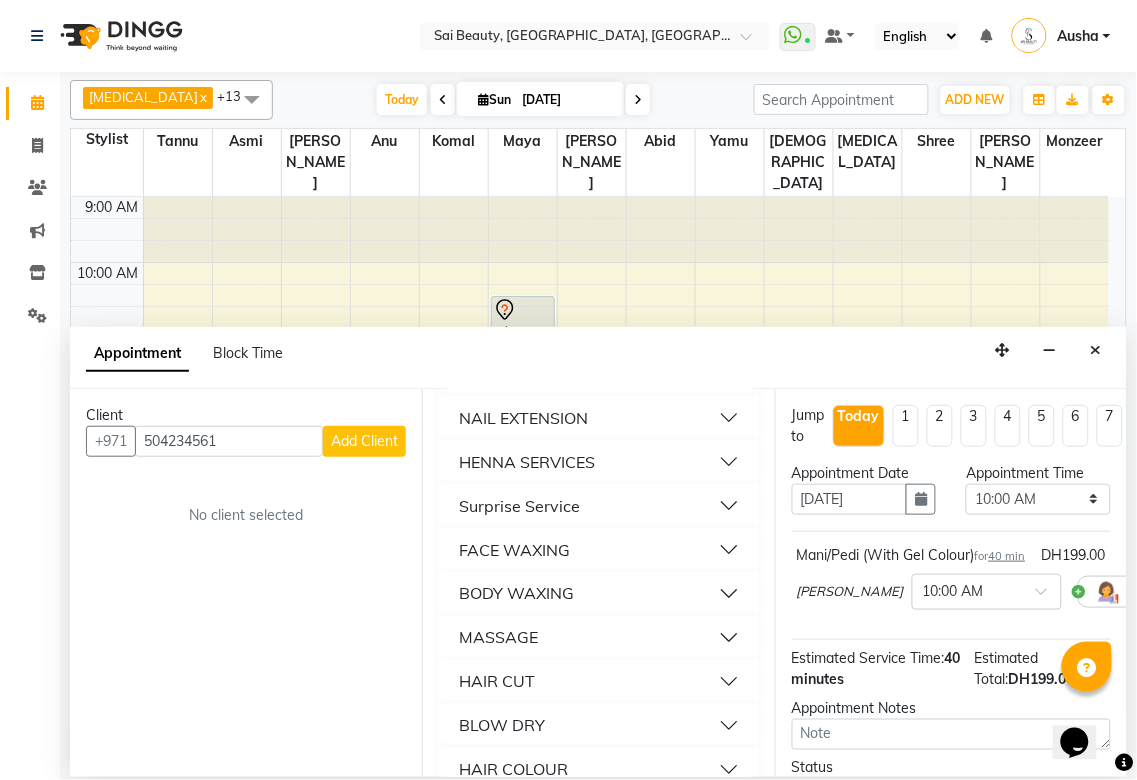 click on "BODY WAXING" at bounding box center (598, 594) 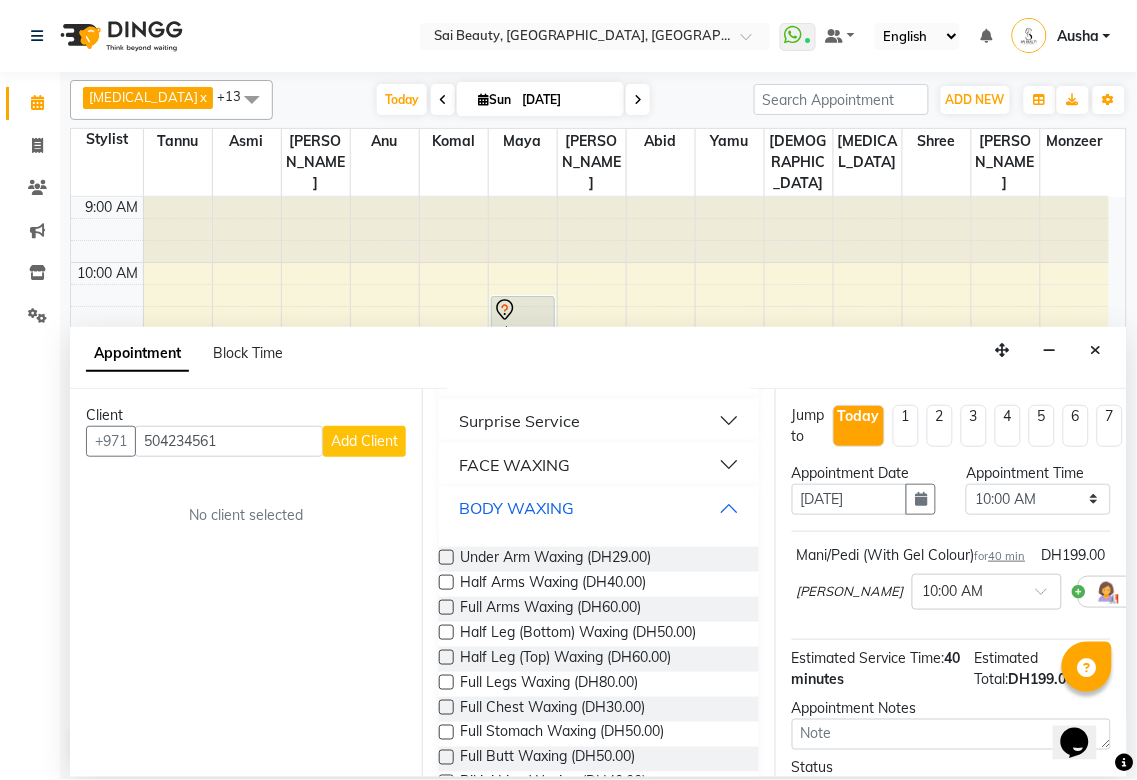 scroll, scrollTop: 690, scrollLeft: 0, axis: vertical 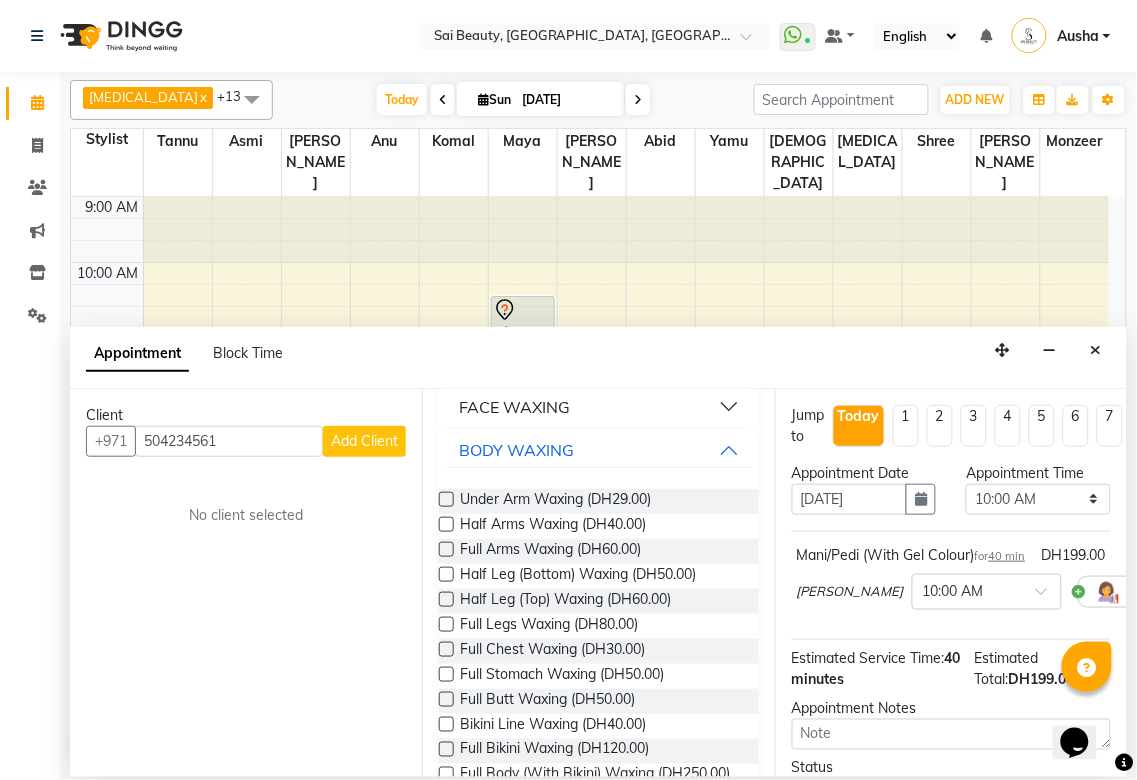 click at bounding box center [446, 574] 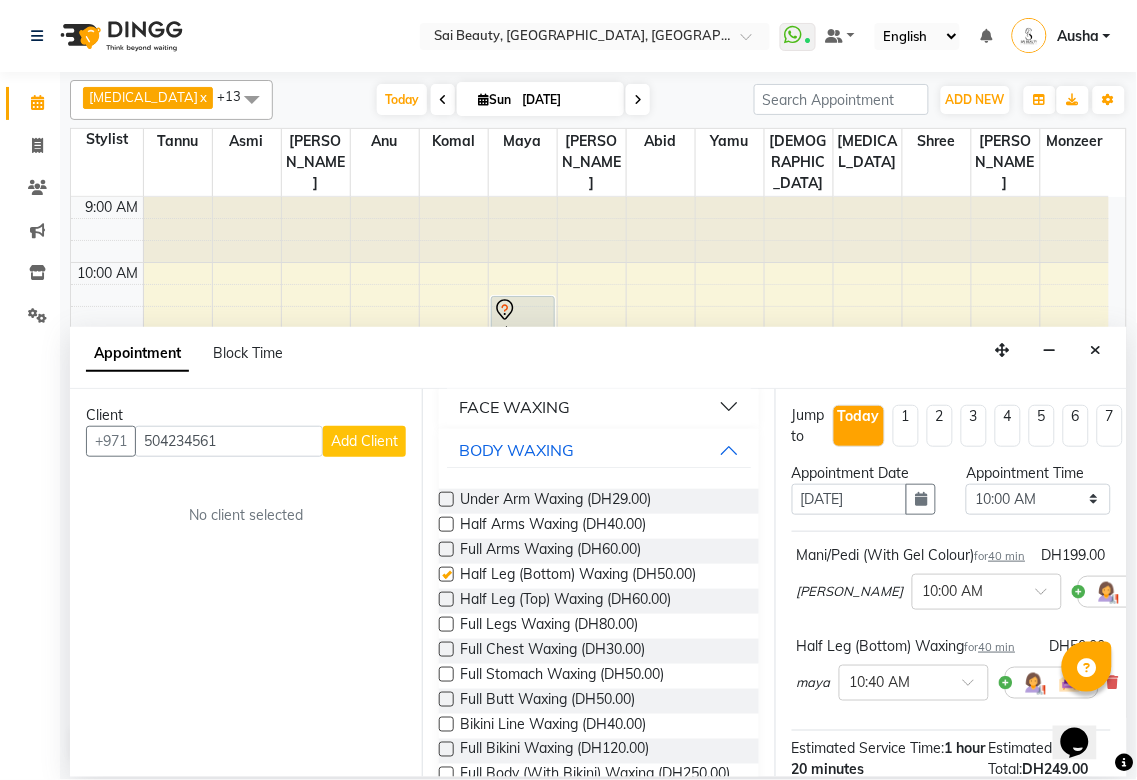 checkbox on "false" 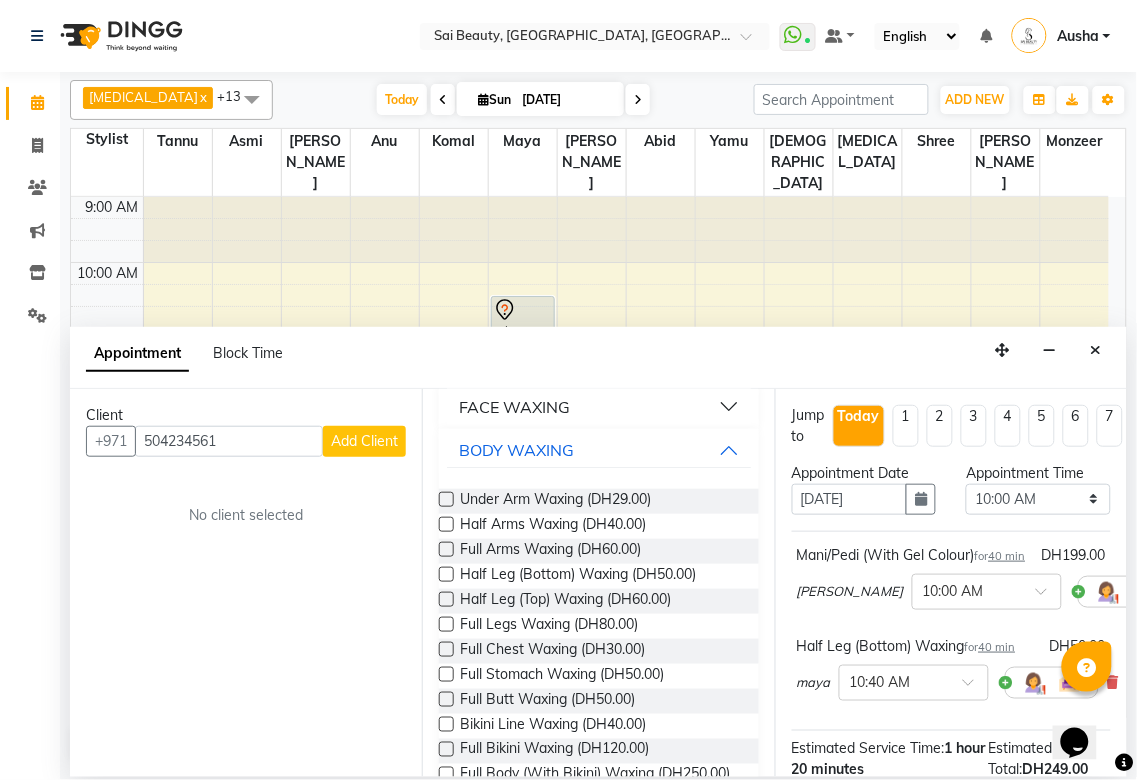click at bounding box center (446, 524) 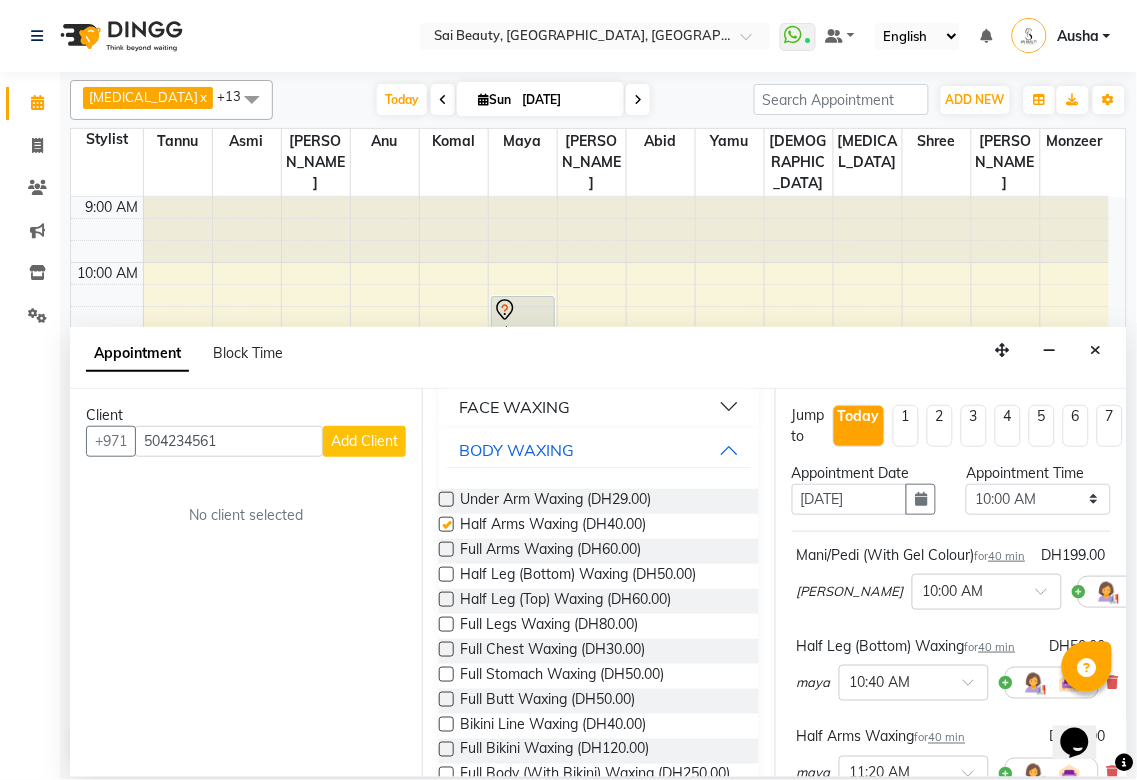 checkbox on "false" 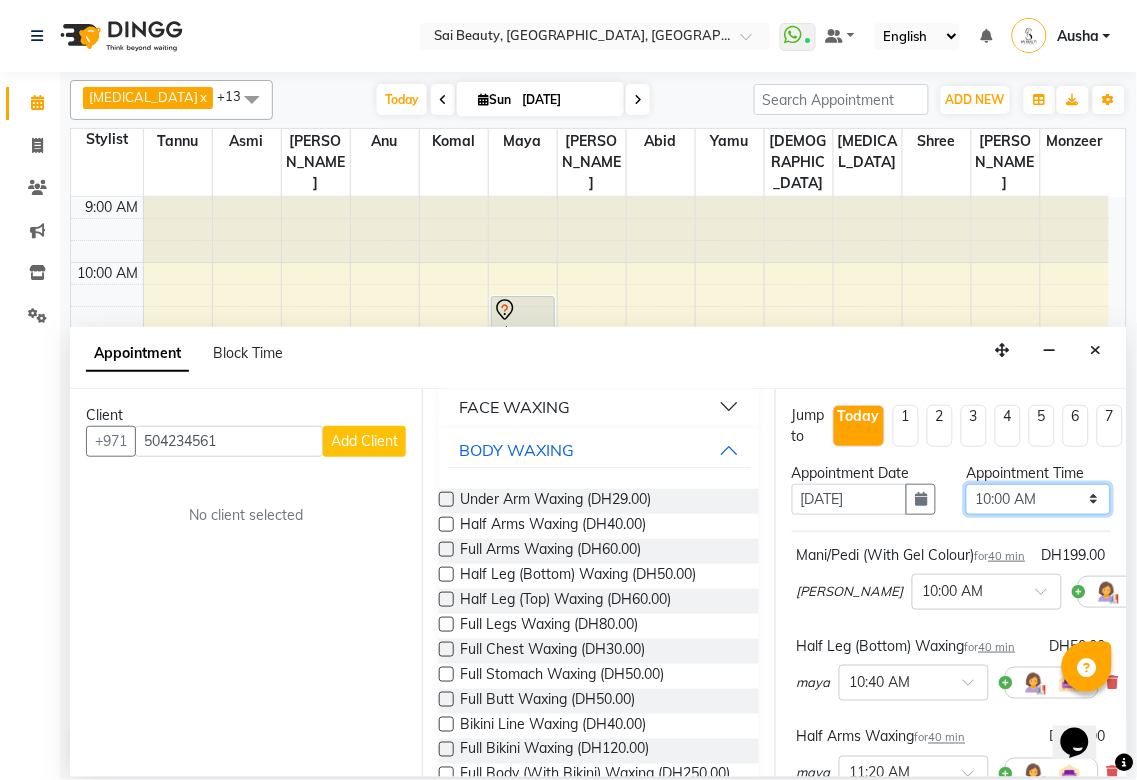 click on "Select 10:00 AM 10:05 AM 10:10 AM 10:15 AM 10:20 AM 10:25 AM 10:30 AM 10:35 AM 10:40 AM 10:45 AM 10:50 AM 10:55 AM 11:00 AM 11:05 AM 11:10 AM 11:15 AM 11:20 AM 11:25 AM 11:30 AM 11:35 AM 11:40 AM 11:45 AM 11:50 AM 11:55 AM 12:00 PM 12:05 PM 12:10 PM 12:15 PM 12:20 PM 12:25 PM 12:30 PM 12:35 PM 12:40 PM 12:45 PM 12:50 PM 12:55 PM 01:00 PM 01:05 PM 01:10 PM 01:15 PM 01:20 PM 01:25 PM 01:30 PM 01:35 PM 01:40 PM 01:45 PM 01:50 PM 01:55 PM 02:00 PM 02:05 PM 02:10 PM 02:15 PM 02:20 PM 02:25 PM 02:30 PM 02:35 PM 02:40 PM 02:45 PM 02:50 PM 02:55 PM 03:00 PM 03:05 PM 03:10 PM 03:15 PM 03:20 PM 03:25 PM 03:30 PM 03:35 PM 03:40 PM 03:45 PM 03:50 PM 03:55 PM 04:00 PM 04:05 PM 04:10 PM 04:15 PM 04:20 PM 04:25 PM 04:30 PM 04:35 PM 04:40 PM 04:45 PM 04:50 PM 04:55 PM 05:00 PM 05:05 PM 05:10 PM 05:15 PM 05:20 PM 05:25 PM 05:30 PM 05:35 PM 05:40 PM 05:45 PM 05:50 PM 05:55 PM 06:00 PM 06:05 PM 06:10 PM 06:15 PM 06:20 PM 06:25 PM 06:30 PM 06:35 PM 06:40 PM 06:45 PM 06:50 PM 06:55 PM 07:00 PM 07:05 PM 07:10 PM 07:15 PM 07:20 PM" at bounding box center [1038, 499] 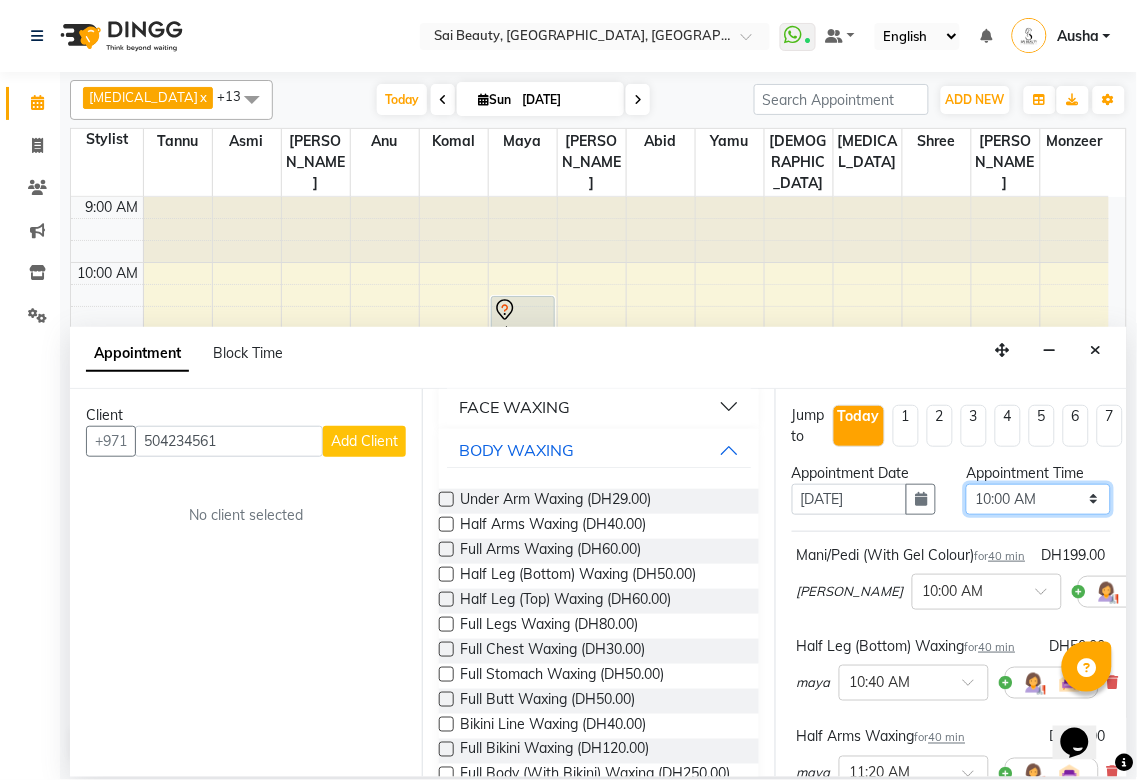 select on "810" 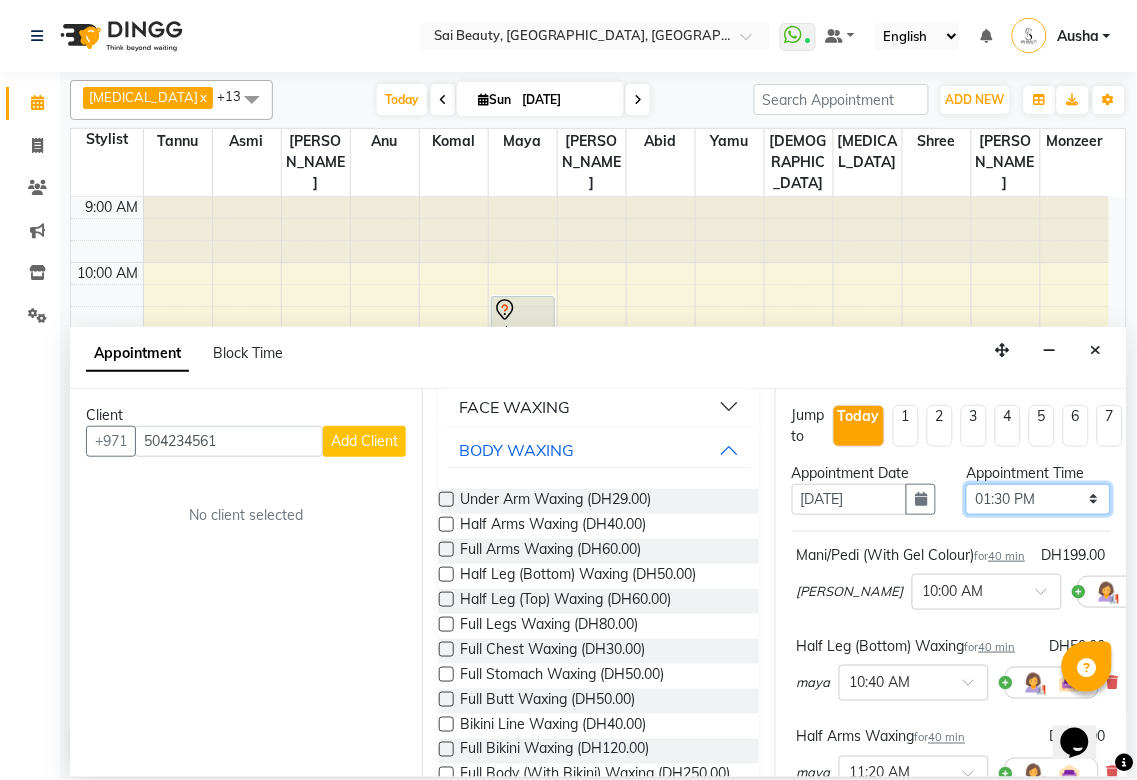 click on "Select 10:00 AM 10:05 AM 10:10 AM 10:15 AM 10:20 AM 10:25 AM 10:30 AM 10:35 AM 10:40 AM 10:45 AM 10:50 AM 10:55 AM 11:00 AM 11:05 AM 11:10 AM 11:15 AM 11:20 AM 11:25 AM 11:30 AM 11:35 AM 11:40 AM 11:45 AM 11:50 AM 11:55 AM 12:00 PM 12:05 PM 12:10 PM 12:15 PM 12:20 PM 12:25 PM 12:30 PM 12:35 PM 12:40 PM 12:45 PM 12:50 PM 12:55 PM 01:00 PM 01:05 PM 01:10 PM 01:15 PM 01:20 PM 01:25 PM 01:30 PM 01:35 PM 01:40 PM 01:45 PM 01:50 PM 01:55 PM 02:00 PM 02:05 PM 02:10 PM 02:15 PM 02:20 PM 02:25 PM 02:30 PM 02:35 PM 02:40 PM 02:45 PM 02:50 PM 02:55 PM 03:00 PM 03:05 PM 03:10 PM 03:15 PM 03:20 PM 03:25 PM 03:30 PM 03:35 PM 03:40 PM 03:45 PM 03:50 PM 03:55 PM 04:00 PM 04:05 PM 04:10 PM 04:15 PM 04:20 PM 04:25 PM 04:30 PM 04:35 PM 04:40 PM 04:45 PM 04:50 PM 04:55 PM 05:00 PM 05:05 PM 05:10 PM 05:15 PM 05:20 PM 05:25 PM 05:30 PM 05:35 PM 05:40 PM 05:45 PM 05:50 PM 05:55 PM 06:00 PM 06:05 PM 06:10 PM 06:15 PM 06:20 PM 06:25 PM 06:30 PM 06:35 PM 06:40 PM 06:45 PM 06:50 PM 06:55 PM 07:00 PM 07:05 PM 07:10 PM 07:15 PM 07:20 PM" at bounding box center (1038, 499) 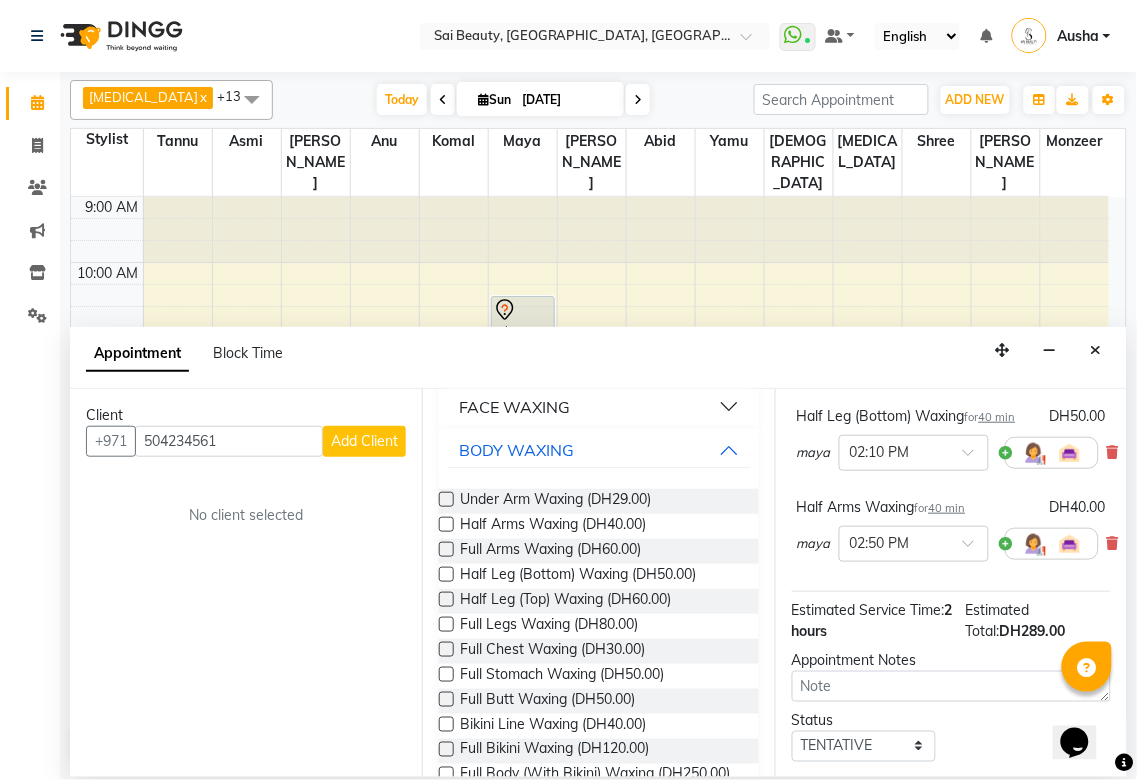 scroll, scrollTop: 280, scrollLeft: 0, axis: vertical 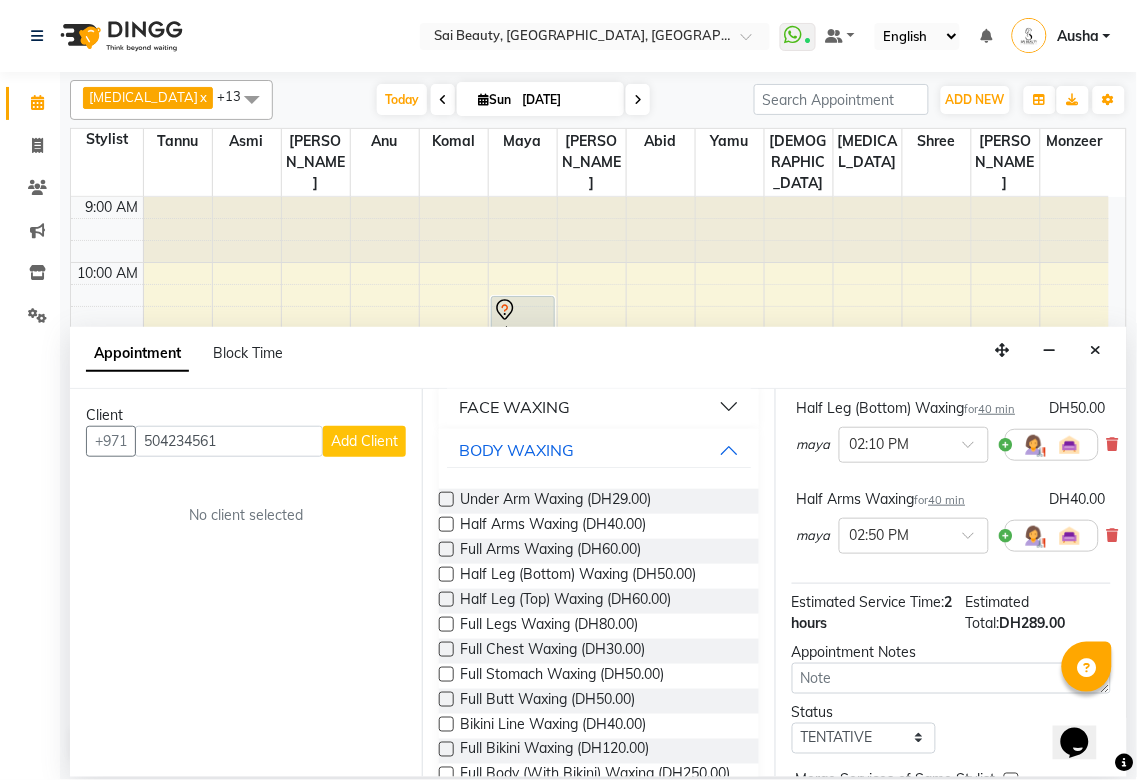 click on "Add Client" at bounding box center (364, 441) 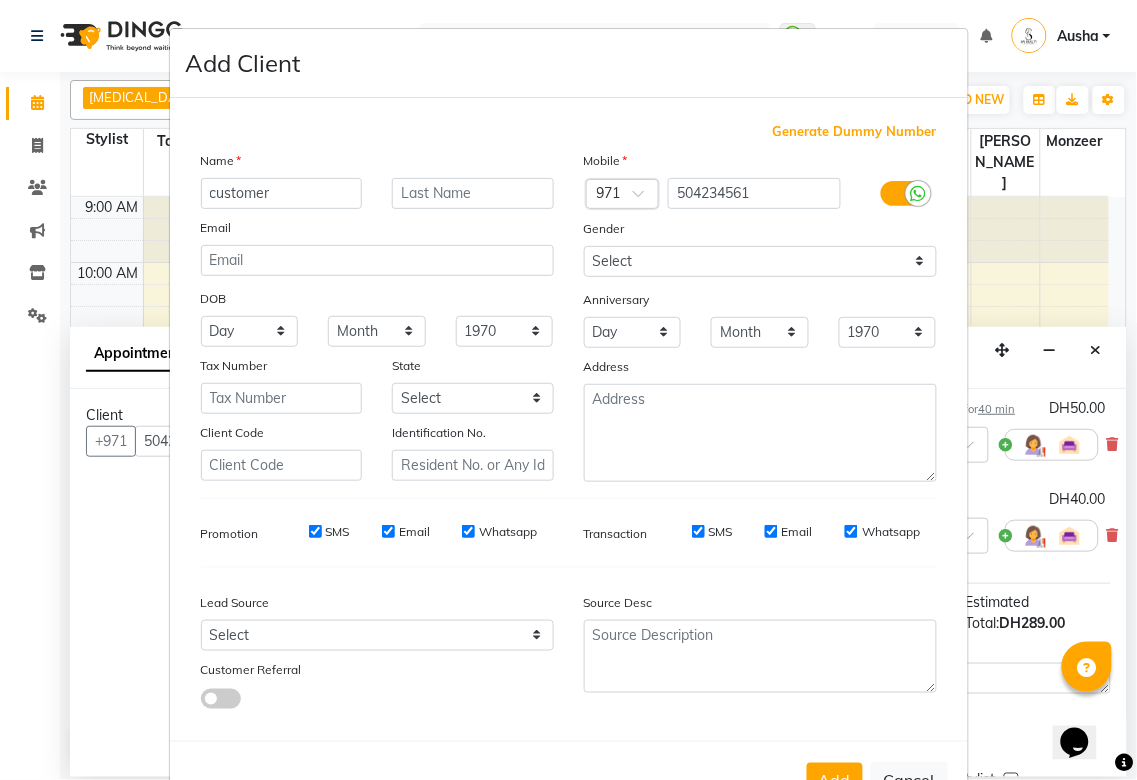 scroll, scrollTop: 71, scrollLeft: 0, axis: vertical 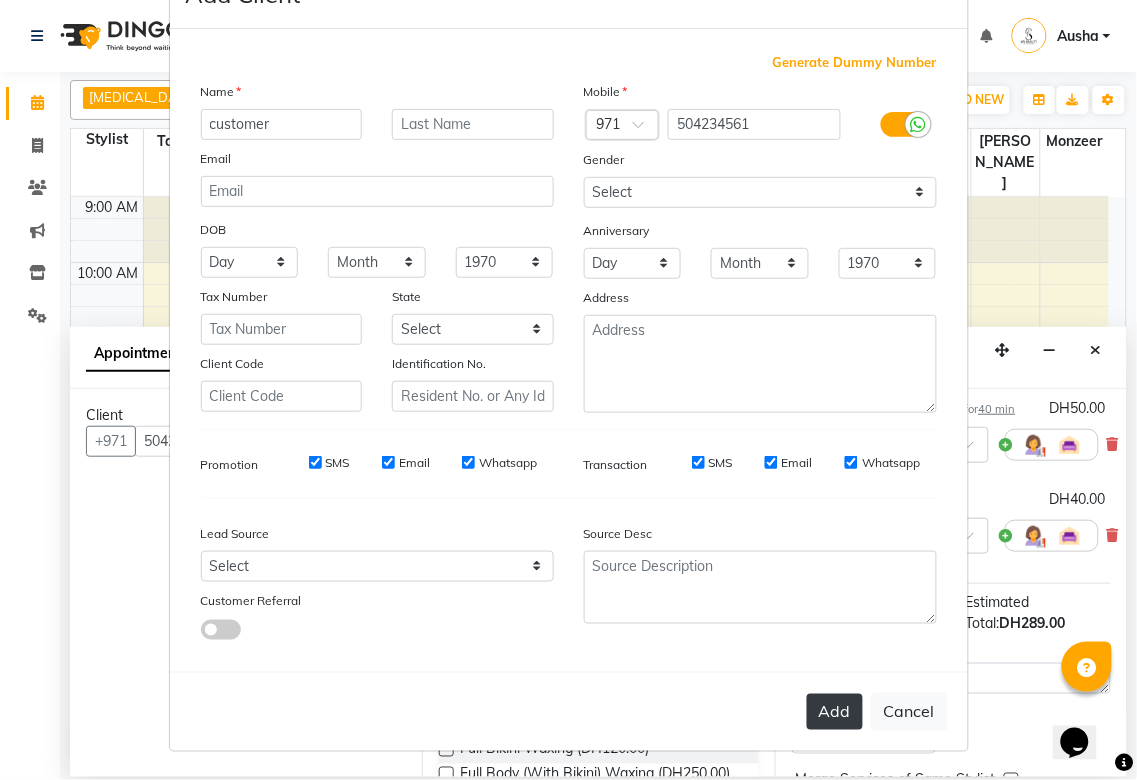 type on "customer" 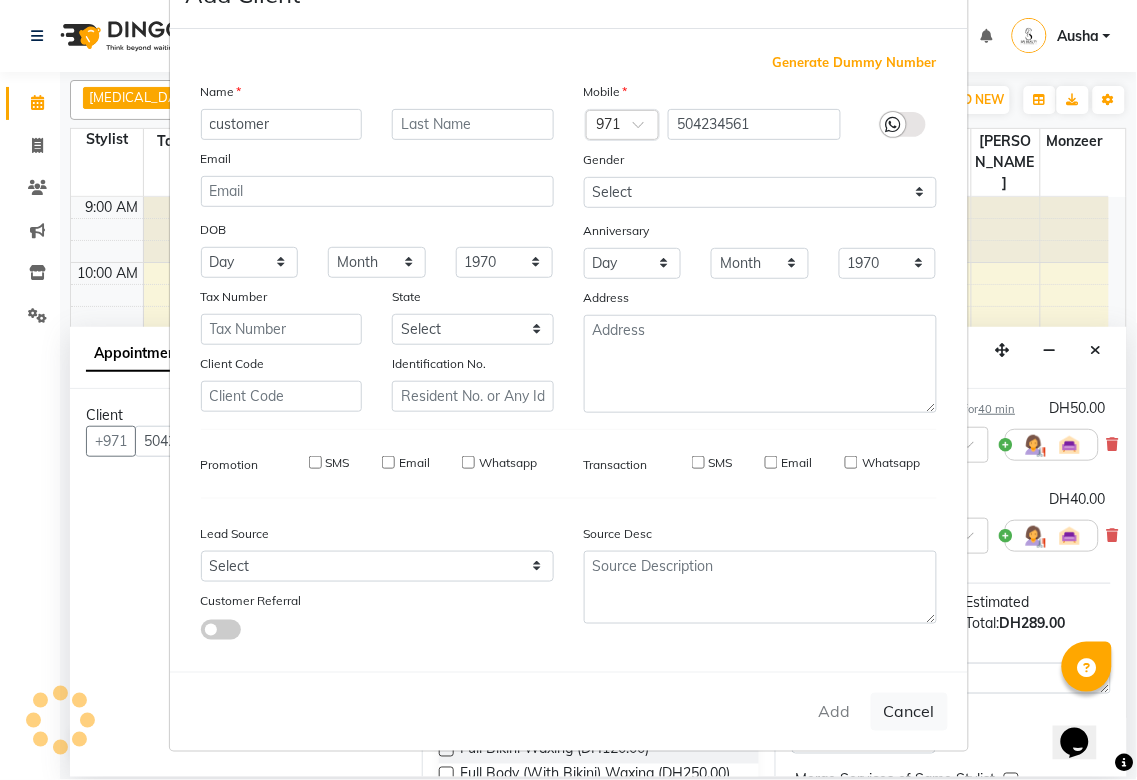 type 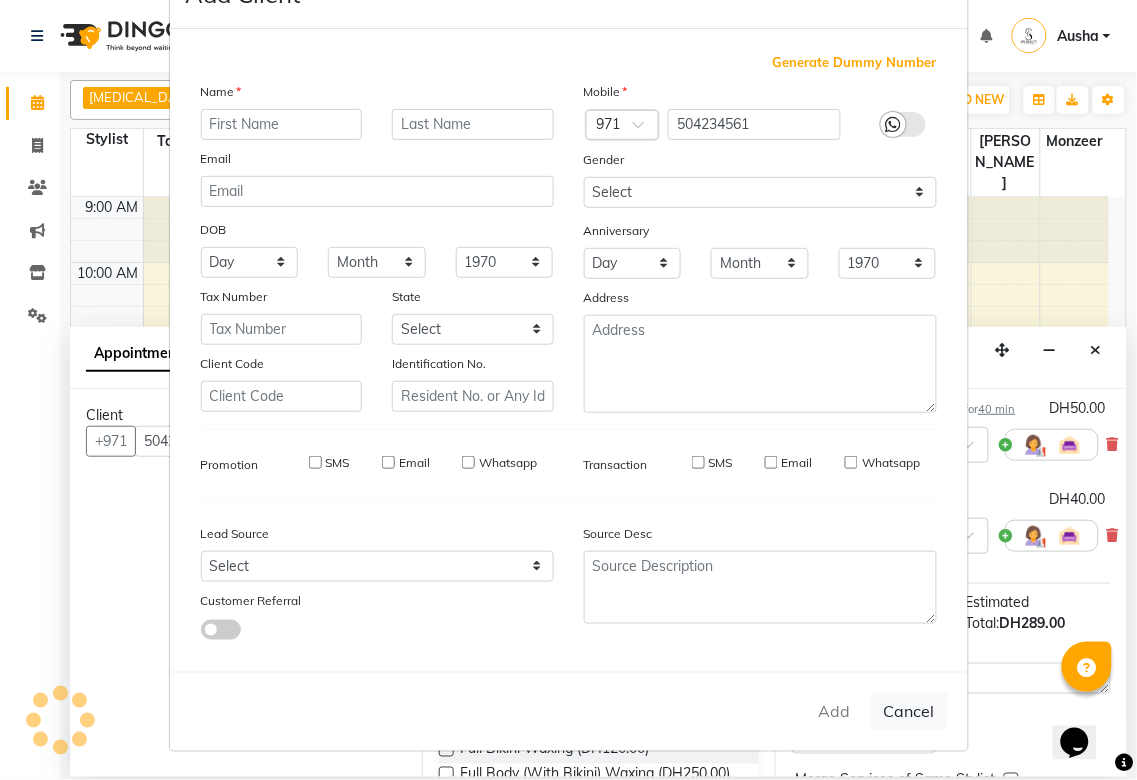select 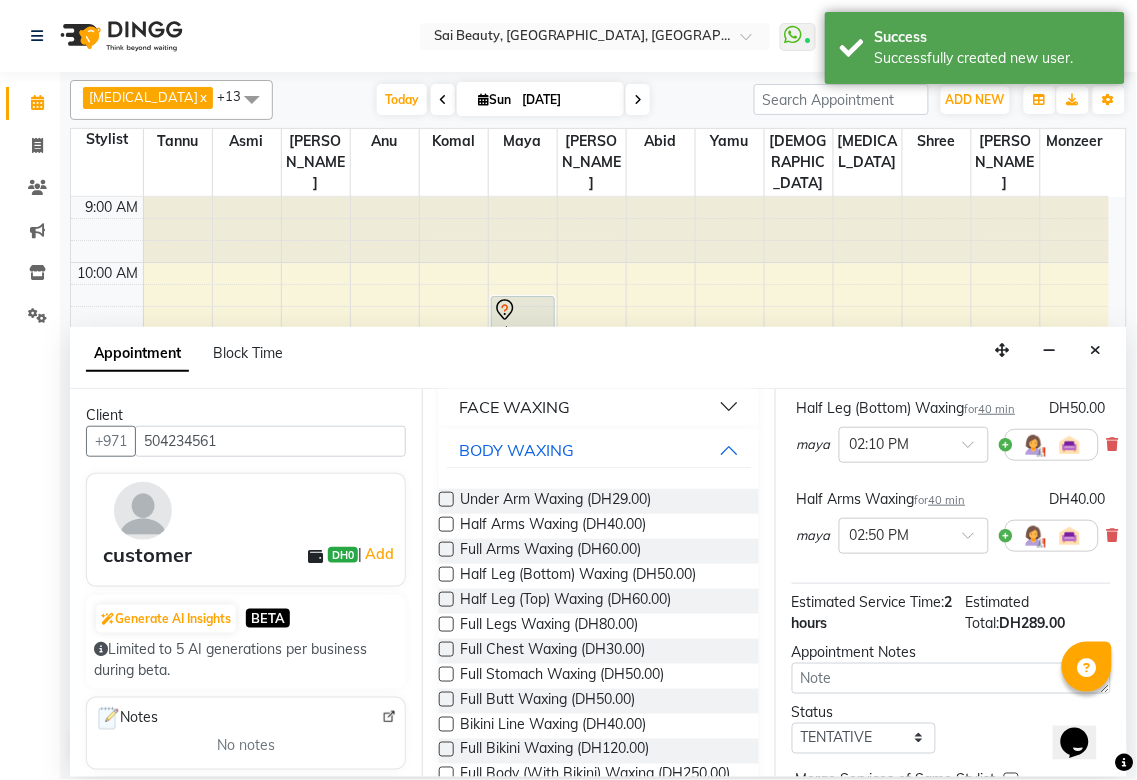 scroll, scrollTop: 416, scrollLeft: 0, axis: vertical 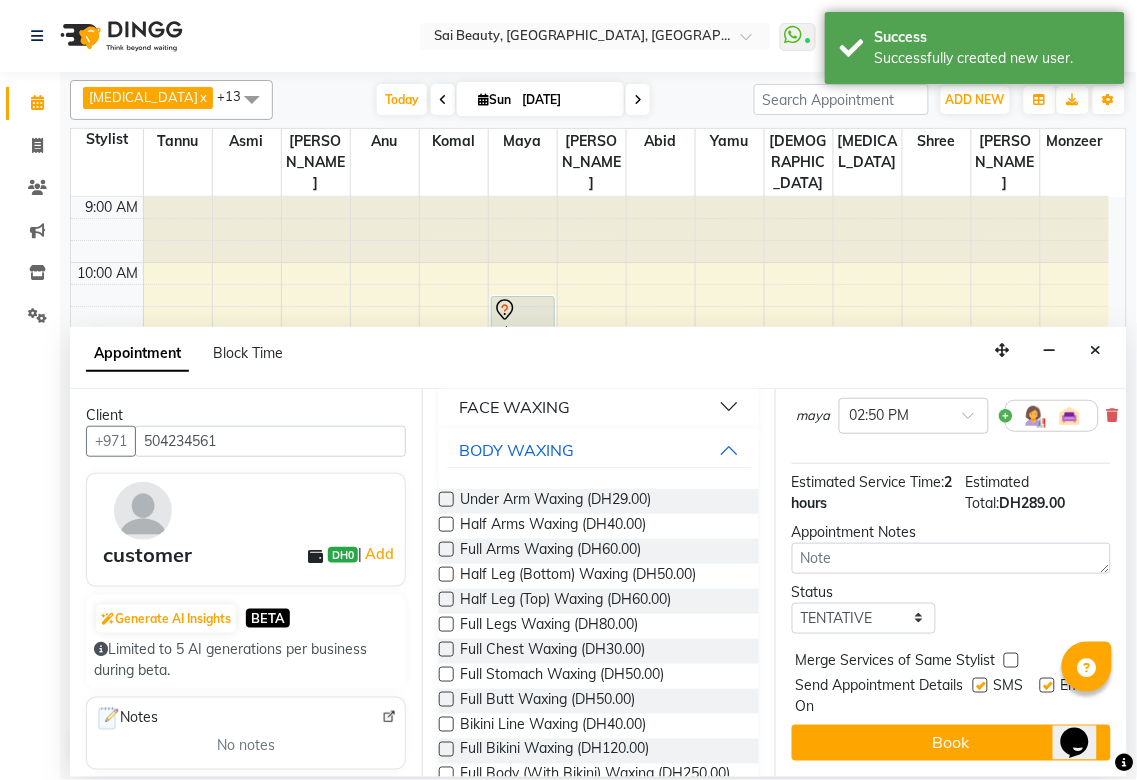 click at bounding box center (1011, 660) 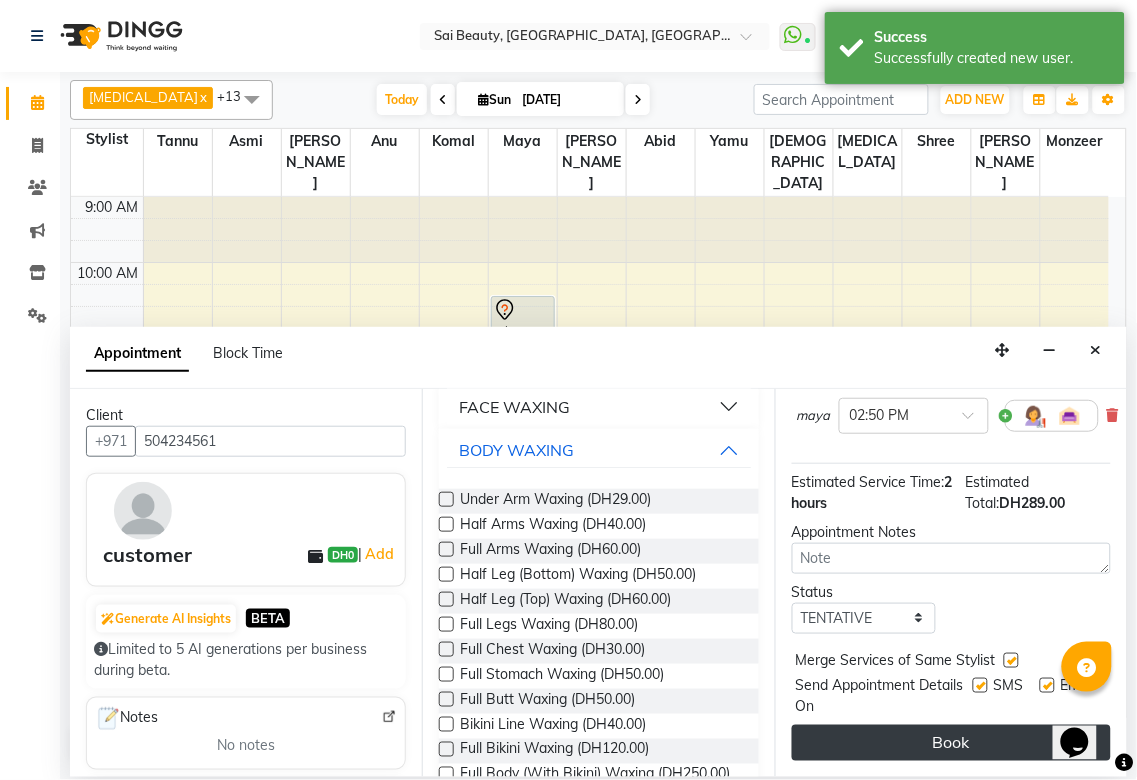 click on "Book" at bounding box center [951, 743] 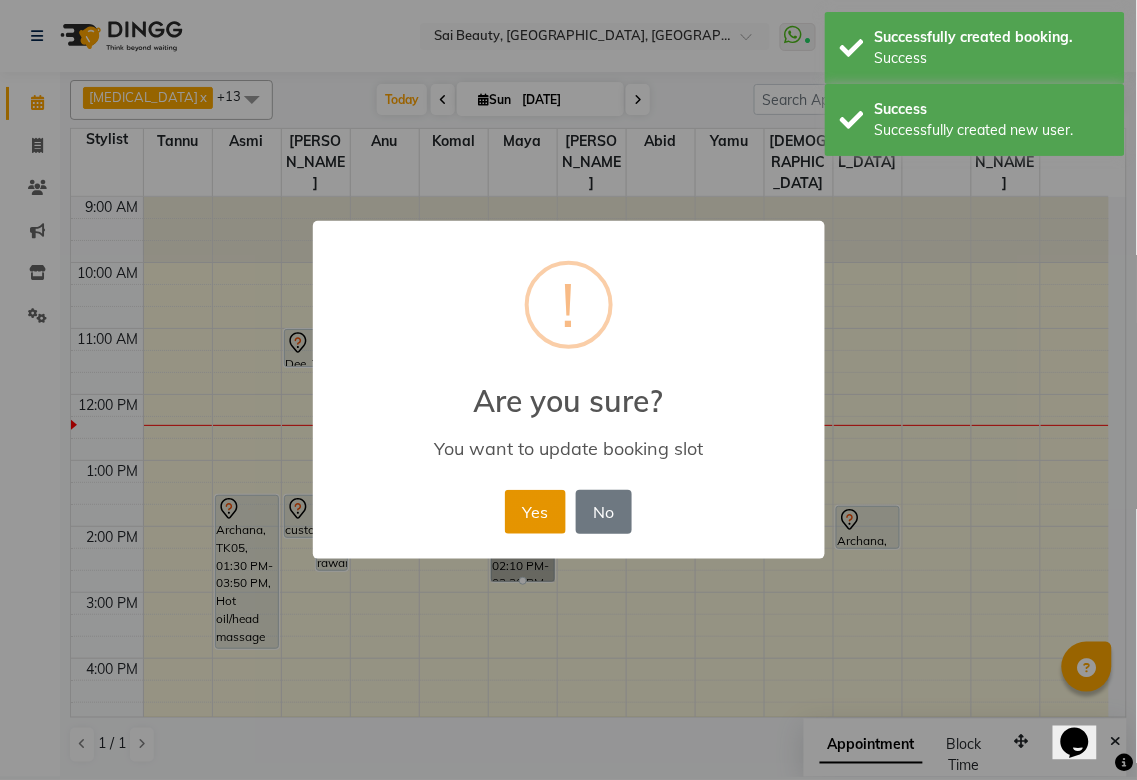 click on "Yes" at bounding box center [535, 512] 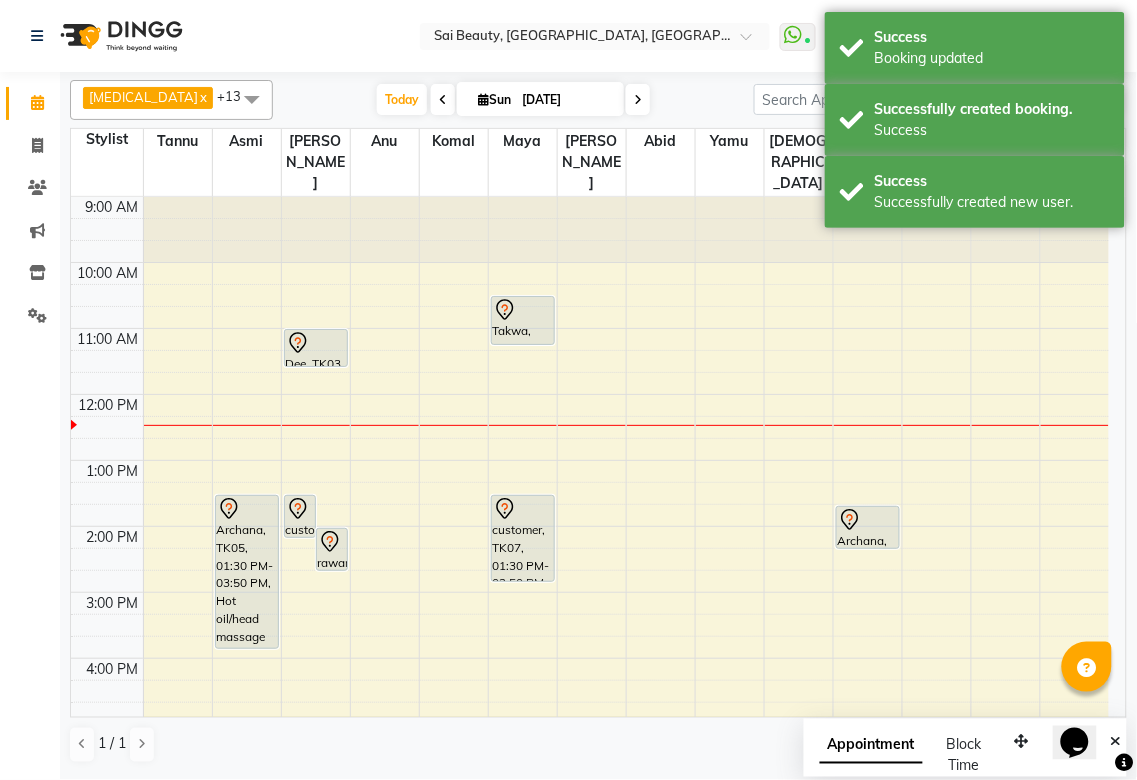 click on "customer, TK07, 01:30 PM-02:50 PM, Half Leg (Bottom) Waxing,Half Arms Waxing" at bounding box center [523, 538] 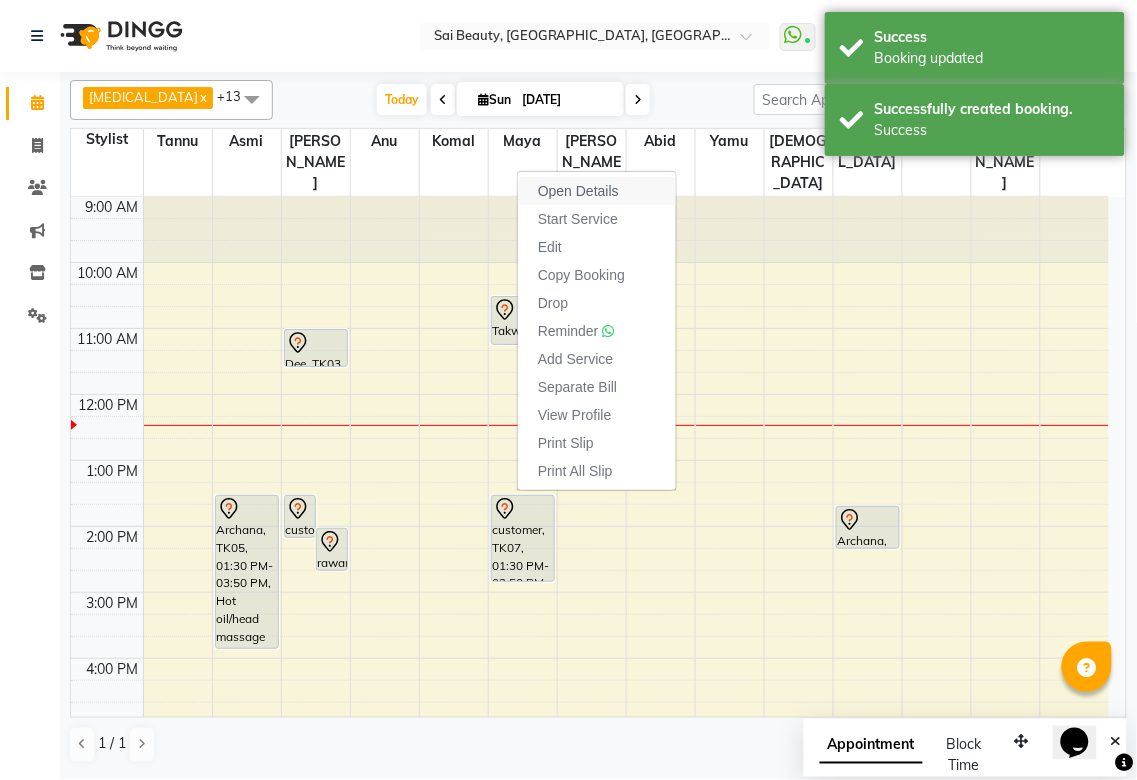 click on "Open Details" at bounding box center [578, 191] 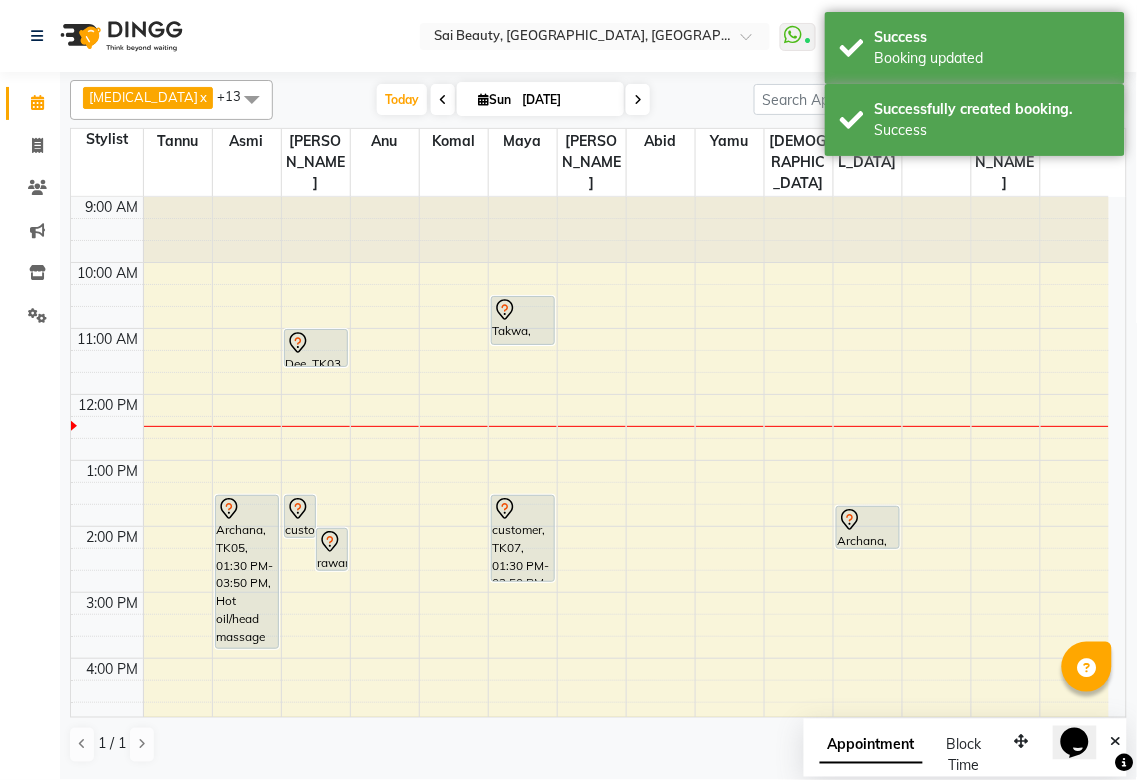 click at bounding box center (523, 509) 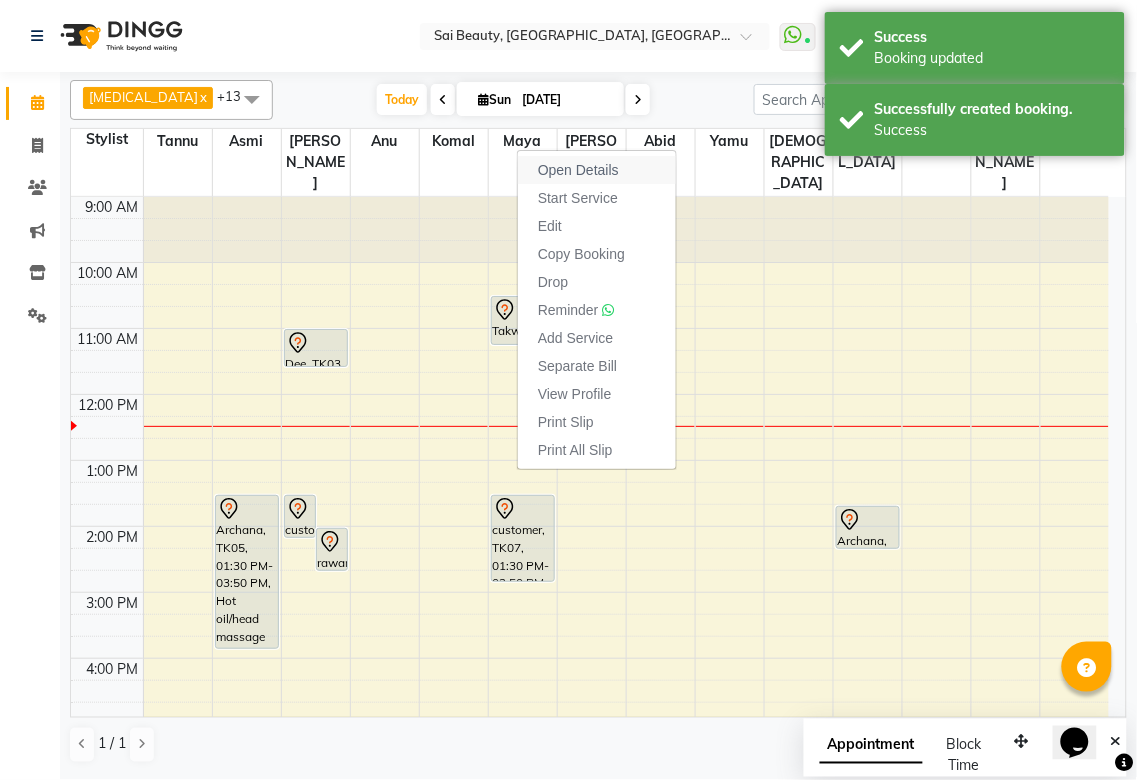 click on "Open Details" at bounding box center [597, 170] 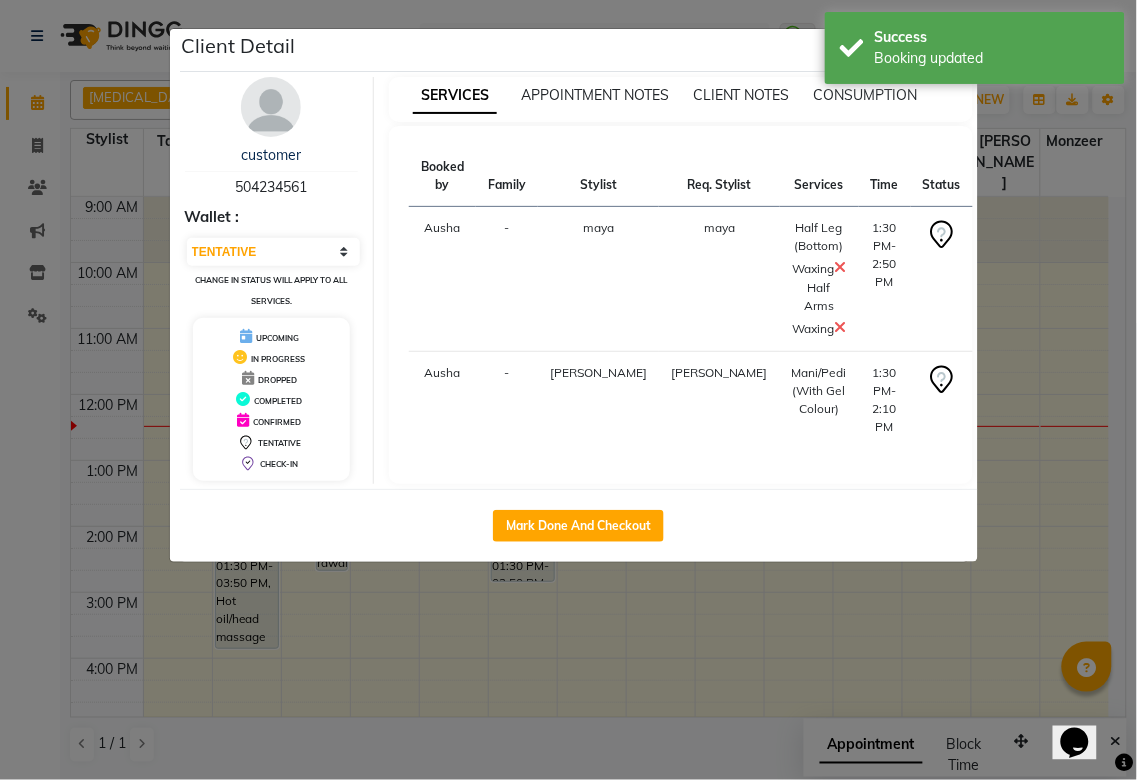 click on "Client Detail  customer    504234561 Wallet : Select IN SERVICE CONFIRMED TENTATIVE CHECK IN MARK DONE DROPPED UPCOMING Change in status will apply to all services. UPCOMING IN PROGRESS DROPPED COMPLETED CONFIRMED TENTATIVE CHECK-IN SERVICES APPOINTMENT NOTES CLIENT NOTES CONSUMPTION Booked by Family Stylist Req. Stylist Services Time Status  Ausha  - maya maya  Half Leg (Bottom) Waxing   Half Arms Waxing   1:30 PM-2:50 PM   START   [PERSON_NAME] [PERSON_NAME]/Pedi (With Gel Colour)   1:30 PM-2:10 PM   START   Mark Done And Checkout" 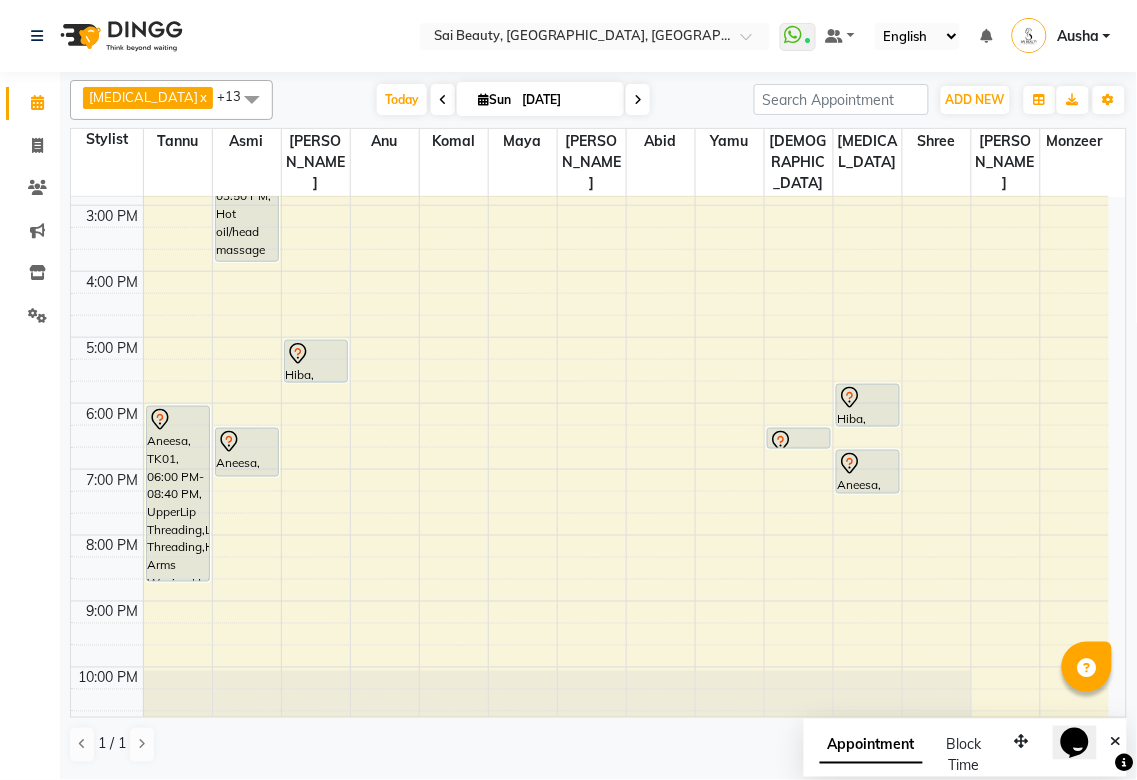 scroll, scrollTop: 432, scrollLeft: 0, axis: vertical 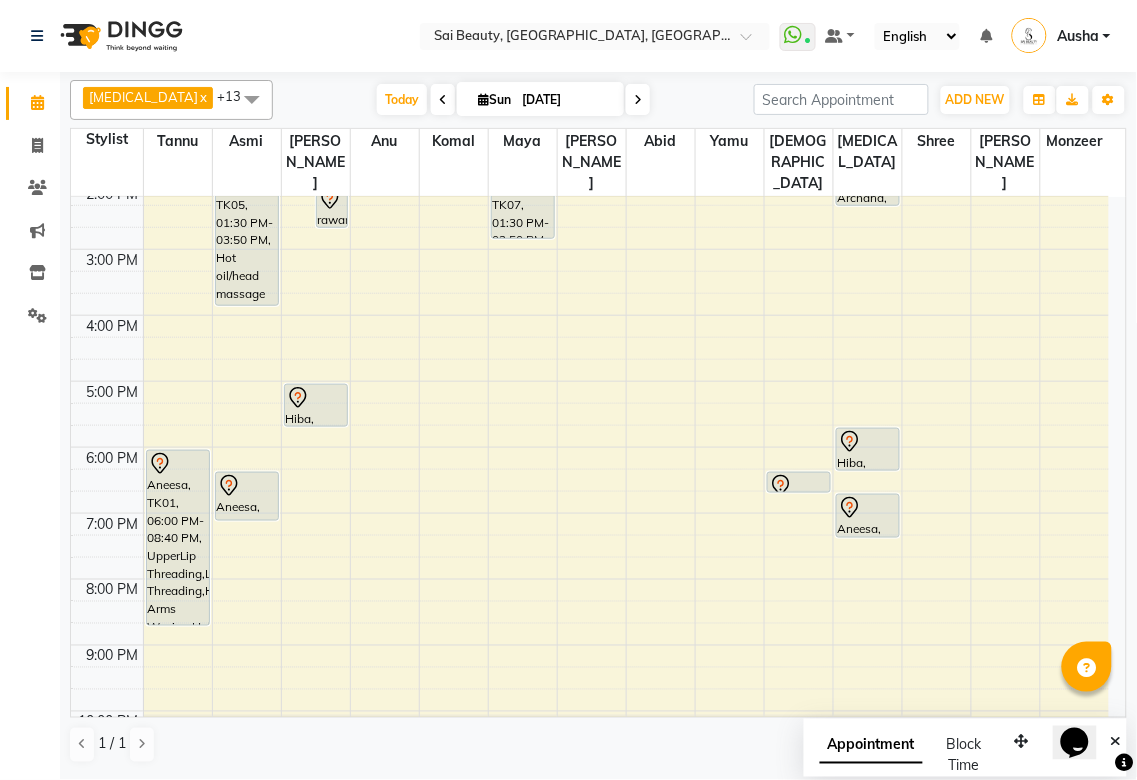click on "[MEDICAL_DATA]  x Anu  x Asmi  x [PERSON_NAME]  x Gita  x [PERSON_NAME]  x shree  x [PERSON_NAME]  x [PERSON_NAME]  x Yamu  x Monzeer  x Abid  x +13 Select All [PERSON_NAME][MEDICAL_DATA] [PERSON_NAME] Asmi [PERSON_NAME] Gita [PERSON_NAME] Monzeer shree [PERSON_NAME] Surakcha [PERSON_NAME] Yamu [DATE]  [DATE] Toggle Dropdown Add Appointment Add Invoice Add Expense Add Client Toggle Dropdown Add Appointment Add Invoice Add Expense Add Client ADD NEW Toggle Dropdown Add Appointment Add Invoice Add Expense Add Client [MEDICAL_DATA]  x Anu  x Asmi  x [PERSON_NAME]  x Gita  x [PERSON_NAME]  x shree  x [PERSON_NAME]  x [PERSON_NAME]  x Yamu  x Monzeer  x Abid  x +13 Select All [PERSON_NAME][MEDICAL_DATA] [PERSON_NAME] Asmi [PERSON_NAME] Gita [PERSON_NAME] Monzeer shree [PERSON_NAME] Surakcha [PERSON_NAME] Yamu Group By  Staff View   Room View  View as Vertical  Vertical - Week View  Horizontal  Horizontal - Week View  List  Toggle Dropdown Calendar Settings Manage Tags   Arrange Stylists   Reset Stylists  Appointment Form Zoom 75% Staff/Room Display Count 15 Stylist Tannu Asmi [PERSON_NAME] [PERSON_NAME] [PERSON_NAME] [PERSON_NAME]" 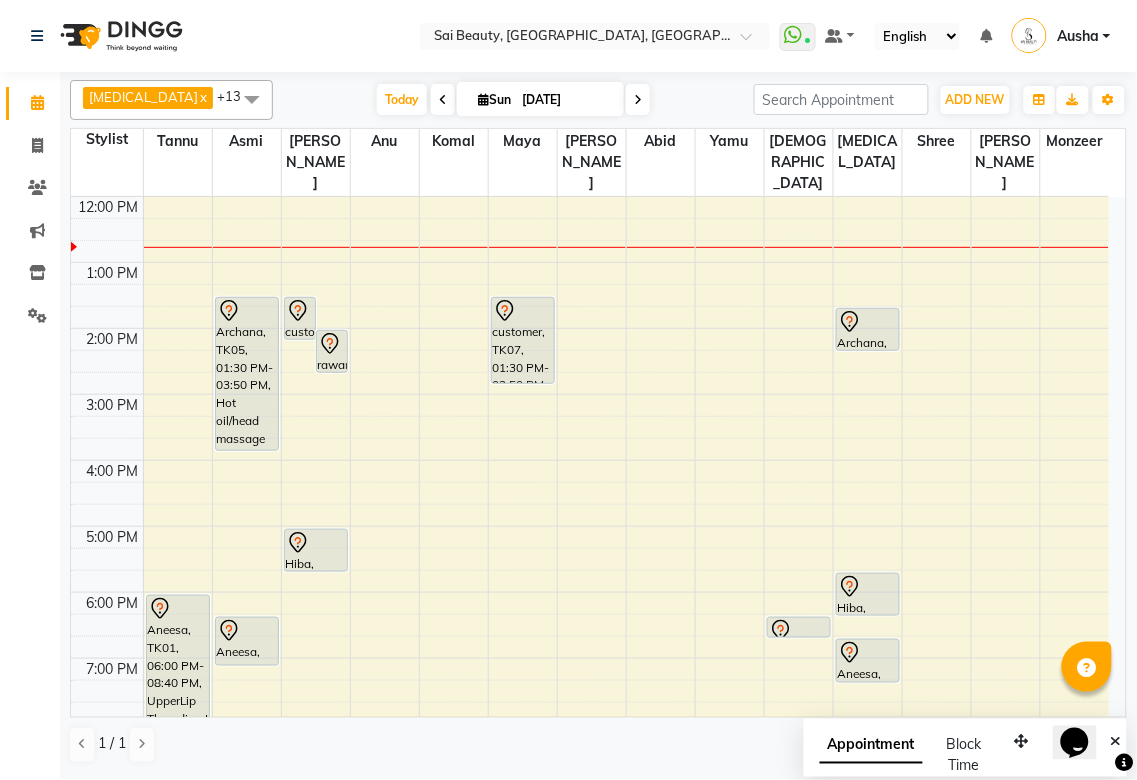 scroll, scrollTop: 65, scrollLeft: 0, axis: vertical 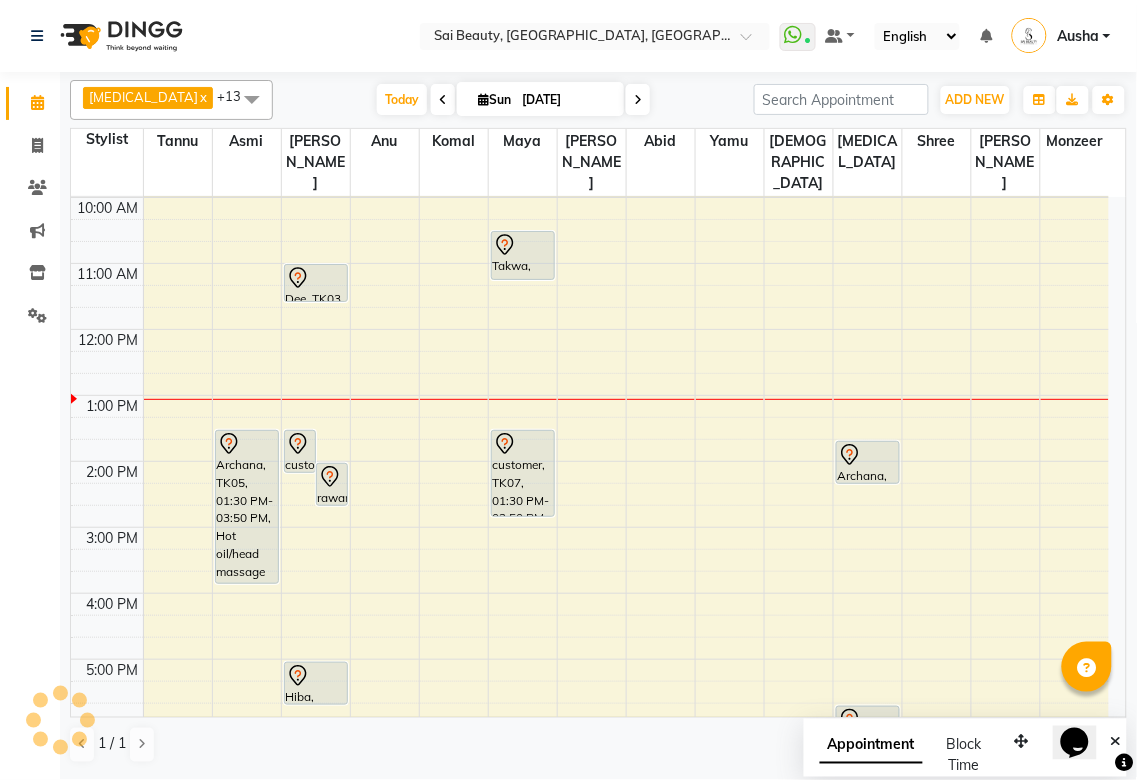 click on "customer, TK07, 01:30 PM-02:50 PM, Half Leg (Bottom) Waxing,Half Arms Waxing" at bounding box center (523, 473) 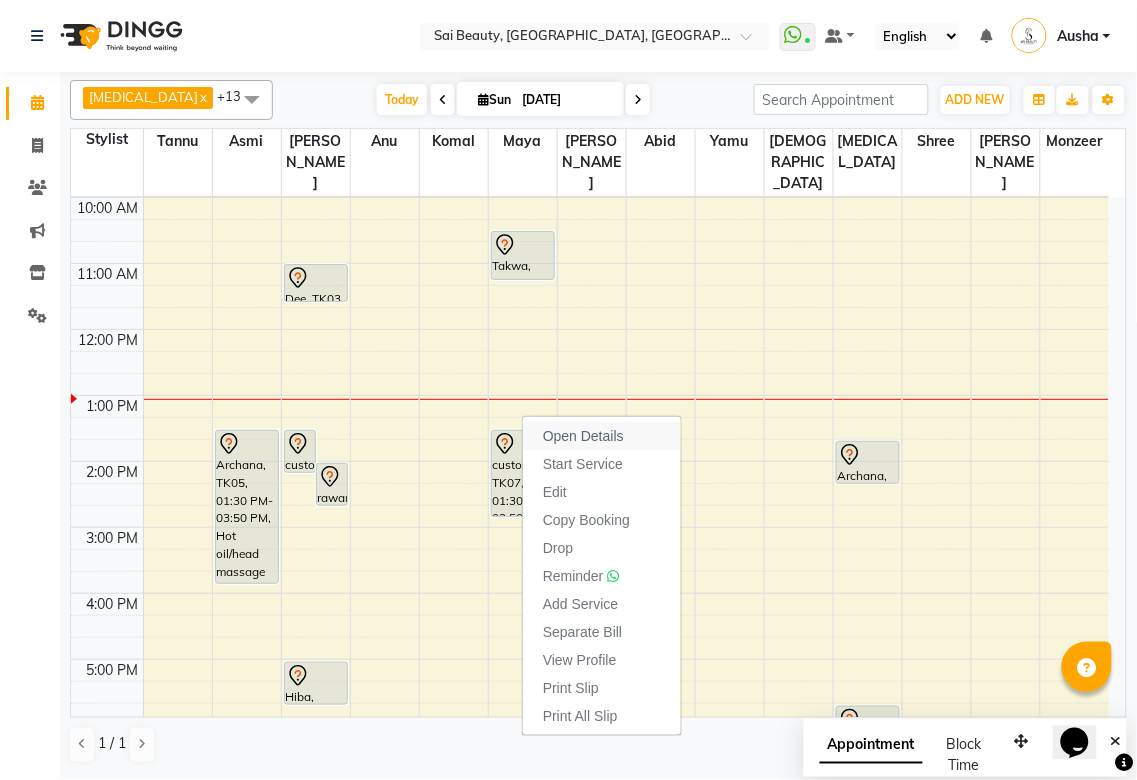 click on "Open Details" at bounding box center (583, 436) 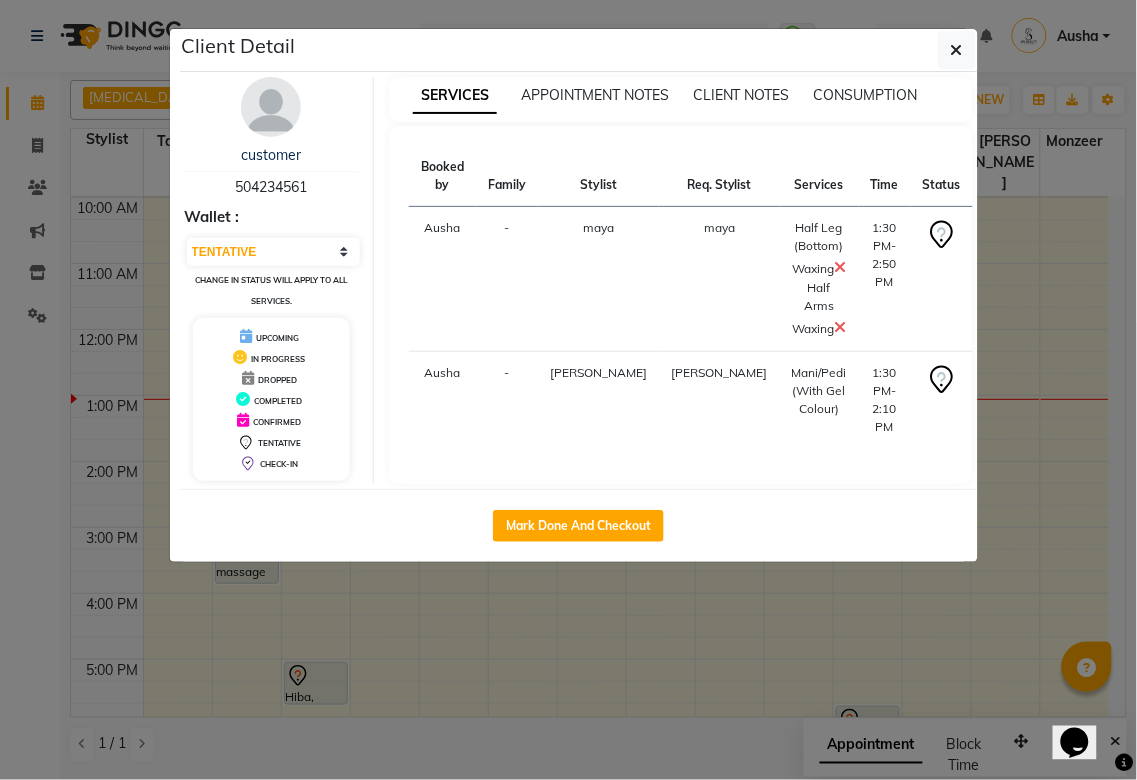click on "Client Detail  customer    504234561 Wallet : Select IN SERVICE CONFIRMED TENTATIVE CHECK IN MARK DONE DROPPED UPCOMING Change in status will apply to all services. UPCOMING IN PROGRESS DROPPED COMPLETED CONFIRMED TENTATIVE CHECK-IN SERVICES APPOINTMENT NOTES CLIENT NOTES CONSUMPTION Booked by Family Stylist Req. Stylist Services Time Status  Ausha  - maya maya  Half Leg (Bottom) Waxing   Half Arms Waxing   1:30 PM-2:50 PM   START   [PERSON_NAME] [PERSON_NAME]/Pedi (With Gel Colour)   1:30 PM-2:10 PM   START   Mark Done And Checkout" 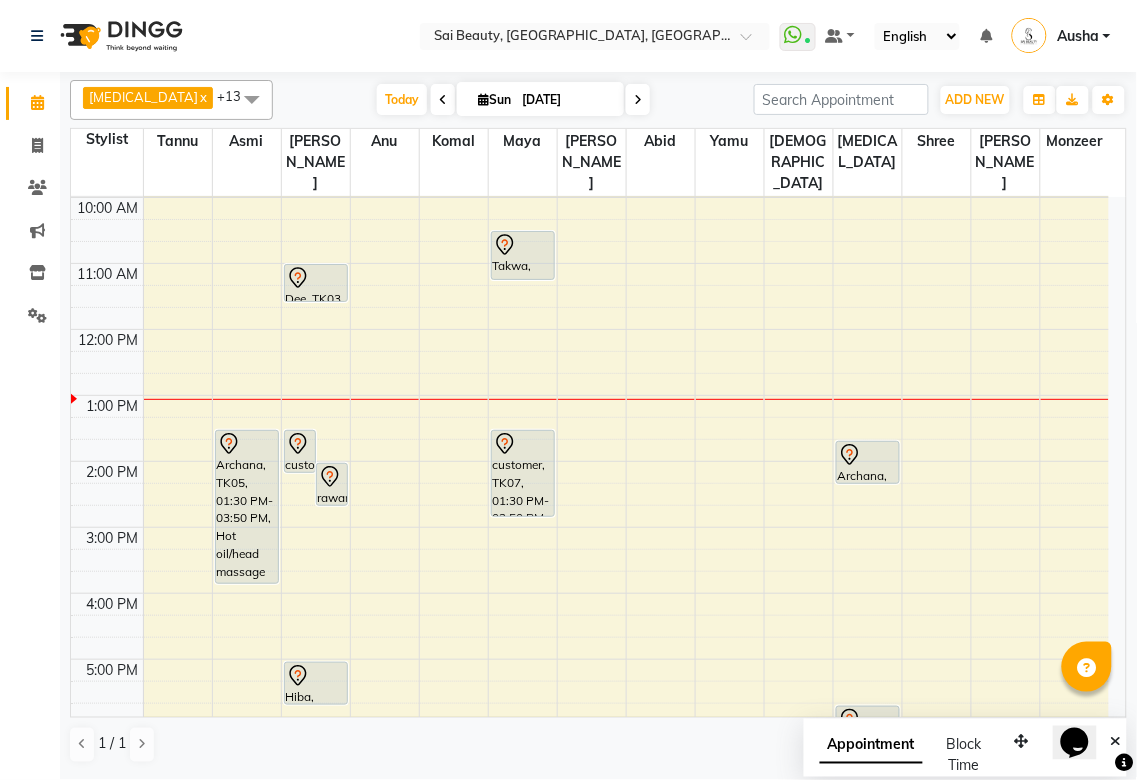 click 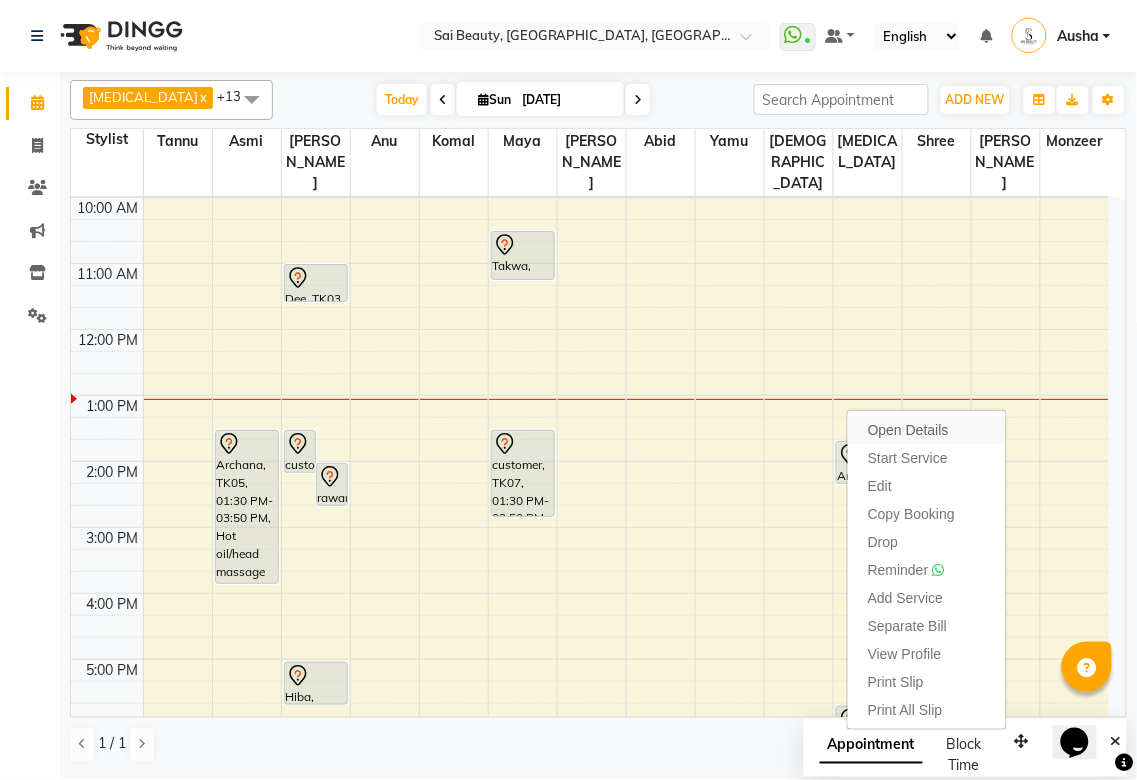 click on "Open Details" at bounding box center [927, 430] 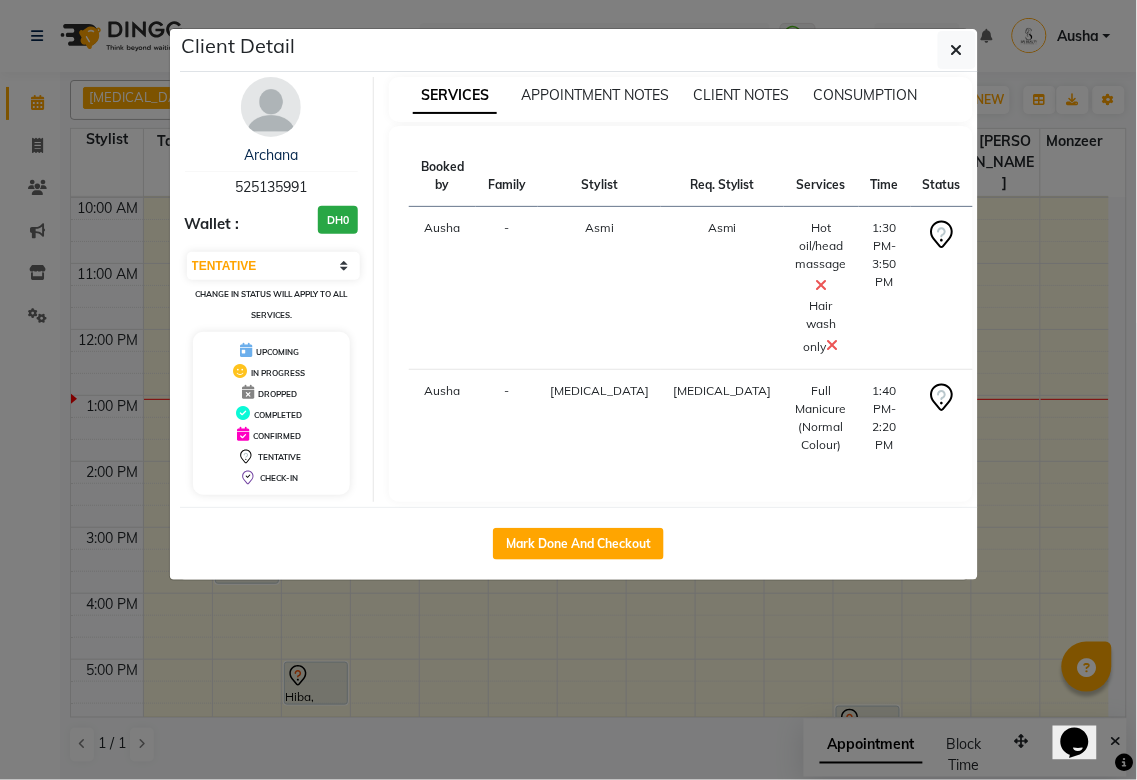 click on "Client Detail  Archana    525135991 Wallet : DH0 Select IN SERVICE CONFIRMED TENTATIVE CHECK IN MARK DONE DROPPED UPCOMING Change in status will apply to all services. UPCOMING IN PROGRESS DROPPED COMPLETED CONFIRMED TENTATIVE CHECK-IN SERVICES APPOINTMENT NOTES CLIENT NOTES CONSUMPTION Booked by Family Stylist Req. Stylist Services Time Status  Ausha  - Asmi Asmi  Hot oil/head massage    Hair wash only   1:30 PM-3:50 PM   START   [PERSON_NAME][MEDICAL_DATA] [PERSON_NAME]  Full Manicure (Normal Colour)   1:40 PM-2:20 PM   START   Mark Done And Checkout" 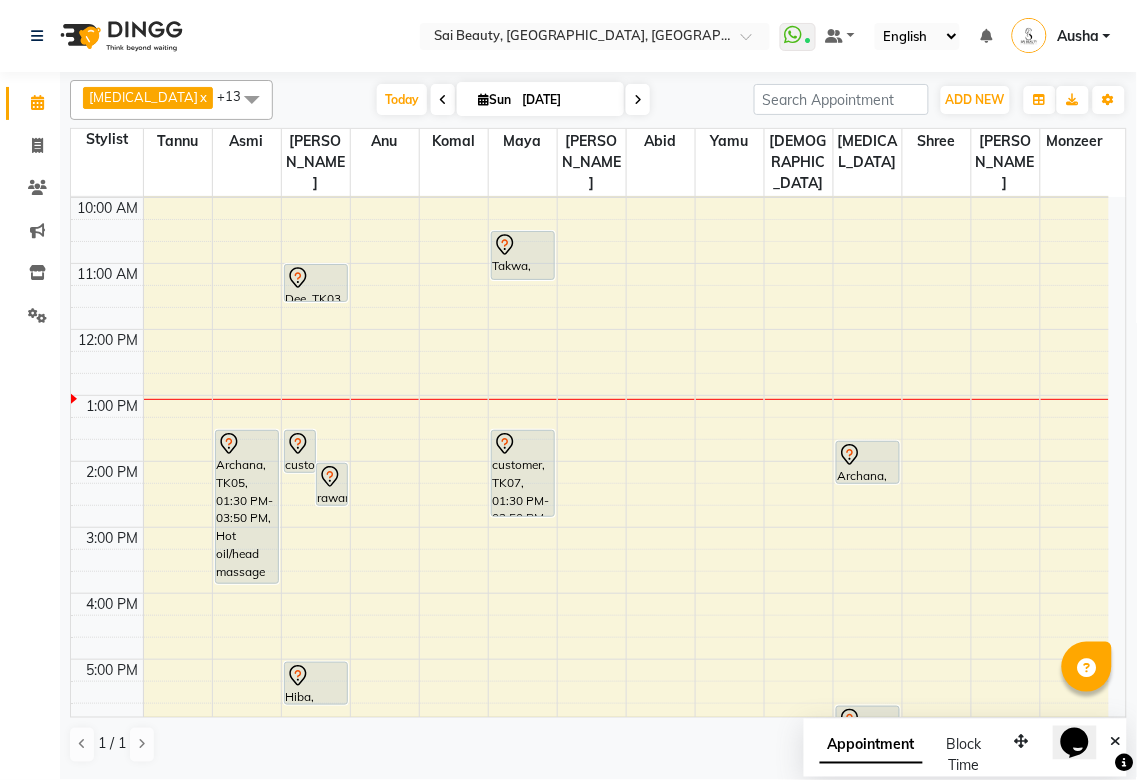 click 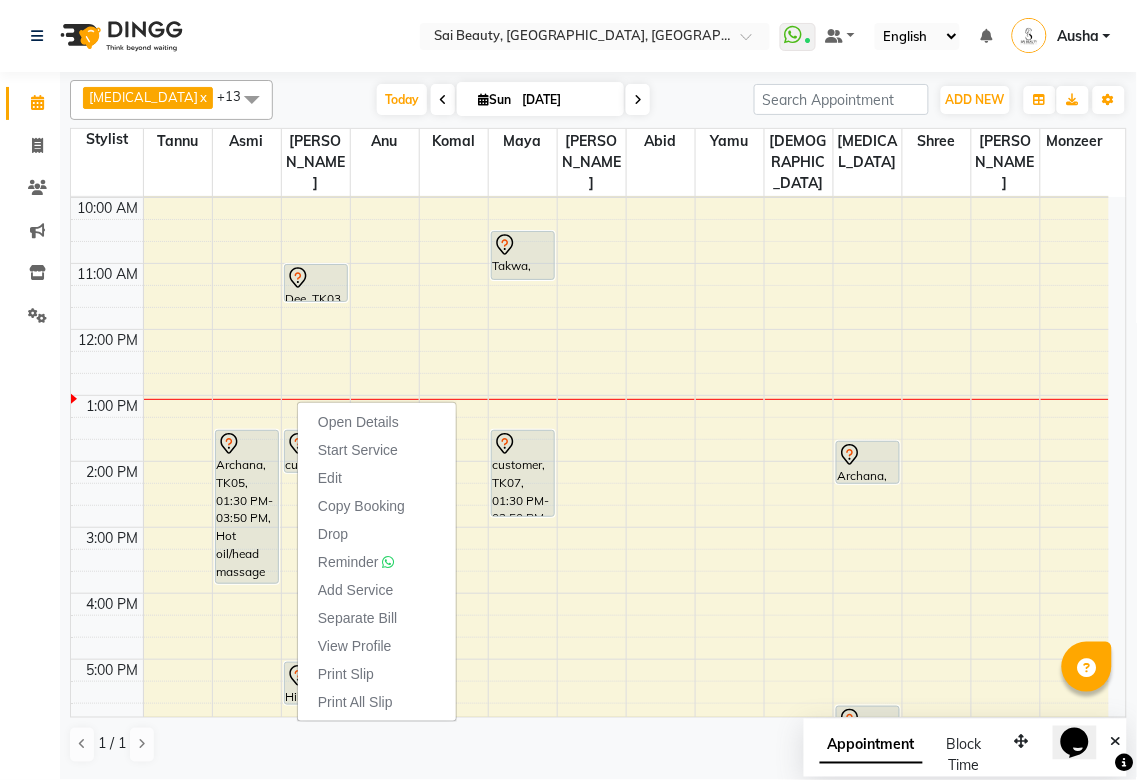 click on "Archana, TK05, 01:30 PM-03:50 PM, Hot oil/head massage ,Hair wash only" at bounding box center (247, 507) 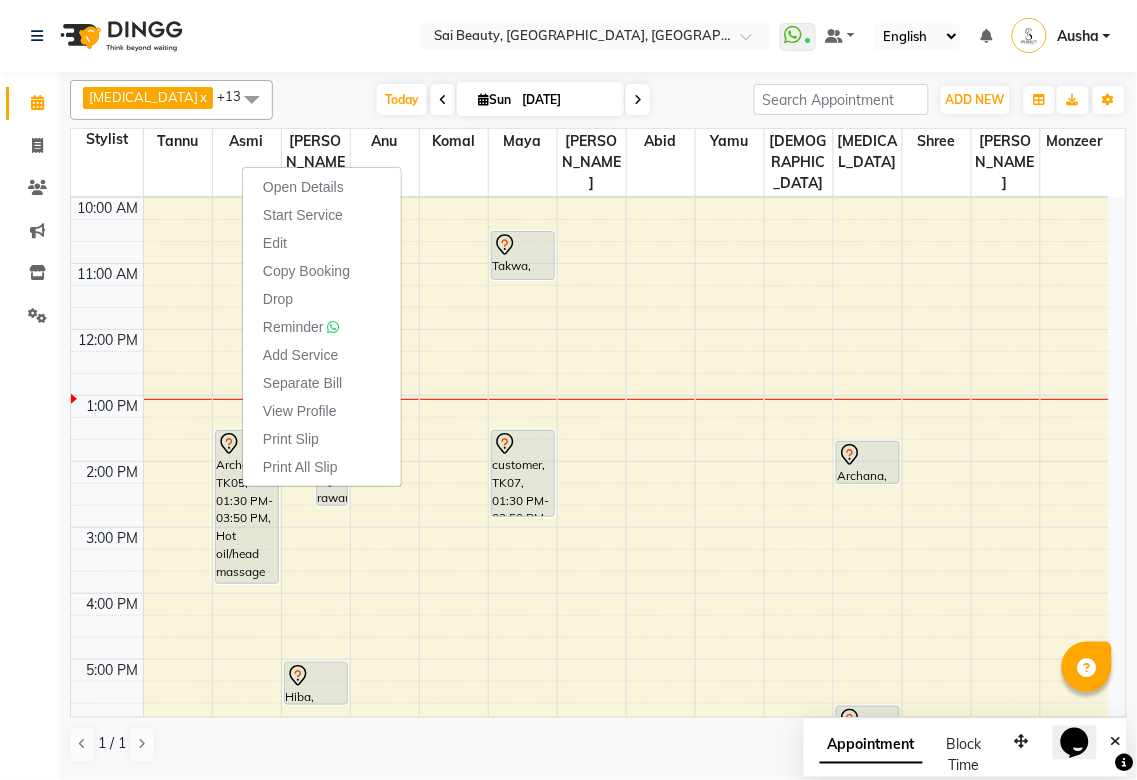 click at bounding box center [626, 582] 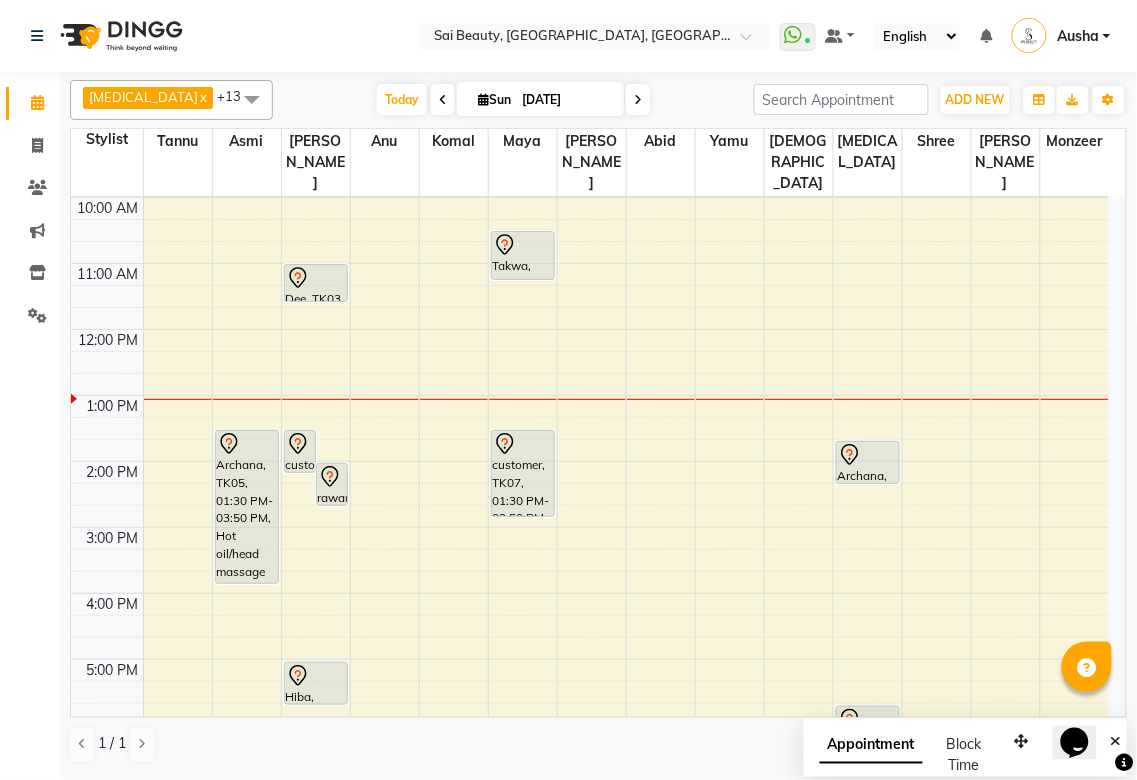 click 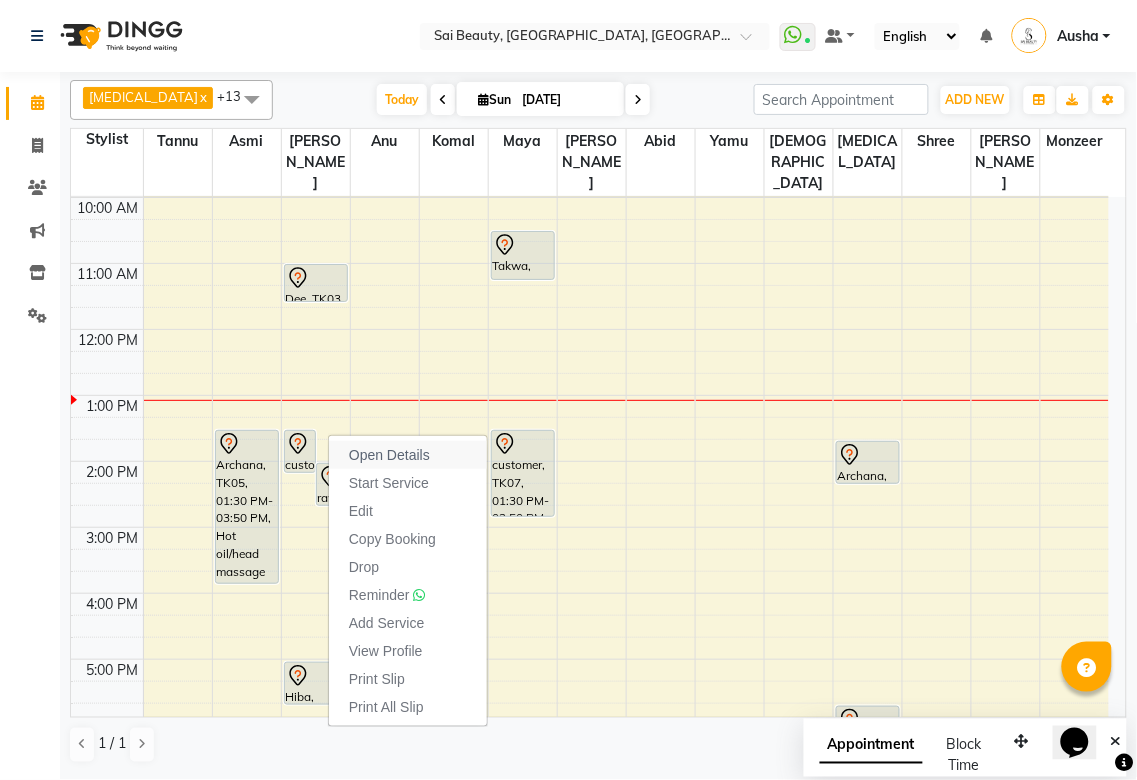 click on "Open Details" at bounding box center (408, 455) 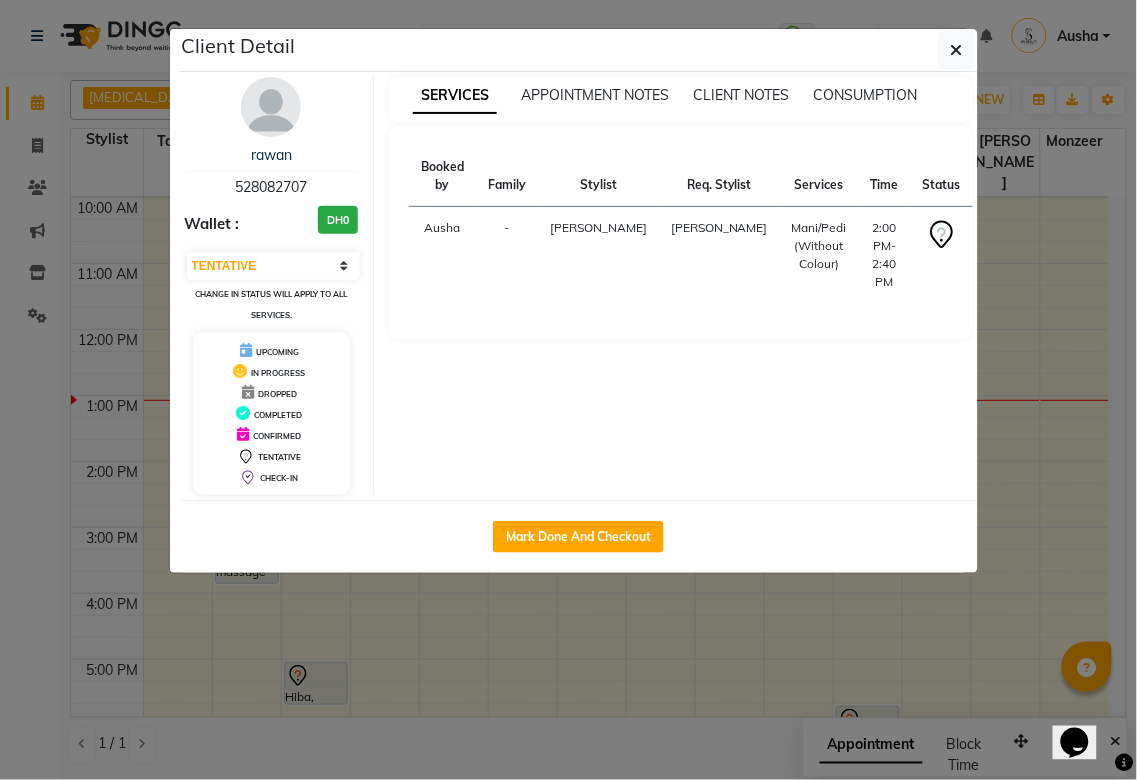 click on "Client Detail  rawan    528082707 Wallet : DH0 Select IN SERVICE CONFIRMED TENTATIVE CHECK IN MARK DONE DROPPED UPCOMING Change in status will apply to all services. UPCOMING IN PROGRESS DROPPED COMPLETED CONFIRMED TENTATIVE CHECK-IN SERVICES APPOINTMENT NOTES CLIENT NOTES CONSUMPTION Booked by Family Stylist Req. Stylist Services Time Status  [PERSON_NAME] [PERSON_NAME]/Pedi (Without Colour)   2:00 PM-2:40 PM   START   Mark Done And Checkout" 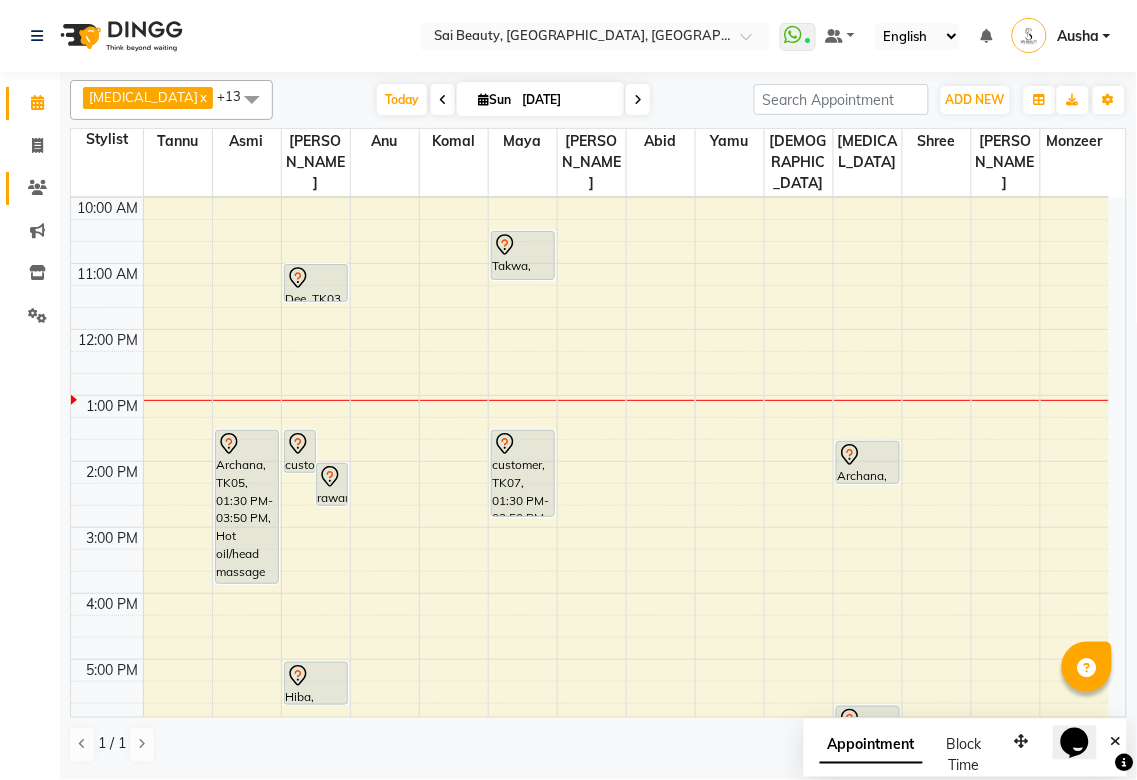 click on "Clients" 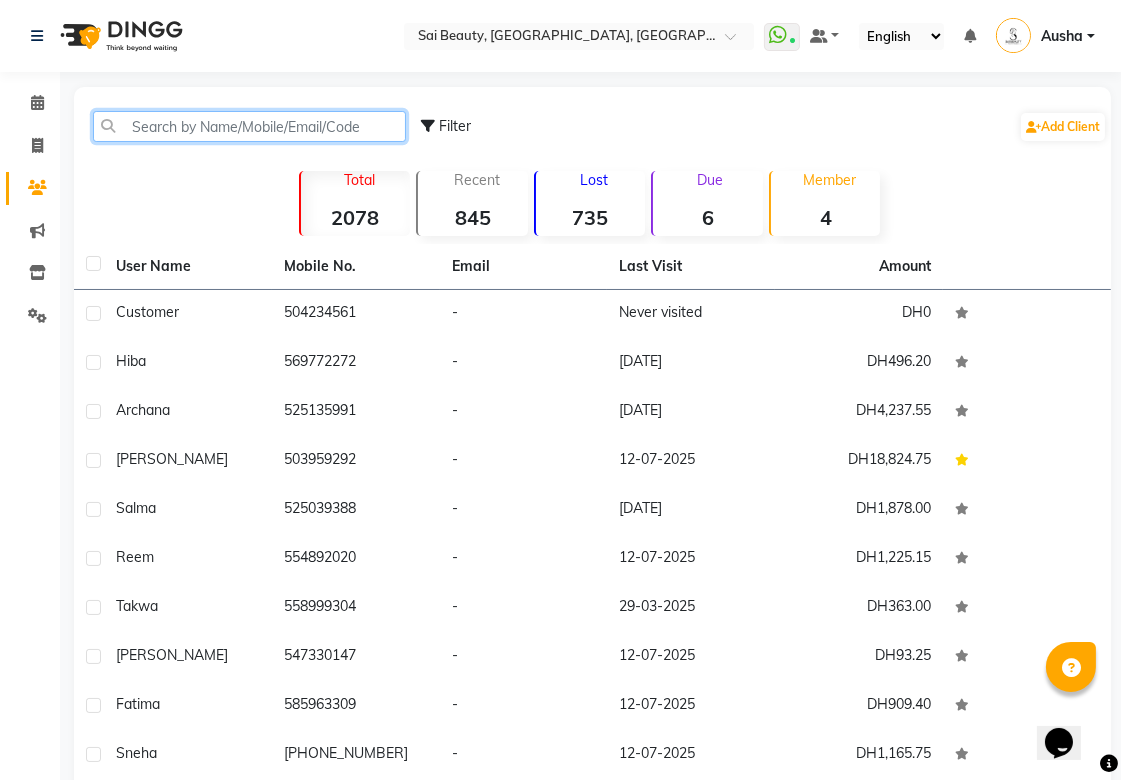 click 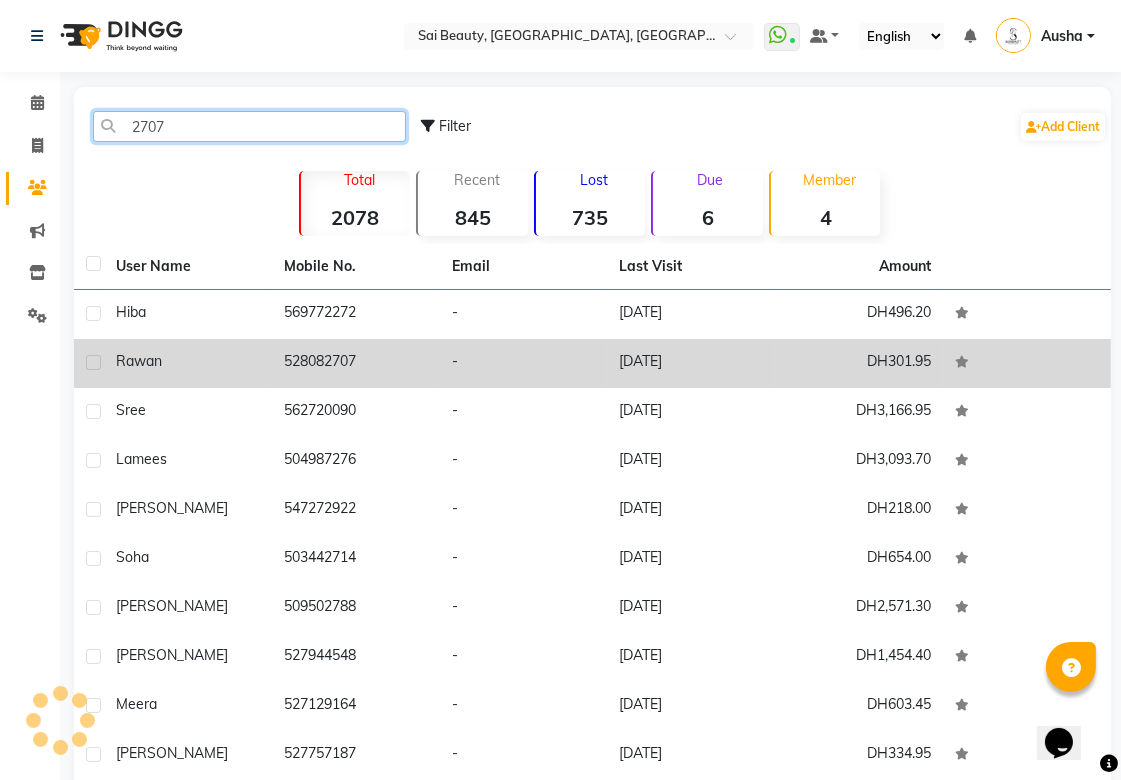type on "2707" 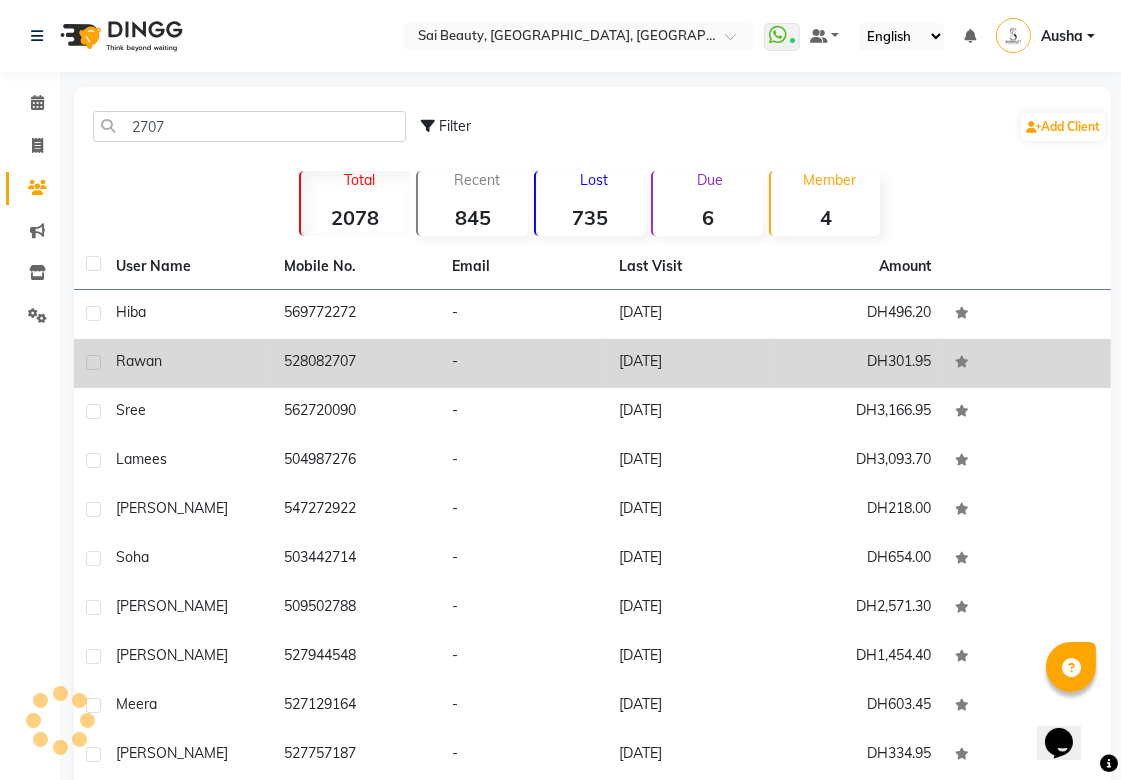 click on "rawan" 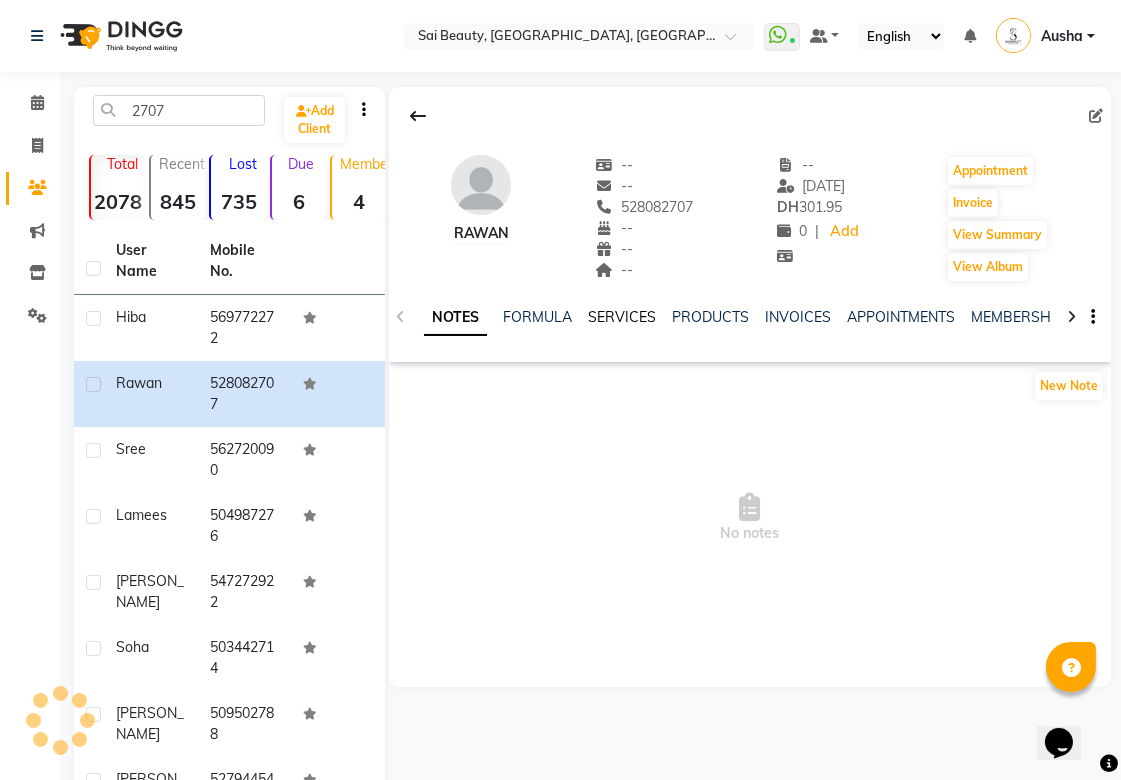 click on "SERVICES" 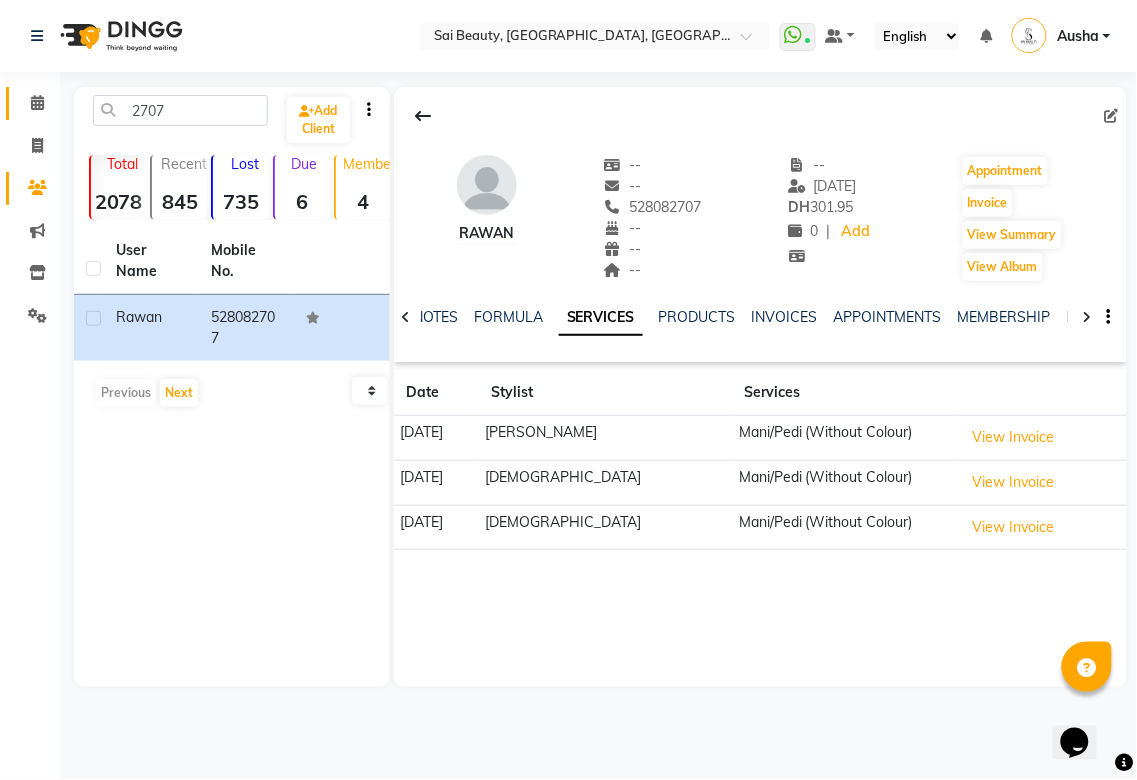 click 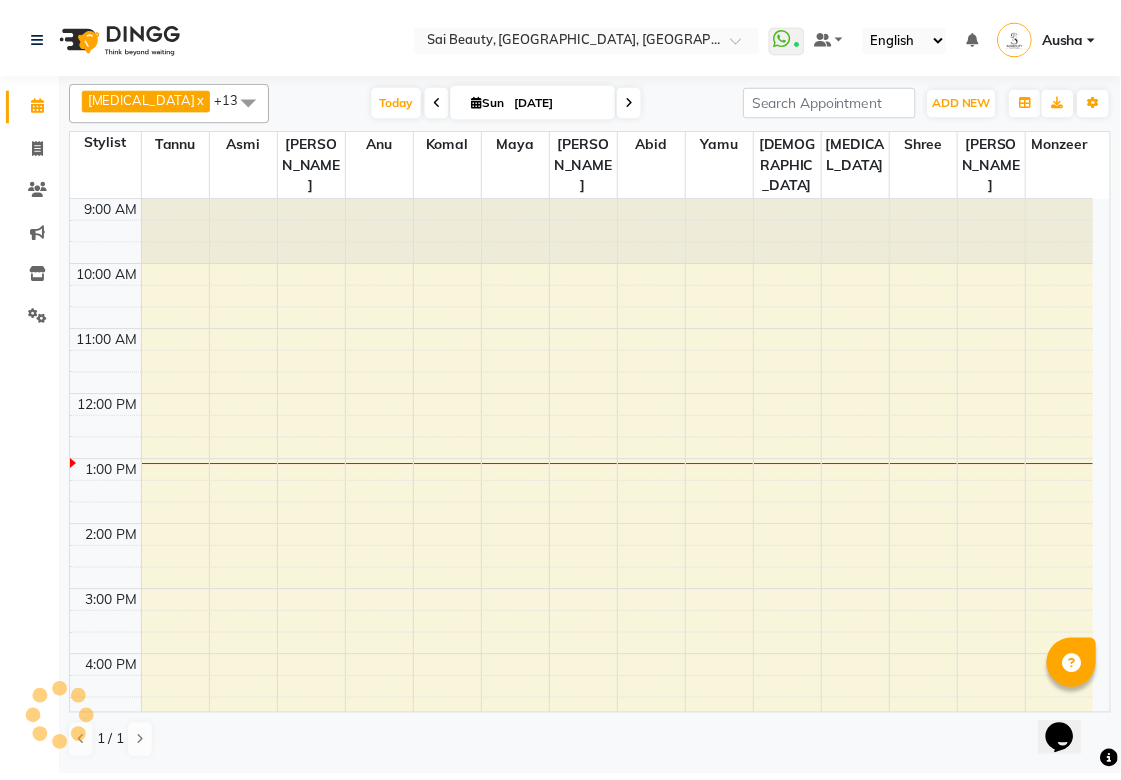 scroll, scrollTop: 0, scrollLeft: 0, axis: both 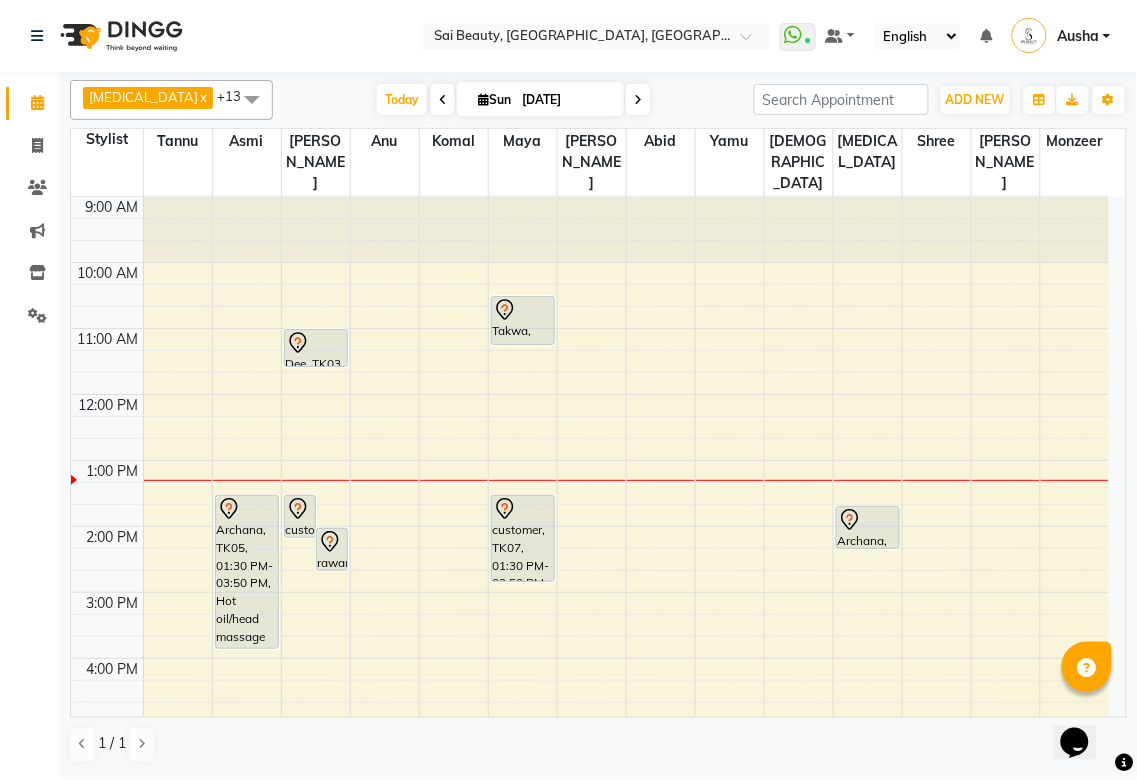 click 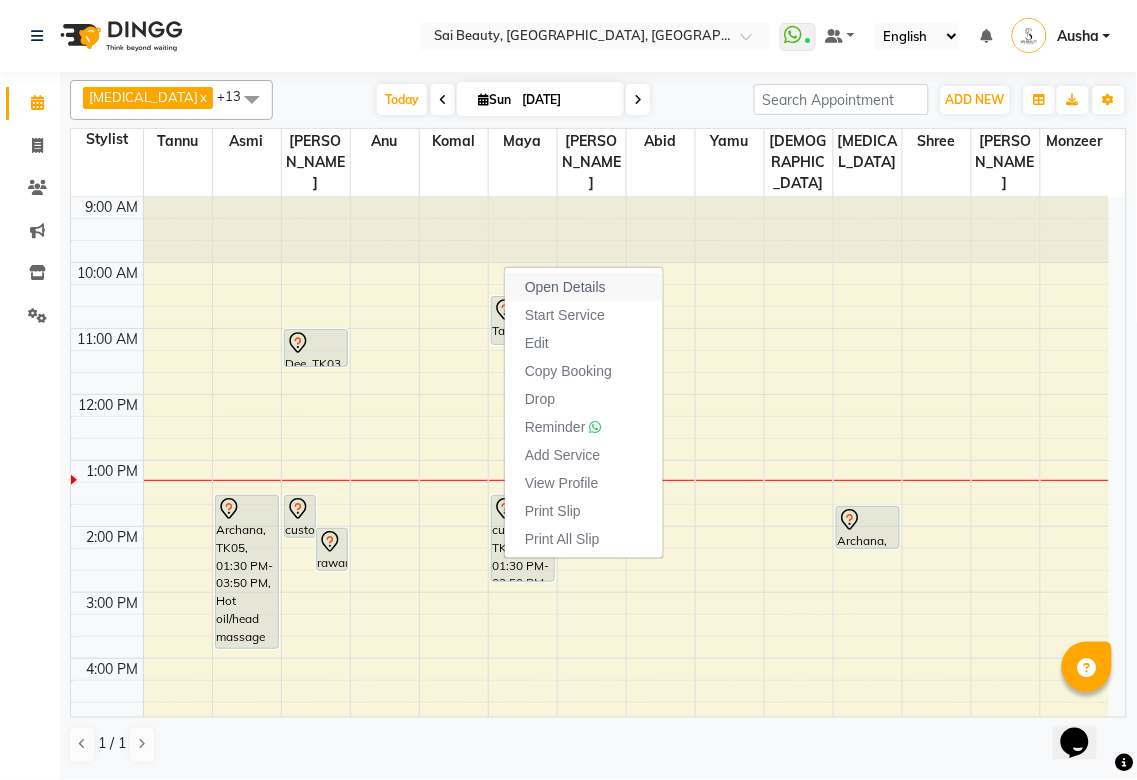 click on "Open Details" at bounding box center [584, 287] 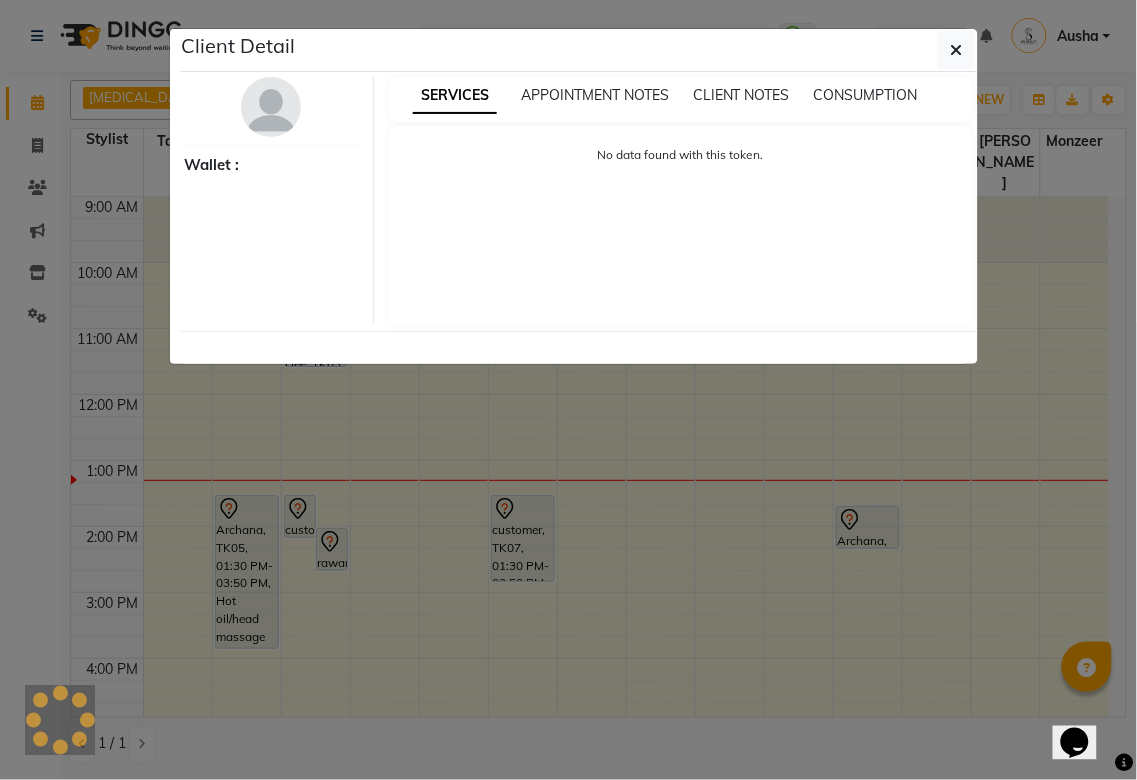 select on "7" 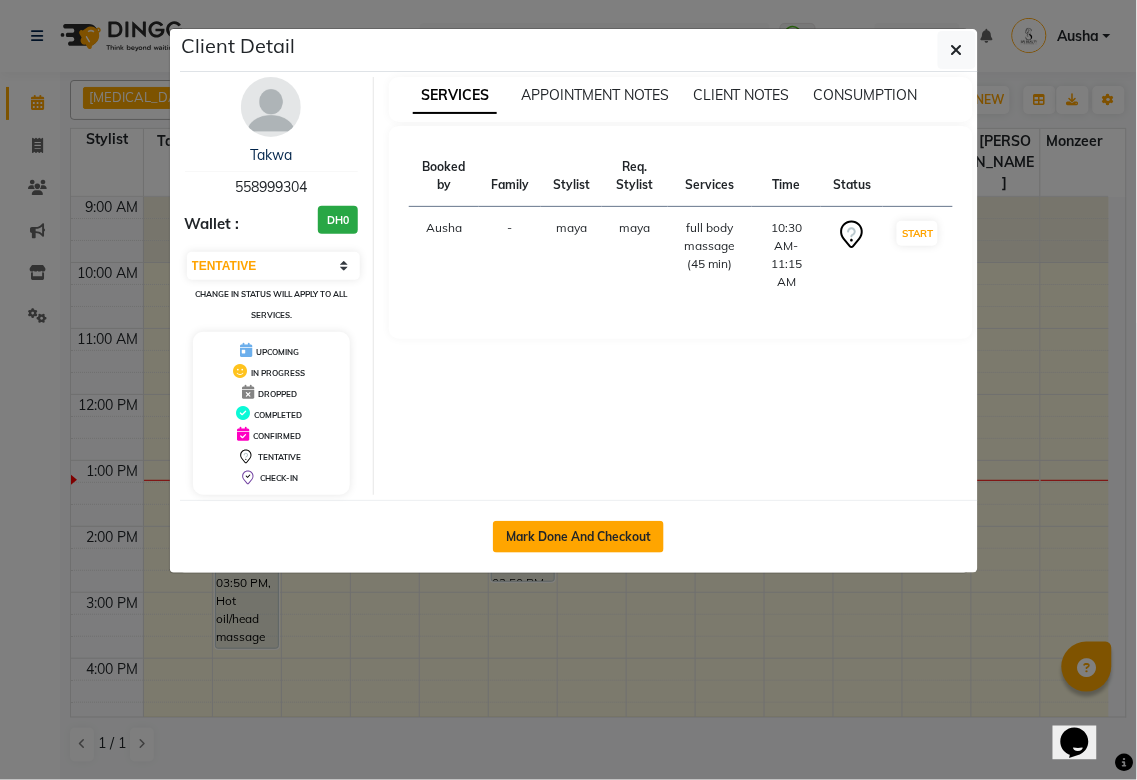 click on "Mark Done And Checkout" 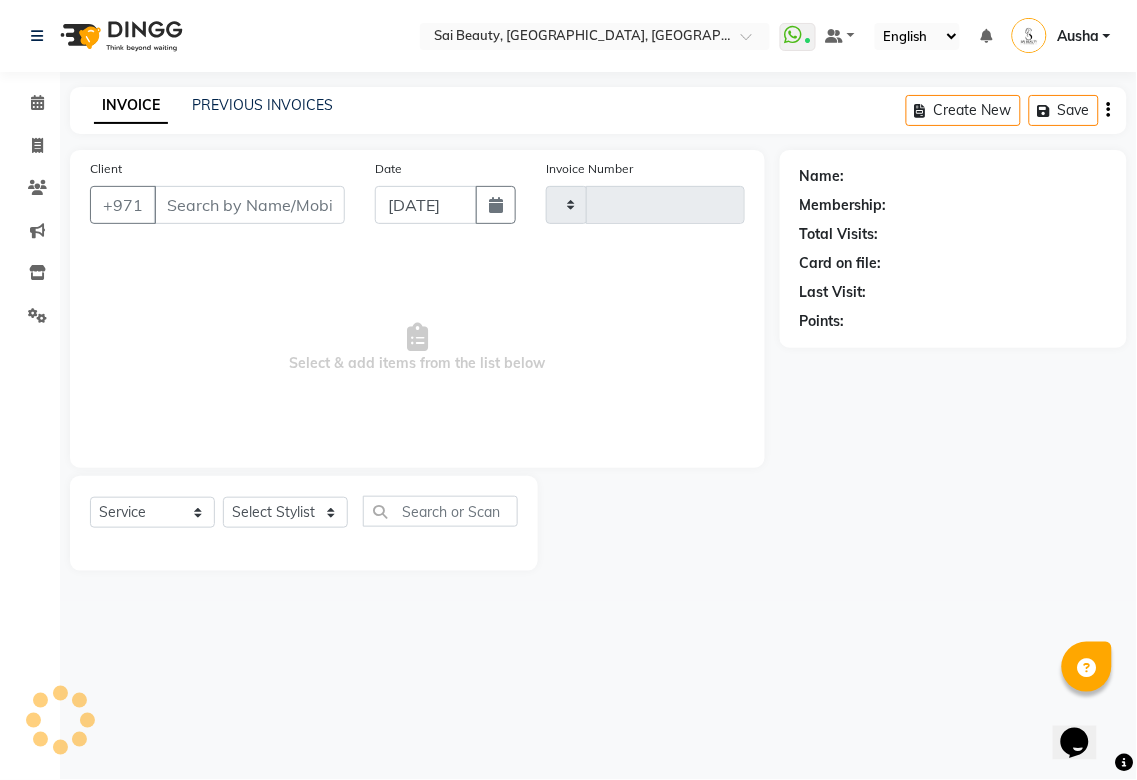 type on "2285" 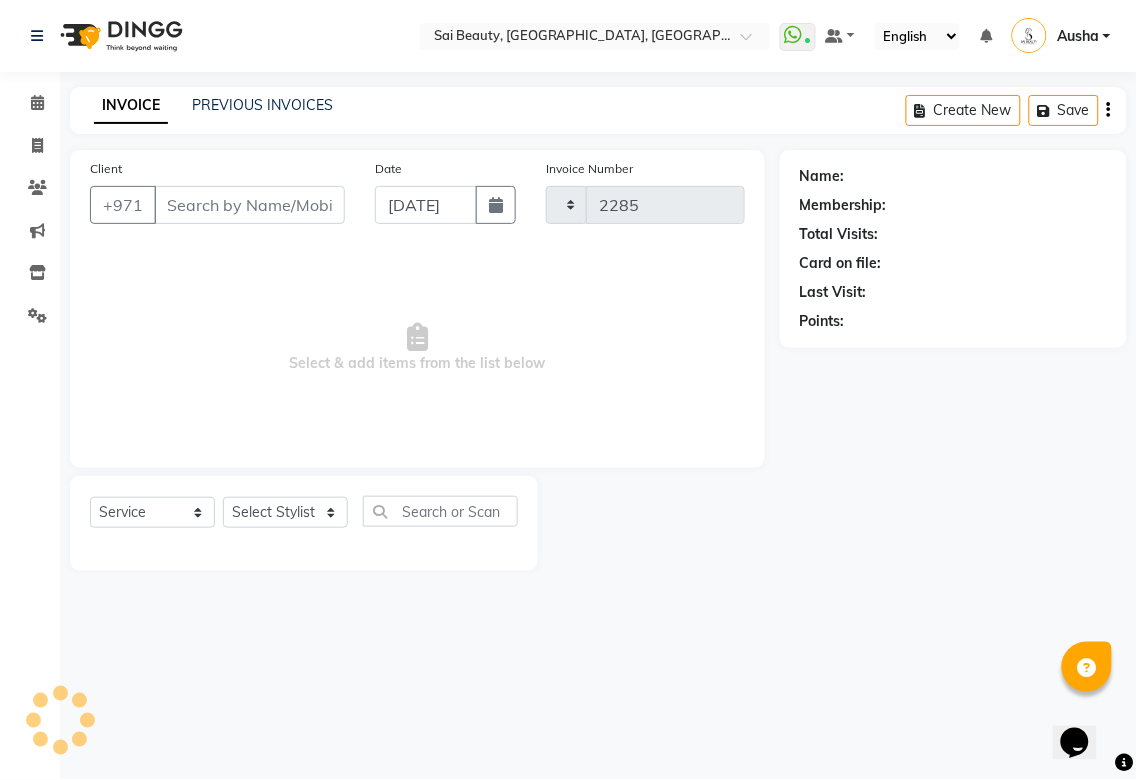 select on "5352" 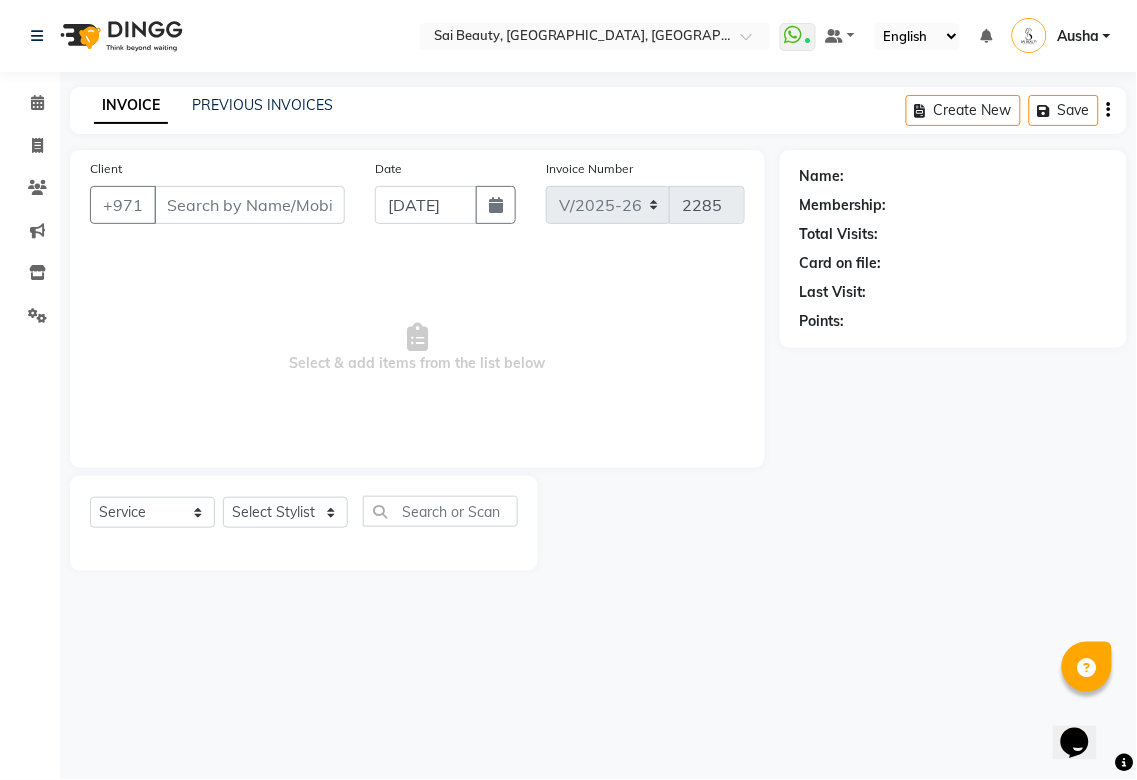 type on "558999304" 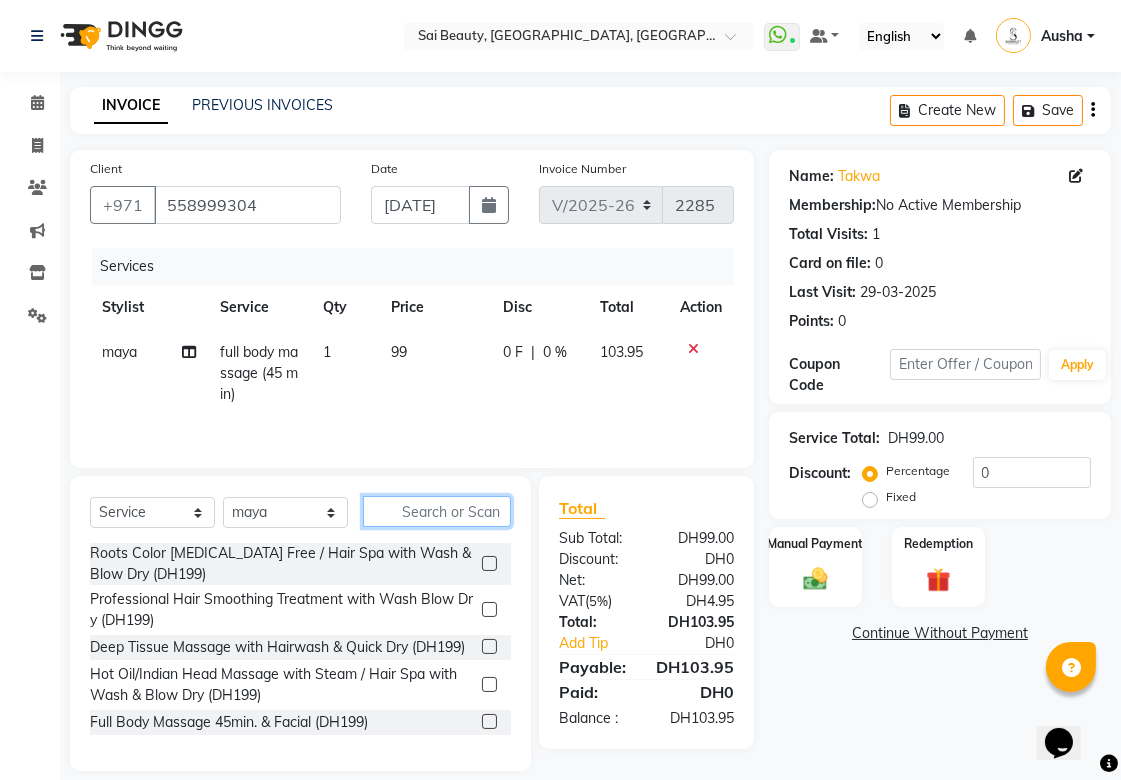 click 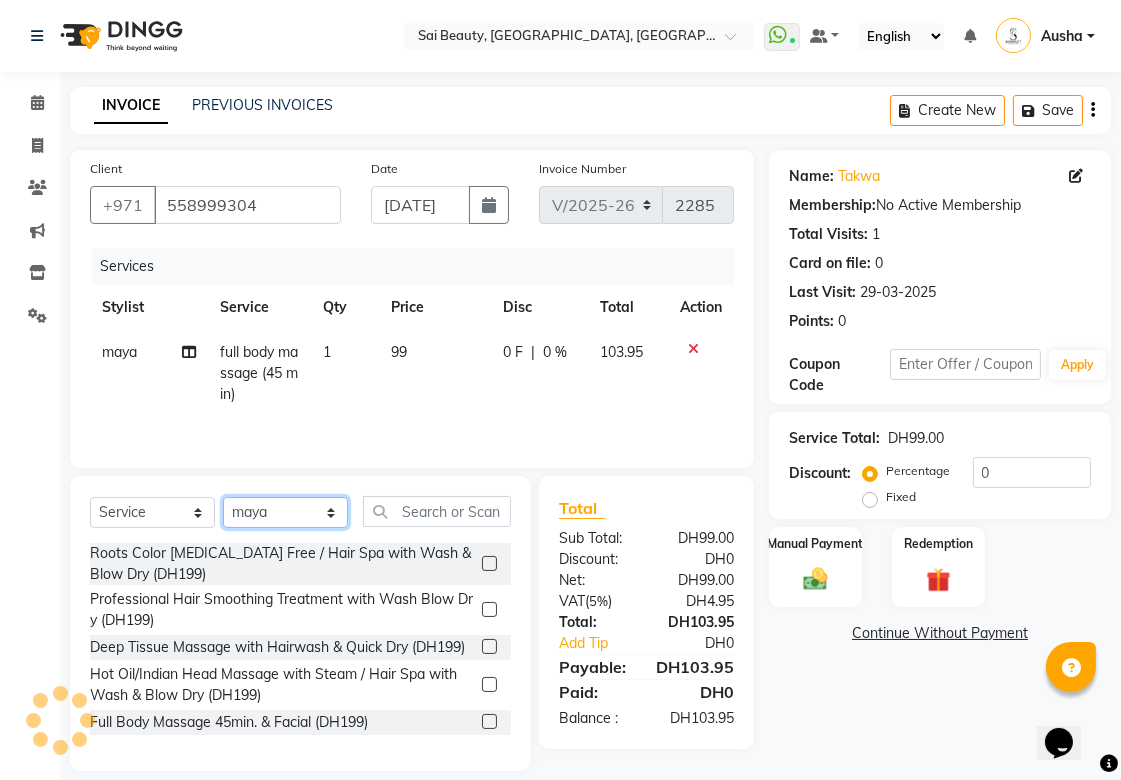 click on "Select Stylist [PERSON_NAME][MEDICAL_DATA] [PERSON_NAME] Asmi Ausha [PERSON_NAME] Gita [PERSON_NAME] Monzeer shree [PERSON_NAME] [PERSON_NAME] Surakcha [PERSON_NAME] Yamu" 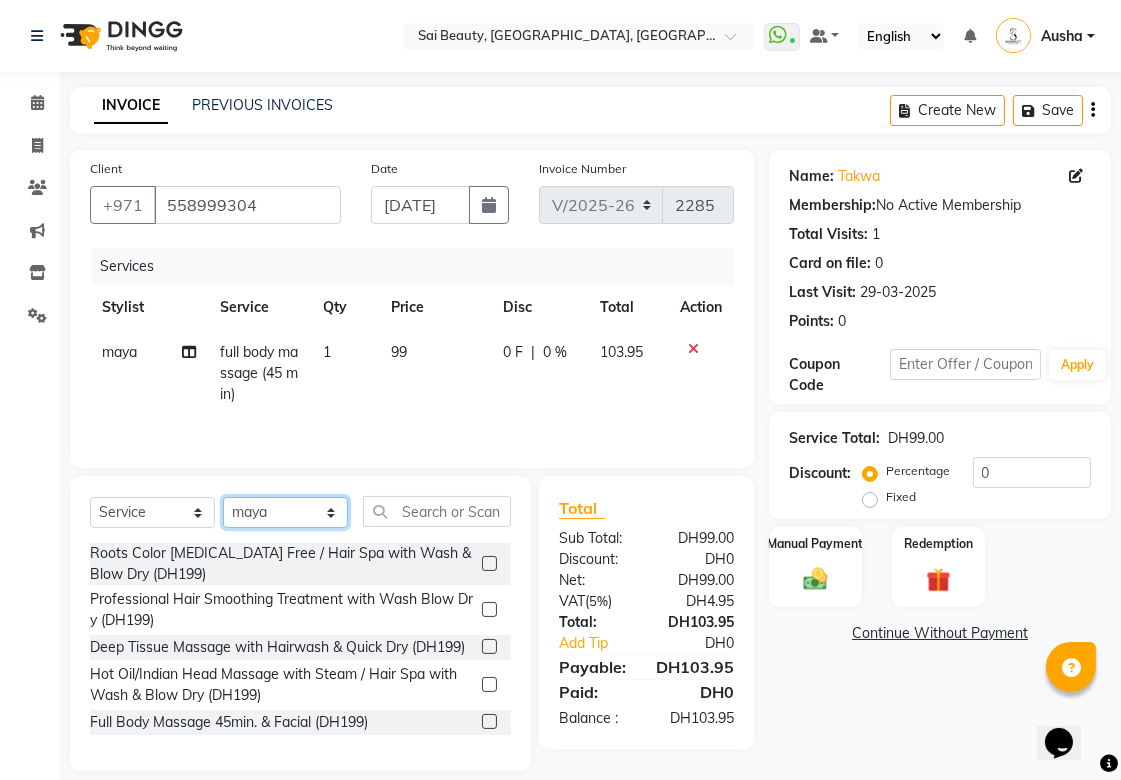 select on "63787" 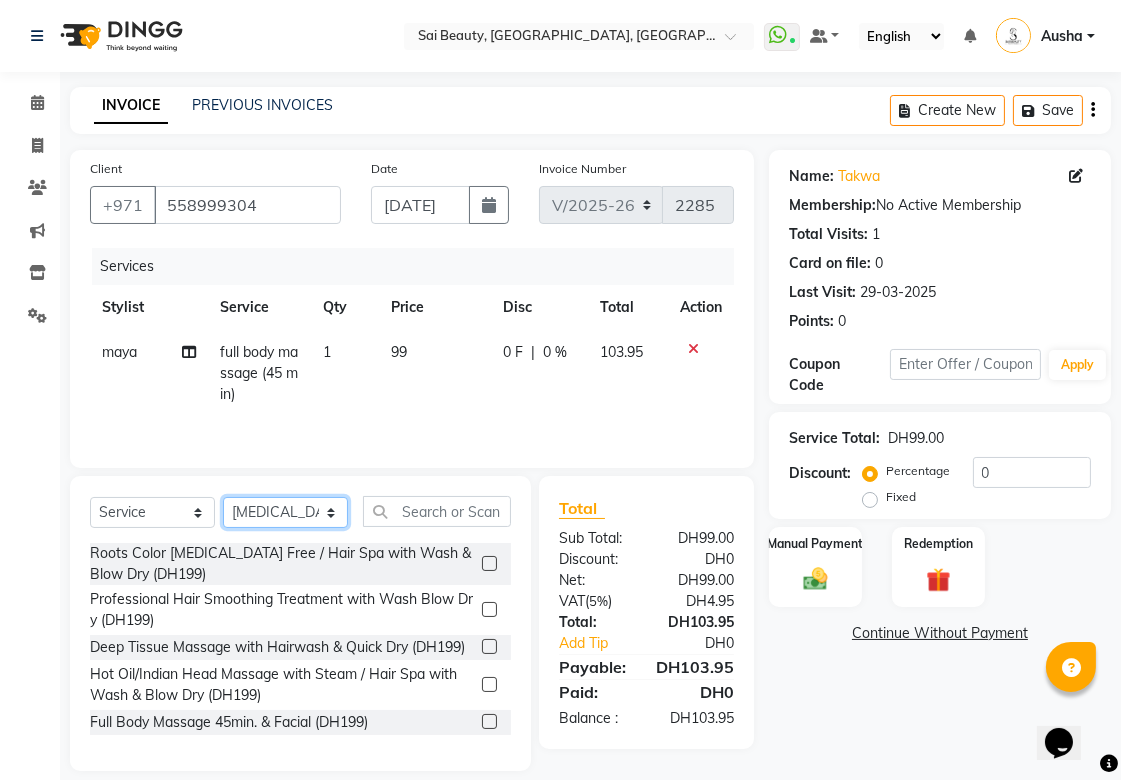 click on "Select Stylist [PERSON_NAME][MEDICAL_DATA] [PERSON_NAME] Asmi Ausha [PERSON_NAME] Gita [PERSON_NAME] Monzeer shree [PERSON_NAME] [PERSON_NAME] Surakcha [PERSON_NAME] Yamu" 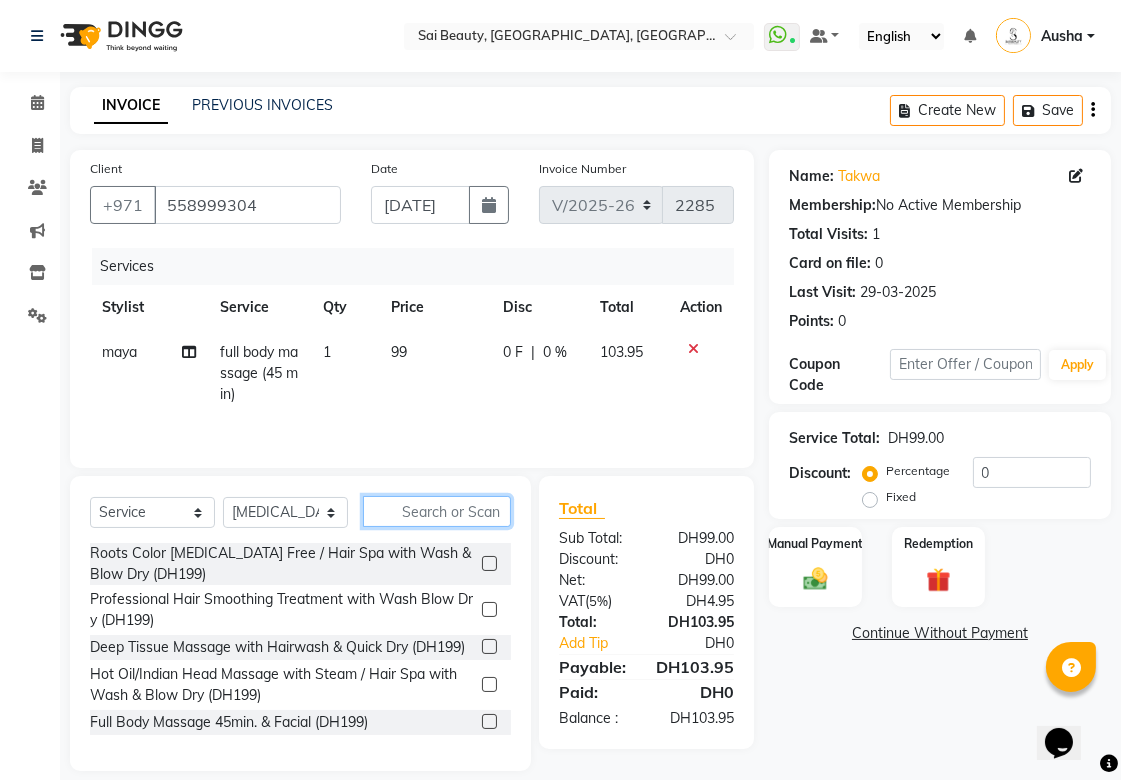 click 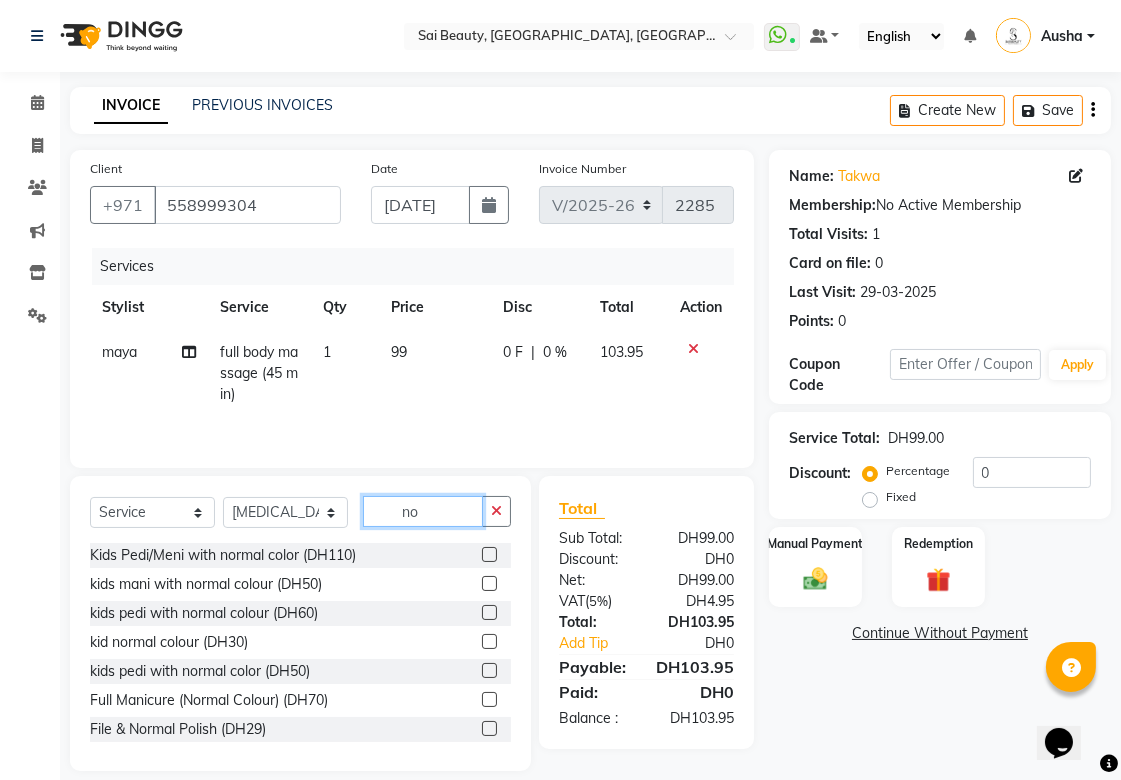 type on "n" 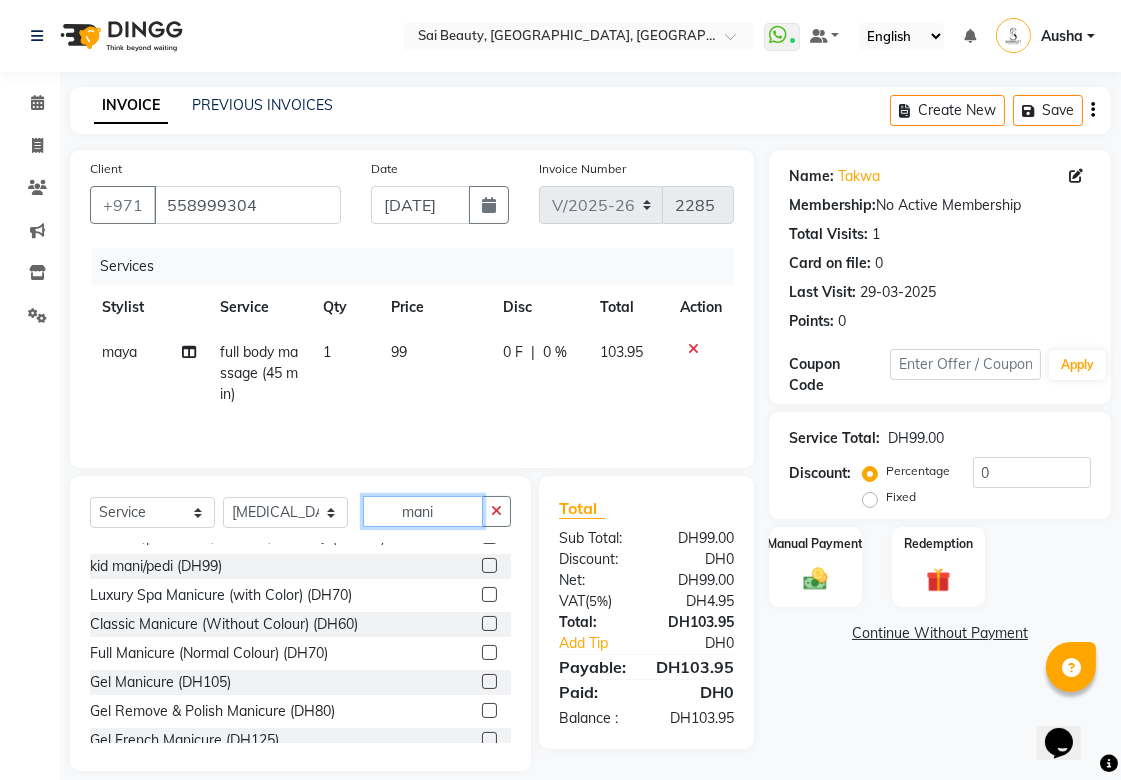 scroll, scrollTop: 106, scrollLeft: 0, axis: vertical 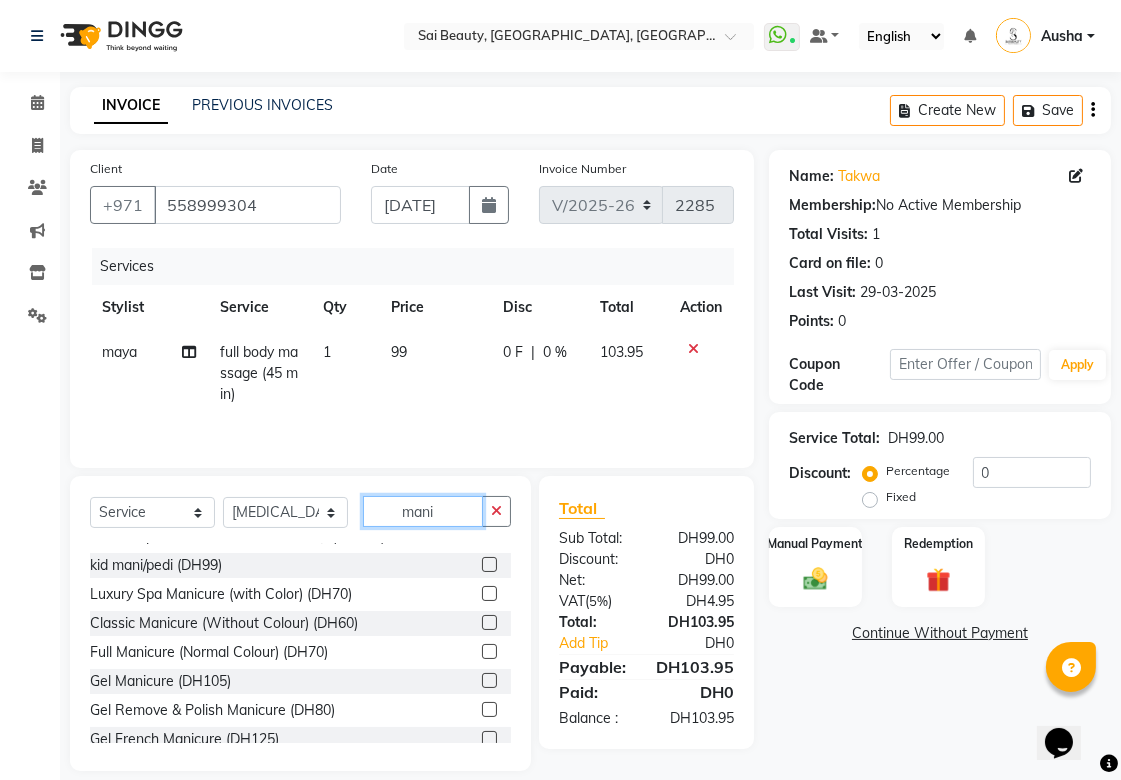 type on "mani" 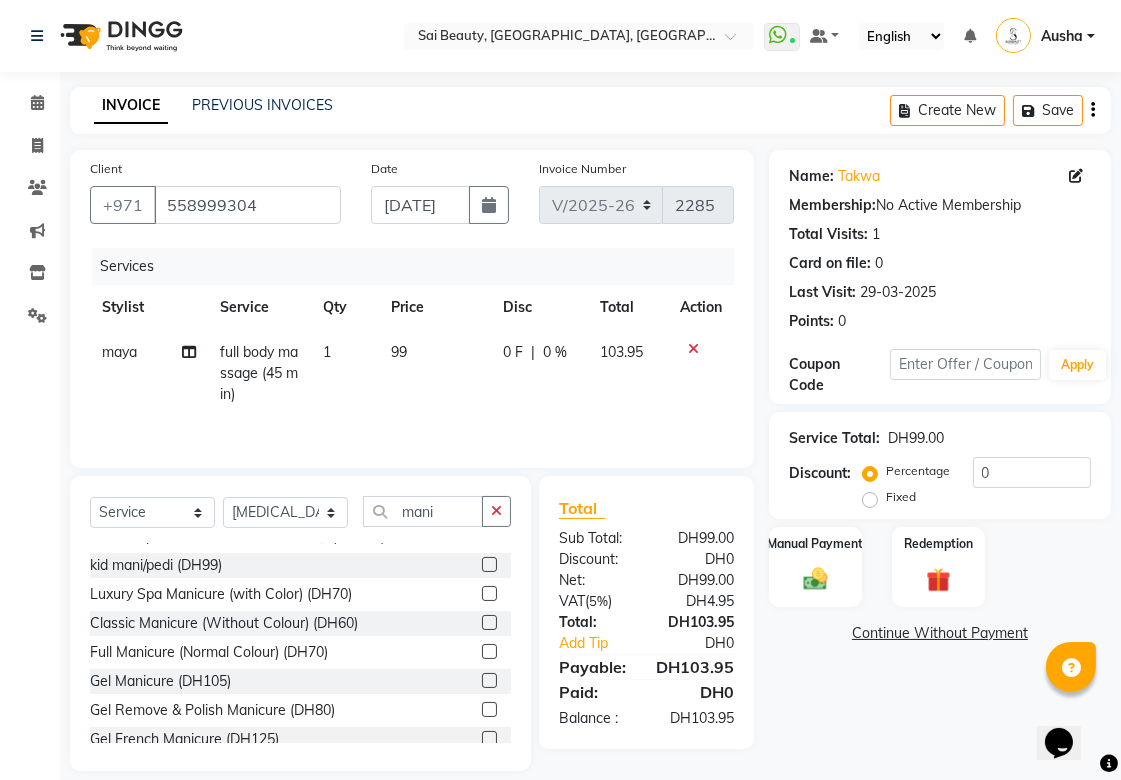 click 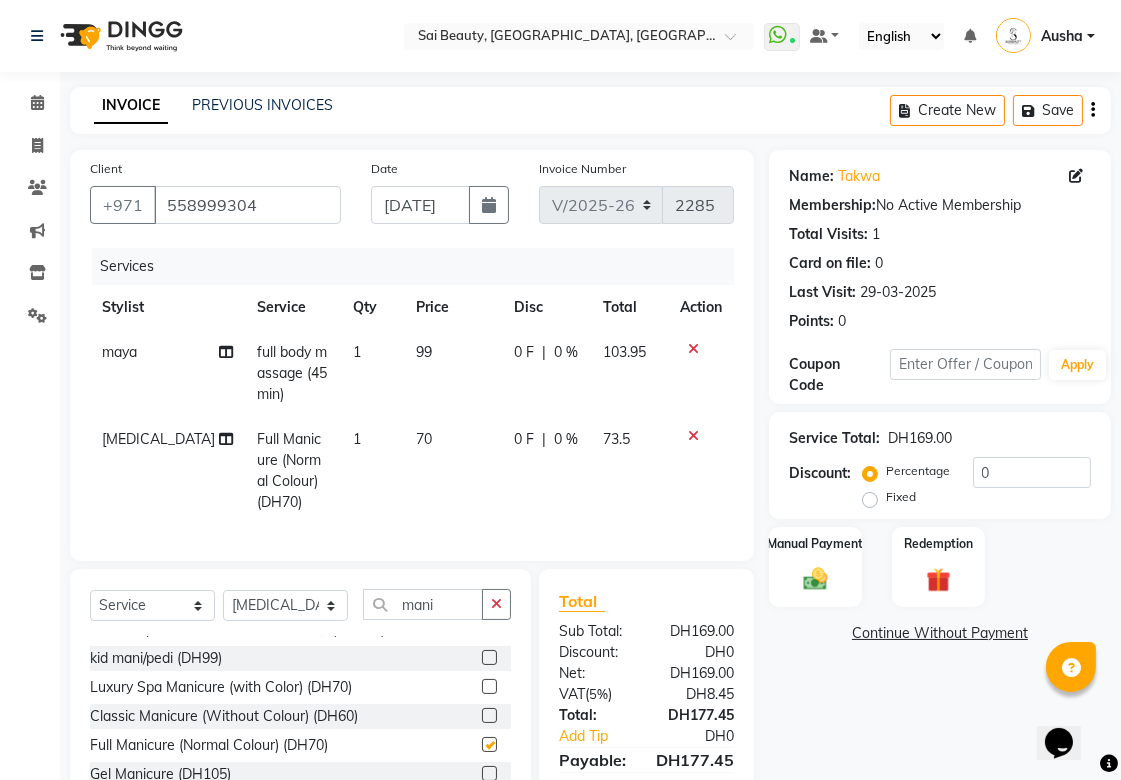 checkbox on "false" 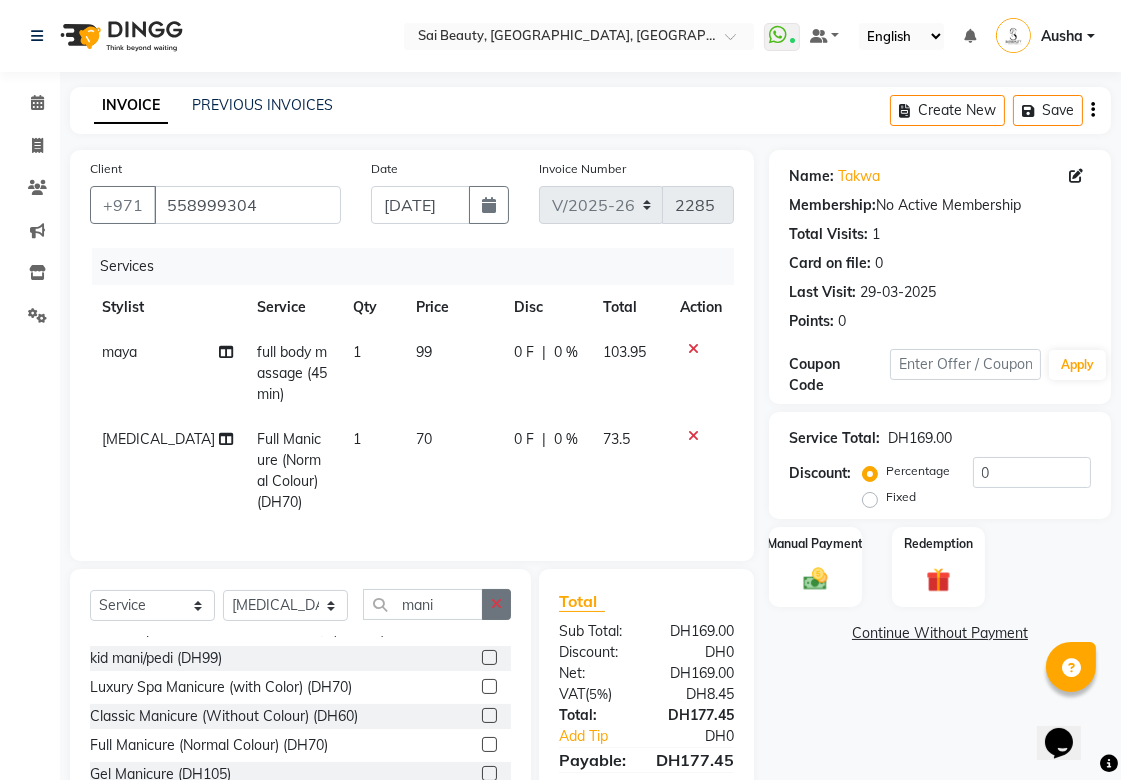 click 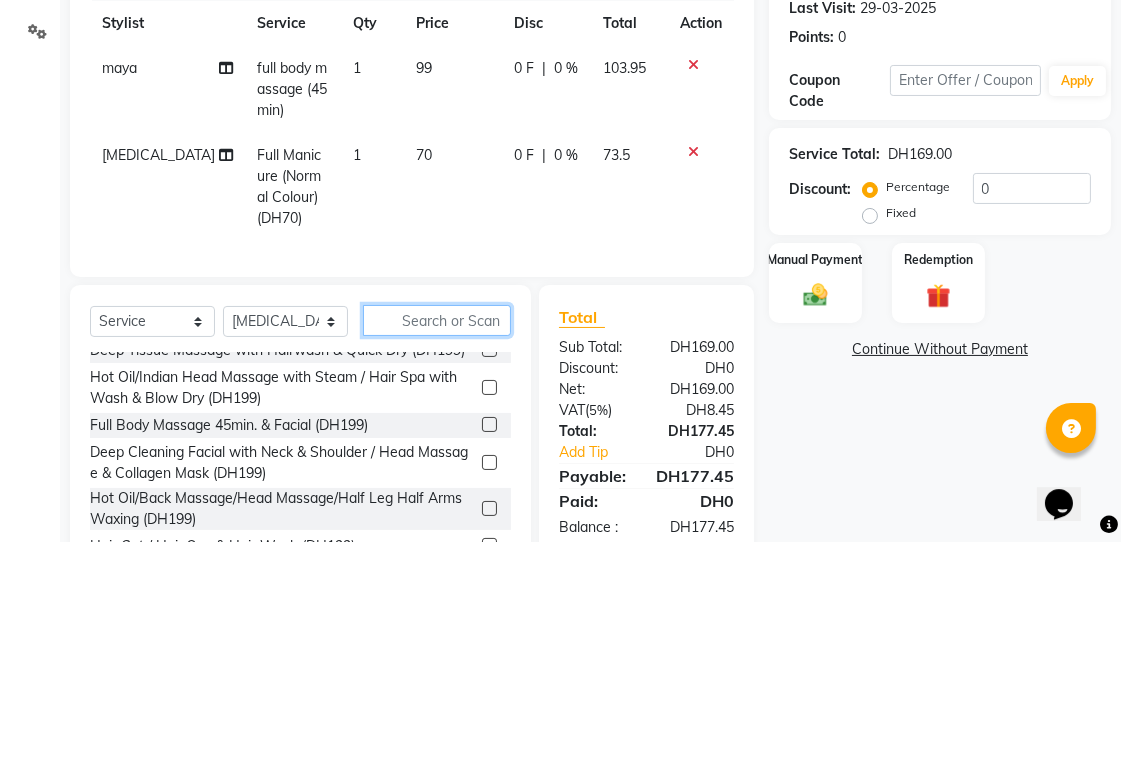 scroll, scrollTop: 112, scrollLeft: 0, axis: vertical 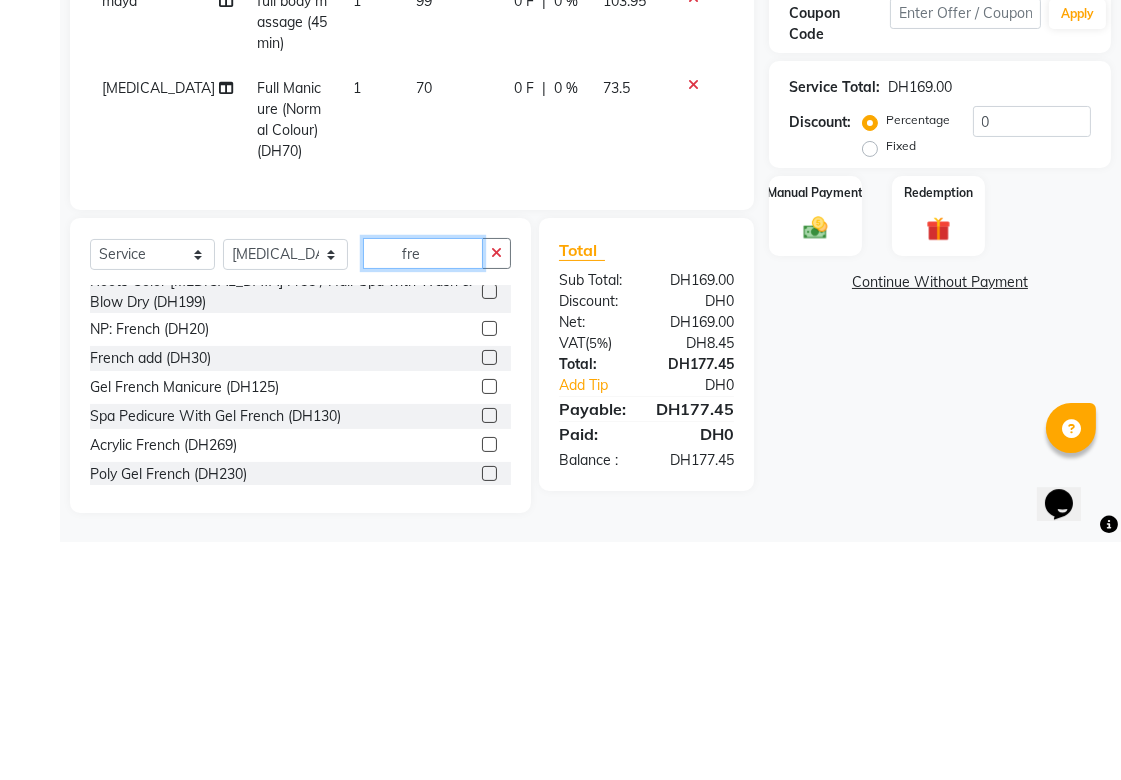 type on "fre" 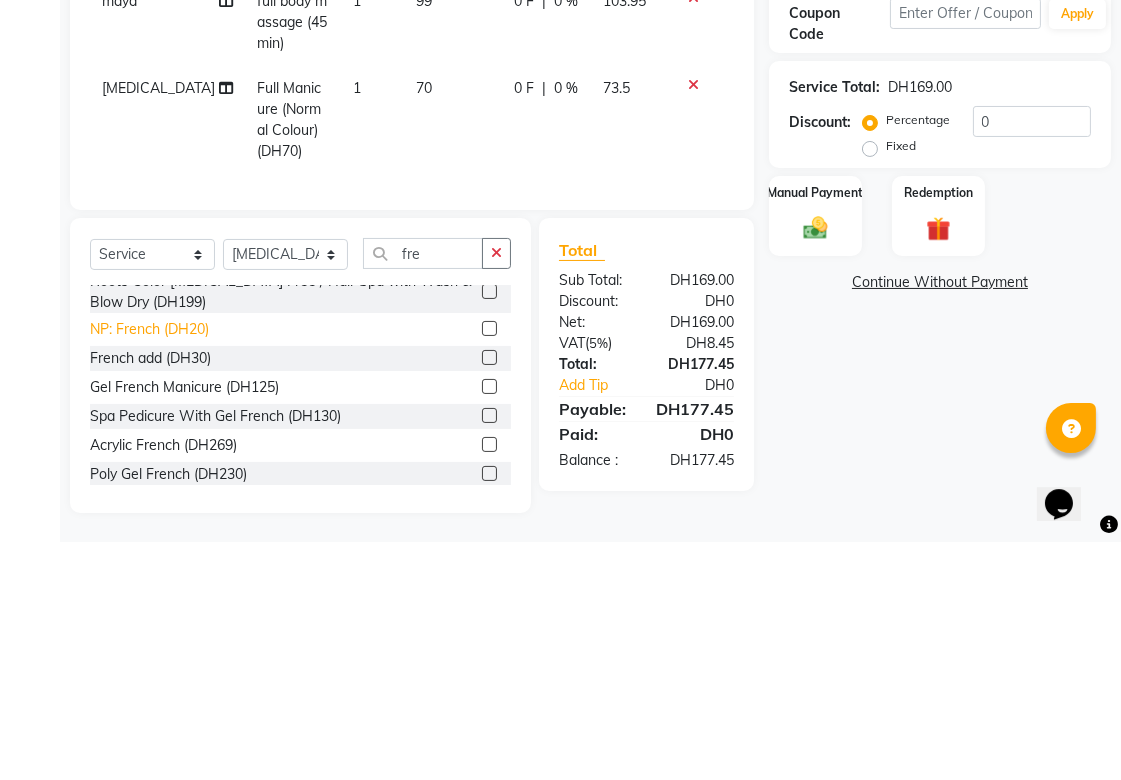 click on "NP: French (DH20)" 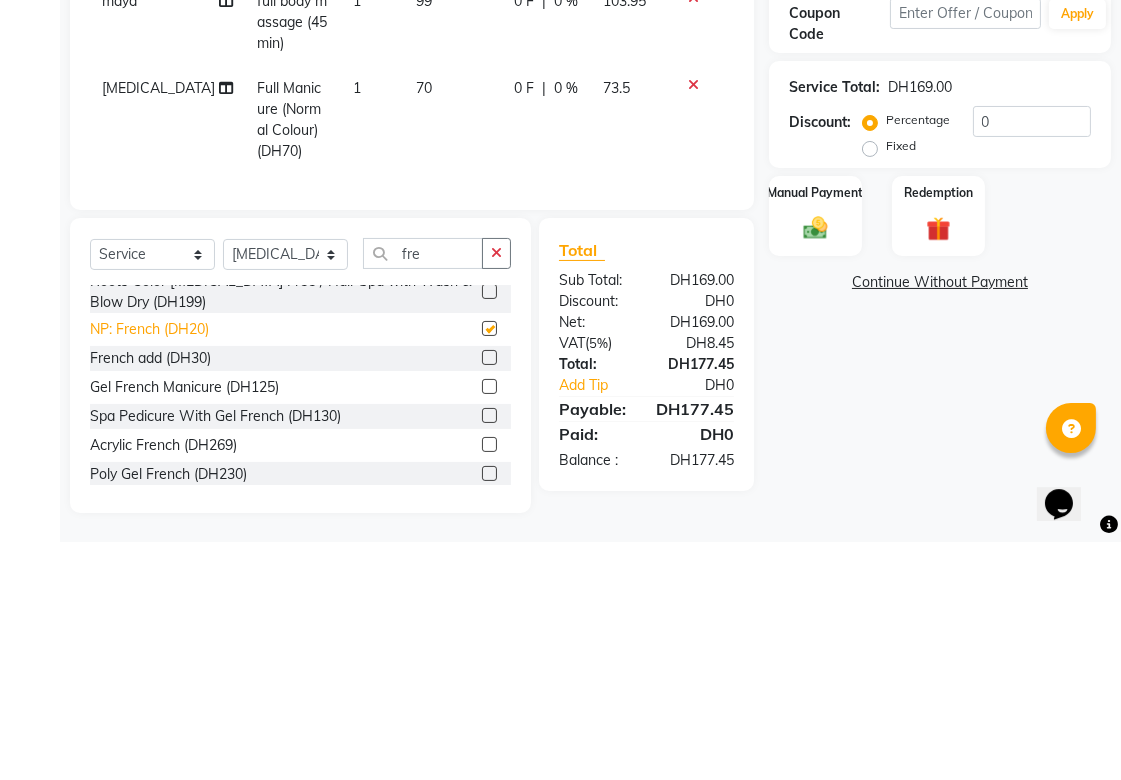 scroll, scrollTop: 112, scrollLeft: 0, axis: vertical 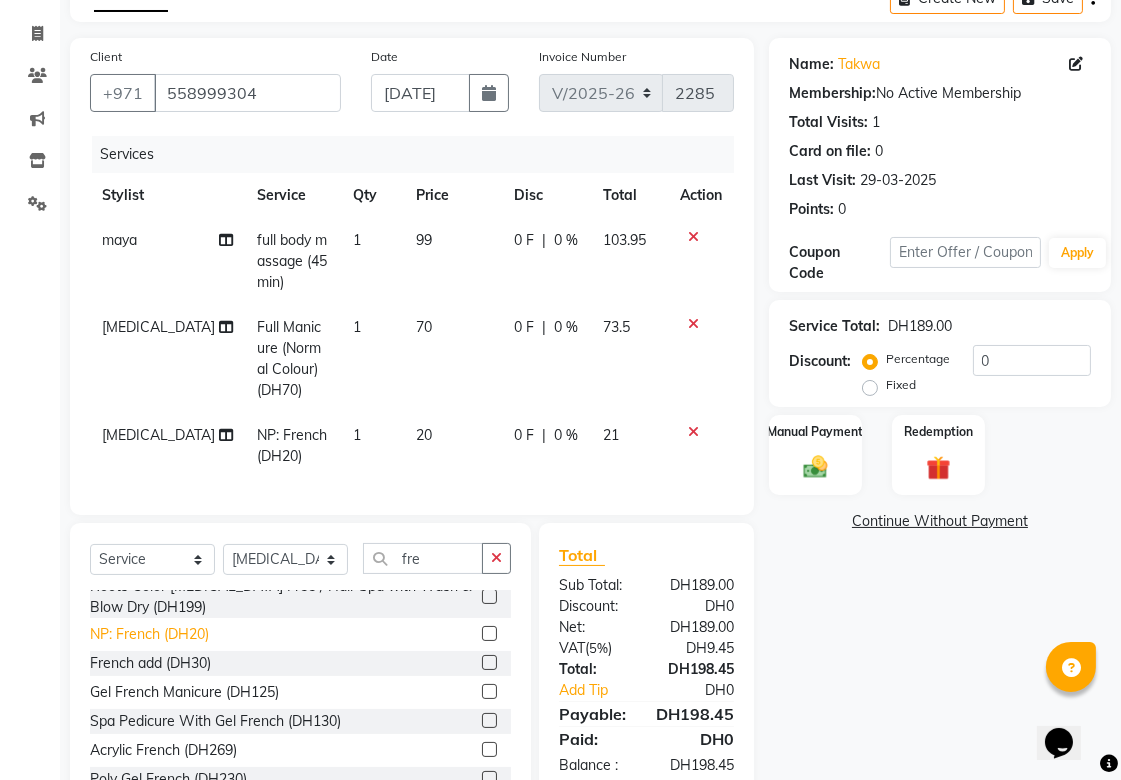 checkbox on "false" 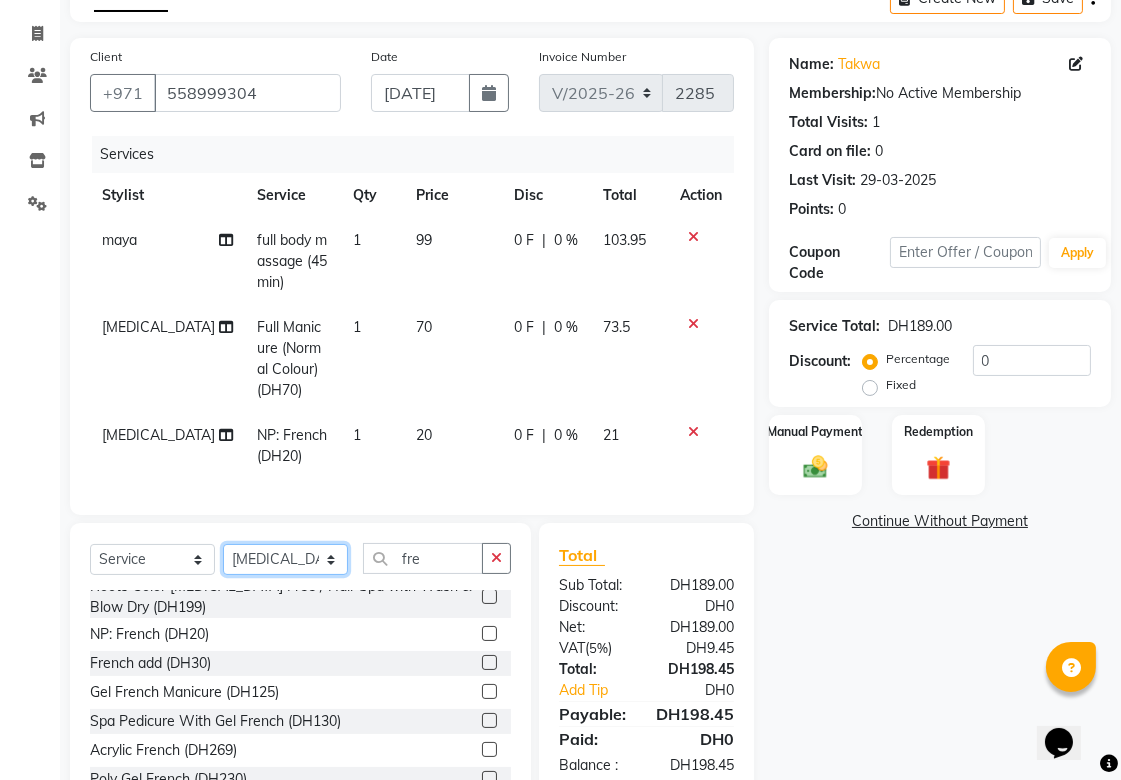 click on "Select Stylist [PERSON_NAME][MEDICAL_DATA] [PERSON_NAME] Asmi Ausha [PERSON_NAME] Gita [PERSON_NAME] Monzeer shree [PERSON_NAME] [PERSON_NAME] Surakcha [PERSON_NAME] Yamu" 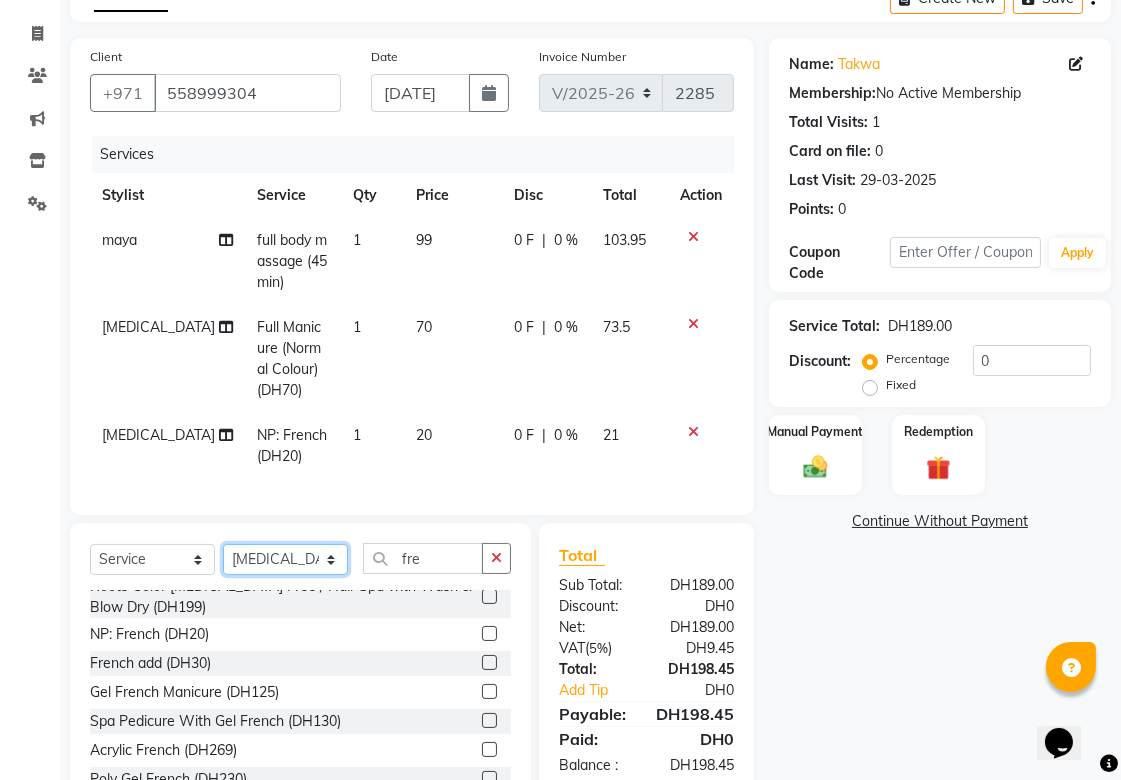 select on "63384" 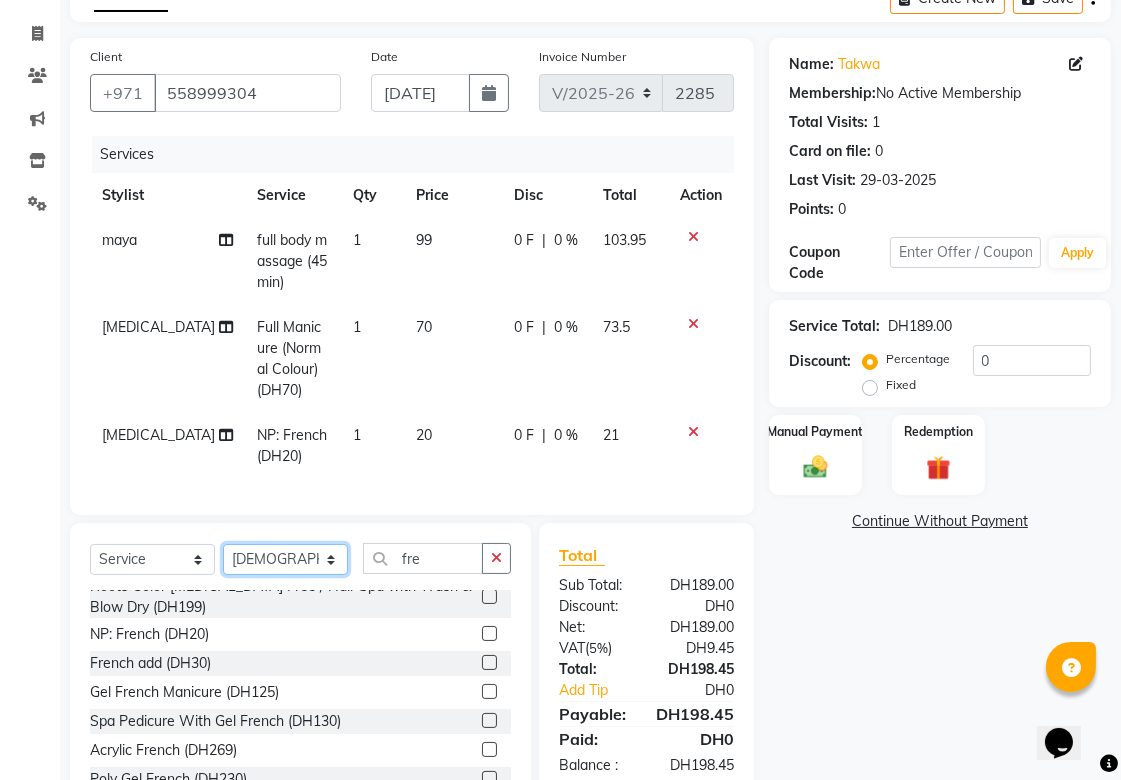 click on "Select Stylist [PERSON_NAME][MEDICAL_DATA] [PERSON_NAME] Asmi Ausha [PERSON_NAME] Gita [PERSON_NAME] Monzeer shree [PERSON_NAME] [PERSON_NAME] Surakcha [PERSON_NAME] Yamu" 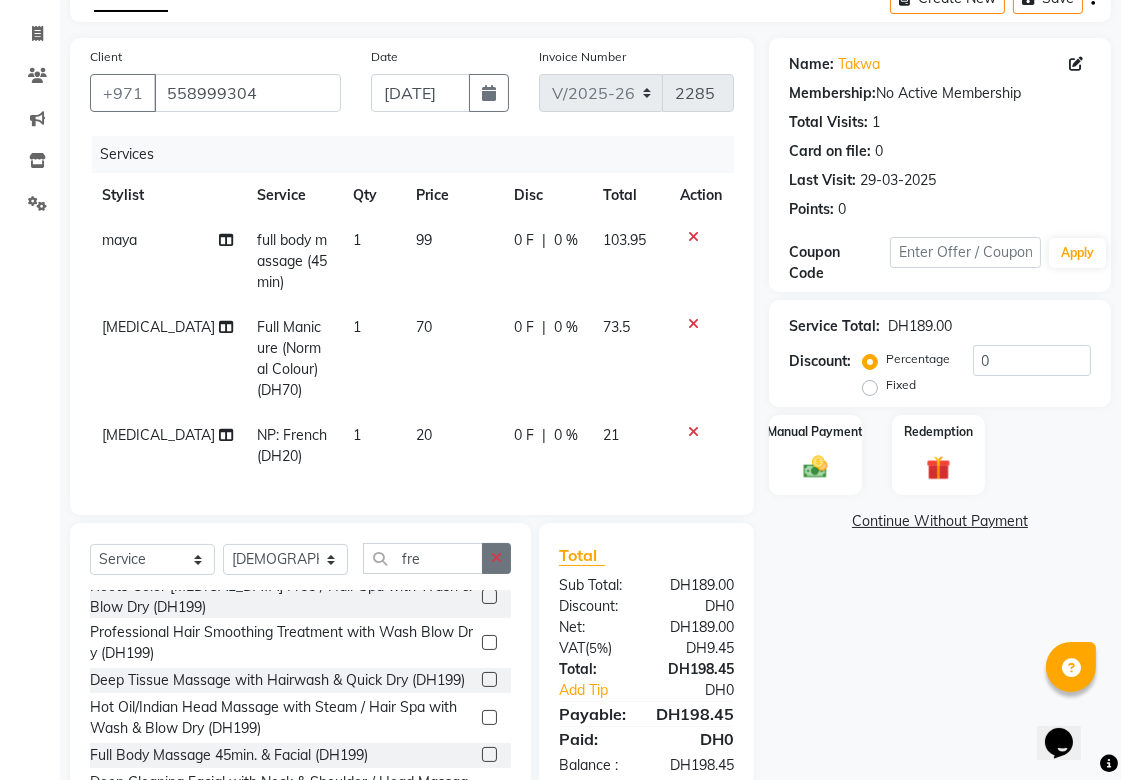 click 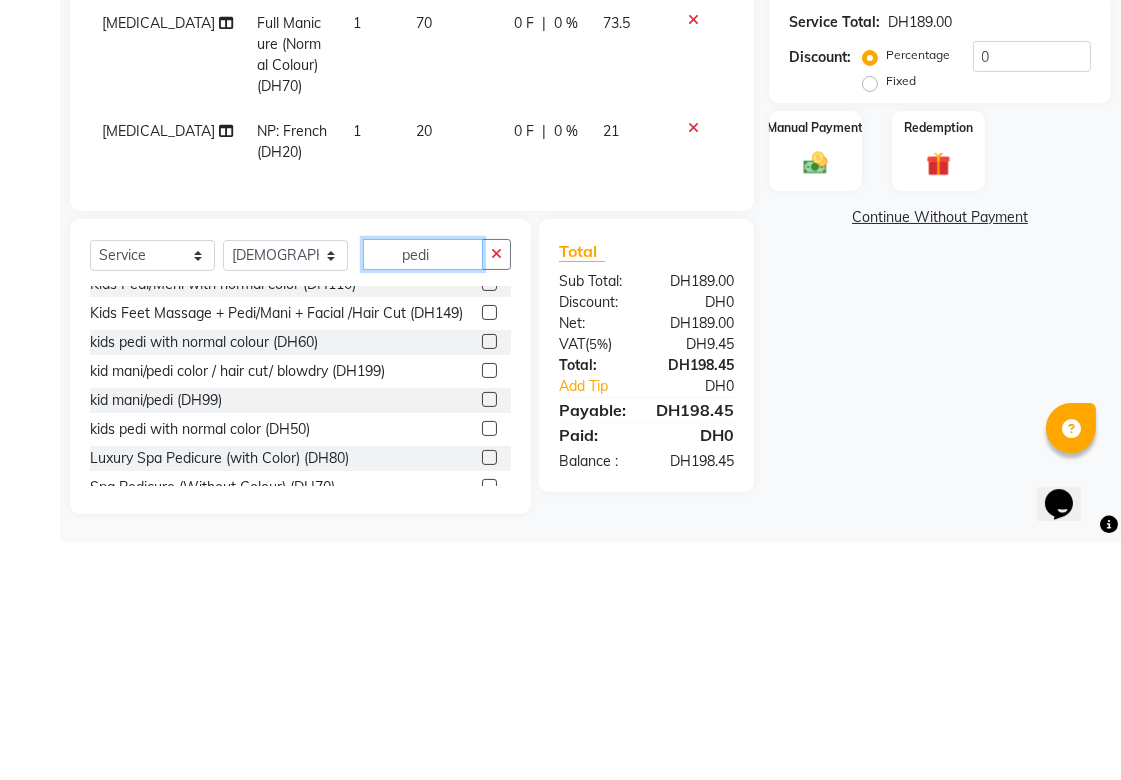 scroll, scrollTop: 196, scrollLeft: 0, axis: vertical 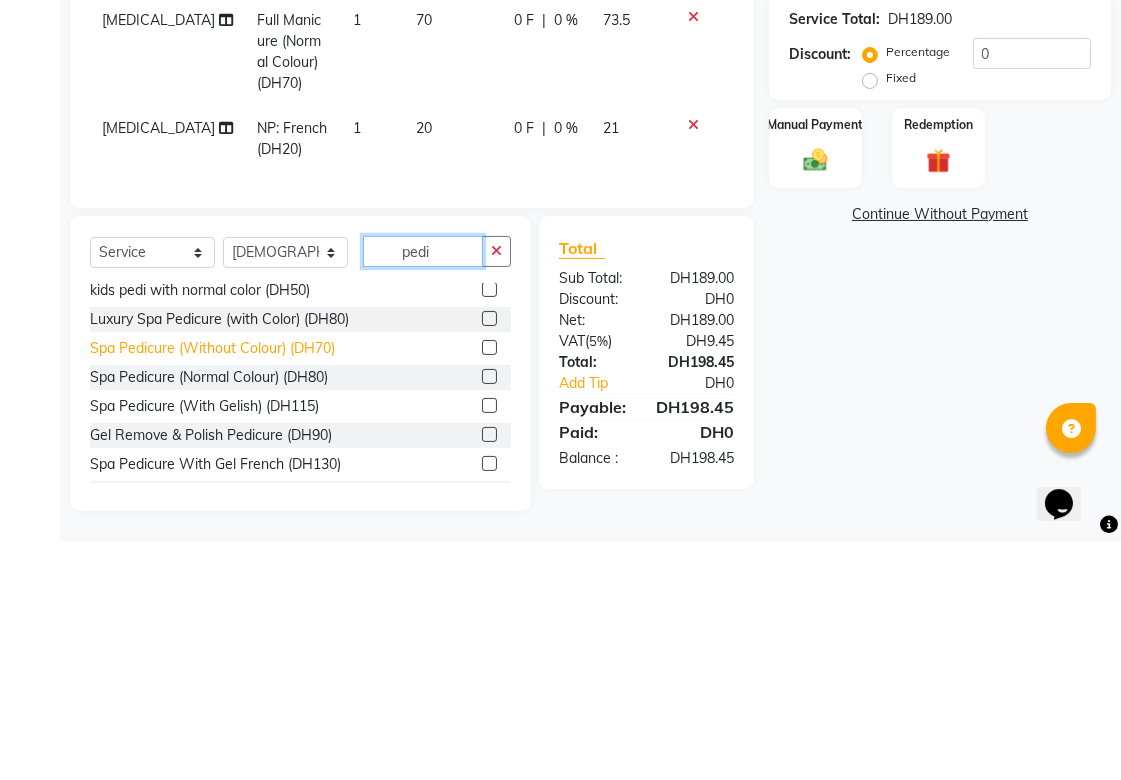 type on "pedi" 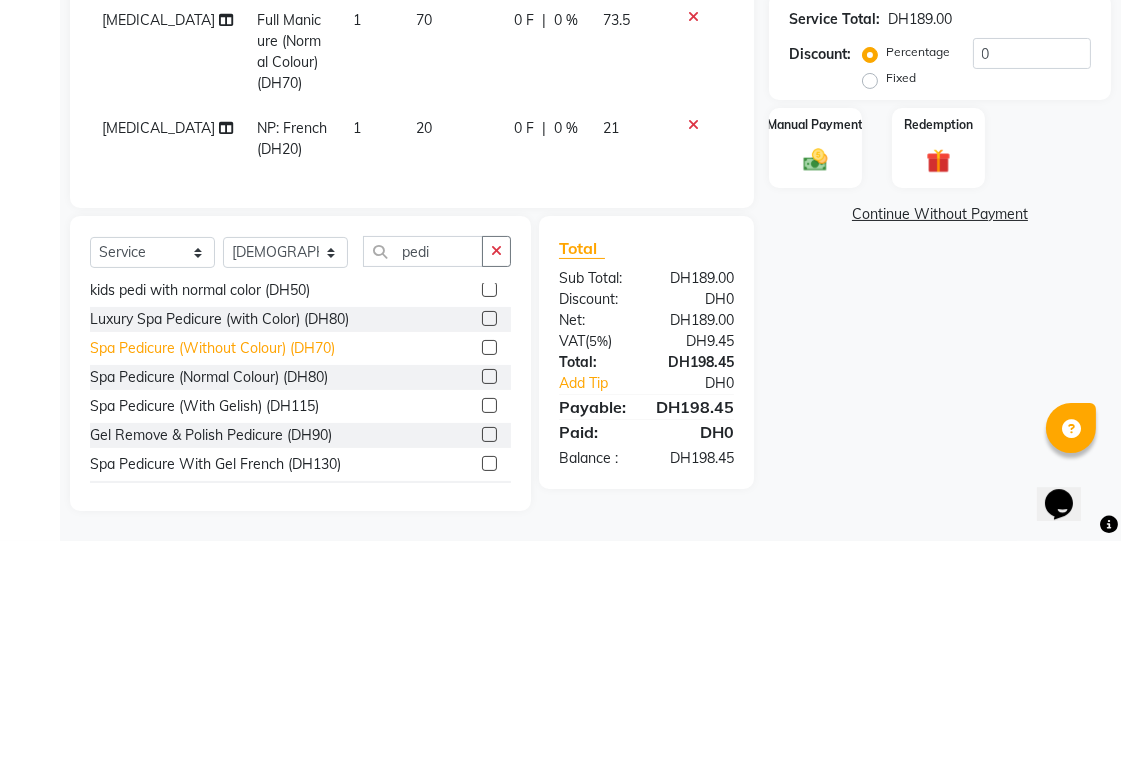 click on "Spa Pedicure (Without Colour) (DH70)" 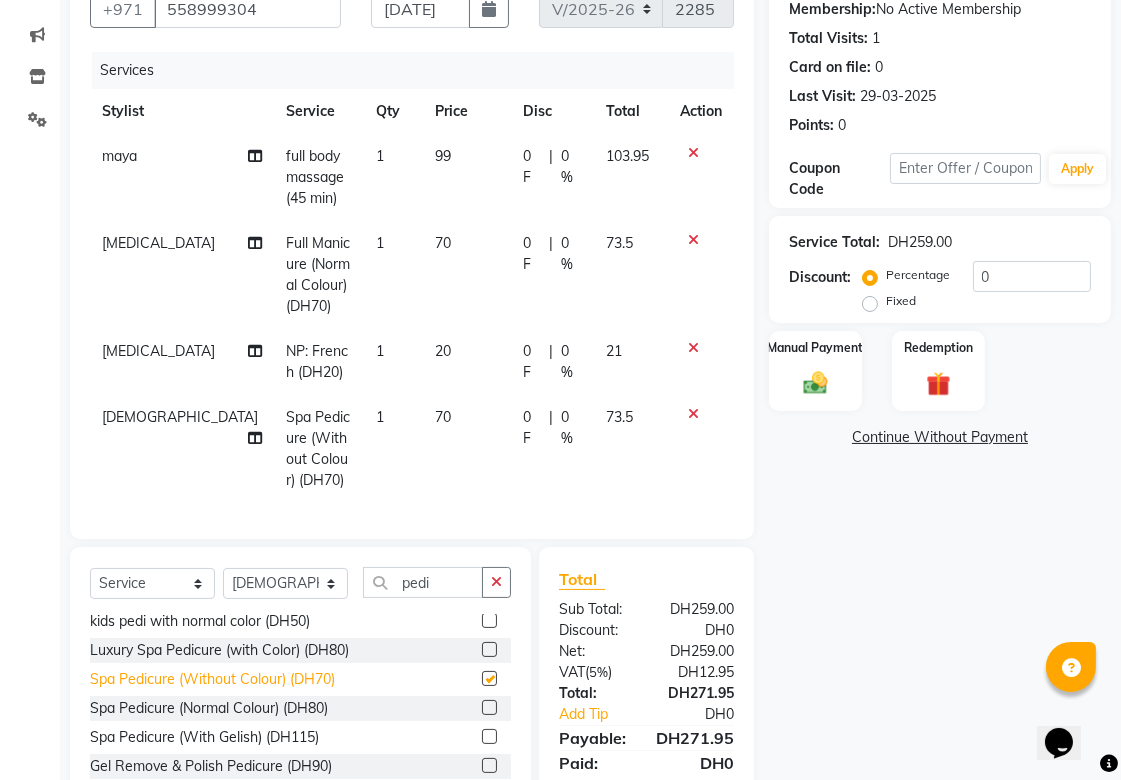 checkbox on "false" 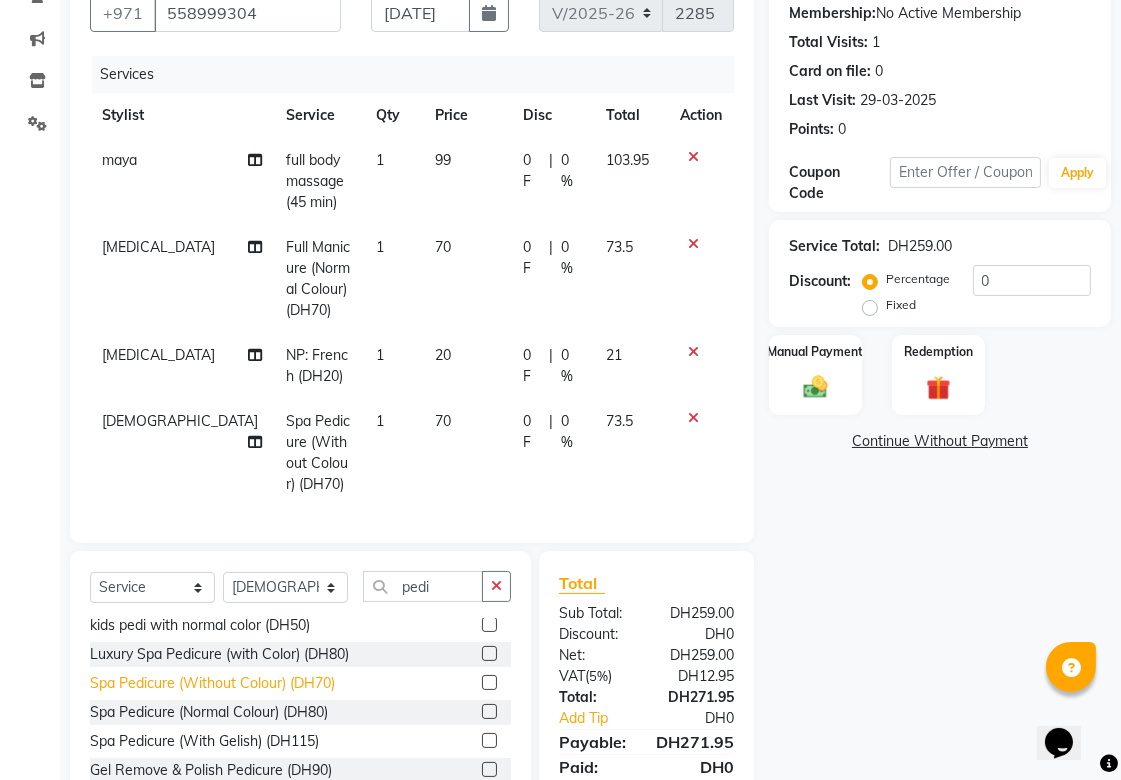 scroll, scrollTop: 0, scrollLeft: 0, axis: both 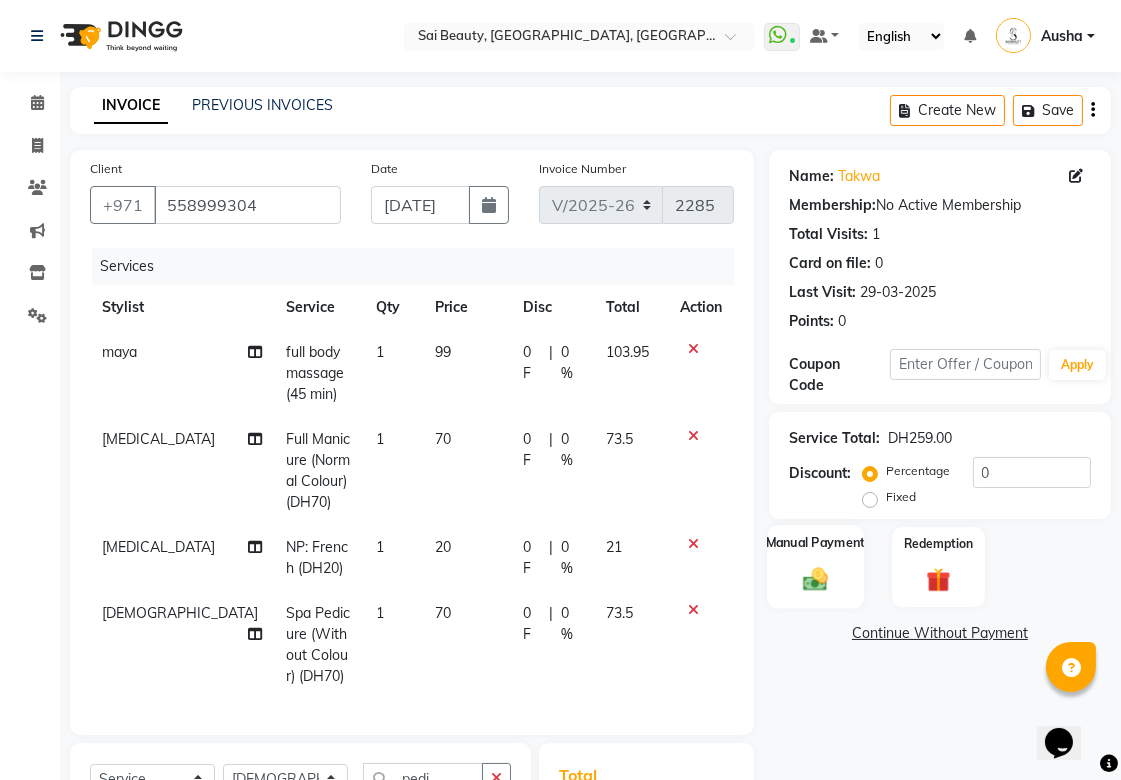 click 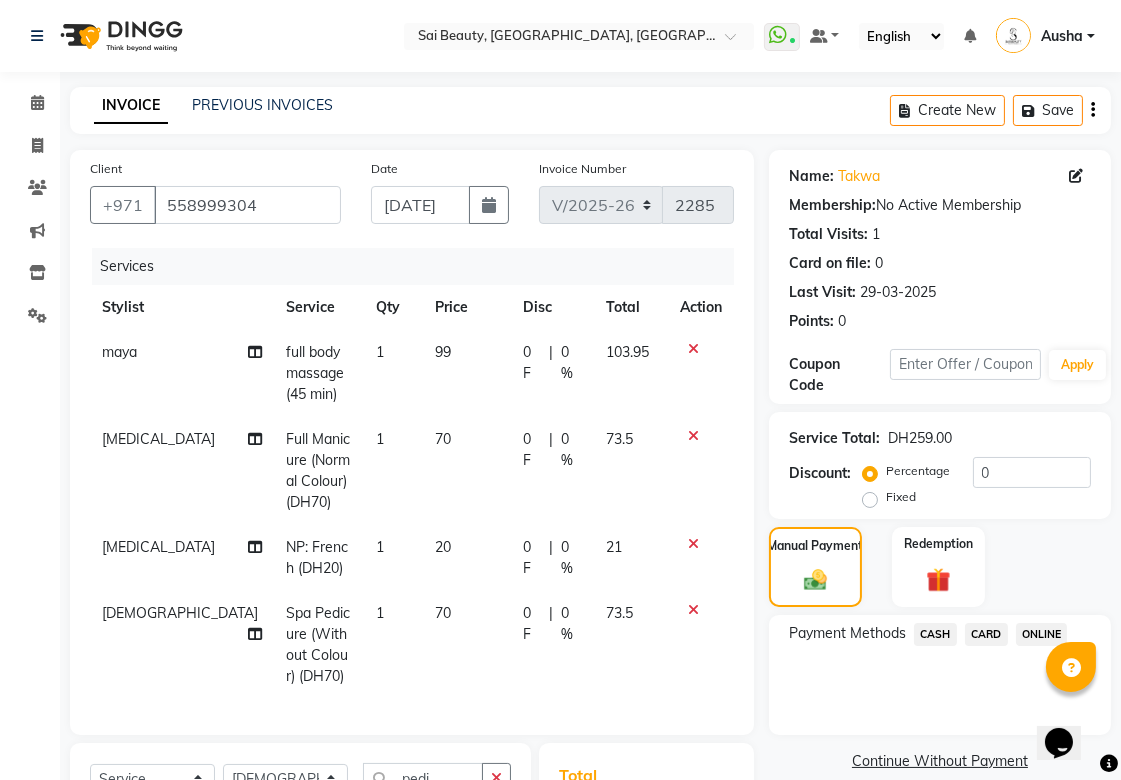 click on "CARD" 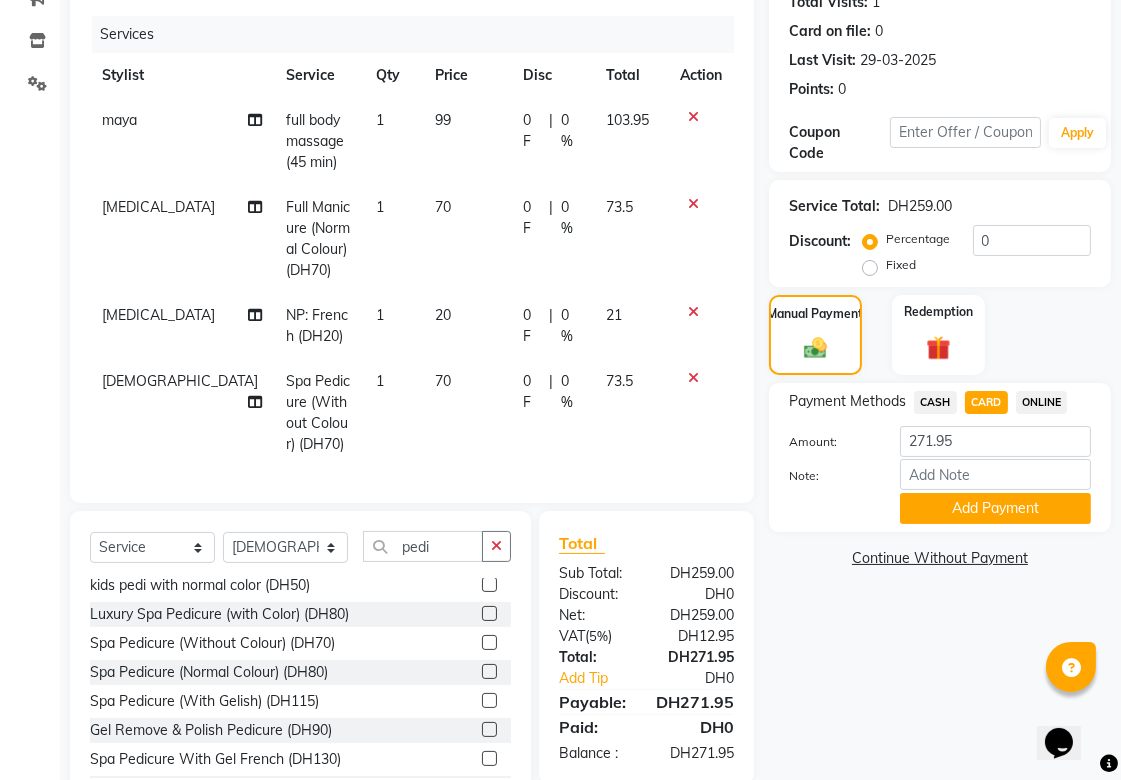 scroll, scrollTop: 253, scrollLeft: 0, axis: vertical 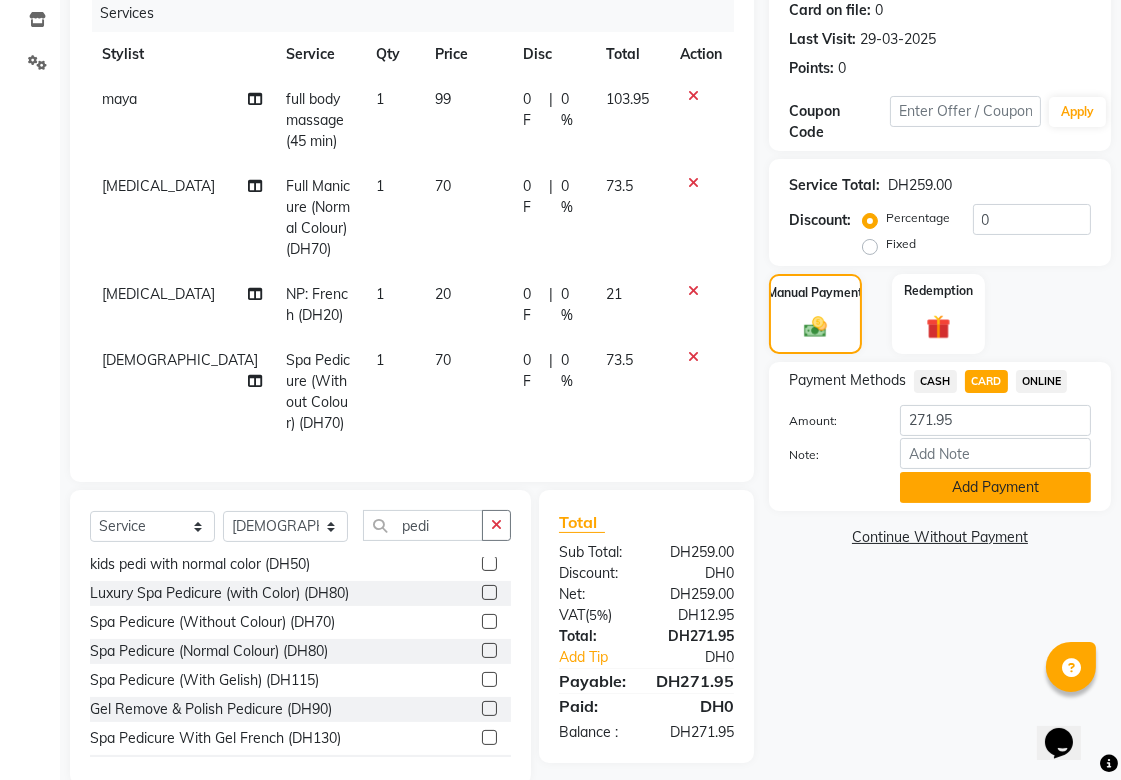 click on "Add Payment" 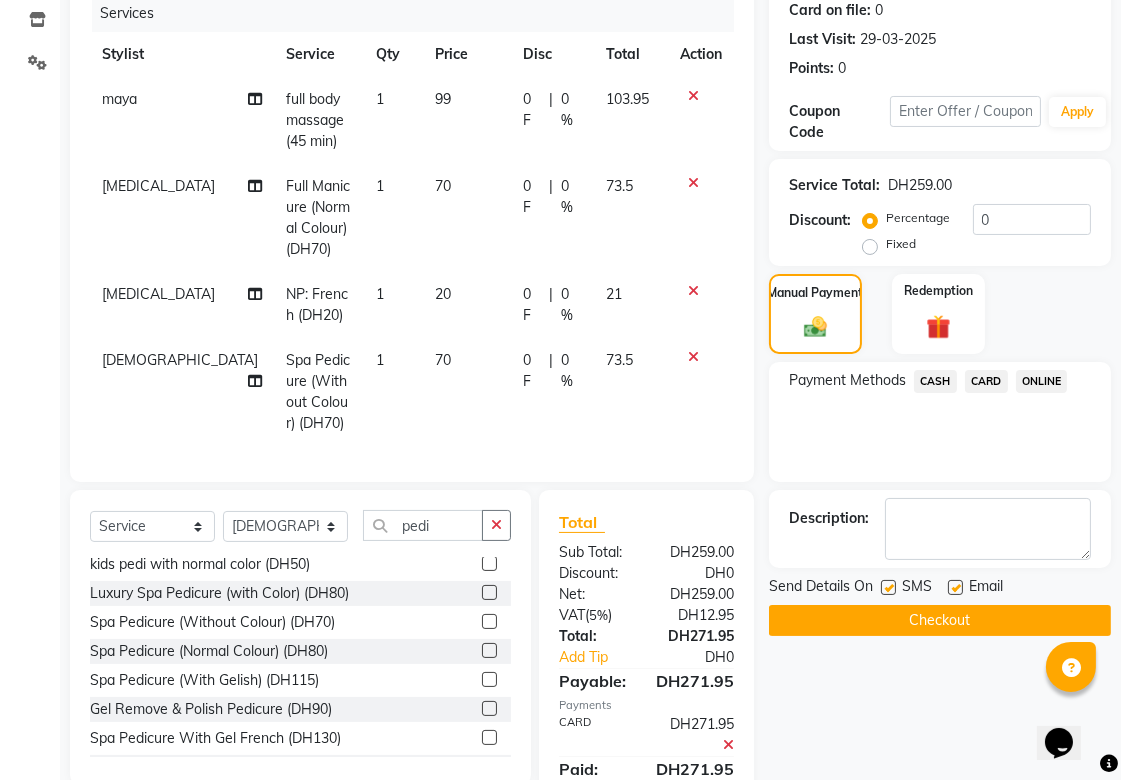 click on "Checkout" 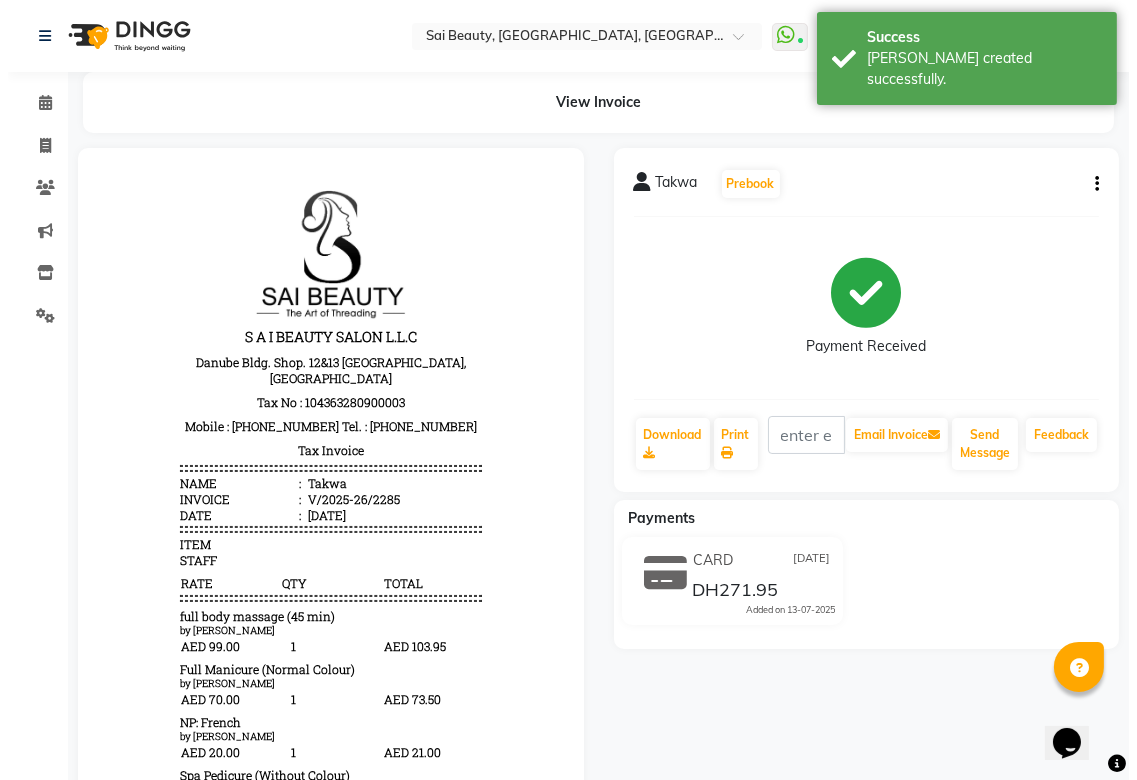 scroll, scrollTop: 0, scrollLeft: 0, axis: both 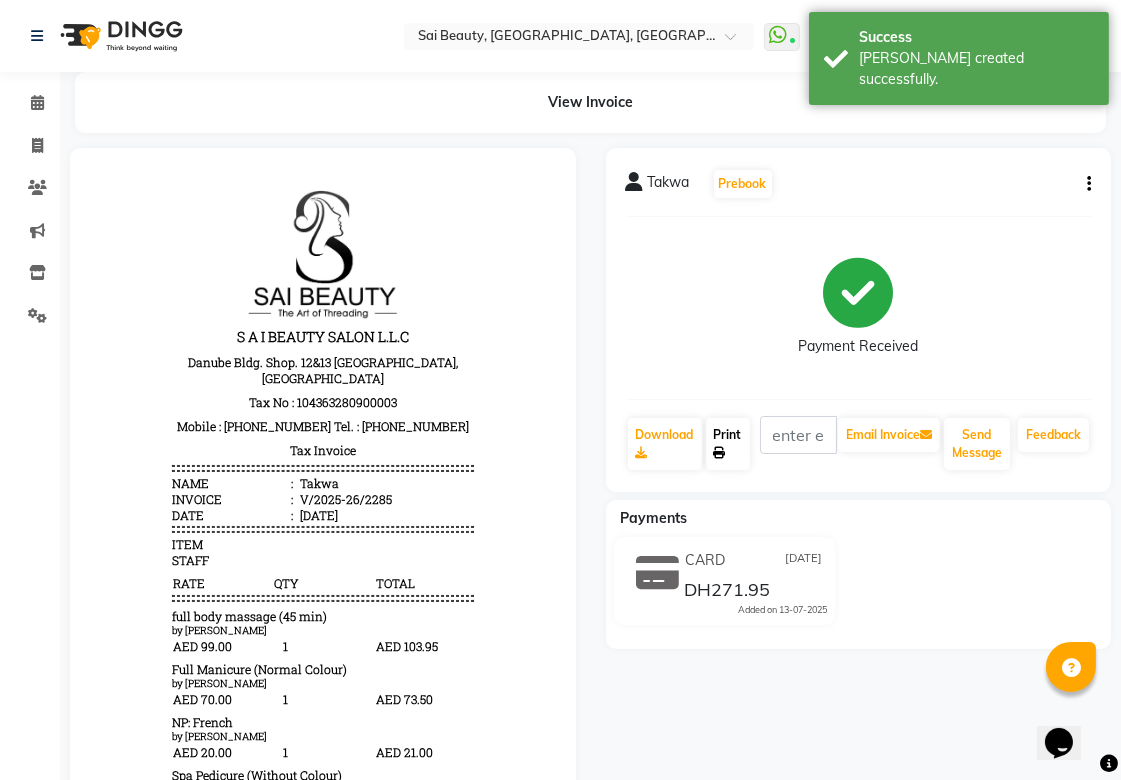 click on "Print" 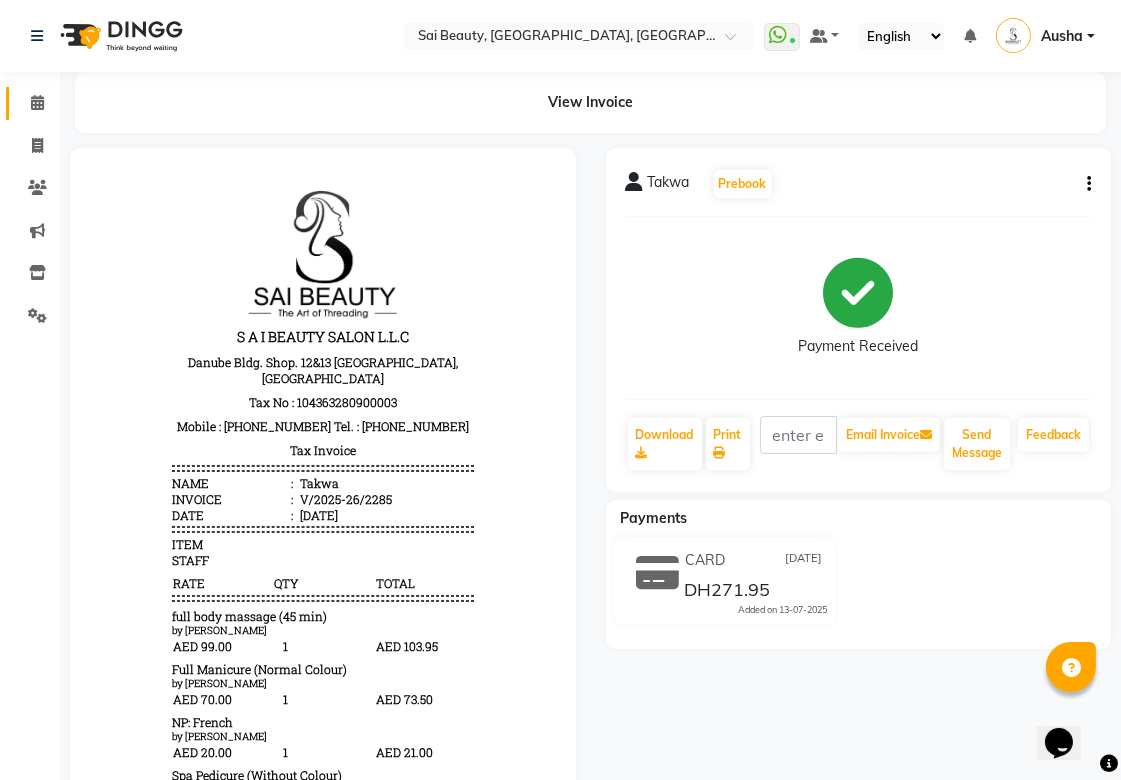 click 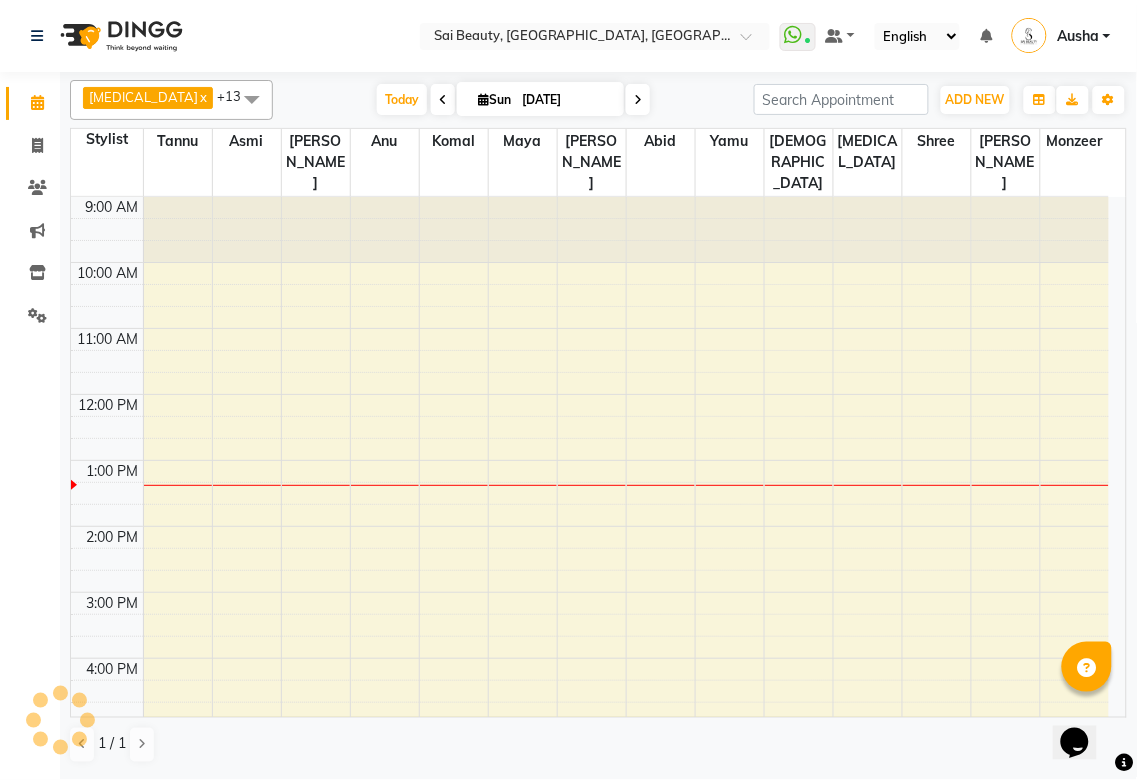scroll, scrollTop: 0, scrollLeft: 0, axis: both 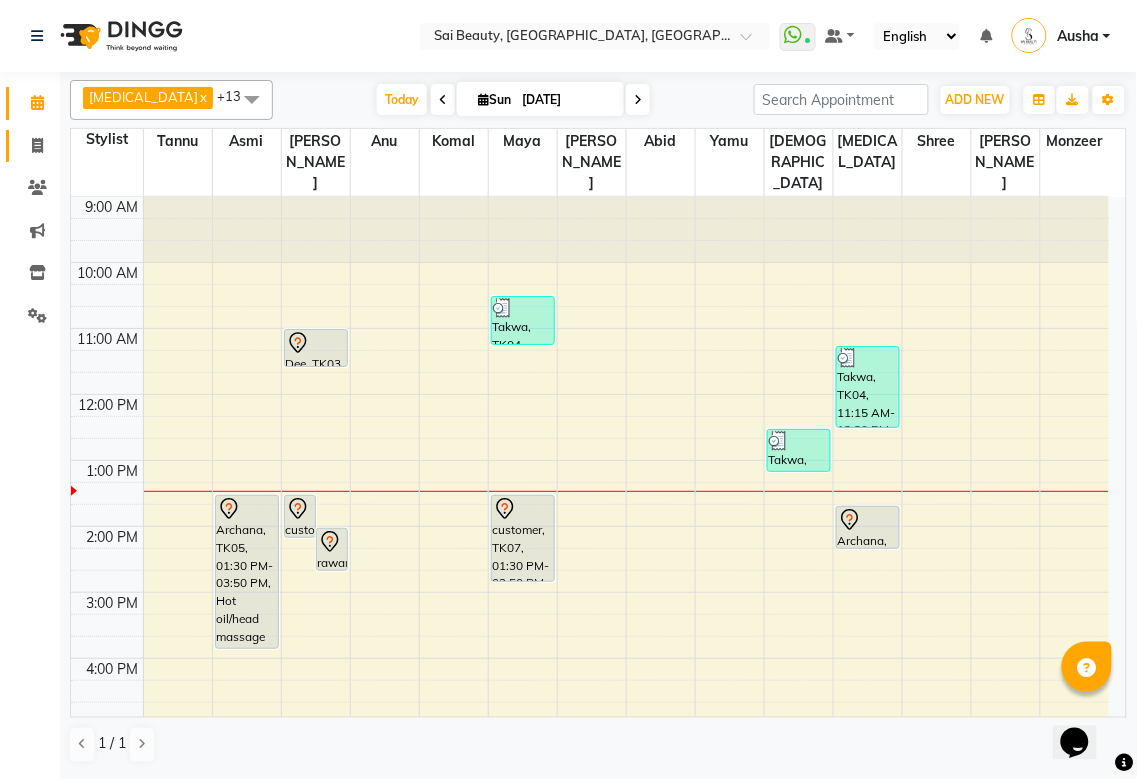 click 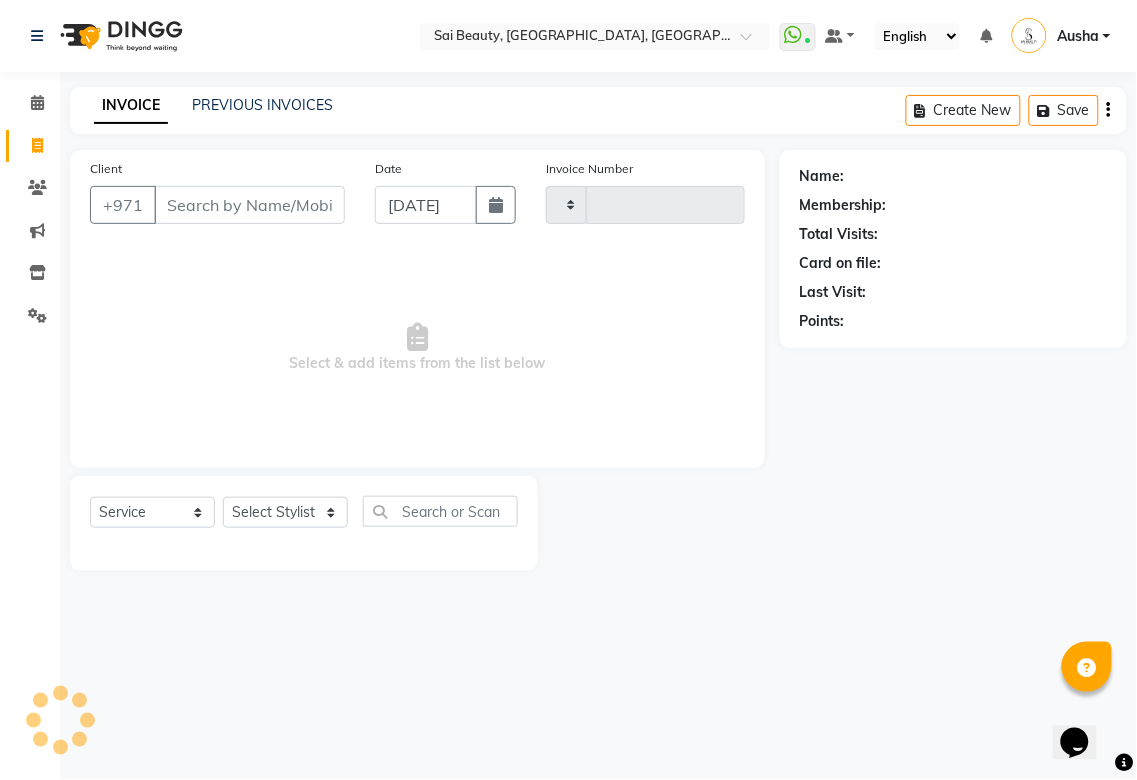 type on "2286" 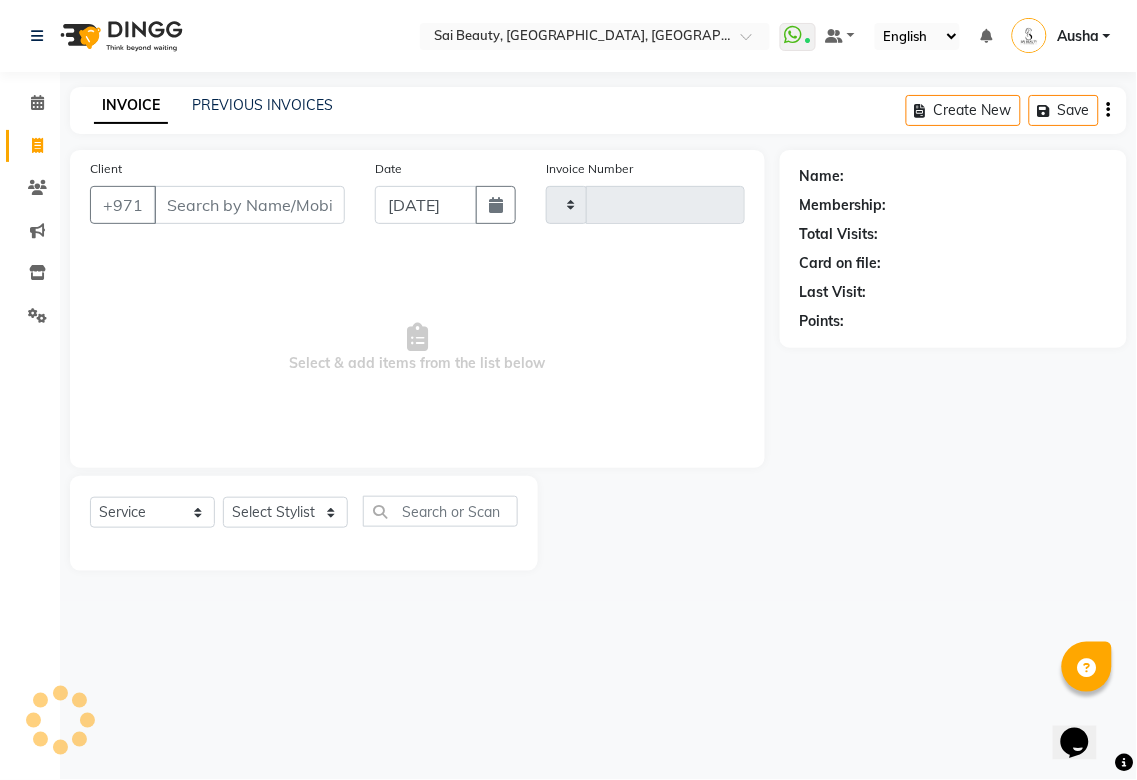 select on "5352" 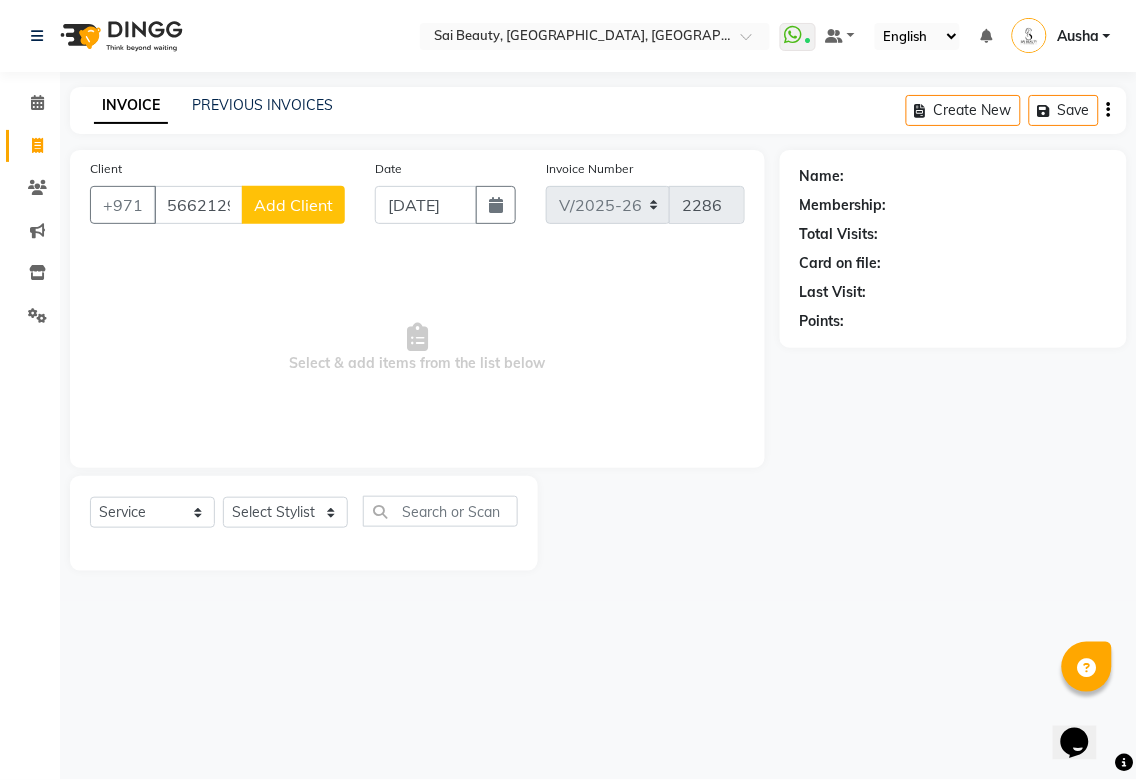 scroll, scrollTop: 0, scrollLeft: 10, axis: horizontal 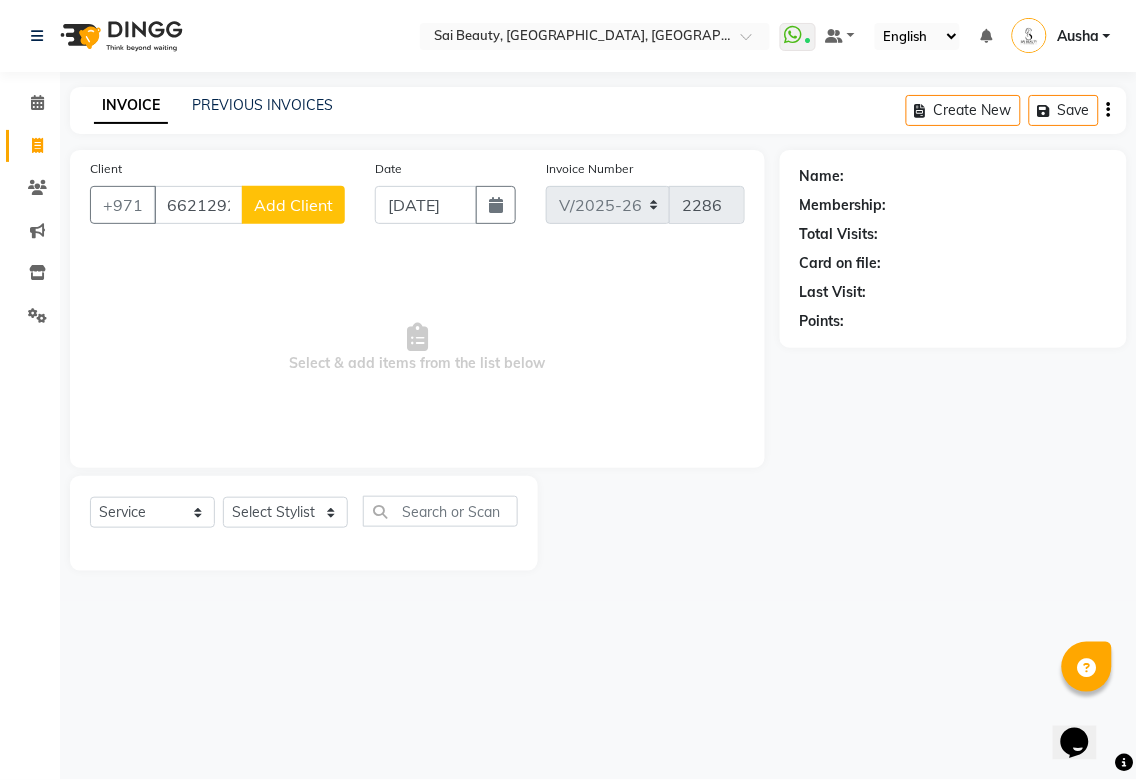 click on "56621292" at bounding box center (198, 205) 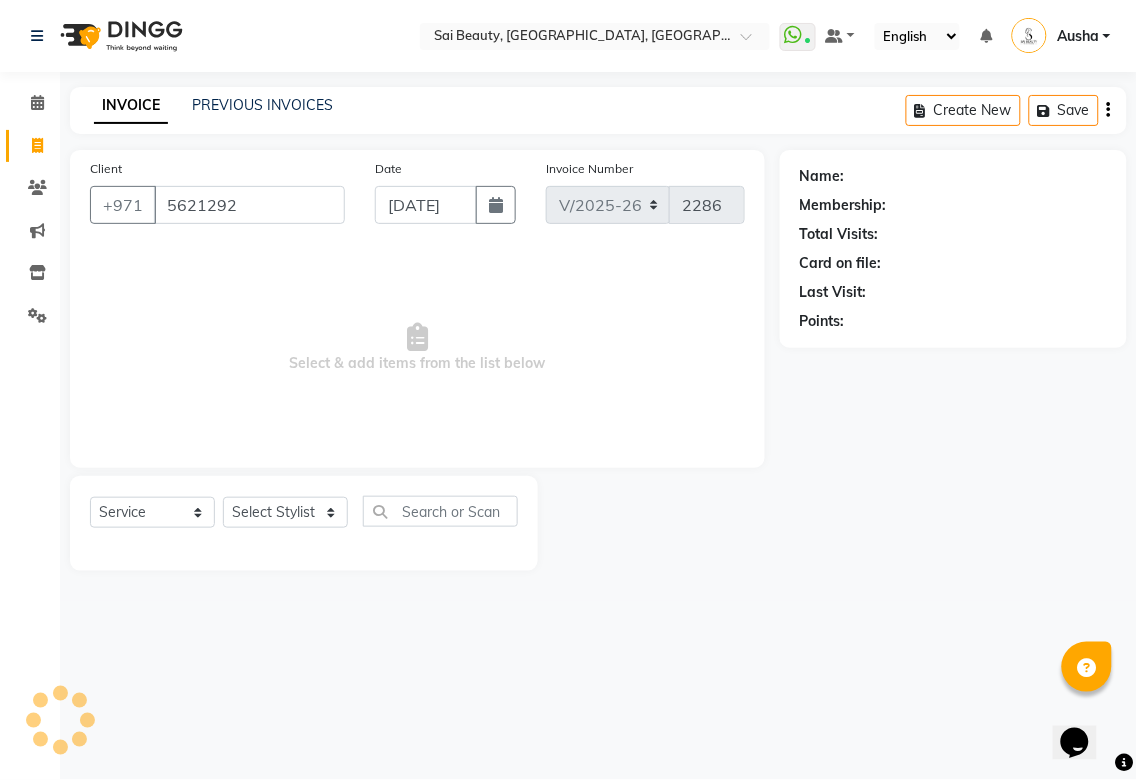 scroll, scrollTop: 0, scrollLeft: 0, axis: both 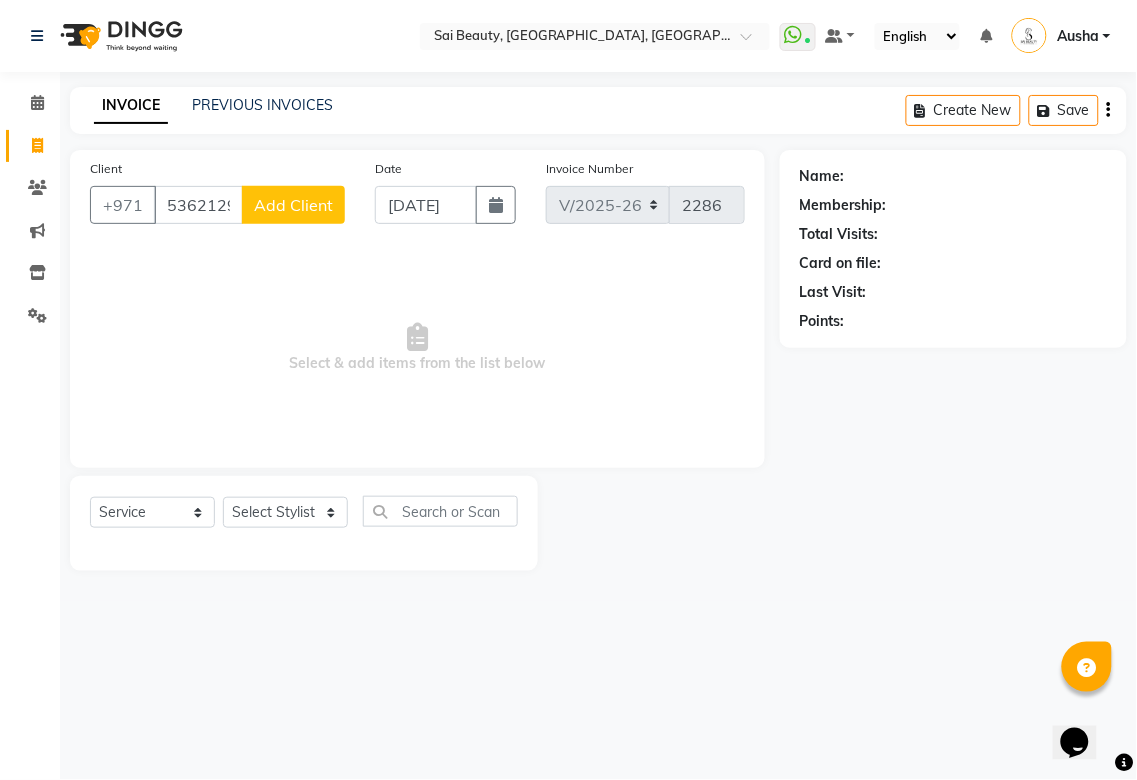click on "53621292" at bounding box center (198, 205) 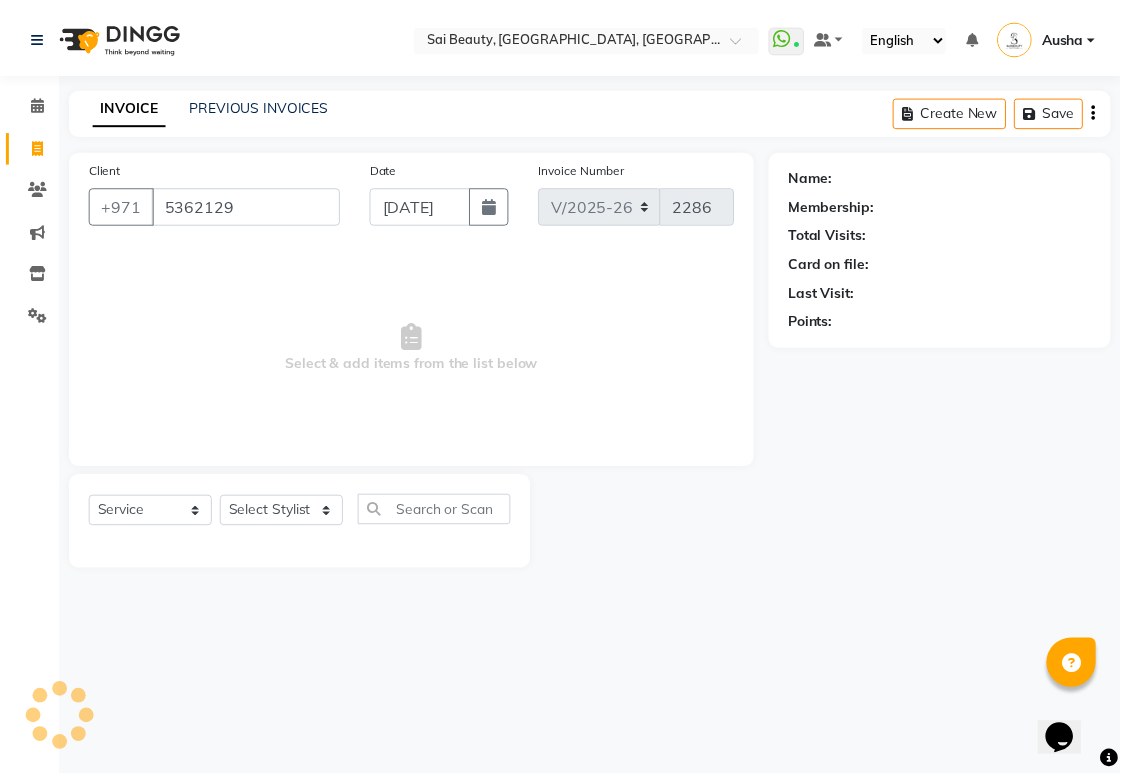 scroll, scrollTop: 0, scrollLeft: 0, axis: both 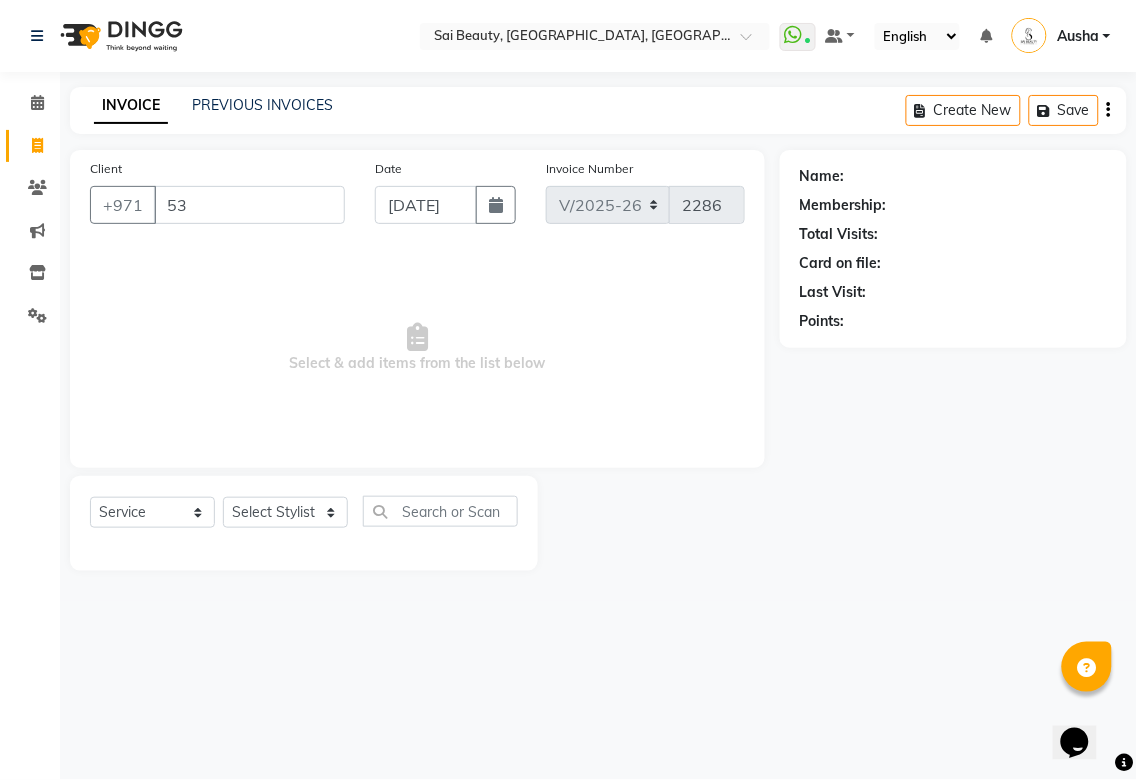 type on "5" 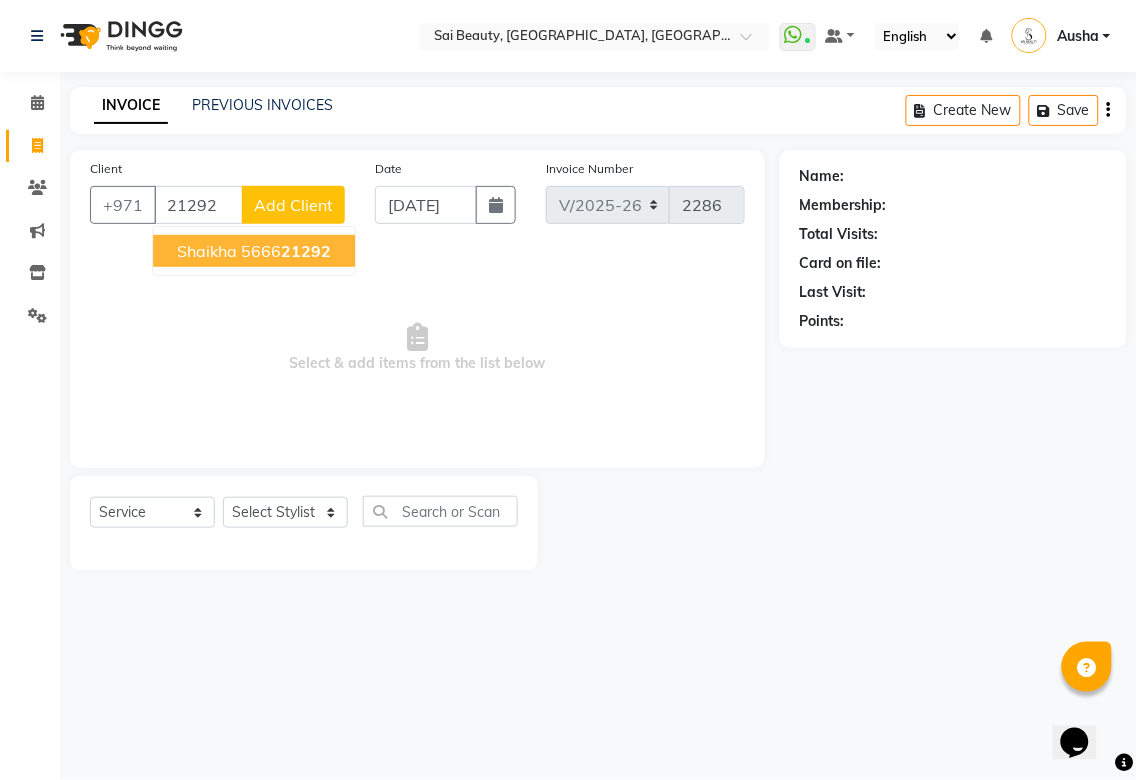 click on "Shaikha" at bounding box center (207, 251) 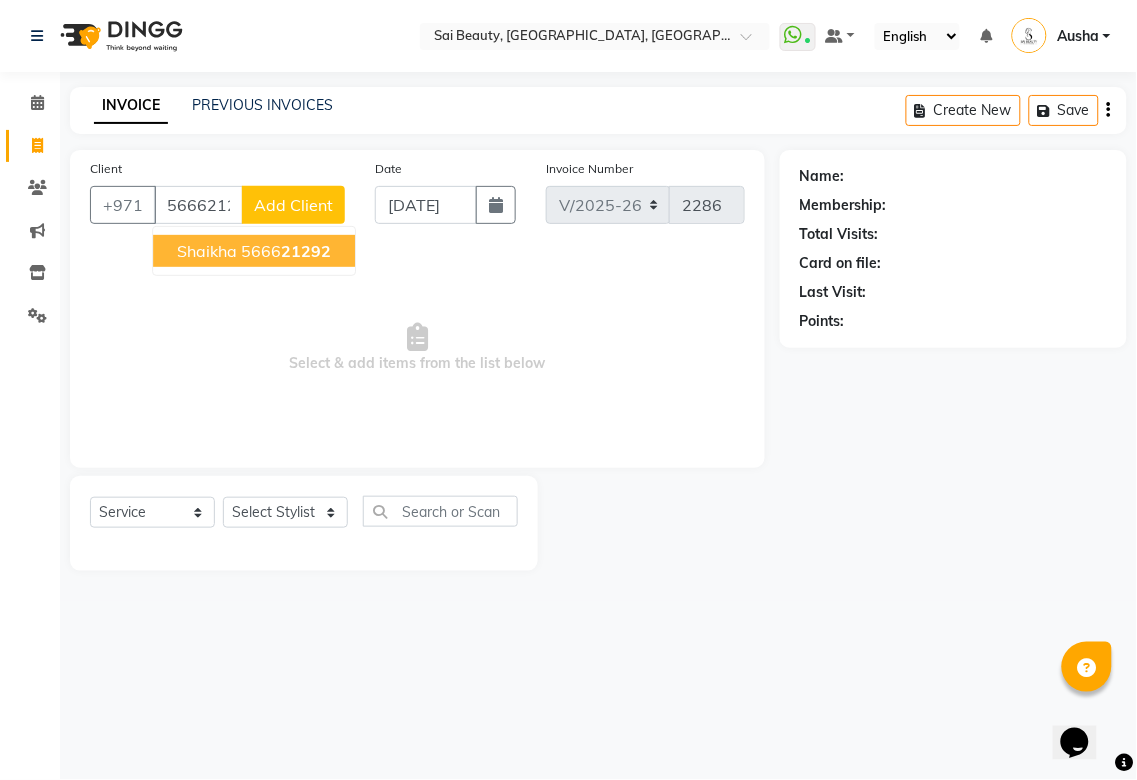 type on "566621292" 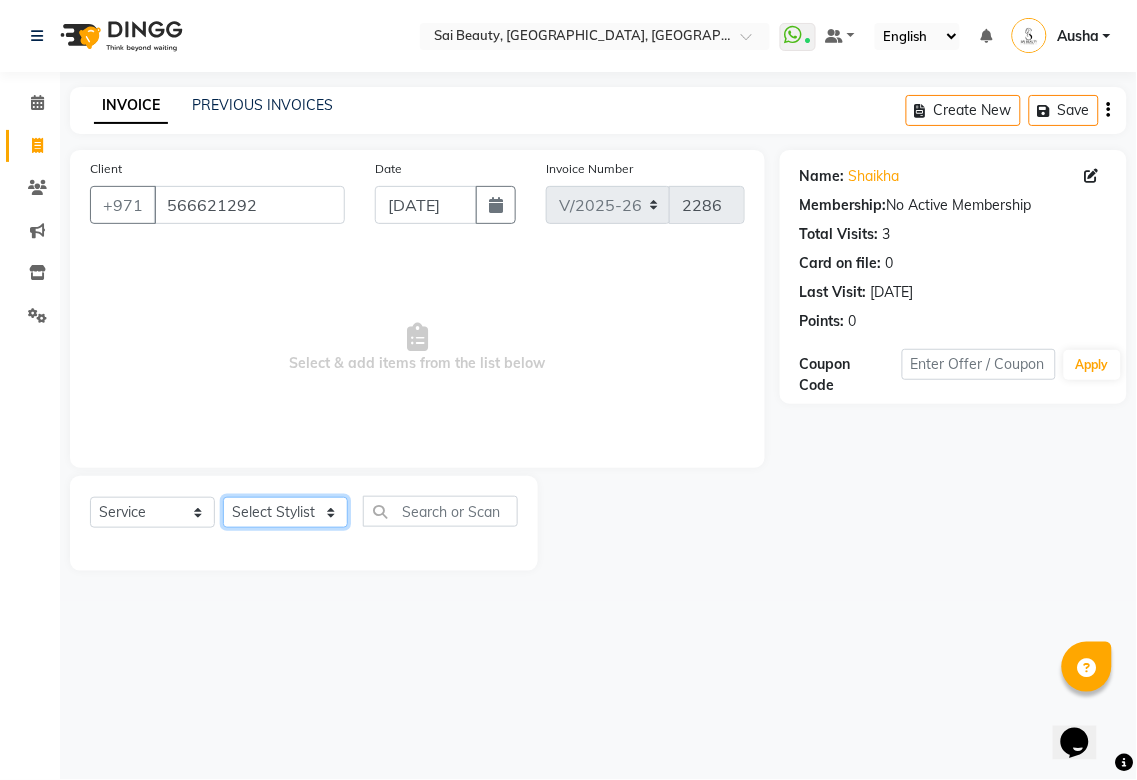 click on "Select Stylist [PERSON_NAME][MEDICAL_DATA] [PERSON_NAME] Asmi Ausha [PERSON_NAME] Gita [PERSON_NAME] Monzeer shree [PERSON_NAME] [PERSON_NAME] Surakcha [PERSON_NAME] Yamu" 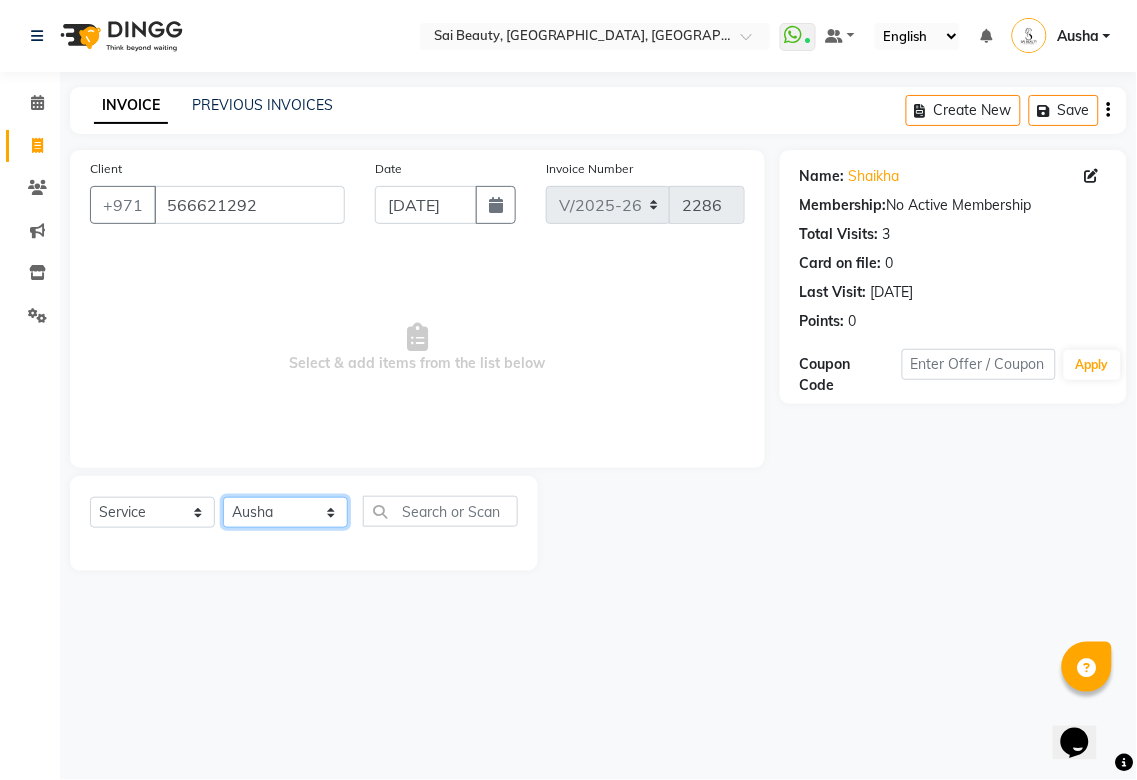 click on "Select Stylist [PERSON_NAME][MEDICAL_DATA] [PERSON_NAME] Asmi Ausha [PERSON_NAME] Gita [PERSON_NAME] Monzeer shree [PERSON_NAME] [PERSON_NAME] Surakcha [PERSON_NAME] Yamu" 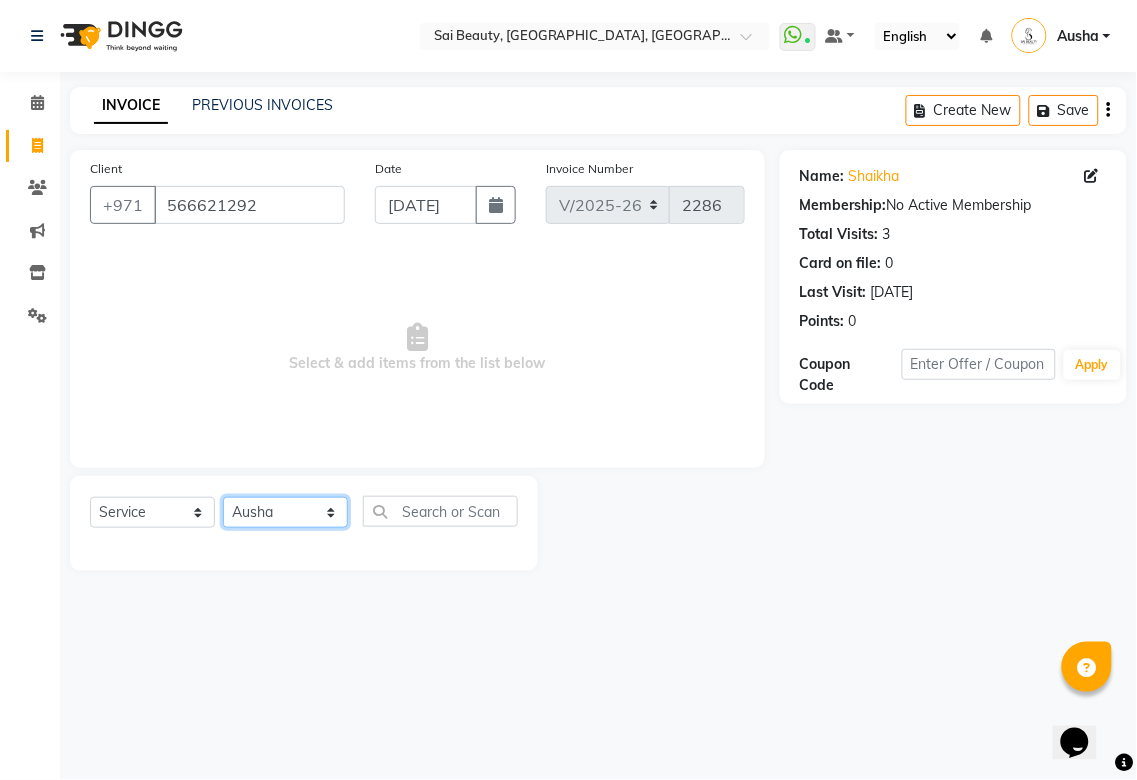 click on "Select Stylist [PERSON_NAME][MEDICAL_DATA] [PERSON_NAME] Asmi Ausha [PERSON_NAME] Gita [PERSON_NAME] Monzeer shree [PERSON_NAME] [PERSON_NAME] Surakcha [PERSON_NAME] Yamu" 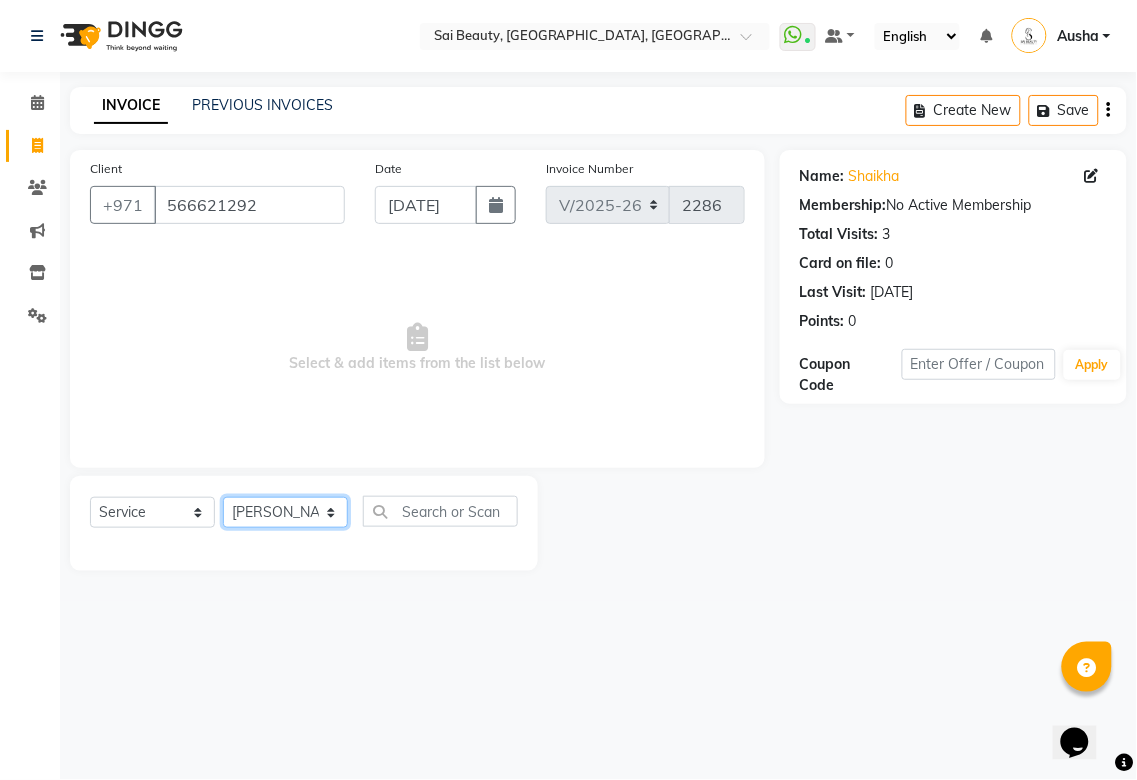 click on "Select Stylist [PERSON_NAME][MEDICAL_DATA] [PERSON_NAME] Asmi Ausha [PERSON_NAME] Gita [PERSON_NAME] Monzeer shree [PERSON_NAME] [PERSON_NAME] Surakcha [PERSON_NAME] Yamu" 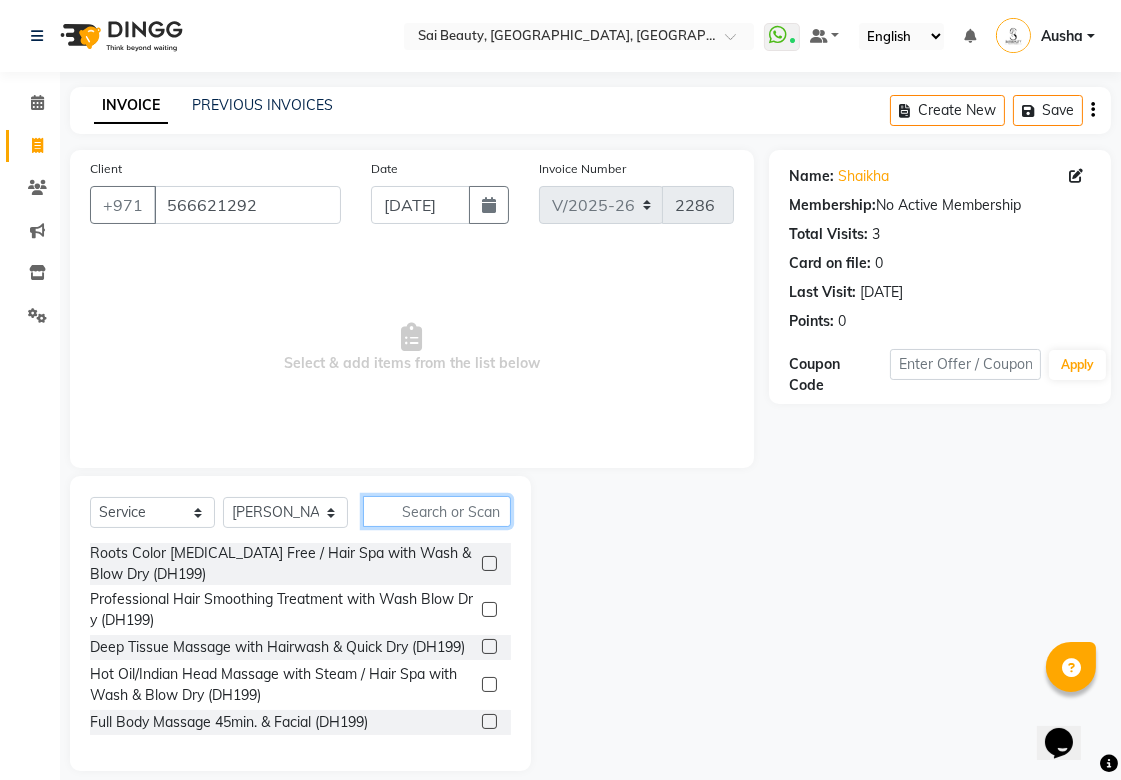 click 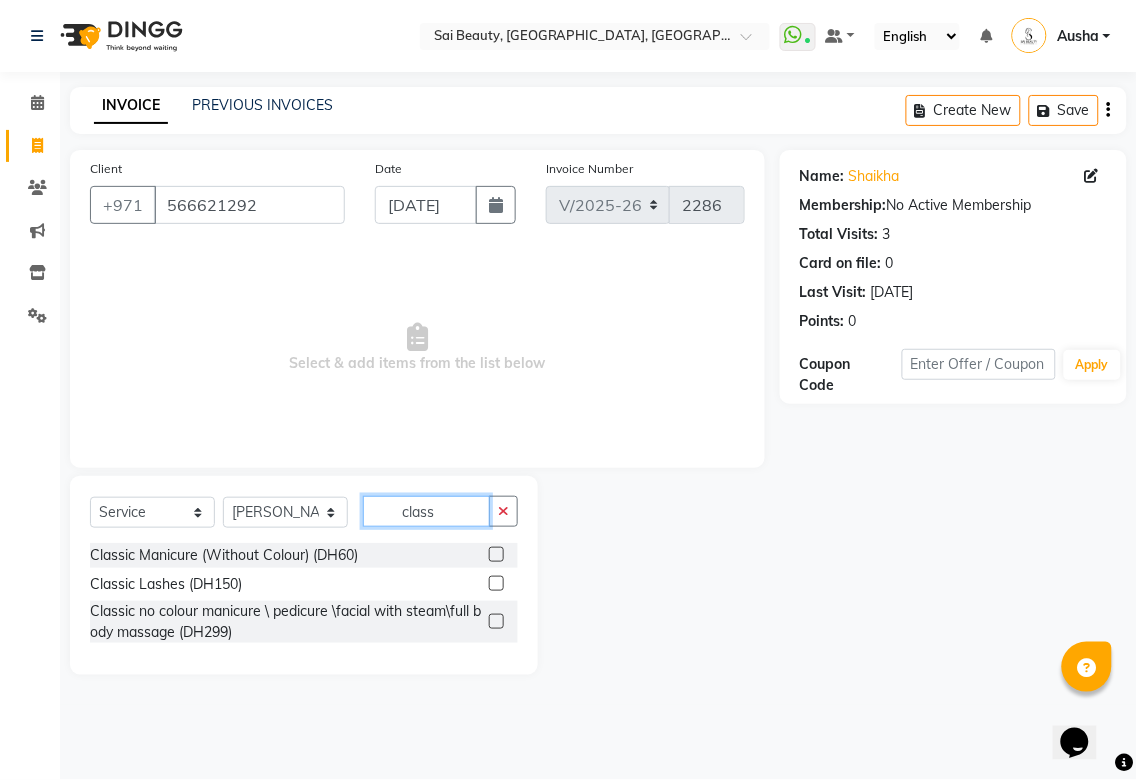 type on "class" 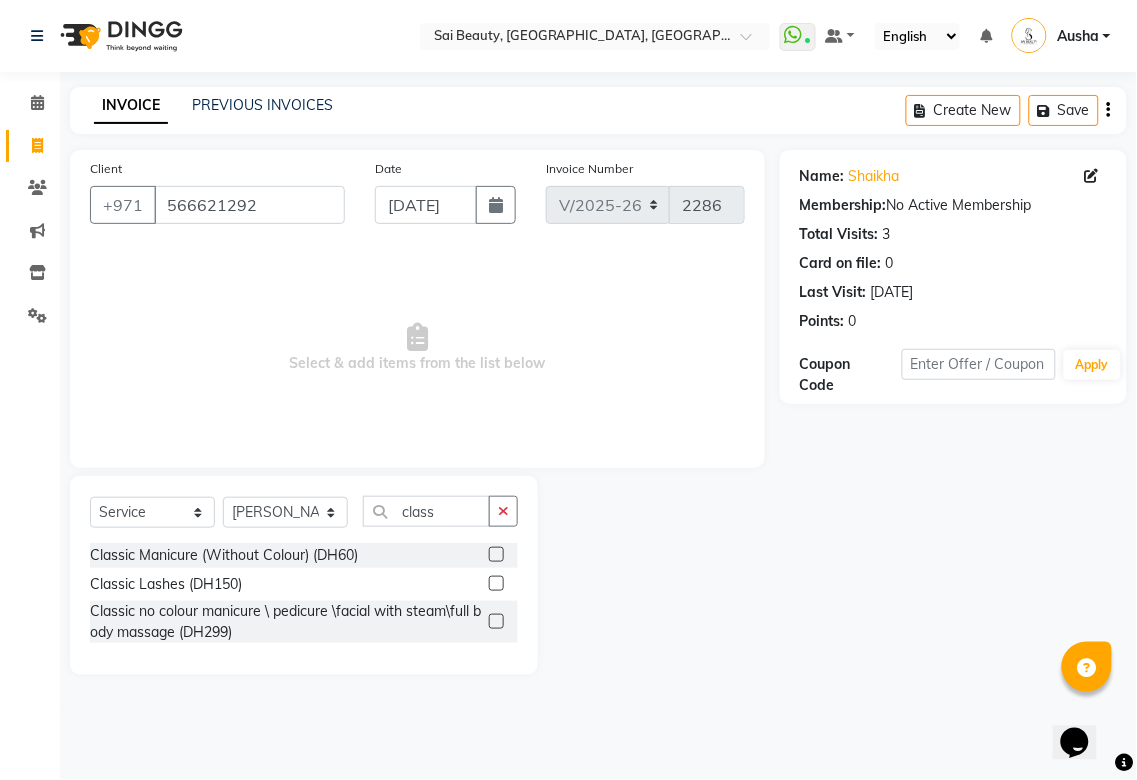 click 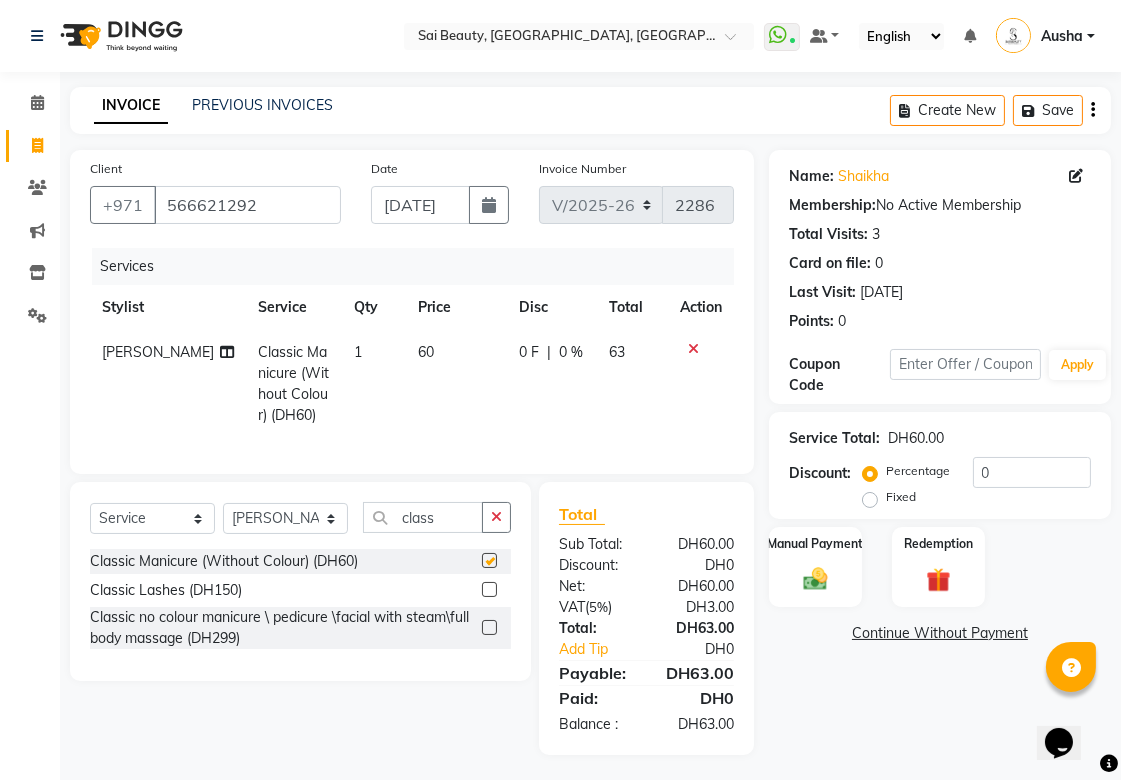 checkbox on "false" 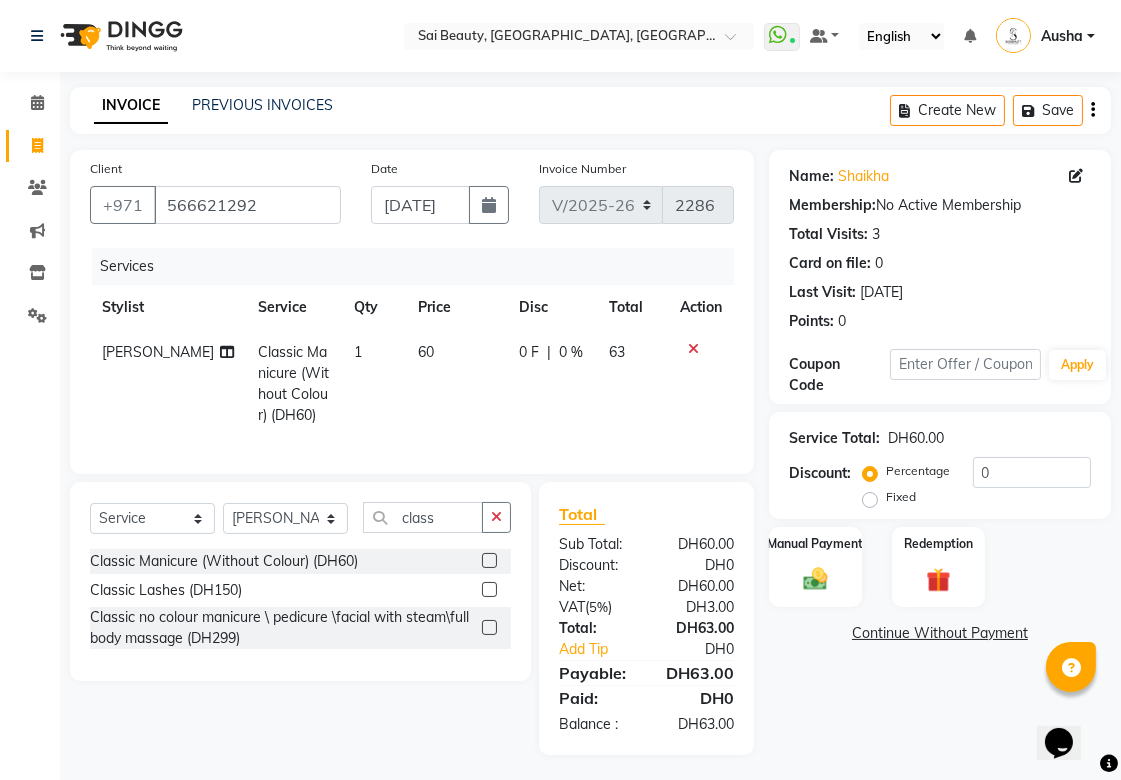 click on "0 F" 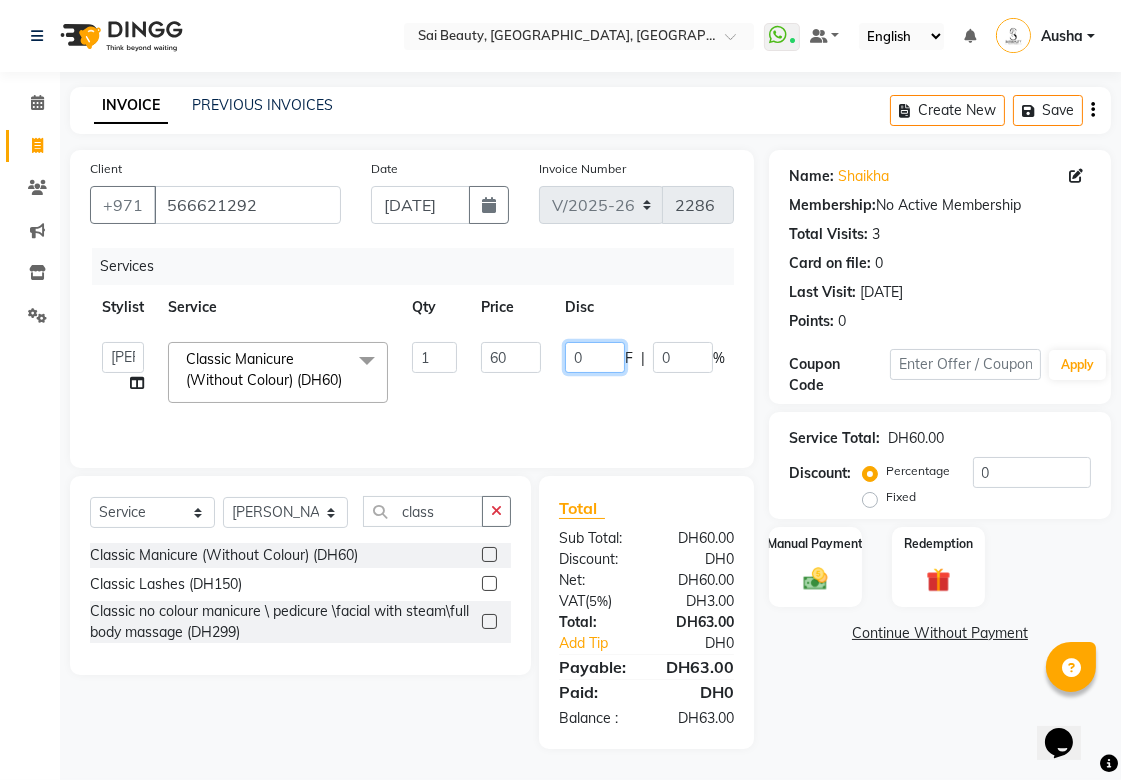 click on "0" 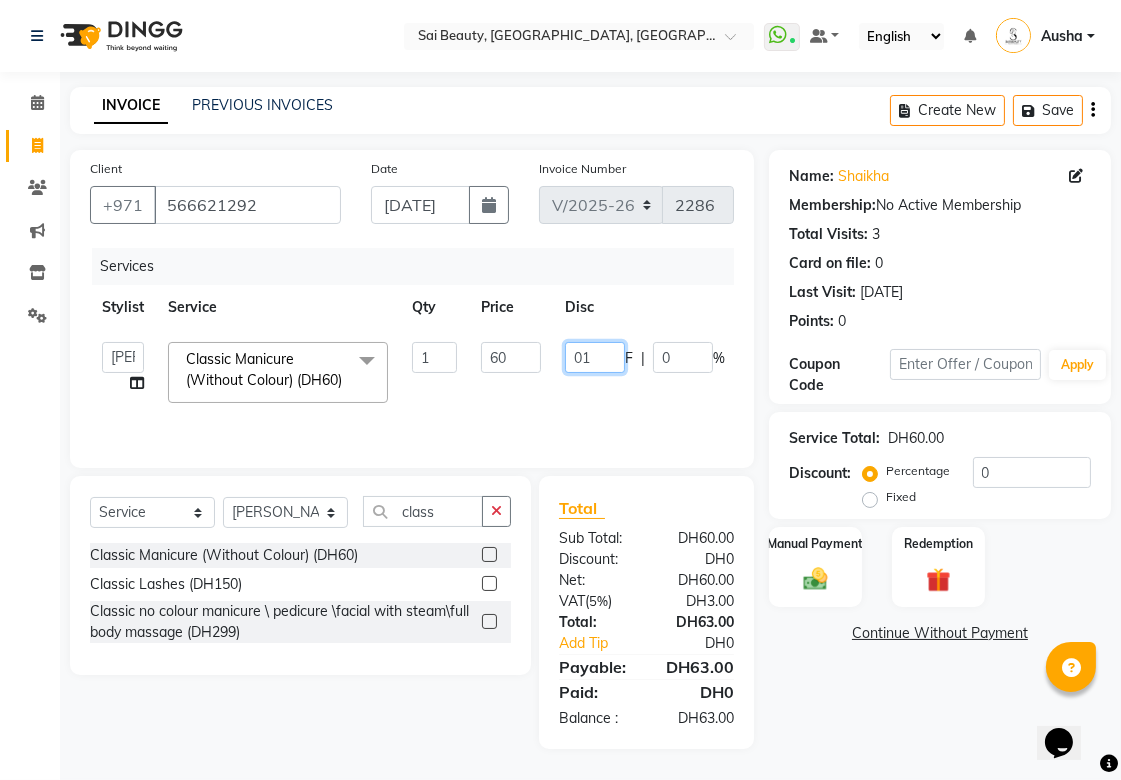 type on "0" 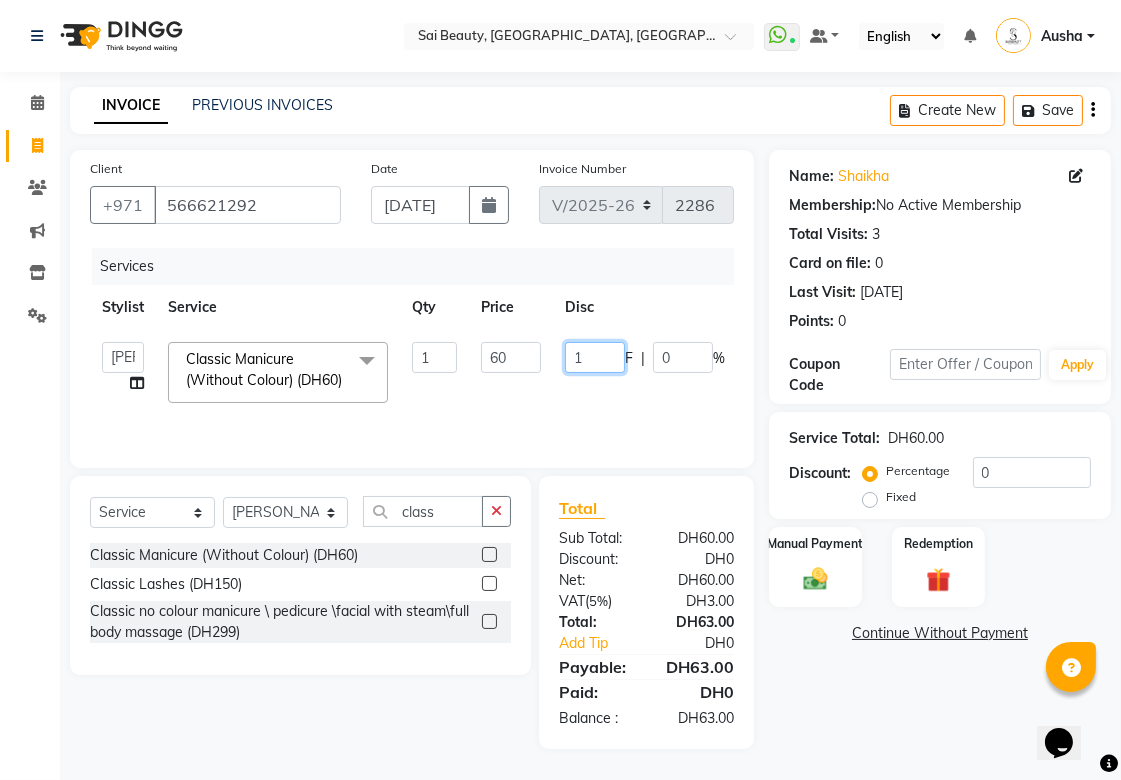type on "15" 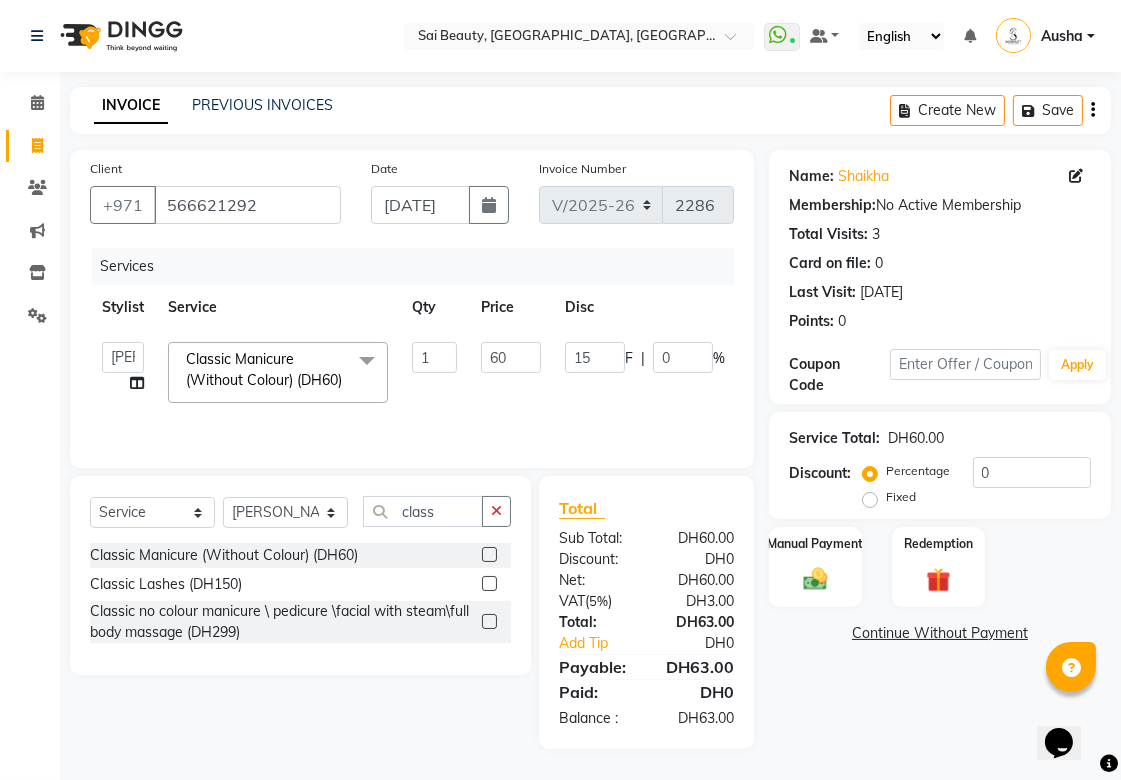 click on "15 F | 0 %" 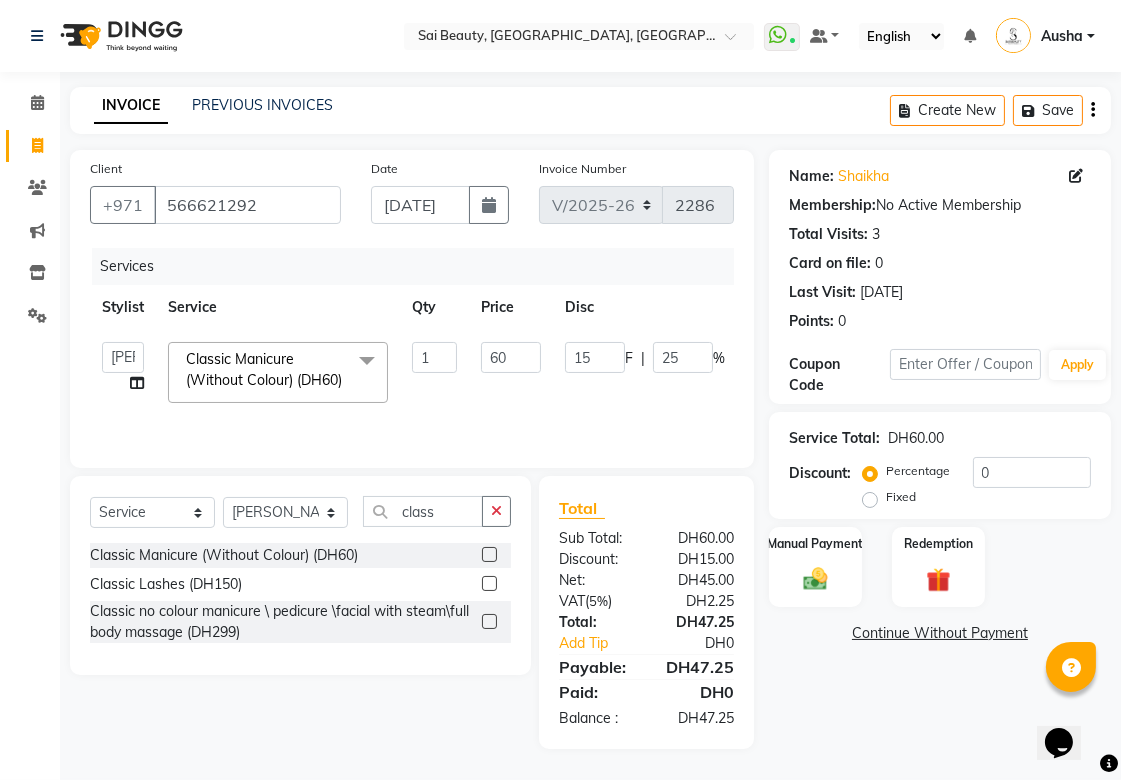 click on "15 F | 25 %" 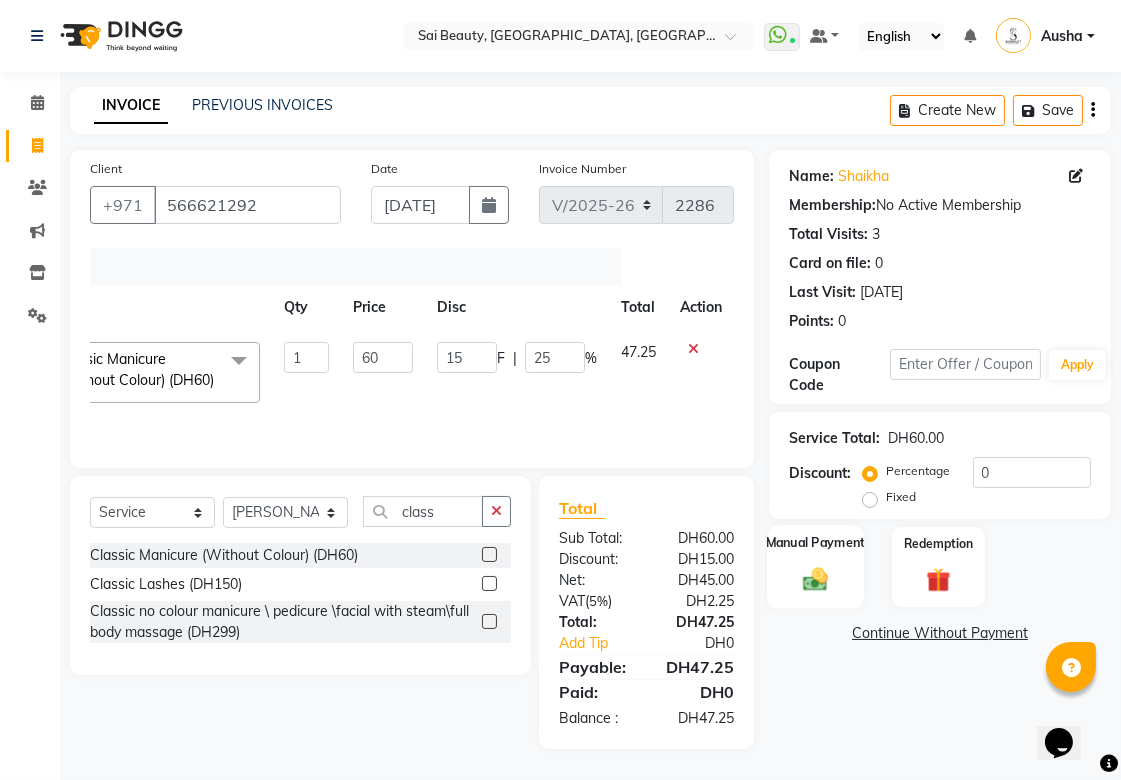 click 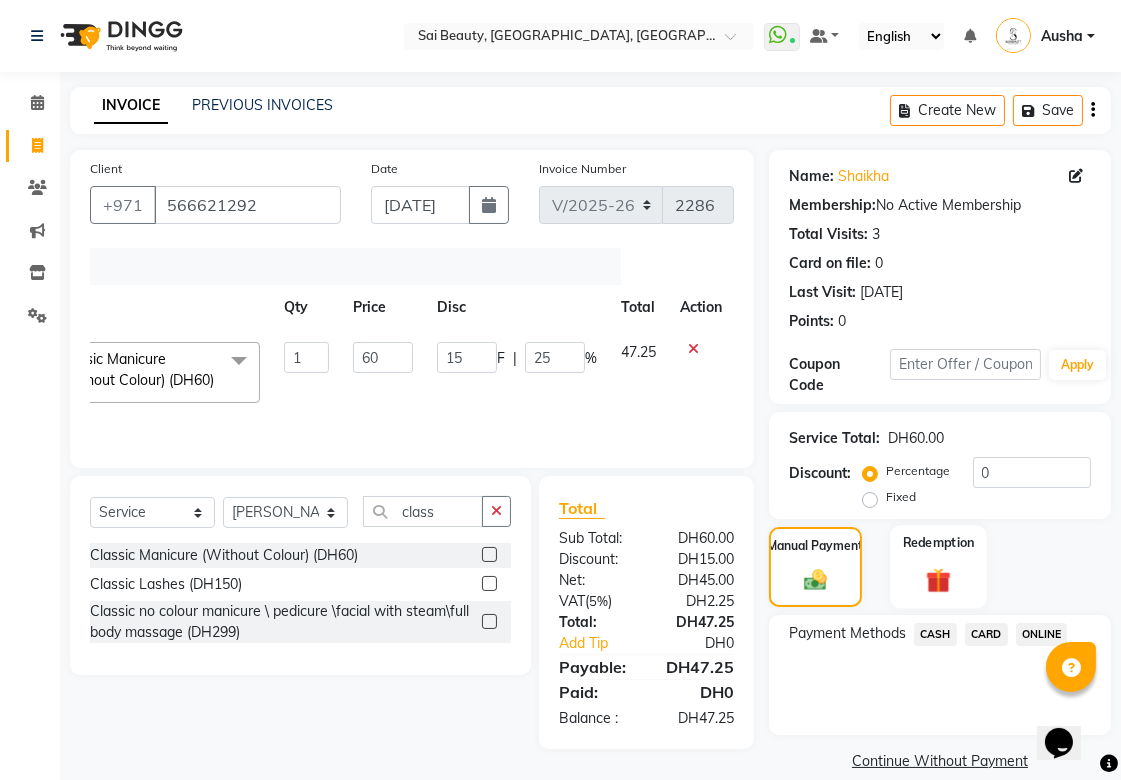 click on "Redemption" 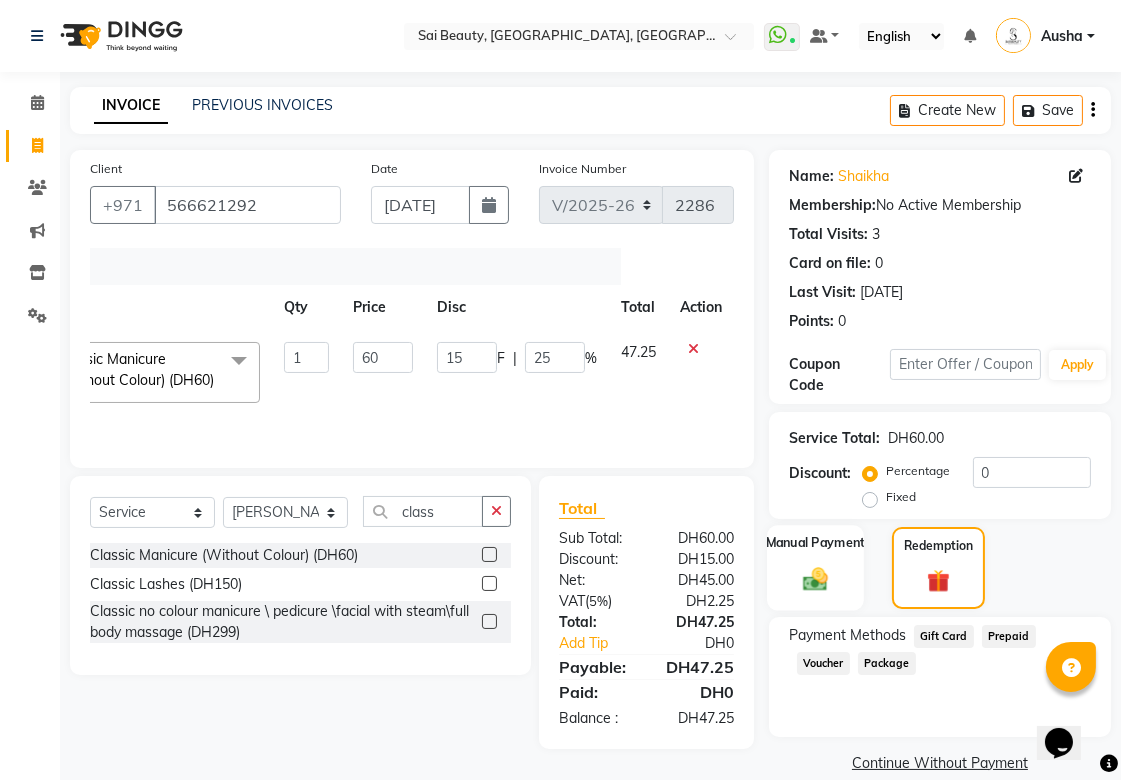 click 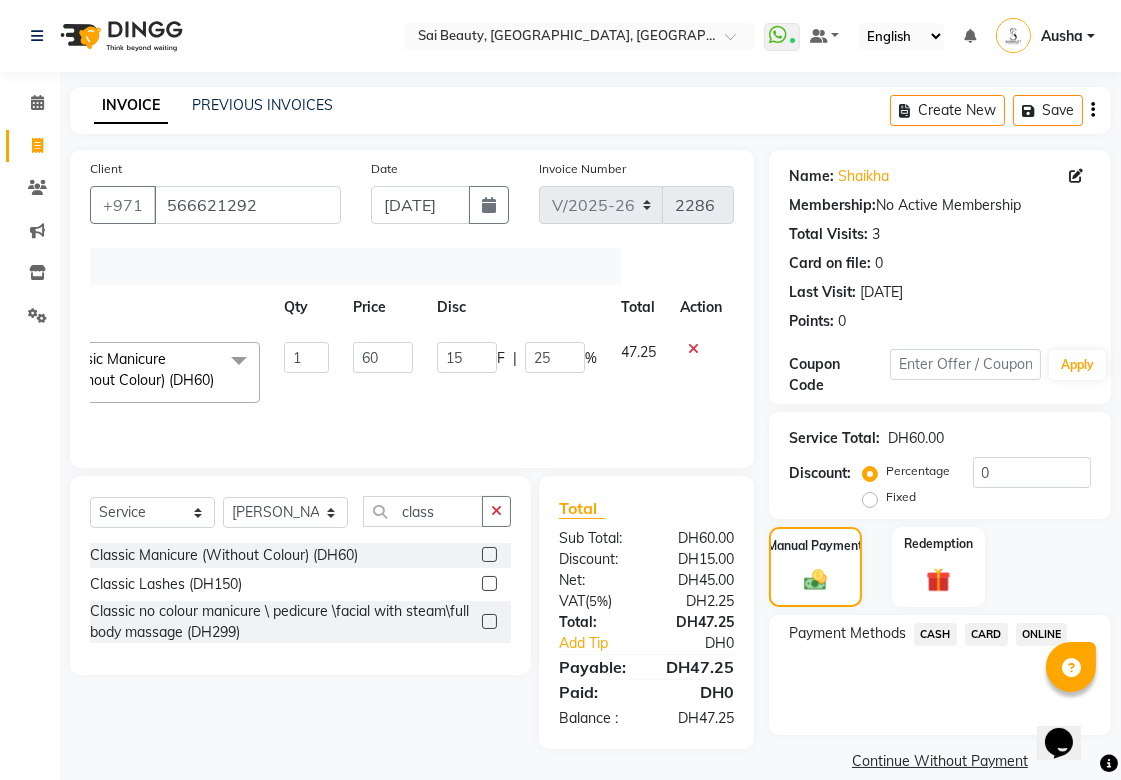 click on "CARD" 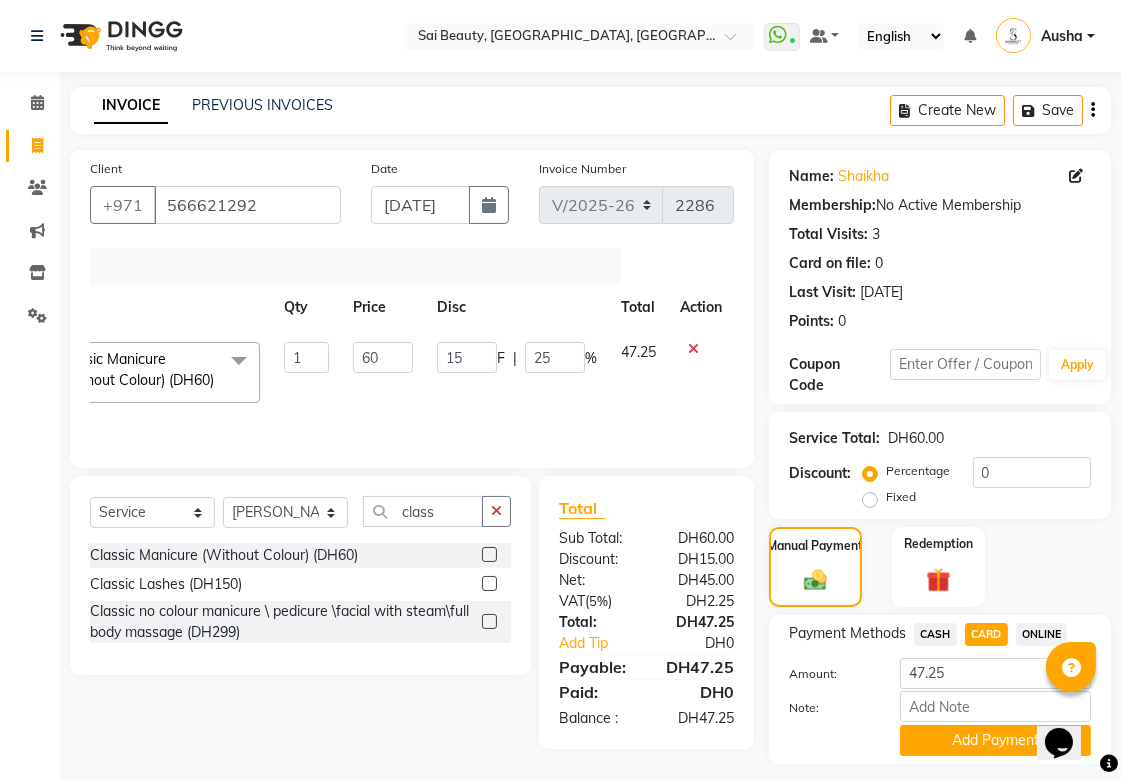 scroll, scrollTop: 55, scrollLeft: 0, axis: vertical 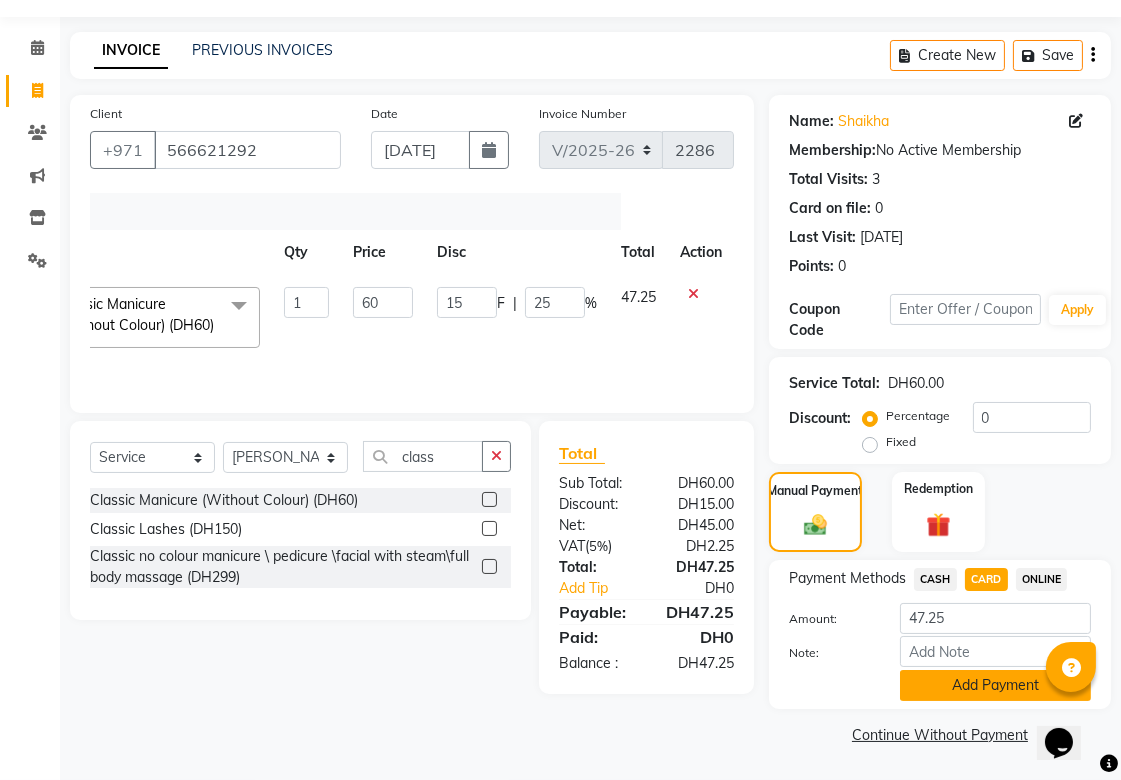 click on "Add Payment" 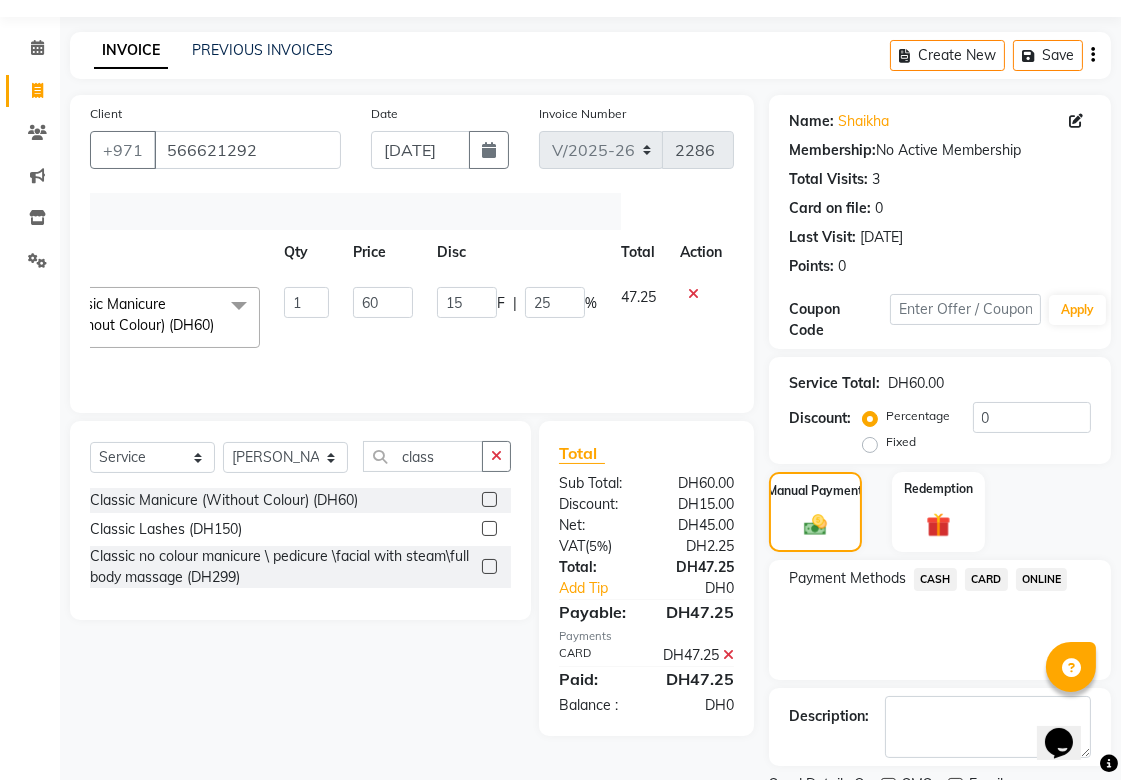 scroll, scrollTop: 138, scrollLeft: 0, axis: vertical 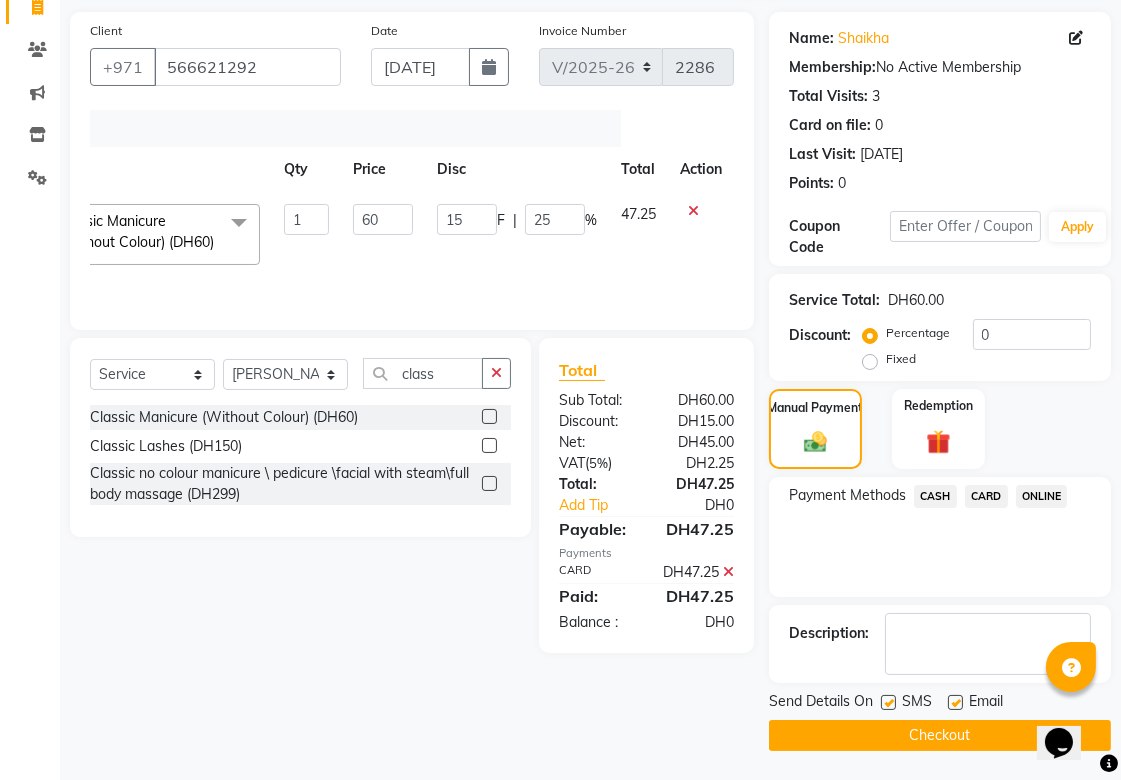 click on "Checkout" 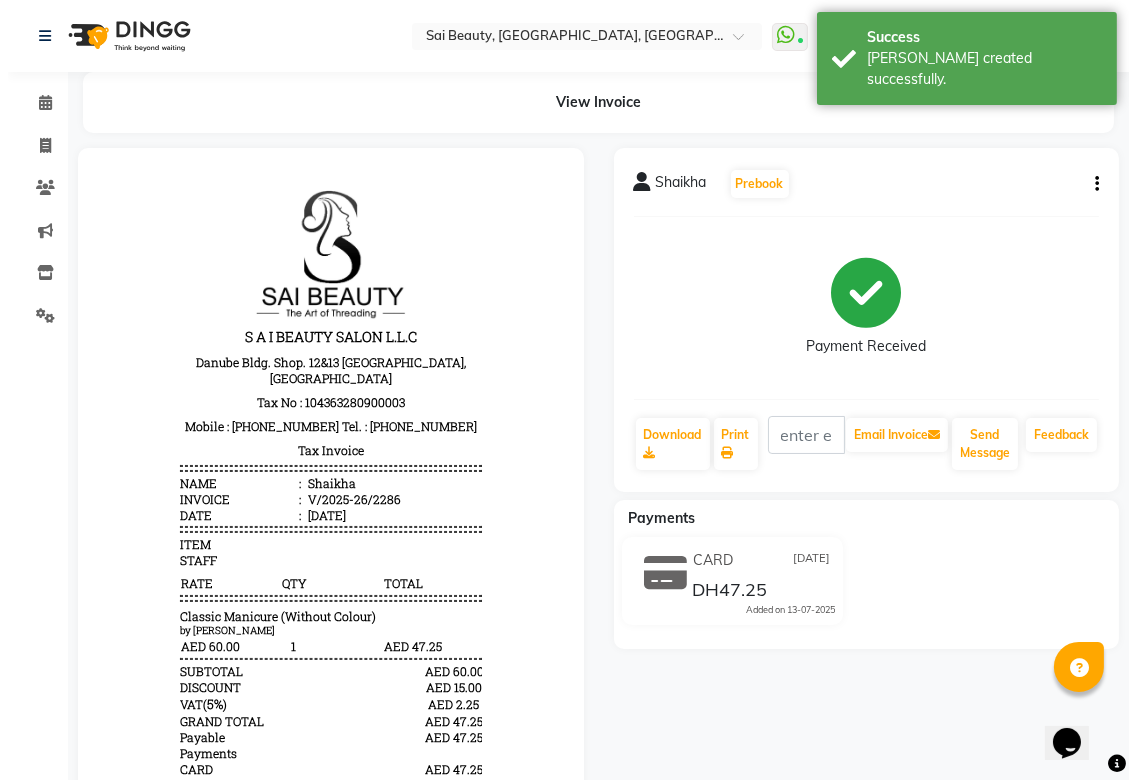 scroll, scrollTop: 0, scrollLeft: 0, axis: both 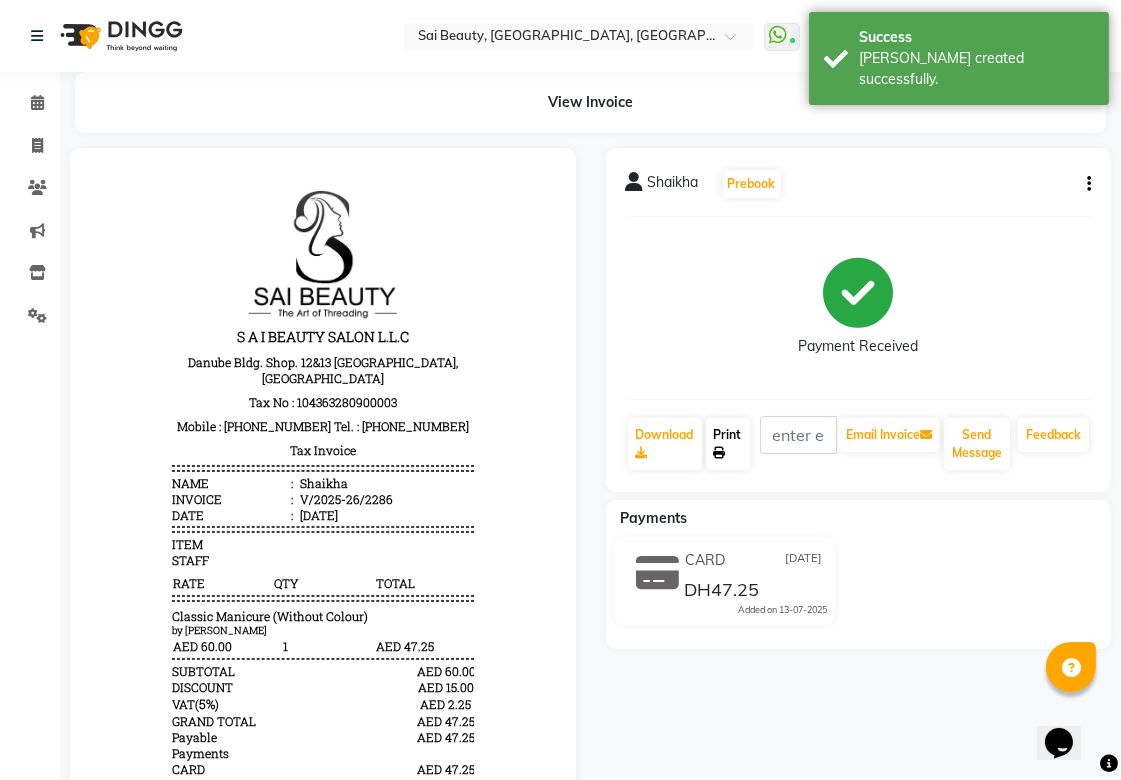 click on "Print" 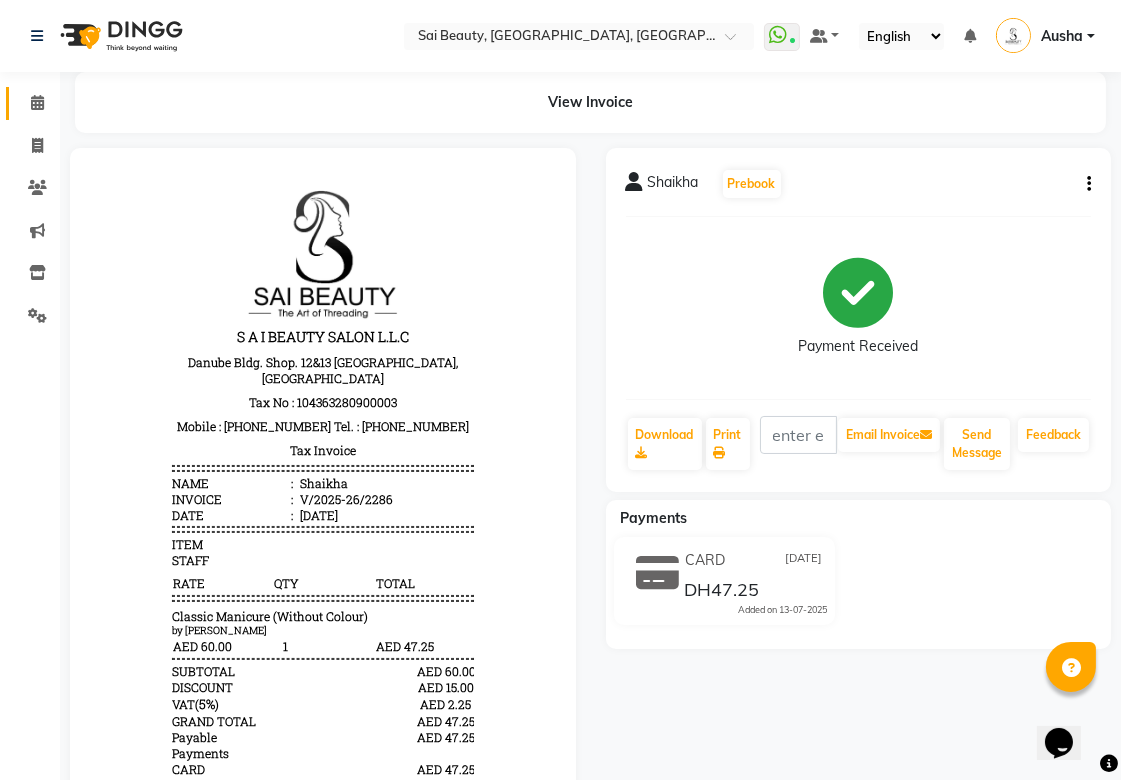 click 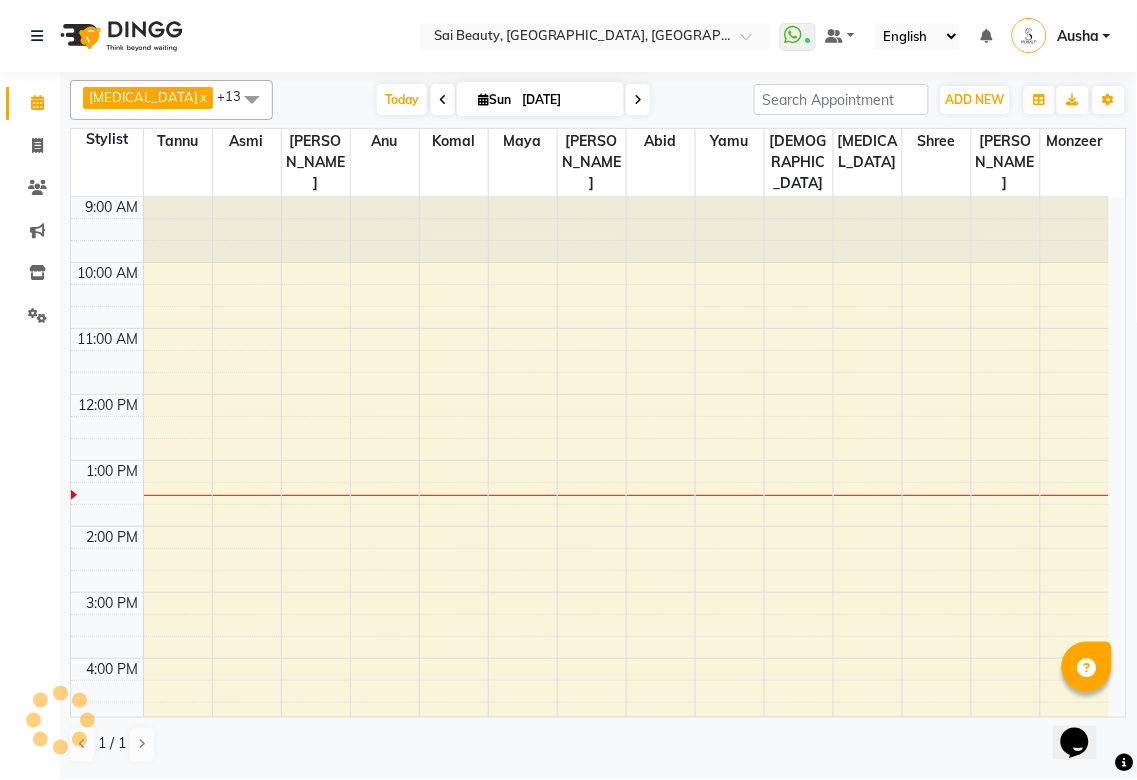 scroll, scrollTop: 0, scrollLeft: 0, axis: both 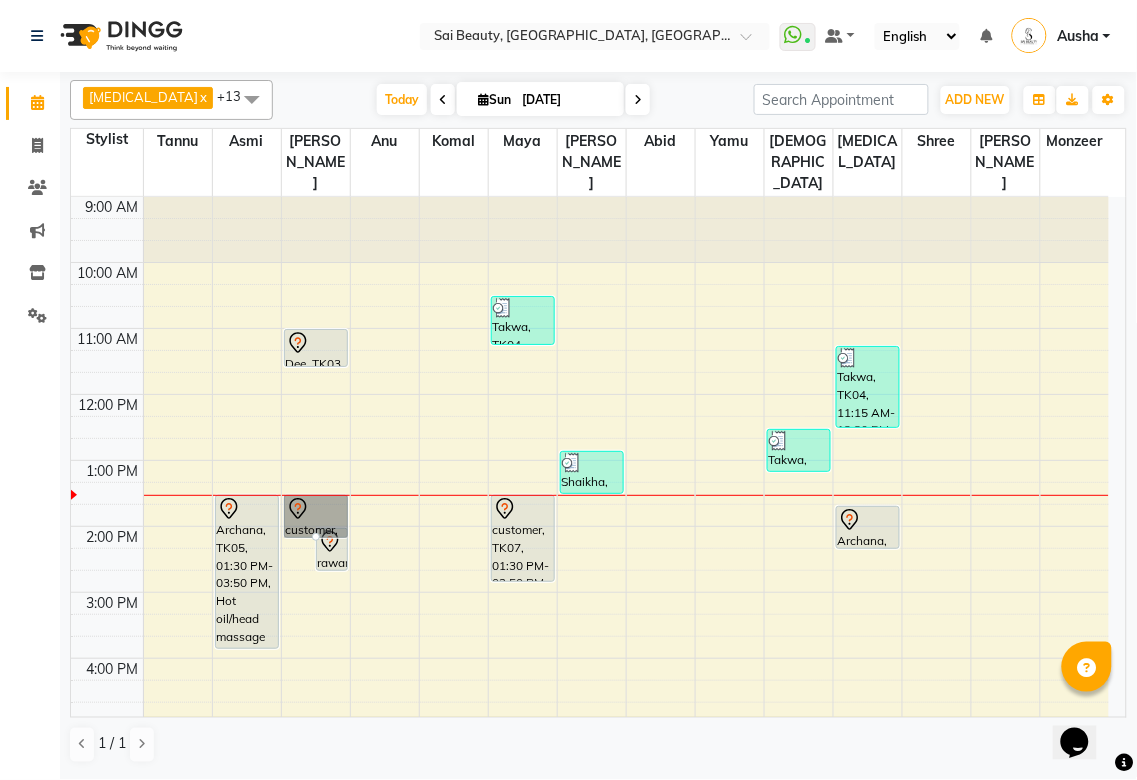 click on "customer, TK07, 01:30 PM-02:10 PM, Mani/Pedi (With Gel Colour)" at bounding box center (316, 516) 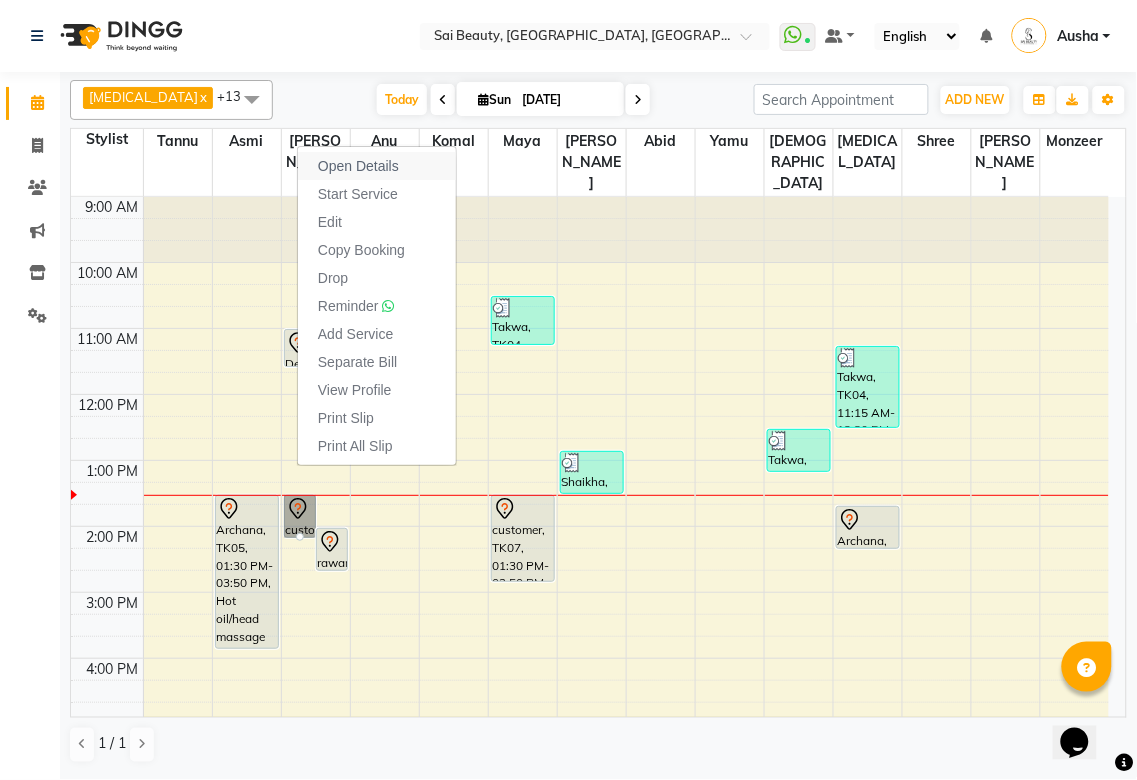 click on "Open Details" at bounding box center [377, 166] 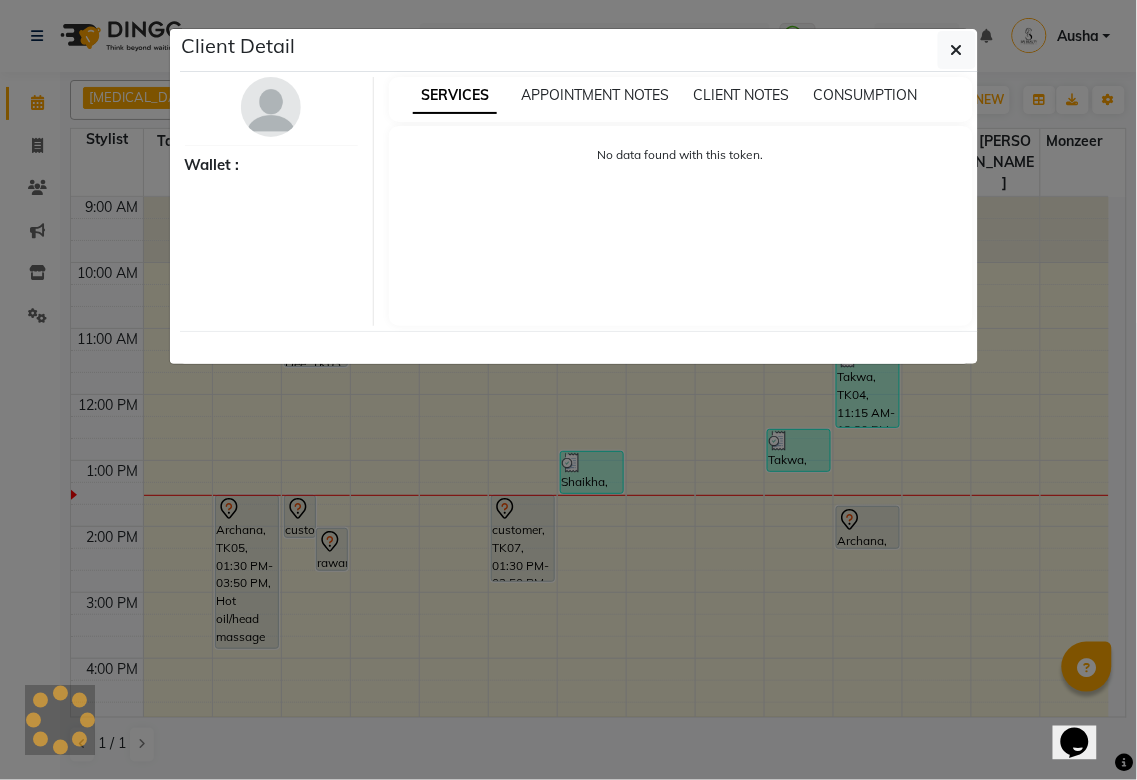 select on "7" 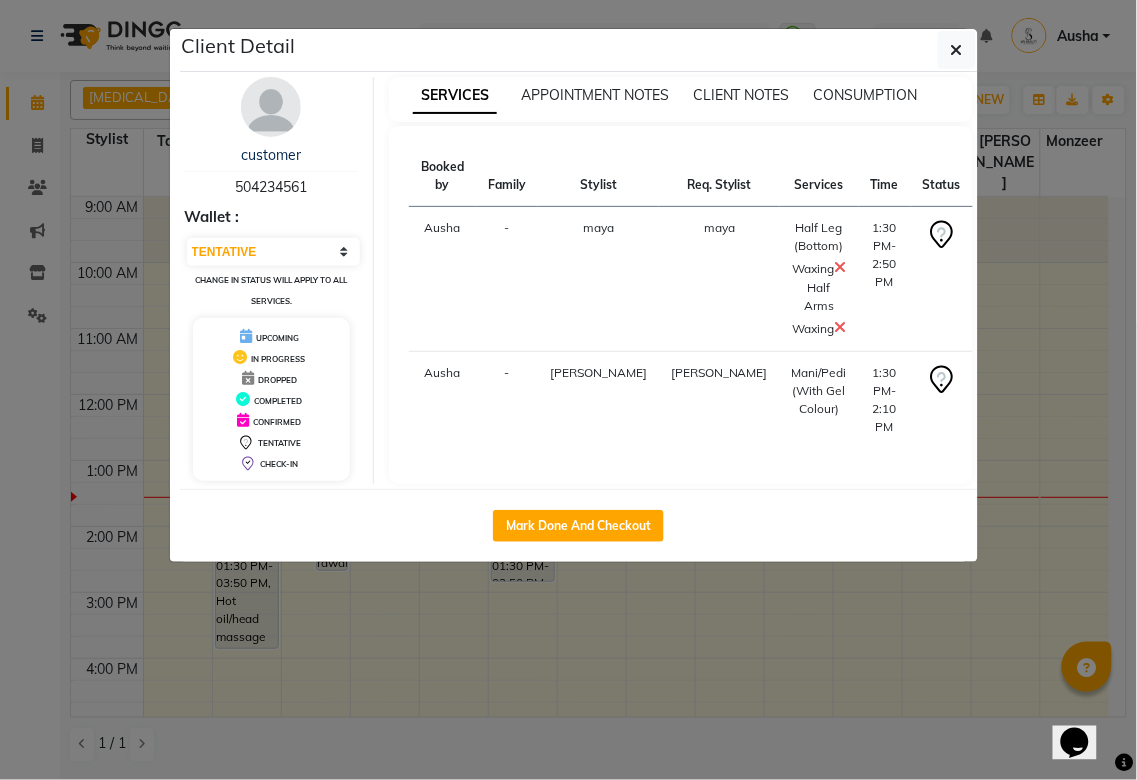 click on "Client Detail  customer    504234561 Wallet : Select IN SERVICE CONFIRMED TENTATIVE CHECK IN MARK DONE DROPPED UPCOMING Change in status will apply to all services. UPCOMING IN PROGRESS DROPPED COMPLETED CONFIRMED TENTATIVE CHECK-IN SERVICES APPOINTMENT NOTES CLIENT NOTES CONSUMPTION Booked by Family Stylist Req. Stylist Services Time Status  Ausha  - maya maya  Half Leg (Bottom) Waxing   Half Arms Waxing   1:30 PM-2:50 PM   START   [PERSON_NAME] [PERSON_NAME]/Pedi (With Gel Colour)   1:30 PM-2:10 PM   START   Mark Done And Checkout" 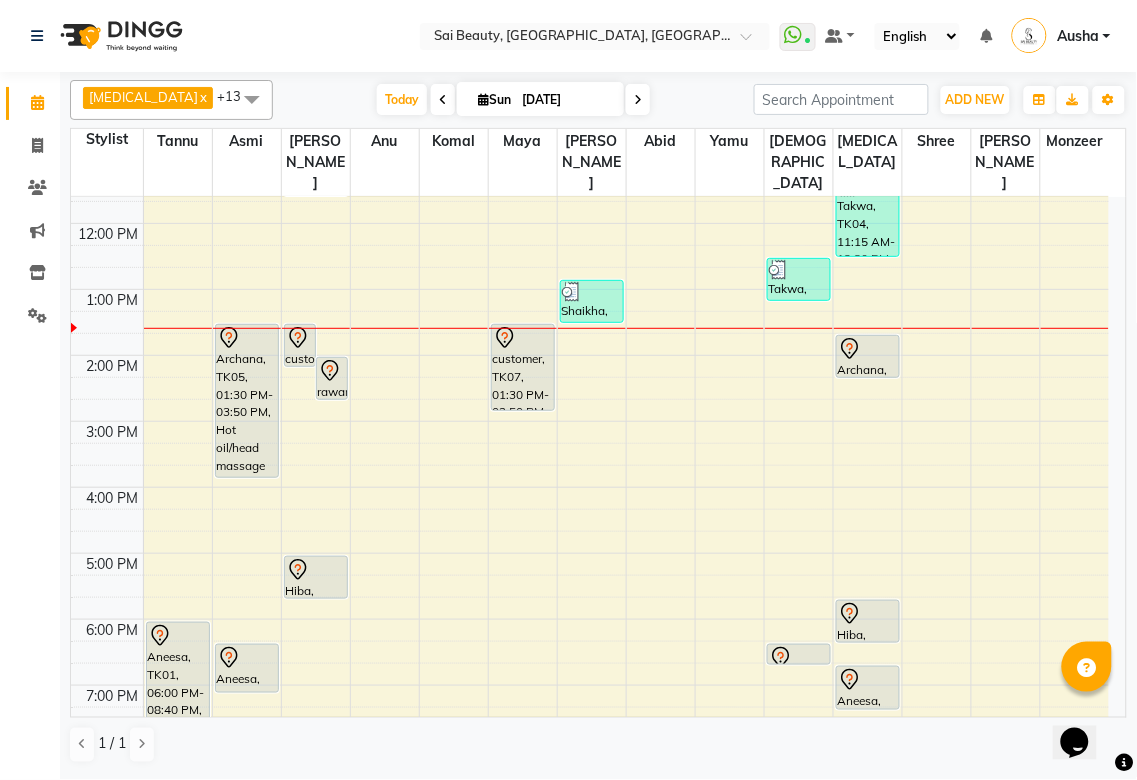 scroll, scrollTop: 167, scrollLeft: 0, axis: vertical 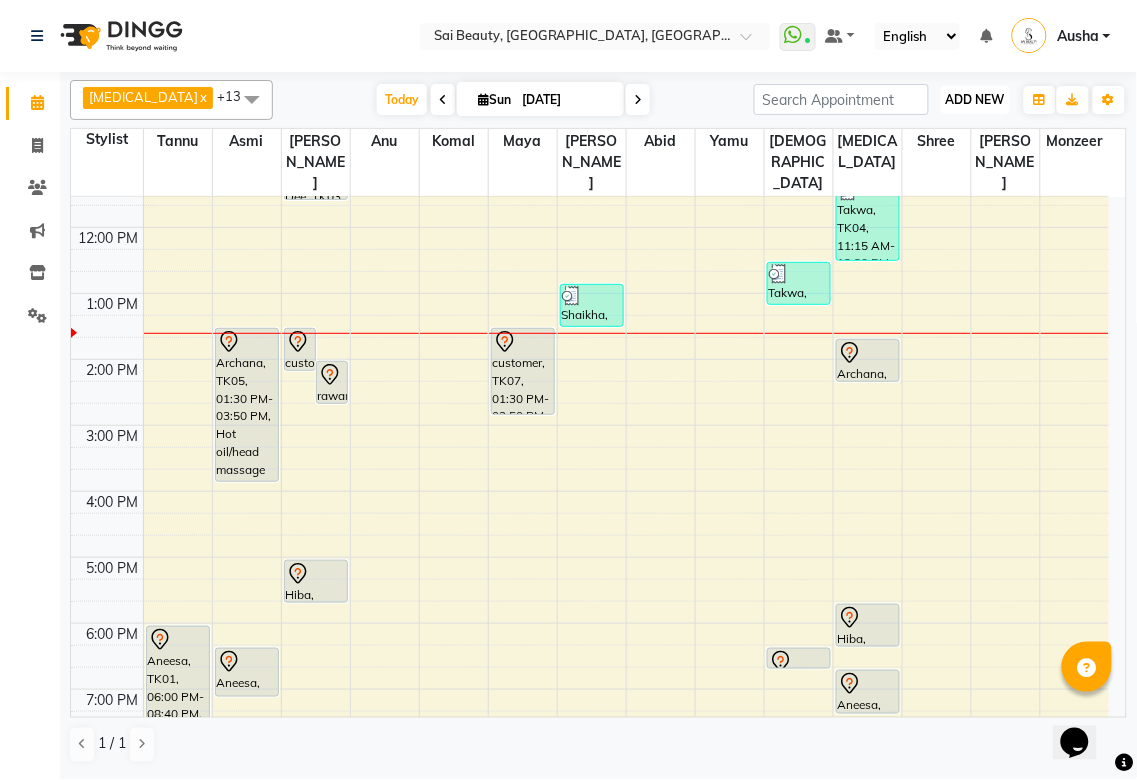 click on "ADD NEW" at bounding box center [975, 99] 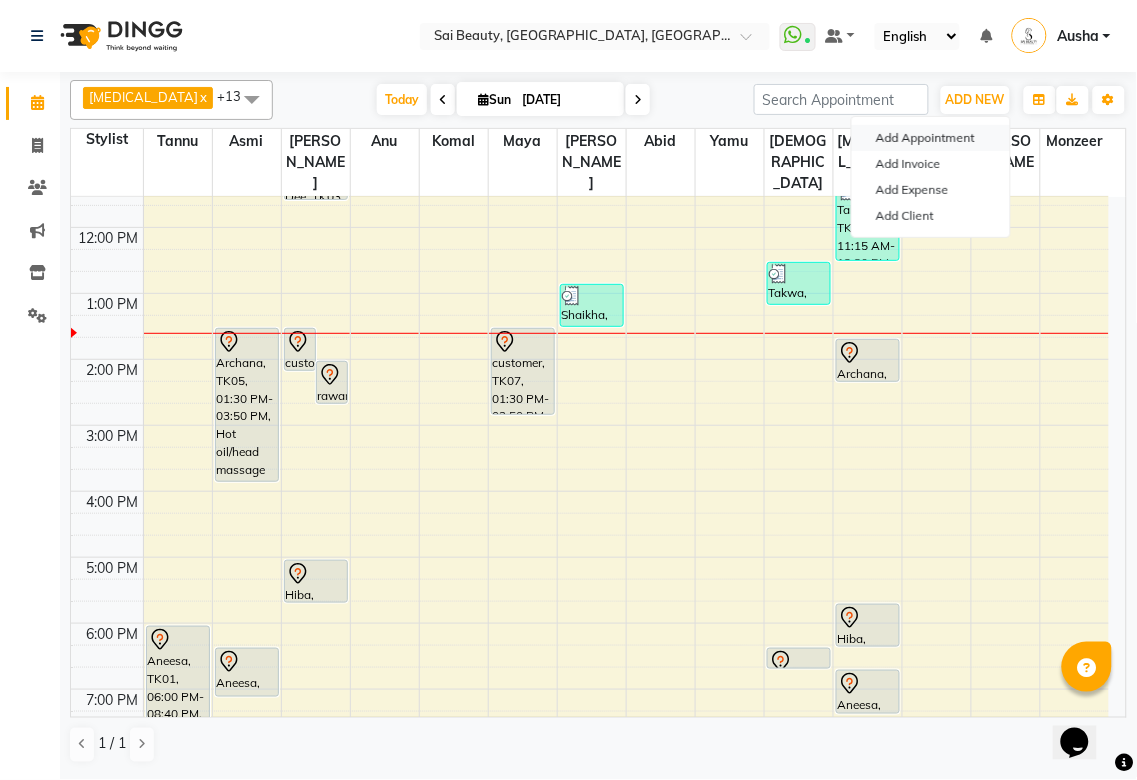 click on "Add Appointment" at bounding box center [931, 138] 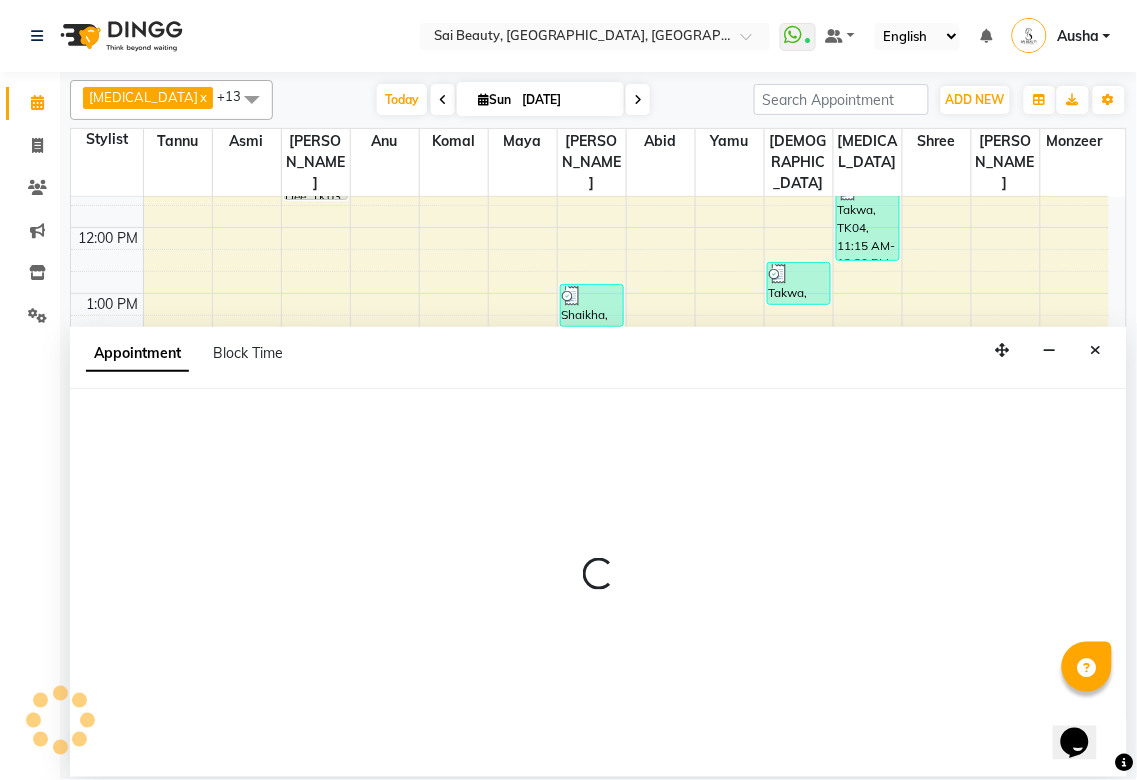 select on "600" 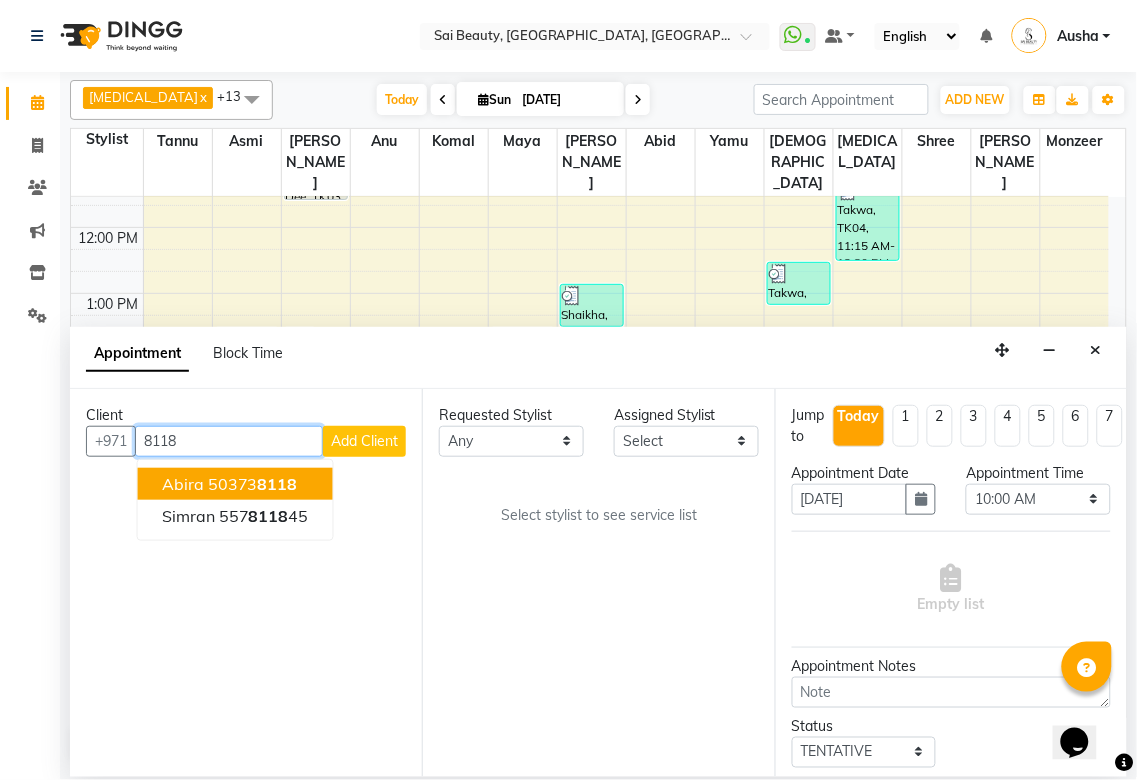 click on "Abira  50373 8118" at bounding box center (235, 484) 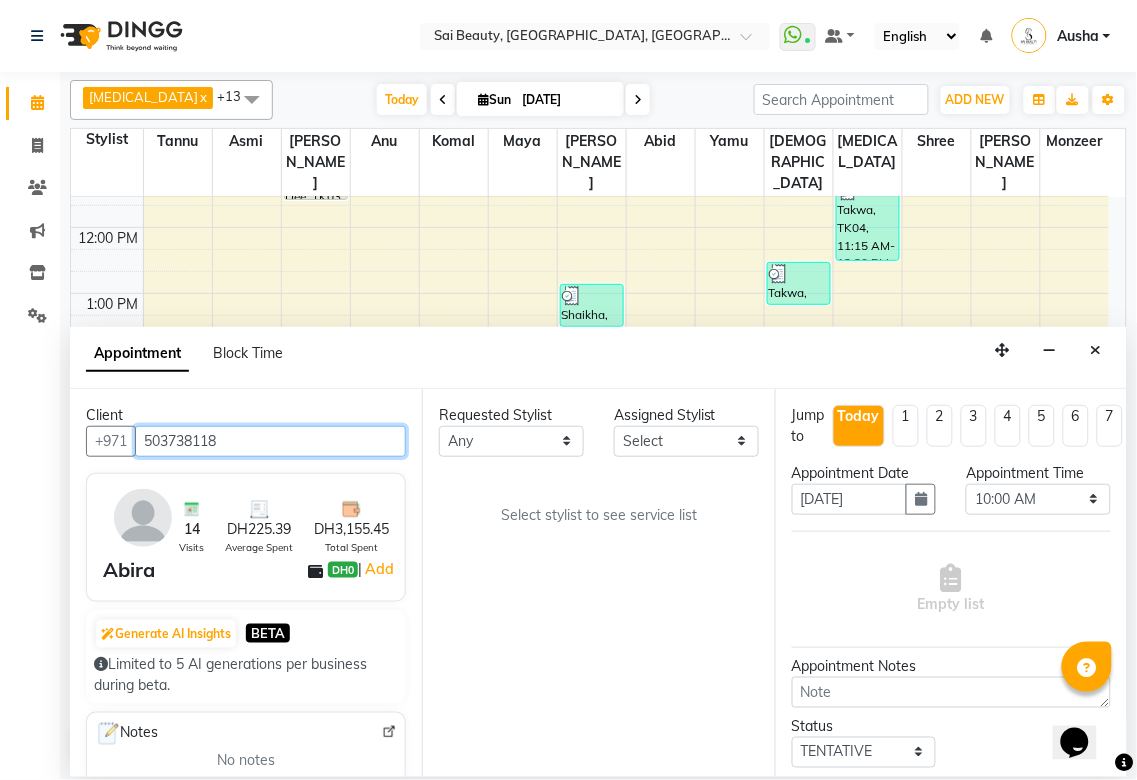 type on "503738118" 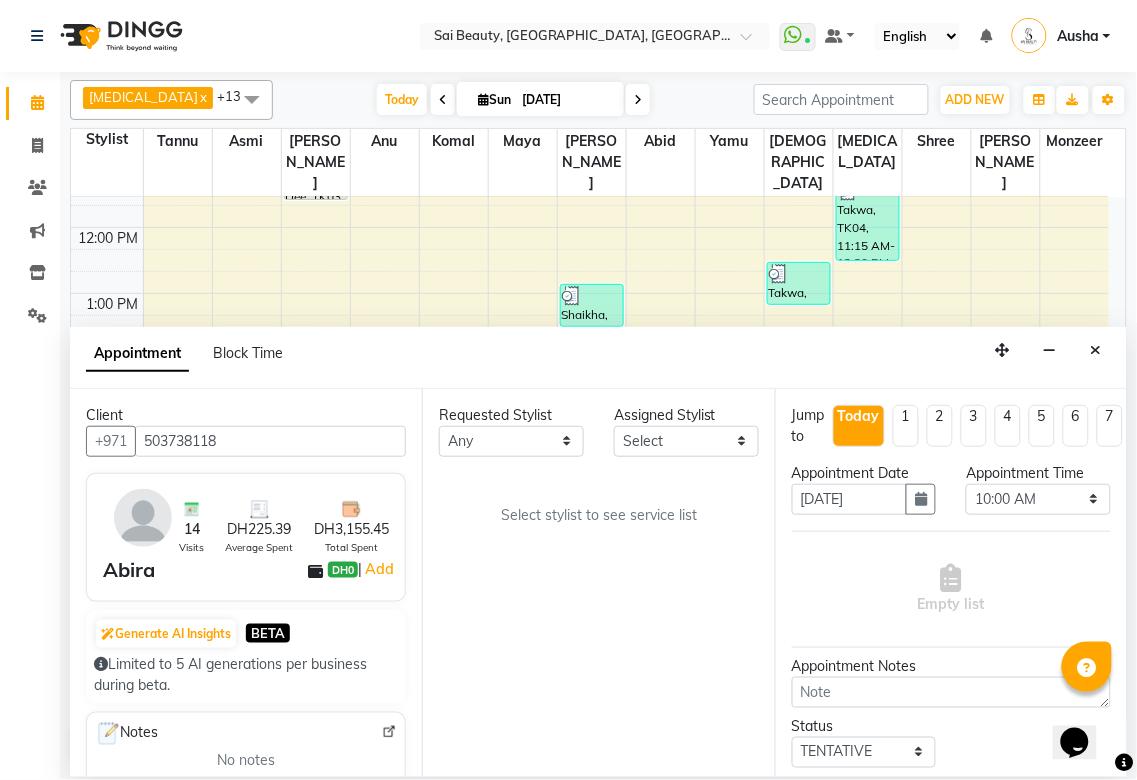 click on "Generate AI Insights
BETA" at bounding box center (246, 634) 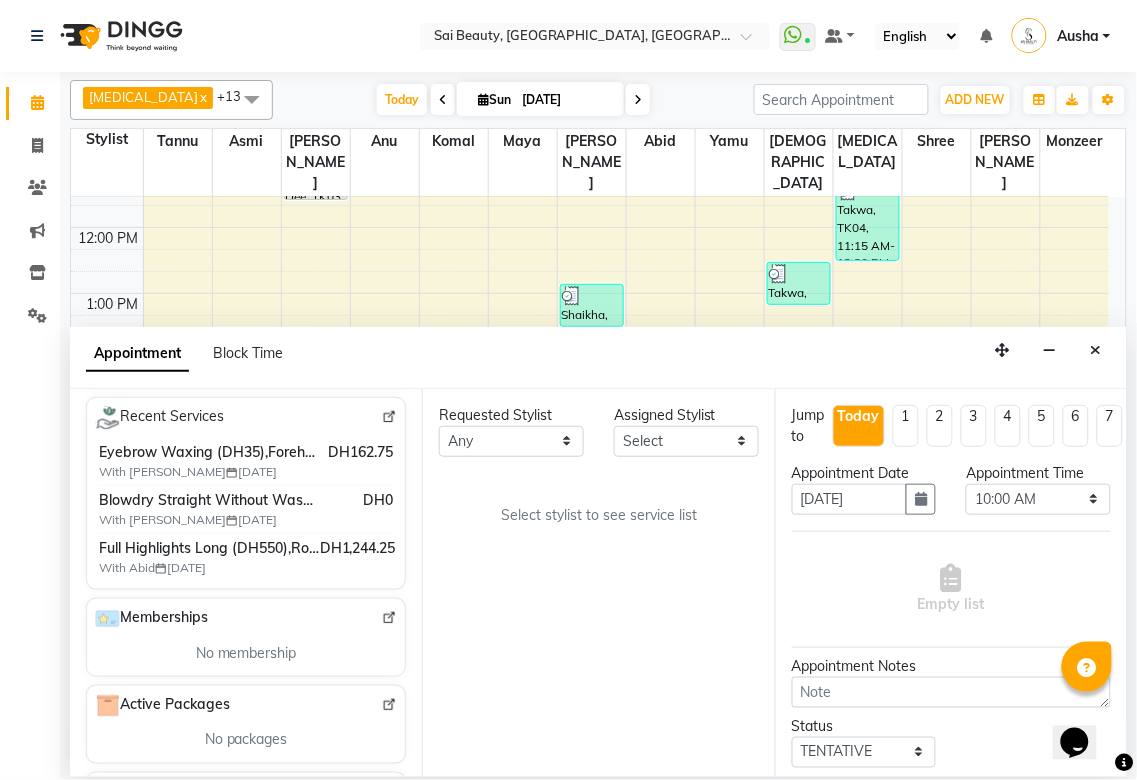 scroll, scrollTop: 476, scrollLeft: 0, axis: vertical 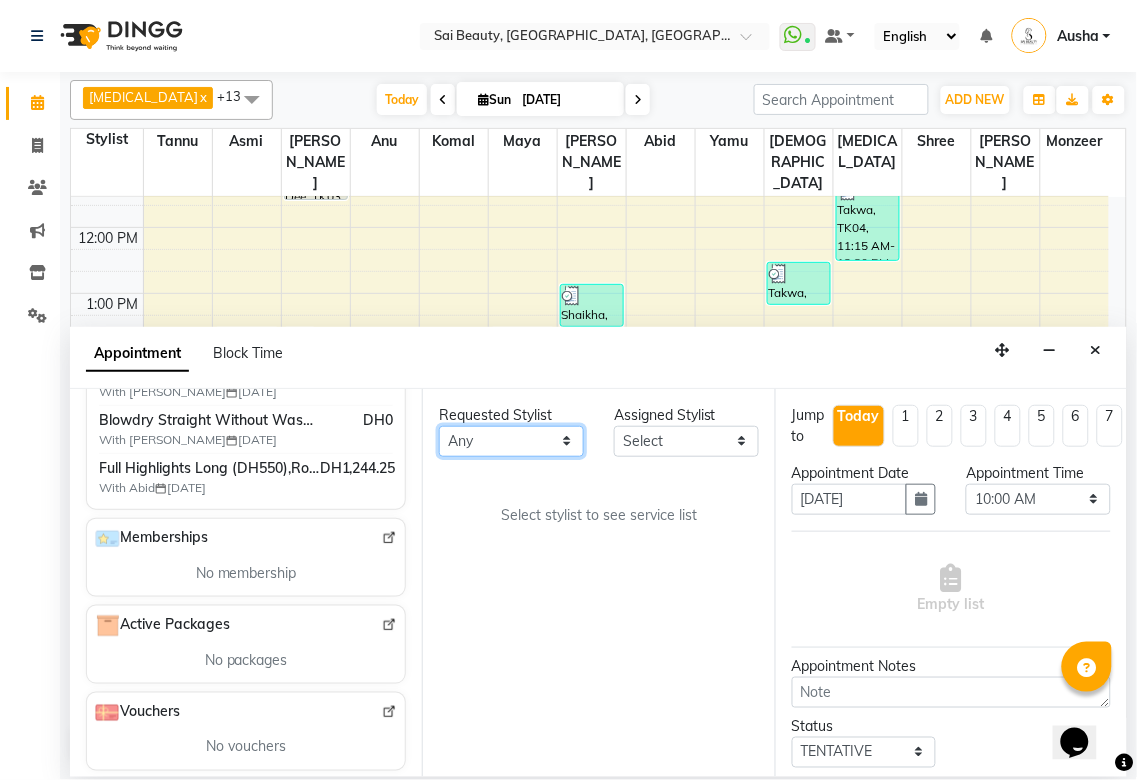 click on "Any [PERSON_NAME][MEDICAL_DATA] [PERSON_NAME] Asmi [PERSON_NAME] Gita [PERSON_NAME] Monzeer shree [PERSON_NAME] Surakcha [PERSON_NAME]" at bounding box center (511, 441) 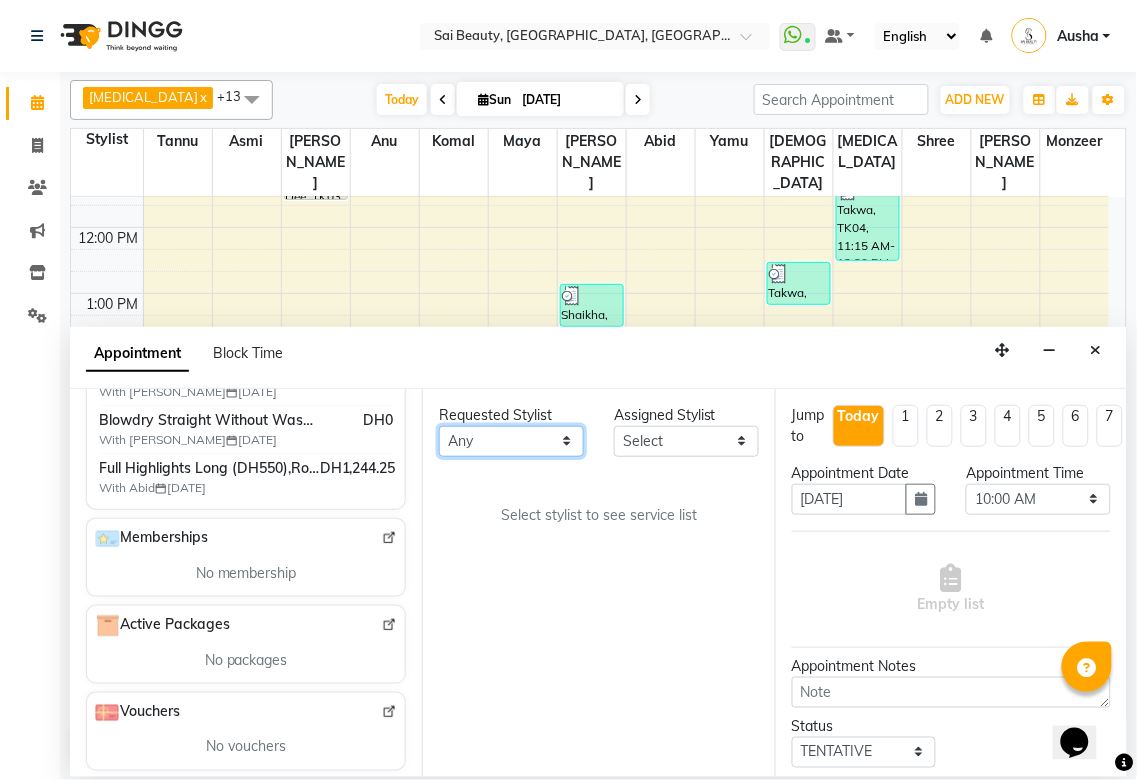 select on "57468" 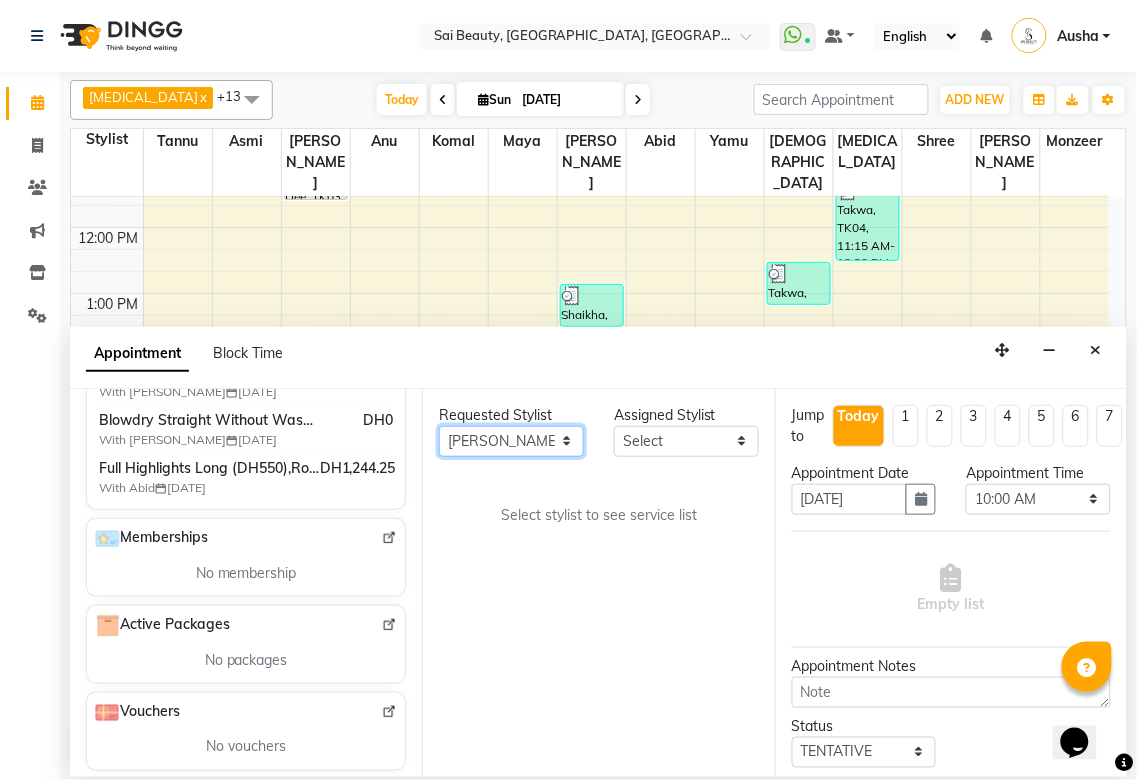 click on "Any [PERSON_NAME][MEDICAL_DATA] [PERSON_NAME] Asmi [PERSON_NAME] Gita [PERSON_NAME] Monzeer shree [PERSON_NAME] Surakcha [PERSON_NAME]" at bounding box center (511, 441) 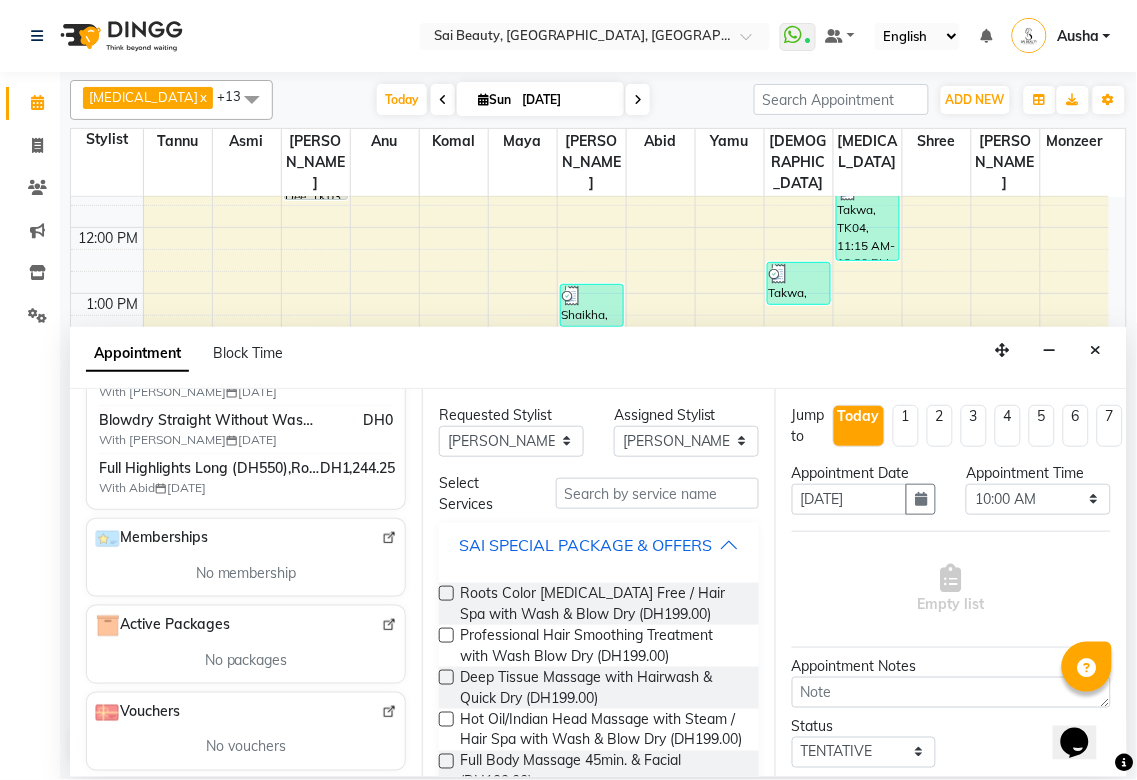 click on "SAI SPECIAL PACKAGE & OFFERS" at bounding box center [598, 545] 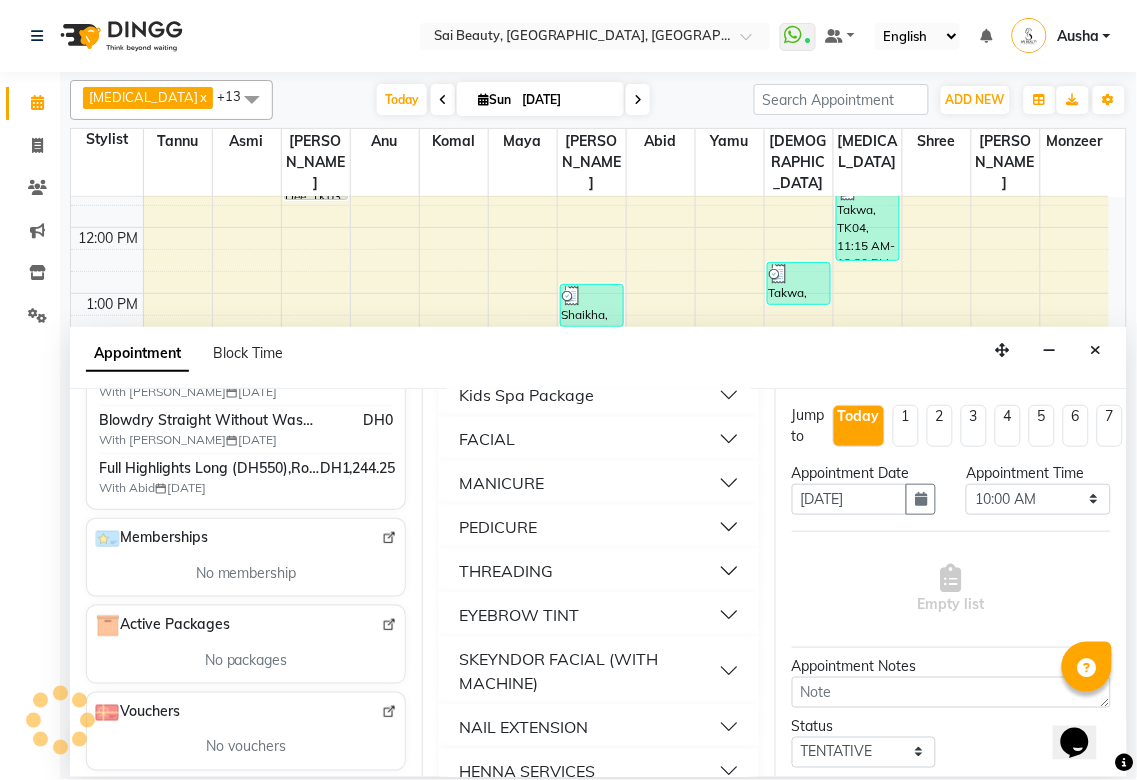 scroll, scrollTop: 285, scrollLeft: 0, axis: vertical 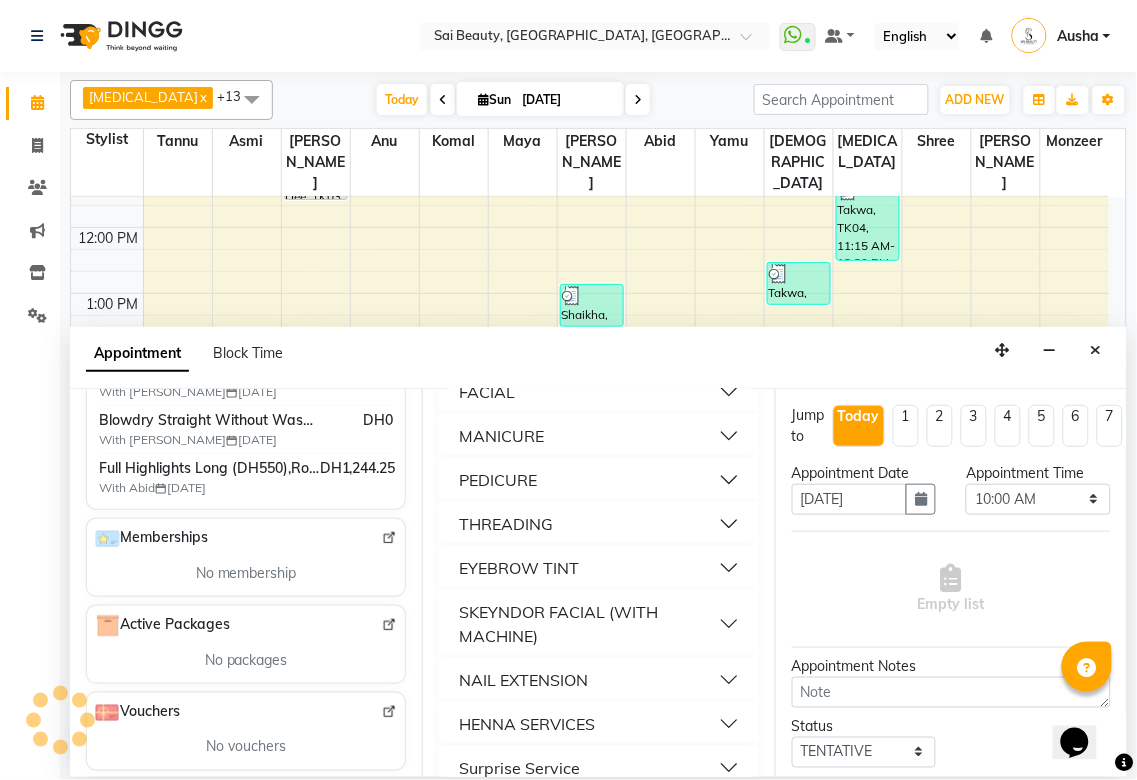 click on "THREADING" at bounding box center (598, 524) 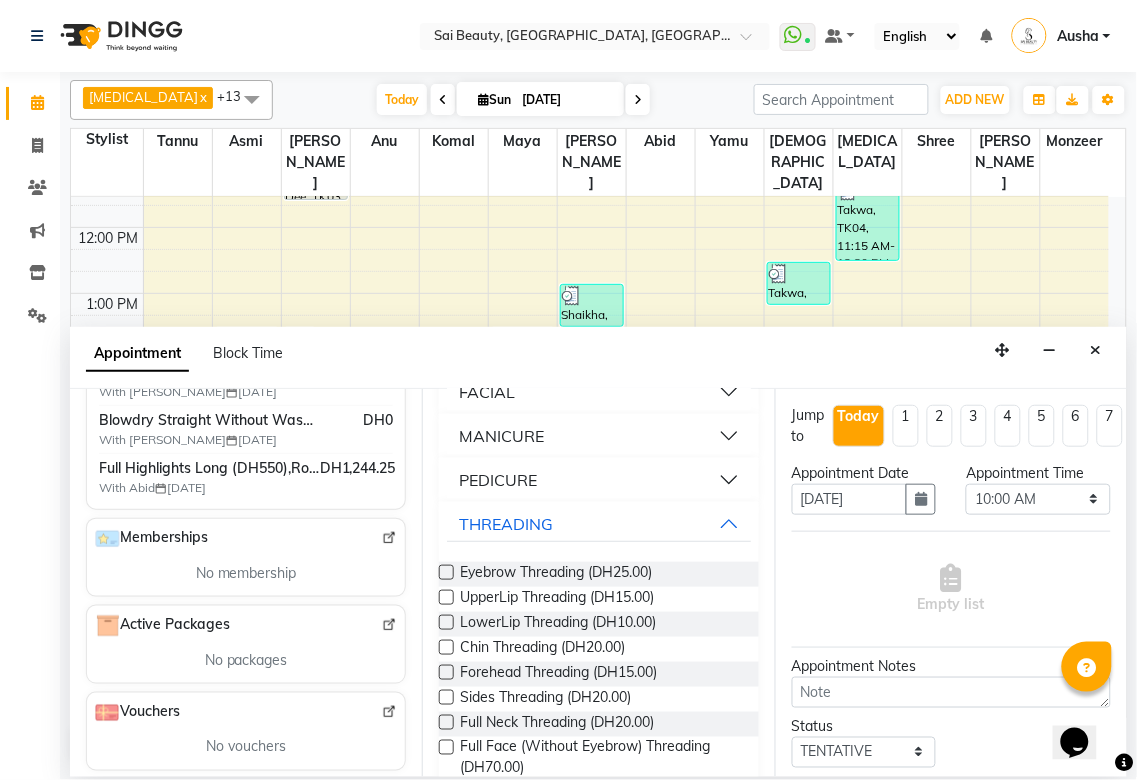 click at bounding box center [446, 572] 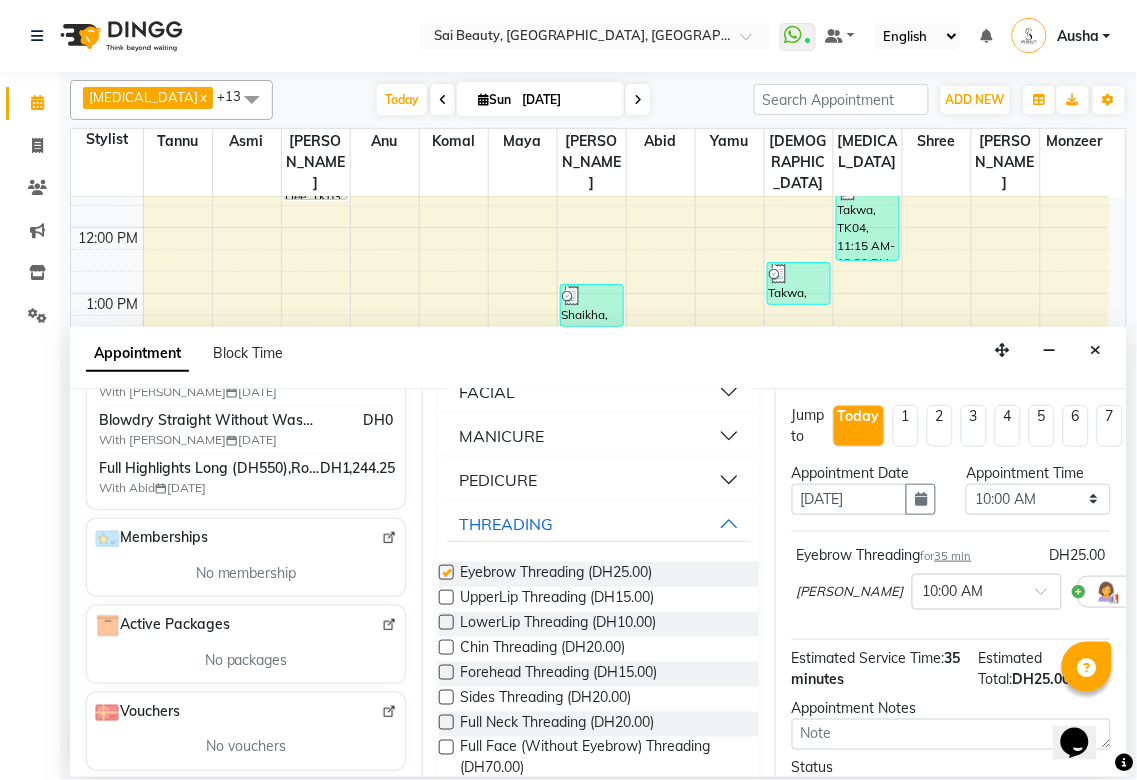 checkbox on "false" 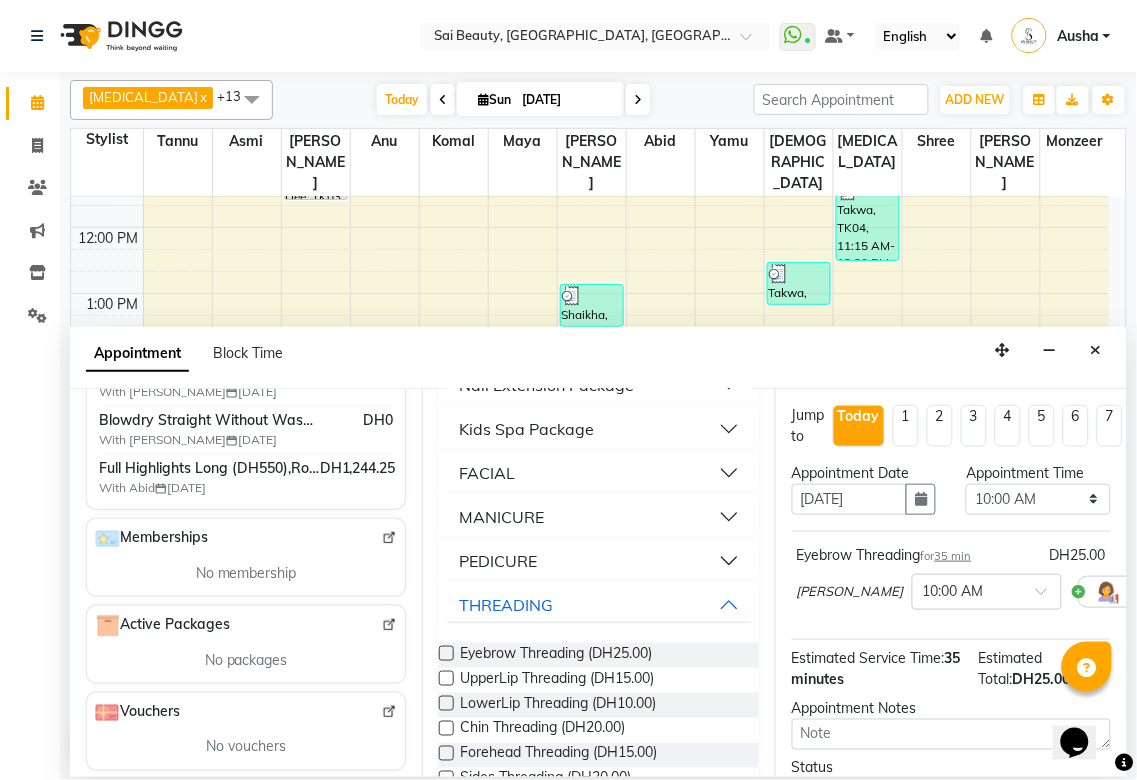 scroll, scrollTop: 207, scrollLeft: 0, axis: vertical 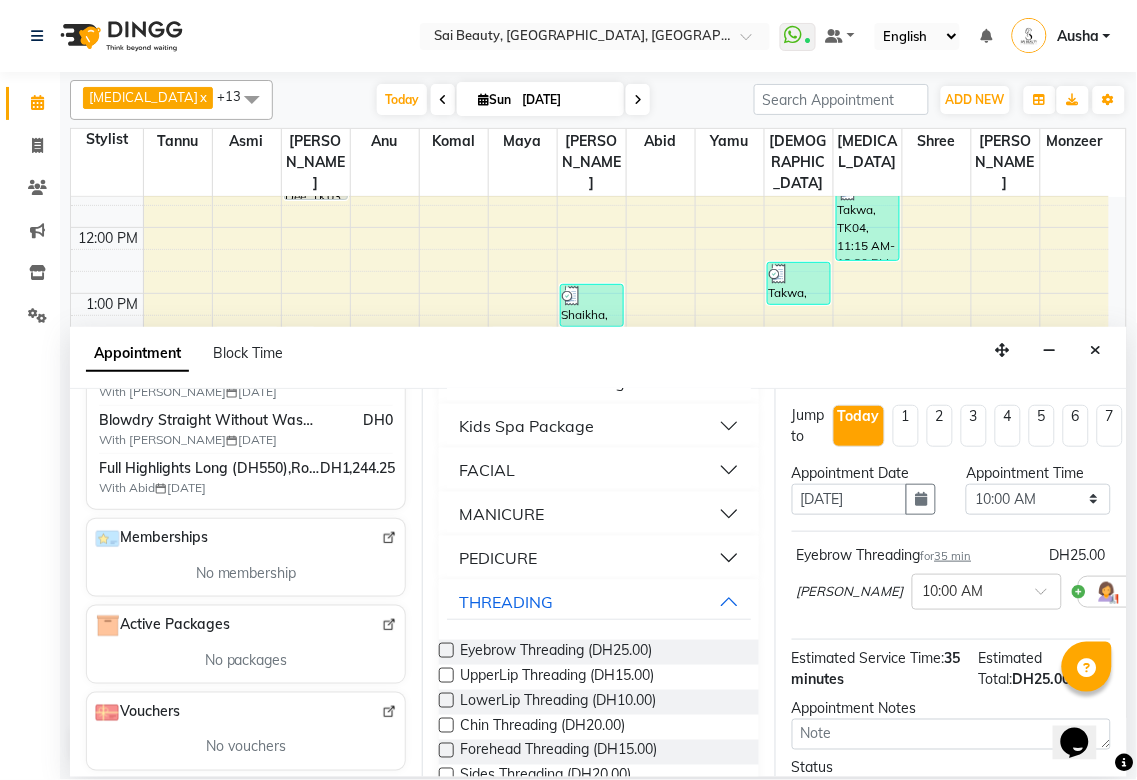 click on "PEDICURE" at bounding box center [598, 558] 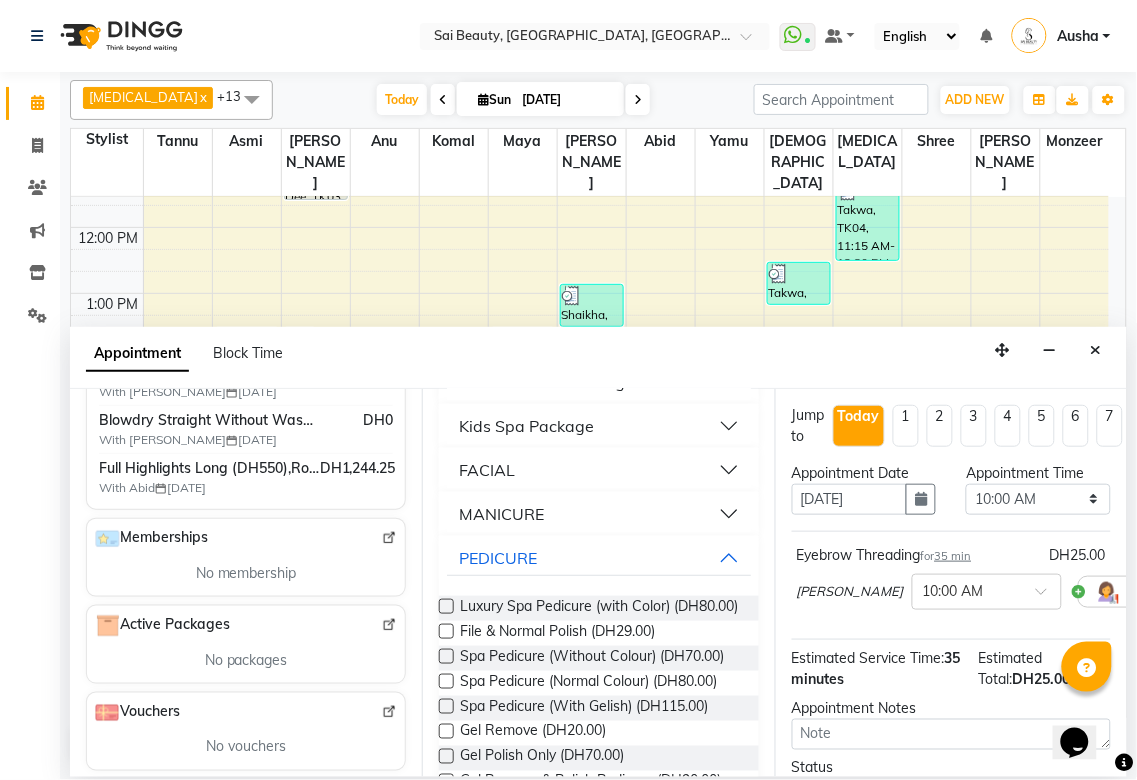 click at bounding box center (446, 681) 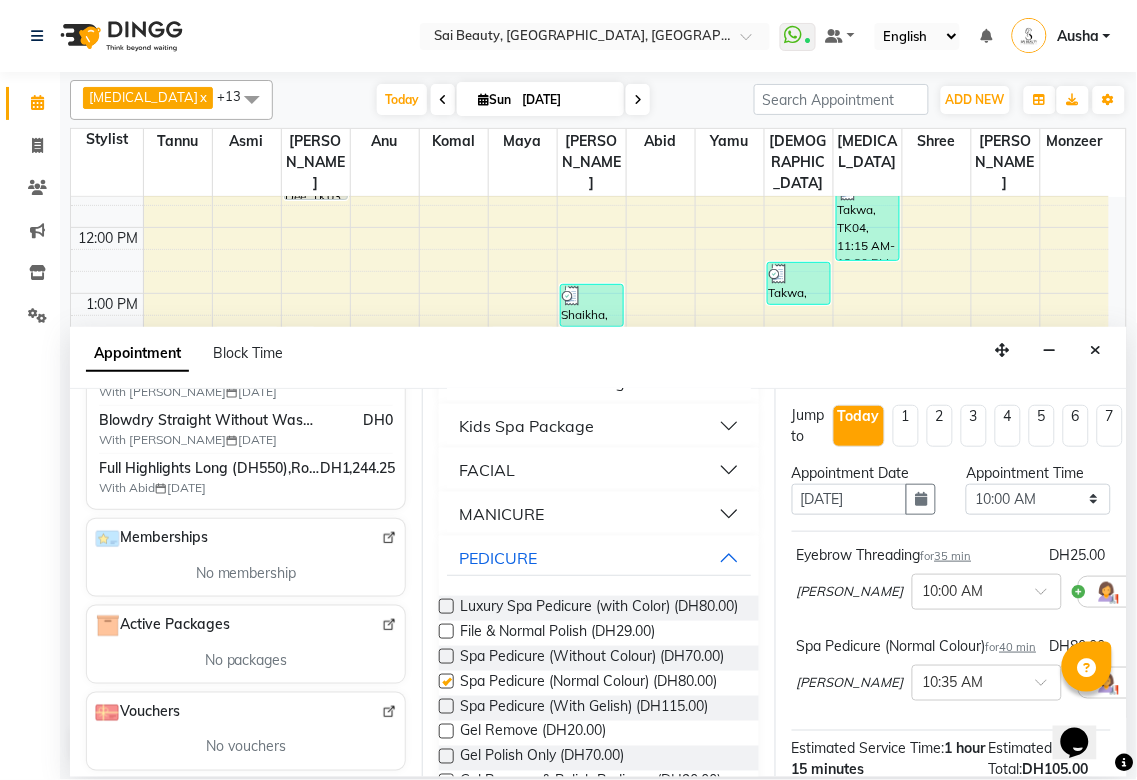 checkbox on "false" 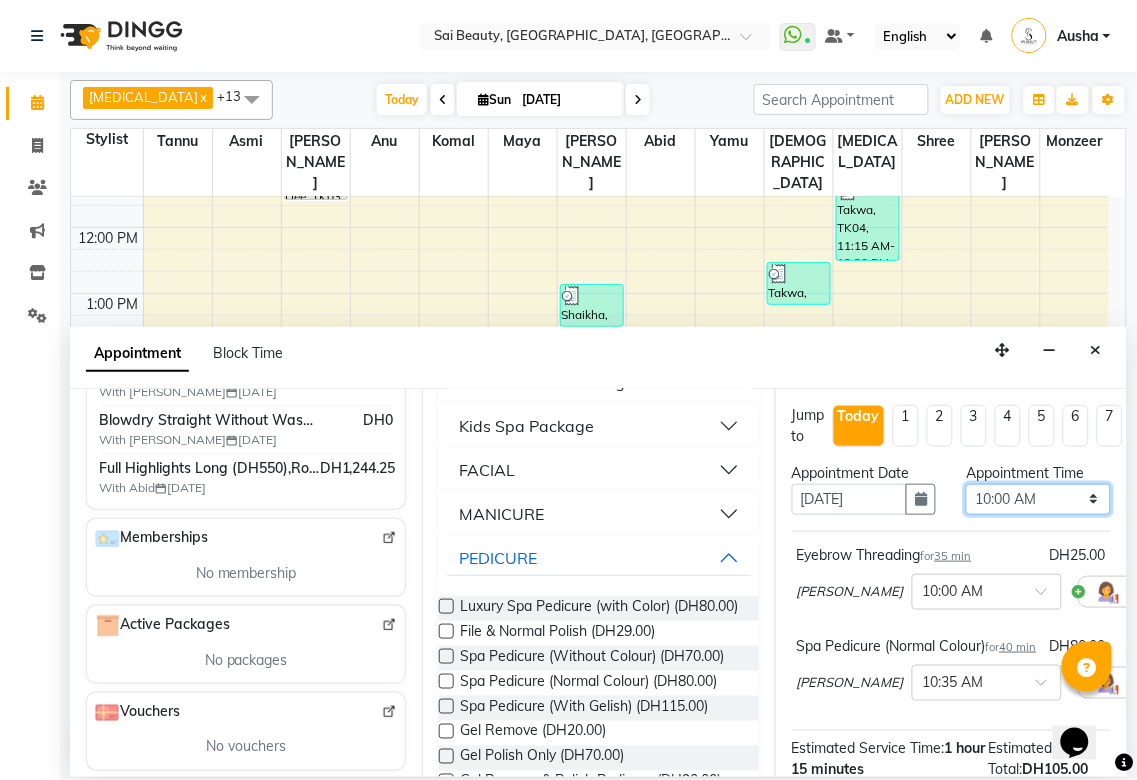 click on "Select 10:00 AM 10:05 AM 10:10 AM 10:15 AM 10:20 AM 10:25 AM 10:30 AM 10:35 AM 10:40 AM 10:45 AM 10:50 AM 10:55 AM 11:00 AM 11:05 AM 11:10 AM 11:15 AM 11:20 AM 11:25 AM 11:30 AM 11:35 AM 11:40 AM 11:45 AM 11:50 AM 11:55 AM 12:00 PM 12:05 PM 12:10 PM 12:15 PM 12:20 PM 12:25 PM 12:30 PM 12:35 PM 12:40 PM 12:45 PM 12:50 PM 12:55 PM 01:00 PM 01:05 PM 01:10 PM 01:15 PM 01:20 PM 01:25 PM 01:30 PM 01:35 PM 01:40 PM 01:45 PM 01:50 PM 01:55 PM 02:00 PM 02:05 PM 02:10 PM 02:15 PM 02:20 PM 02:25 PM 02:30 PM 02:35 PM 02:40 PM 02:45 PM 02:50 PM 02:55 PM 03:00 PM 03:05 PM 03:10 PM 03:15 PM 03:20 PM 03:25 PM 03:30 PM 03:35 PM 03:40 PM 03:45 PM 03:50 PM 03:55 PM 04:00 PM 04:05 PM 04:10 PM 04:15 PM 04:20 PM 04:25 PM 04:30 PM 04:35 PM 04:40 PM 04:45 PM 04:50 PM 04:55 PM 05:00 PM 05:05 PM 05:10 PM 05:15 PM 05:20 PM 05:25 PM 05:30 PM 05:35 PM 05:40 PM 05:45 PM 05:50 PM 05:55 PM 06:00 PM 06:05 PM 06:10 PM 06:15 PM 06:20 PM 06:25 PM 06:30 PM 06:35 PM 06:40 PM 06:45 PM 06:50 PM 06:55 PM 07:00 PM 07:05 PM 07:10 PM 07:15 PM 07:20 PM" at bounding box center [1038, 499] 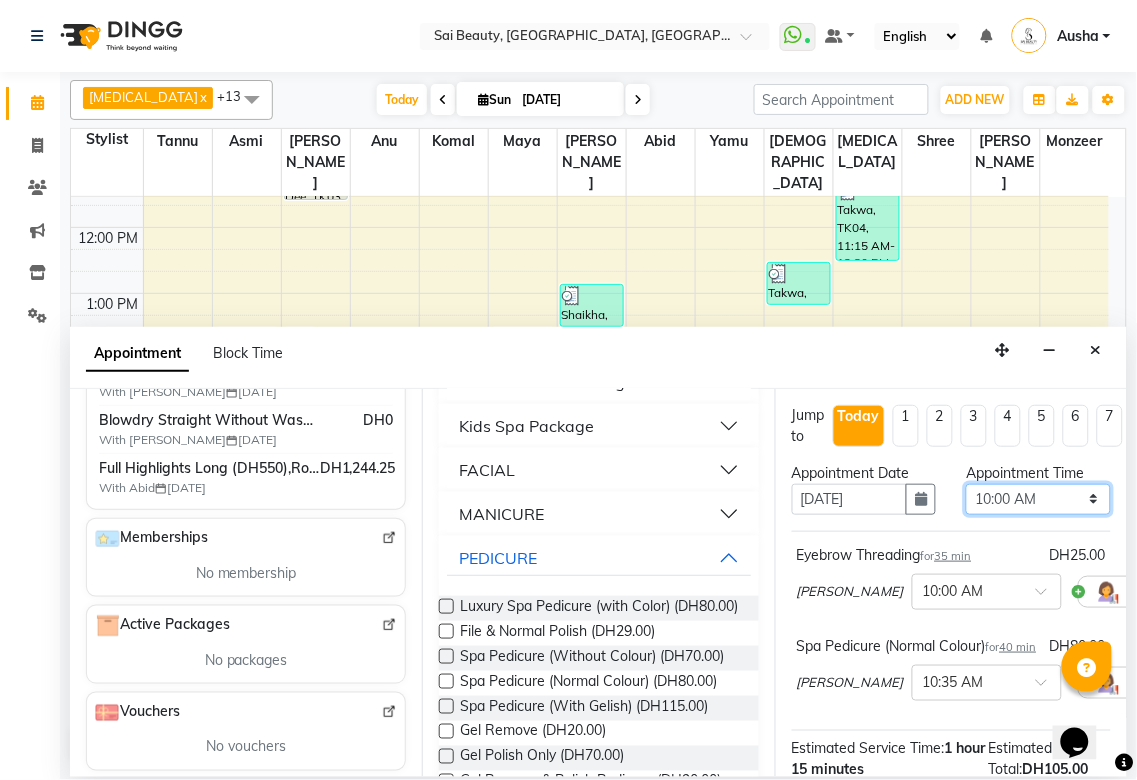 select on "960" 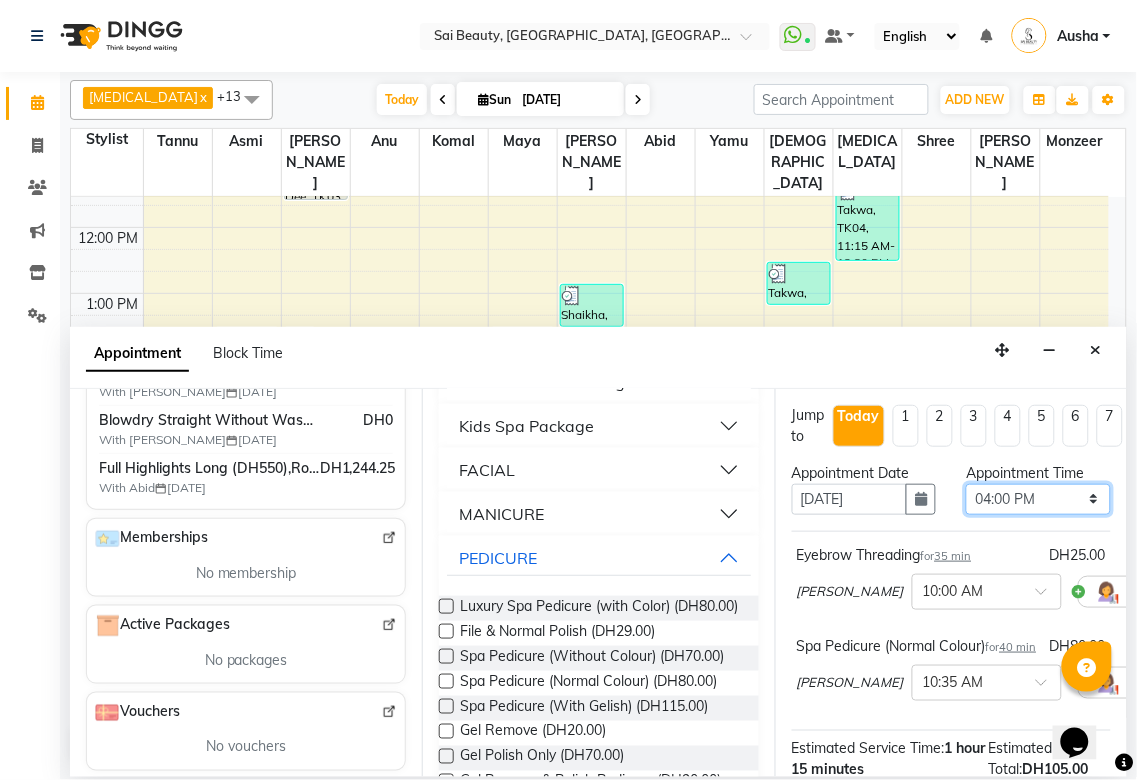 click on "Select 10:00 AM 10:05 AM 10:10 AM 10:15 AM 10:20 AM 10:25 AM 10:30 AM 10:35 AM 10:40 AM 10:45 AM 10:50 AM 10:55 AM 11:00 AM 11:05 AM 11:10 AM 11:15 AM 11:20 AM 11:25 AM 11:30 AM 11:35 AM 11:40 AM 11:45 AM 11:50 AM 11:55 AM 12:00 PM 12:05 PM 12:10 PM 12:15 PM 12:20 PM 12:25 PM 12:30 PM 12:35 PM 12:40 PM 12:45 PM 12:50 PM 12:55 PM 01:00 PM 01:05 PM 01:10 PM 01:15 PM 01:20 PM 01:25 PM 01:30 PM 01:35 PM 01:40 PM 01:45 PM 01:50 PM 01:55 PM 02:00 PM 02:05 PM 02:10 PM 02:15 PM 02:20 PM 02:25 PM 02:30 PM 02:35 PM 02:40 PM 02:45 PM 02:50 PM 02:55 PM 03:00 PM 03:05 PM 03:10 PM 03:15 PM 03:20 PM 03:25 PM 03:30 PM 03:35 PM 03:40 PM 03:45 PM 03:50 PM 03:55 PM 04:00 PM 04:05 PM 04:10 PM 04:15 PM 04:20 PM 04:25 PM 04:30 PM 04:35 PM 04:40 PM 04:45 PM 04:50 PM 04:55 PM 05:00 PM 05:05 PM 05:10 PM 05:15 PM 05:20 PM 05:25 PM 05:30 PM 05:35 PM 05:40 PM 05:45 PM 05:50 PM 05:55 PM 06:00 PM 06:05 PM 06:10 PM 06:15 PM 06:20 PM 06:25 PM 06:30 PM 06:35 PM 06:40 PM 06:45 PM 06:50 PM 06:55 PM 07:00 PM 07:05 PM 07:10 PM 07:15 PM 07:20 PM" at bounding box center [1038, 499] 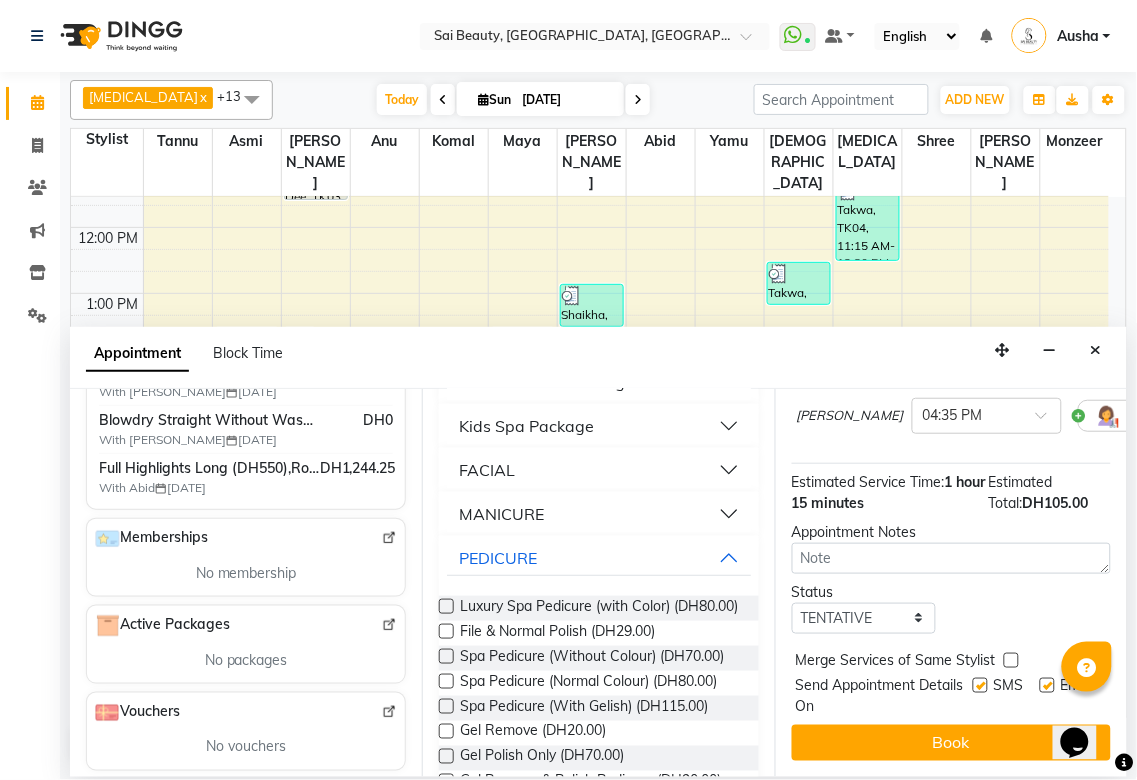 scroll, scrollTop: 305, scrollLeft: 0, axis: vertical 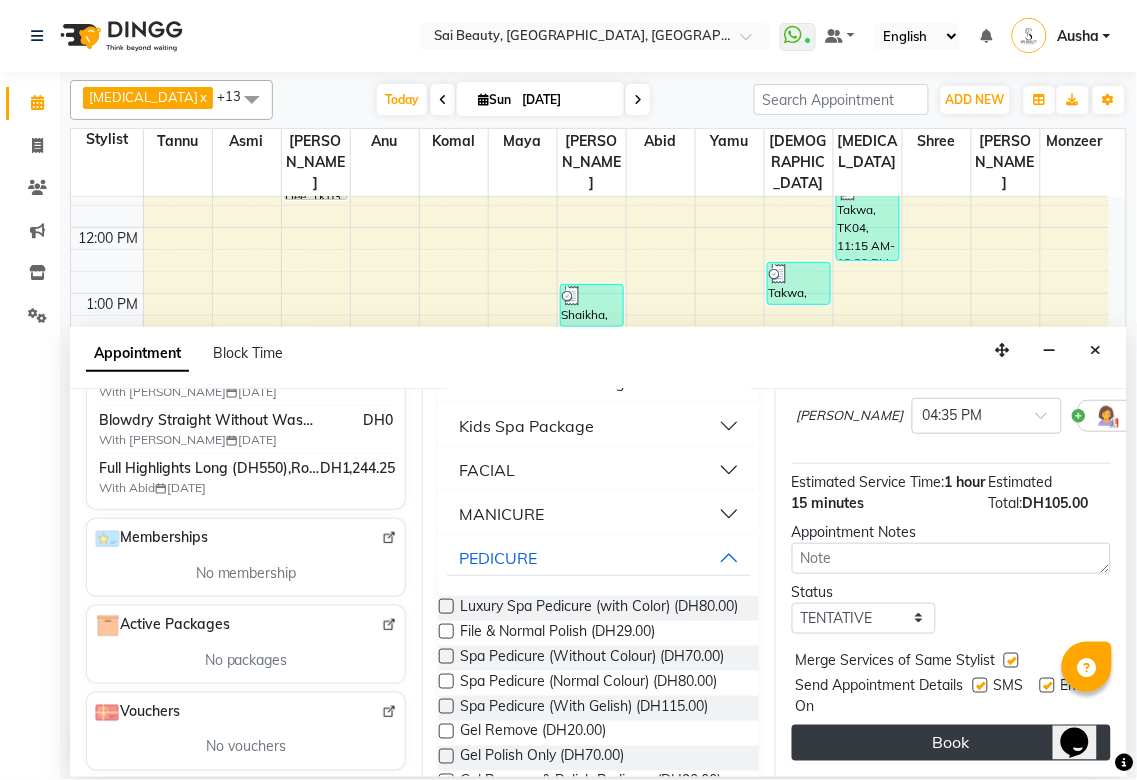 click on "Book" at bounding box center [951, 743] 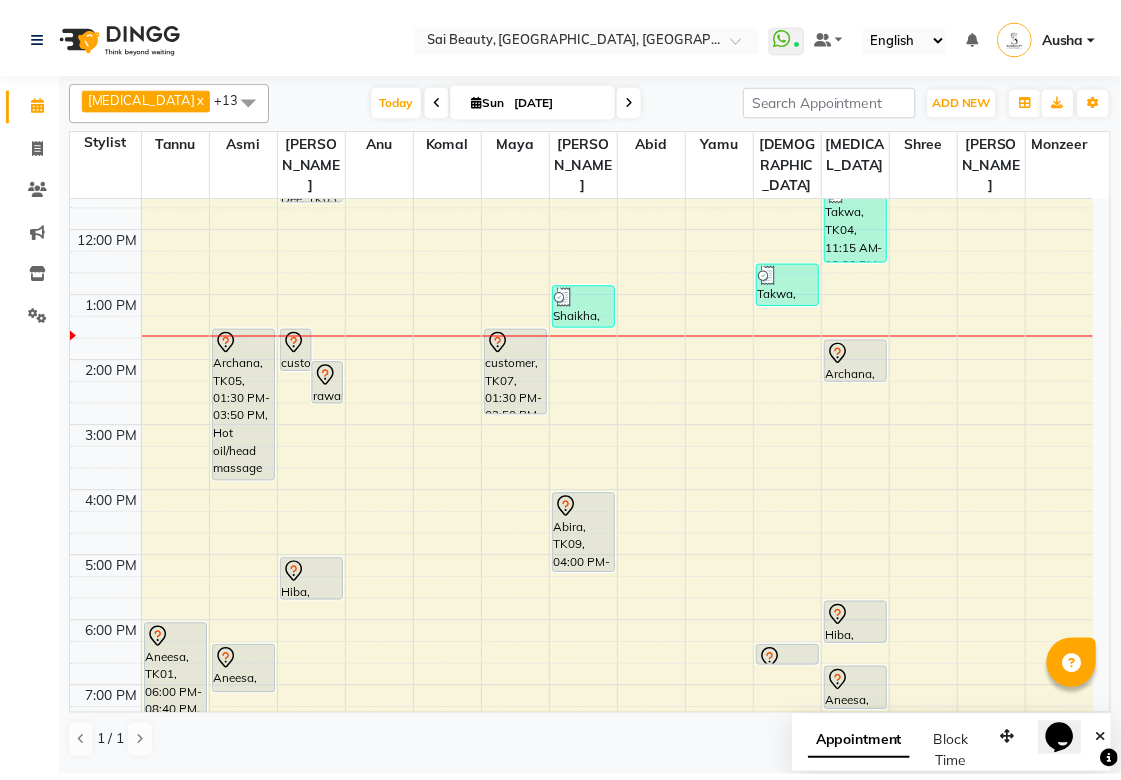 scroll, scrollTop: 0, scrollLeft: 0, axis: both 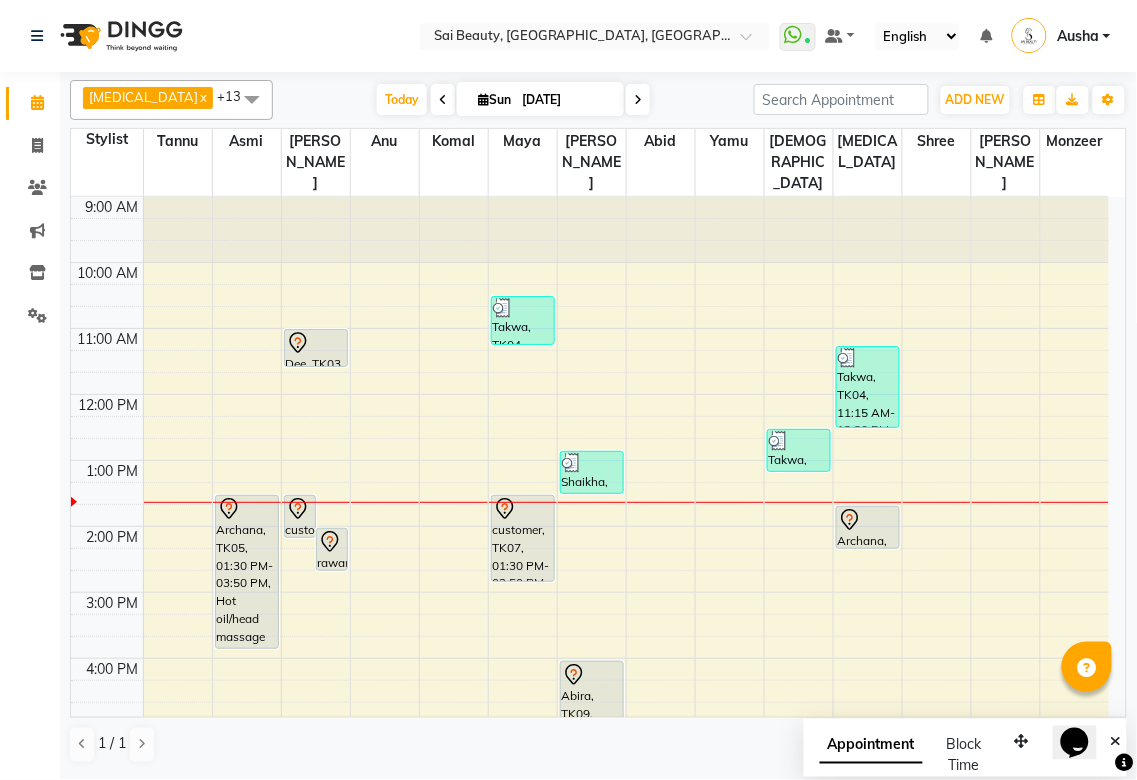 click 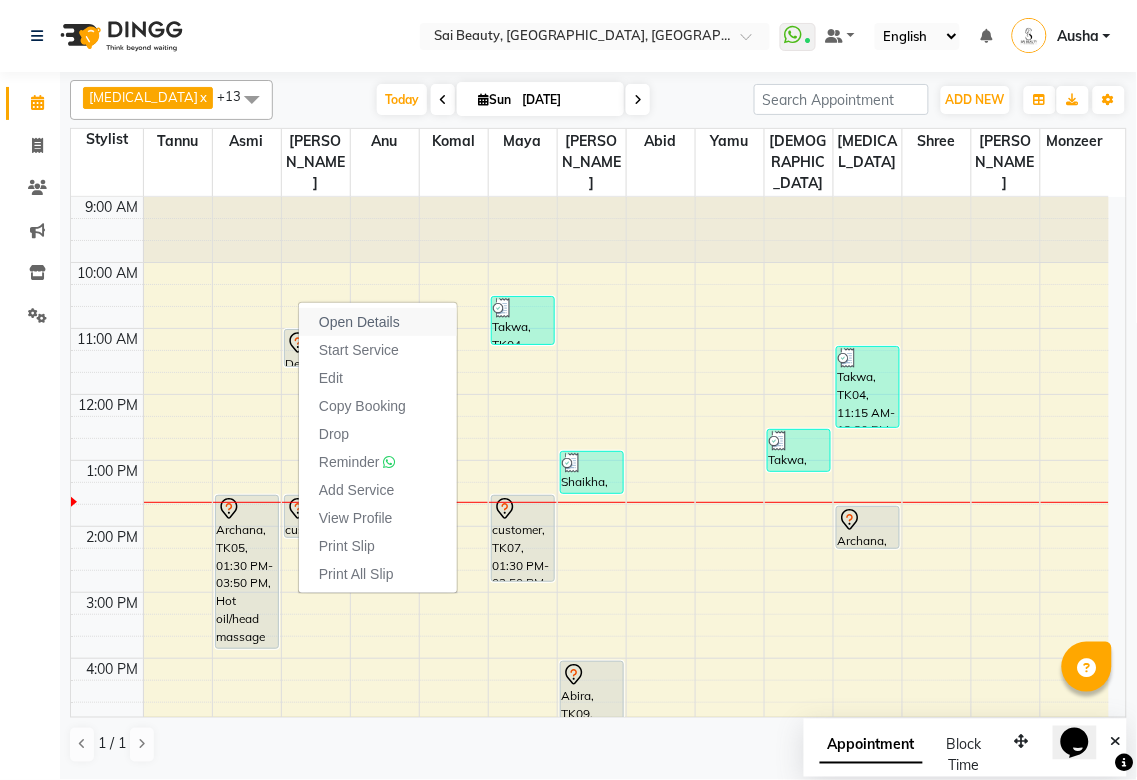 click on "Open Details" at bounding box center [359, 322] 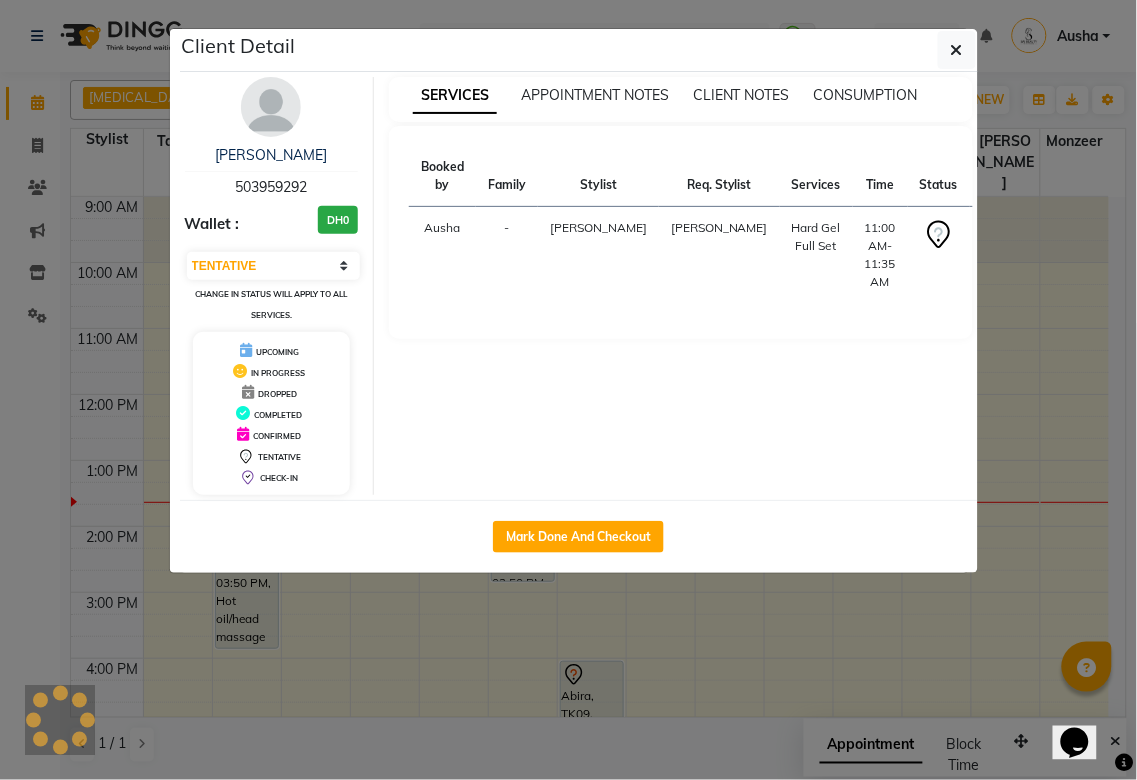 click on "Client Detail  Dee    503959292 Wallet : DH0 Select IN SERVICE CONFIRMED TENTATIVE CHECK IN MARK DONE DROPPED UPCOMING Change in status will apply to all services. UPCOMING IN PROGRESS DROPPED COMPLETED CONFIRMED TENTATIVE CHECK-IN SERVICES APPOINTMENT NOTES CLIENT NOTES CONSUMPTION Booked by Family Stylist Req. Stylist Services Time Status  [PERSON_NAME] [PERSON_NAME]  Hard Gel Full Set   11:00 AM-11:35 AM   START   Mark Done And Checkout" 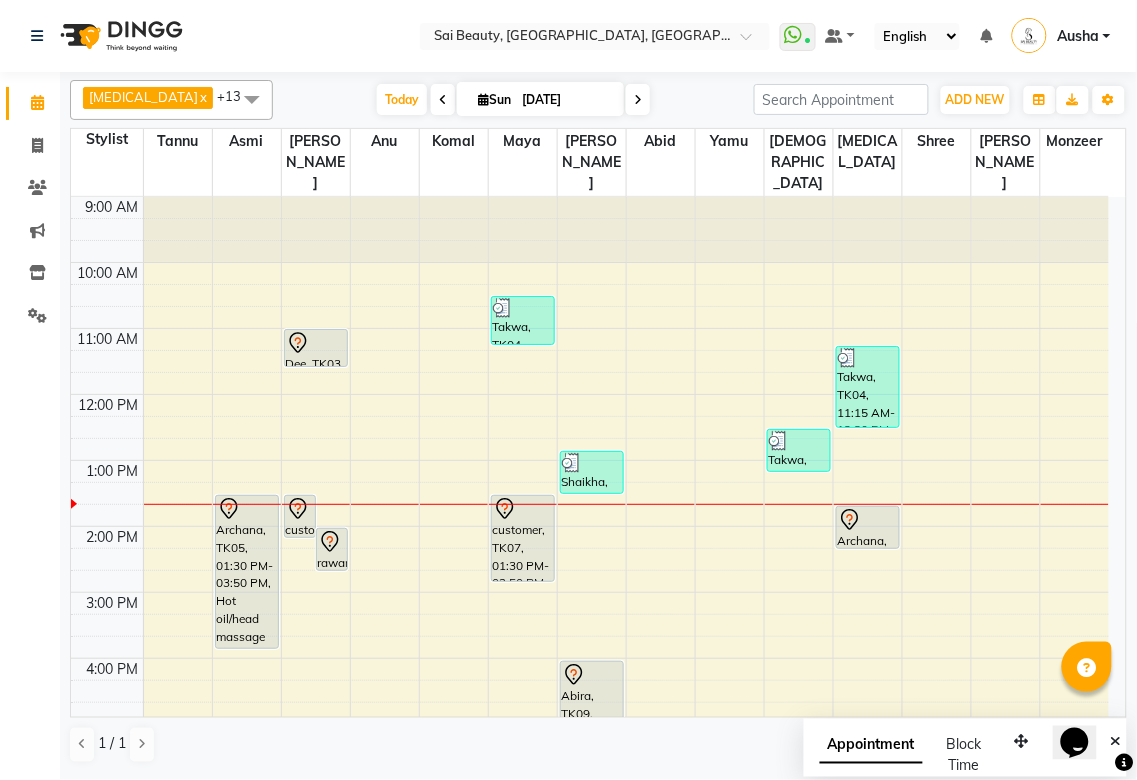 click on "customer, TK07, 01:30 PM-02:50 PM, Half Leg (Bottom) Waxing,Half Arms Waxing" at bounding box center (523, 538) 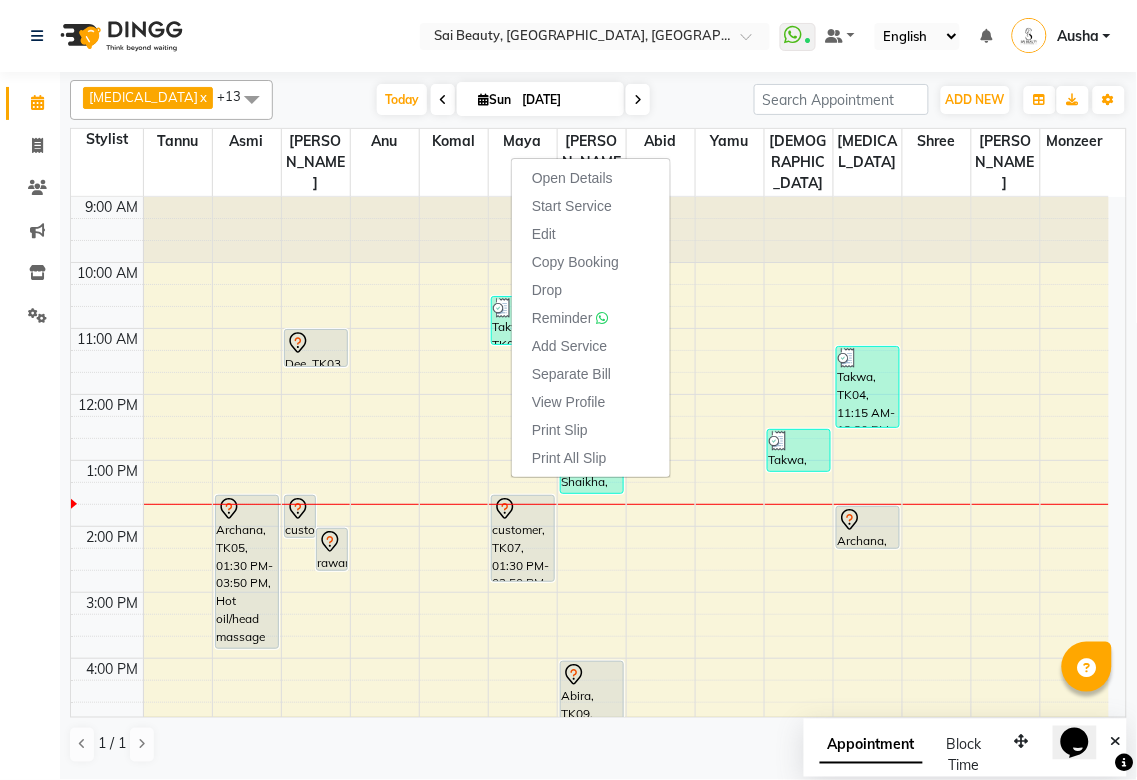 click on "Open Details Start Service Edit Copy Booking Drop Reminder   Add Service Separate Bill View Profile Print Slip Print All Slip" at bounding box center [591, 318] 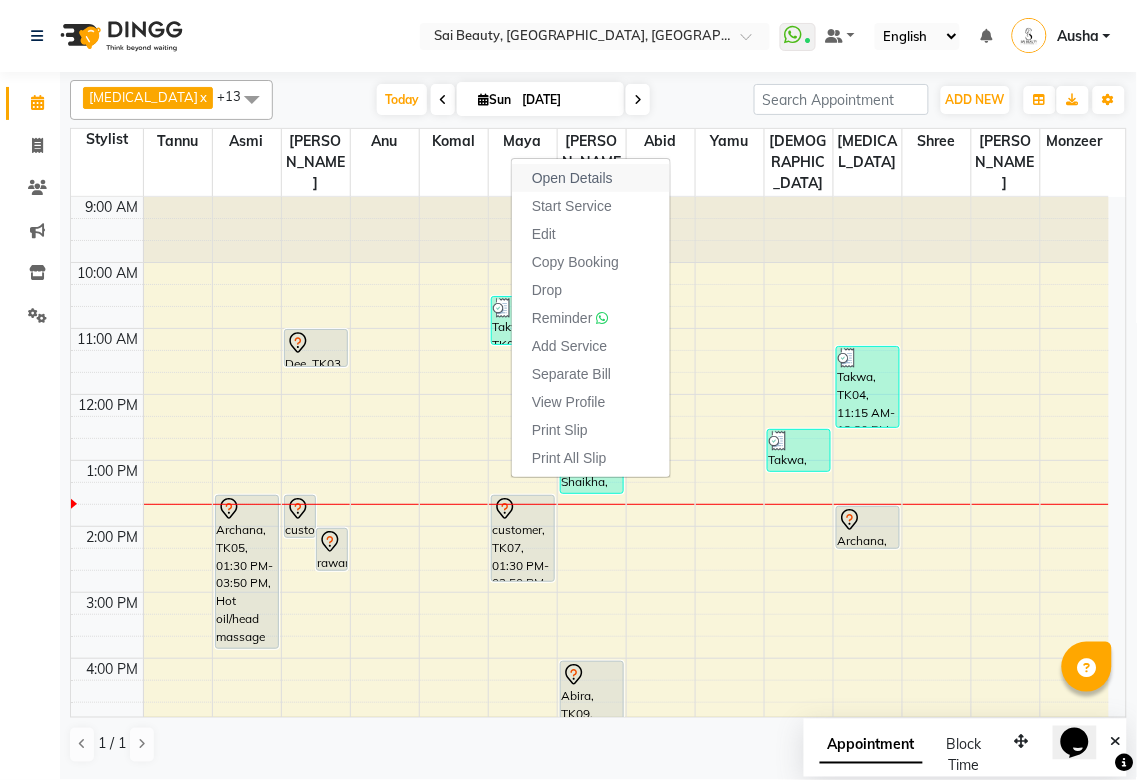 click on "Open Details" at bounding box center (591, 178) 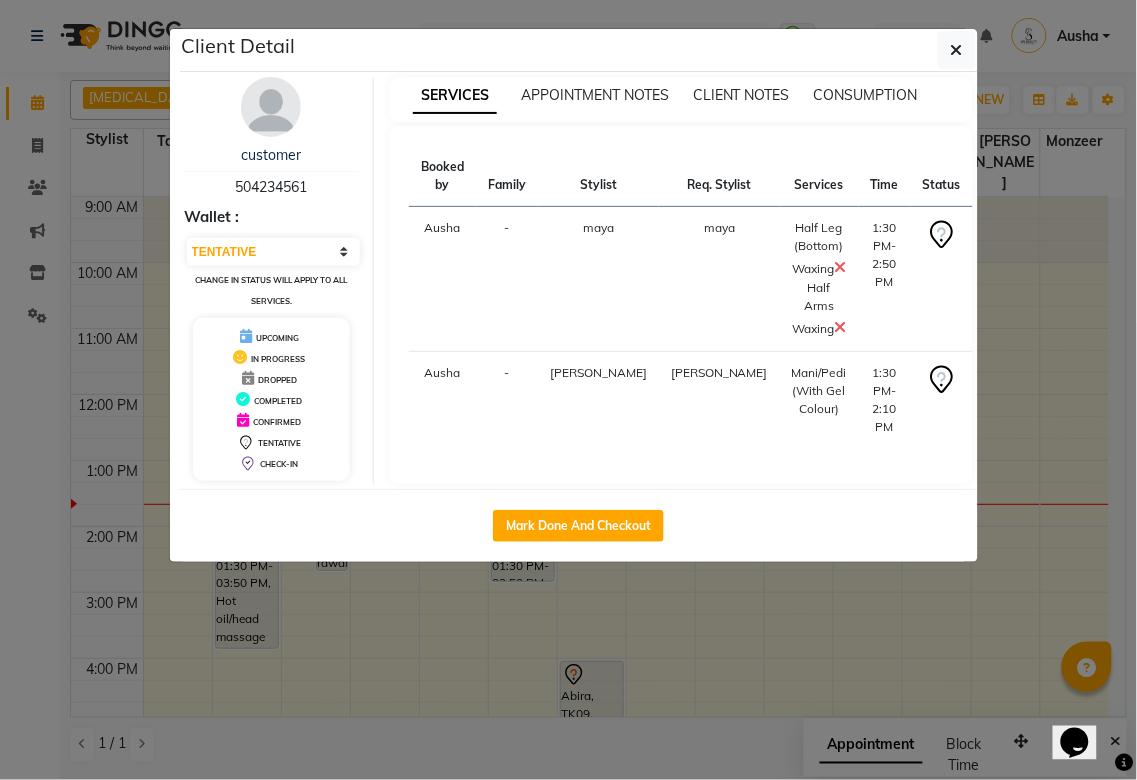 click on "Client Detail  customer    504234561 Wallet : Select IN SERVICE CONFIRMED TENTATIVE CHECK IN MARK DONE DROPPED UPCOMING Change in status will apply to all services. UPCOMING IN PROGRESS DROPPED COMPLETED CONFIRMED TENTATIVE CHECK-IN SERVICES APPOINTMENT NOTES CLIENT NOTES CONSUMPTION Booked by Family Stylist Req. Stylist Services Time Status  Ausha  - maya maya  Half Leg (Bottom) Waxing   Half Arms Waxing   1:30 PM-2:50 PM   START   [PERSON_NAME] [PERSON_NAME]/Pedi (With Gel Colour)   1:30 PM-2:10 PM   START   Mark Done And Checkout" 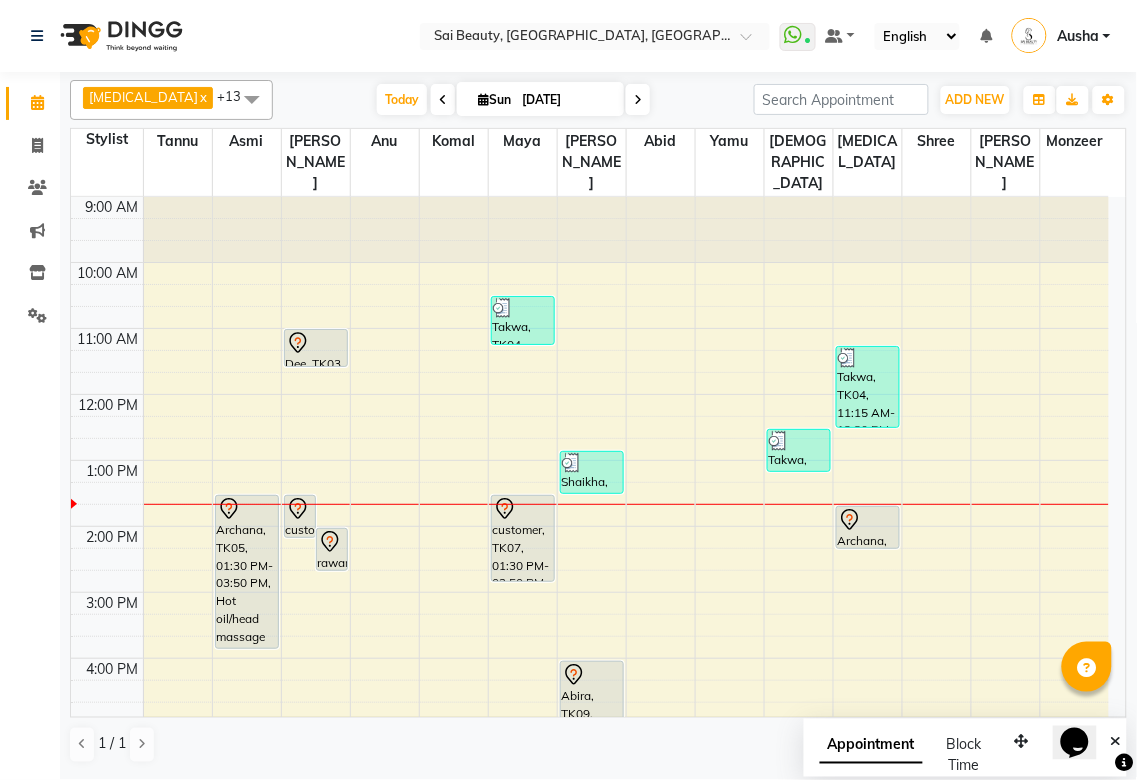 click 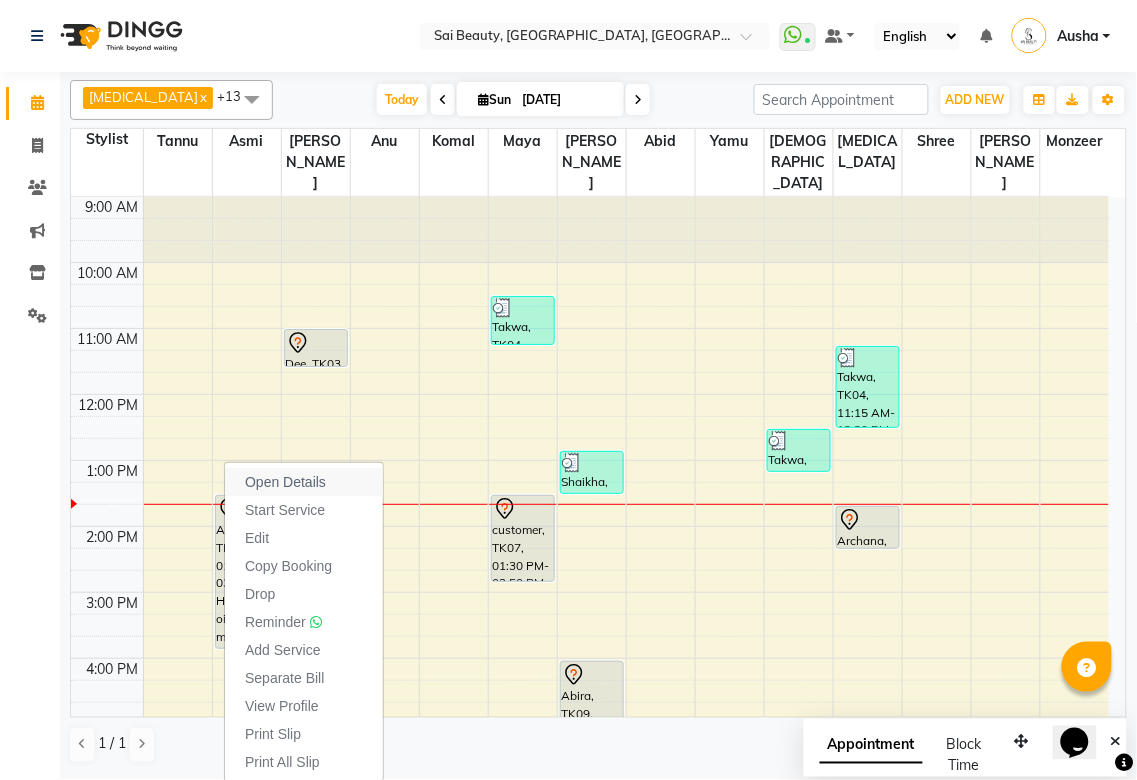 click on "Open Details" at bounding box center [285, 482] 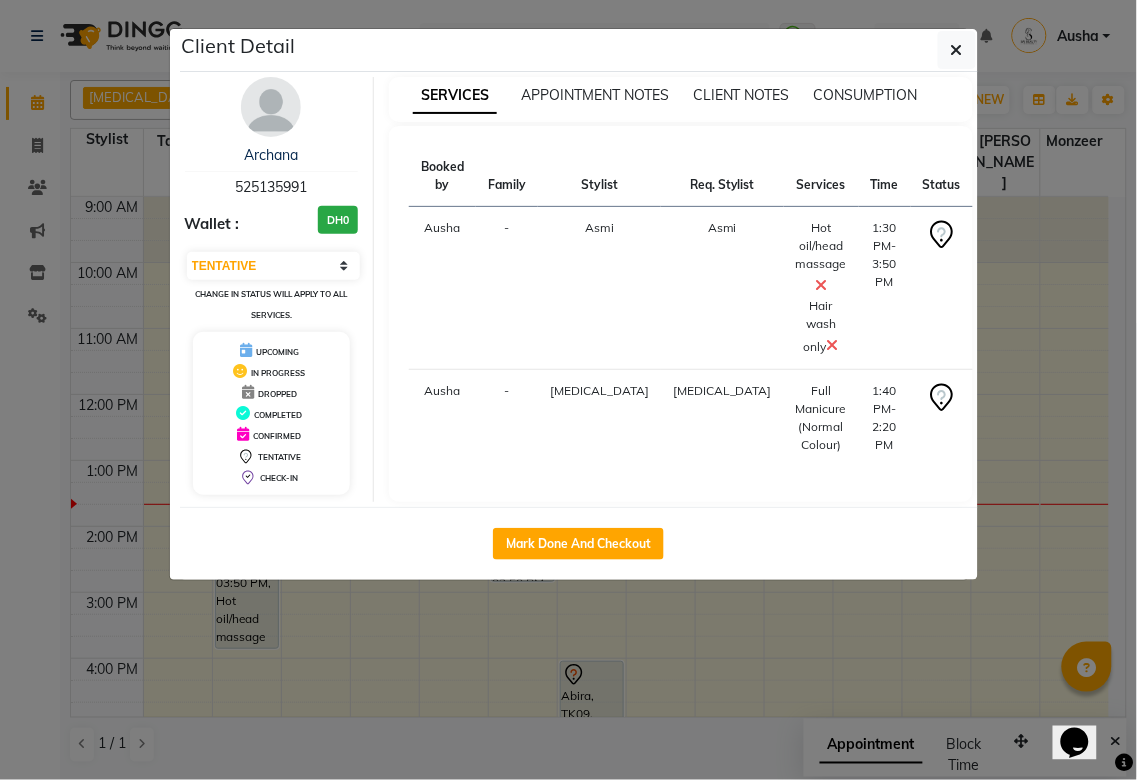 click on "Client Detail  Archana    525135991 Wallet : DH0 Select IN SERVICE CONFIRMED TENTATIVE CHECK IN MARK DONE DROPPED UPCOMING Change in status will apply to all services. UPCOMING IN PROGRESS DROPPED COMPLETED CONFIRMED TENTATIVE CHECK-IN SERVICES APPOINTMENT NOTES CLIENT NOTES CONSUMPTION Booked by Family Stylist Req. Stylist Services Time Status  Ausha  - Asmi Asmi  Hot oil/head massage    Hair wash only   1:30 PM-3:50 PM   START   [PERSON_NAME][MEDICAL_DATA] [PERSON_NAME]  Full Manicure (Normal Colour)   1:40 PM-2:20 PM   START   Mark Done And Checkout" 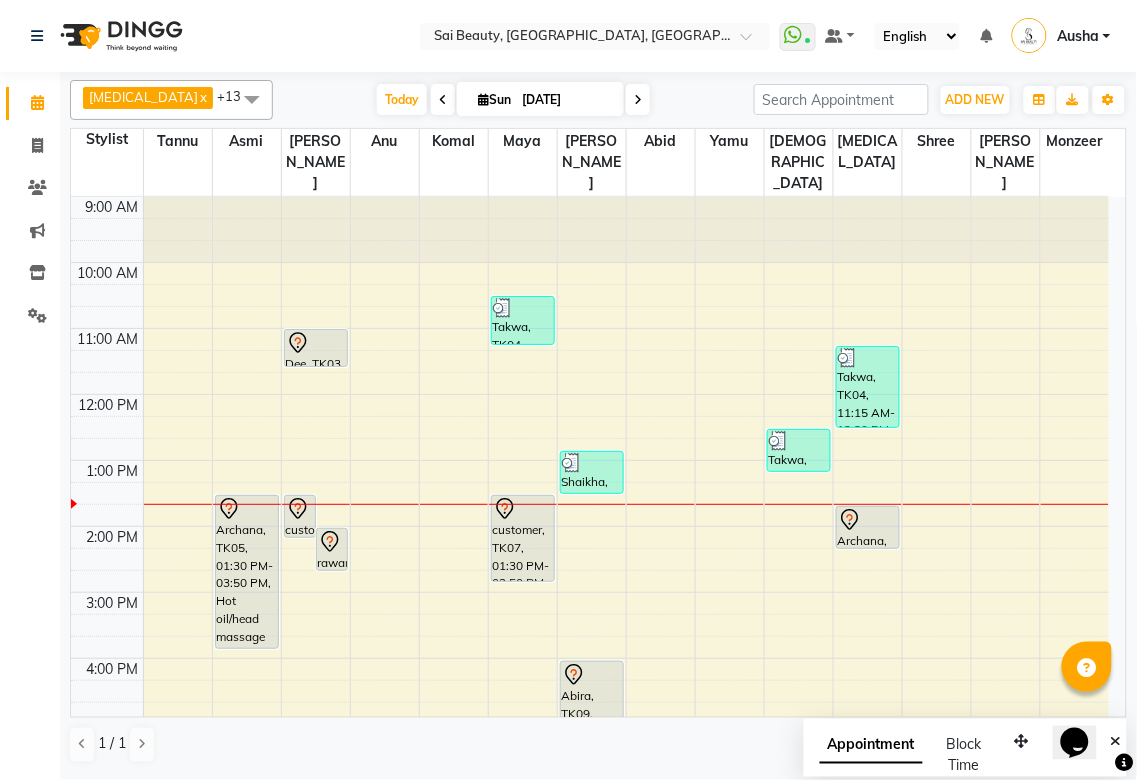 click at bounding box center [523, 509] 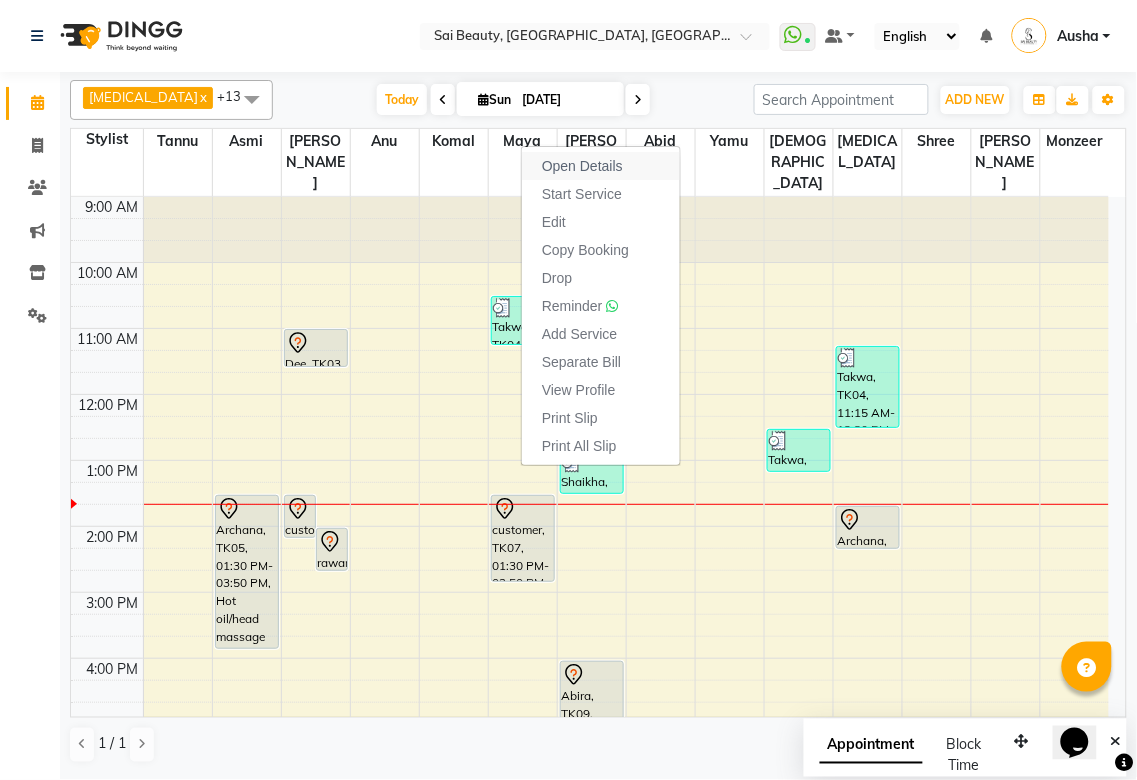 click on "Open Details" at bounding box center (601, 166) 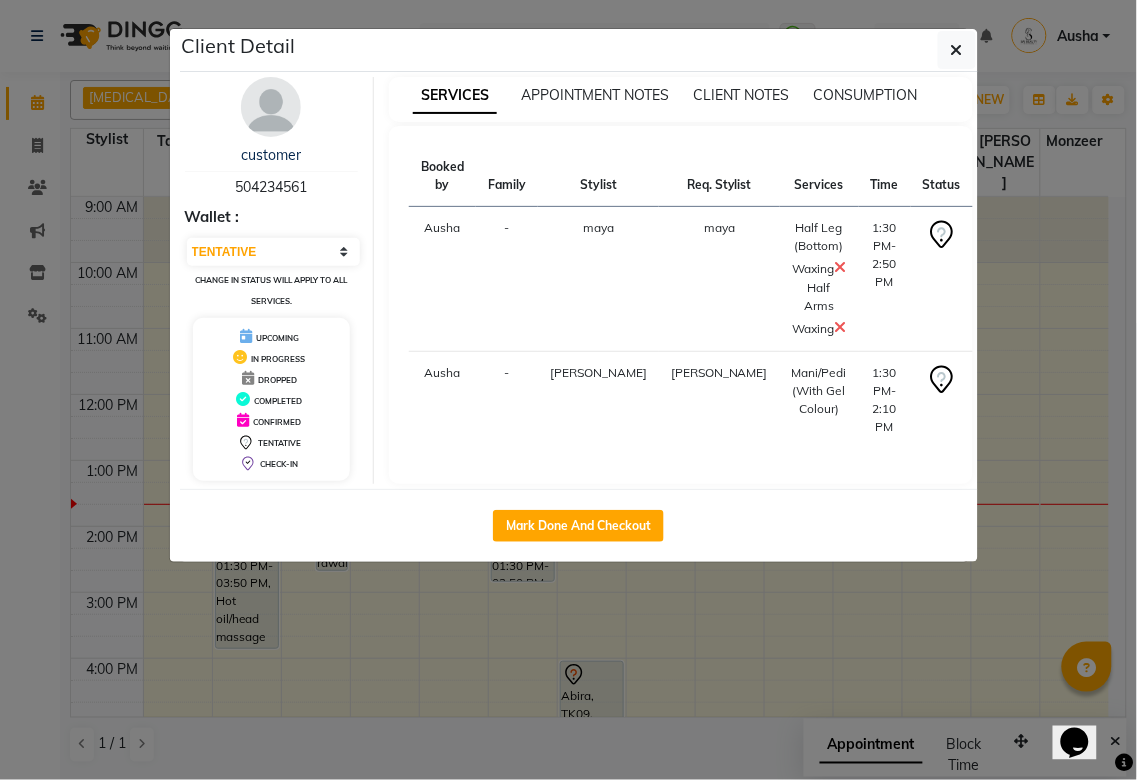 click on "Client Detail  customer    504234561 Wallet : Select IN SERVICE CONFIRMED TENTATIVE CHECK IN MARK DONE DROPPED UPCOMING Change in status will apply to all services. UPCOMING IN PROGRESS DROPPED COMPLETED CONFIRMED TENTATIVE CHECK-IN SERVICES APPOINTMENT NOTES CLIENT NOTES CONSUMPTION Booked by Family Stylist Req. Stylist Services Time Status  Ausha  - maya maya  Half Leg (Bottom) Waxing   Half Arms Waxing   1:30 PM-2:50 PM   START   [PERSON_NAME] [PERSON_NAME]/Pedi (With Gel Colour)   1:30 PM-2:10 PM   START   Mark Done And Checkout" 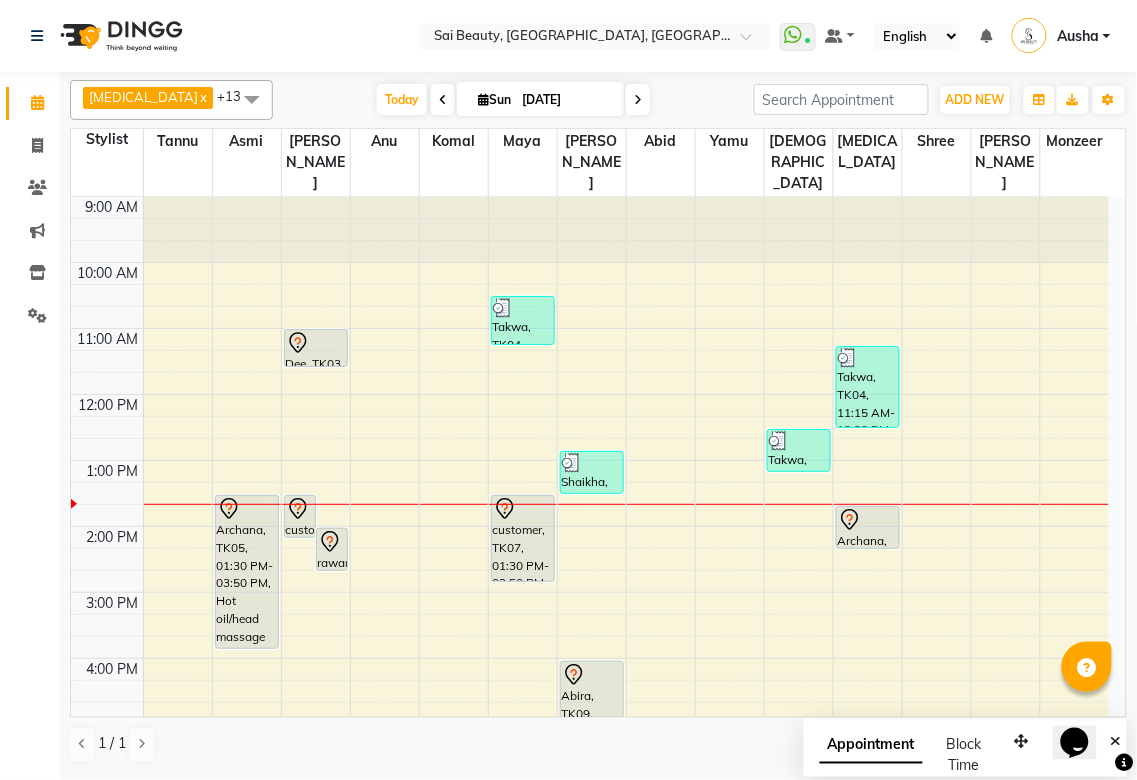 click on "Archana, TK05, 01:30 PM-03:50 PM, Hot oil/head massage ,Hair wash only" at bounding box center [247, 572] 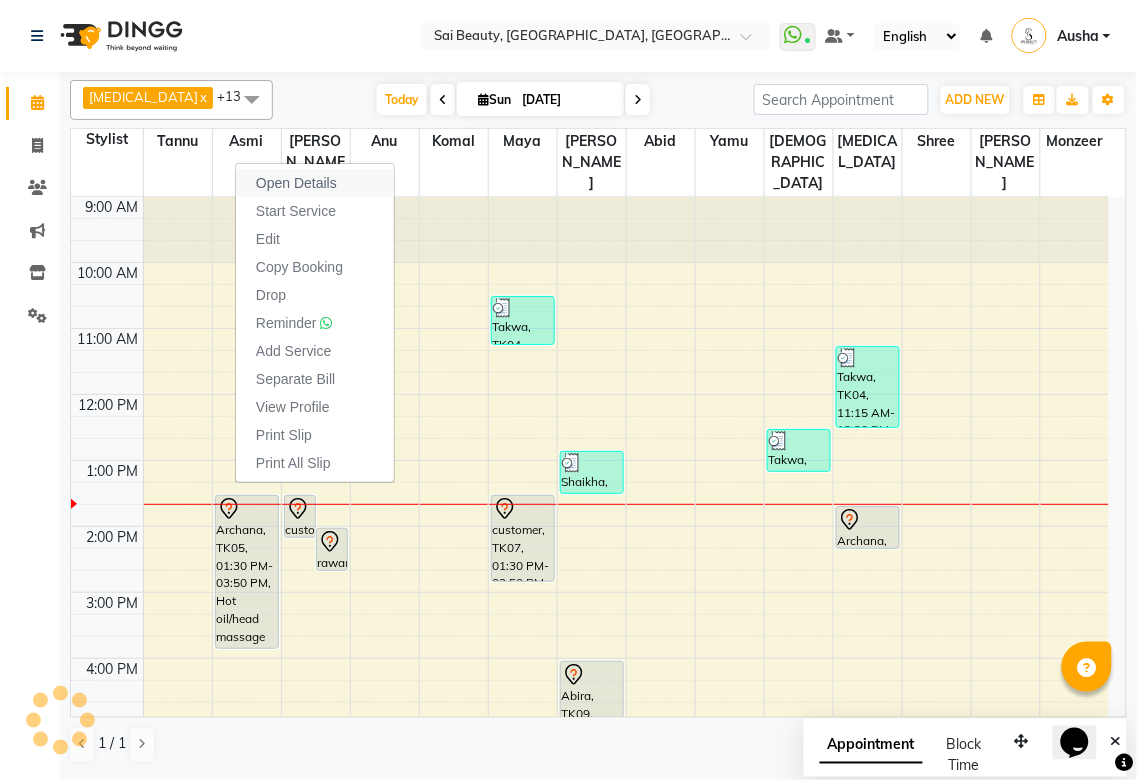 click on "Open Details" at bounding box center (315, 183) 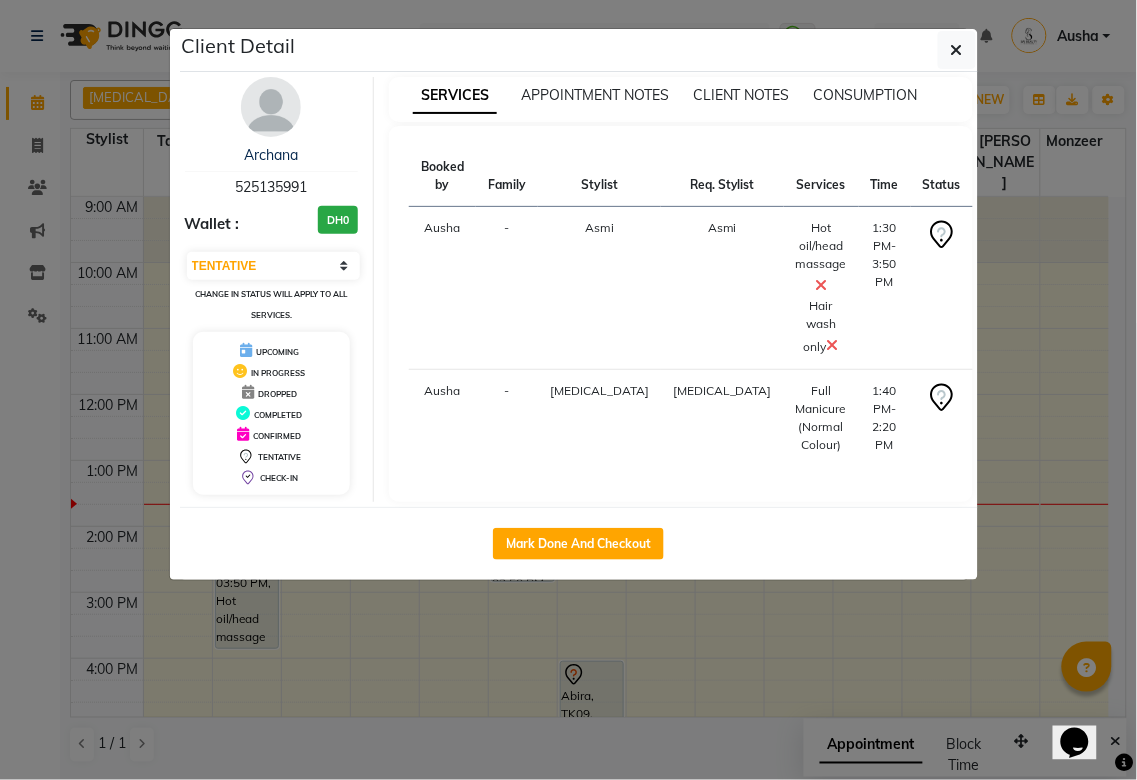 click on "Client Detail  Archana    525135991 Wallet : DH0 Select IN SERVICE CONFIRMED TENTATIVE CHECK IN MARK DONE DROPPED UPCOMING Change in status will apply to all services. UPCOMING IN PROGRESS DROPPED COMPLETED CONFIRMED TENTATIVE CHECK-IN SERVICES APPOINTMENT NOTES CLIENT NOTES CONSUMPTION Booked by Family Stylist Req. Stylist Services Time Status  Ausha  - Asmi Asmi  Hot oil/head massage    Hair wash only   1:30 PM-3:50 PM   START   [PERSON_NAME][MEDICAL_DATA] [PERSON_NAME]  Full Manicure (Normal Colour)   1:40 PM-2:20 PM   START   Mark Done And Checkout" 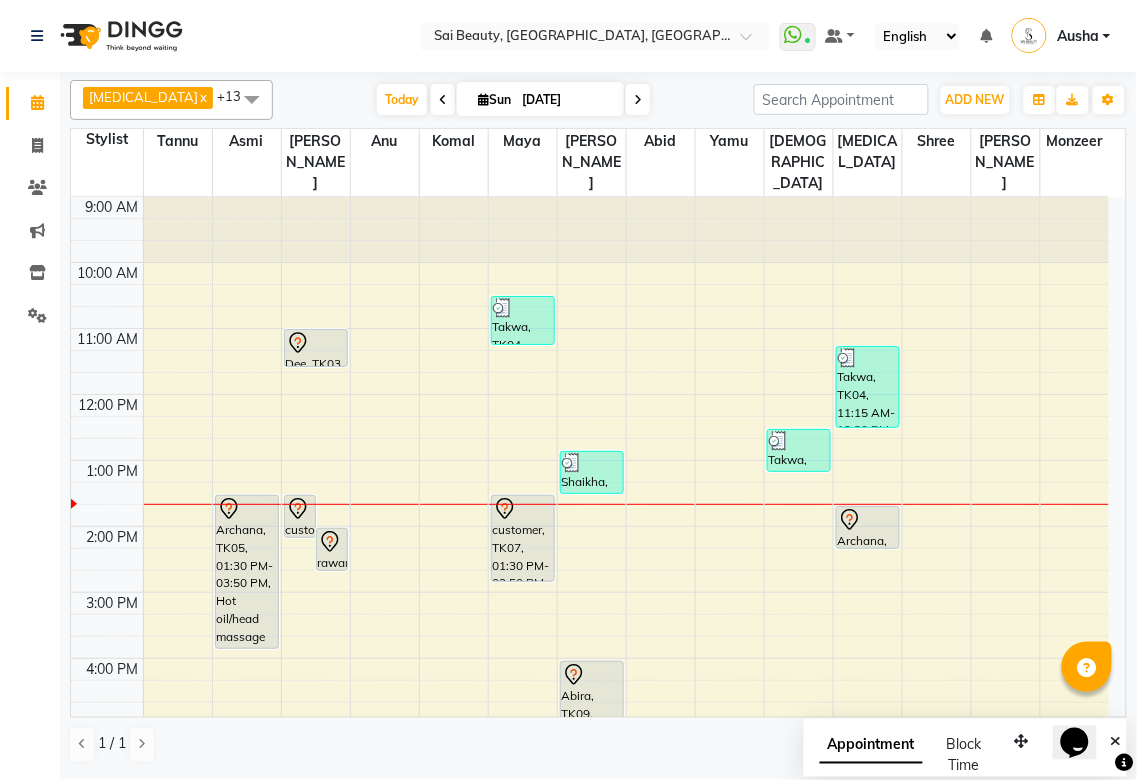 click 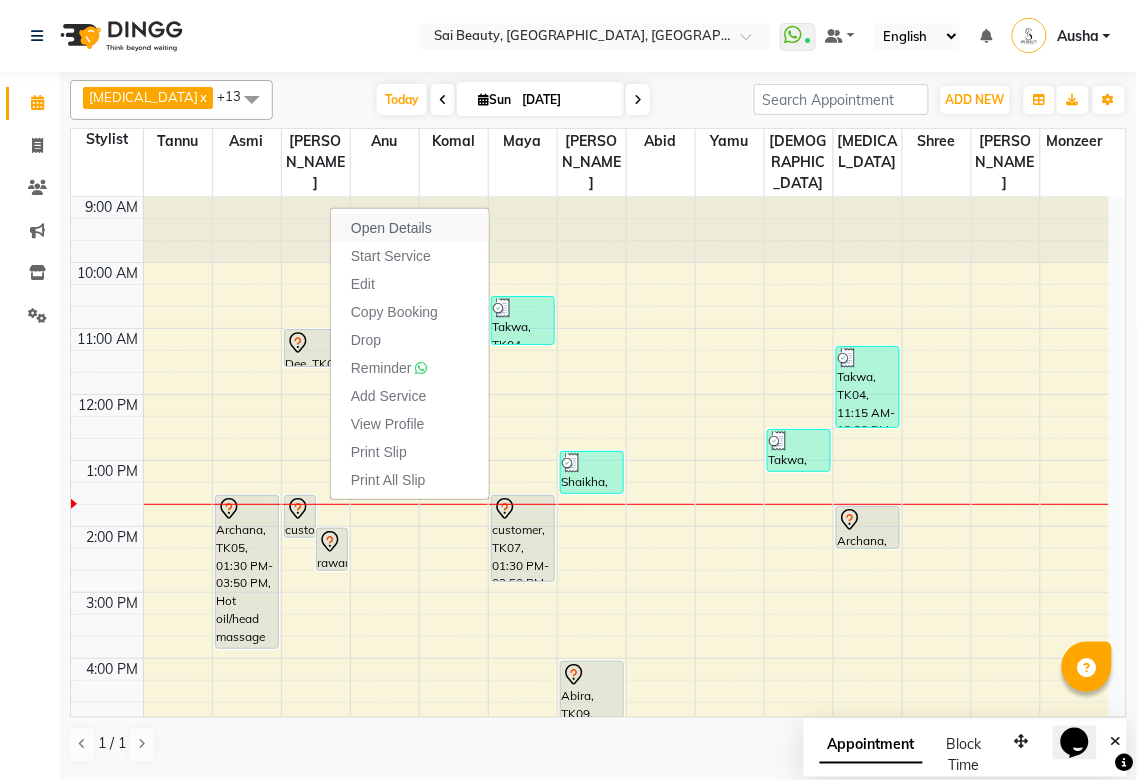 click on "Open Details" at bounding box center [391, 228] 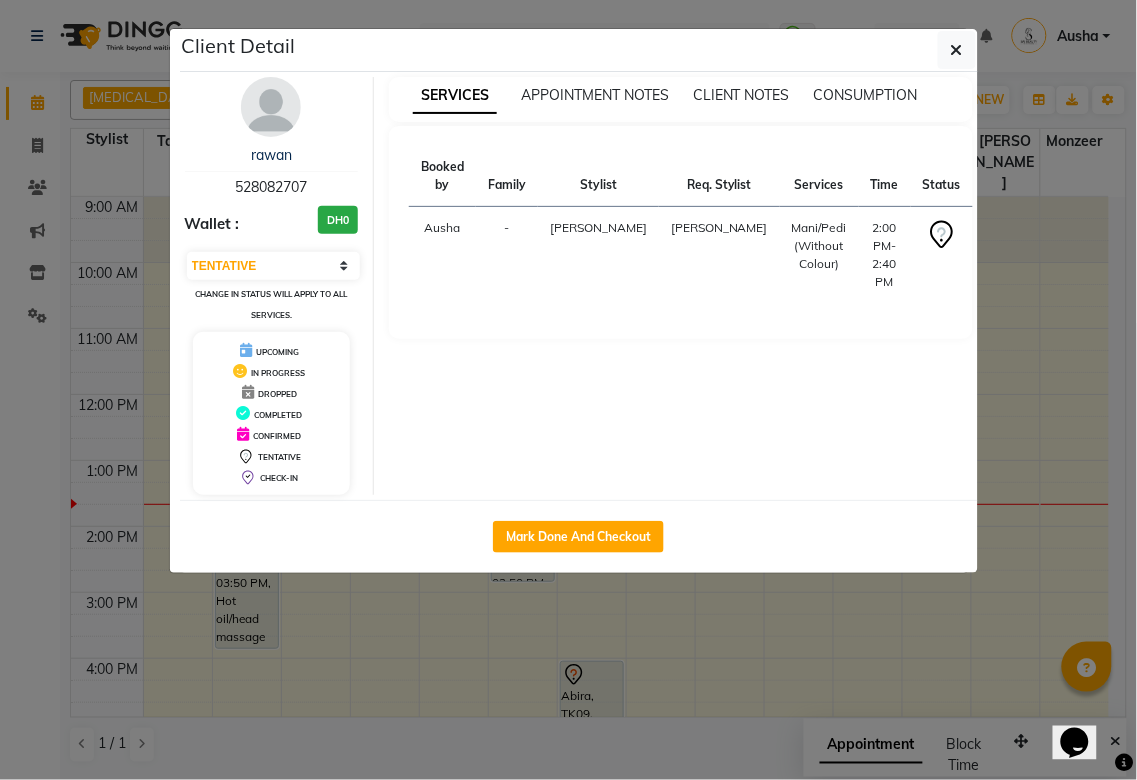 click on "Client Detail  rawan    528082707 Wallet : DH0 Select IN SERVICE CONFIRMED TENTATIVE CHECK IN MARK DONE DROPPED UPCOMING Change in status will apply to all services. UPCOMING IN PROGRESS DROPPED COMPLETED CONFIRMED TENTATIVE CHECK-IN SERVICES APPOINTMENT NOTES CLIENT NOTES CONSUMPTION Booked by Family Stylist Req. Stylist Services Time Status  [PERSON_NAME] [PERSON_NAME]/Pedi (Without Colour)   2:00 PM-2:40 PM   START   Mark Done And Checkout" 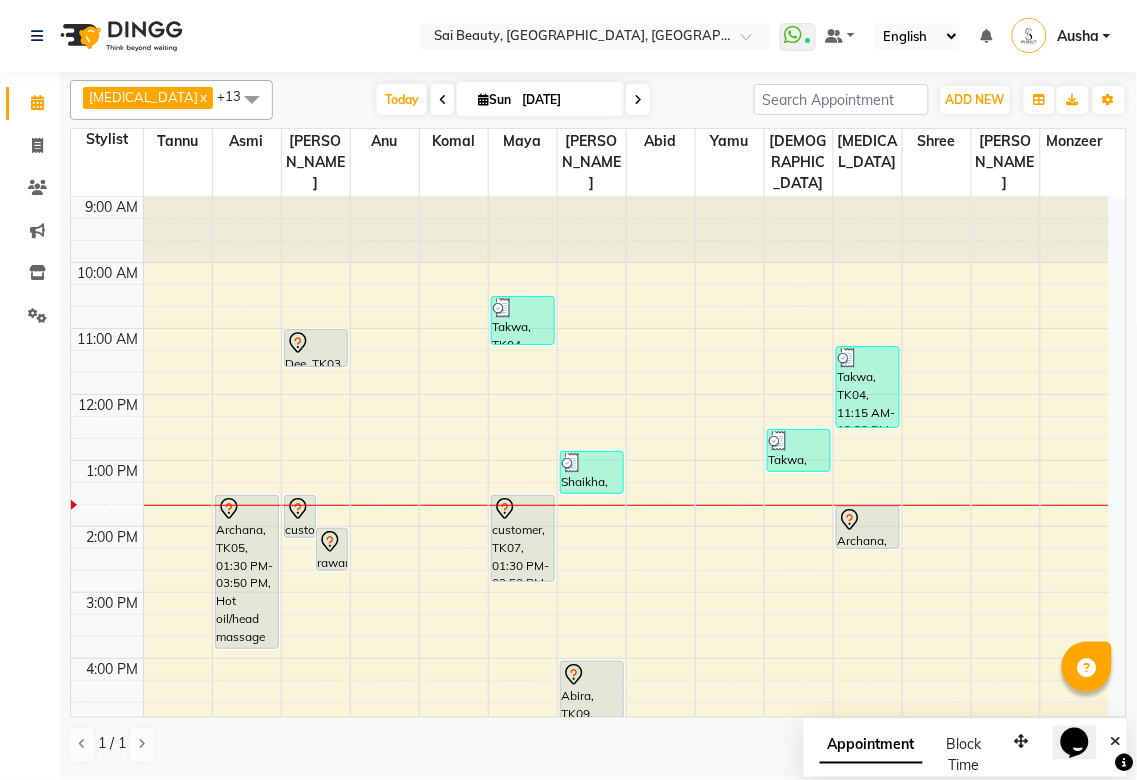 click on "Archana, TK05, 01:30 PM-03:50 PM, Hot oil/head massage ,Hair wash only" at bounding box center (247, 572) 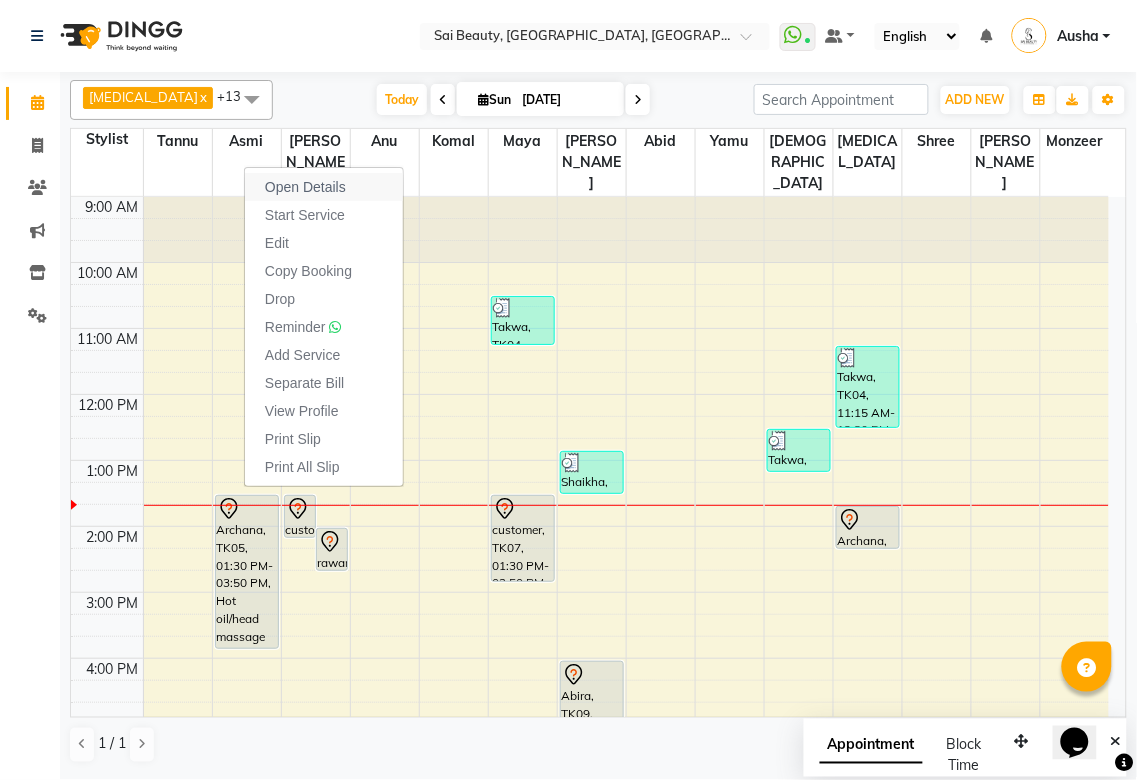 click on "Open Details" at bounding box center [324, 187] 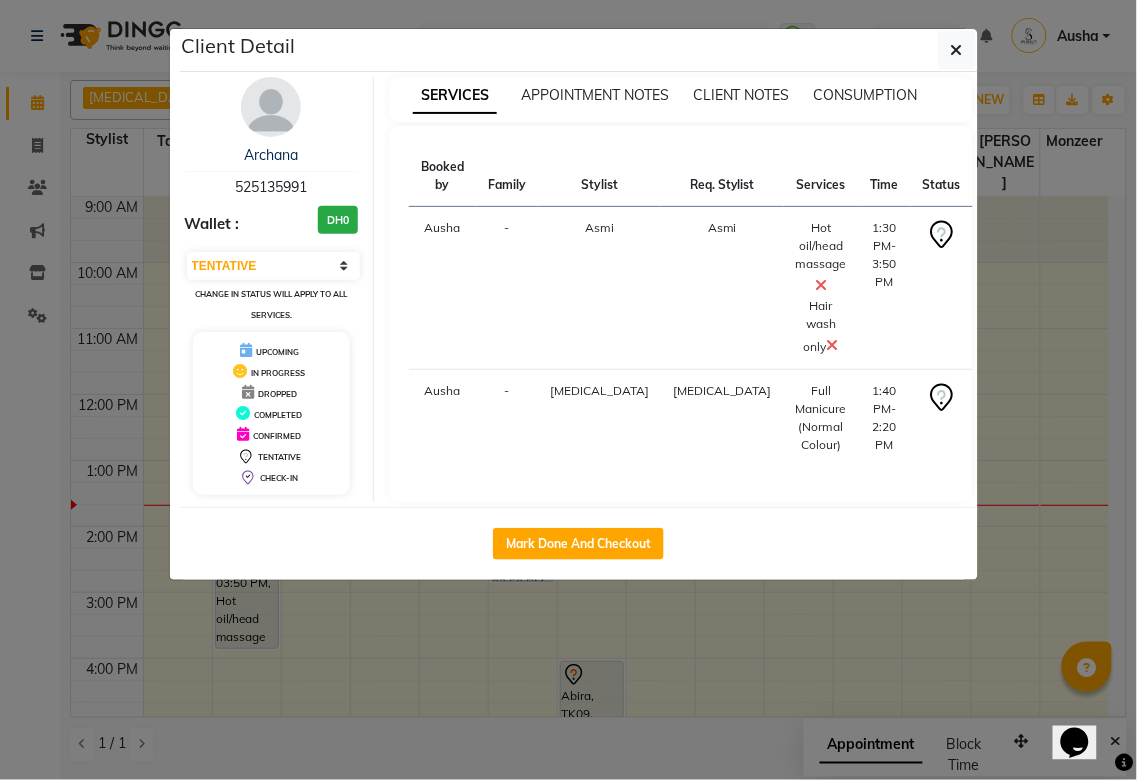 click on "Client Detail  Archana    525135991 Wallet : DH0 Select IN SERVICE CONFIRMED TENTATIVE CHECK IN MARK DONE DROPPED UPCOMING Change in status will apply to all services. UPCOMING IN PROGRESS DROPPED COMPLETED CONFIRMED TENTATIVE CHECK-IN SERVICES APPOINTMENT NOTES CLIENT NOTES CONSUMPTION Booked by Family Stylist Req. Stylist Services Time Status  Ausha  - Asmi Asmi  Hot oil/head massage    Hair wash only   1:30 PM-3:50 PM   START   [PERSON_NAME][MEDICAL_DATA] [PERSON_NAME]  Full Manicure (Normal Colour)   1:40 PM-2:20 PM   START   Mark Done And Checkout" 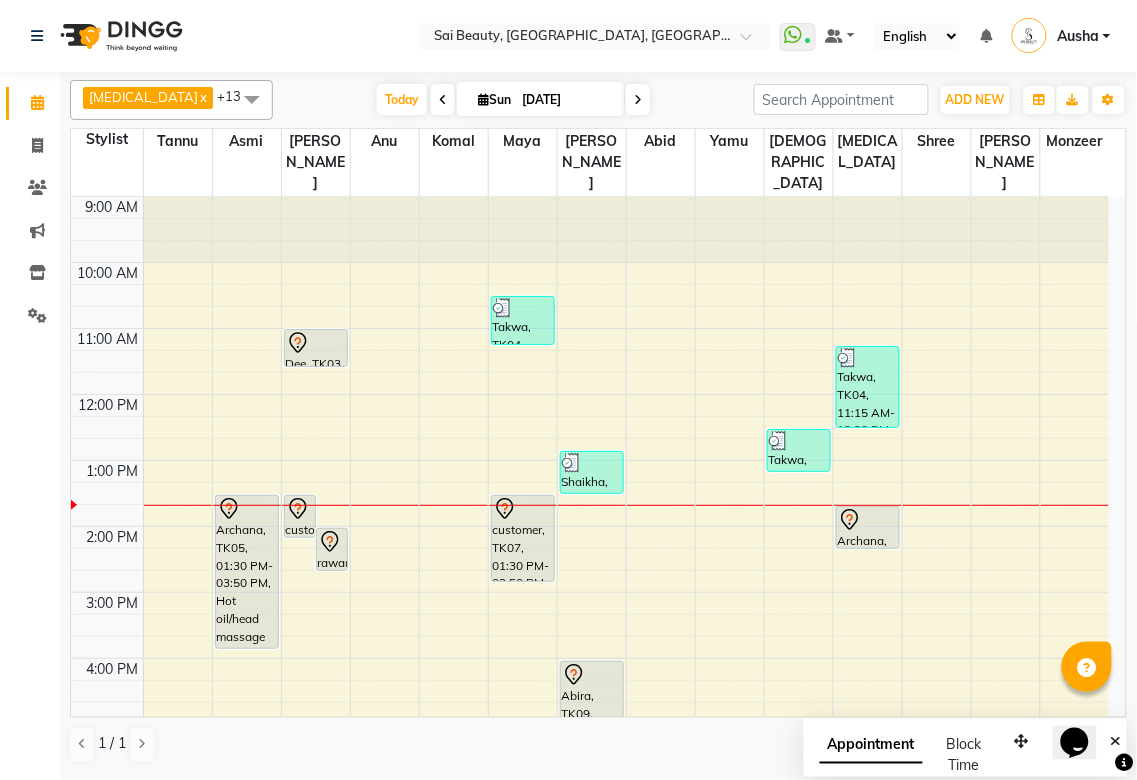 click at bounding box center [523, 505] 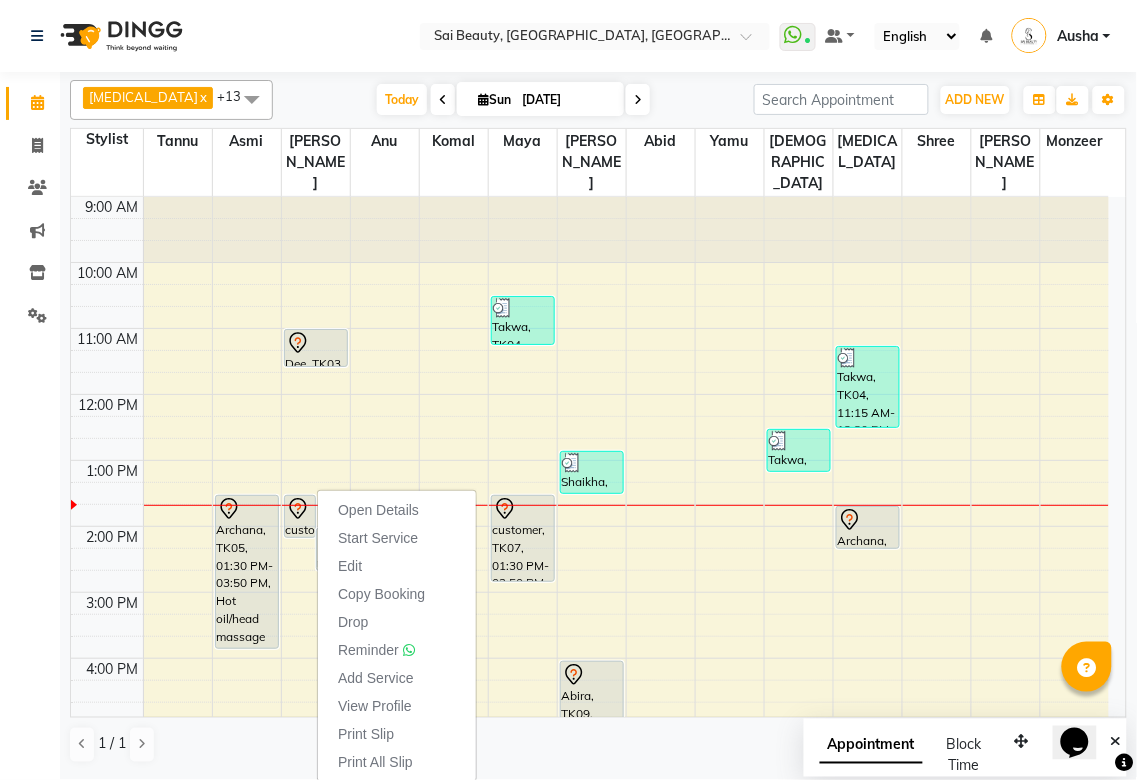 click at bounding box center [626, 581] 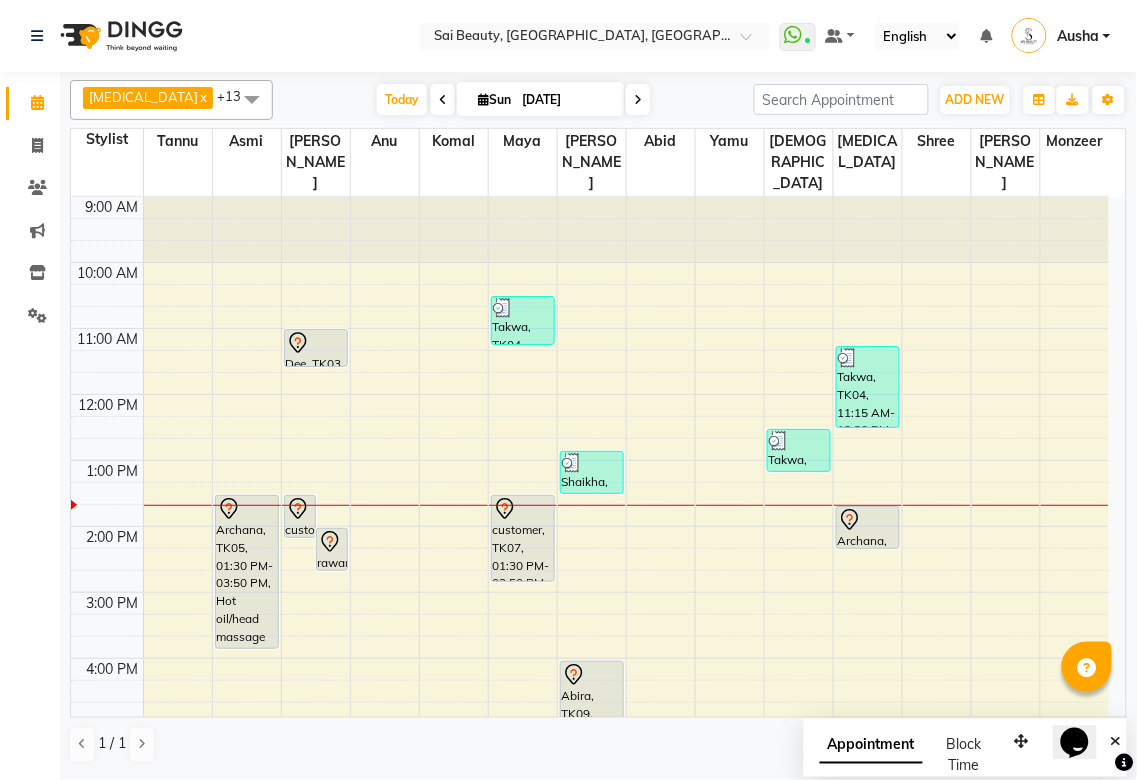 click 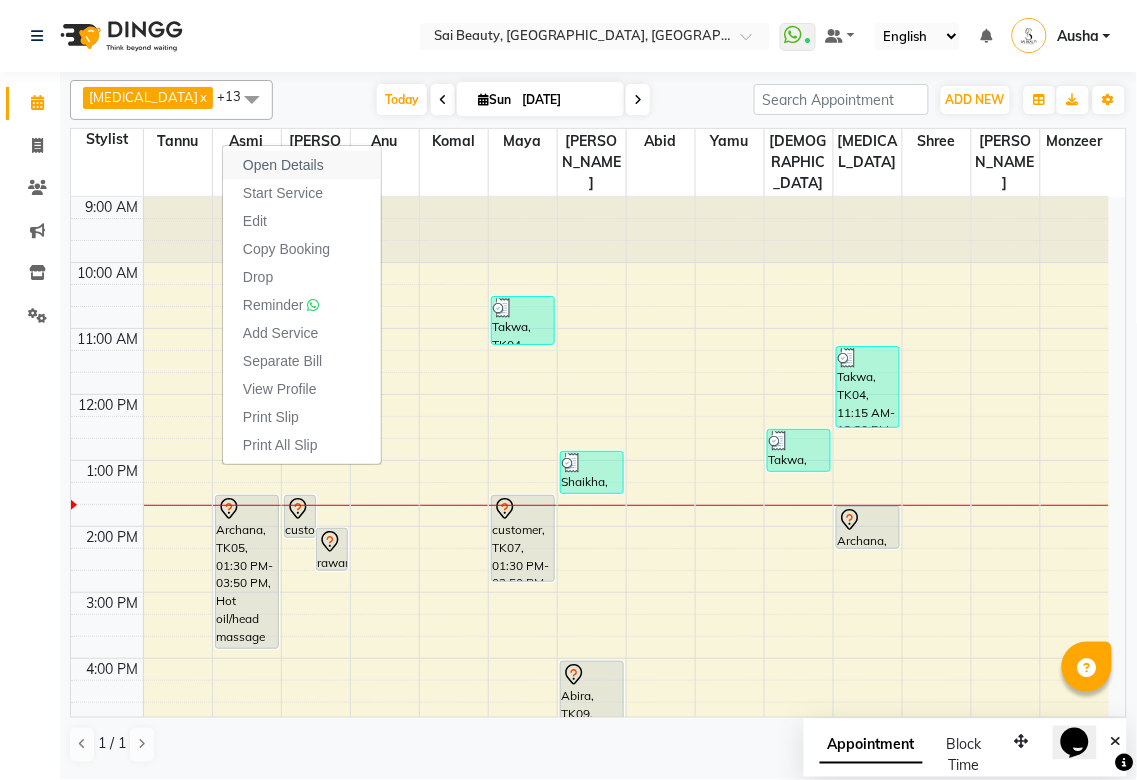click on "Open Details" at bounding box center [283, 165] 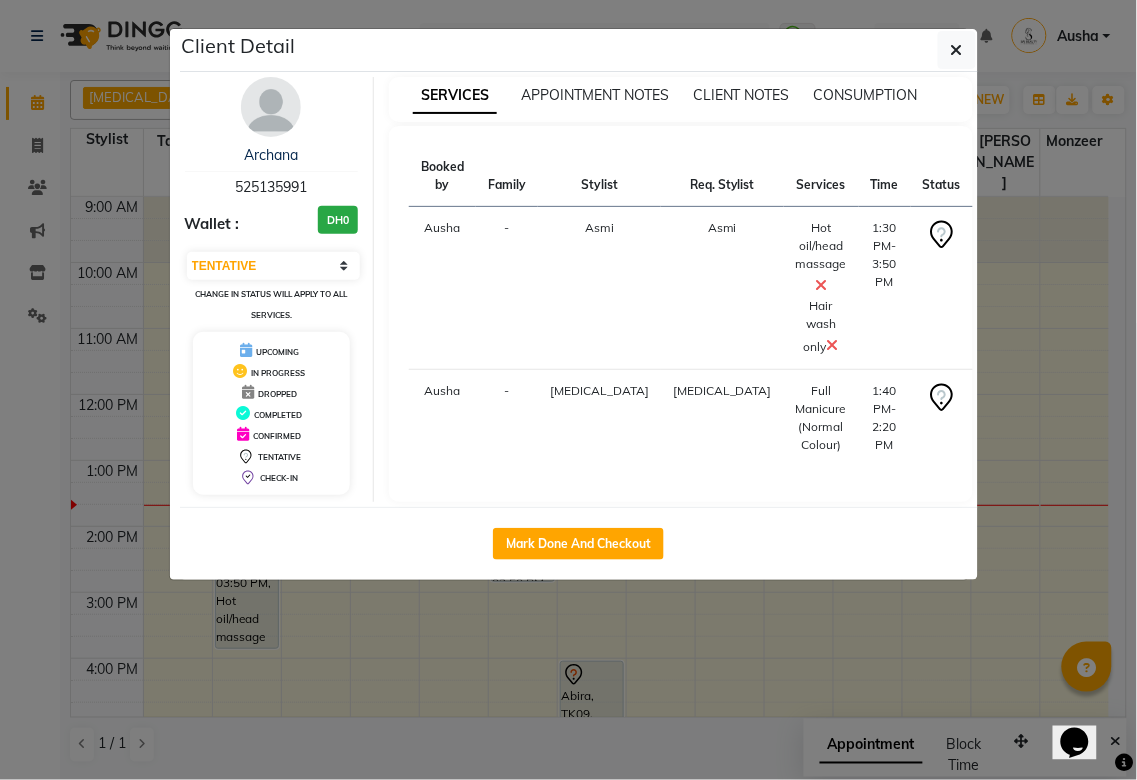 click on "Client Detail  Archana    525135991 Wallet : DH0 Select IN SERVICE CONFIRMED TENTATIVE CHECK IN MARK DONE DROPPED UPCOMING Change in status will apply to all services. UPCOMING IN PROGRESS DROPPED COMPLETED CONFIRMED TENTATIVE CHECK-IN SERVICES APPOINTMENT NOTES CLIENT NOTES CONSUMPTION Booked by Family Stylist Req. Stylist Services Time Status  Ausha  - Asmi Asmi  Hot oil/head massage    Hair wash only   1:30 PM-3:50 PM   START   [PERSON_NAME][MEDICAL_DATA] [PERSON_NAME]  Full Manicure (Normal Colour)   1:40 PM-2:20 PM   START   Mark Done And Checkout" 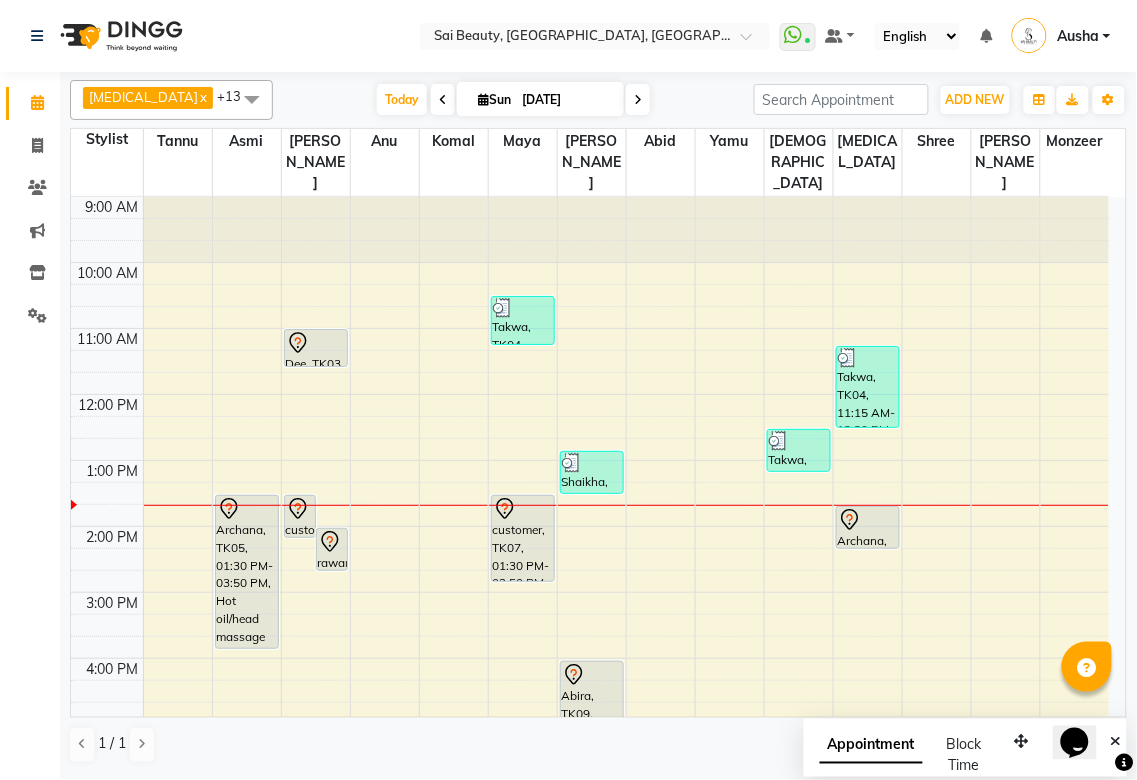 click 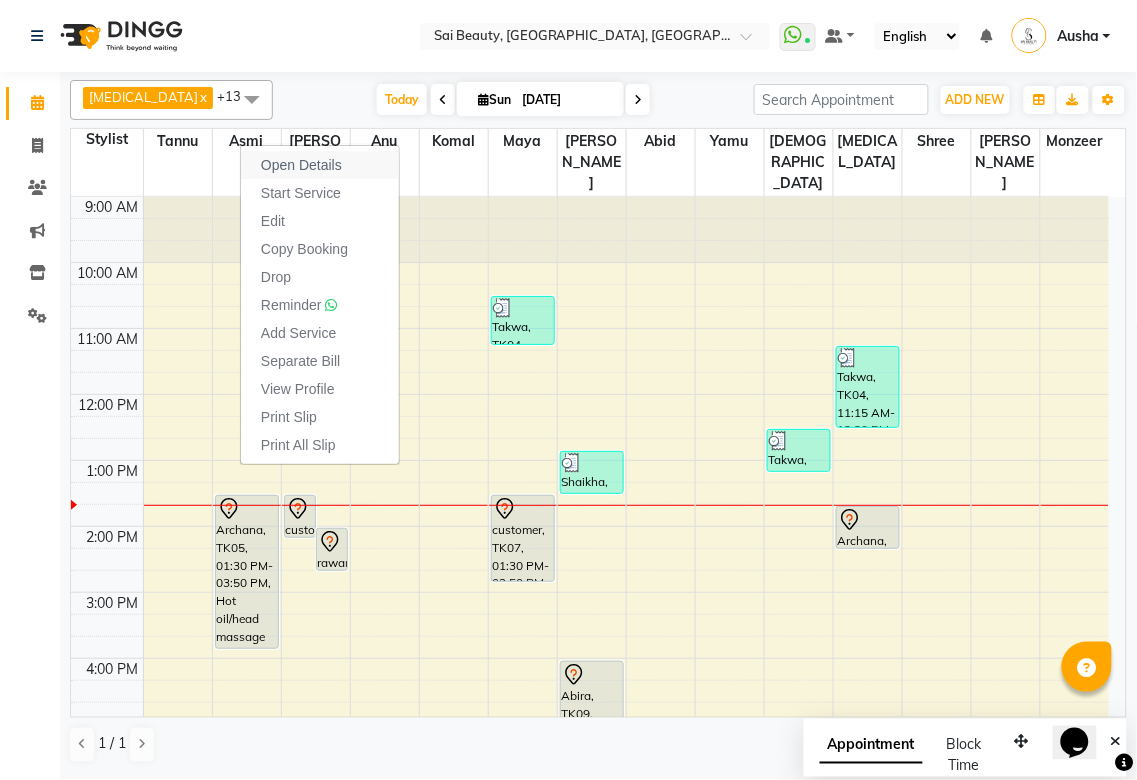 click on "Open Details" at bounding box center (301, 165) 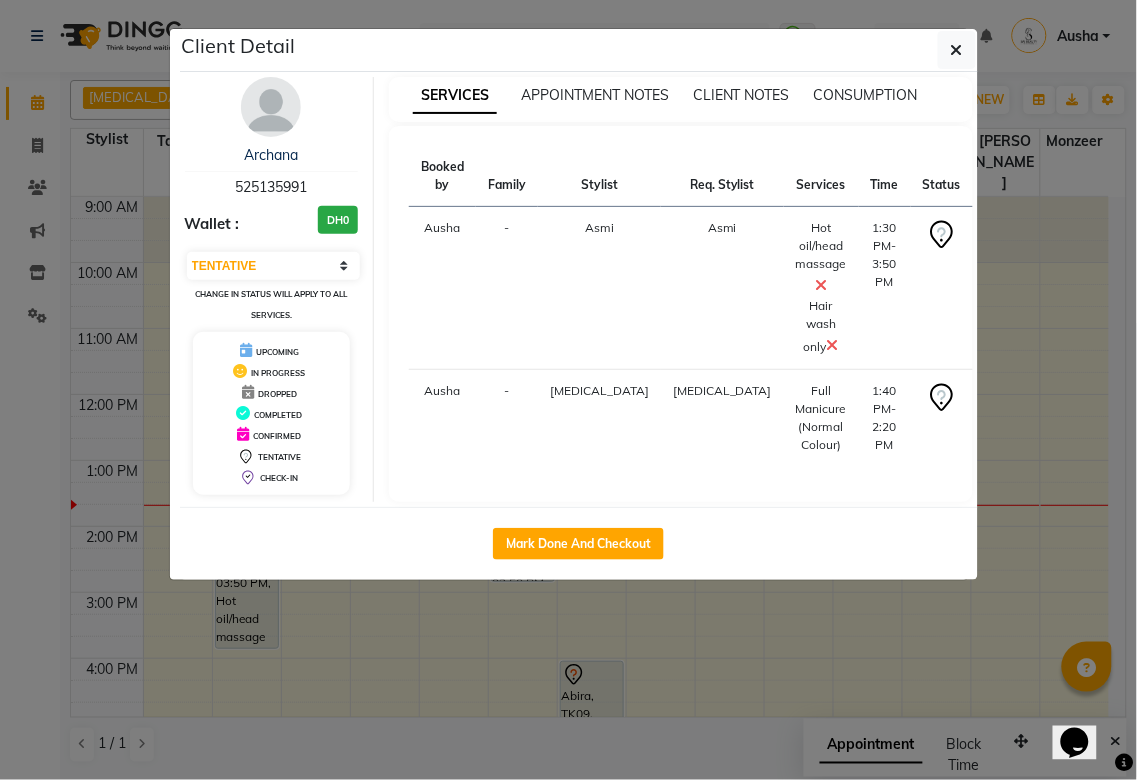 click on "Client Detail  Archana    525135991 Wallet : DH0 Select IN SERVICE CONFIRMED TENTATIVE CHECK IN MARK DONE DROPPED UPCOMING Change in status will apply to all services. UPCOMING IN PROGRESS DROPPED COMPLETED CONFIRMED TENTATIVE CHECK-IN SERVICES APPOINTMENT NOTES CLIENT NOTES CONSUMPTION Booked by Family Stylist Req. Stylist Services Time Status  Ausha  - Asmi Asmi  Hot oil/head massage    Hair wash only   1:30 PM-3:50 PM   START   [PERSON_NAME][MEDICAL_DATA] [PERSON_NAME]  Full Manicure (Normal Colour)   1:40 PM-2:20 PM   START   Mark Done And Checkout" 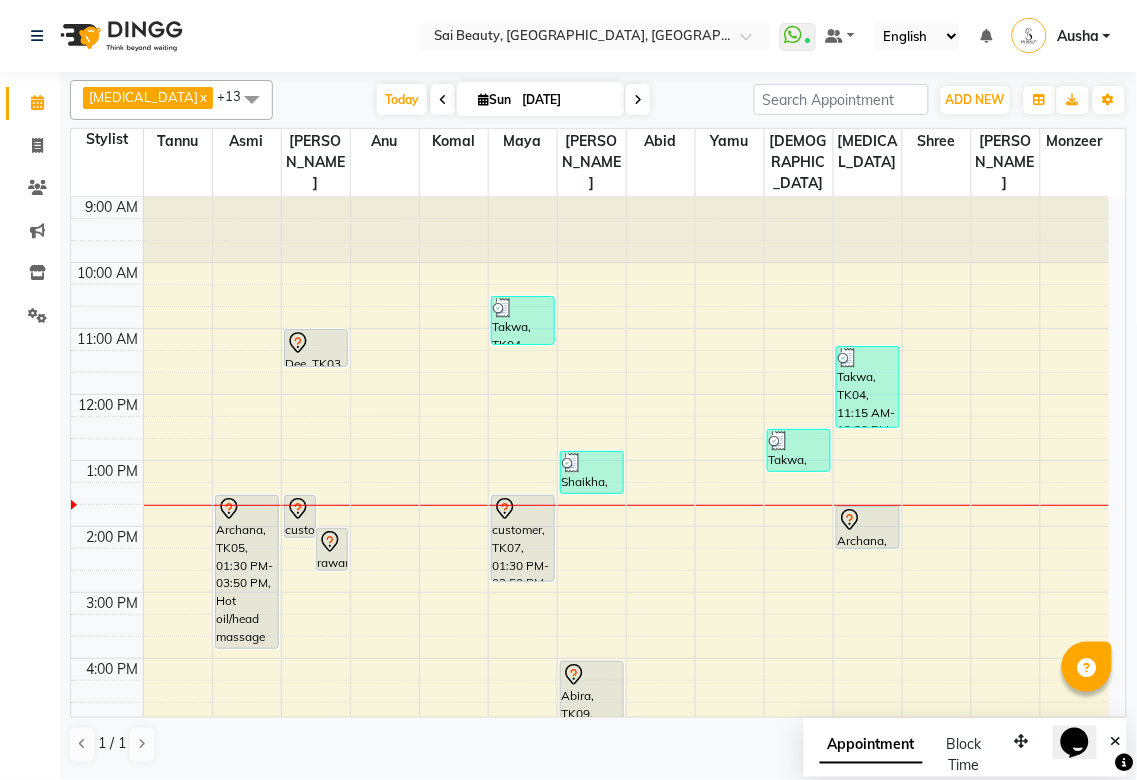 click 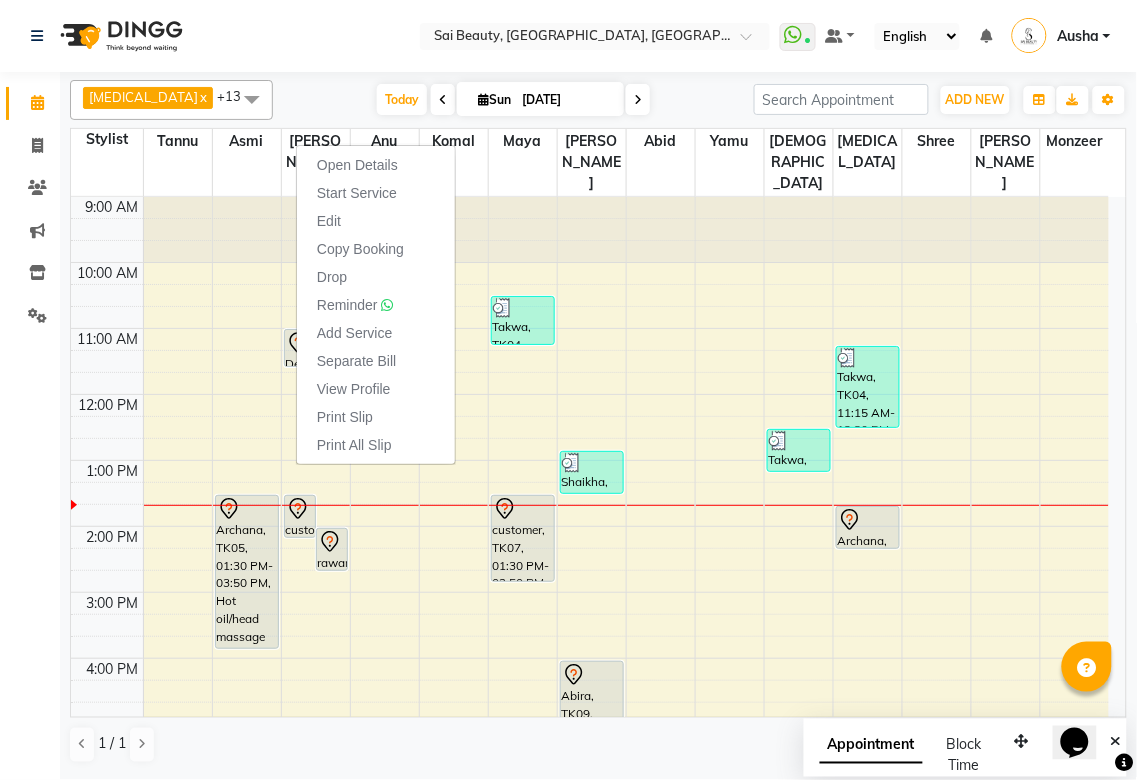 click at bounding box center (626, 625) 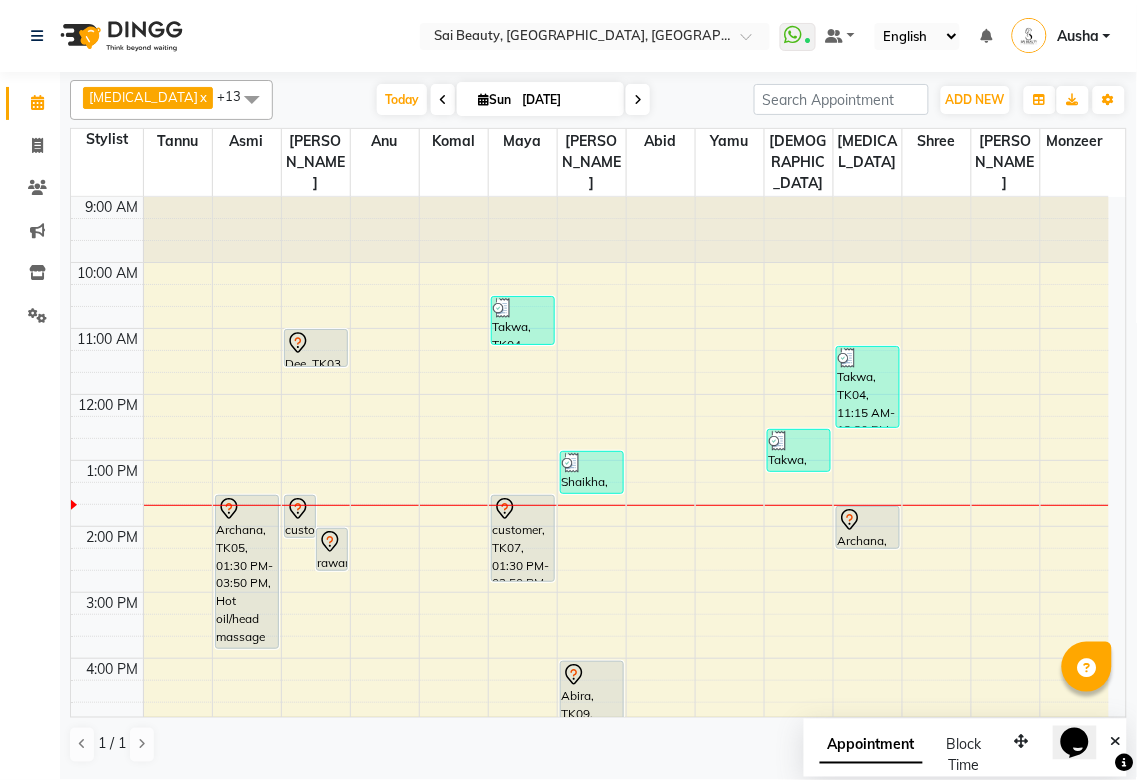 click 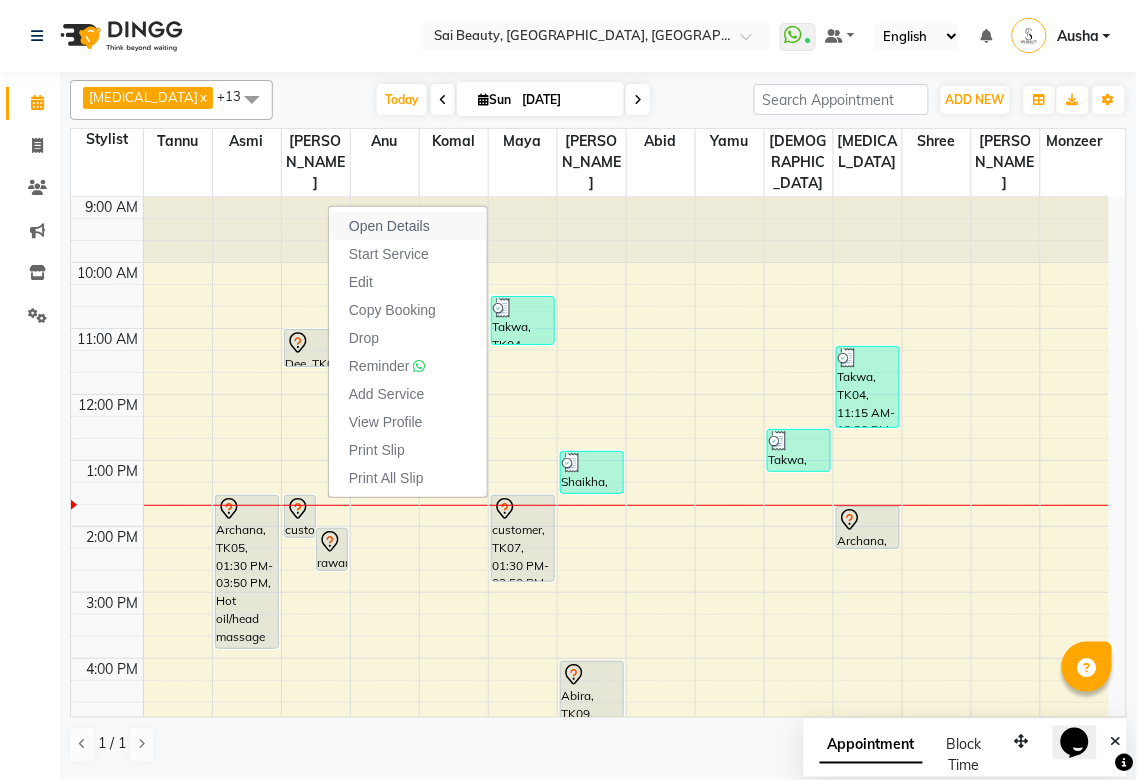 click on "Open Details" at bounding box center (389, 226) 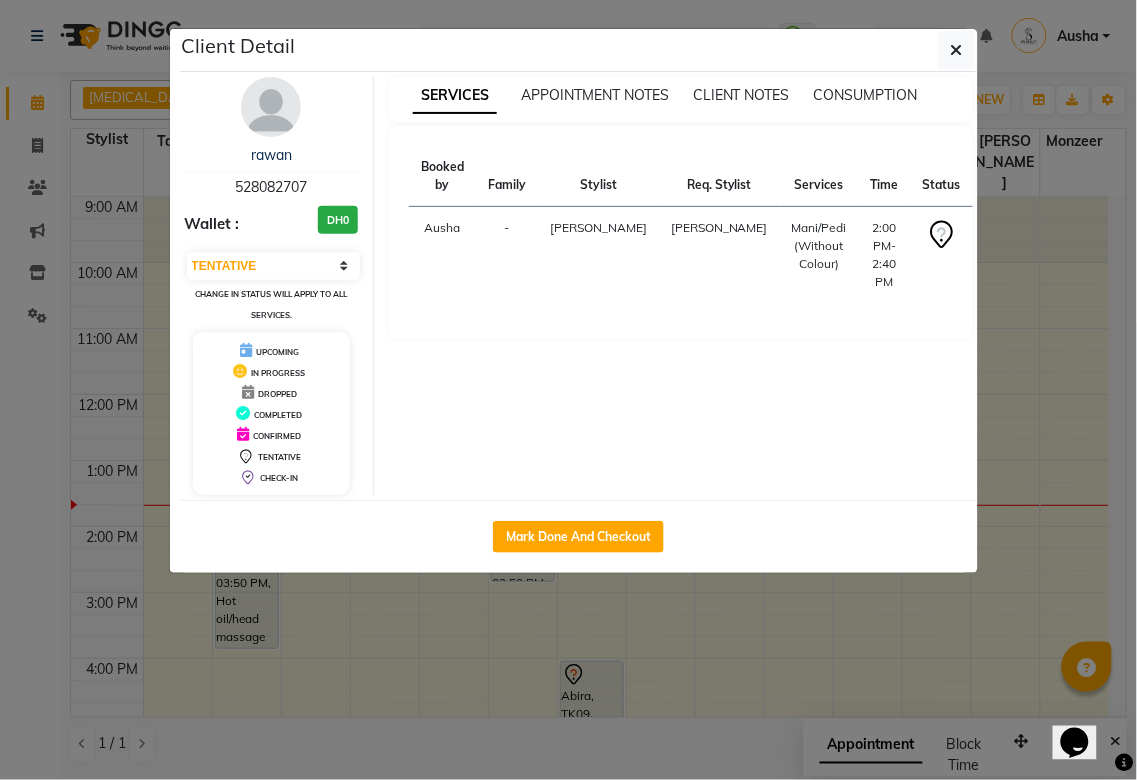 click on "Client Detail  rawan    528082707 Wallet : DH0 Select IN SERVICE CONFIRMED TENTATIVE CHECK IN MARK DONE DROPPED UPCOMING Change in status will apply to all services. UPCOMING IN PROGRESS DROPPED COMPLETED CONFIRMED TENTATIVE CHECK-IN SERVICES APPOINTMENT NOTES CLIENT NOTES CONSUMPTION Booked by Family Stylist Req. Stylist Services Time Status  [PERSON_NAME] [PERSON_NAME]/Pedi (Without Colour)   2:00 PM-2:40 PM   START   Mark Done And Checkout" 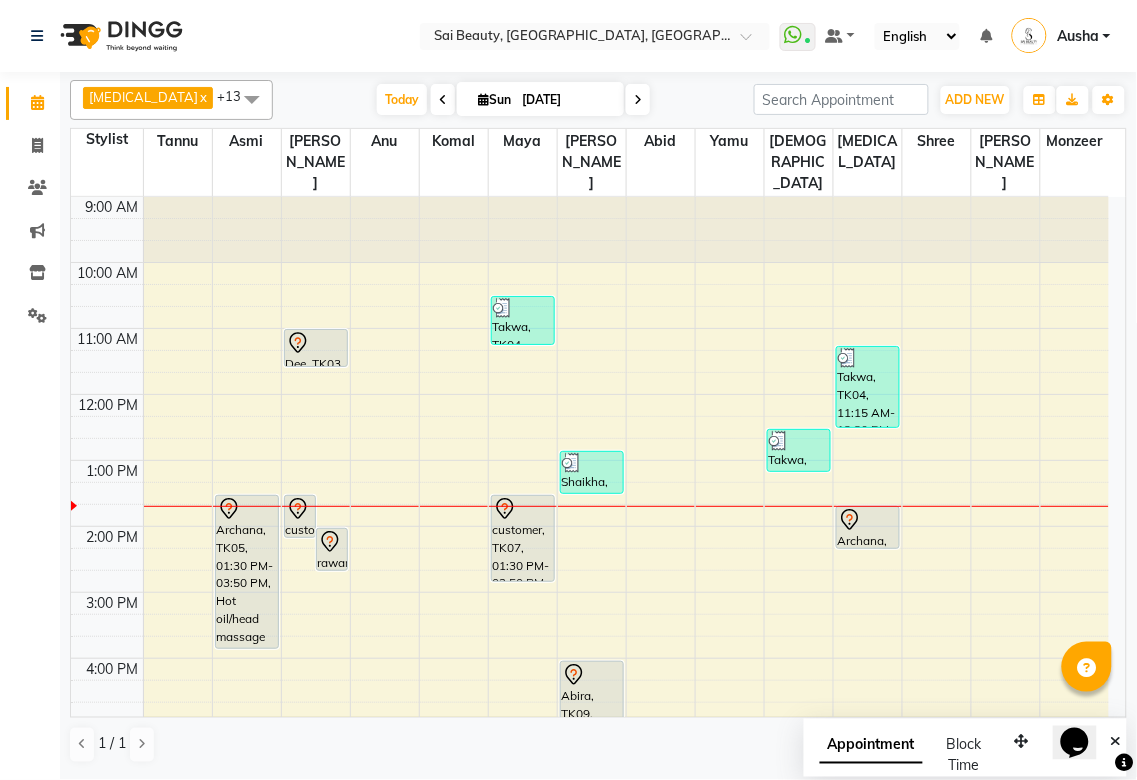 click 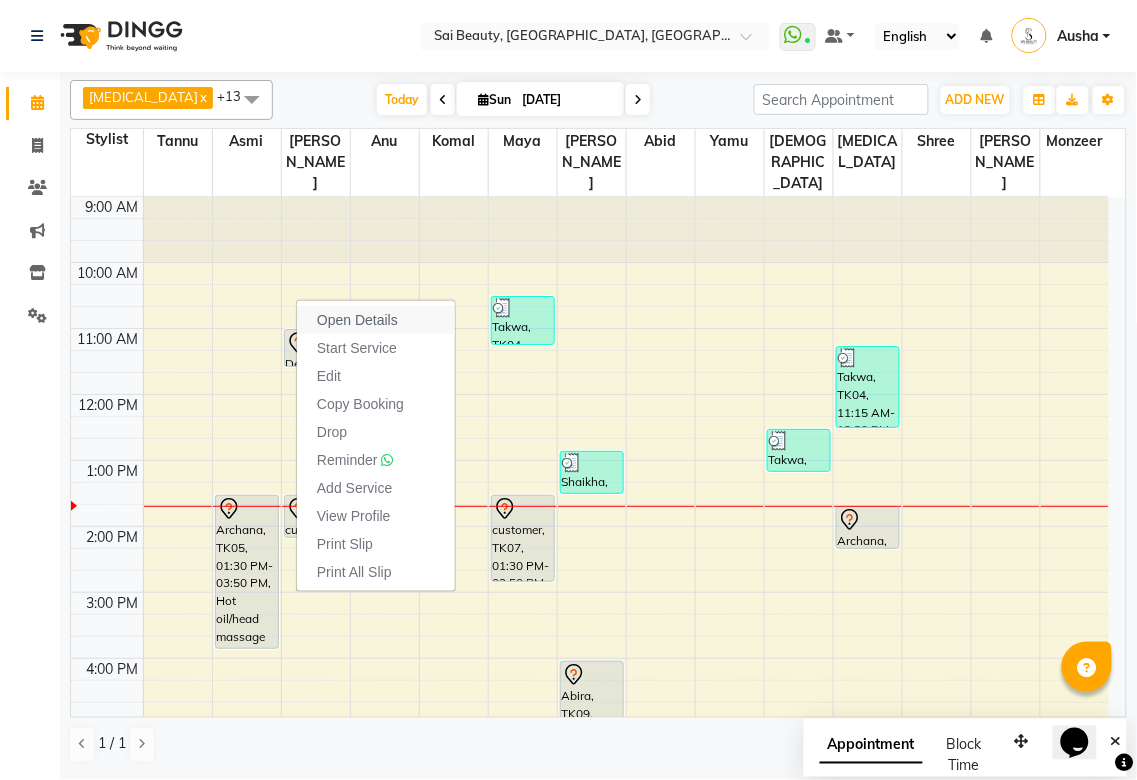 click on "Open Details" at bounding box center [357, 320] 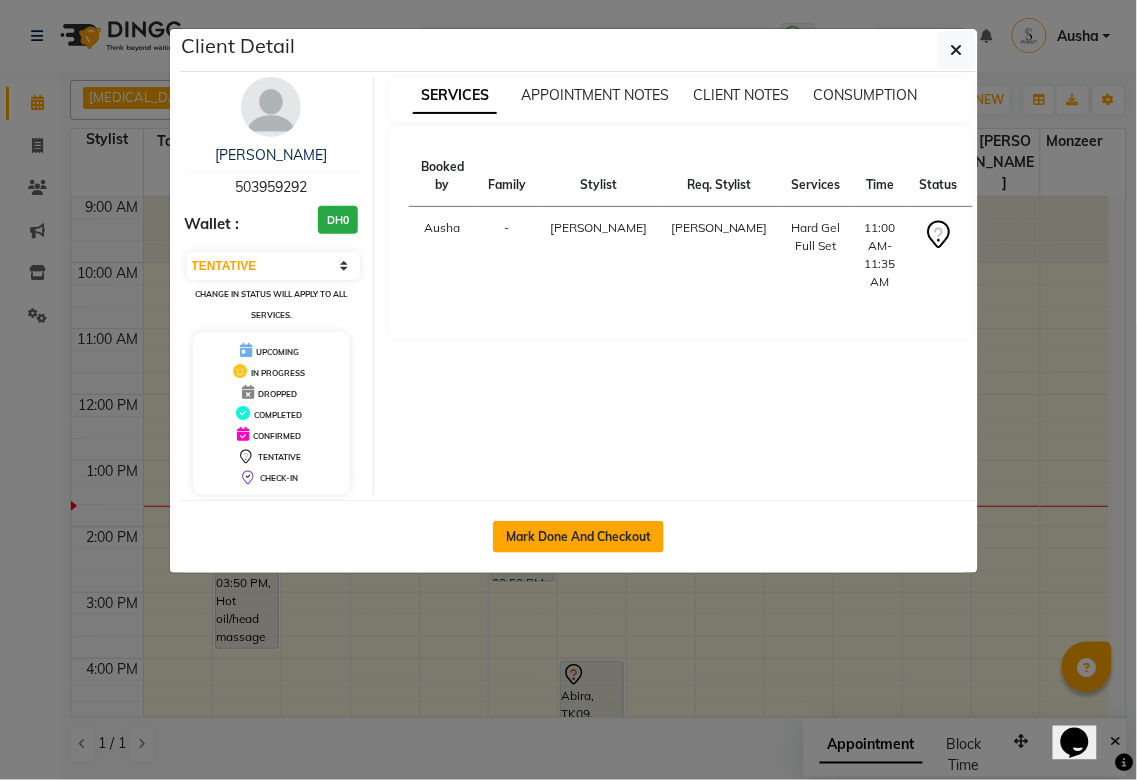 click on "Mark Done And Checkout" 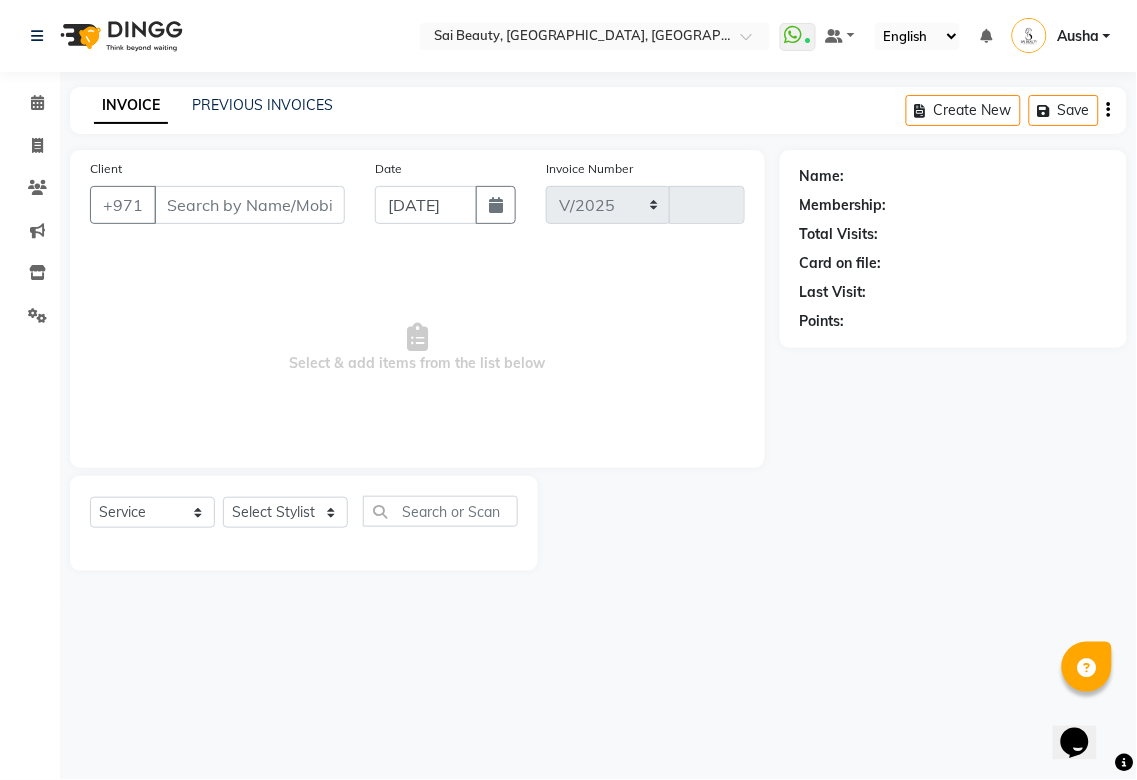 select on "5352" 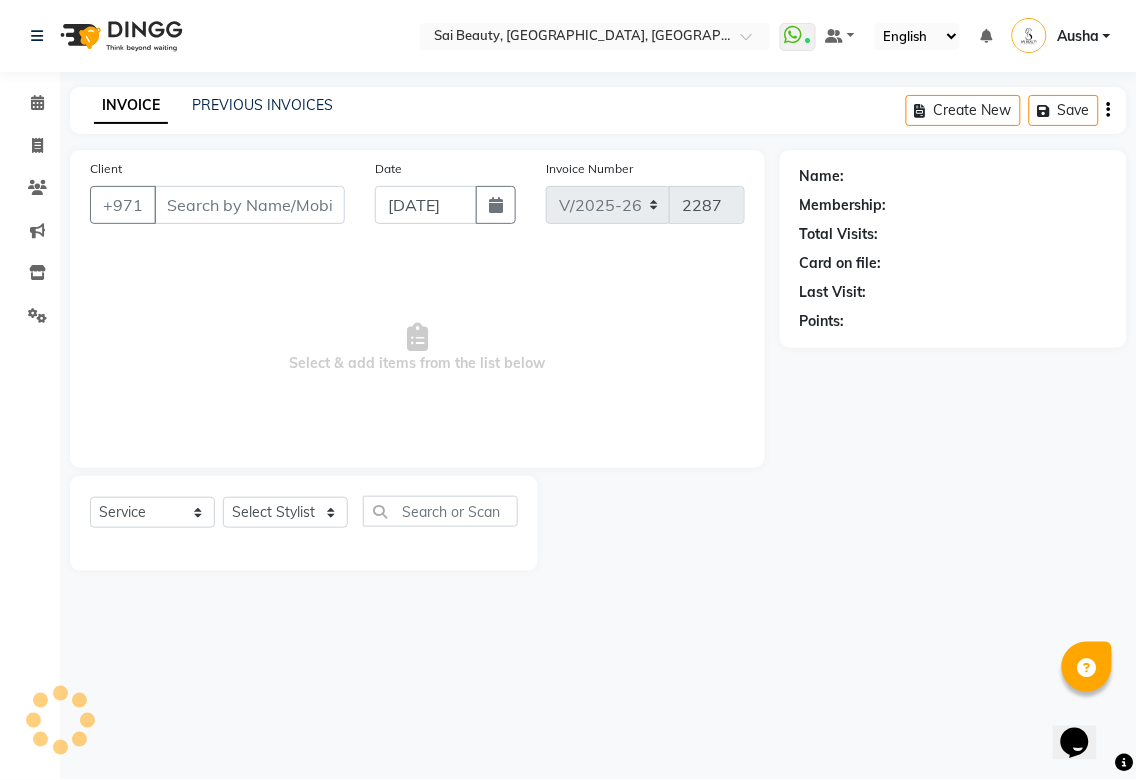 type on "503959292" 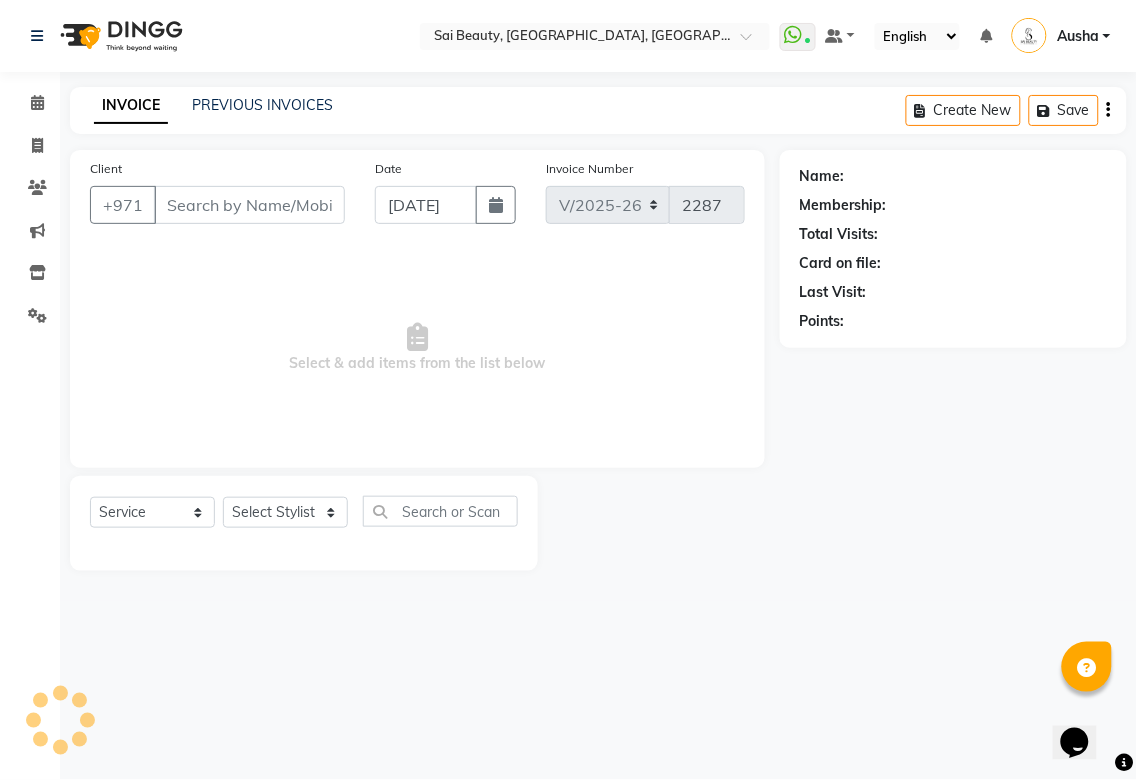 select on "43674" 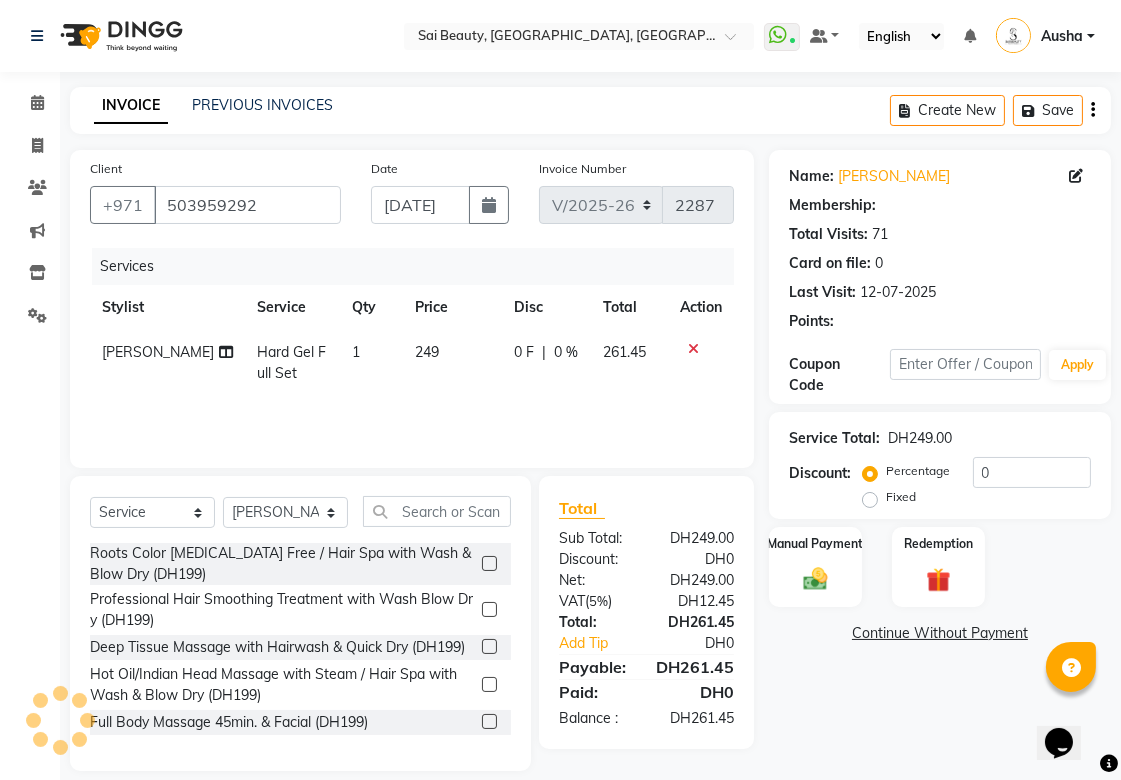 select on "1: Object" 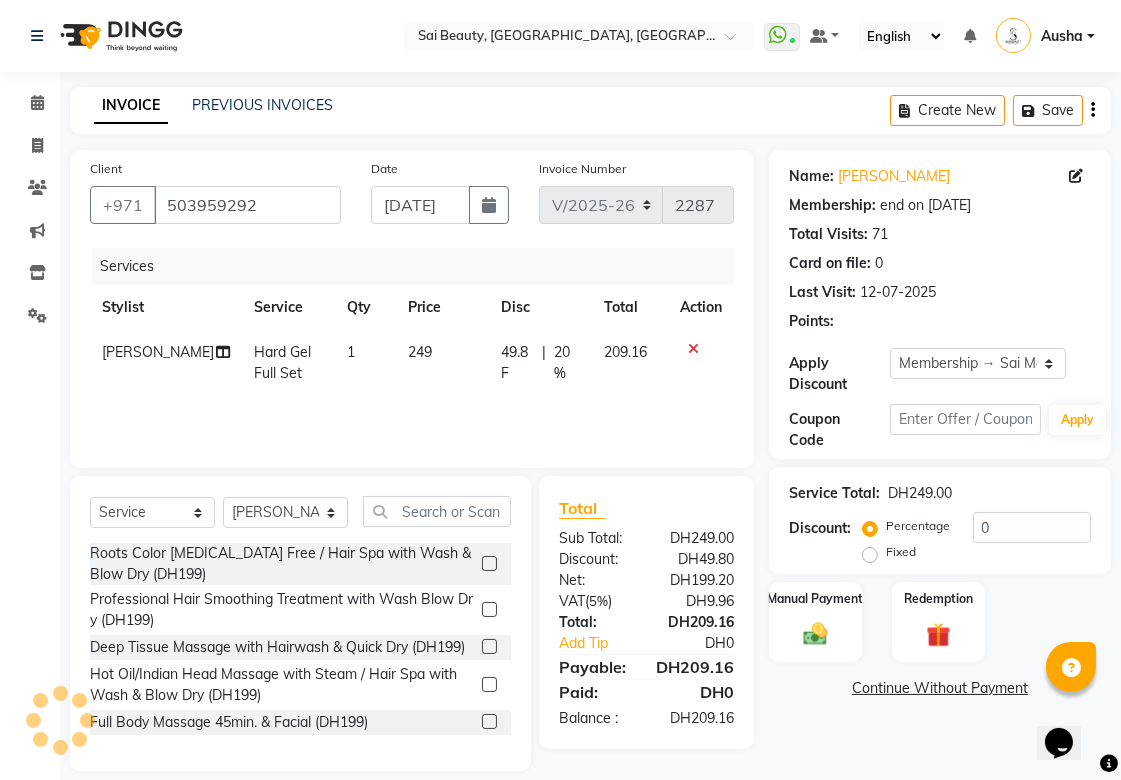 type on "20" 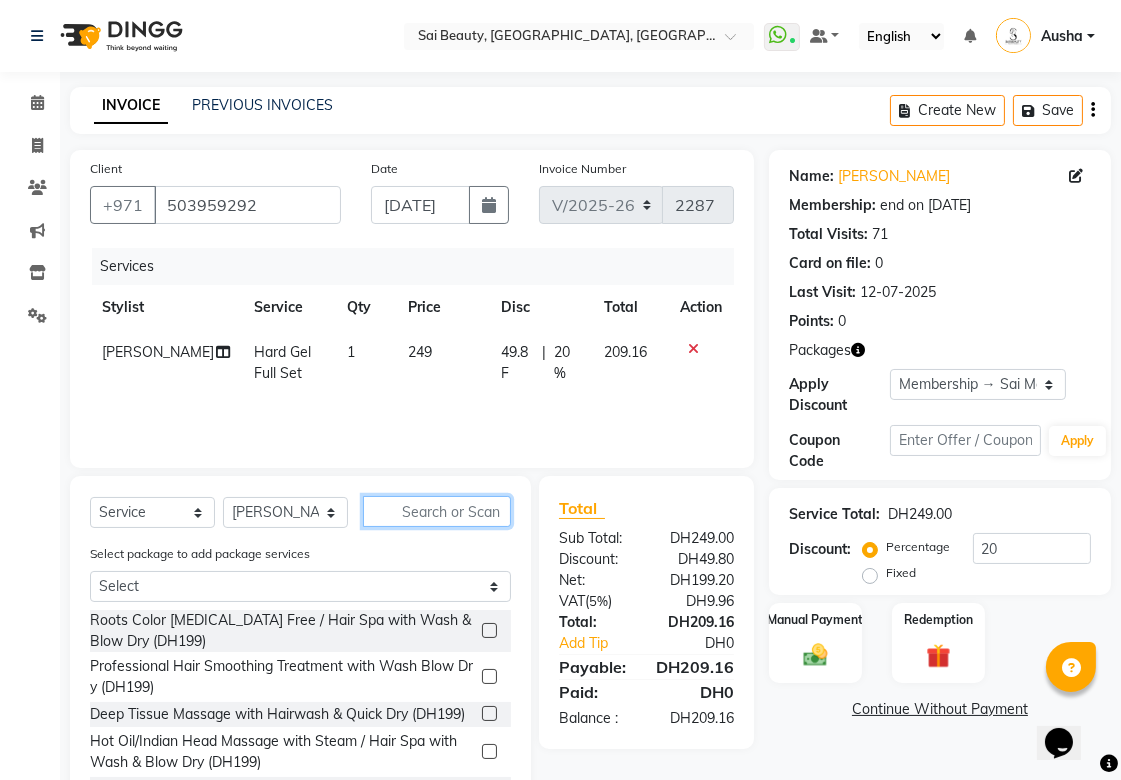 click 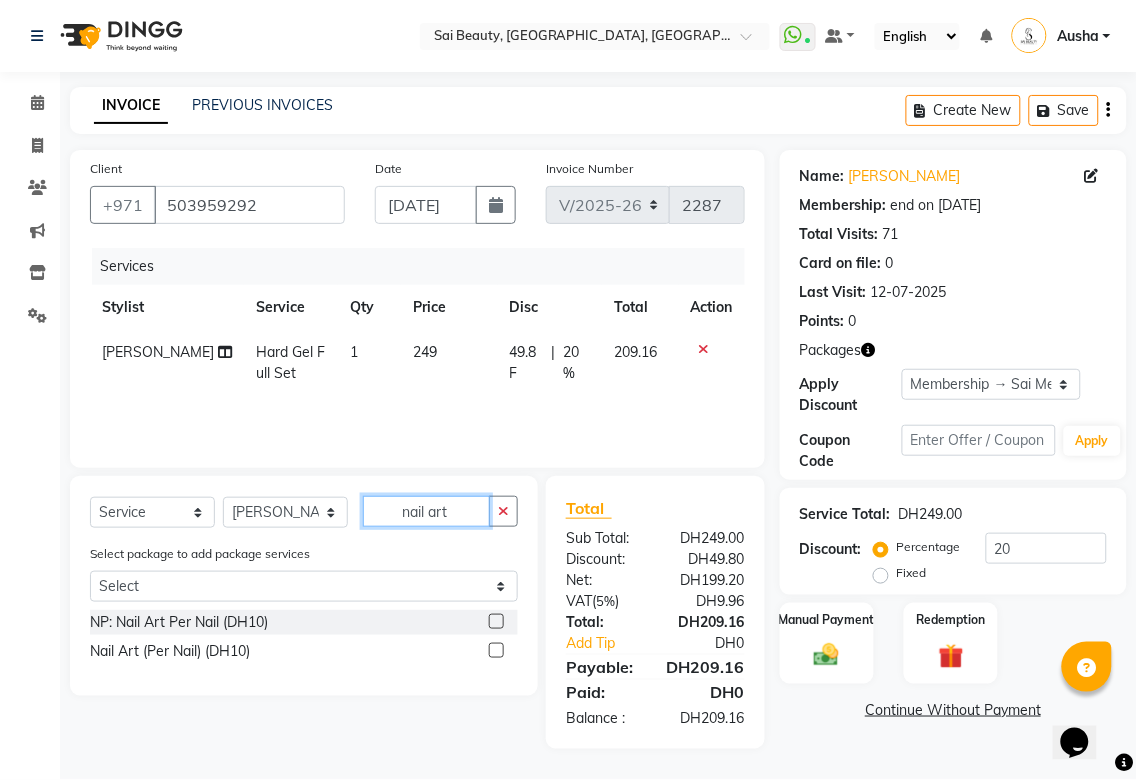 type on "nail art" 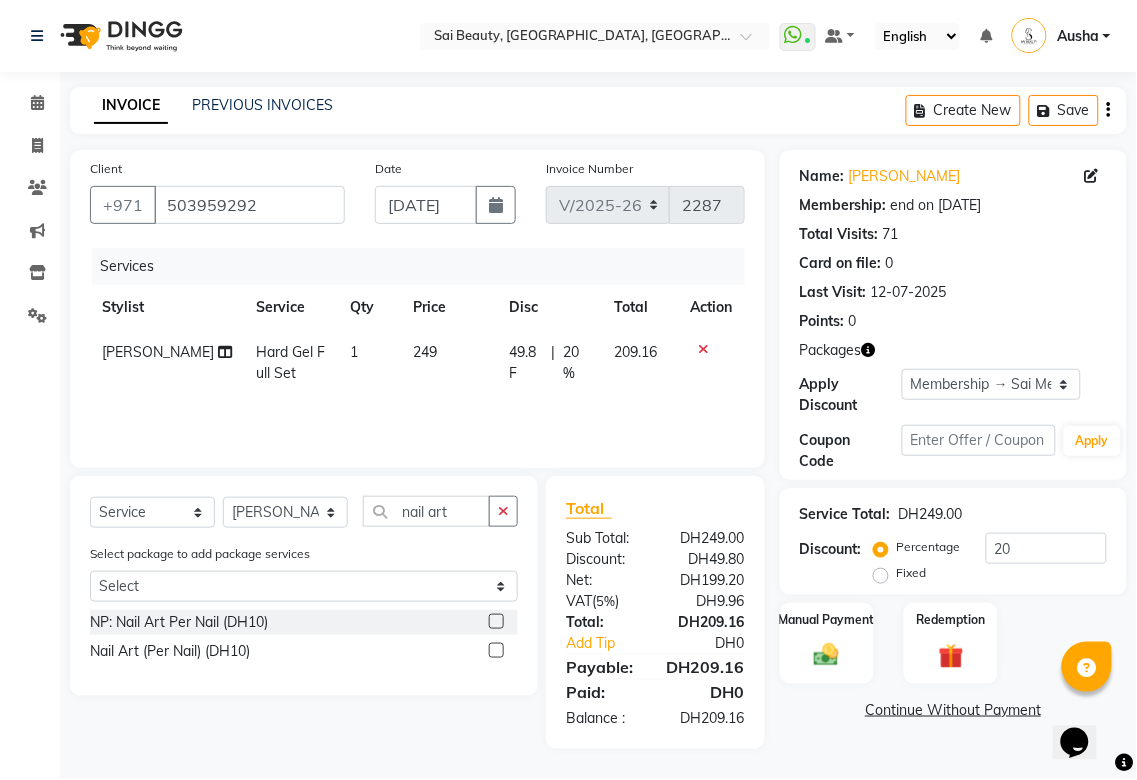 click 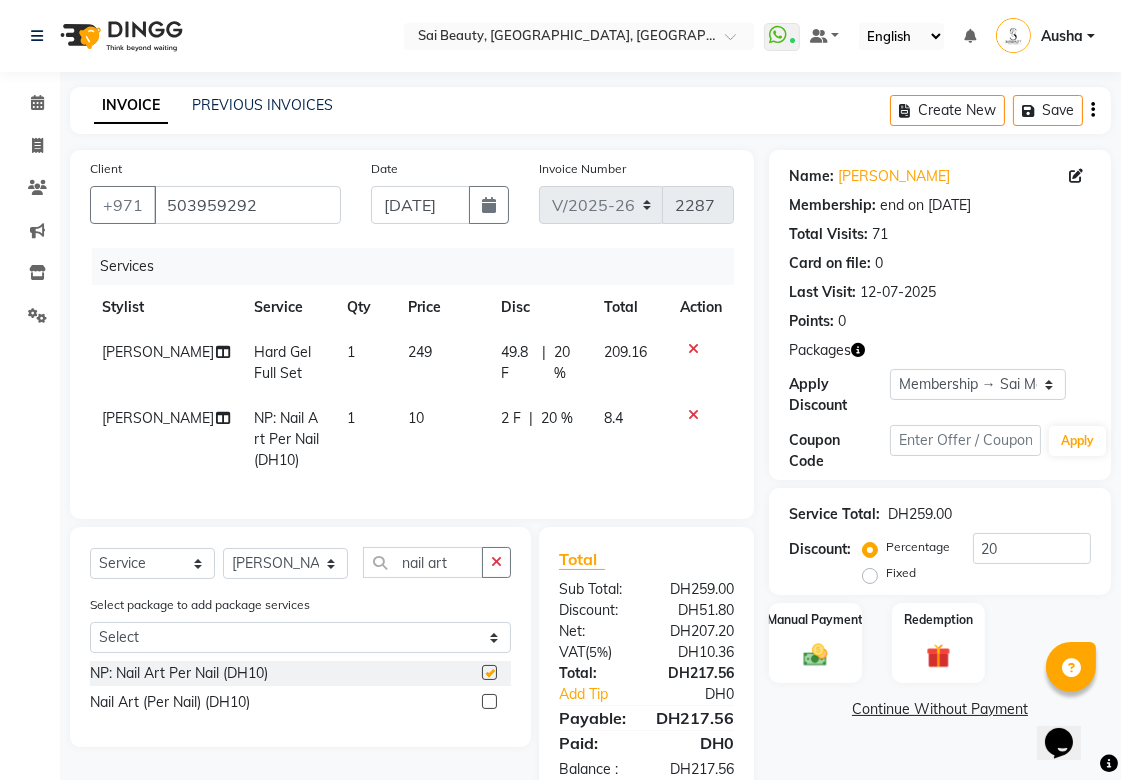checkbox on "false" 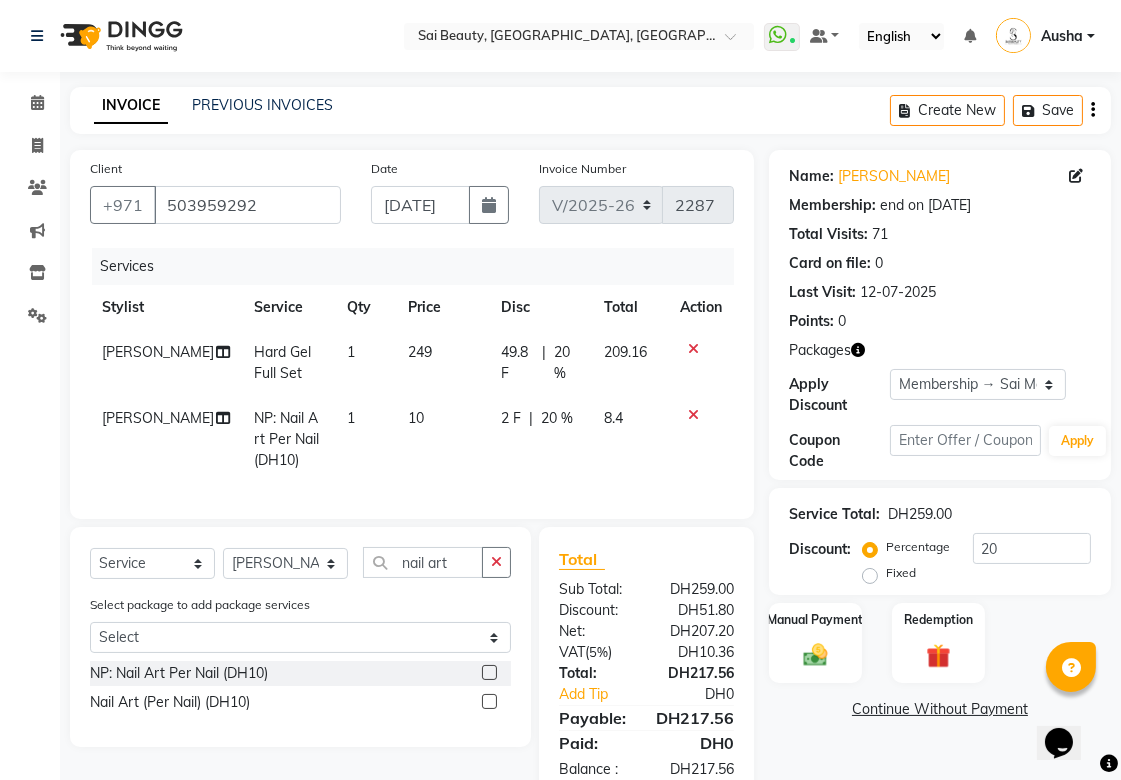 click on "1" 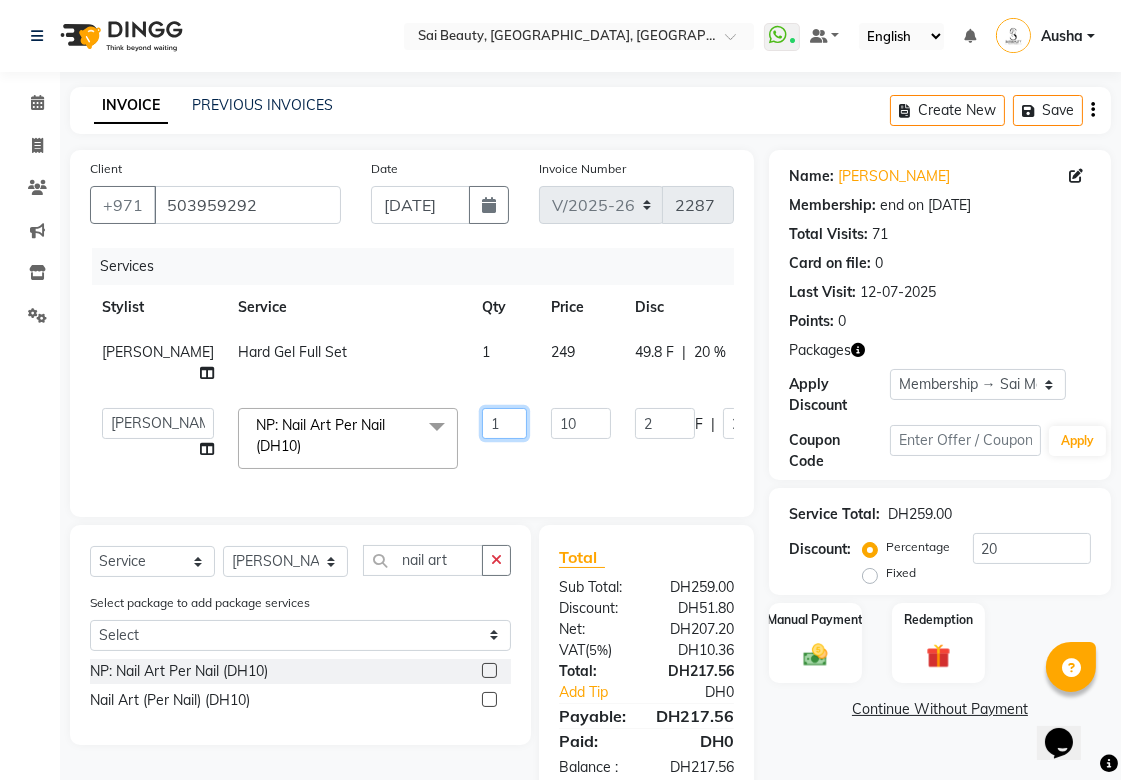 click on "1" 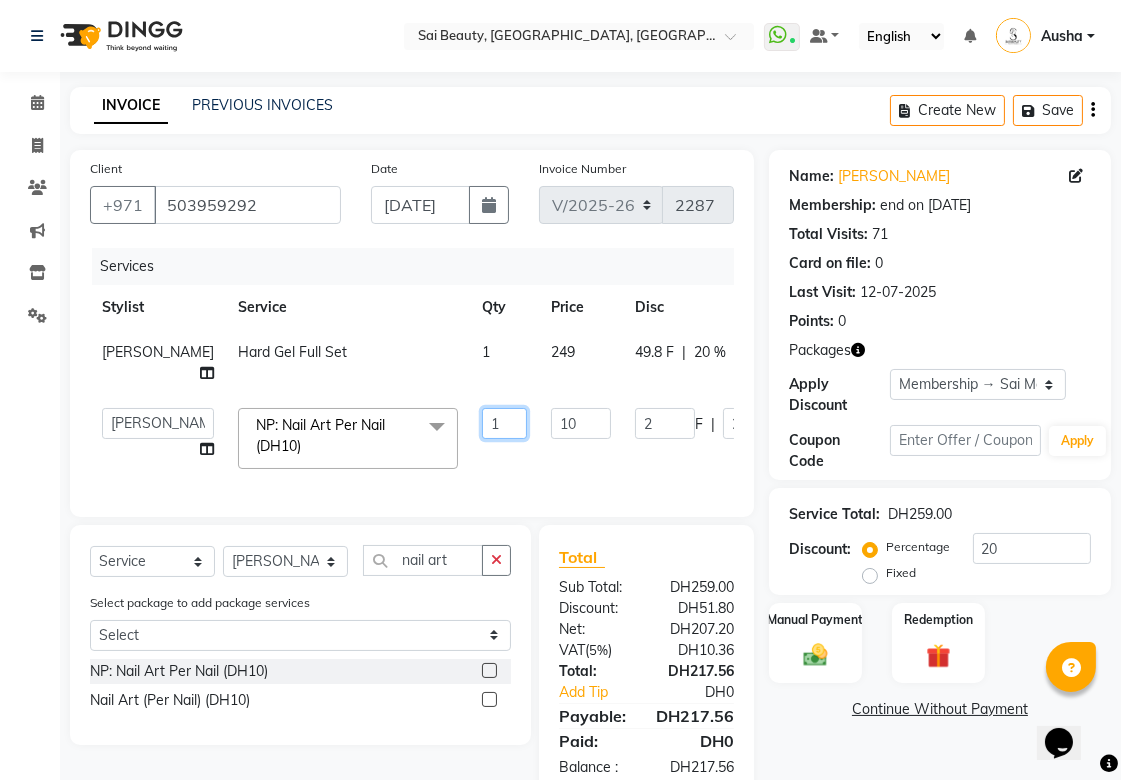 type on "10" 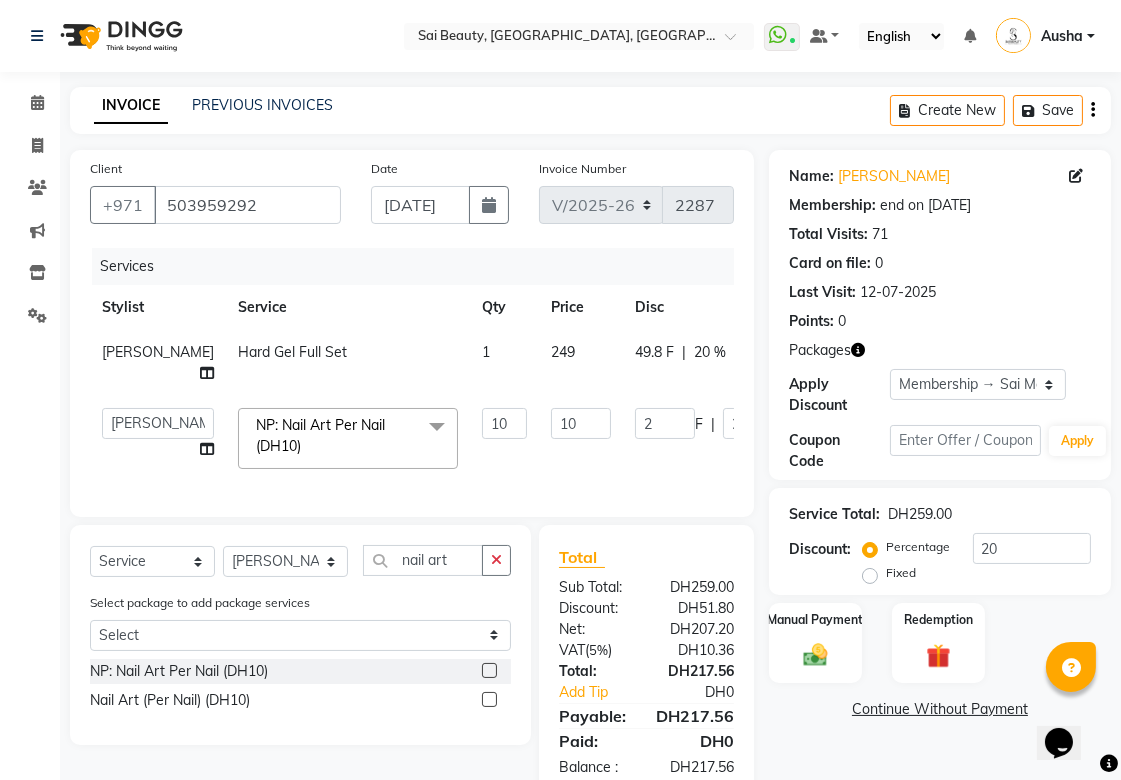 click on "[PERSON_NAME][MEDICAL_DATA]   [PERSON_NAME]   Asmi   Ausha   [PERSON_NAME]   Gita   [PERSON_NAME]   Monzeer   shree   [PERSON_NAME]   [PERSON_NAME]   Surakcha   [PERSON_NAME]   Yamu  NP: Nail Art Per Nail (DH10)  x Roots Color [MEDICAL_DATA] Free / Hair Spa with Wash & Blow Dry (DH199) Professional Hair Smoothing Treatment with Wash Blow Dry (DH199) Deep Tissue Massage with Hairwash & Quick Dry (DH199) Hot Oil/Indian Head Massage with Steam / Hair Spa with Wash & Blow Dry (DH199) Full Body Massage 45min. & Facial (DH199) Deep Cleaning Facial with Neck & Shoulder / Head Massage & Collagen Mask (DH199) Hot Oil/Back Massage/Head Massage/Half Leg Half Arms Waxing (DH199) Hair Cut / Hair Spa & Hair Wash (DH199) Scalp Scrub with Hair Spa with Wash & Blow Dry (DH199) hair wash and blowdry curl  (DH599) Special Offer Hair Blowdry with Curl (DH99) Special Offer Root Colour with [MEDICAL_DATA] & Blow Dry (DH149) Special Offer Full Body Massage & Facial (DH199) Special Offer Full Body Massage (45min) (DH99) Special Service : Body Massage (DH99.5) NP: French (DH20) 10 10 2 F |" 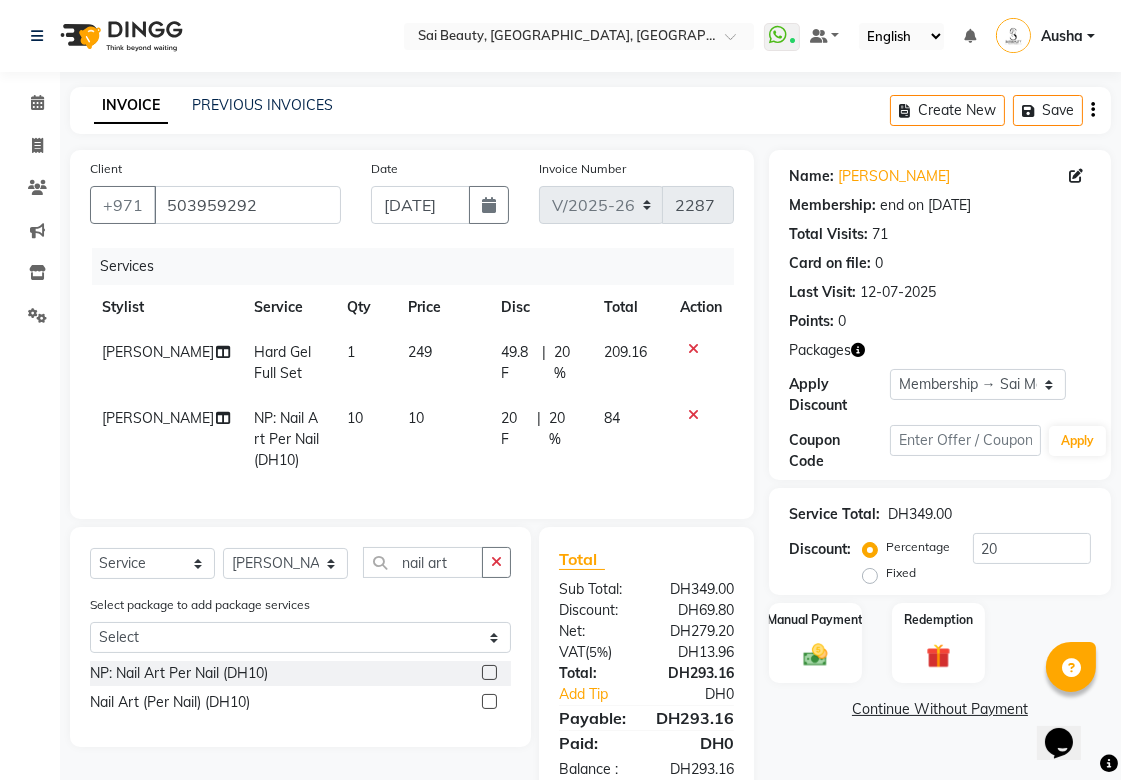 scroll, scrollTop: 66, scrollLeft: 0, axis: vertical 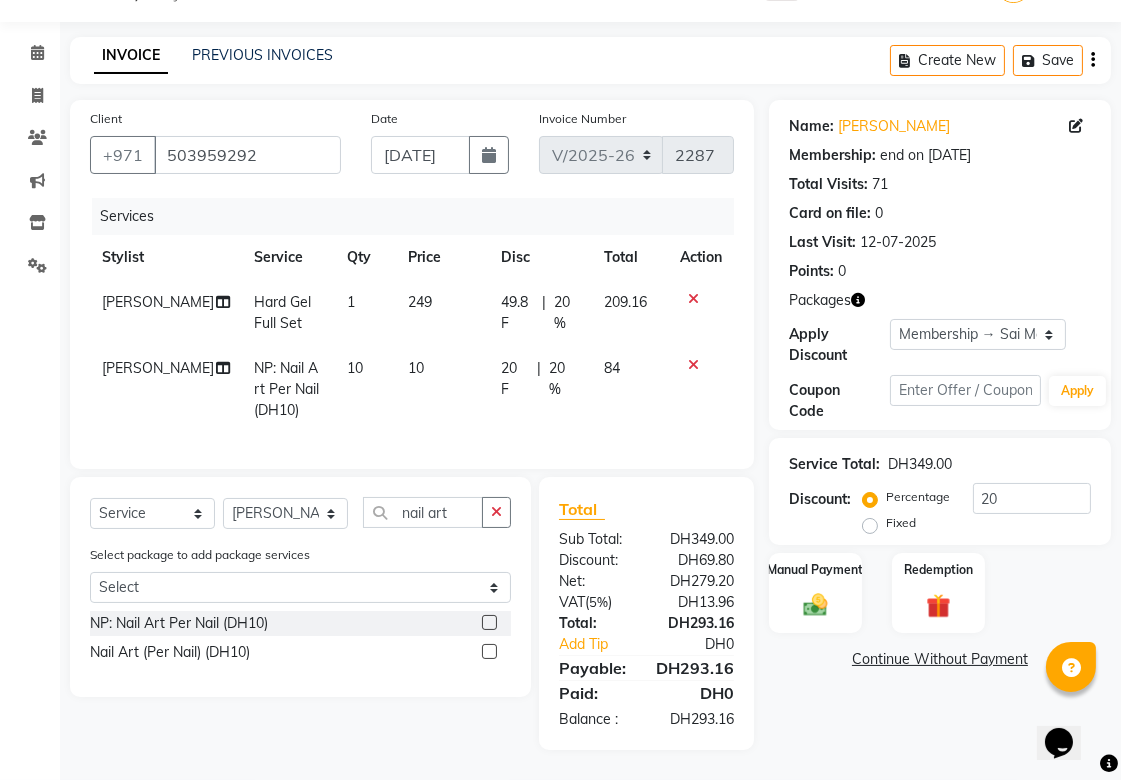 click on "10" 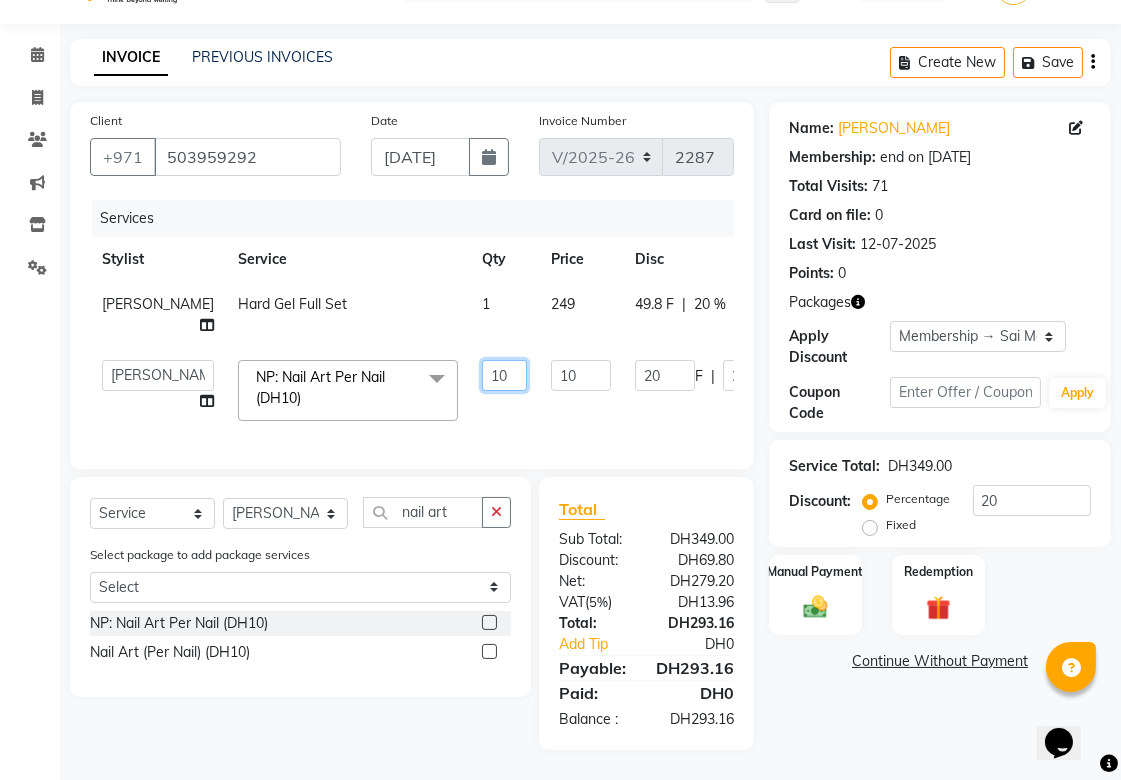 click on "10" 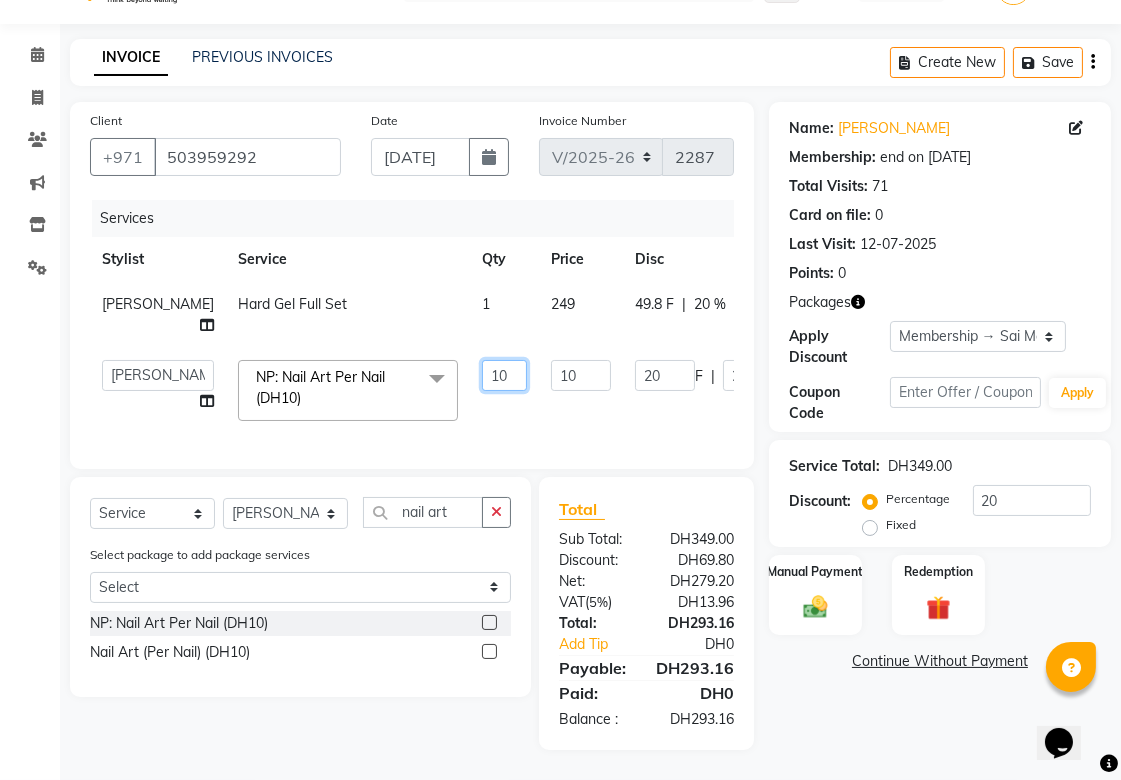 click on "10" 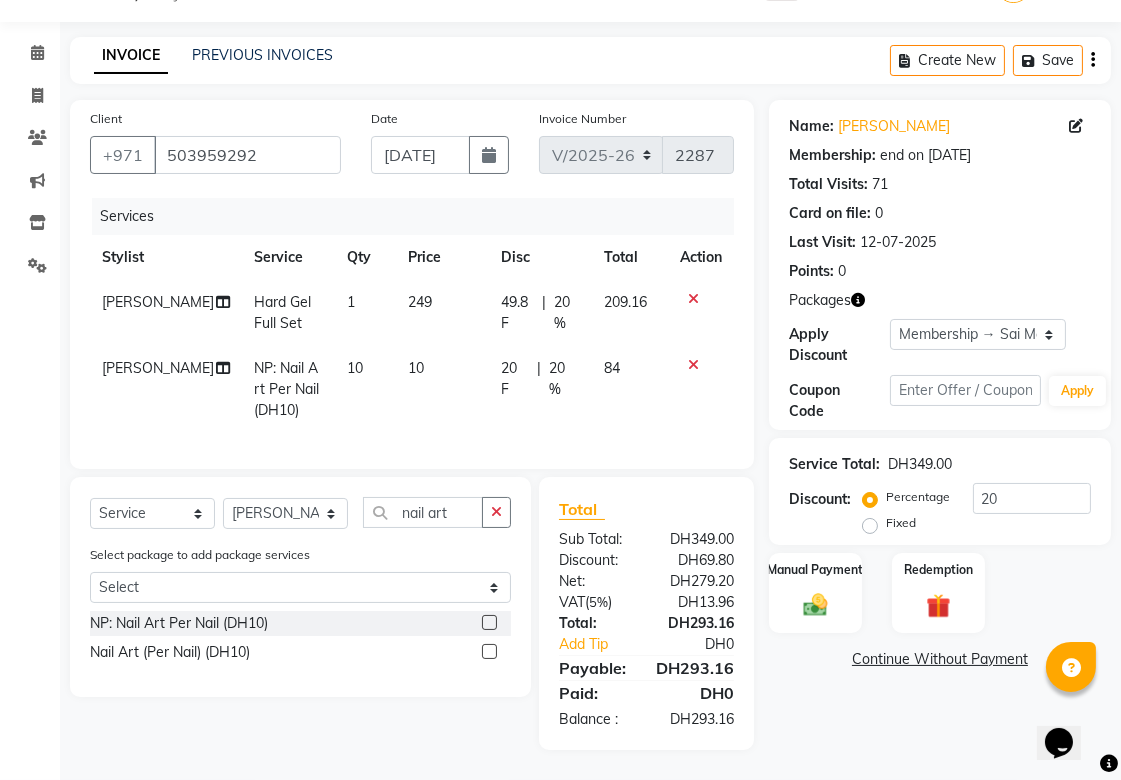 click on "20 F | 20 %" 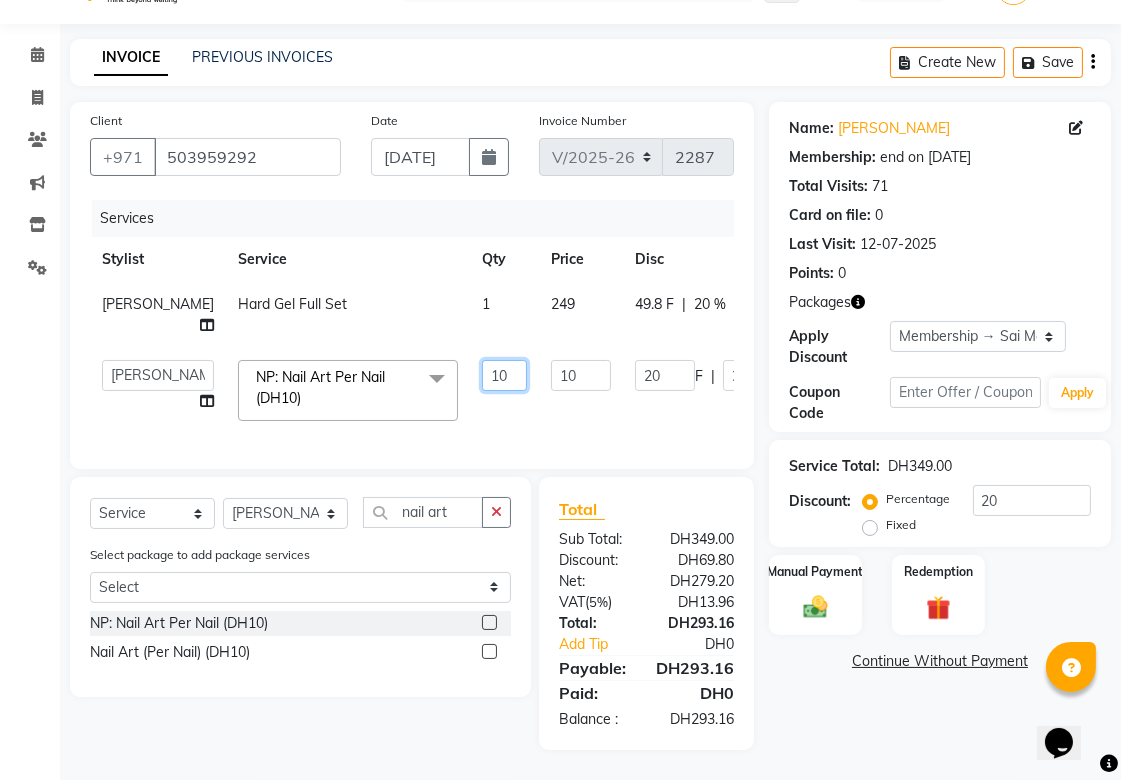 click on "10" 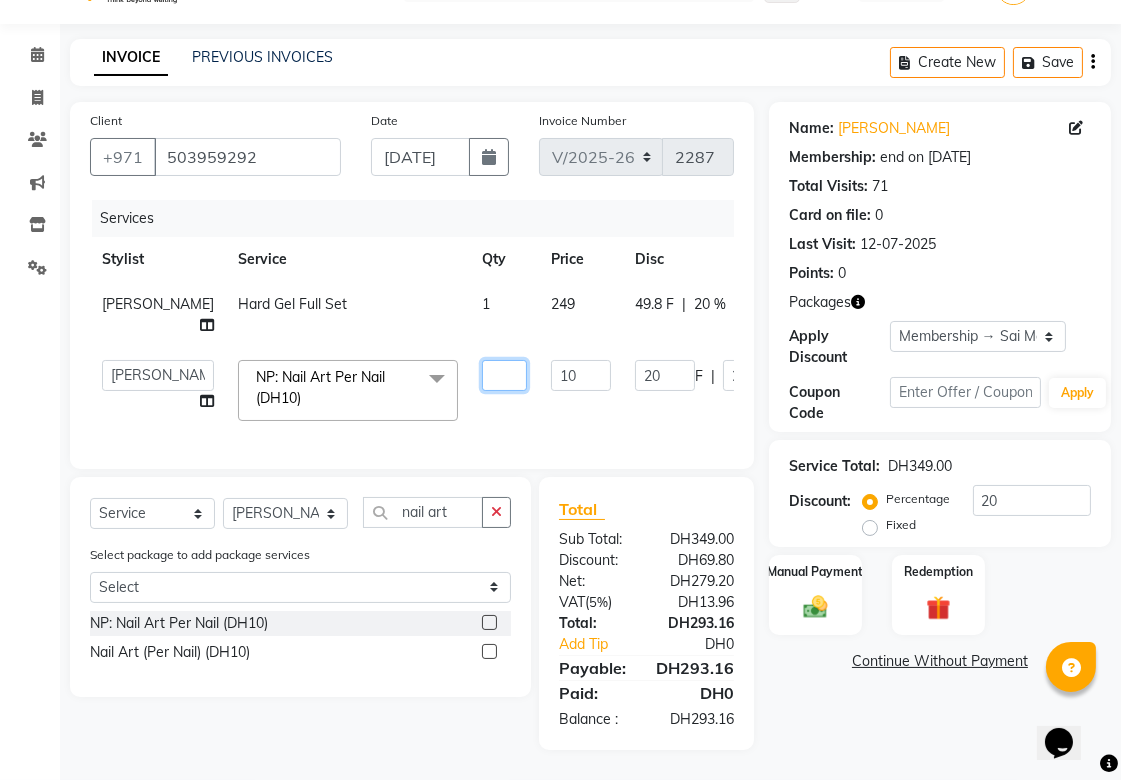 type on "4" 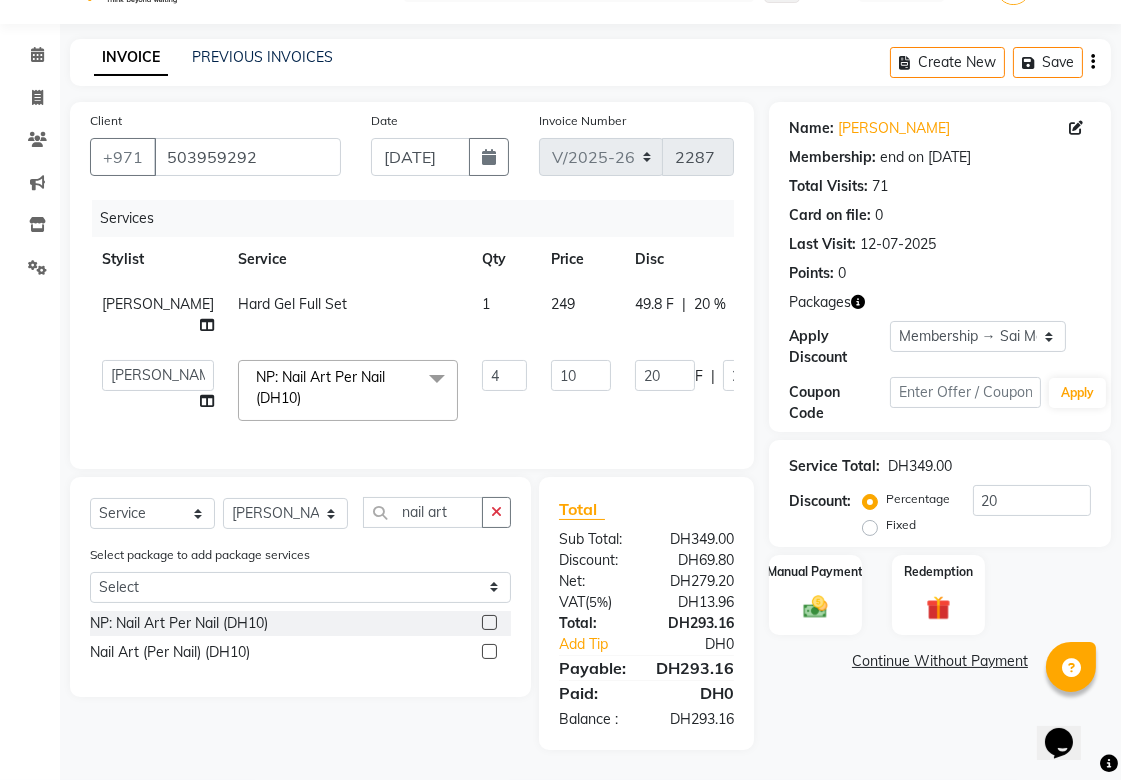 click on "[PERSON_NAME][MEDICAL_DATA]   [PERSON_NAME]   Asmi   Ausha   [PERSON_NAME]   Gita   [PERSON_NAME]   Monzeer   shree   [PERSON_NAME]   [PERSON_NAME]   Surakcha   [PERSON_NAME]   Yamu  NP: Nail Art Per Nail (DH10)  x Roots Color [MEDICAL_DATA] Free / Hair Spa with Wash & Blow Dry (DH199) Professional Hair Smoothing Treatment with Wash Blow Dry (DH199) Deep Tissue Massage with Hairwash & Quick Dry (DH199) Hot Oil/Indian Head Massage with Steam / Hair Spa with Wash & Blow Dry (DH199) Full Body Massage 45min. & Facial (DH199) Deep Cleaning Facial with Neck & Shoulder / Head Massage & Collagen Mask (DH199) Hot Oil/Back Massage/Head Massage/Half Leg Half Arms Waxing (DH199) Hair Cut / Hair Spa & Hair Wash (DH199) Scalp Scrub with Hair Spa with Wash & Blow Dry (DH199) hair wash and blowdry curl  (DH599) Special Offer Hair Blowdry with Curl (DH99) Special Offer Root Colour with [MEDICAL_DATA] & Blow Dry (DH149) Special Offer Full Body Massage & Facial (DH199) Special Offer Full Body Massage (45min) (DH99) Special Service : Body Massage (DH99.5) NP: French (DH20) 4 10 20 F |" 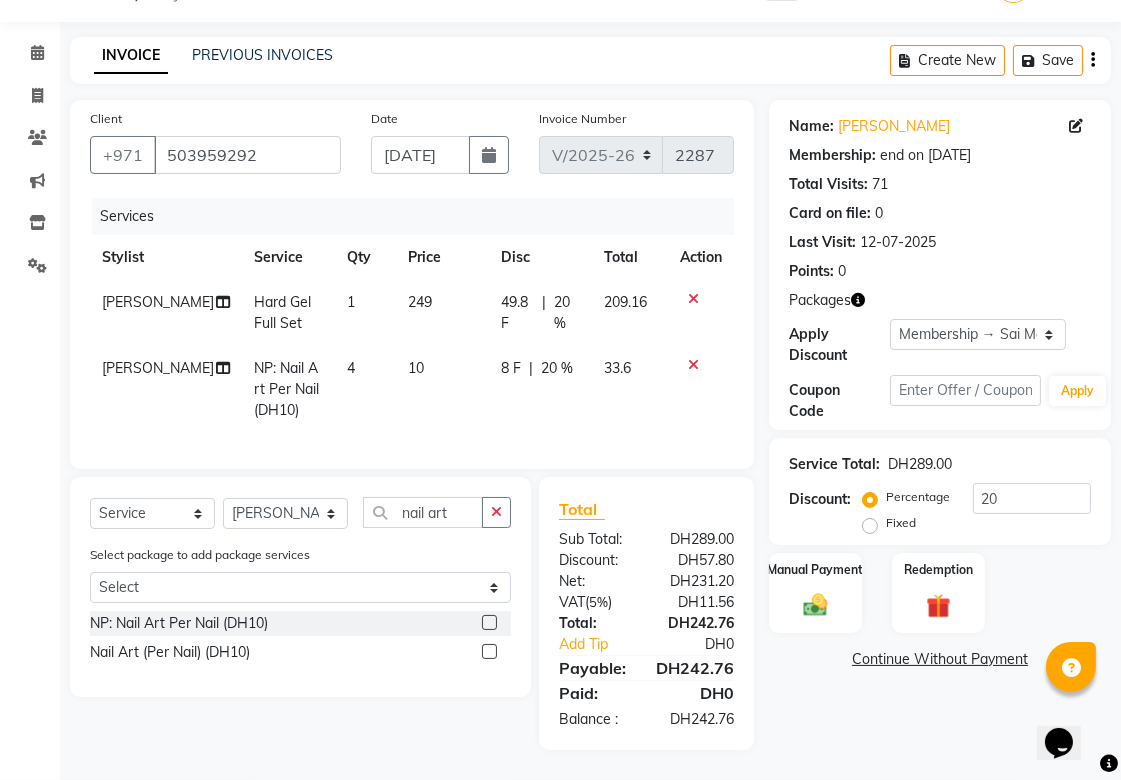 click on "4" 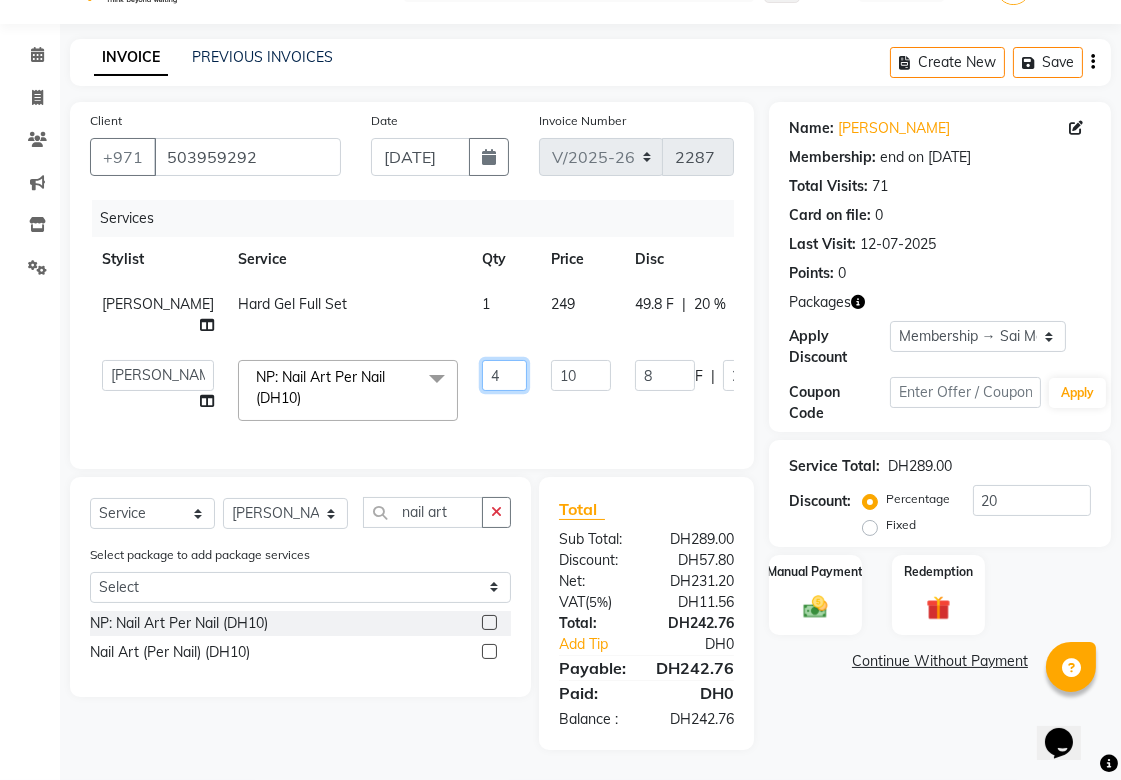 click on "4" 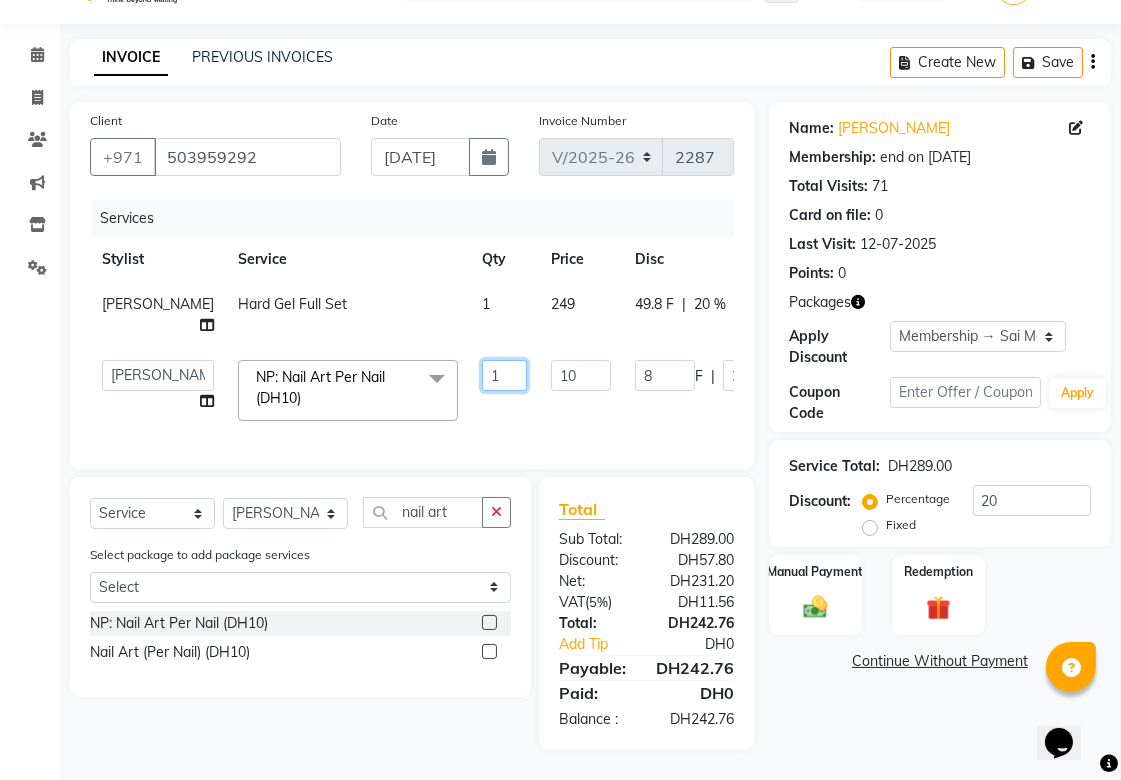 type on "10" 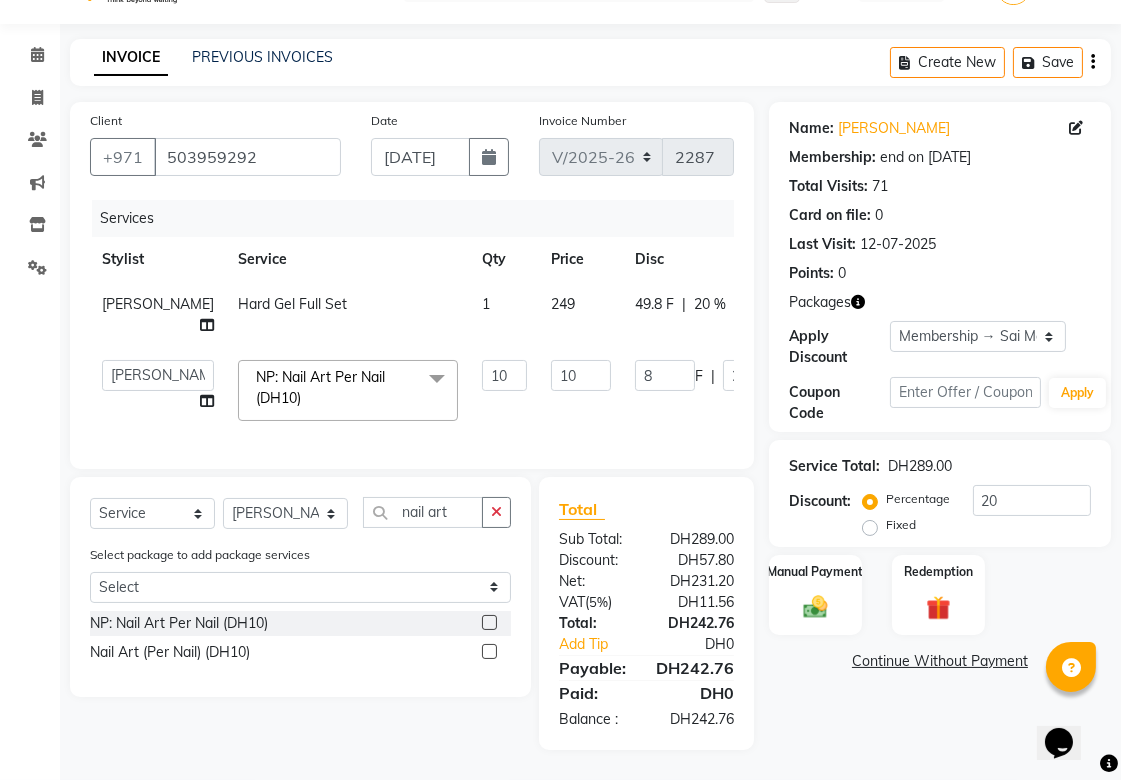 click on "8 F | 20 %" 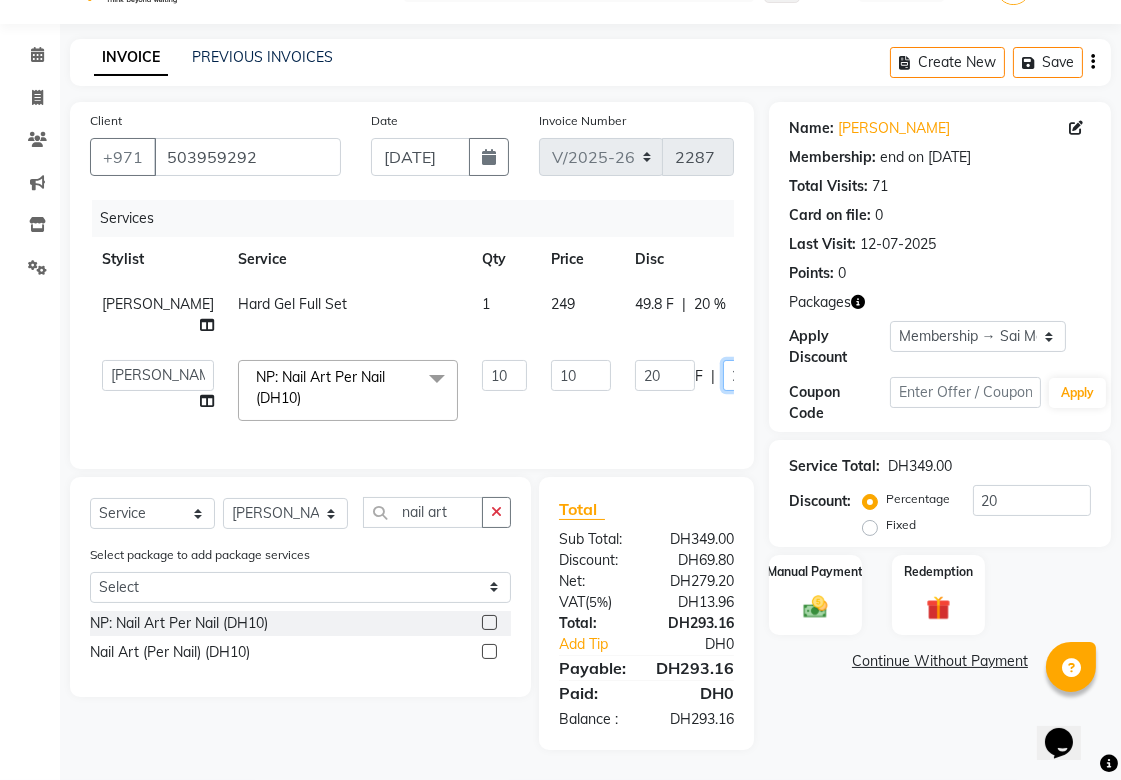 click on "20" 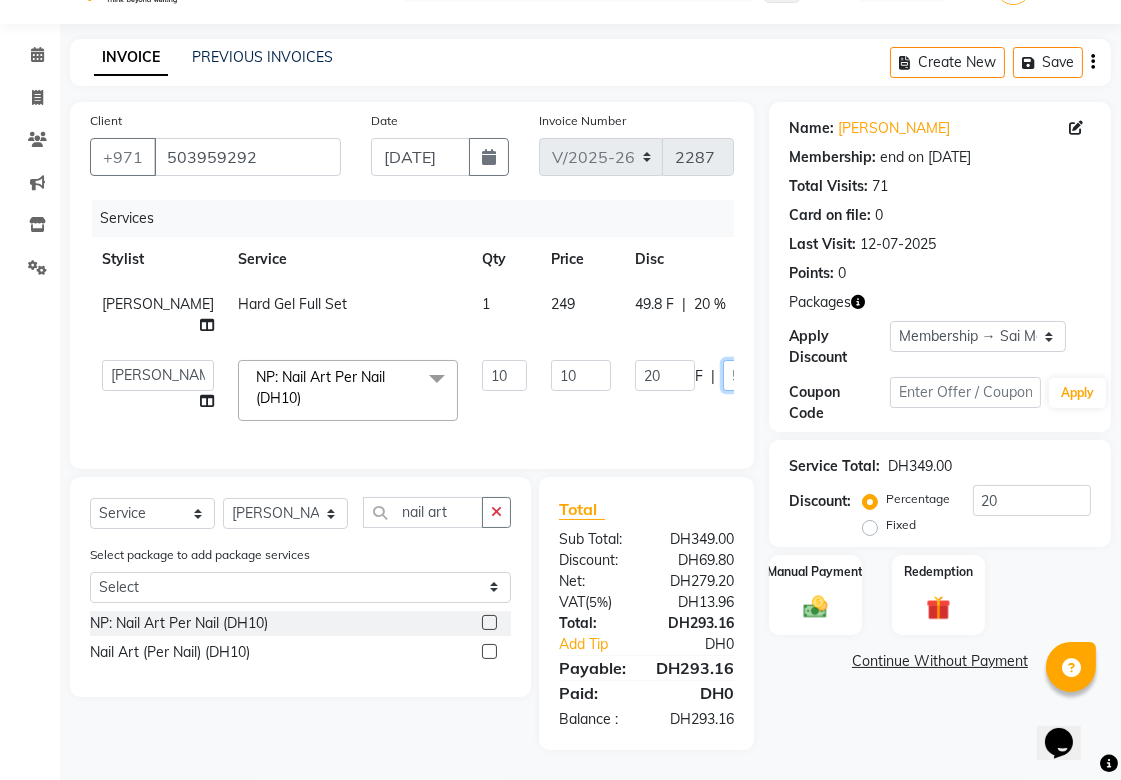 type on "50" 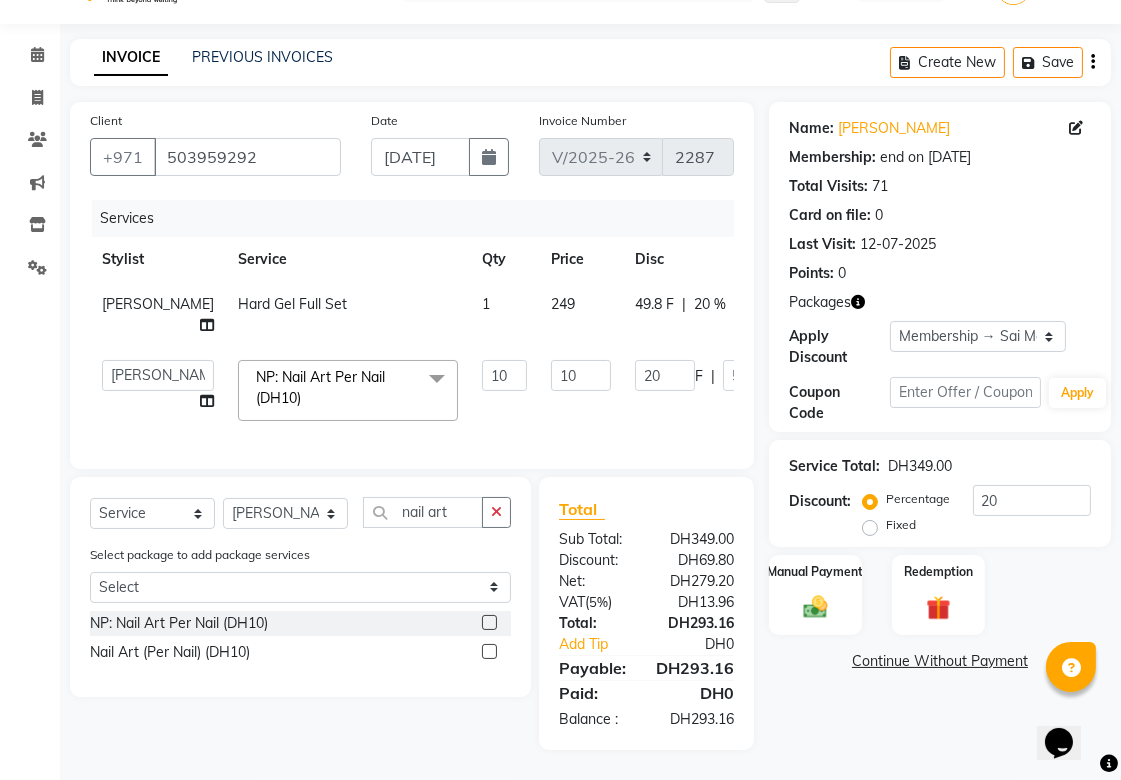 click on "[PERSON_NAME][MEDICAL_DATA]   [PERSON_NAME]   Asmi   Ausha   [PERSON_NAME]   Gita   [PERSON_NAME]   Monzeer   shree   [PERSON_NAME]   [PERSON_NAME]   Surakcha   [PERSON_NAME]   Yamu  NP: Nail Art Per Nail (DH10)  x Roots Color [MEDICAL_DATA] Free / Hair Spa with Wash & Blow Dry (DH199) Professional Hair Smoothing Treatment with Wash Blow Dry (DH199) Deep Tissue Massage with Hairwash & Quick Dry (DH199) Hot Oil/Indian Head Massage with Steam / Hair Spa with Wash & Blow Dry (DH199) Full Body Massage 45min. & Facial (DH199) Deep Cleaning Facial with Neck & Shoulder / Head Massage & Collagen Mask (DH199) Hot Oil/Back Massage/Head Massage/Half Leg Half Arms Waxing (DH199) Hair Cut / Hair Spa & Hair Wash (DH199) Scalp Scrub with Hair Spa with Wash & Blow Dry (DH199) hair wash and blowdry curl  (DH599) Special Offer Hair Blowdry with Curl (DH99) Special Offer Root Colour with [MEDICAL_DATA] & Blow Dry (DH149) Special Offer Full Body Massage & Facial (DH199) Special Offer Full Body Massage (45min) (DH99) Special Service : Body Massage (DH99.5) NP: French (DH20) 10 10 20 F |" 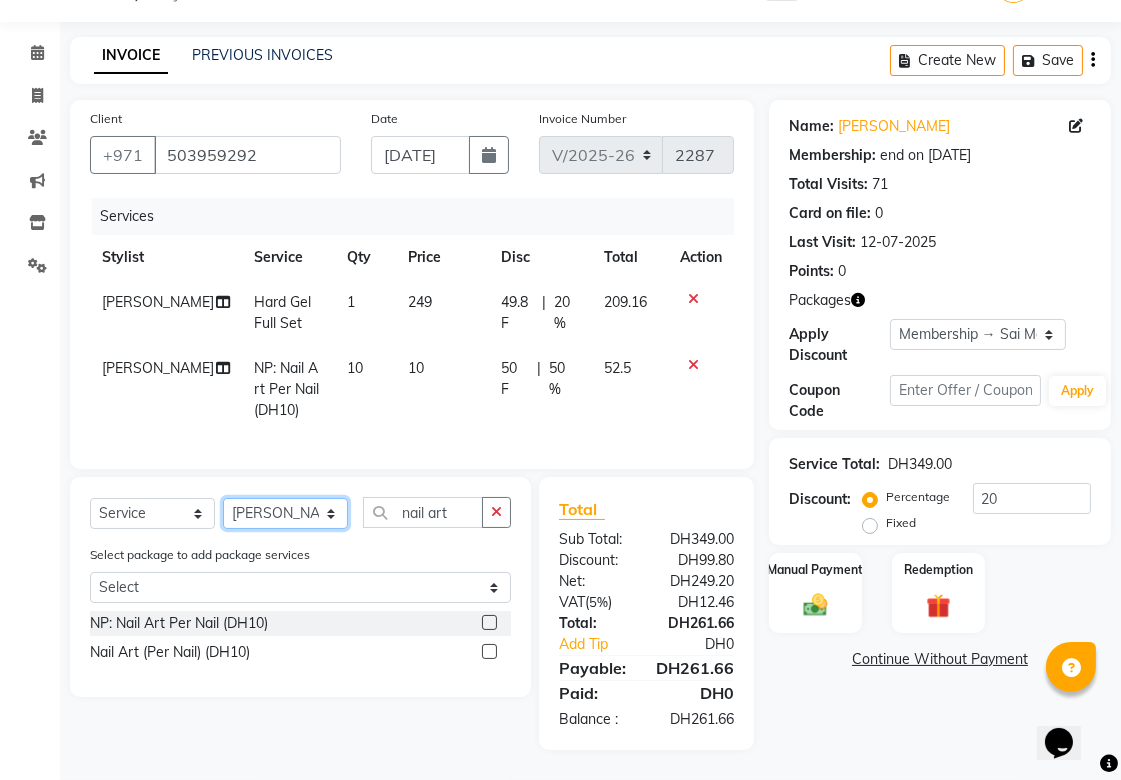 click on "Select Stylist [PERSON_NAME][MEDICAL_DATA] [PERSON_NAME] Asmi Ausha [PERSON_NAME] Gita [PERSON_NAME] Monzeer shree [PERSON_NAME] [PERSON_NAME] Surakcha [PERSON_NAME] Yamu" 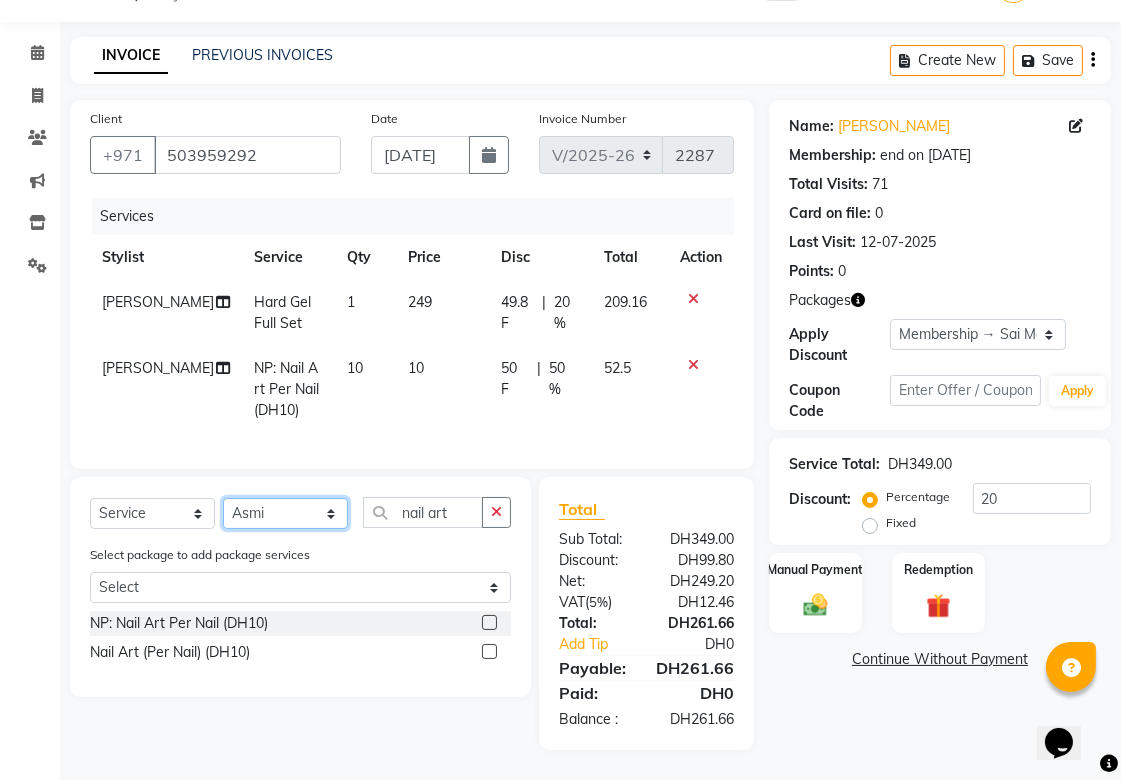 click on "Select Stylist [PERSON_NAME][MEDICAL_DATA] [PERSON_NAME] Asmi Ausha [PERSON_NAME] Gita [PERSON_NAME] Monzeer shree [PERSON_NAME] [PERSON_NAME] Surakcha [PERSON_NAME] Yamu" 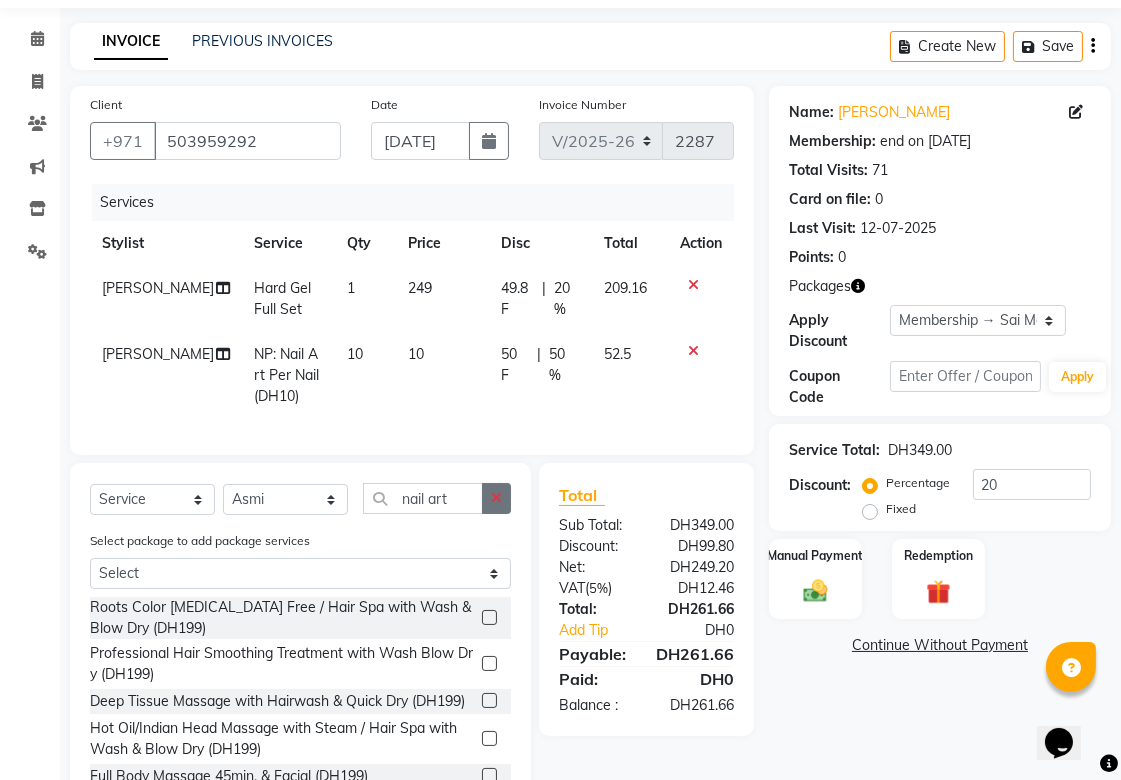 click 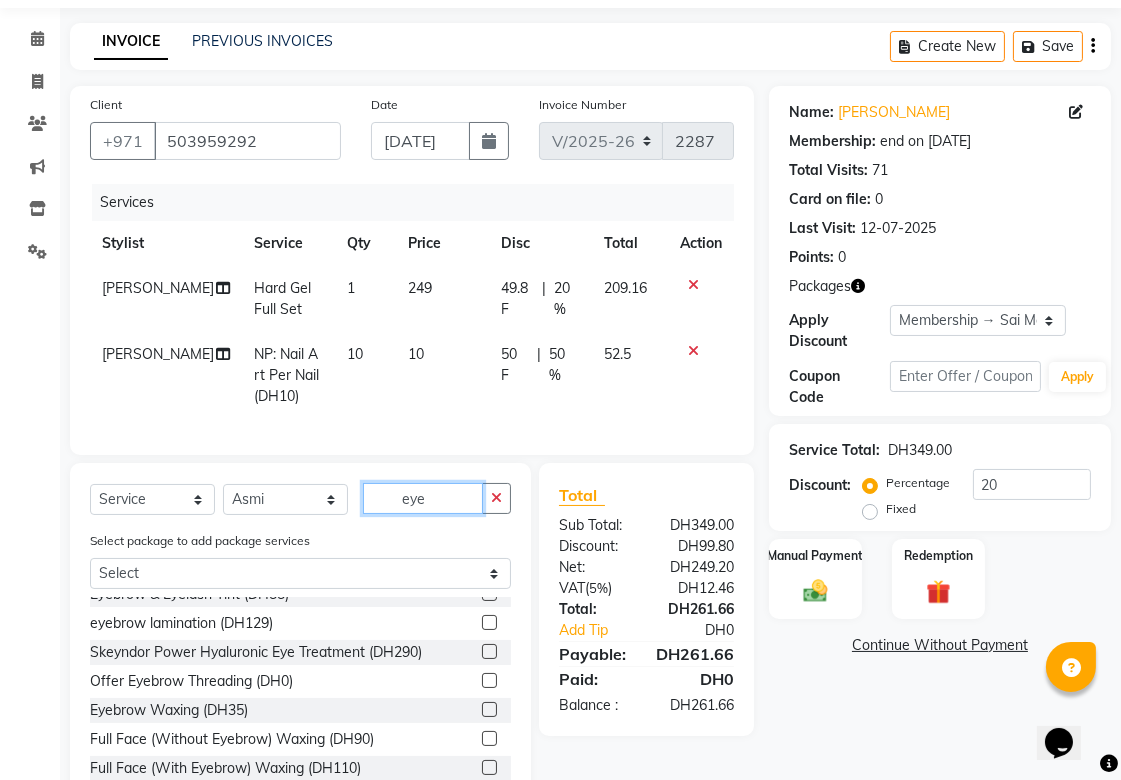 scroll, scrollTop: 364, scrollLeft: 0, axis: vertical 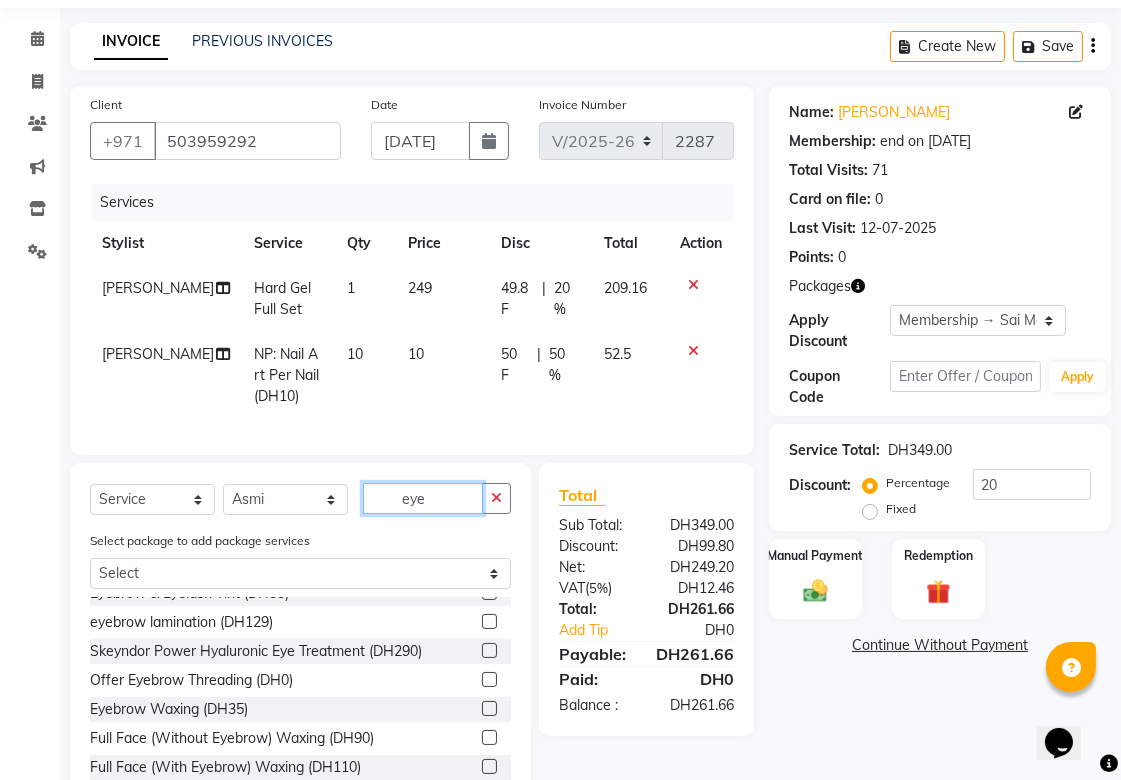 click on "eye" 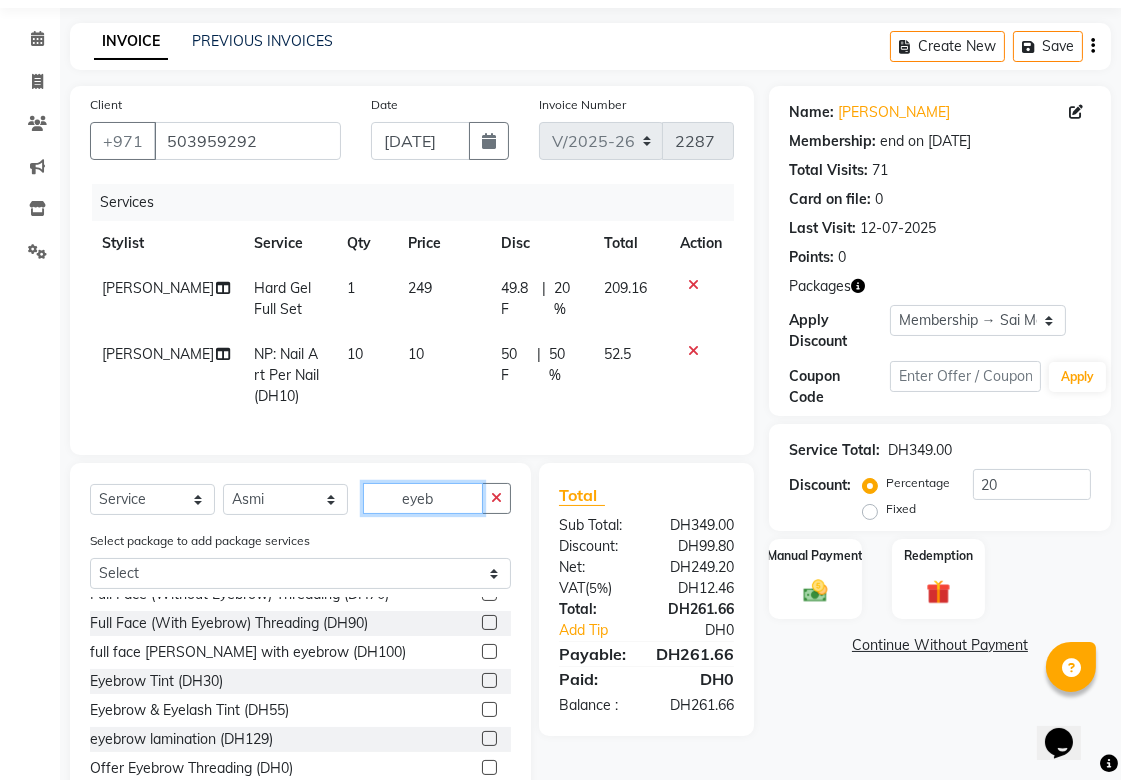 scroll, scrollTop: 0, scrollLeft: 0, axis: both 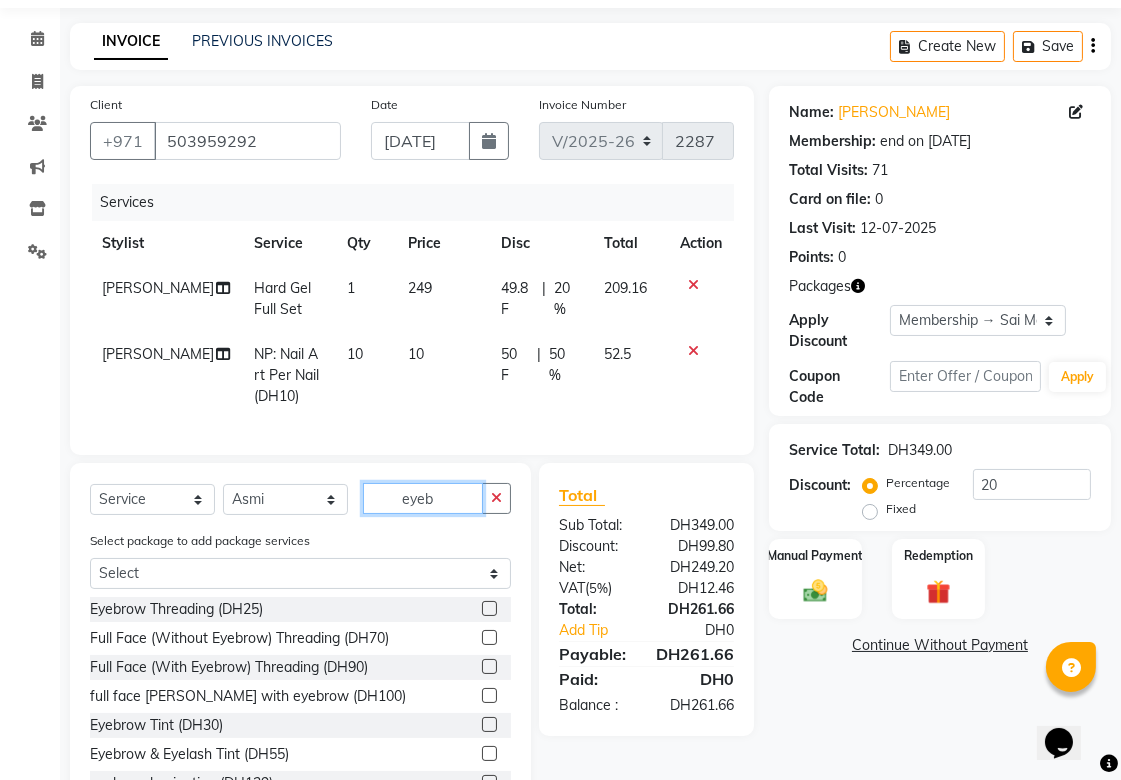 type on "eyeb" 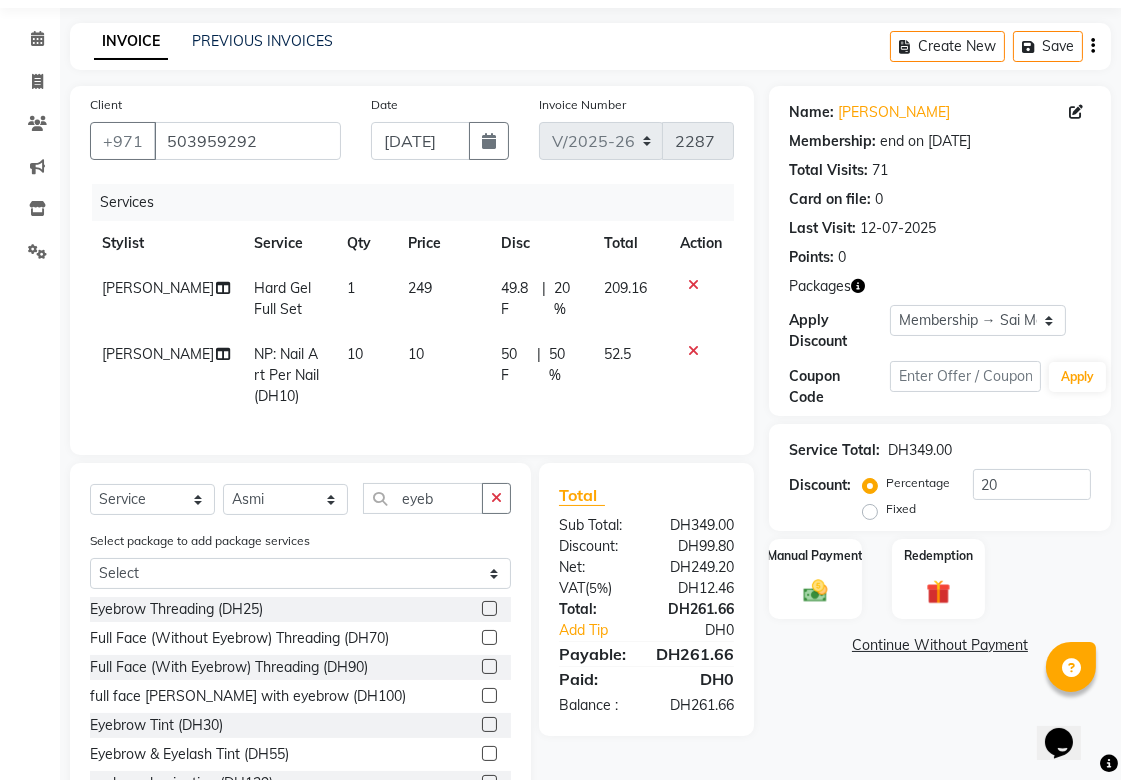 click 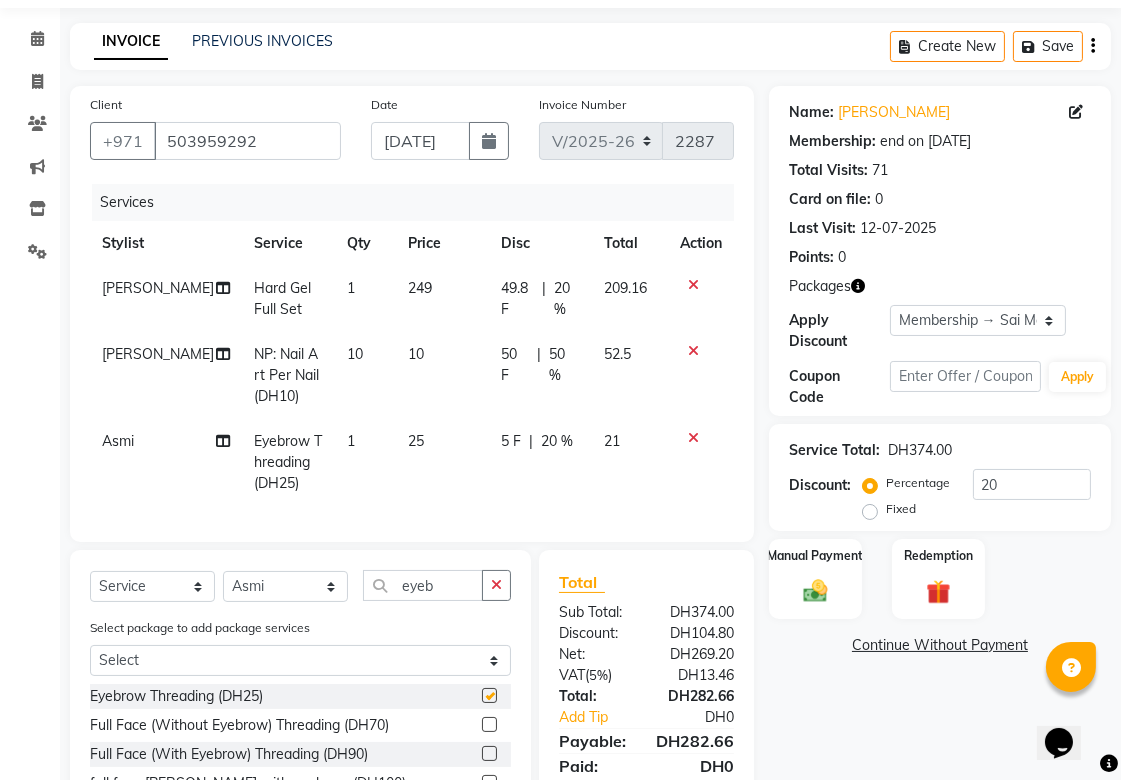 checkbox on "false" 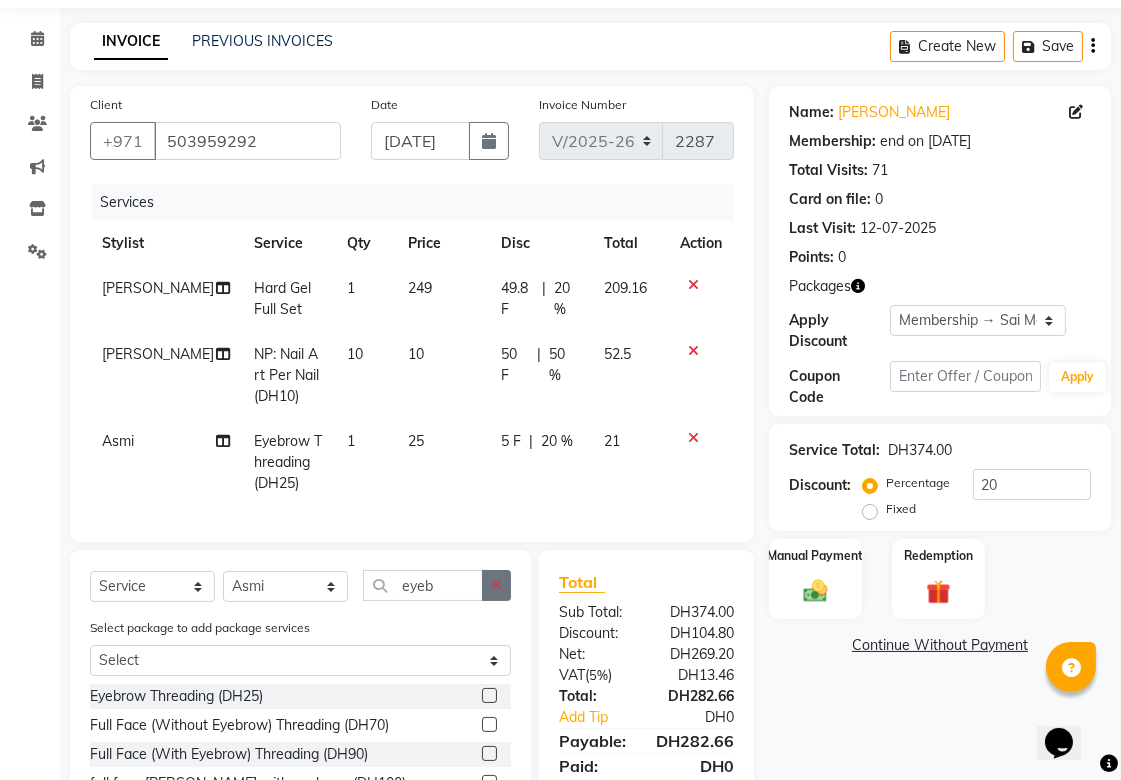 click 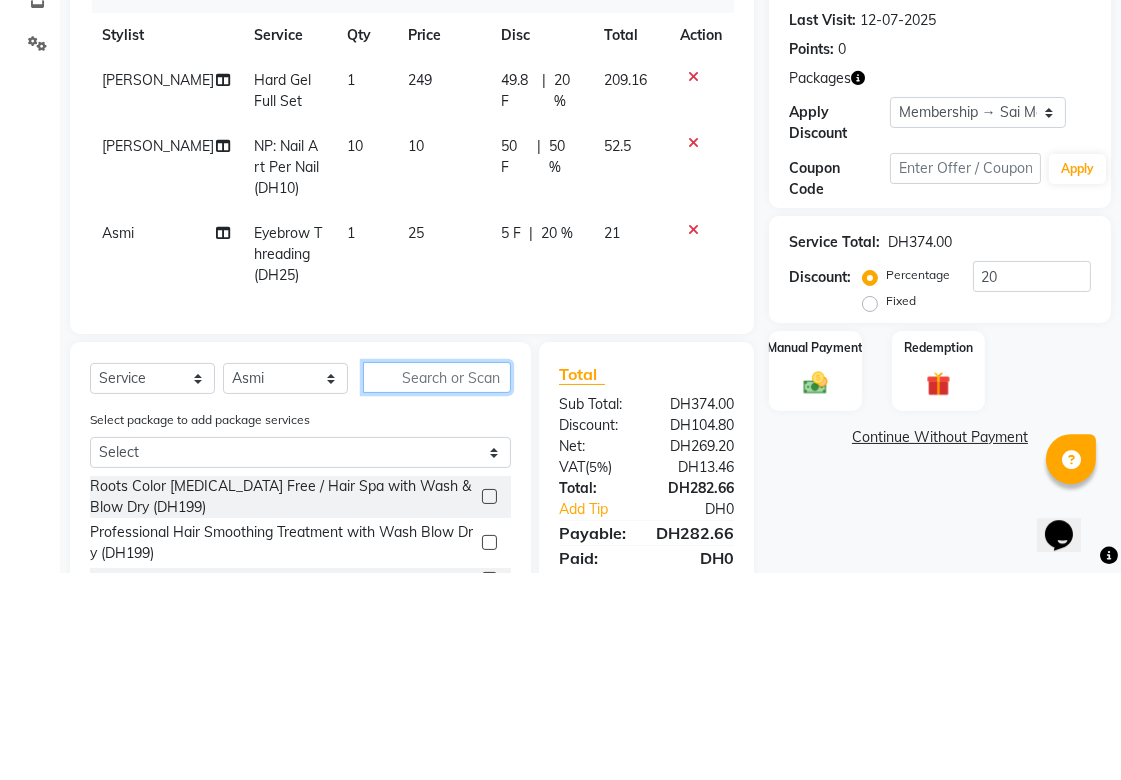 scroll, scrollTop: 156, scrollLeft: 0, axis: vertical 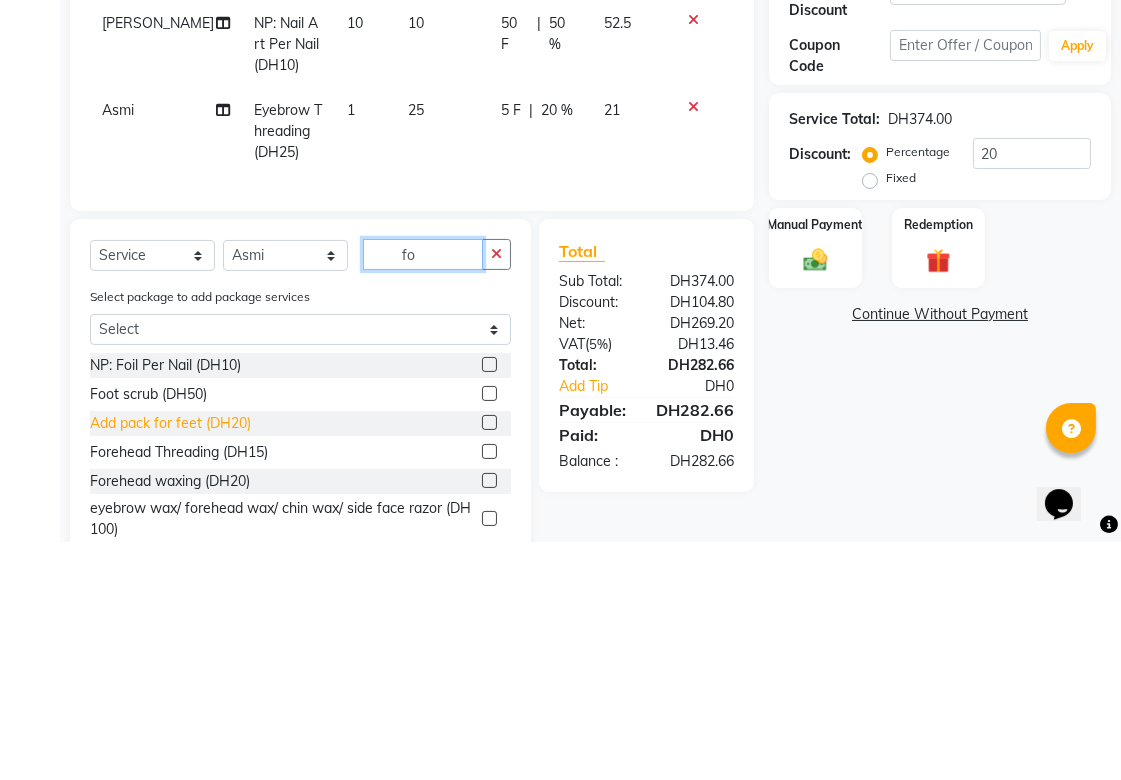 type on "fo" 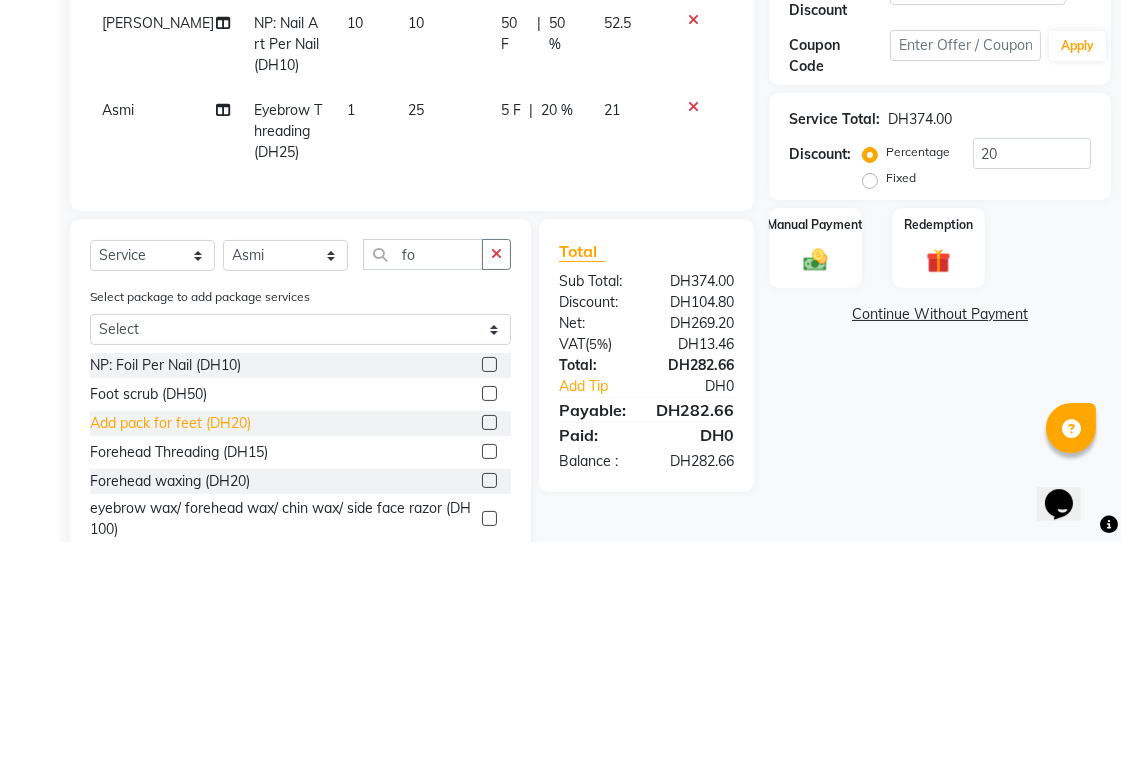 click on "Add pack for feet (DH20)" 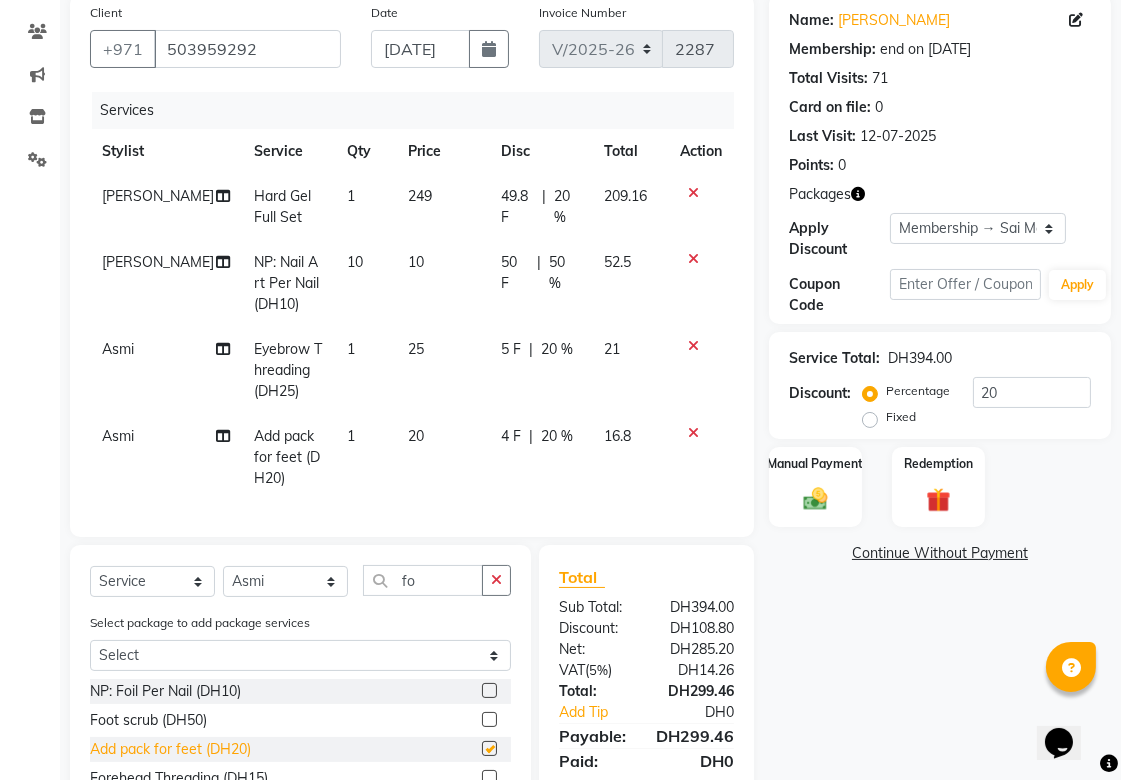 checkbox on "false" 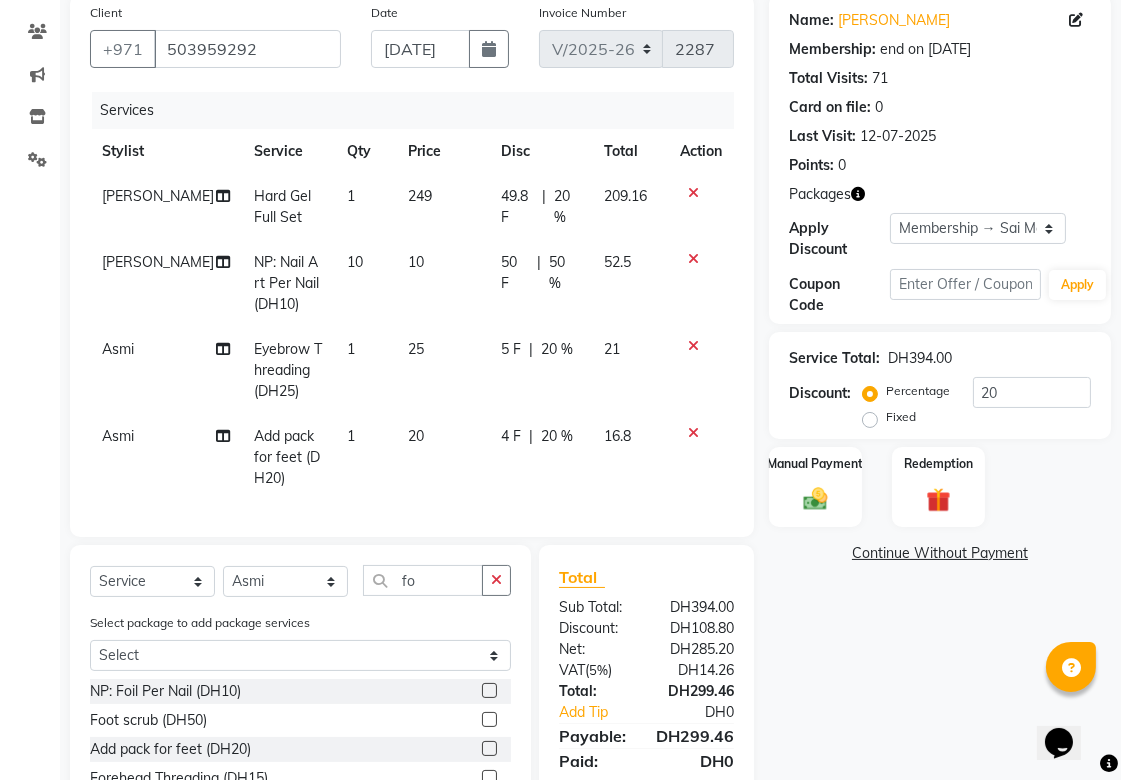 click 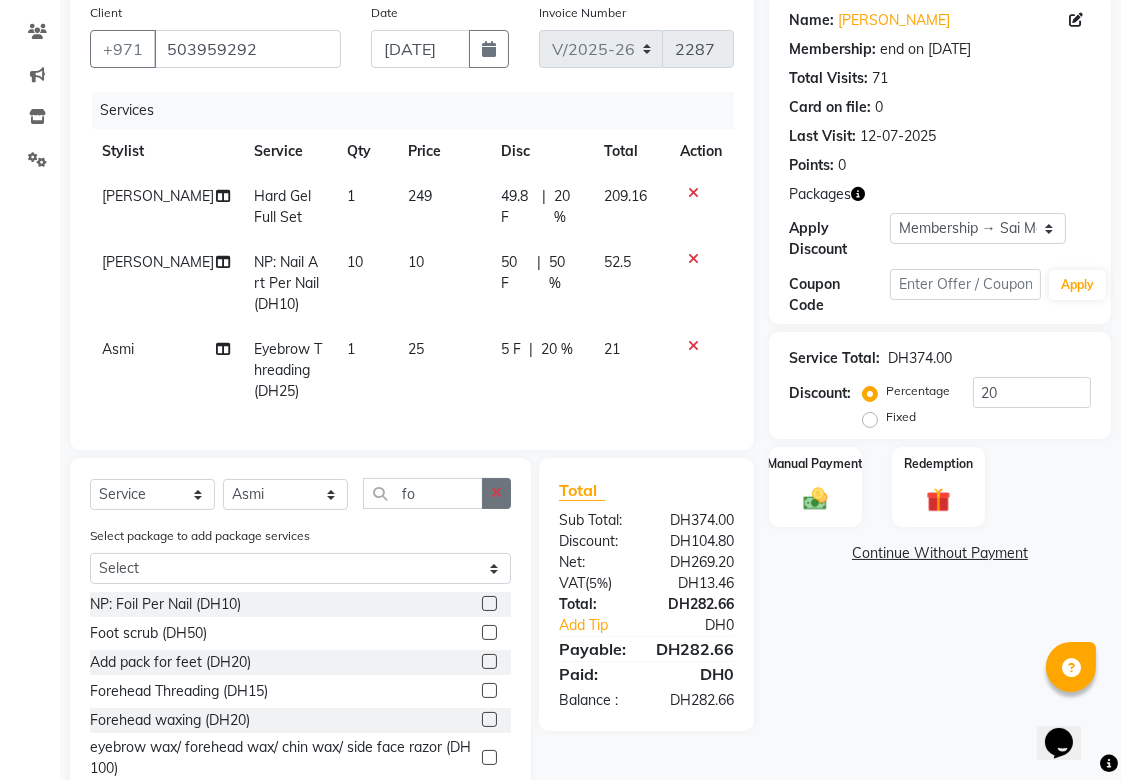 click 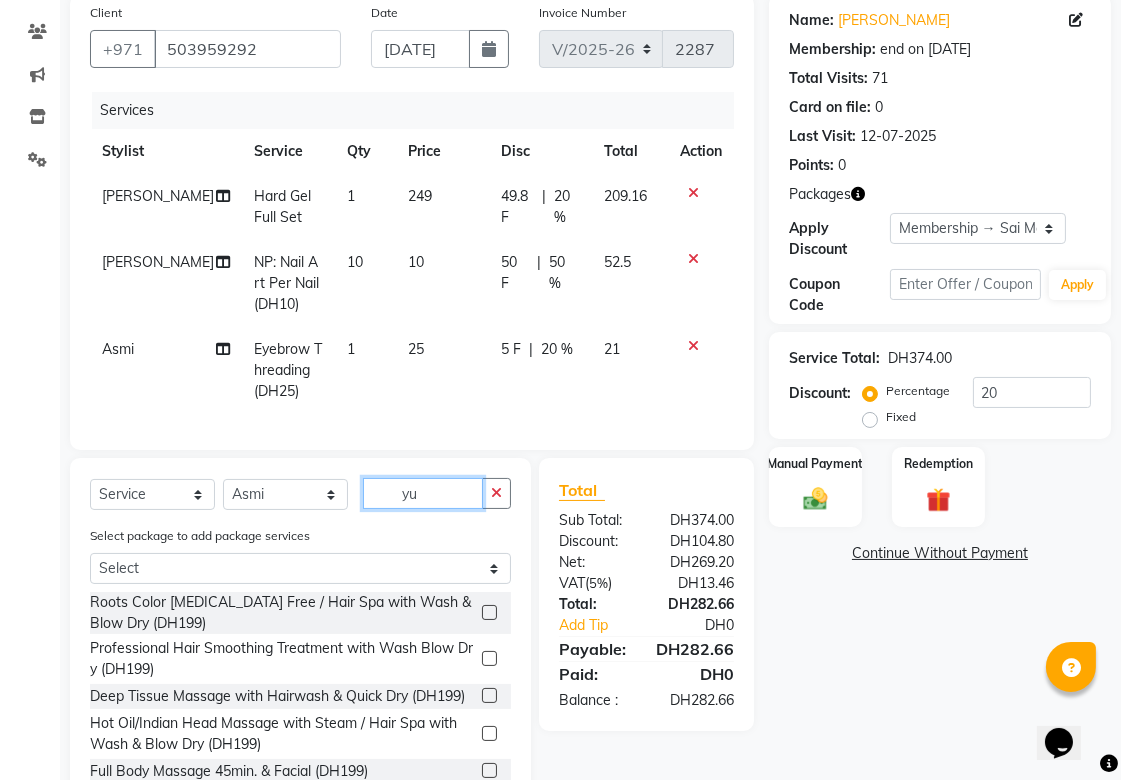 scroll, scrollTop: 154, scrollLeft: 0, axis: vertical 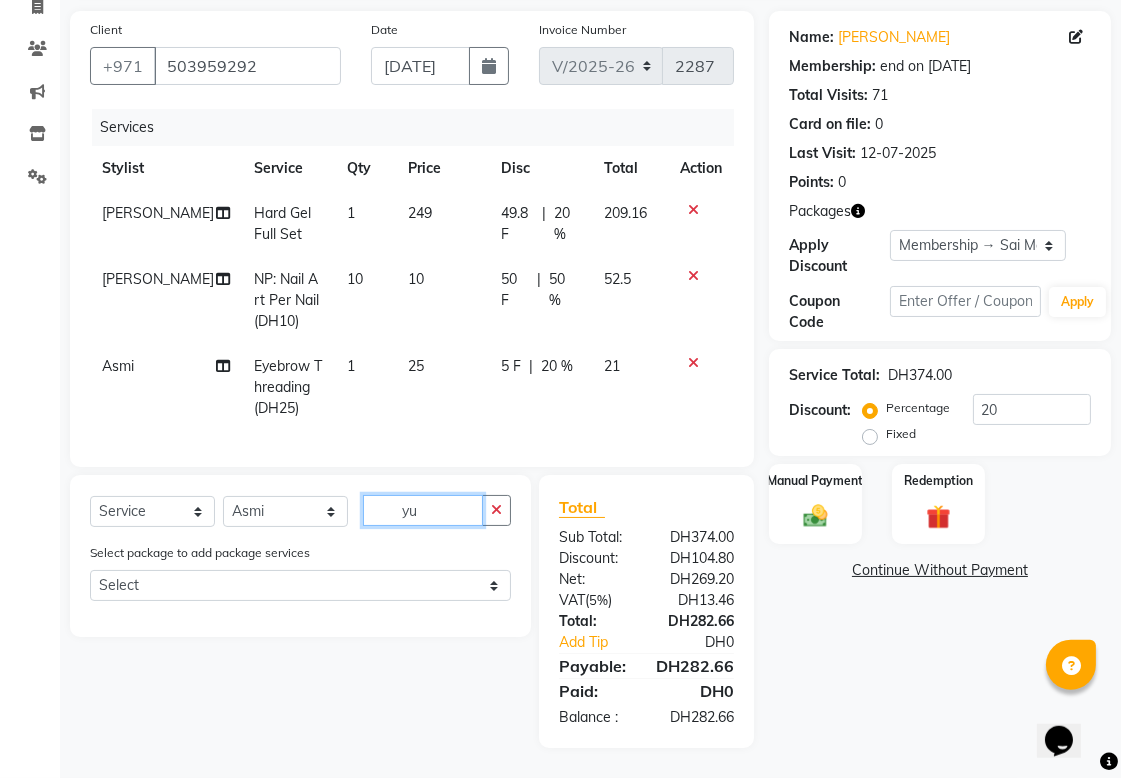 type on "y" 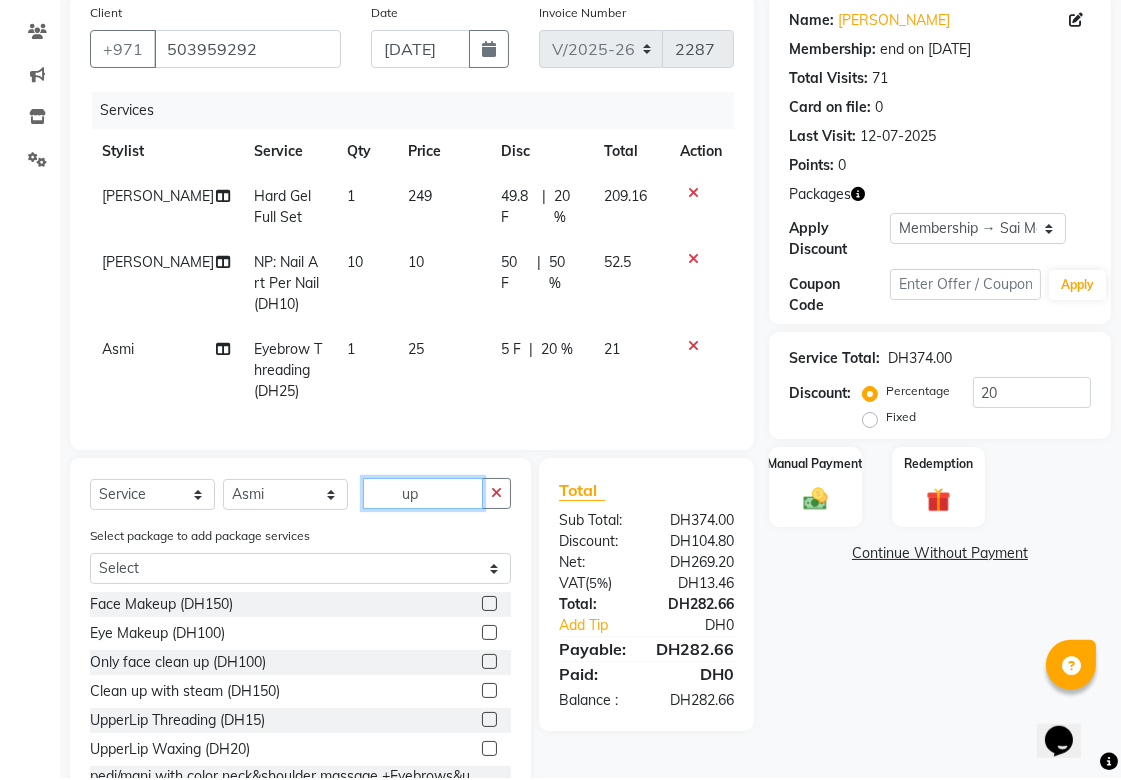 scroll, scrollTop: 154, scrollLeft: 0, axis: vertical 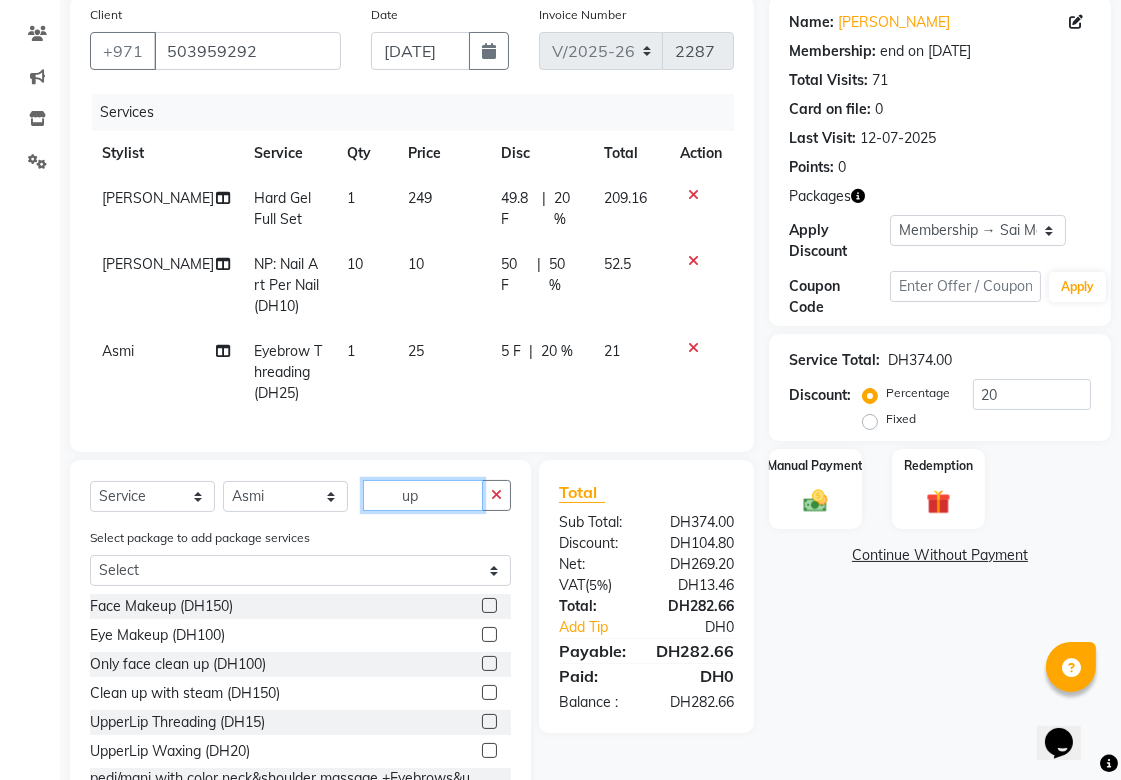 type on "up" 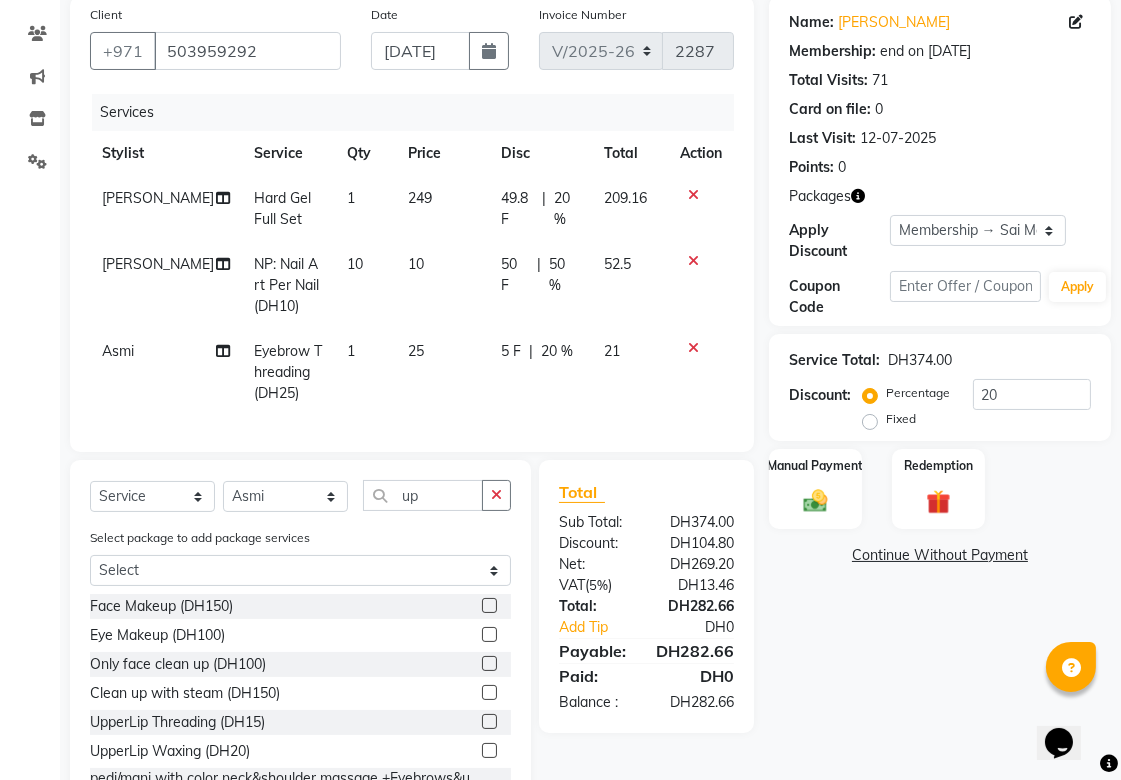 click 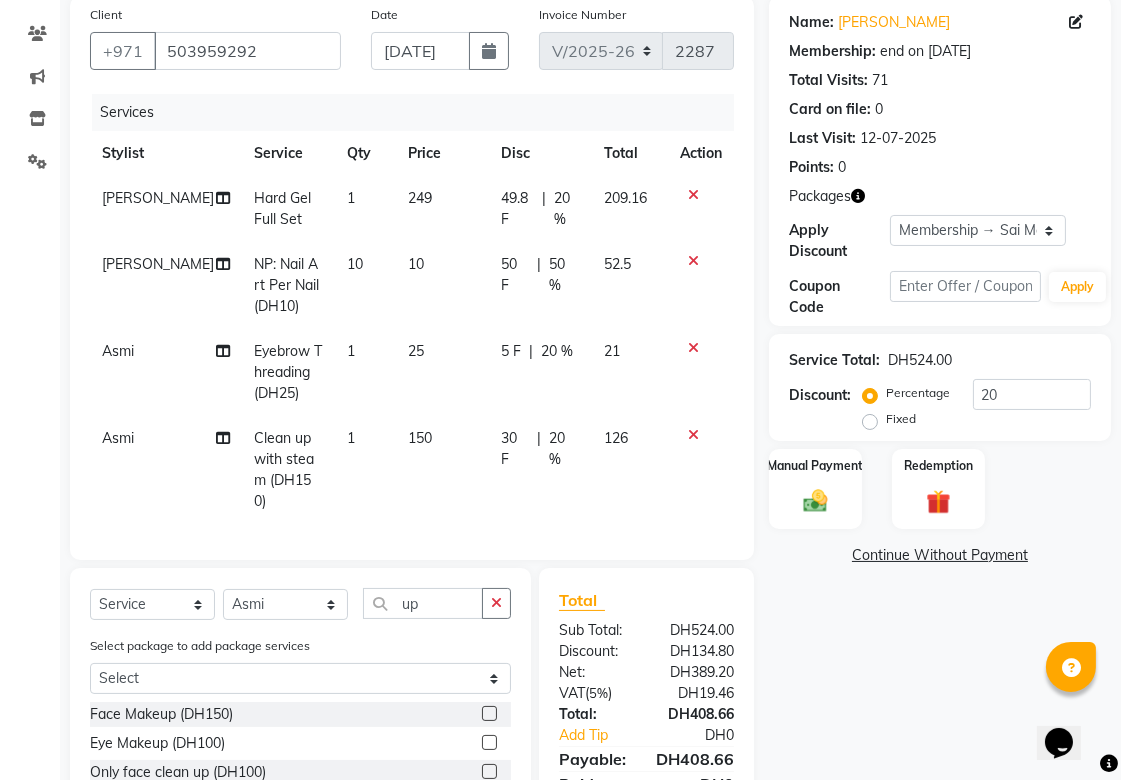 checkbox on "false" 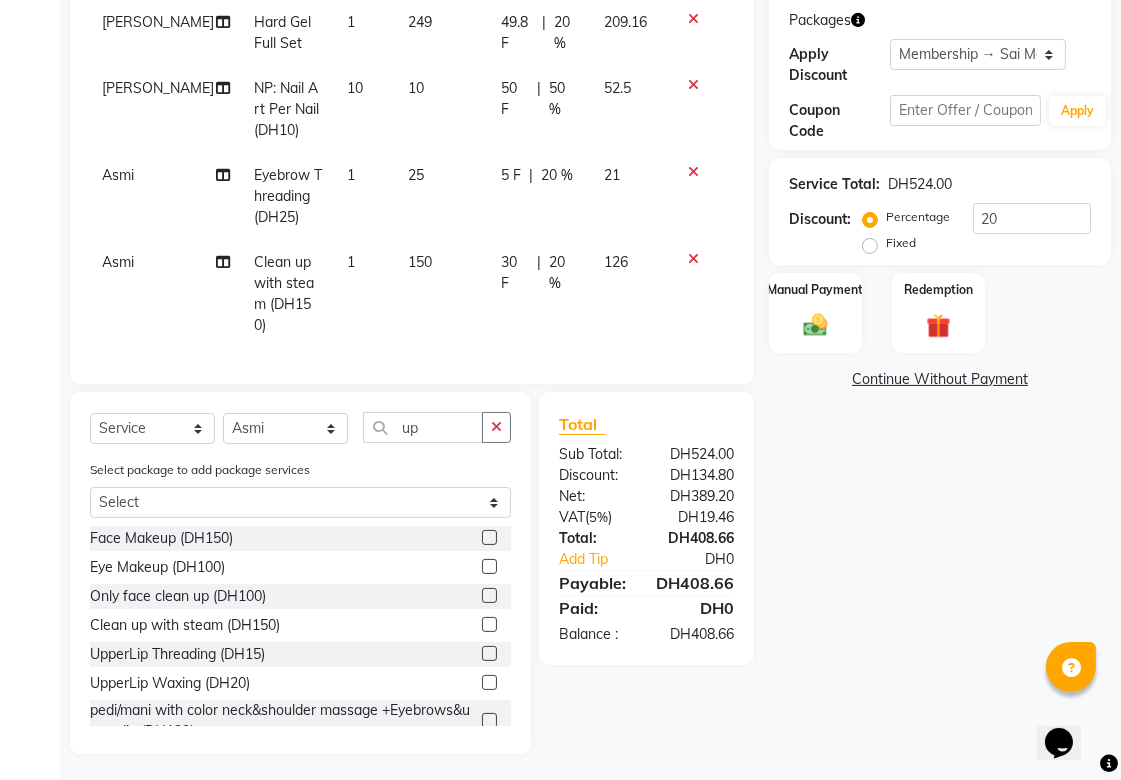 click 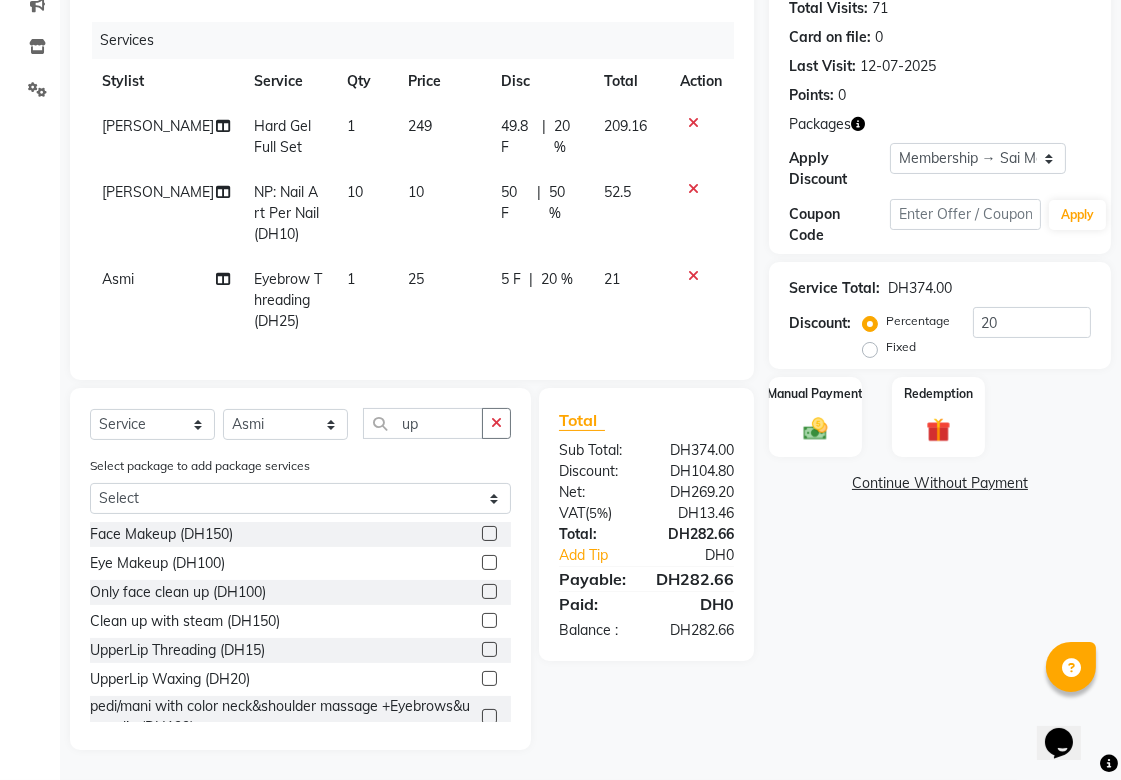 click 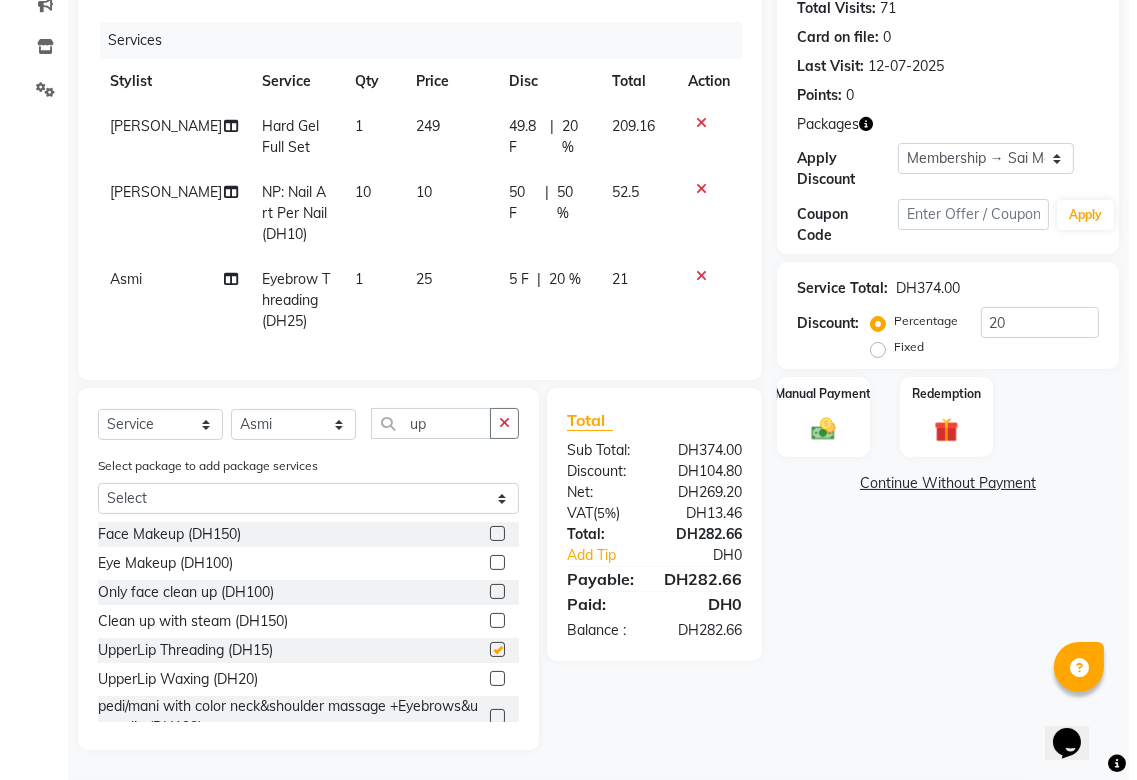 scroll, scrollTop: 330, scrollLeft: 0, axis: vertical 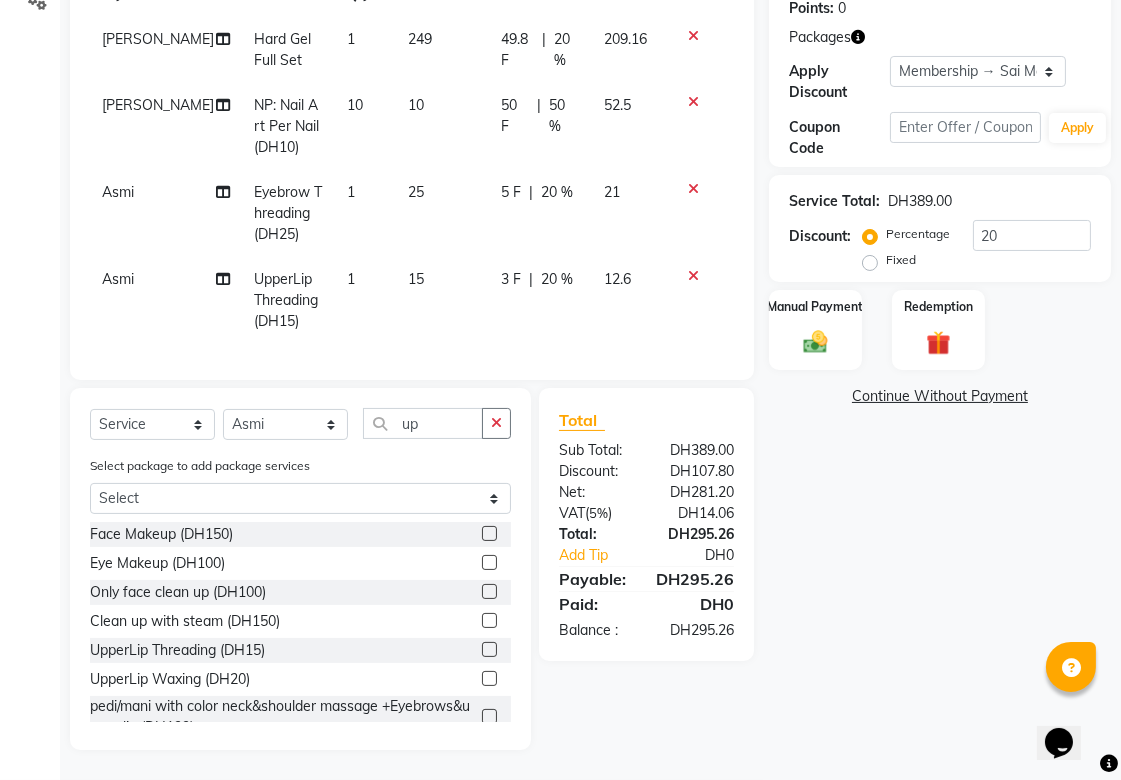 checkbox on "false" 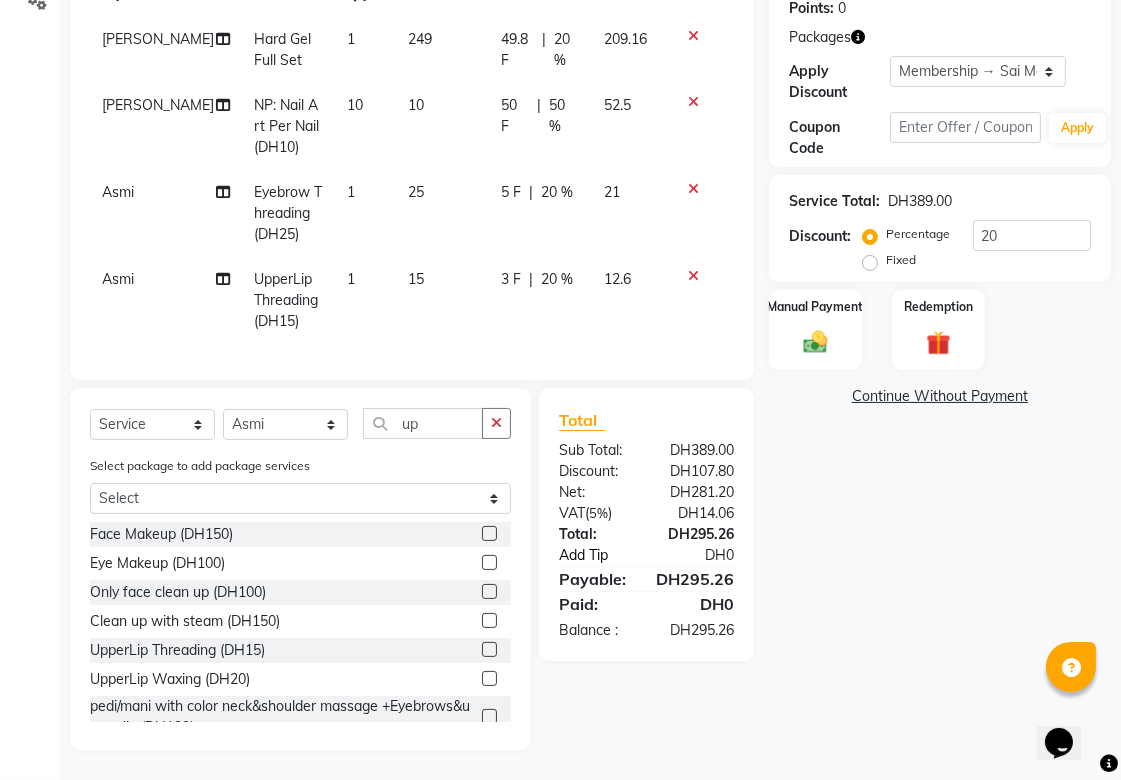 click on "Add Tip" 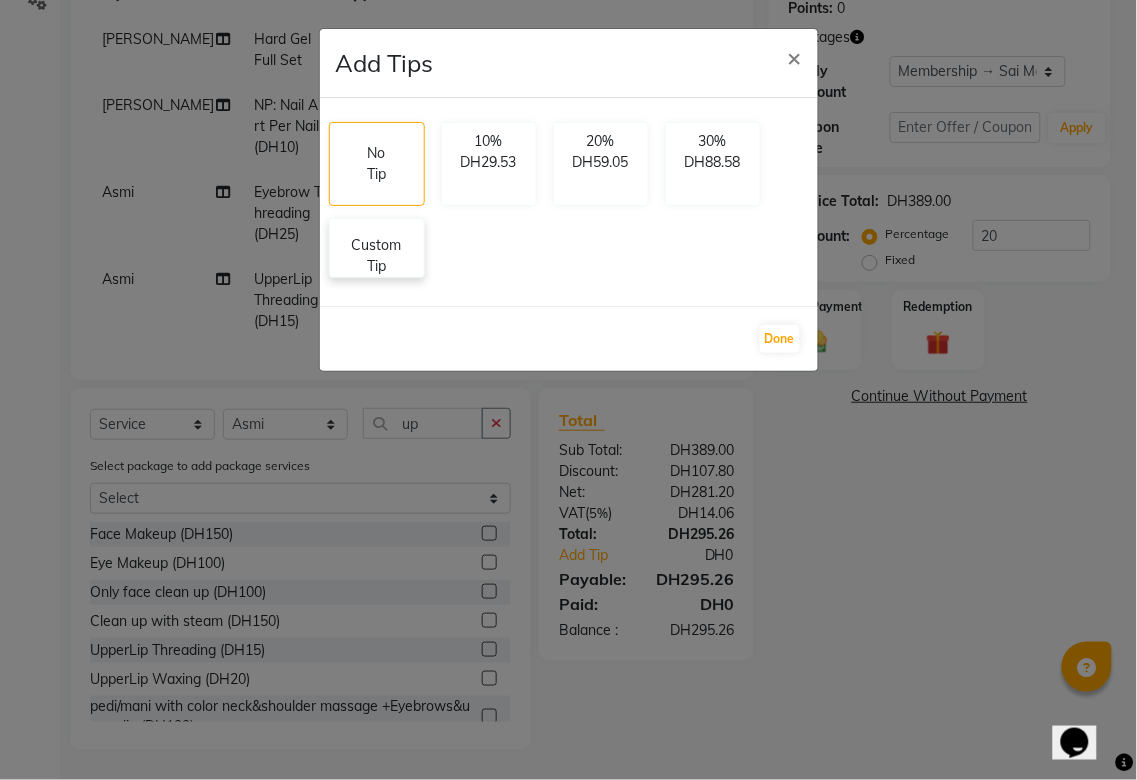 click on "Custom Tip" 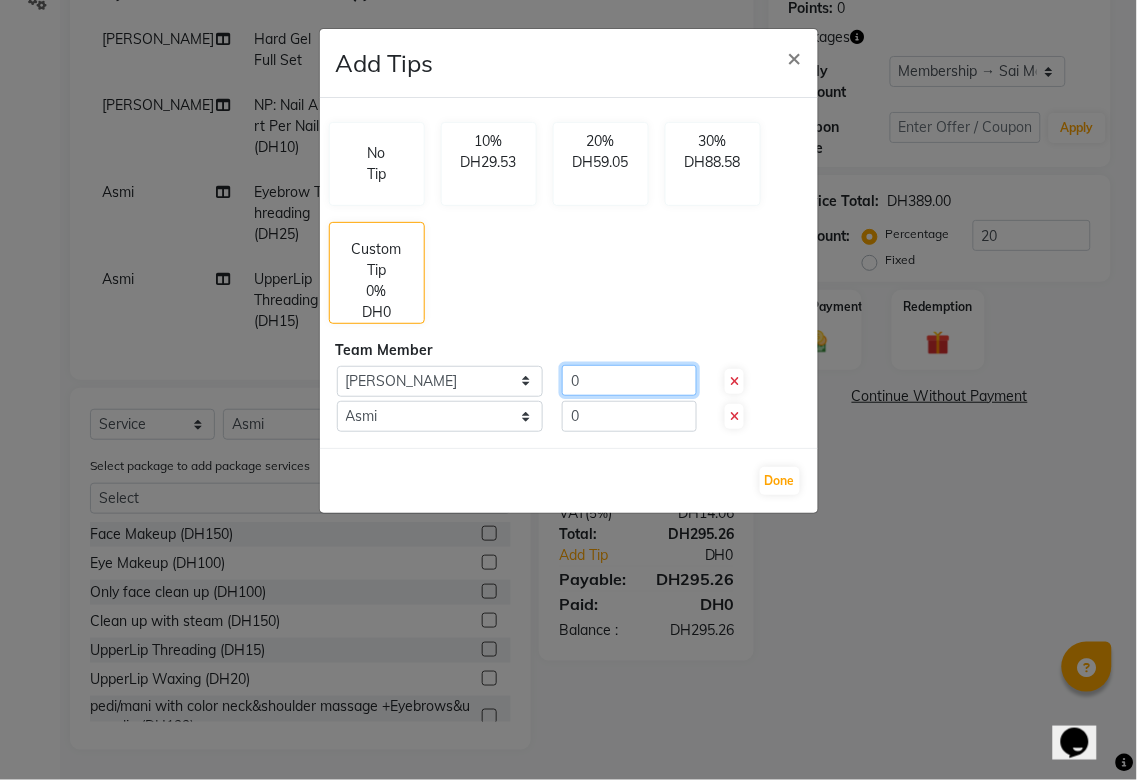 click on "0" 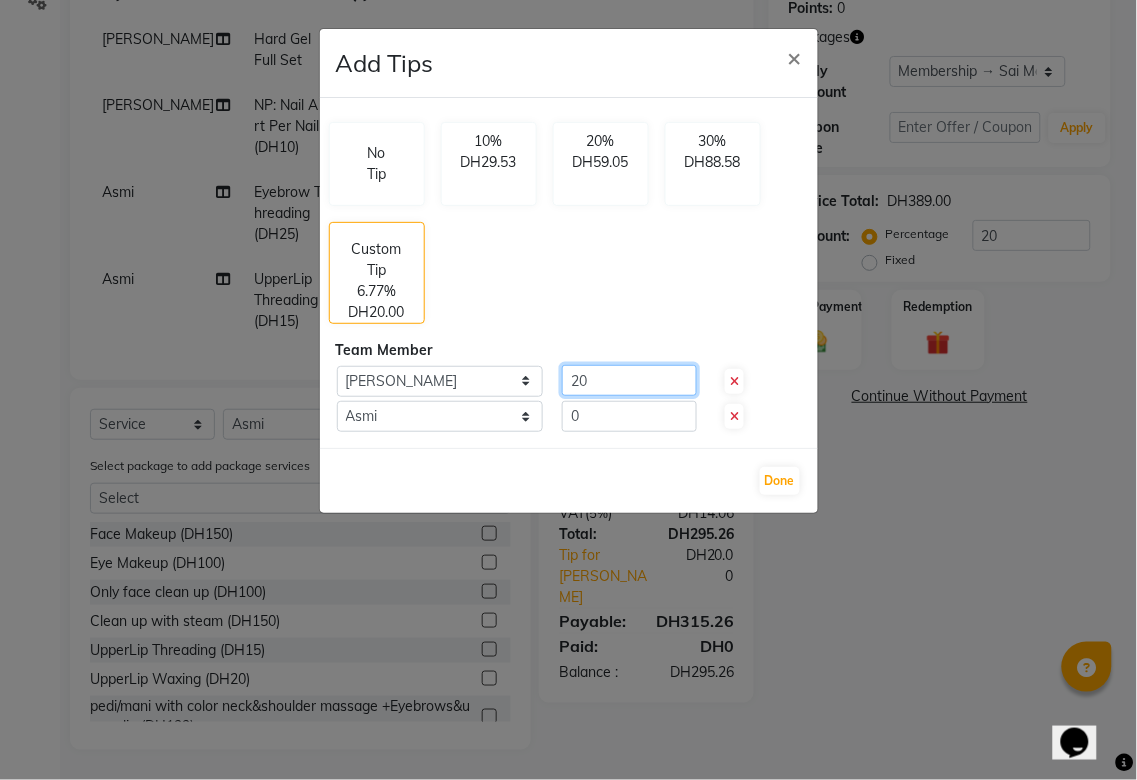 click on "20" 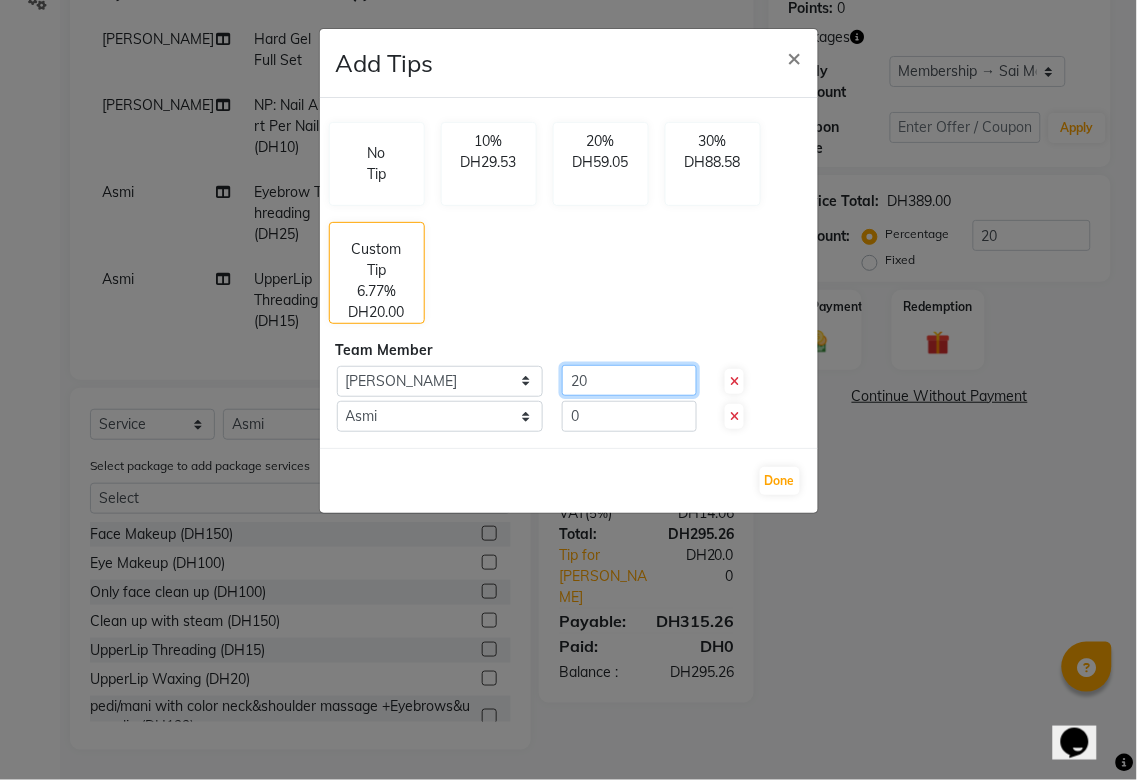 type on "20" 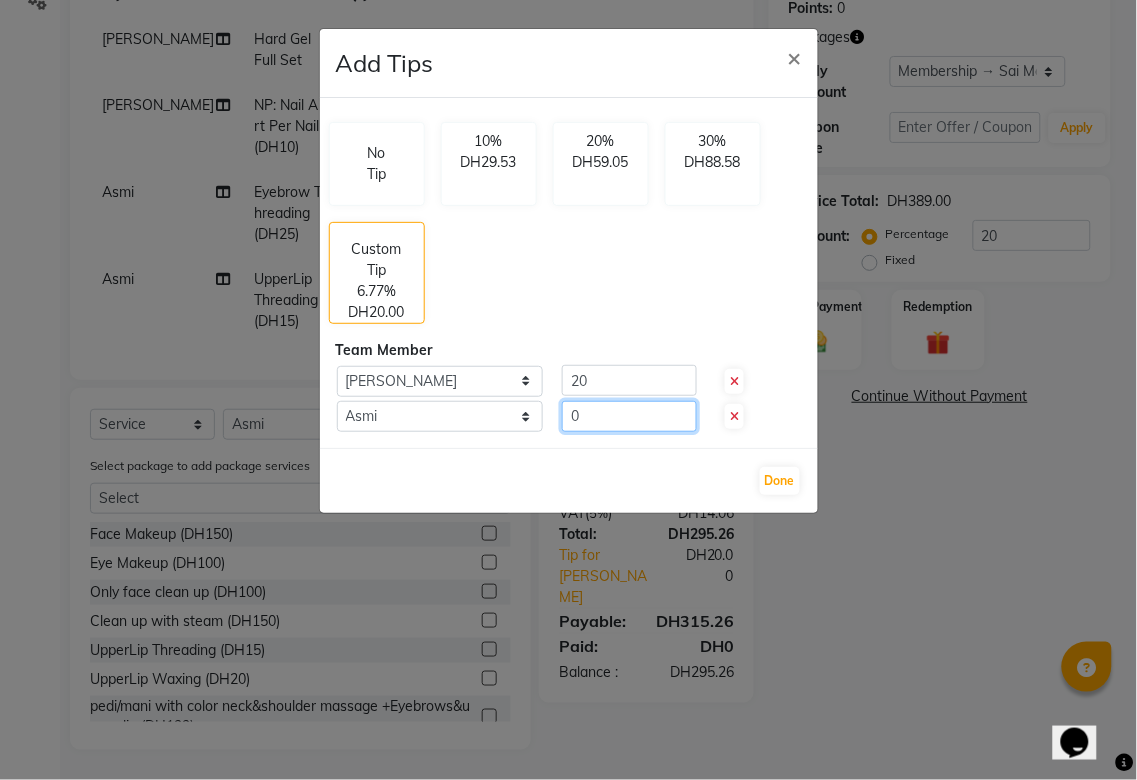 click on "0" 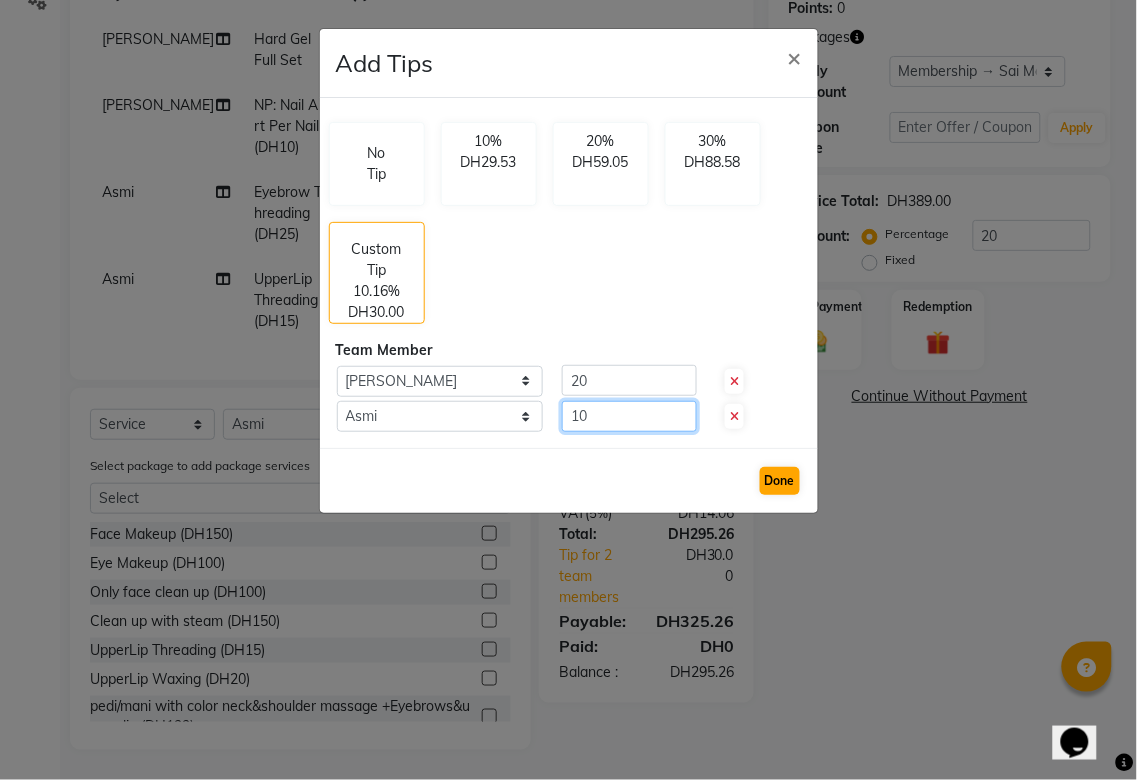 type on "10" 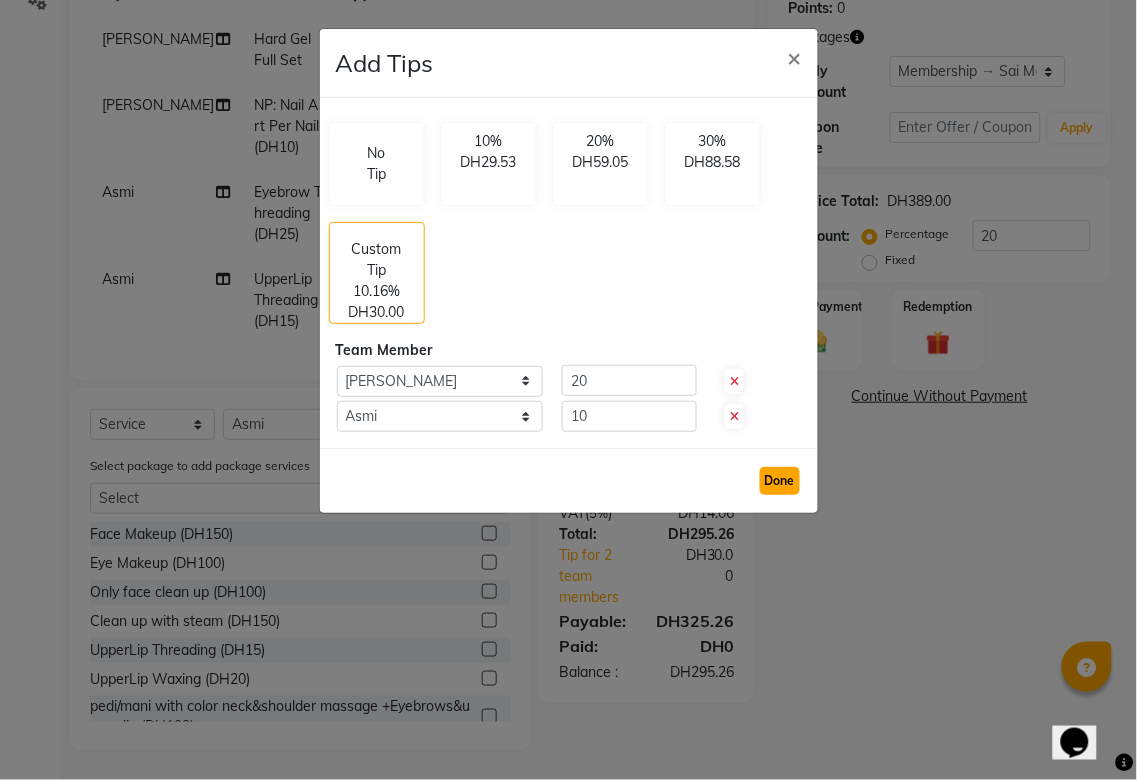 click on "Done" 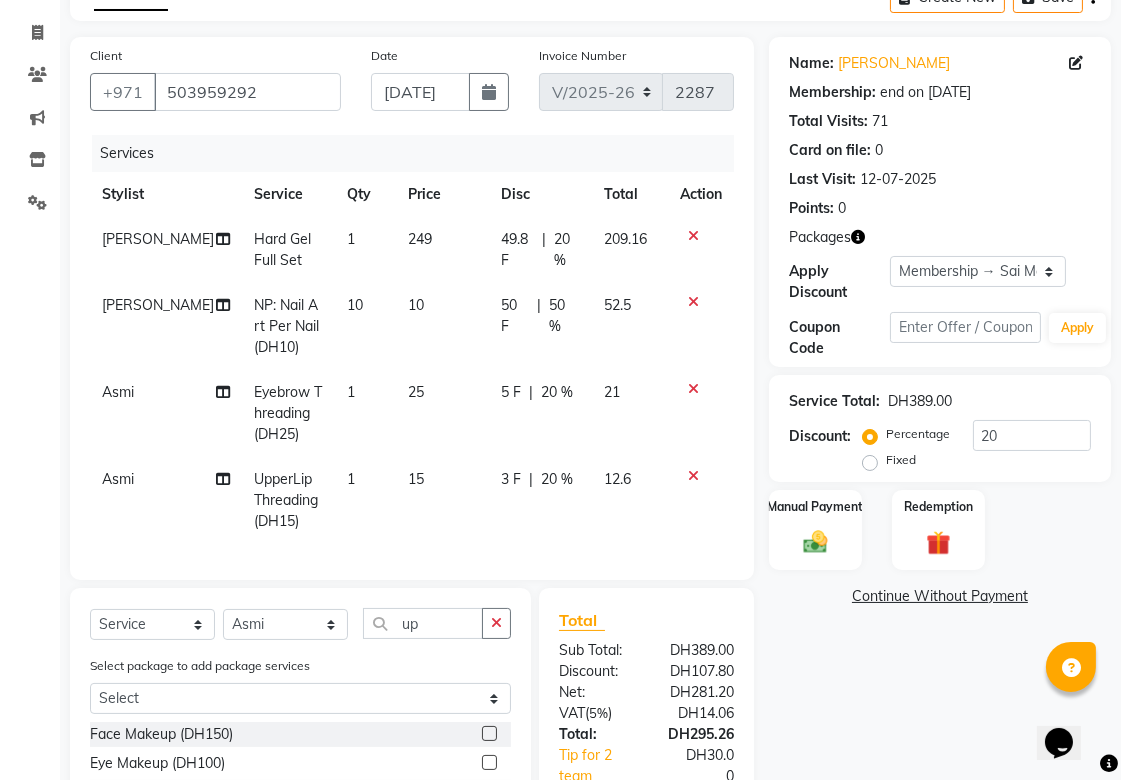 scroll, scrollTop: 115, scrollLeft: 0, axis: vertical 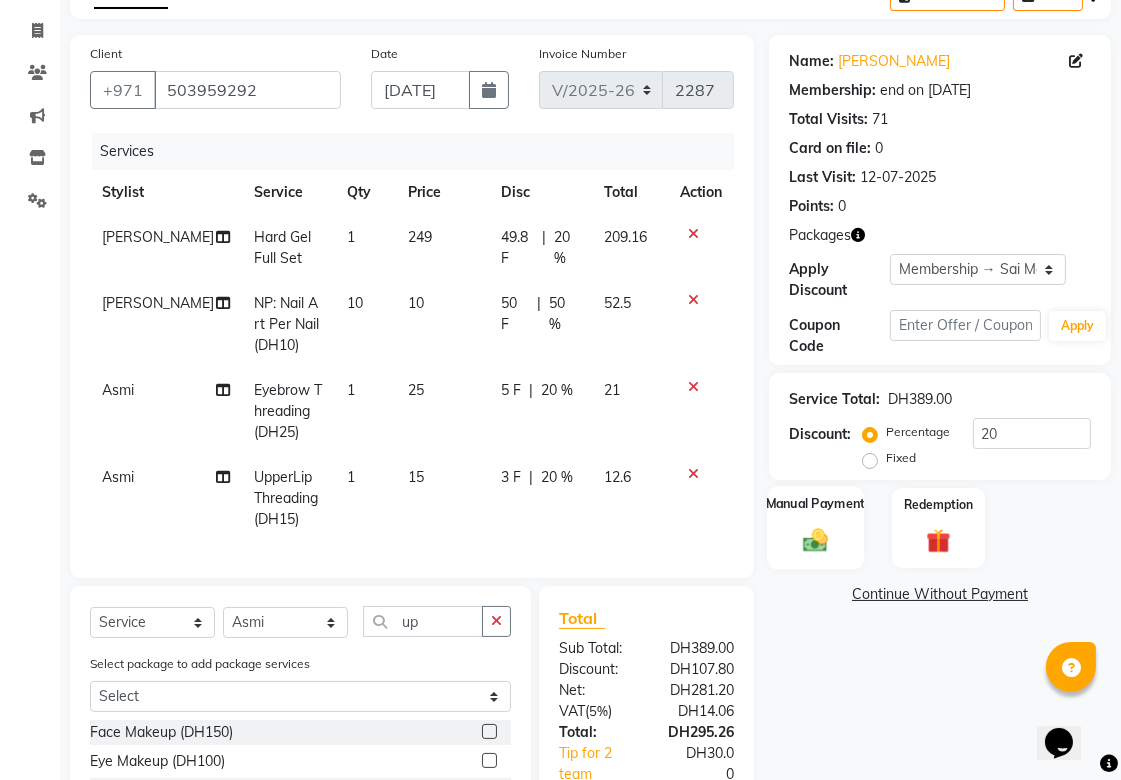 click 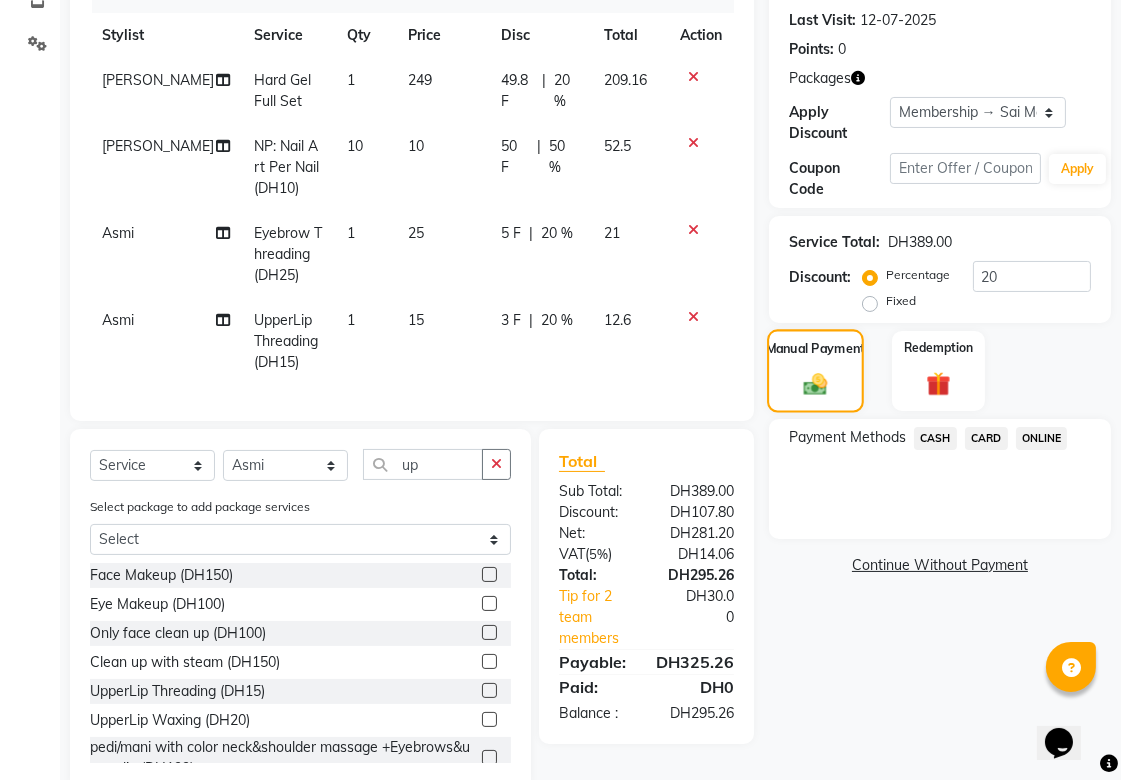 scroll, scrollTop: 330, scrollLeft: 0, axis: vertical 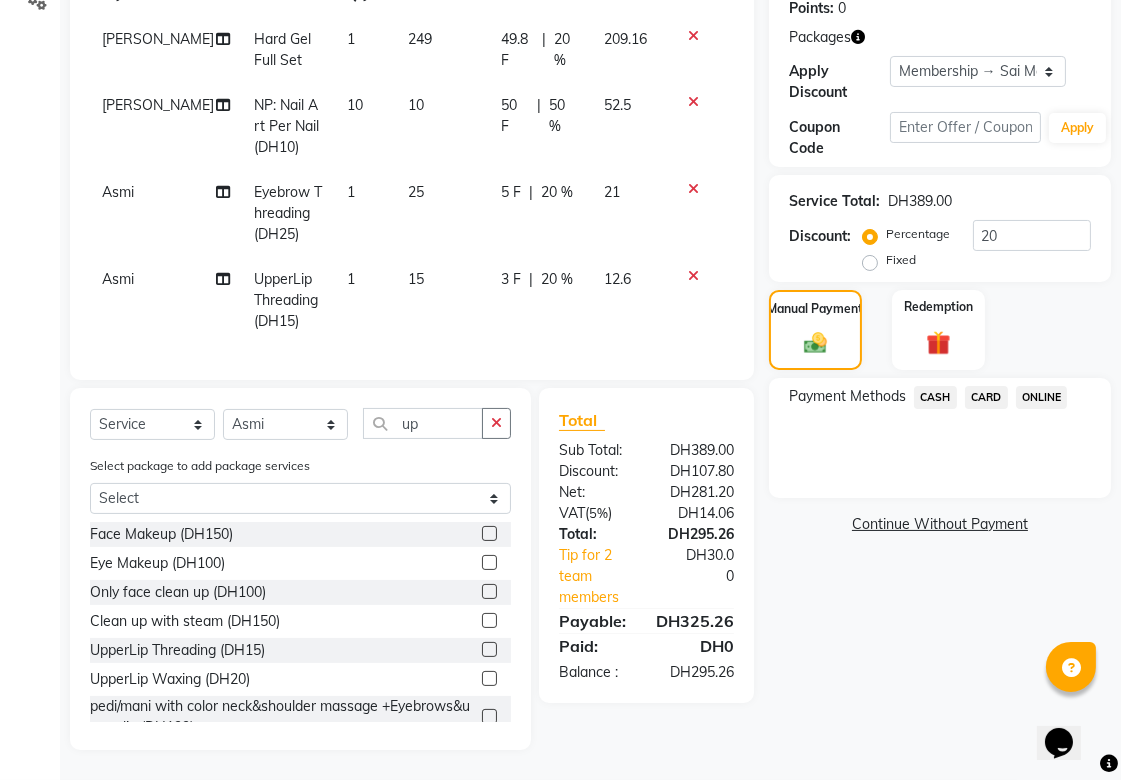click on "CARD" 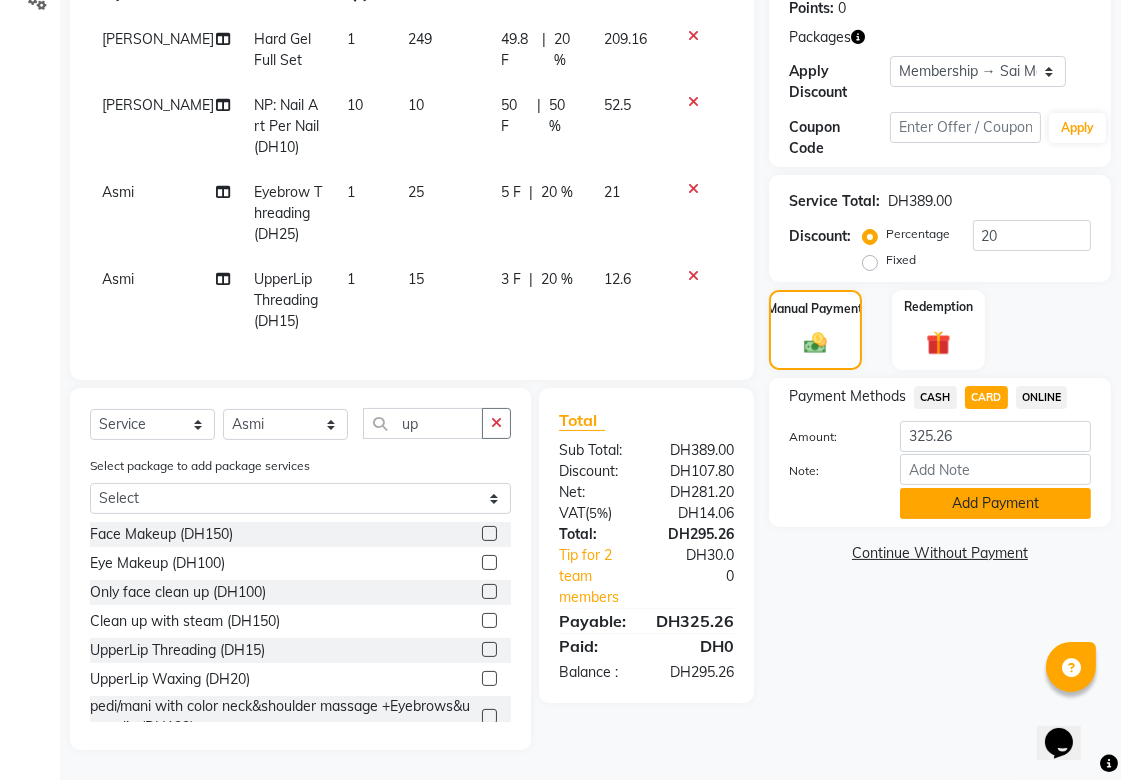 click on "Add Payment" 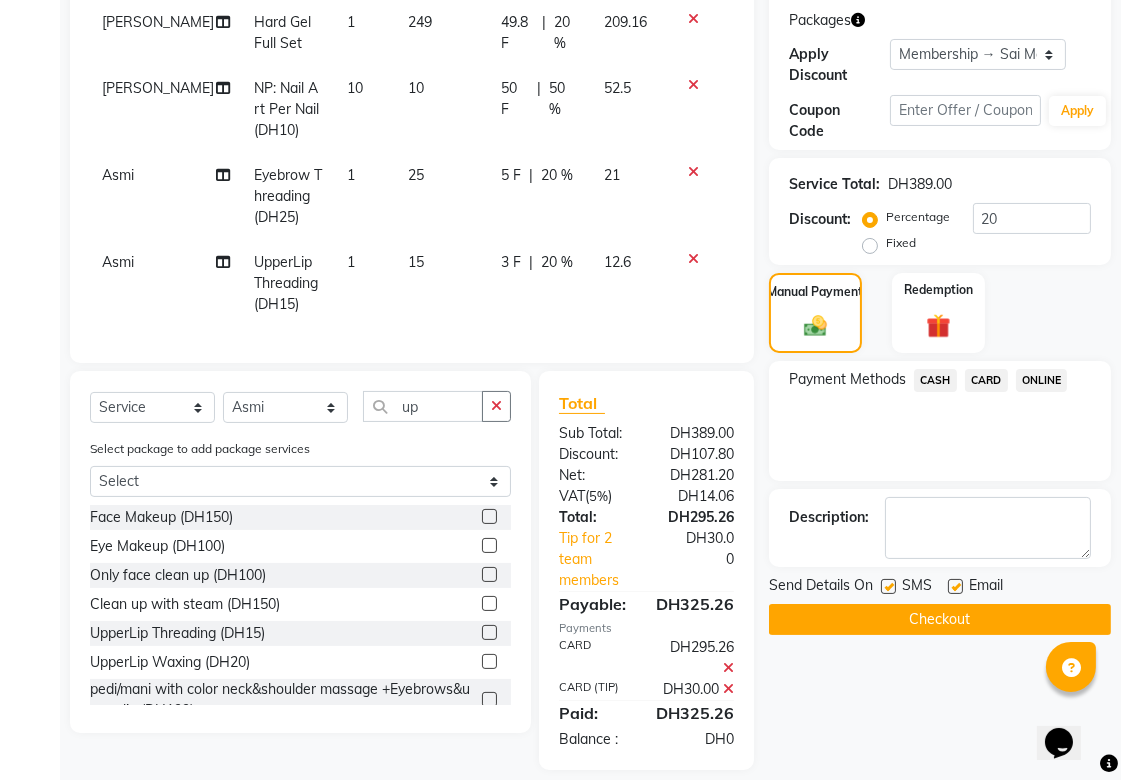 scroll, scrollTop: 387, scrollLeft: 0, axis: vertical 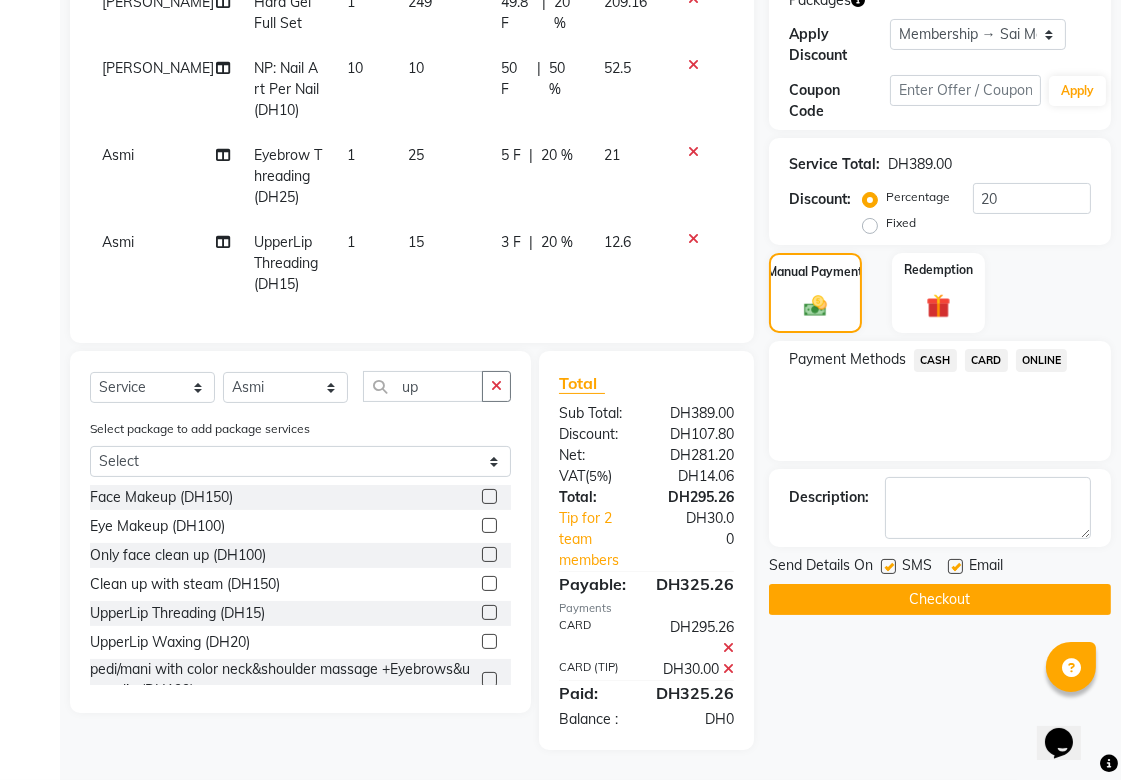 click on "Checkout" 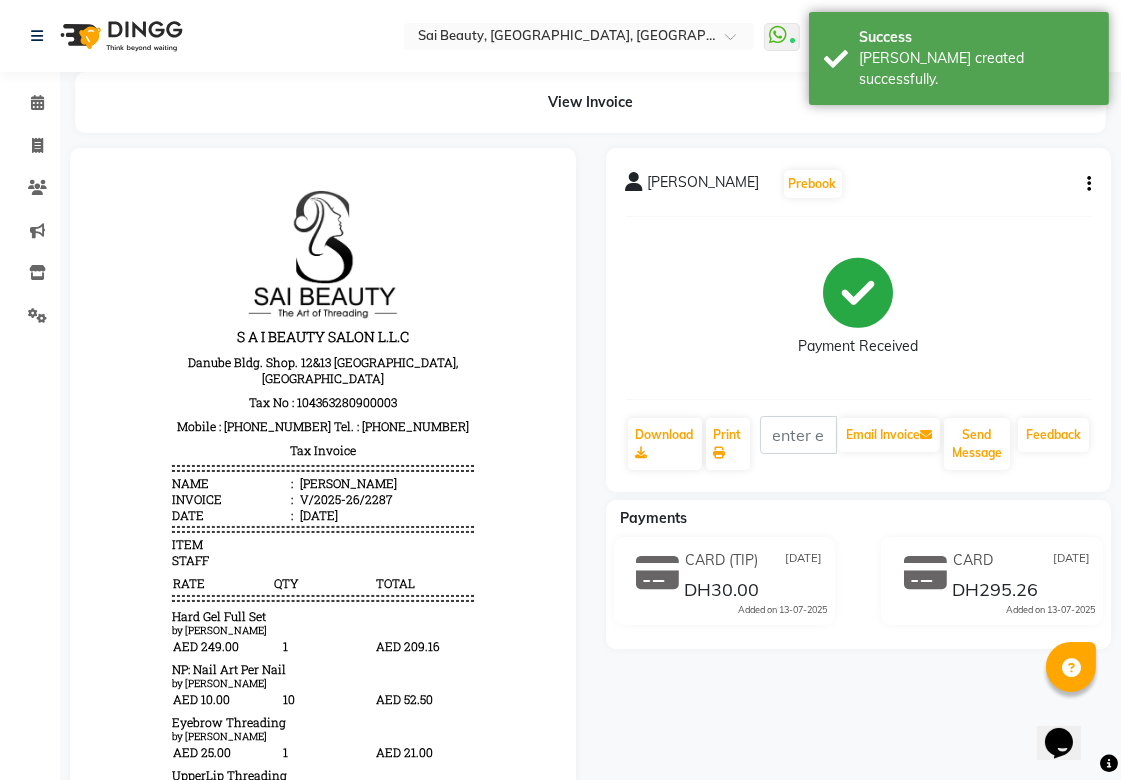 scroll, scrollTop: 0, scrollLeft: 0, axis: both 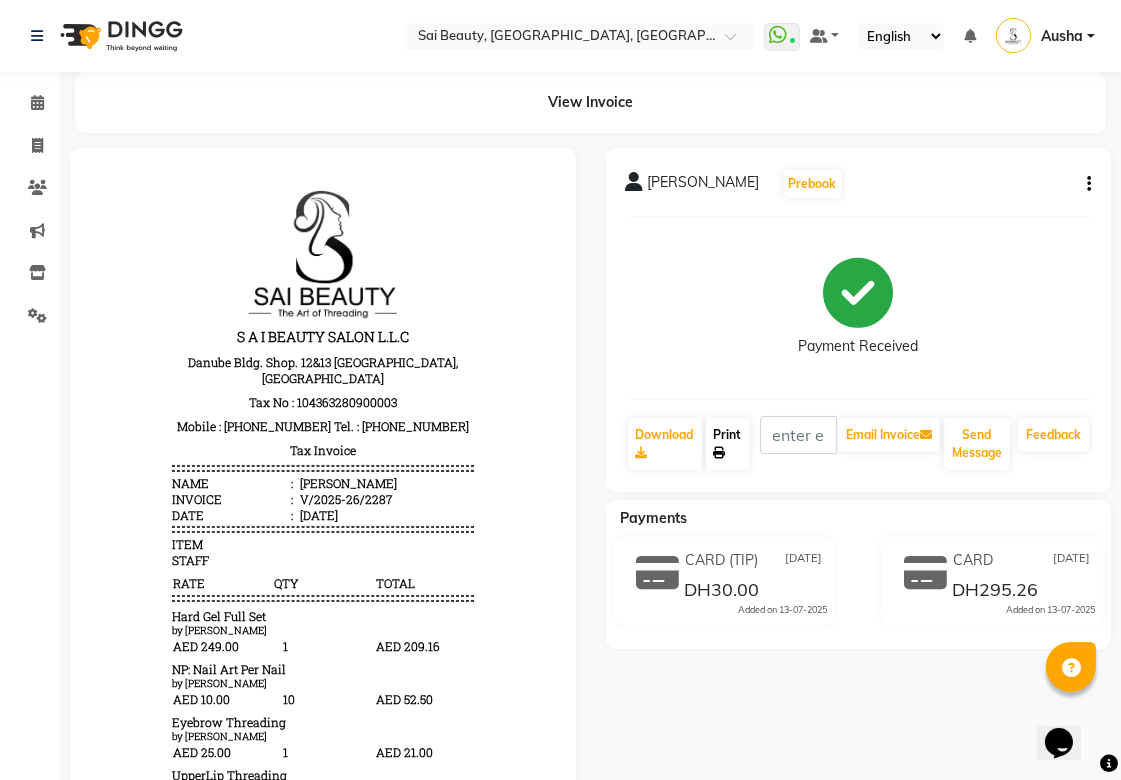 click on "Print" 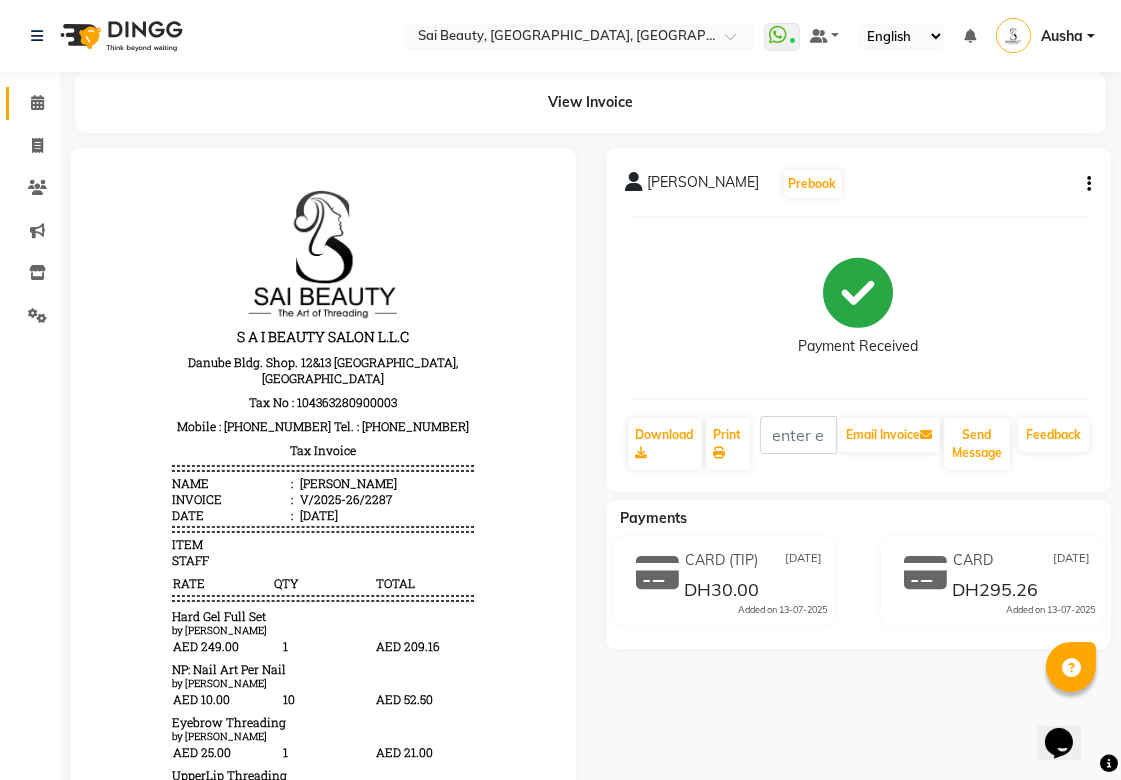 click 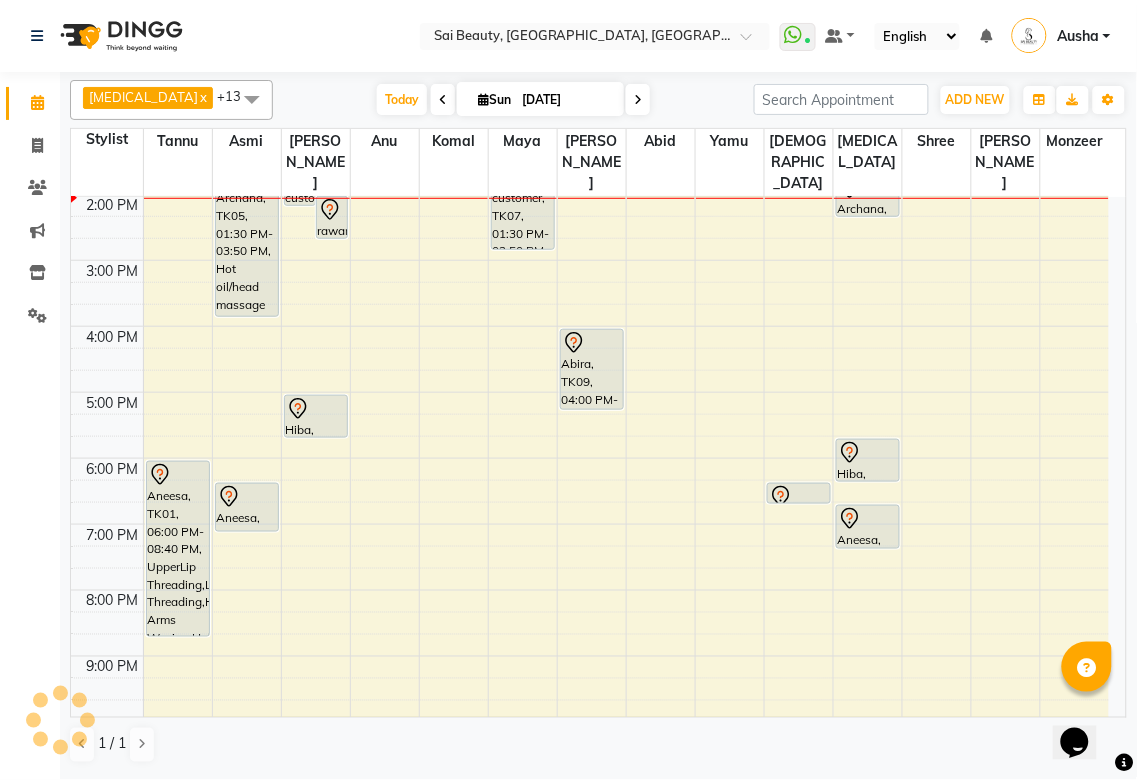 scroll, scrollTop: 0, scrollLeft: 0, axis: both 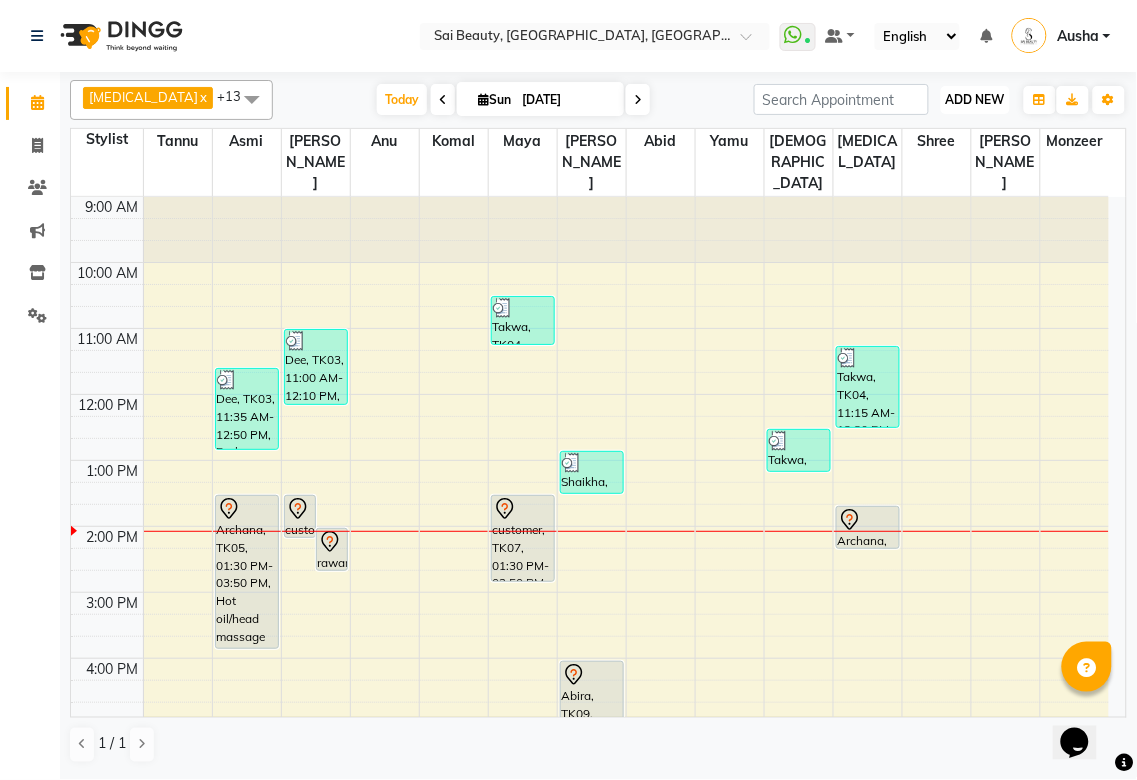 click on "ADD NEW" at bounding box center (975, 99) 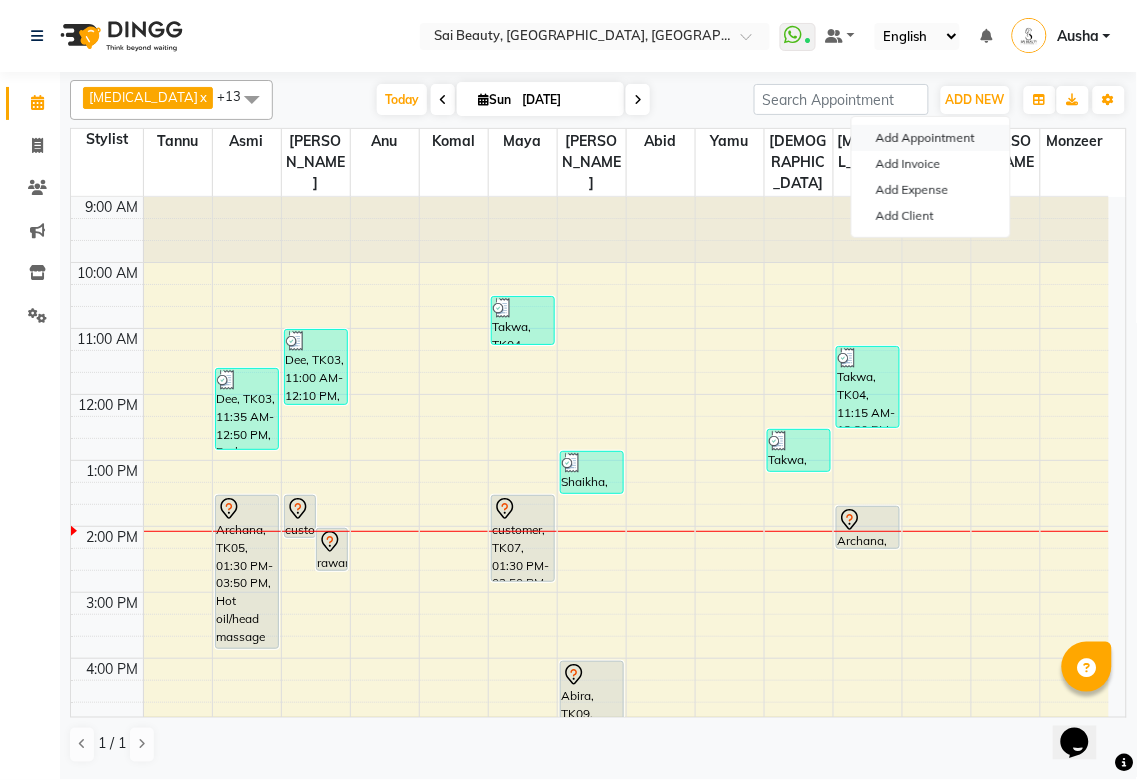 click on "Add Appointment" at bounding box center [931, 138] 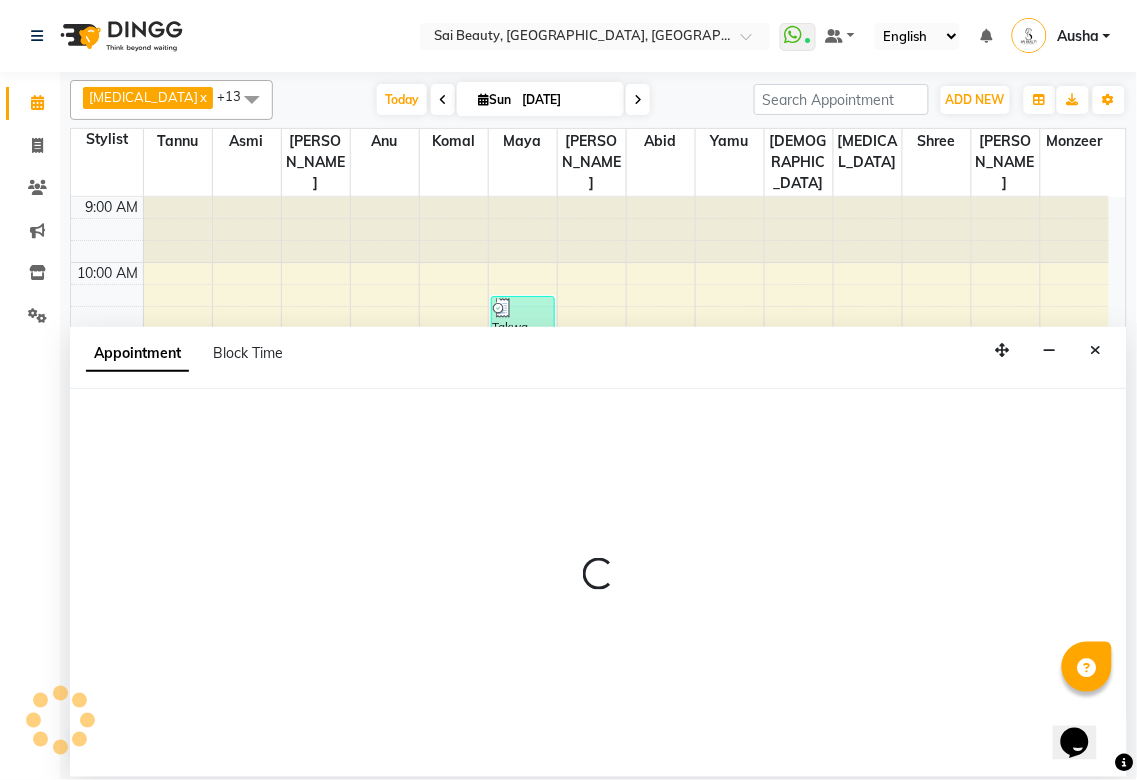 select on "600" 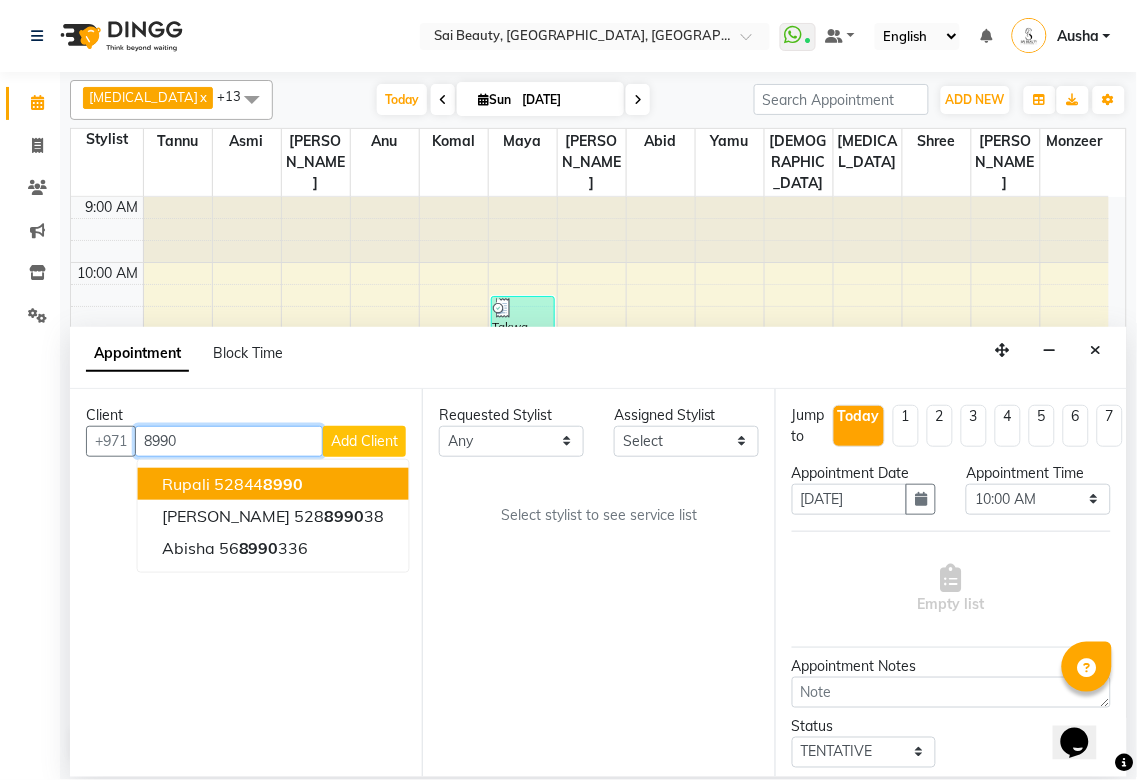 click on "8990" at bounding box center (229, 441) 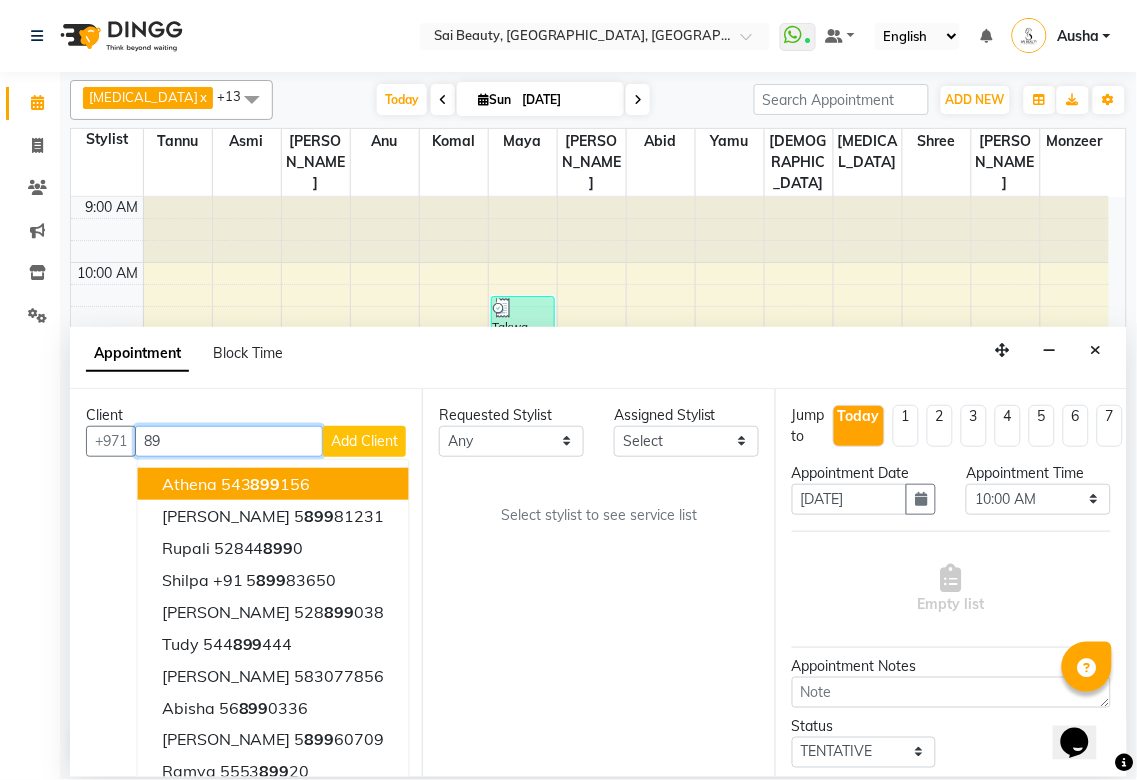 type on "8" 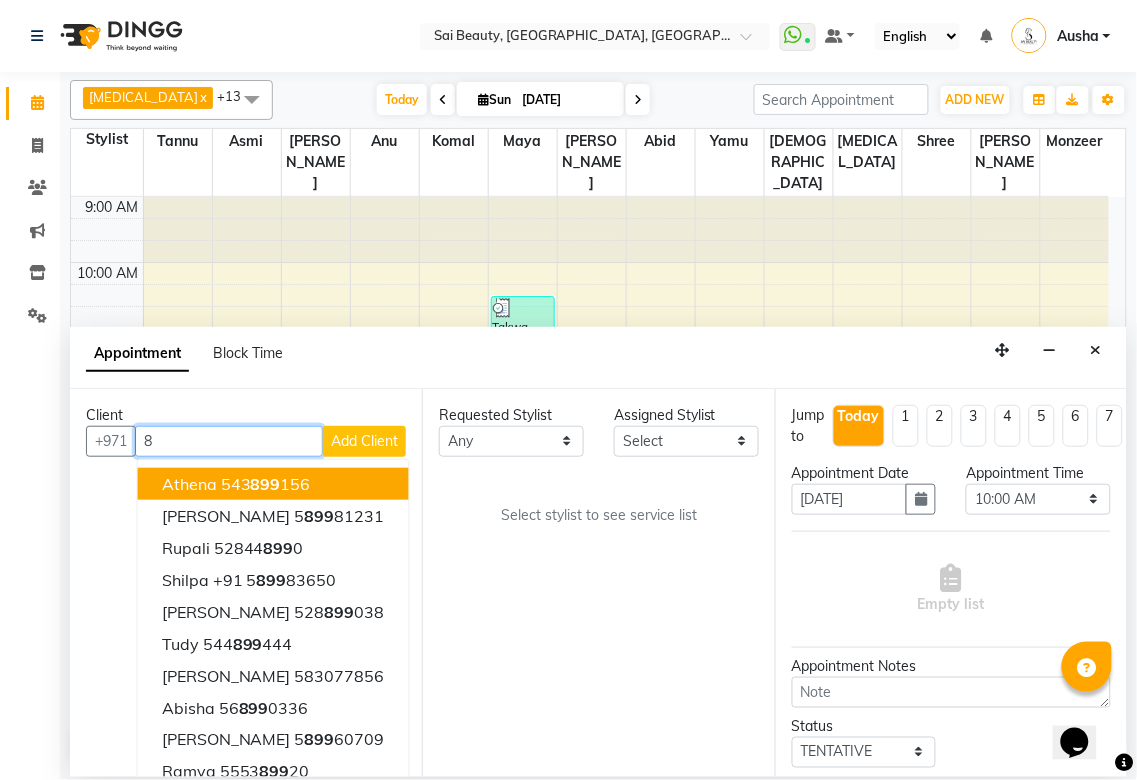 type 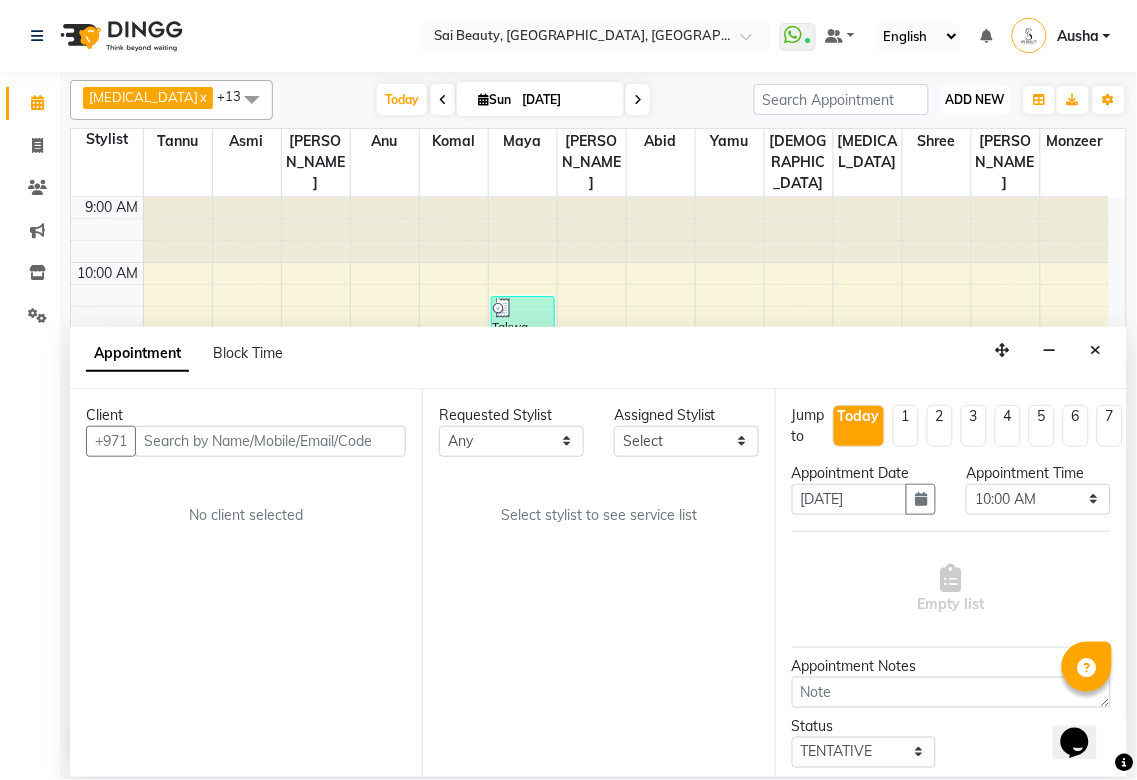 click on "ADD NEW" at bounding box center (975, 99) 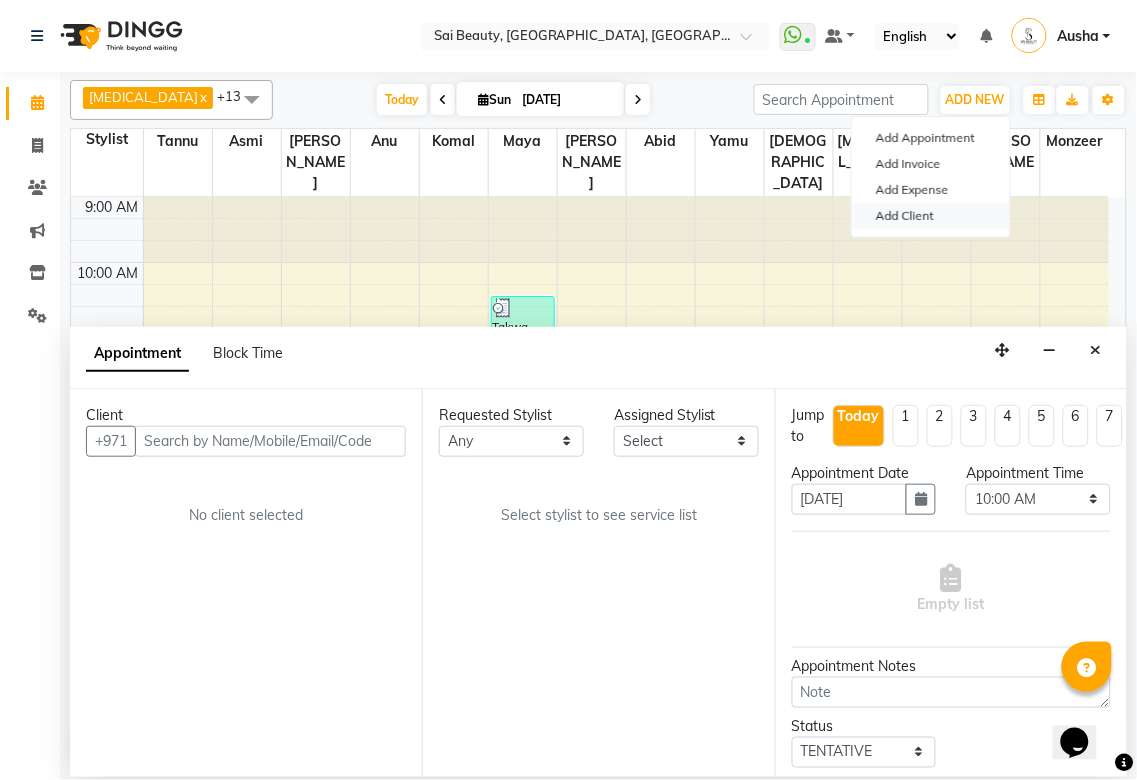 click on "Add Client" at bounding box center (931, 216) 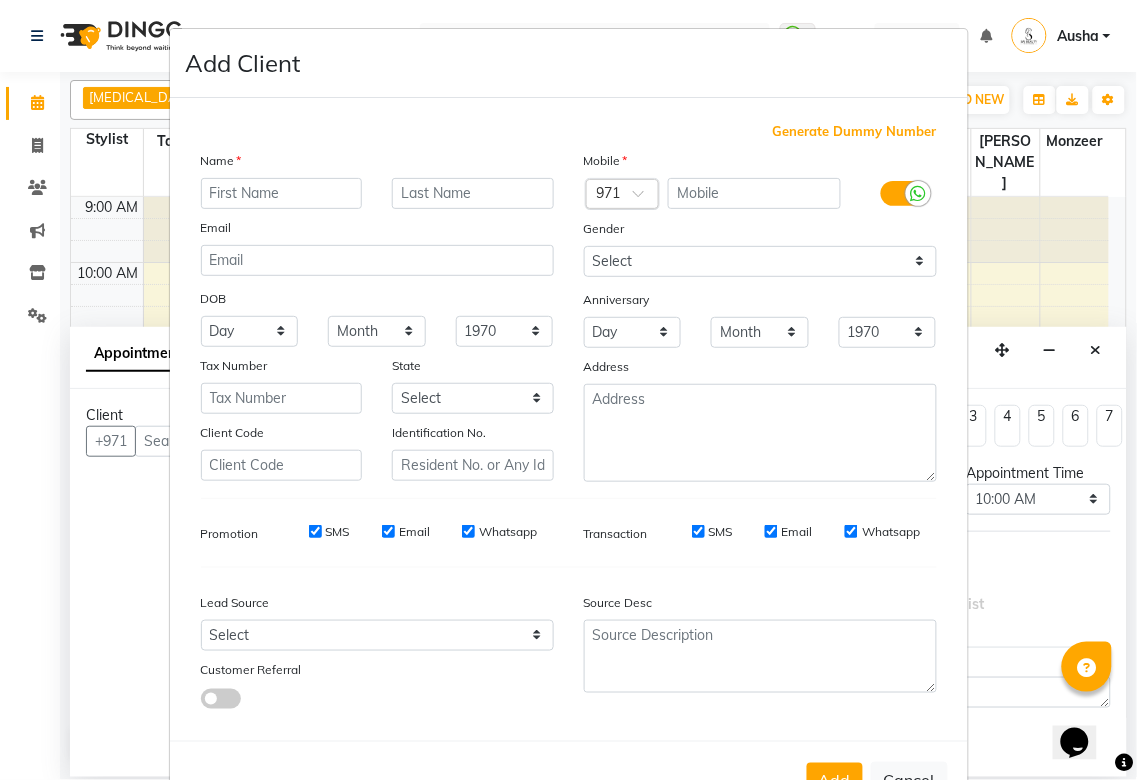 click at bounding box center [645, 199] 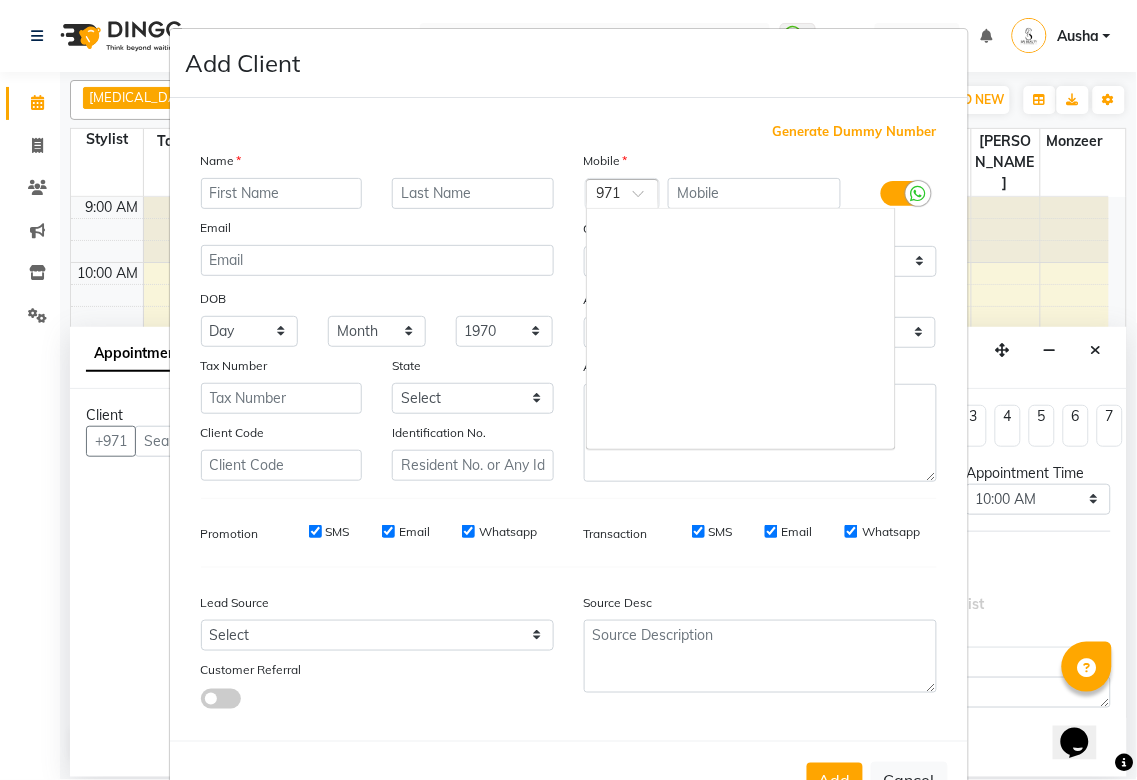 scroll, scrollTop: 8251, scrollLeft: 0, axis: vertical 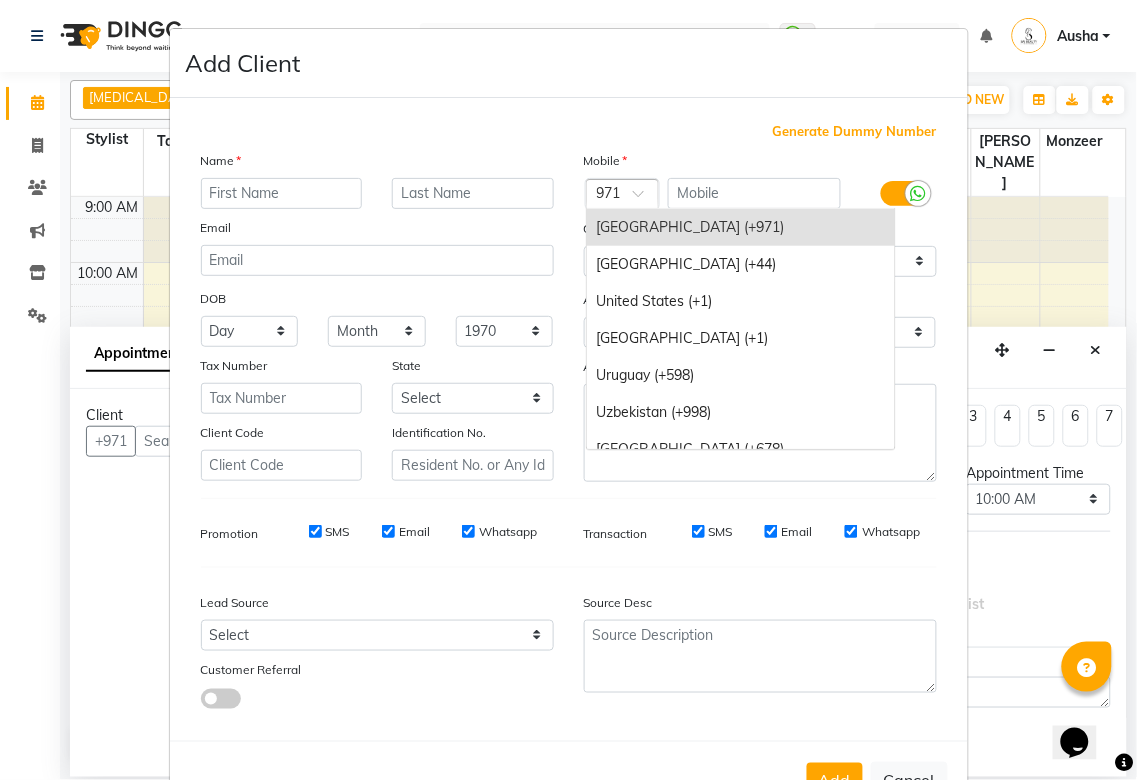 type on "=" 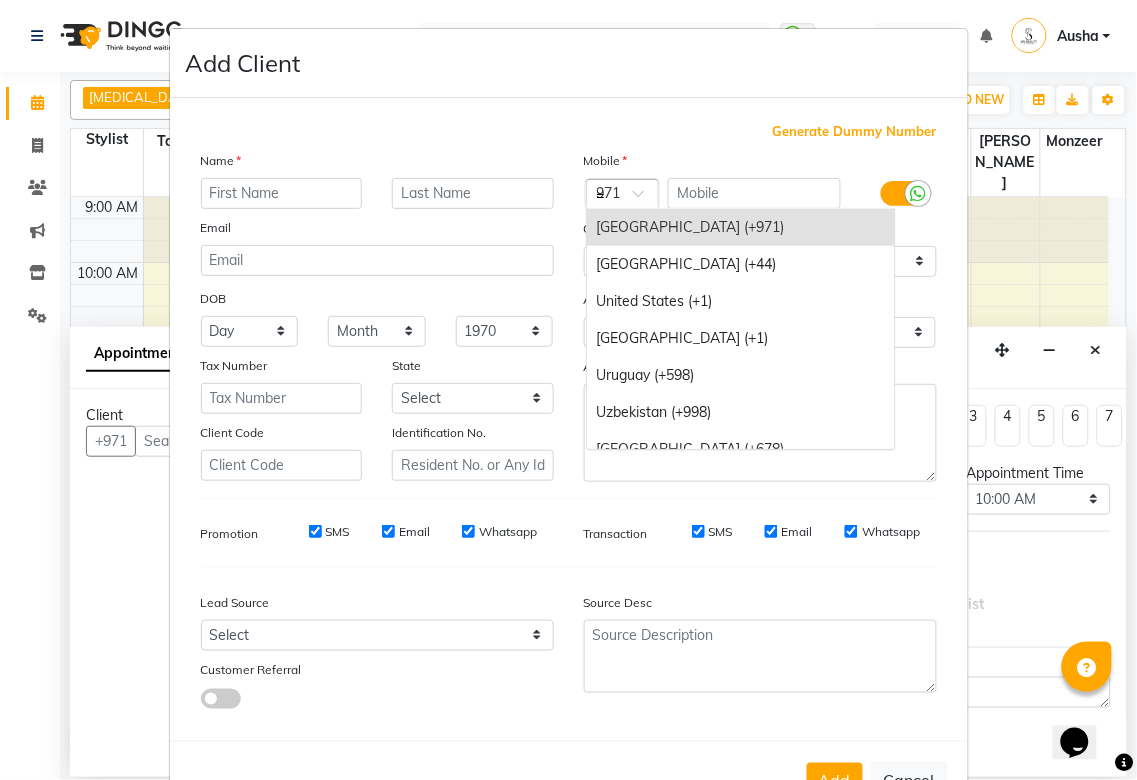 scroll, scrollTop: 0, scrollLeft: 0, axis: both 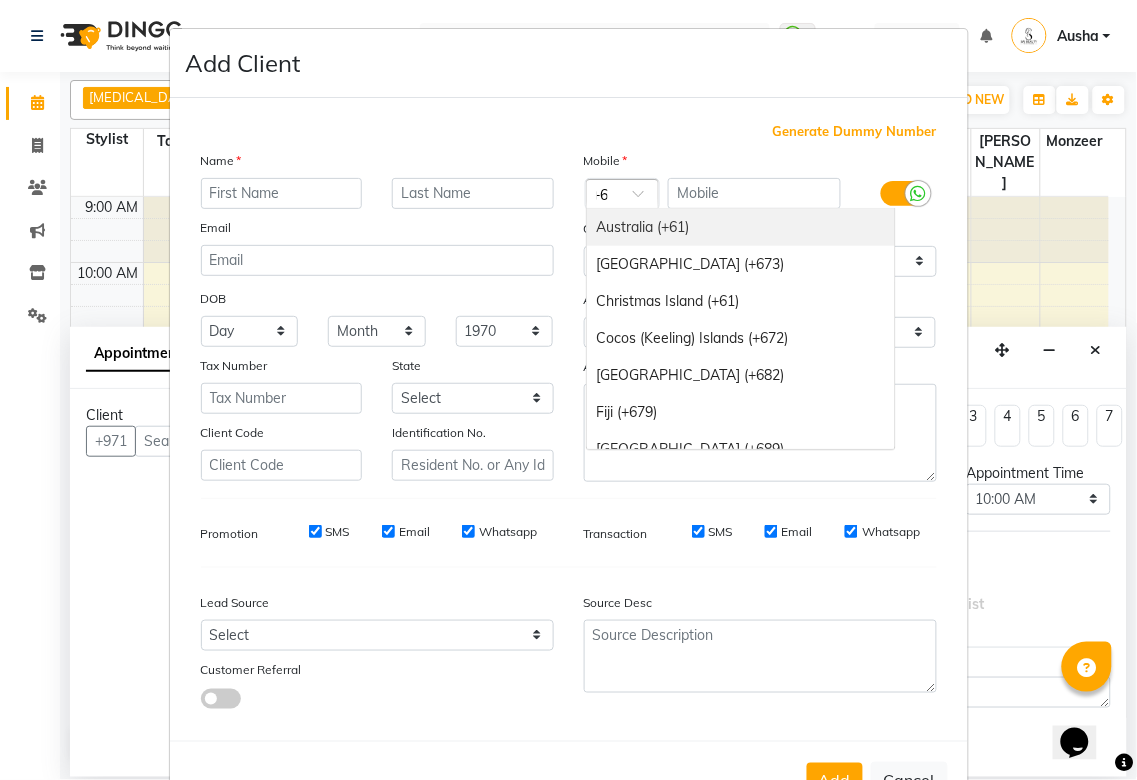 type on "+61" 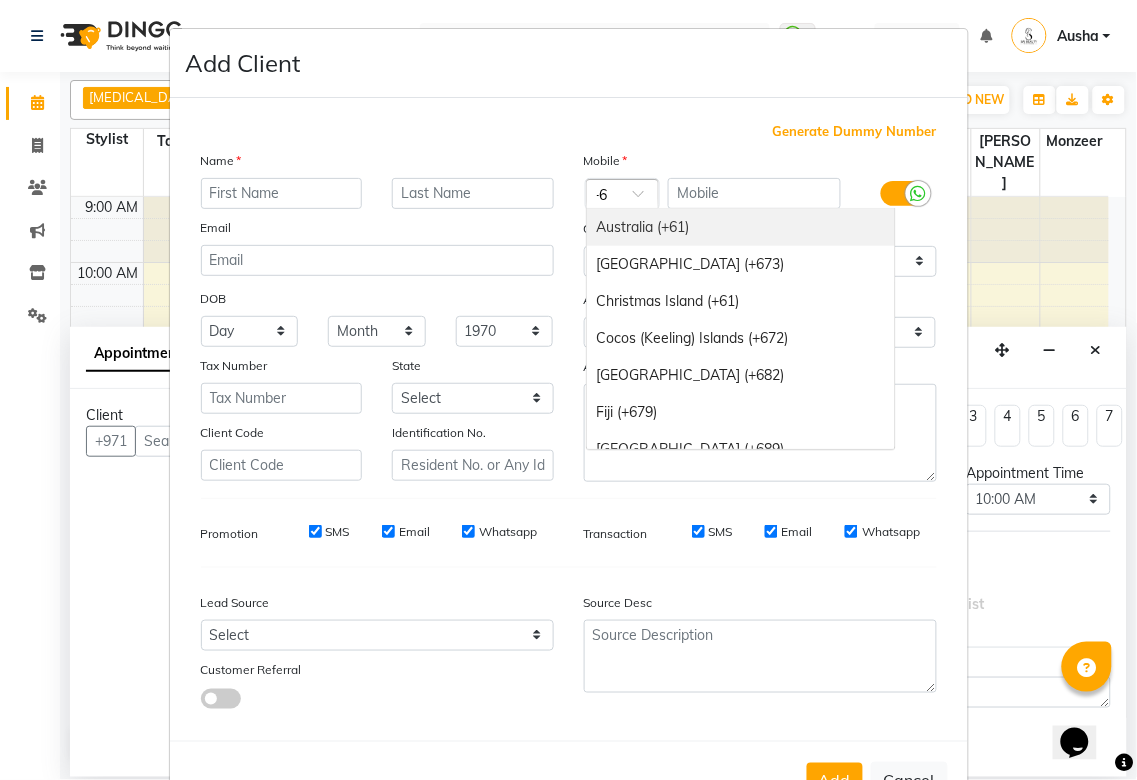 scroll, scrollTop: 0, scrollLeft: 13, axis: horizontal 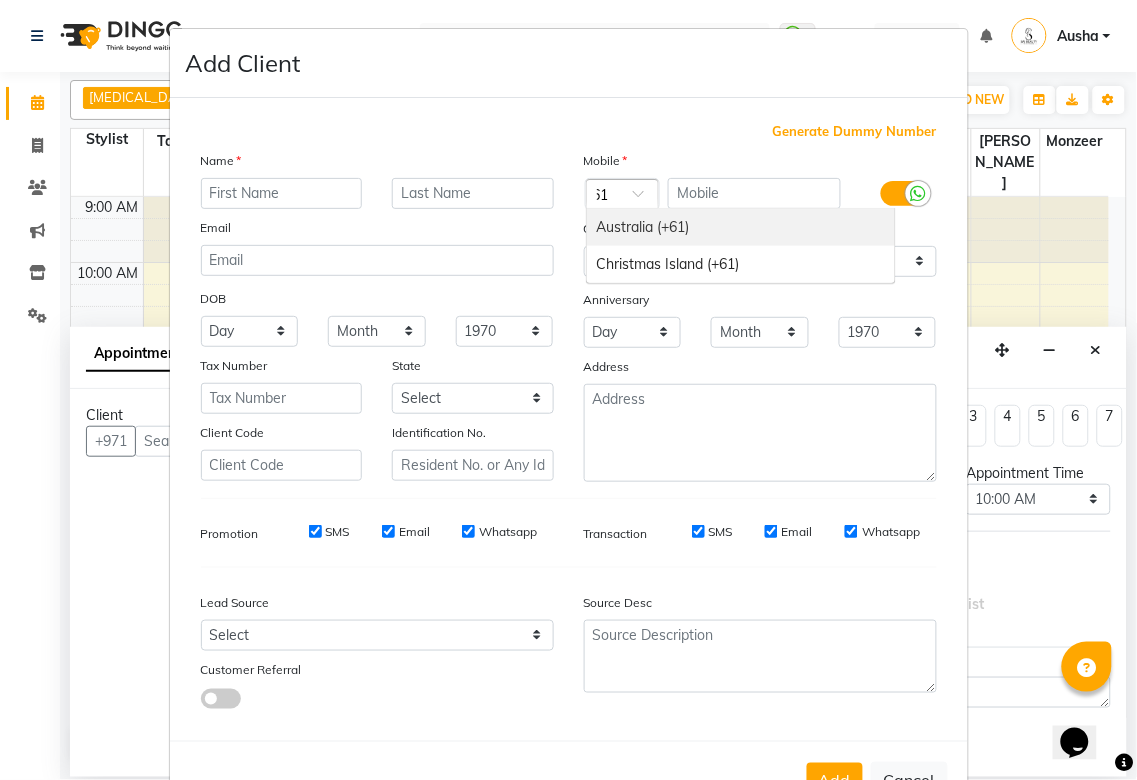 click on "Australia (+61)" at bounding box center (741, 227) 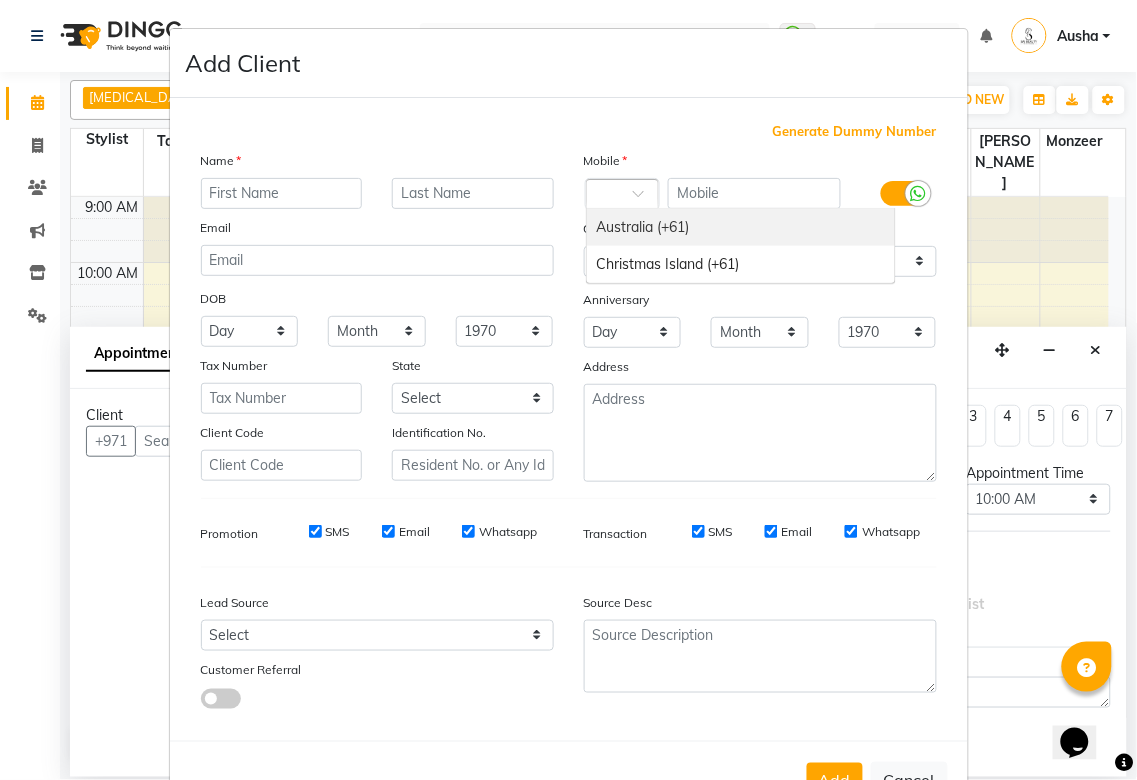 scroll, scrollTop: 0, scrollLeft: 0, axis: both 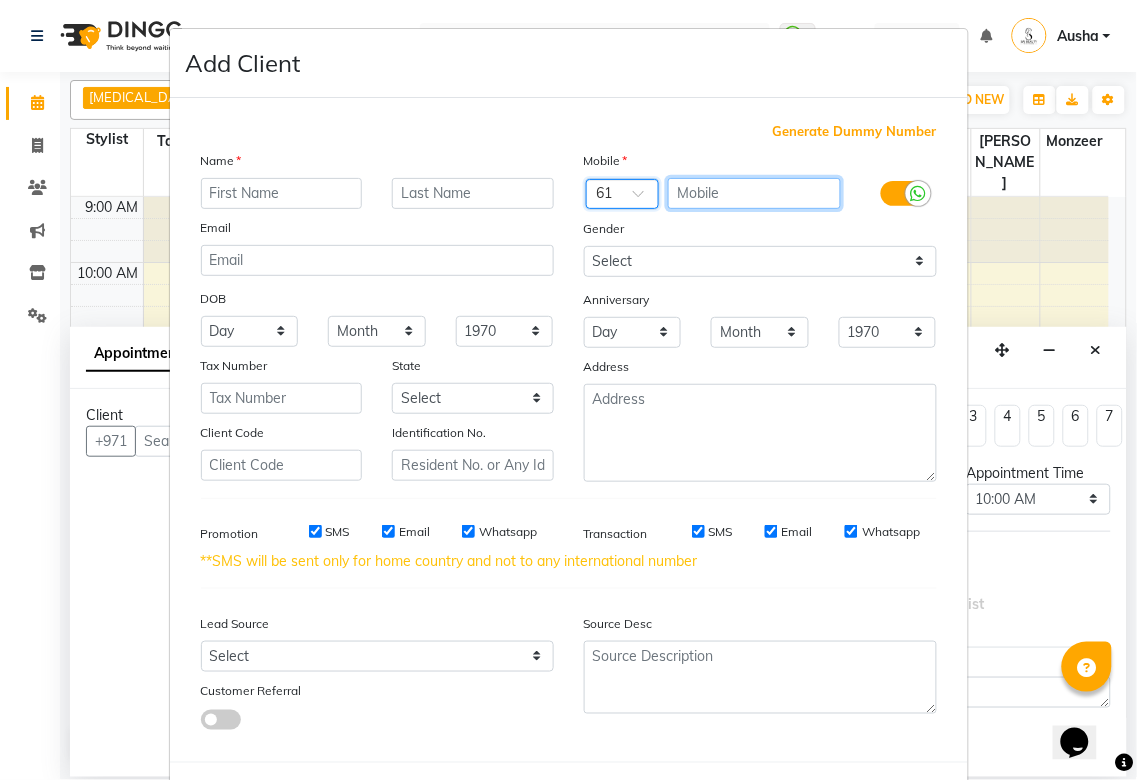 click at bounding box center [754, 193] 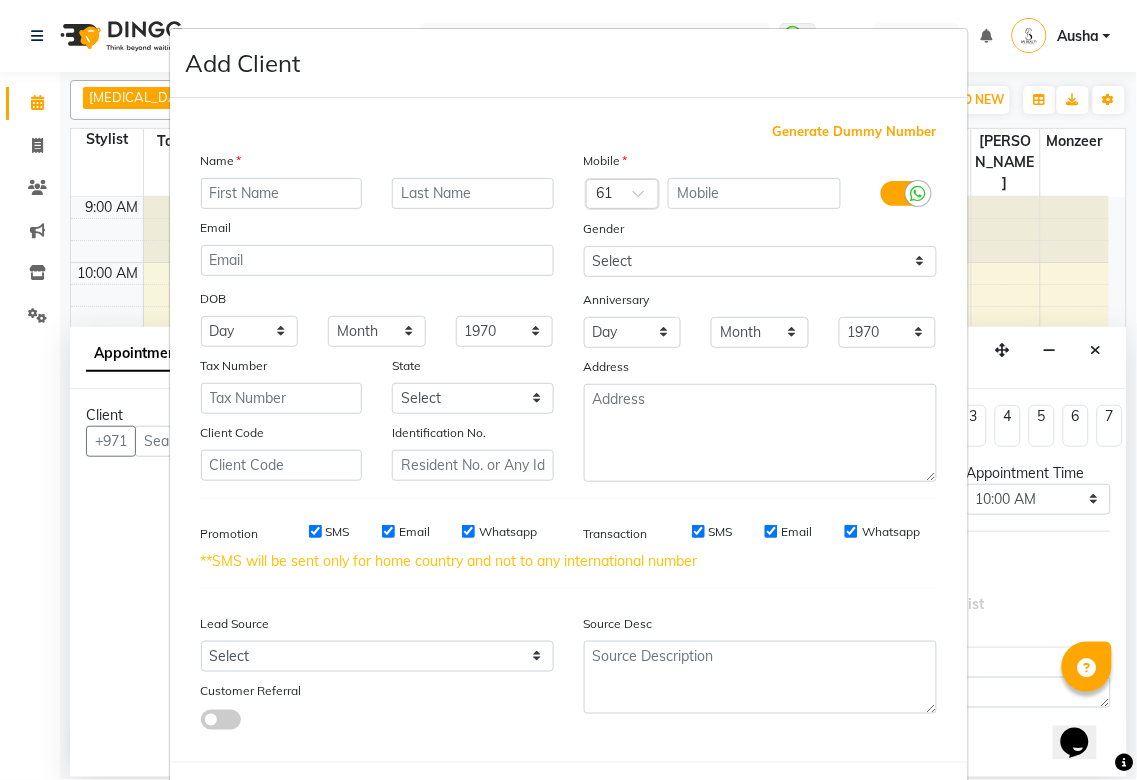 click on "Add Client Generate Dummy Number Name Email DOB Day 01 02 03 04 05 06 07 08 09 10 11 12 13 14 15 16 17 18 19 20 21 22 23 24 25 26 27 28 29 30 31 Month January February March April May June July August September October November [DATE] 1941 1942 1943 1944 1945 1946 1947 1948 1949 1950 1951 1952 1953 1954 1955 1956 1957 1958 1959 1960 1961 1962 1963 1964 1965 1966 1967 1968 1969 1970 1971 1972 1973 1974 1975 1976 1977 1978 1979 1980 1981 1982 1983 1984 1985 1986 1987 1988 1989 1990 1991 1992 1993 1994 1995 1996 1997 1998 1999 2000 2001 2002 2003 2004 2005 2006 2007 2008 2009 2010 2011 2012 2013 2014 2015 2016 2017 2018 2019 2020 2021 2022 2023 2024 Tax Number State Select Abu [PERSON_NAME] [GEOGRAPHIC_DATA] [GEOGRAPHIC_DATA] Sharjah Sharjha [GEOGRAPHIC_DATA] al-Fujayrah ash-Shariqah Client Code Identification No. Mobile Country Code × 61 Gender Select [DEMOGRAPHIC_DATA] [DEMOGRAPHIC_DATA] Other Prefer Not To Say Anniversary Day 01 02 03 04 05 06 07 08 09 10 11 12 13 14 15 16 17 18 19 20 21 22 23 24 25 26 27 28 29 30 31 Month January February March" at bounding box center (568, 390) 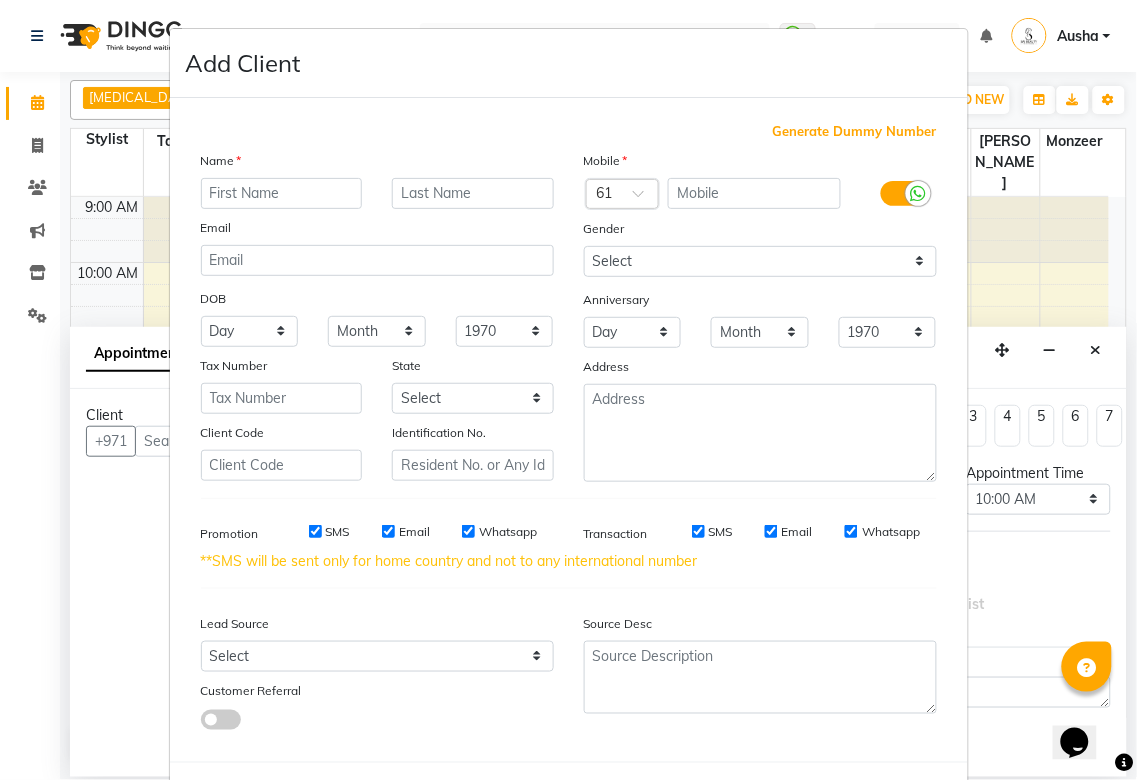 scroll, scrollTop: 92, scrollLeft: 0, axis: vertical 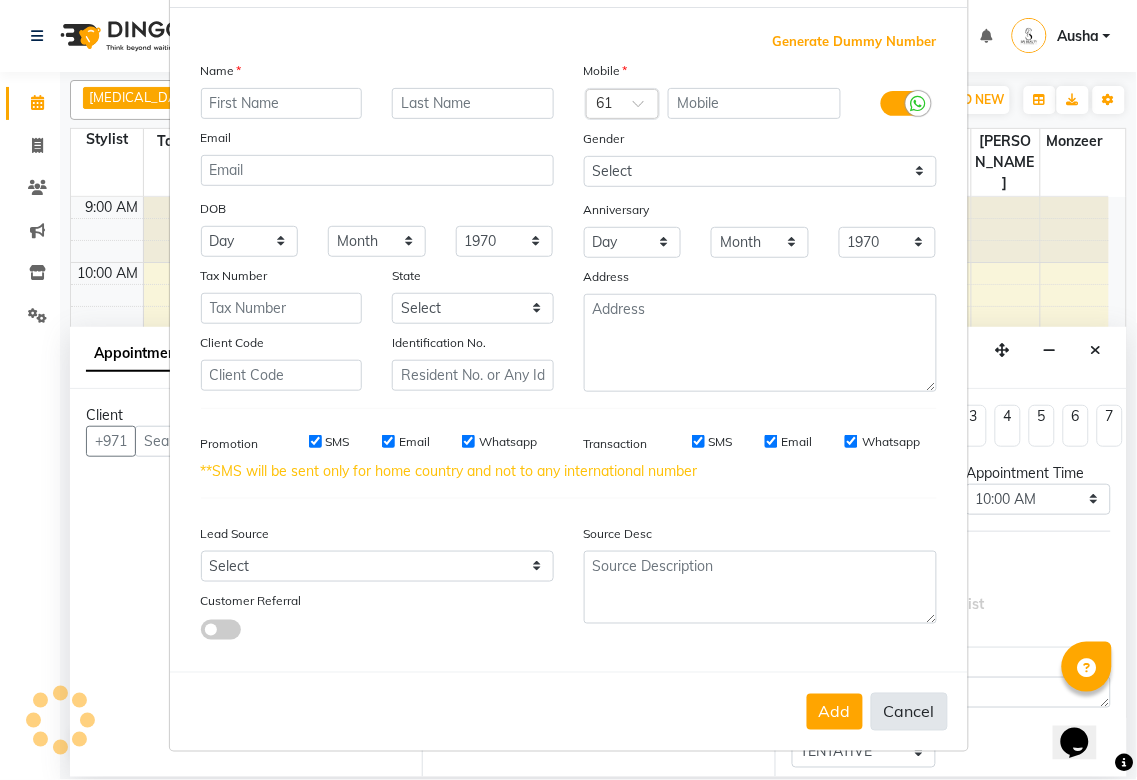 click on "Cancel" at bounding box center (909, 712) 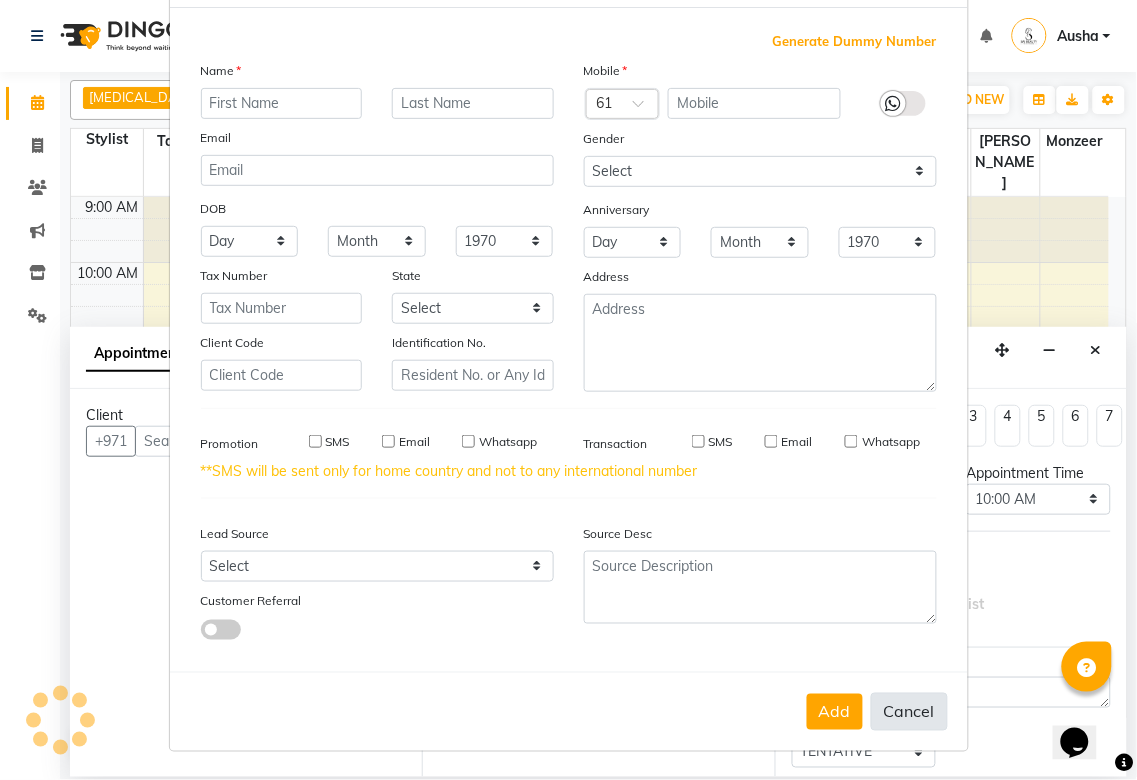 select 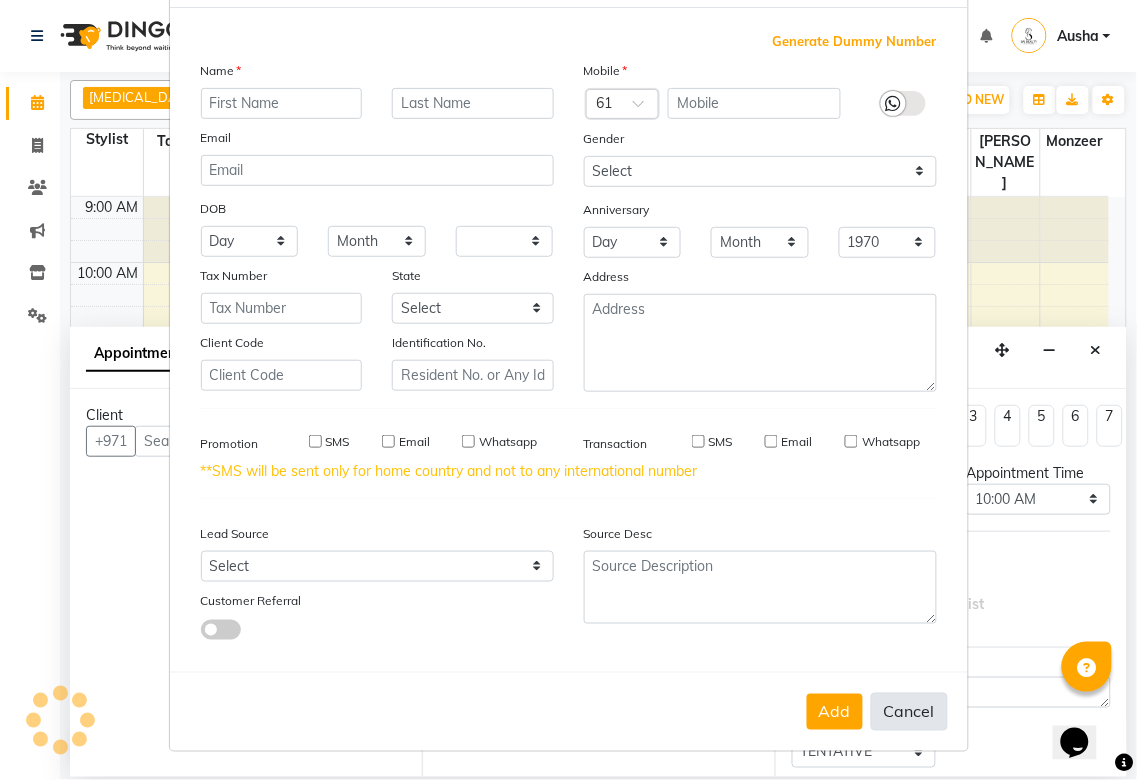 select 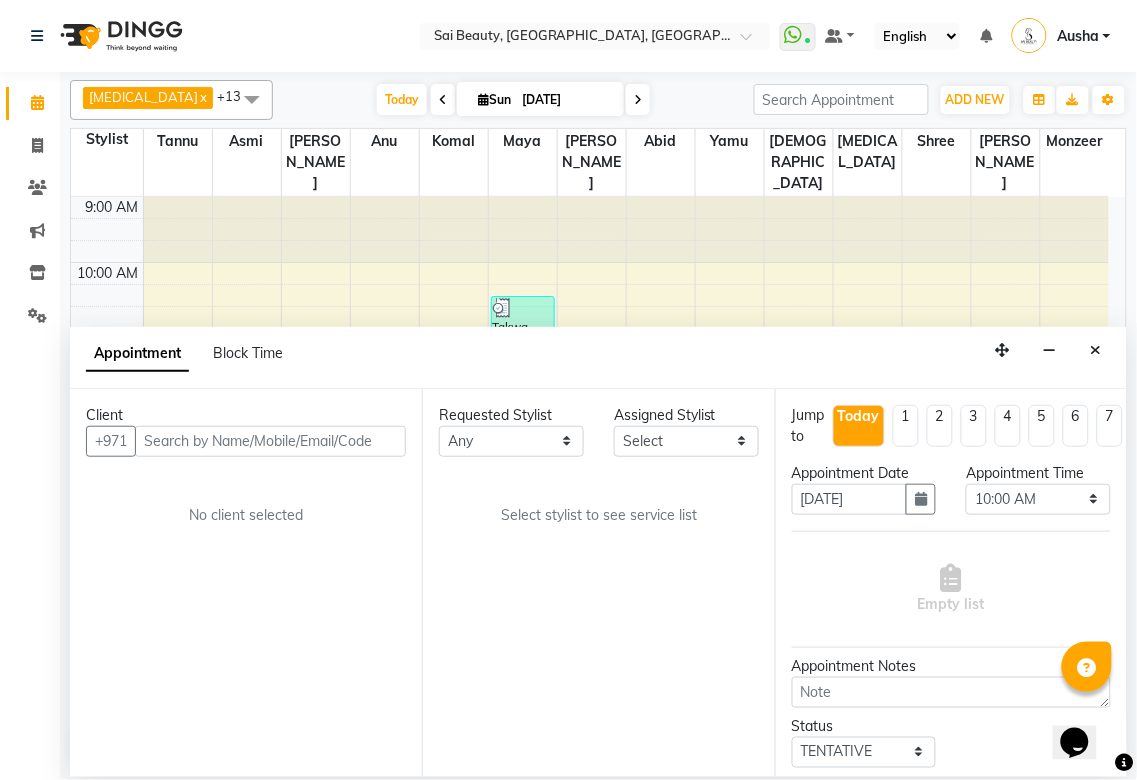click at bounding box center [638, 100] 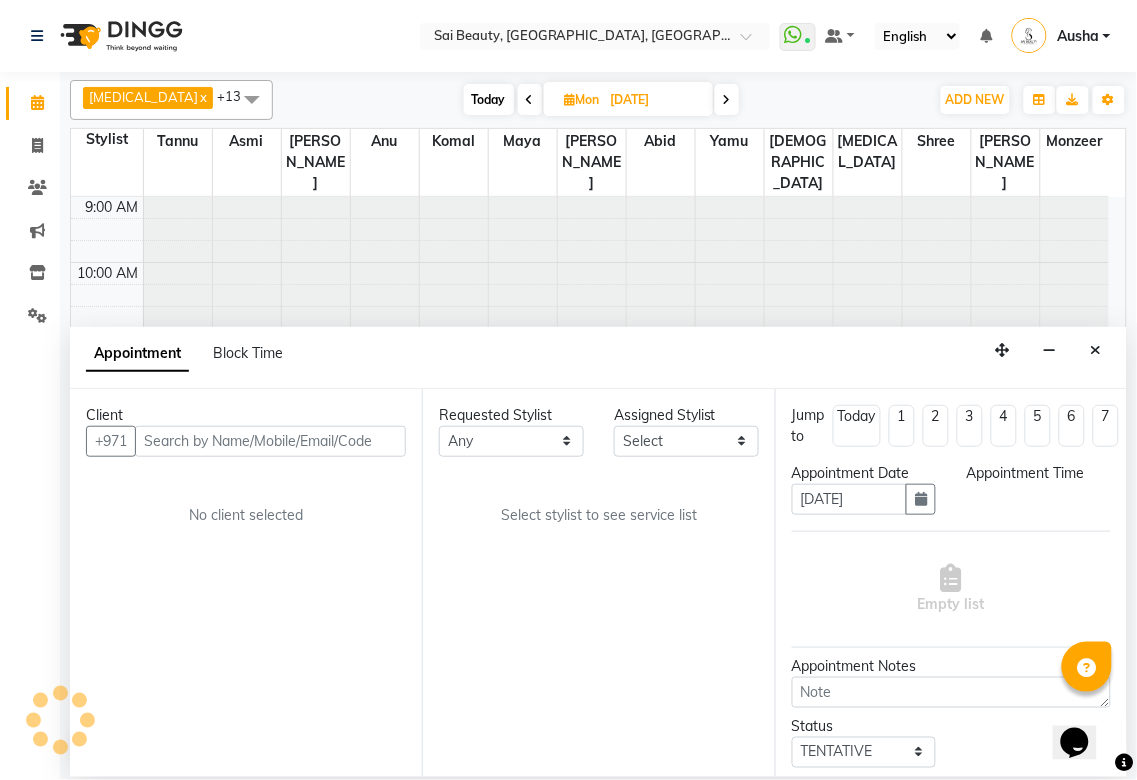 select on "600" 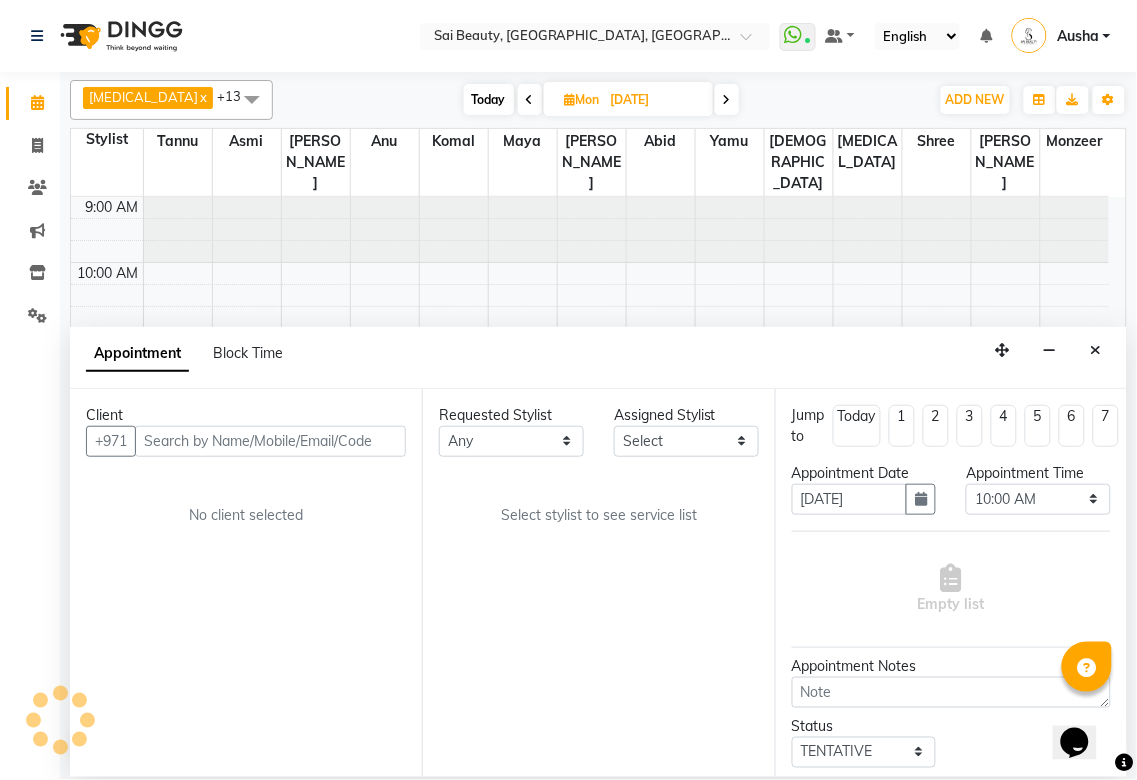scroll, scrollTop: 332, scrollLeft: 0, axis: vertical 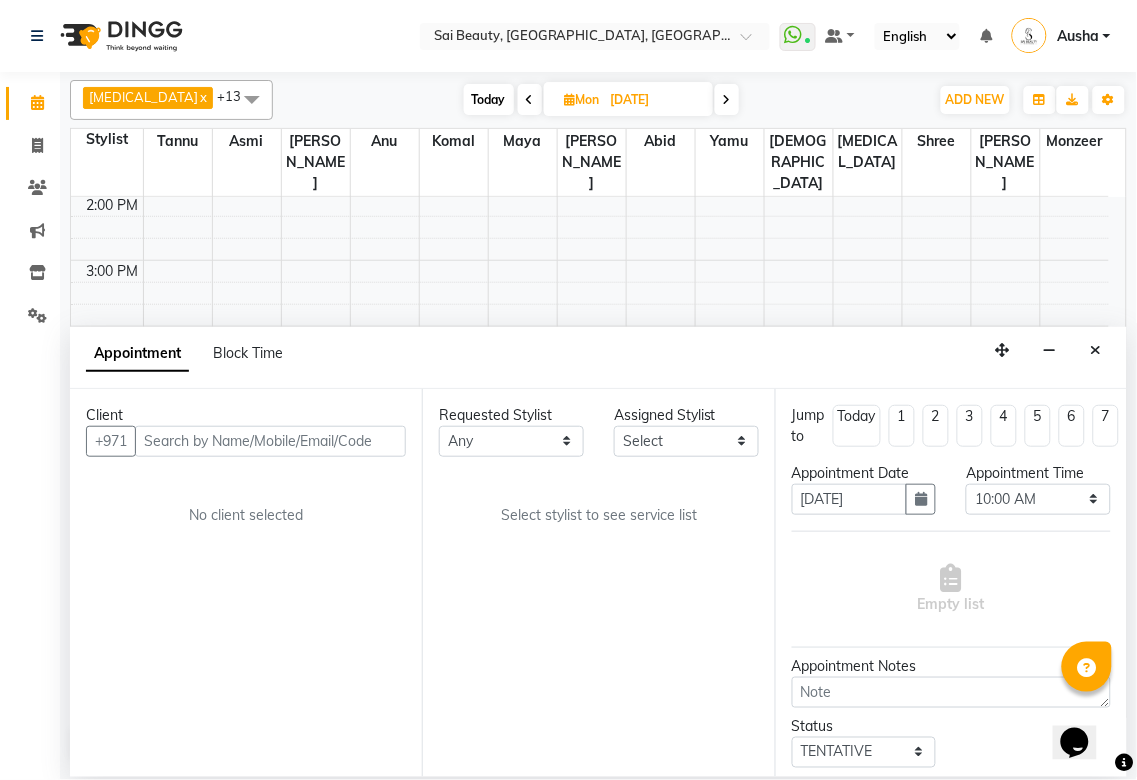 click on "Appointment Block Time" at bounding box center [598, 358] 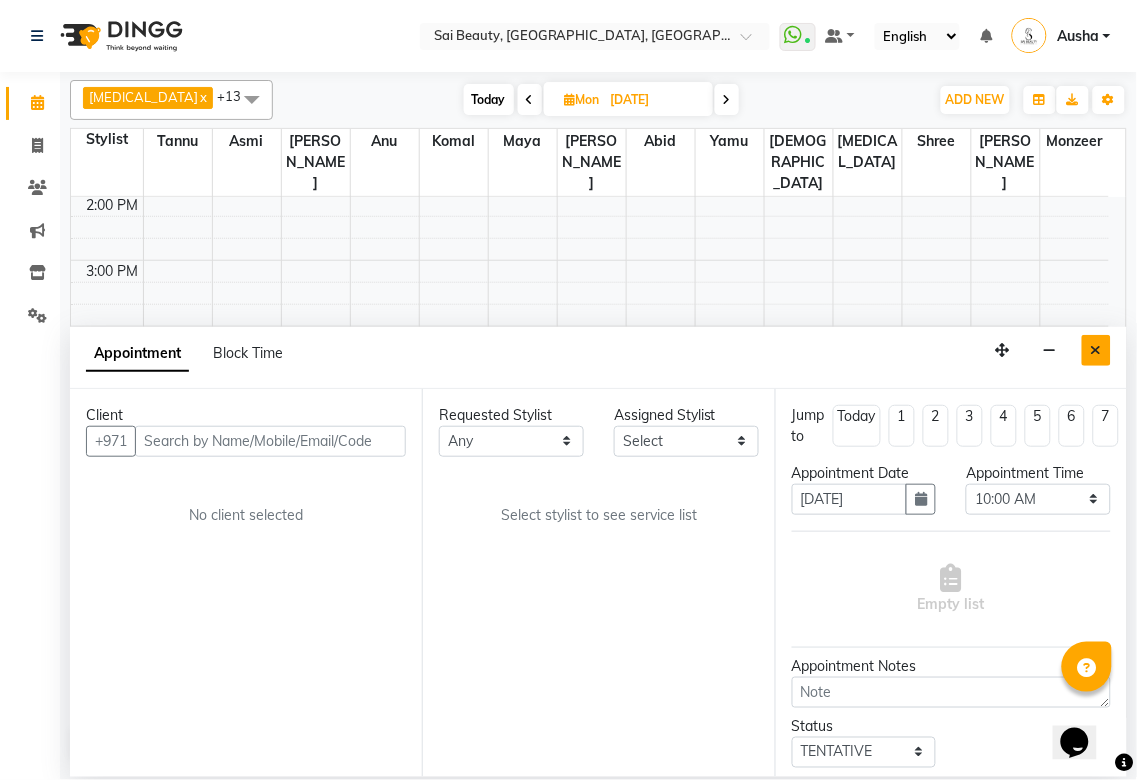 click at bounding box center [1096, 350] 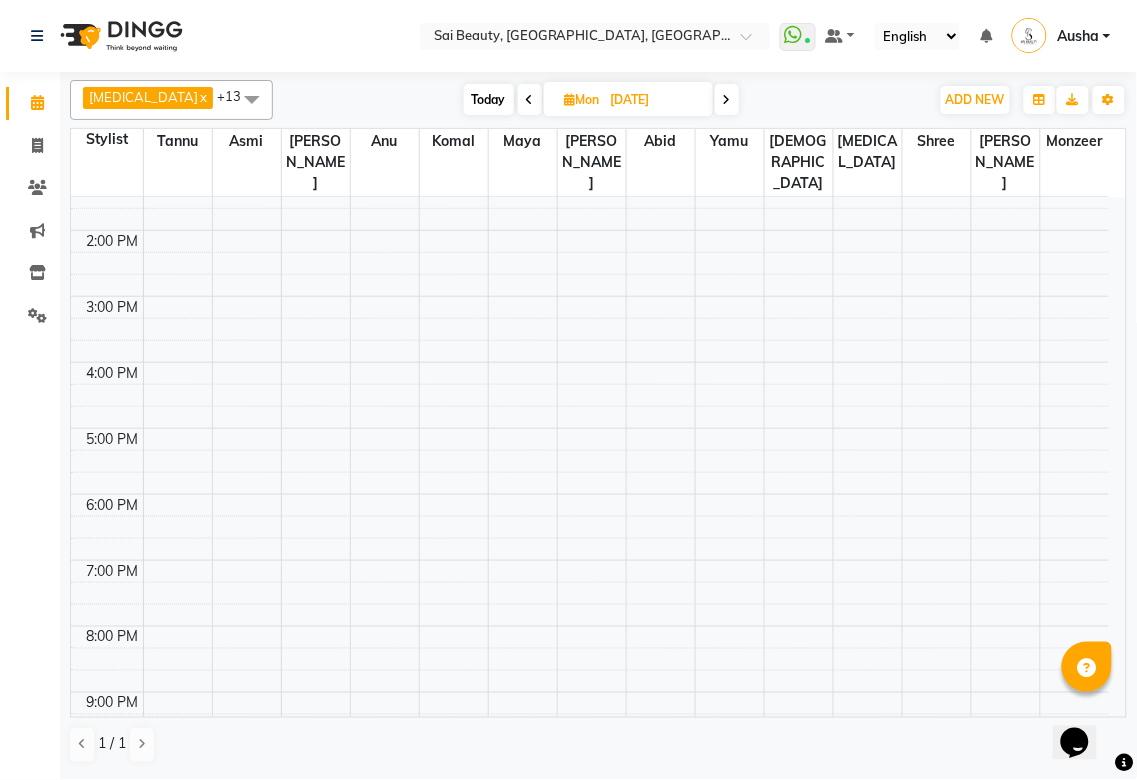 scroll, scrollTop: 0, scrollLeft: 0, axis: both 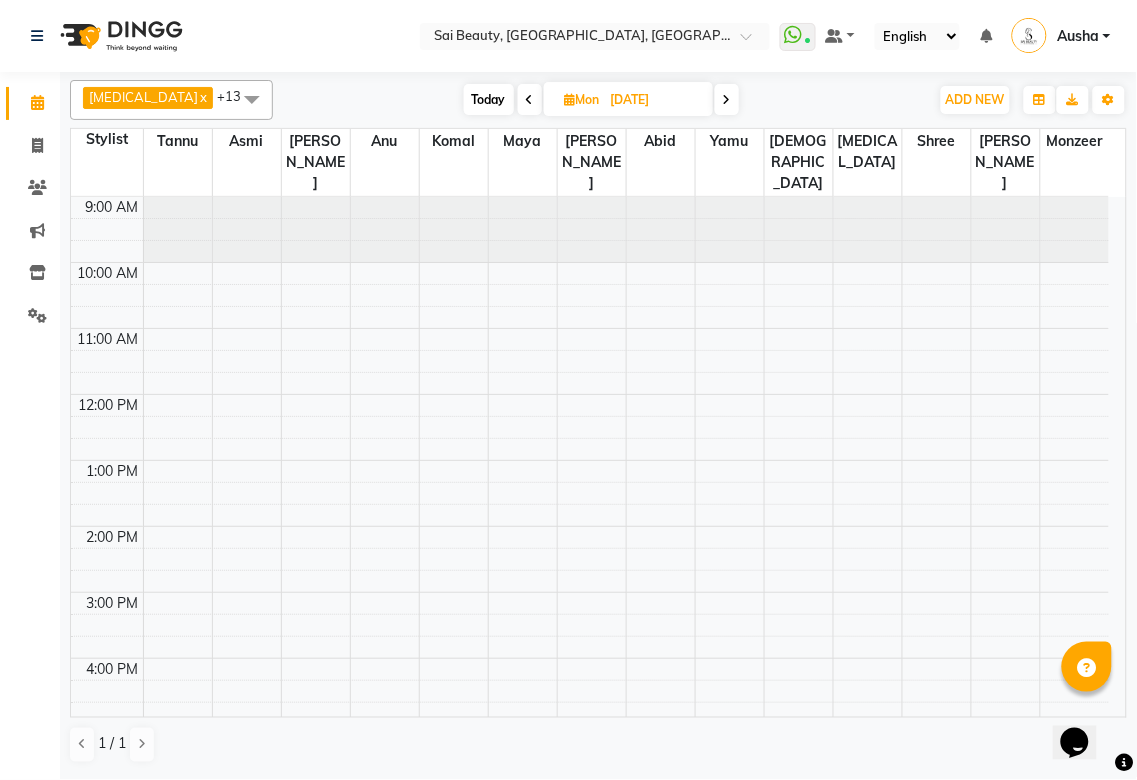 click at bounding box center (530, 100) 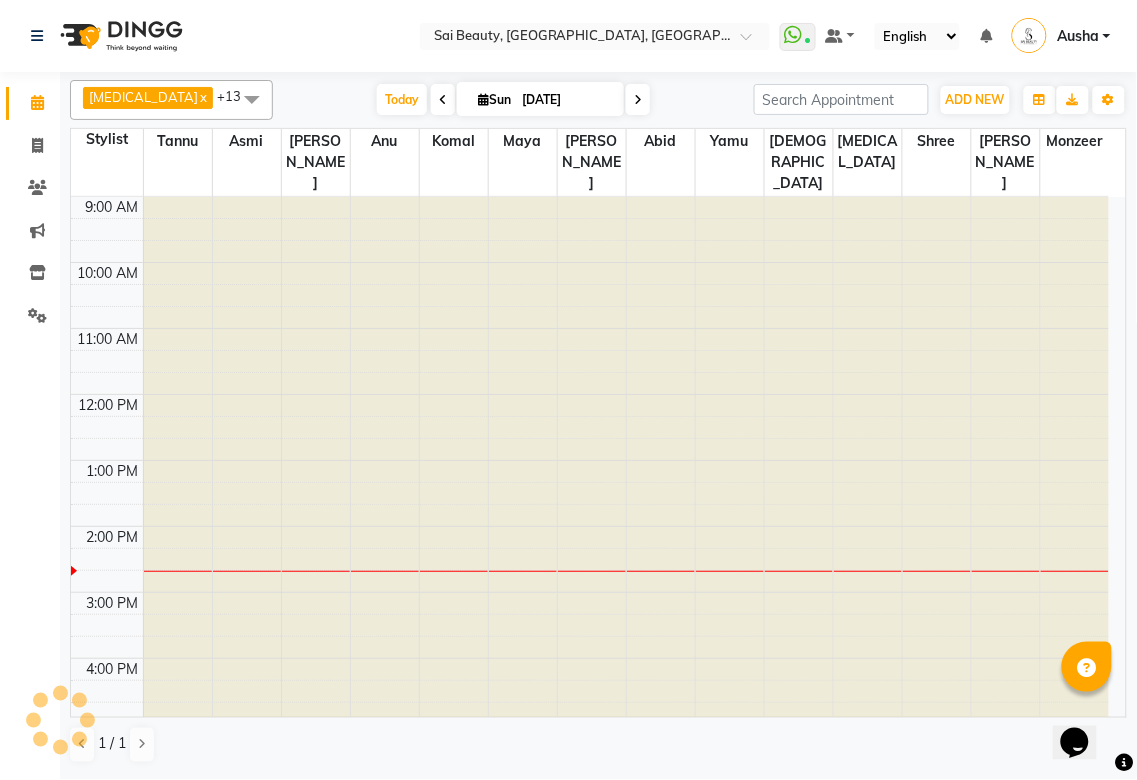 scroll, scrollTop: 332, scrollLeft: 0, axis: vertical 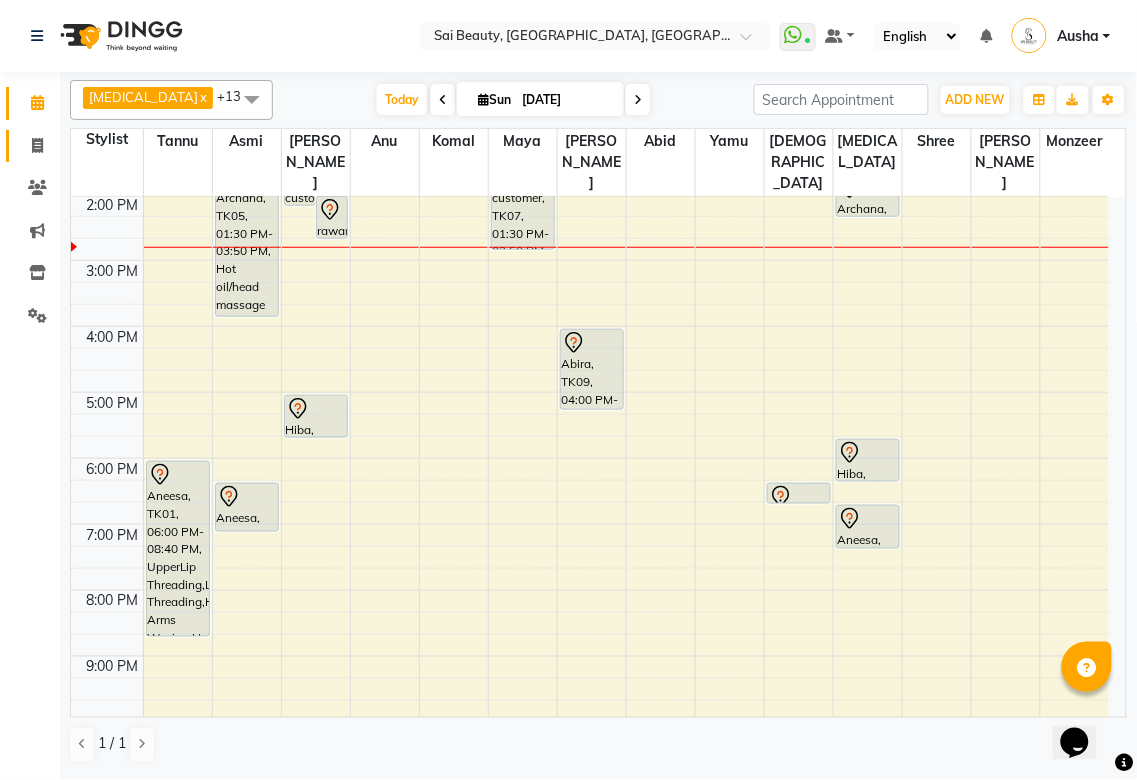 click 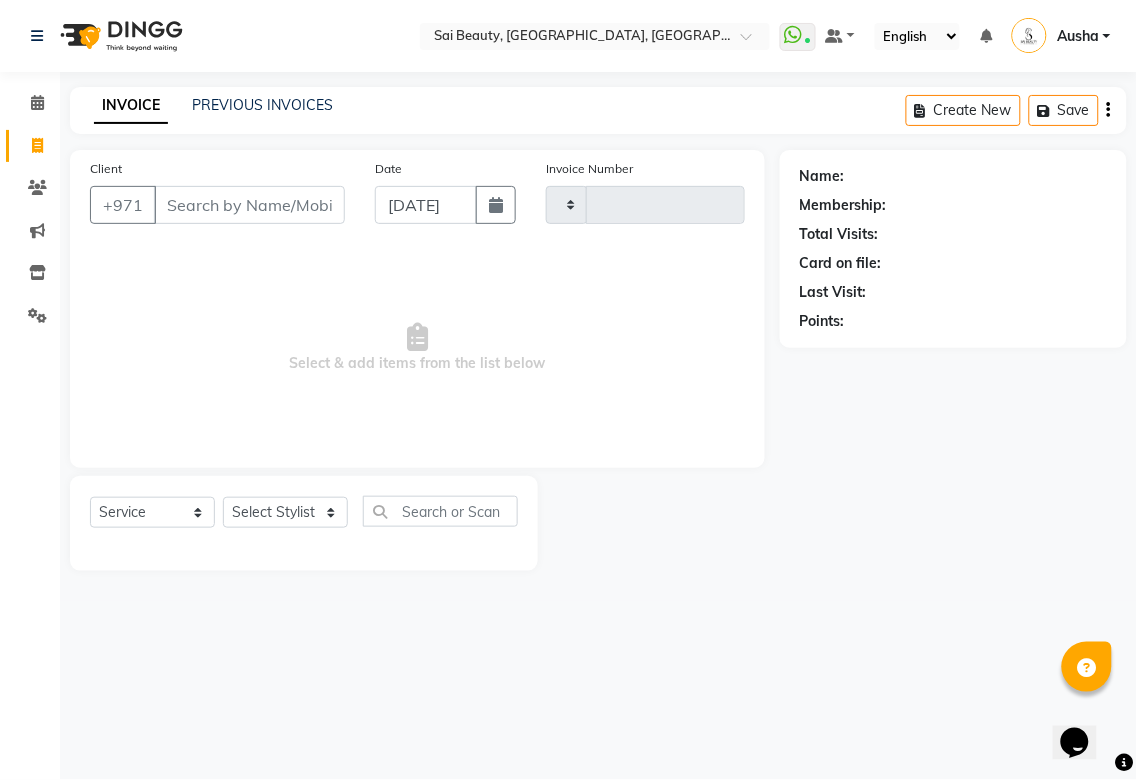 type on "2288" 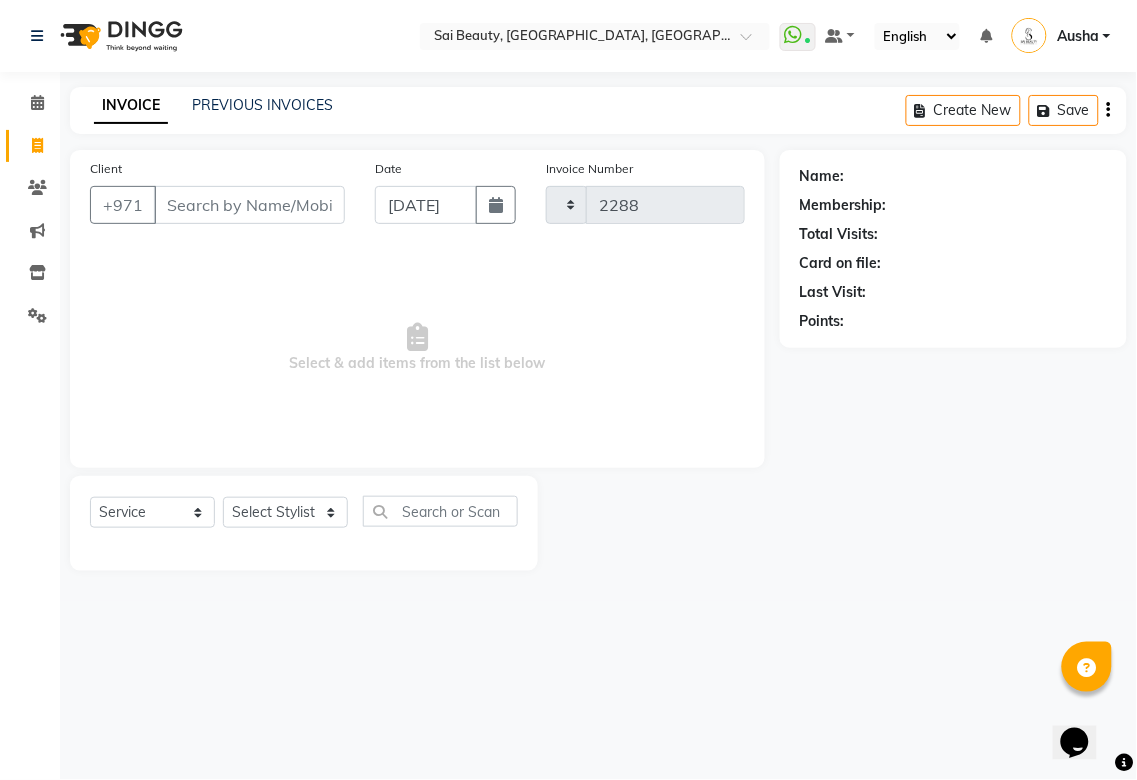 select on "5352" 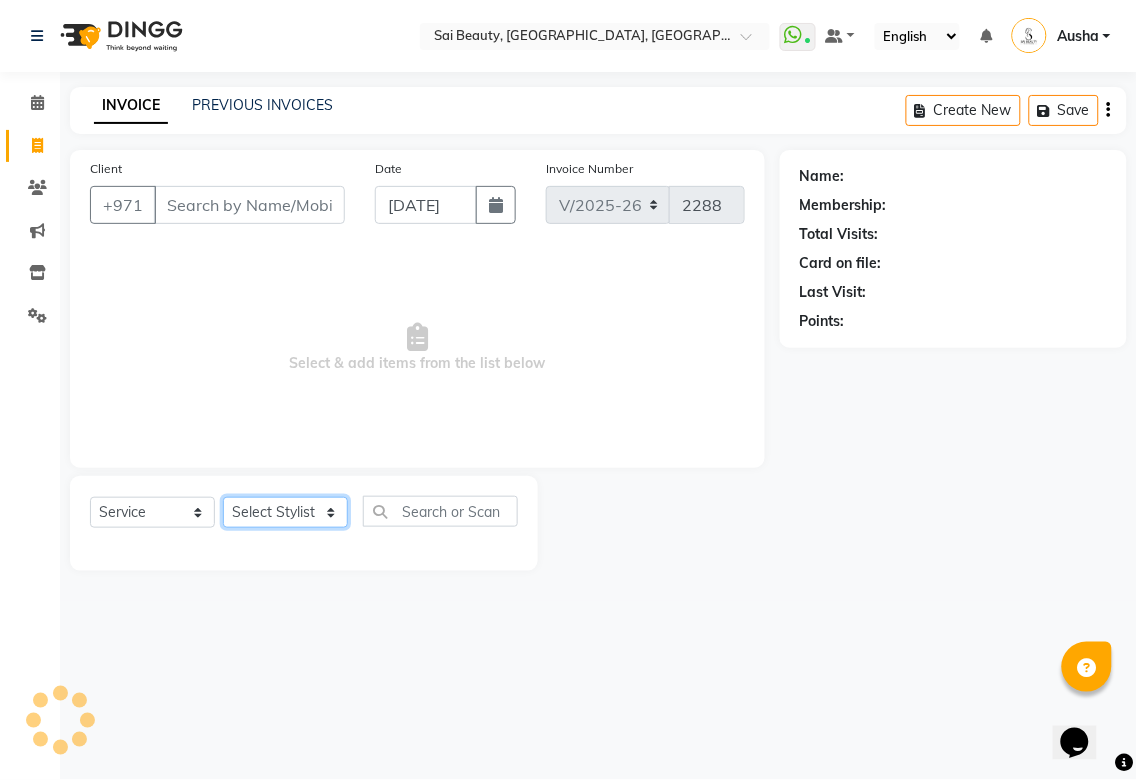 click on "Select Stylist" 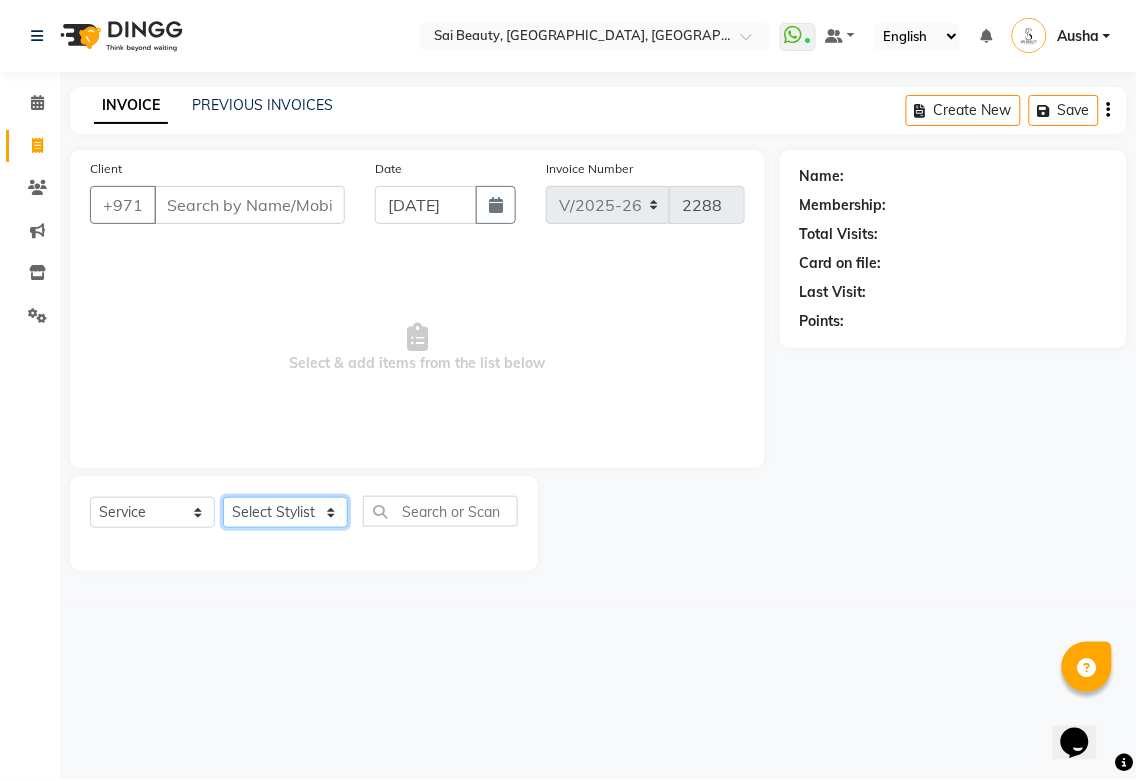 click on "Select Stylist" 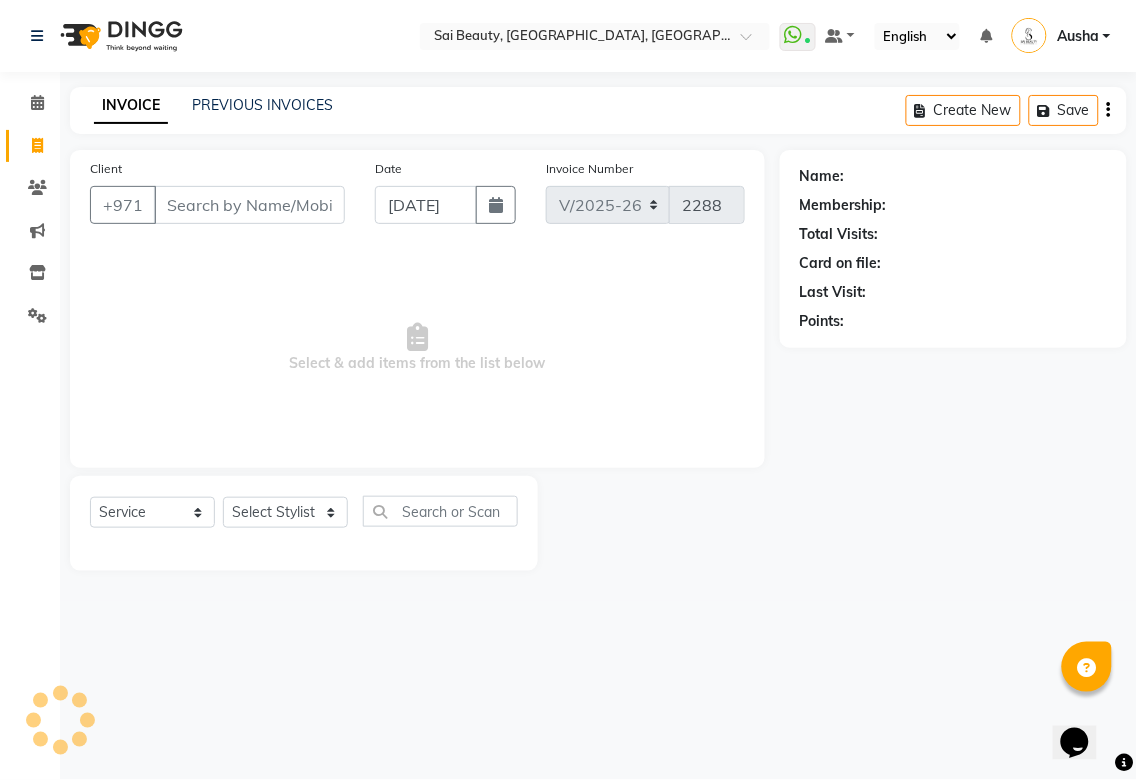 click on "Client +971 Date [DATE] Invoice Number V/2025 V/[PHONE_NUMBER]  Select & add items from the list below  Select  Service  Product  Membership  Package Voucher Prepaid Gift Card  Select Stylist" 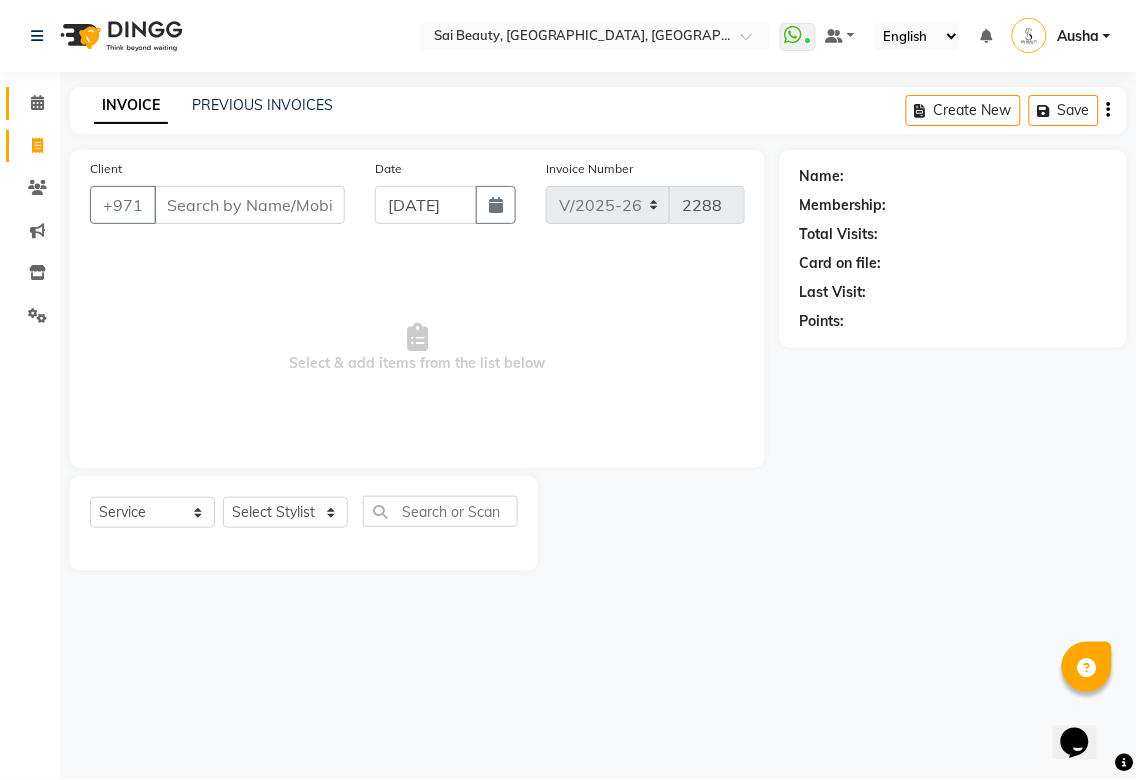 click 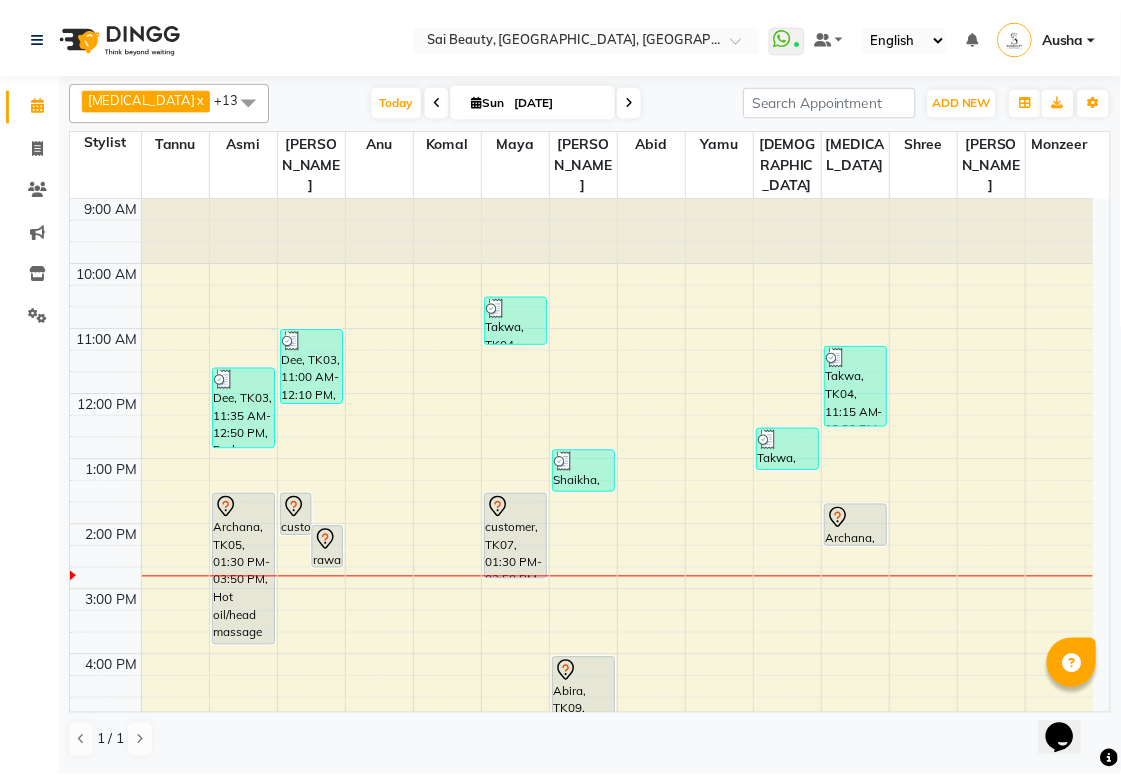 scroll, scrollTop: 0, scrollLeft: 0, axis: both 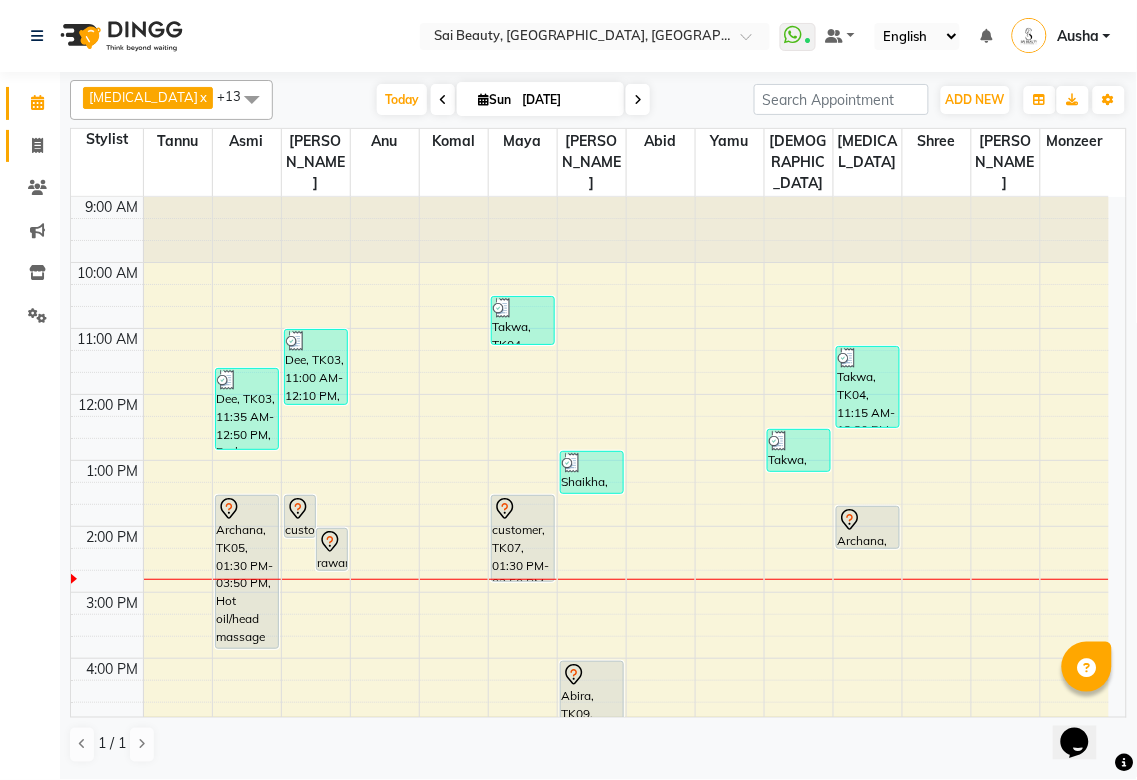 click 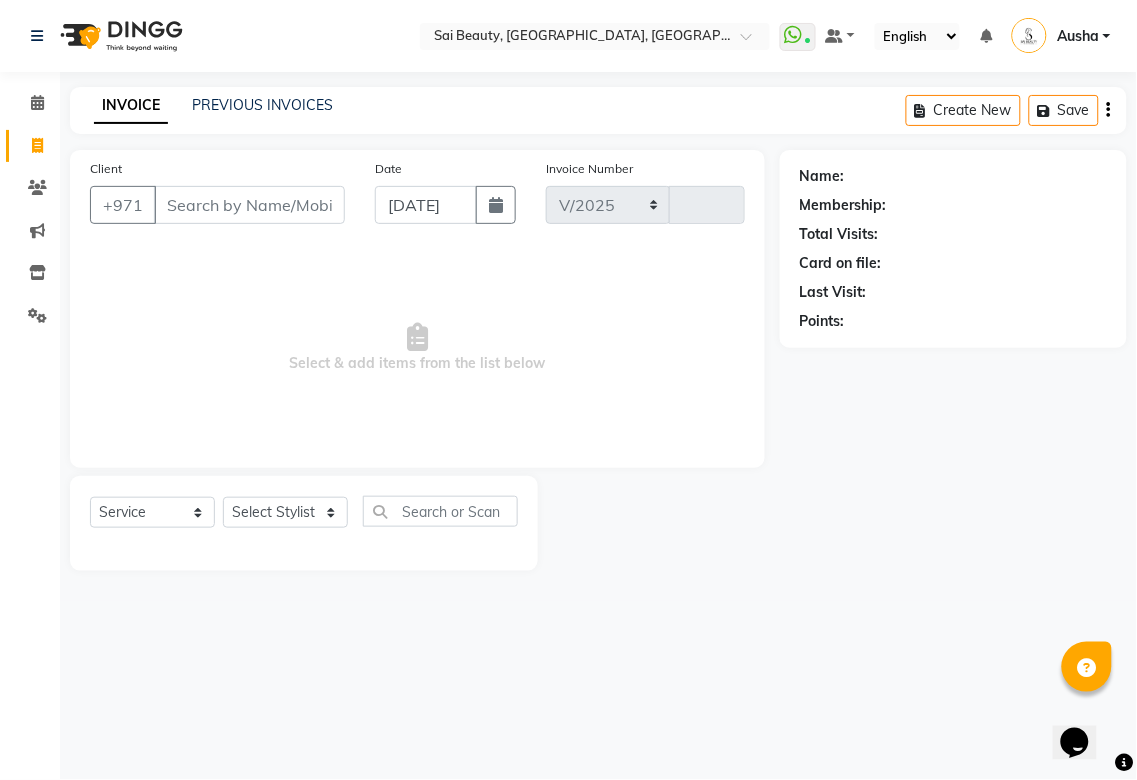 select on "5352" 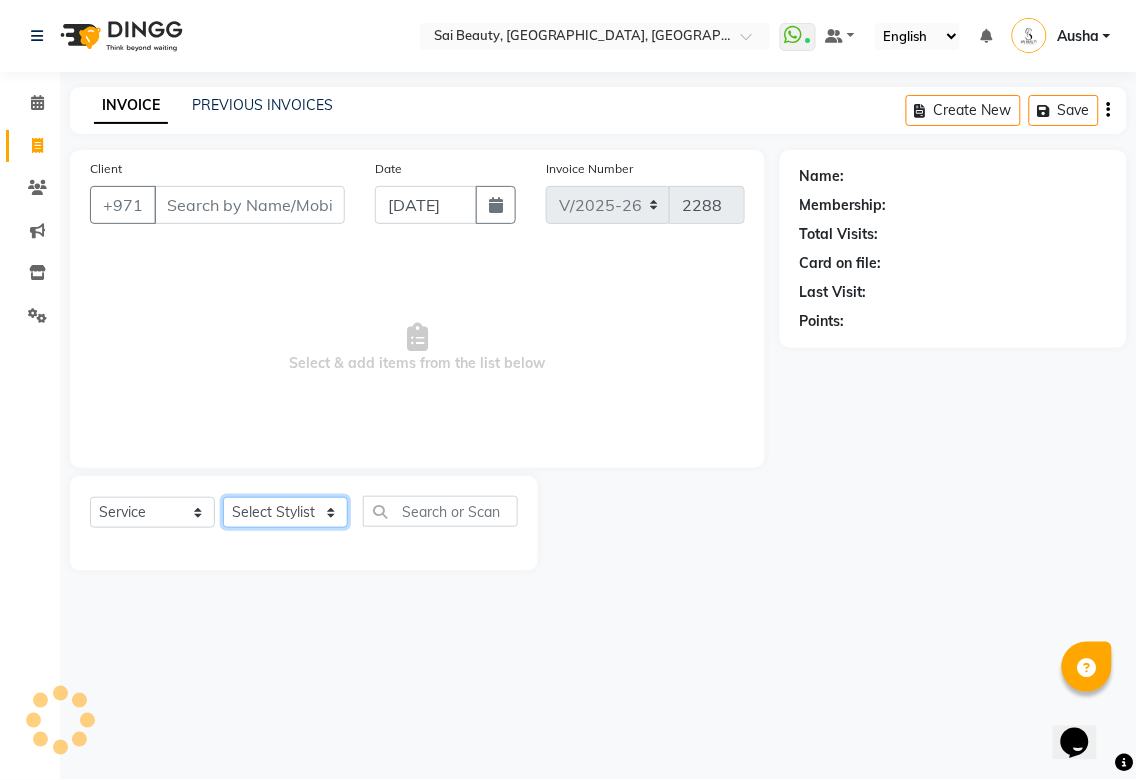click on "Select Stylist" 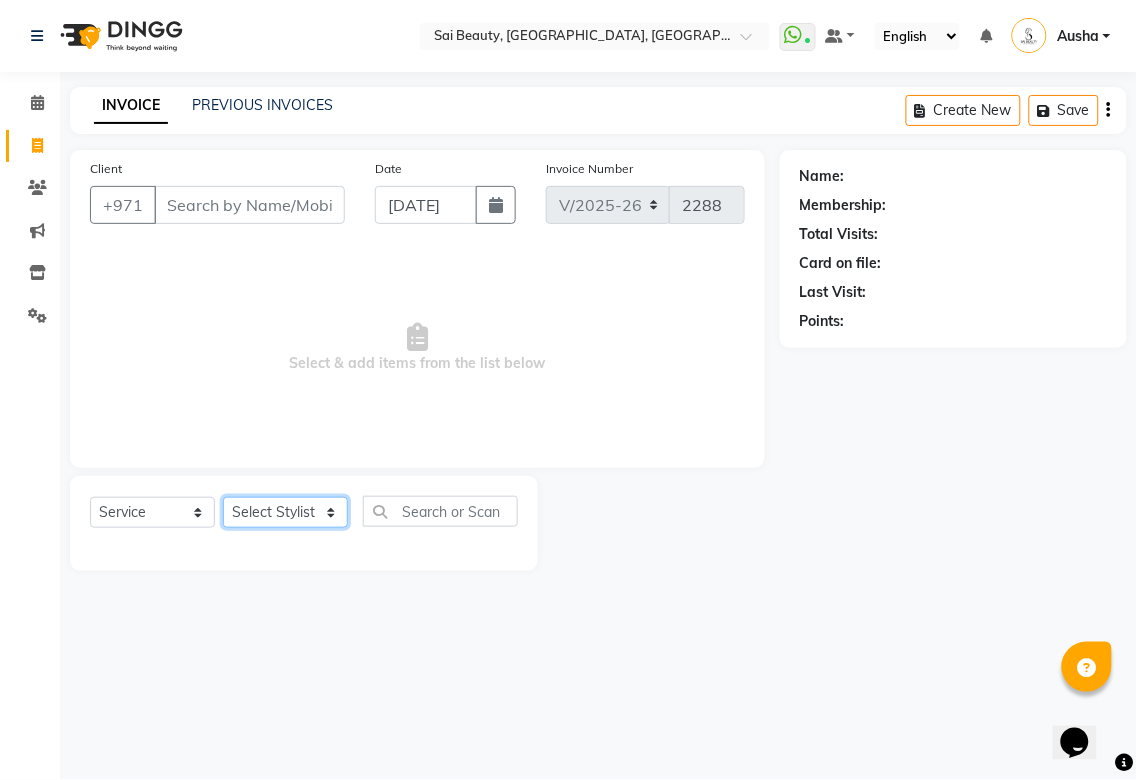 click on "Select Stylist [PERSON_NAME][MEDICAL_DATA] [PERSON_NAME] Asmi Ausha [PERSON_NAME] Gita [PERSON_NAME] Monzeer shree [PERSON_NAME] [PERSON_NAME] Surakcha [PERSON_NAME] Yamu" 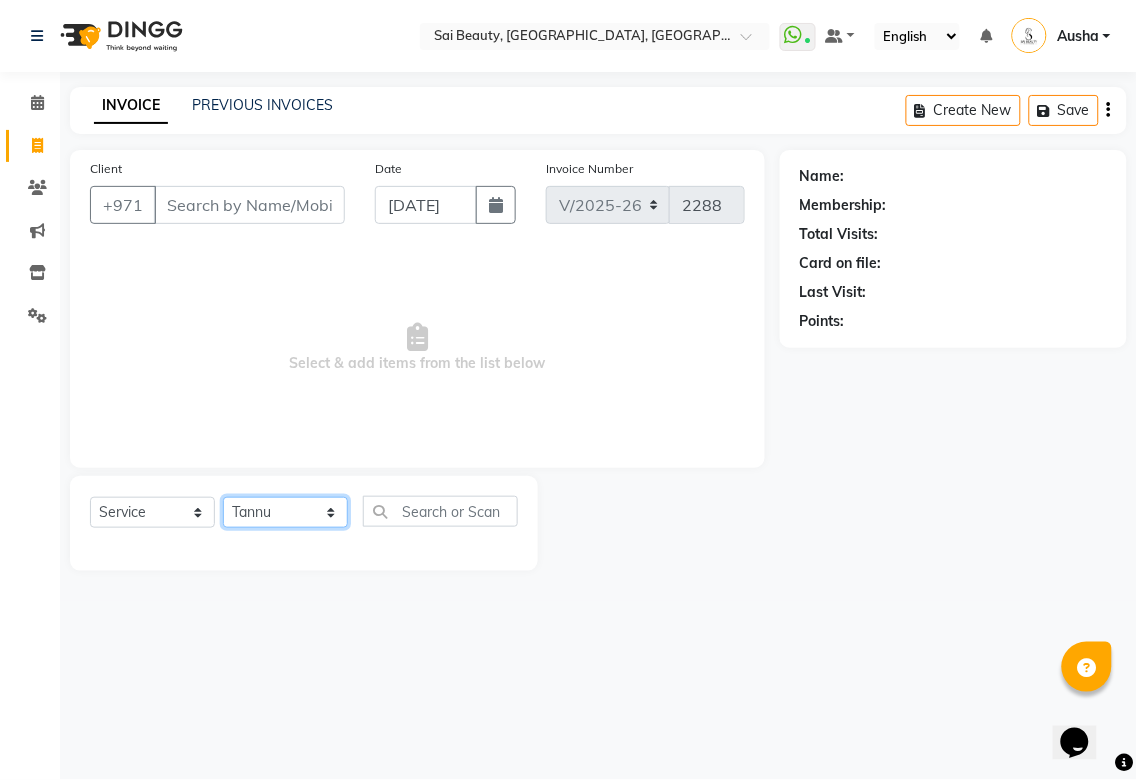 click on "Select Stylist [PERSON_NAME][MEDICAL_DATA] [PERSON_NAME] Asmi Ausha [PERSON_NAME] Gita [PERSON_NAME] Monzeer shree [PERSON_NAME] [PERSON_NAME] Surakcha [PERSON_NAME] Yamu" 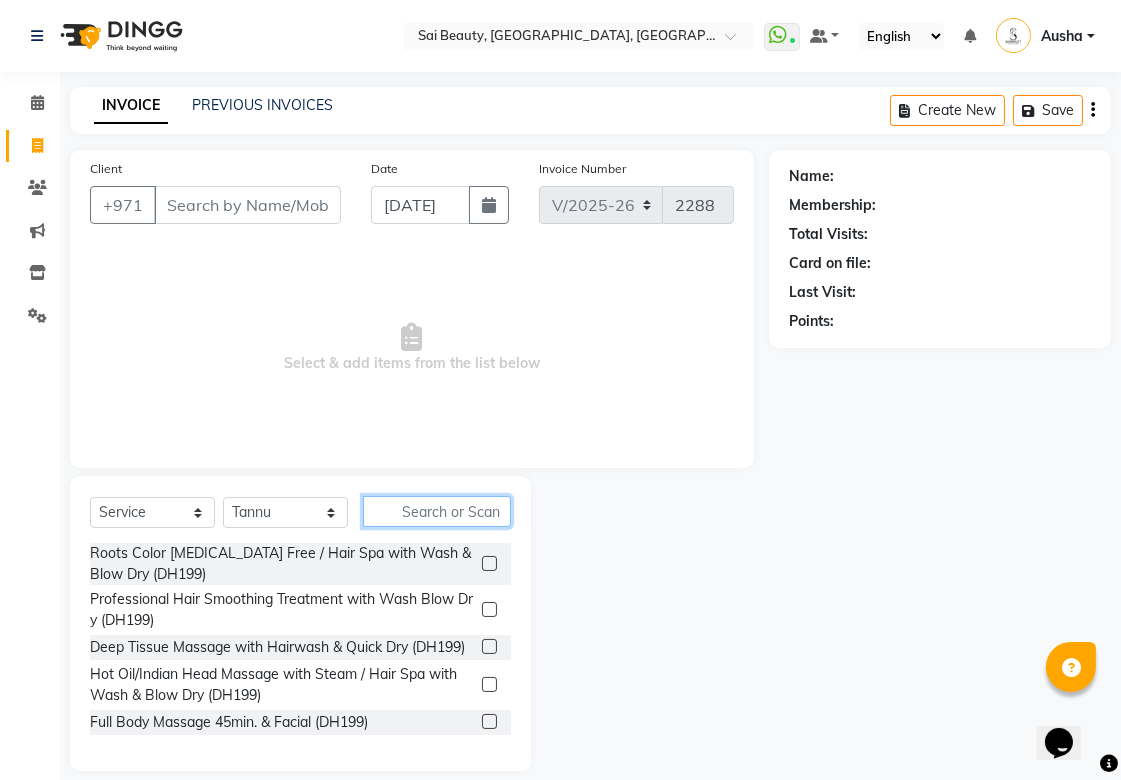 click 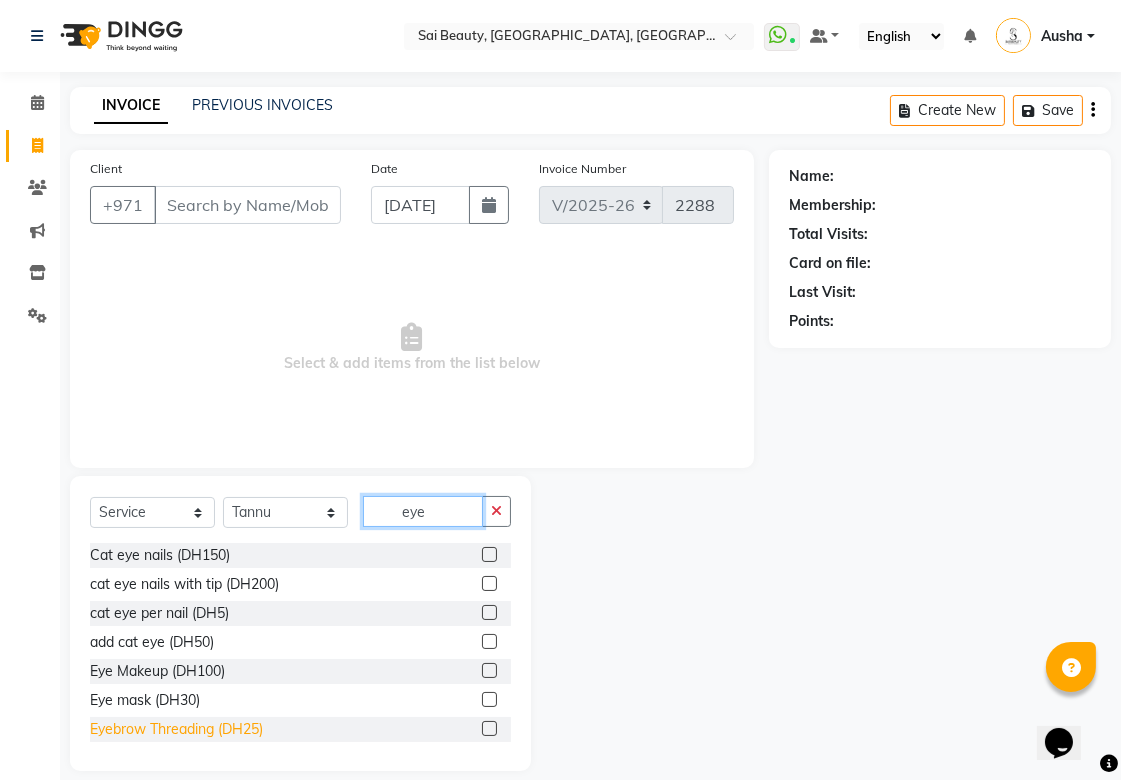 type on "eye" 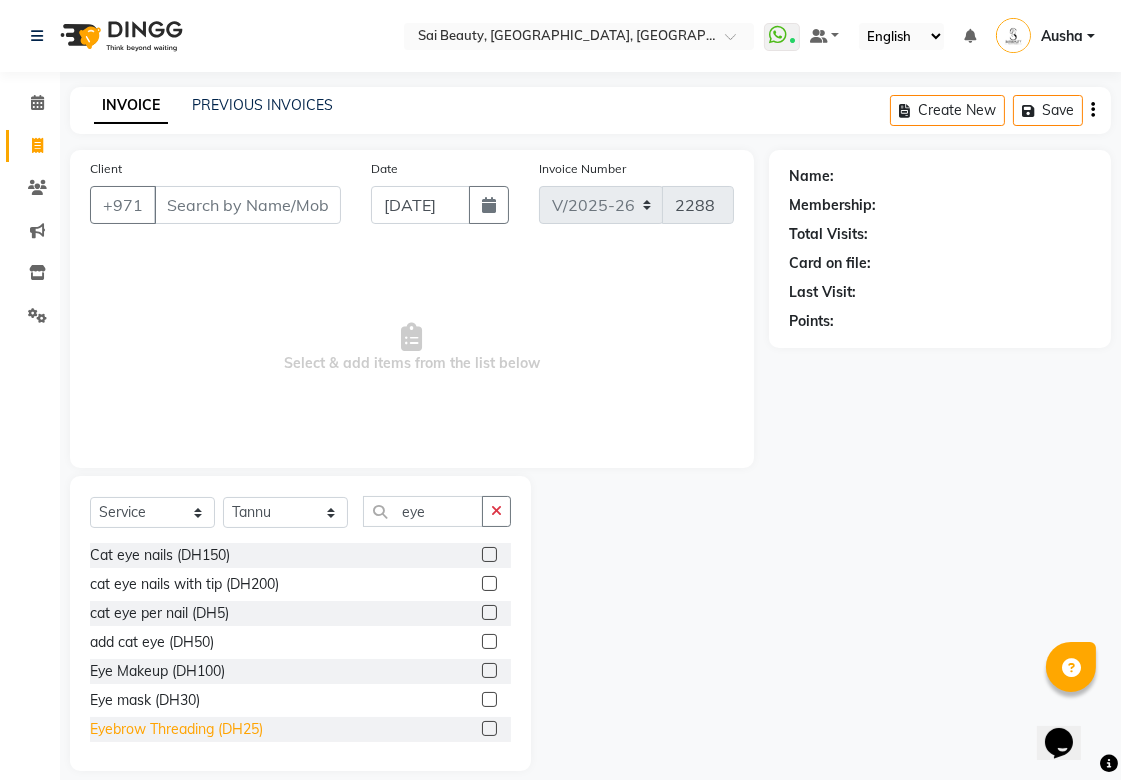click on "Eyebrow Threading (DH25)" 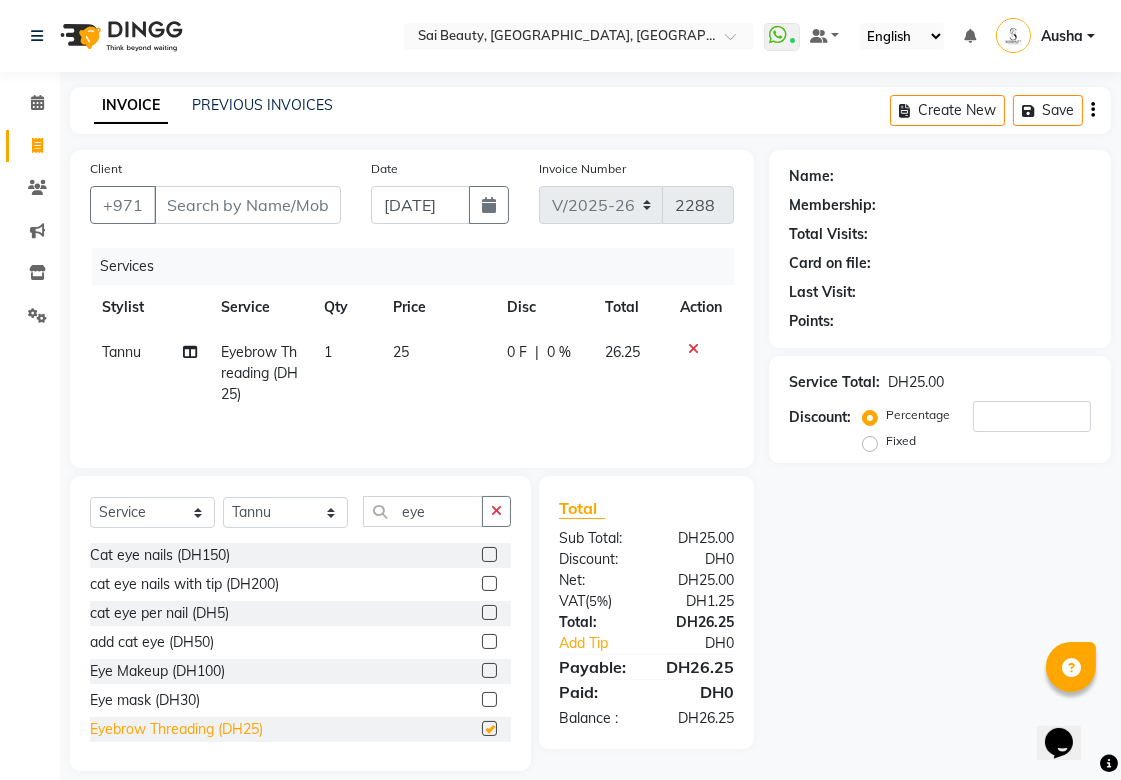 checkbox on "false" 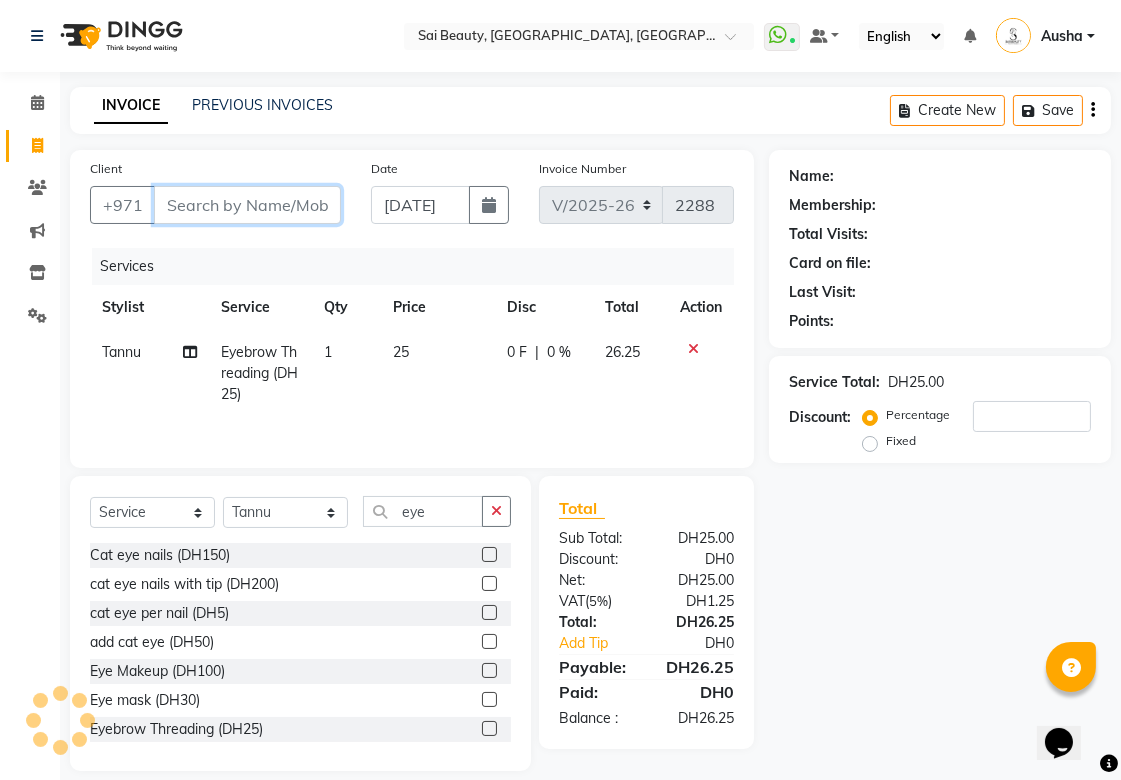 click on "Client" at bounding box center (247, 205) 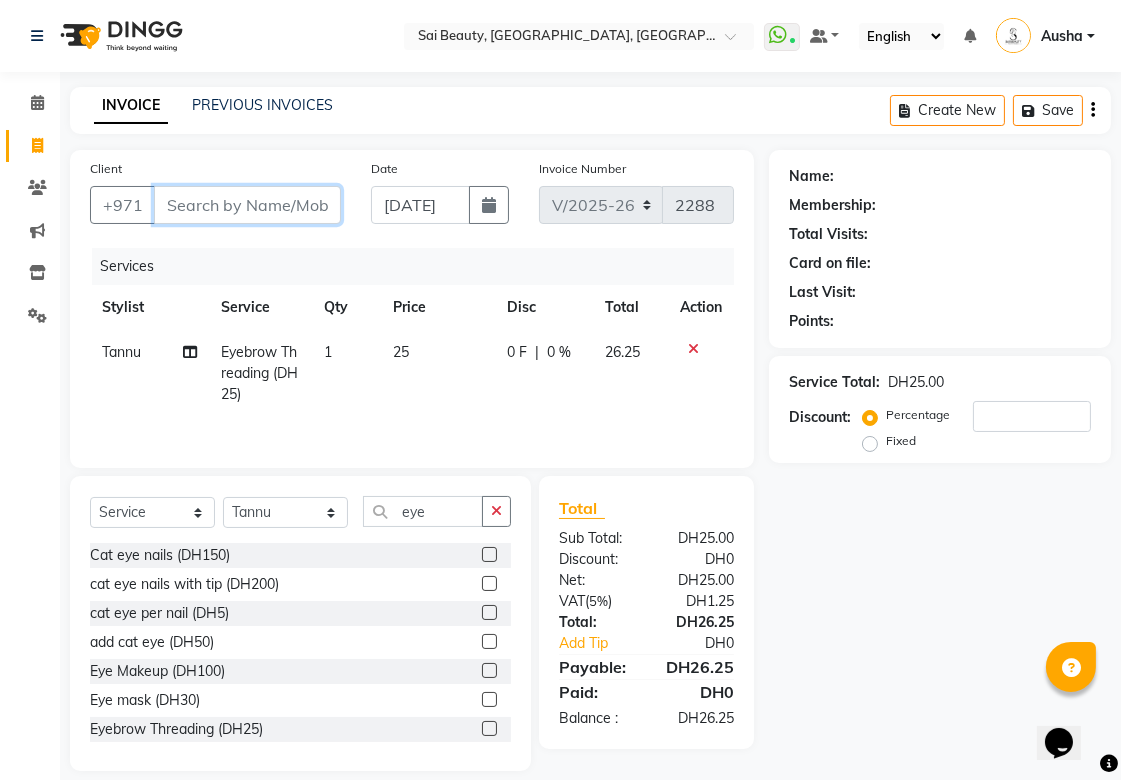 type on "5" 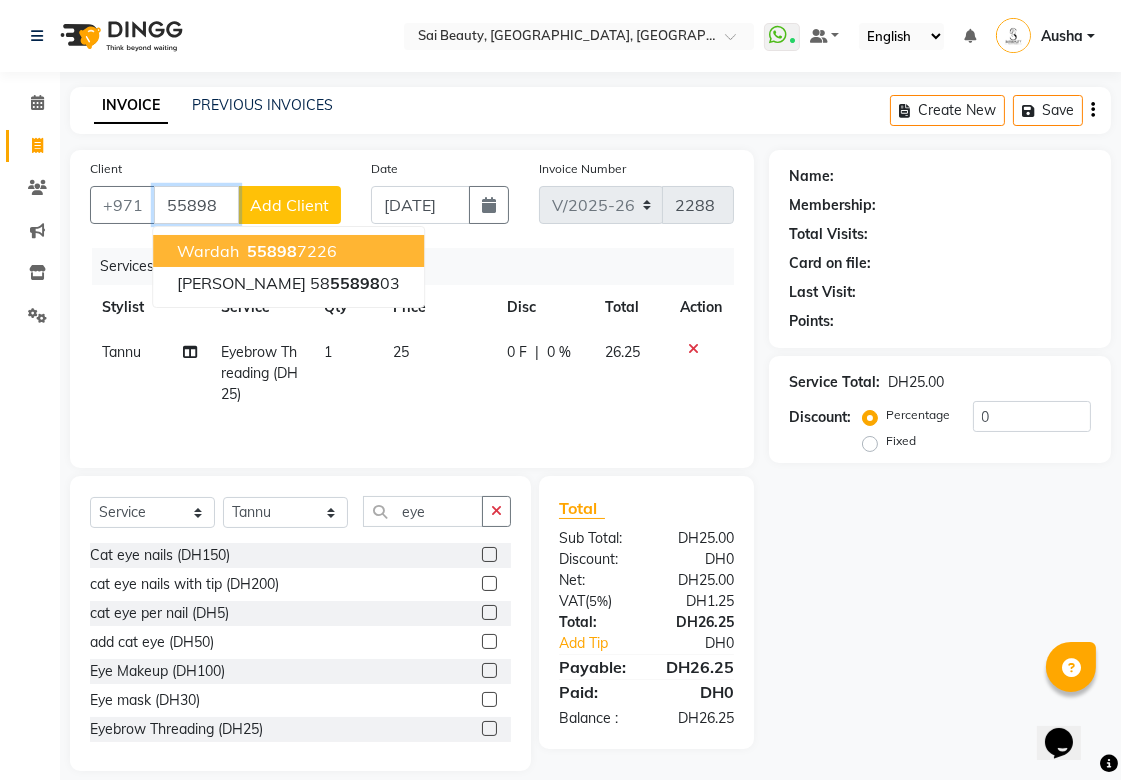 click on "wardah   55898 7226" at bounding box center (288, 251) 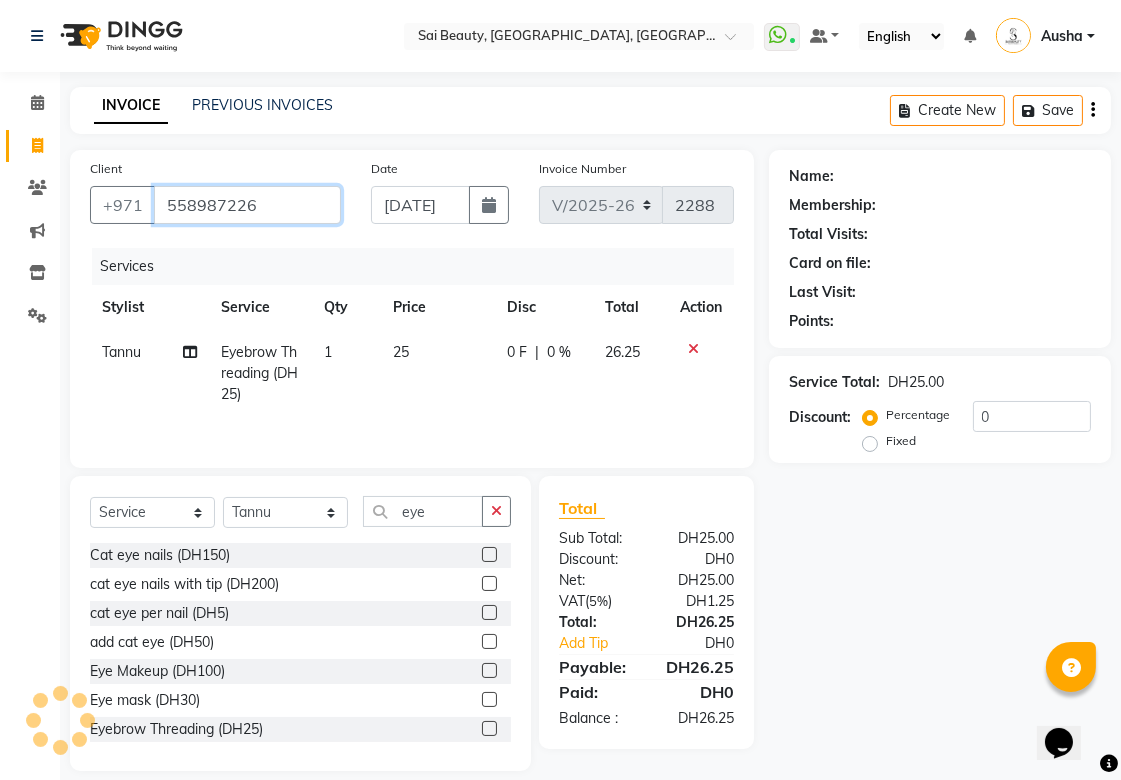 type on "558987226" 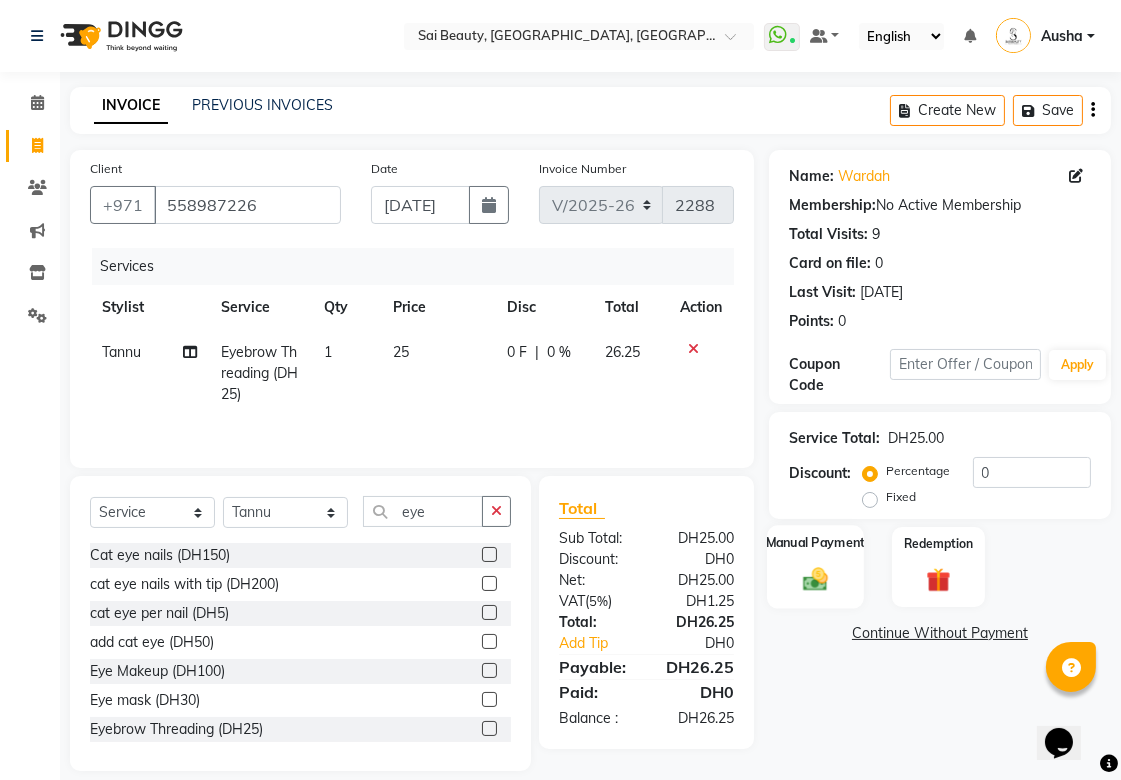 click on "Manual Payment" 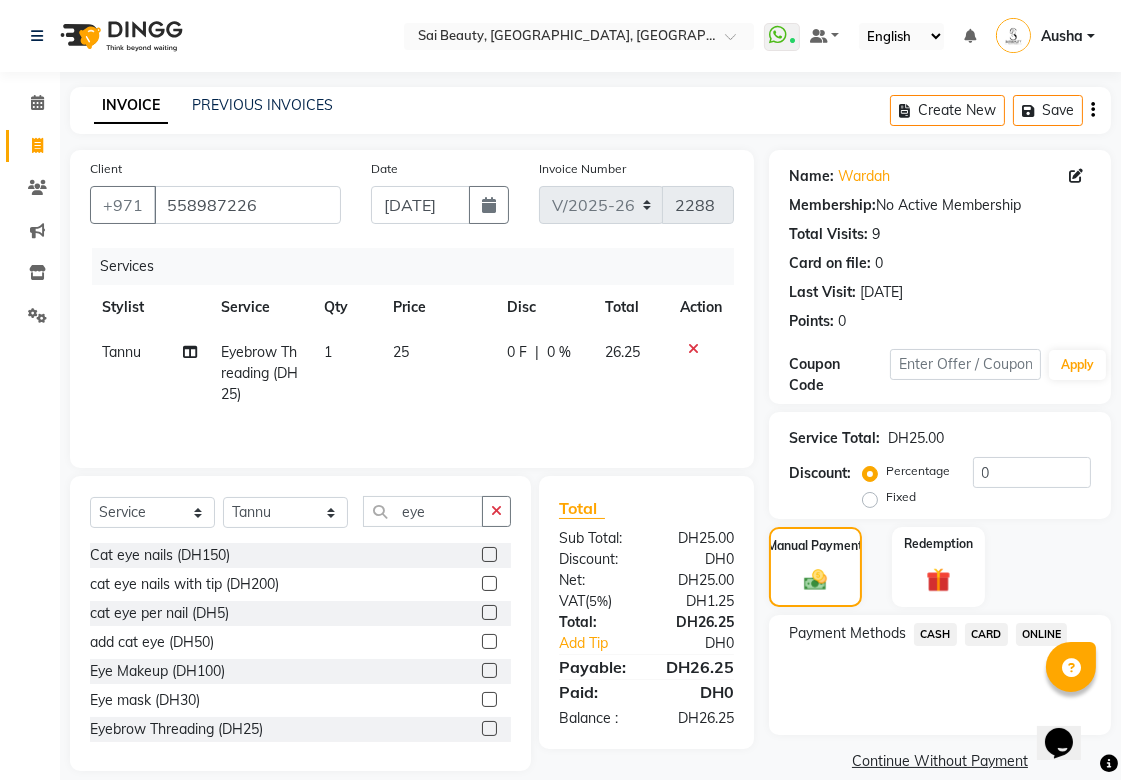 click on "CARD" 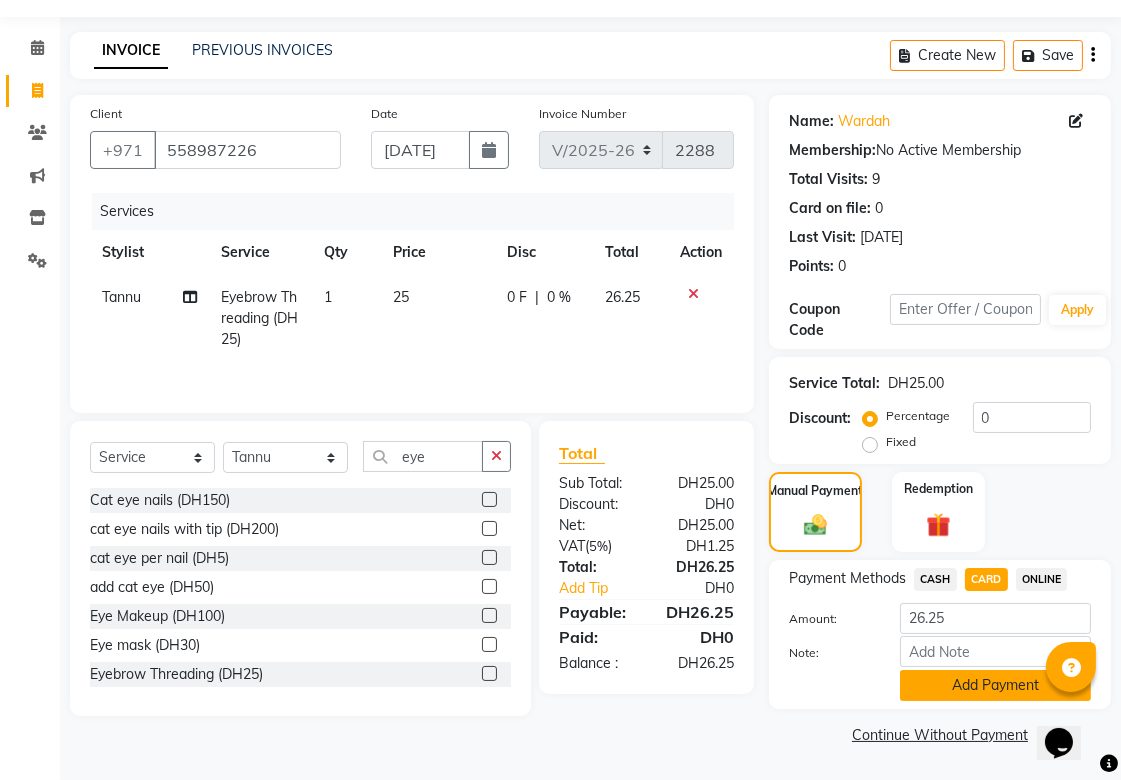 click on "Add Payment" 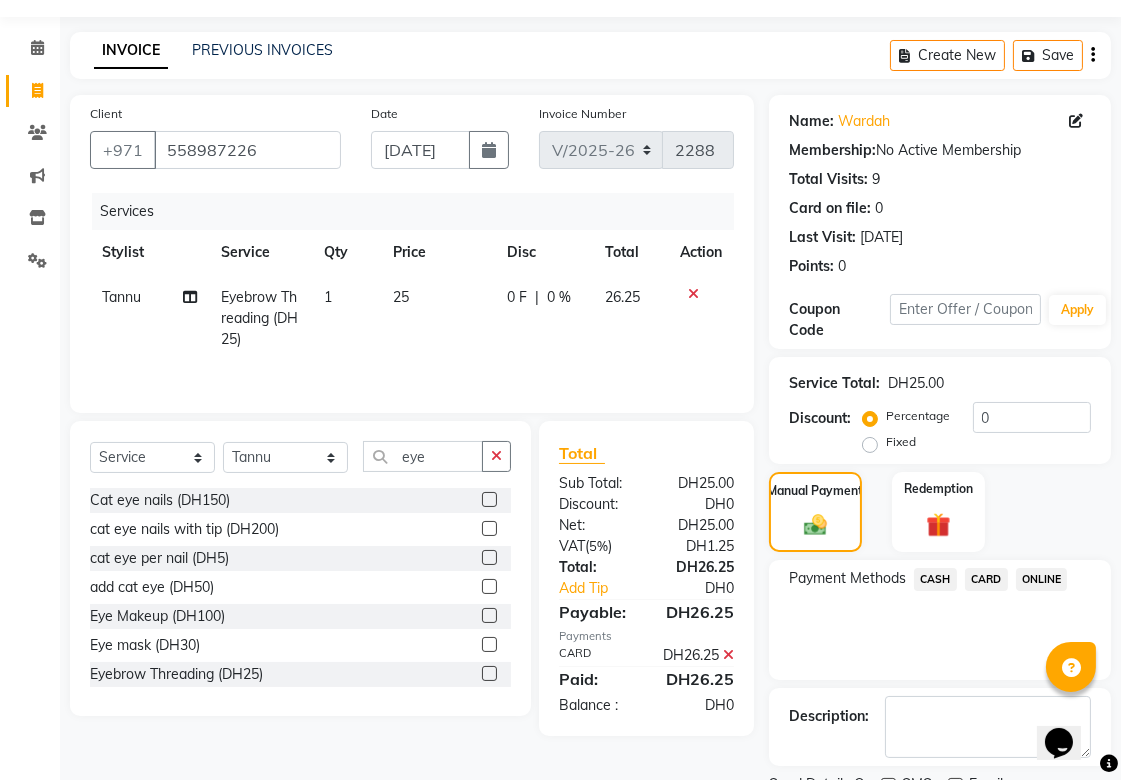 scroll, scrollTop: 138, scrollLeft: 0, axis: vertical 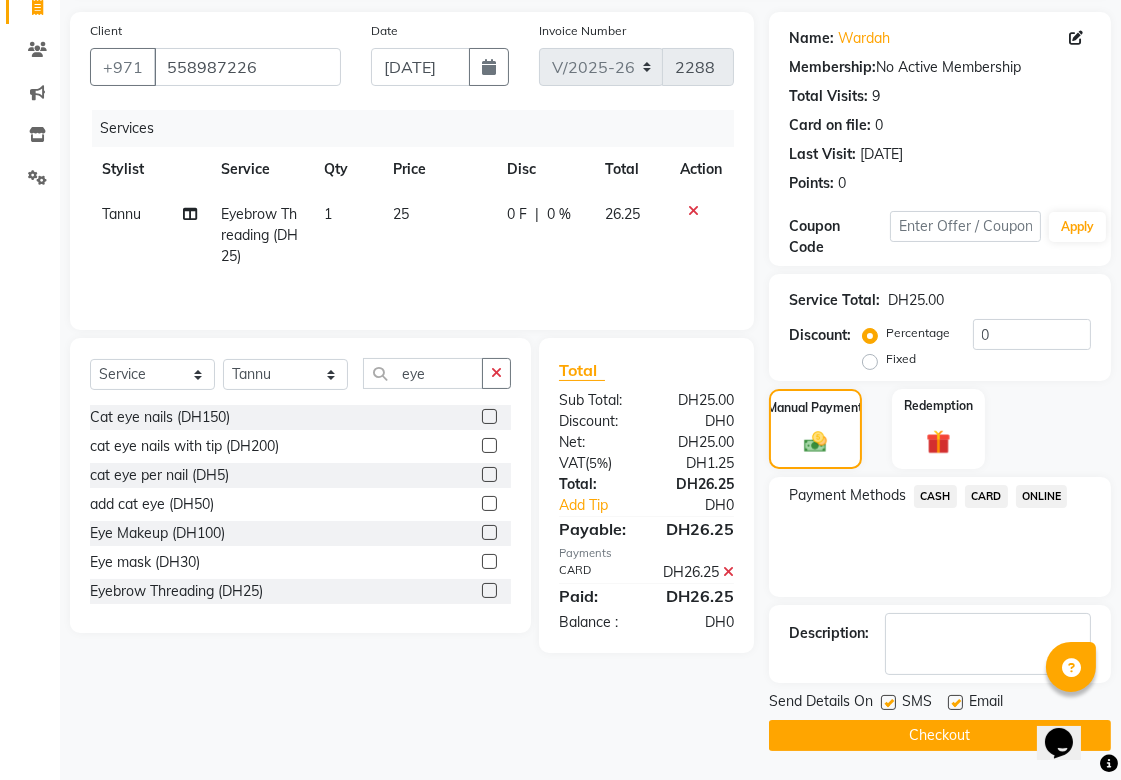 click on "Checkout" 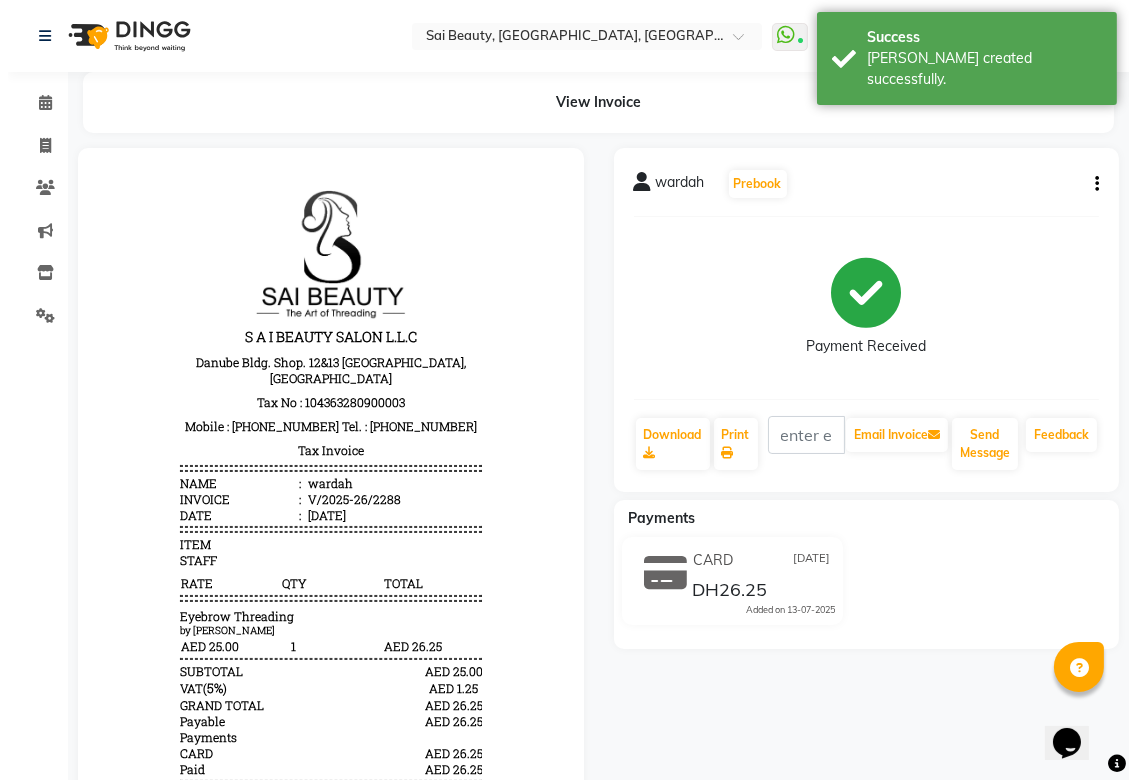 scroll, scrollTop: 0, scrollLeft: 0, axis: both 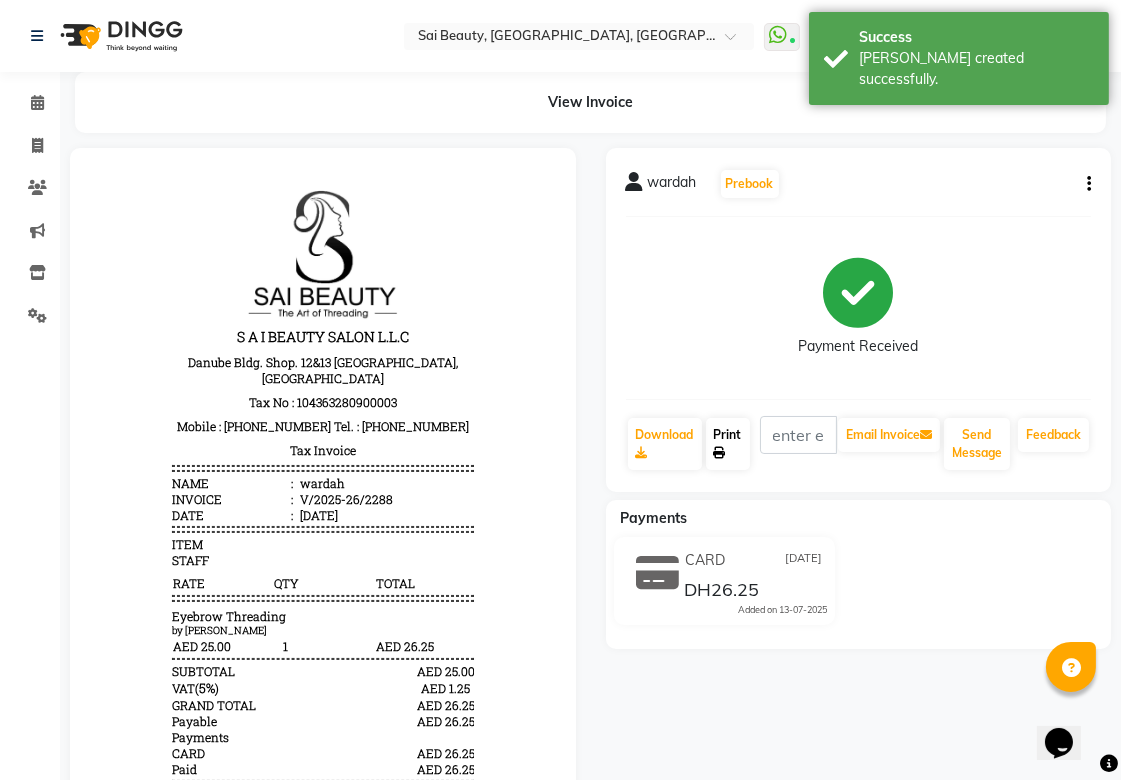 click 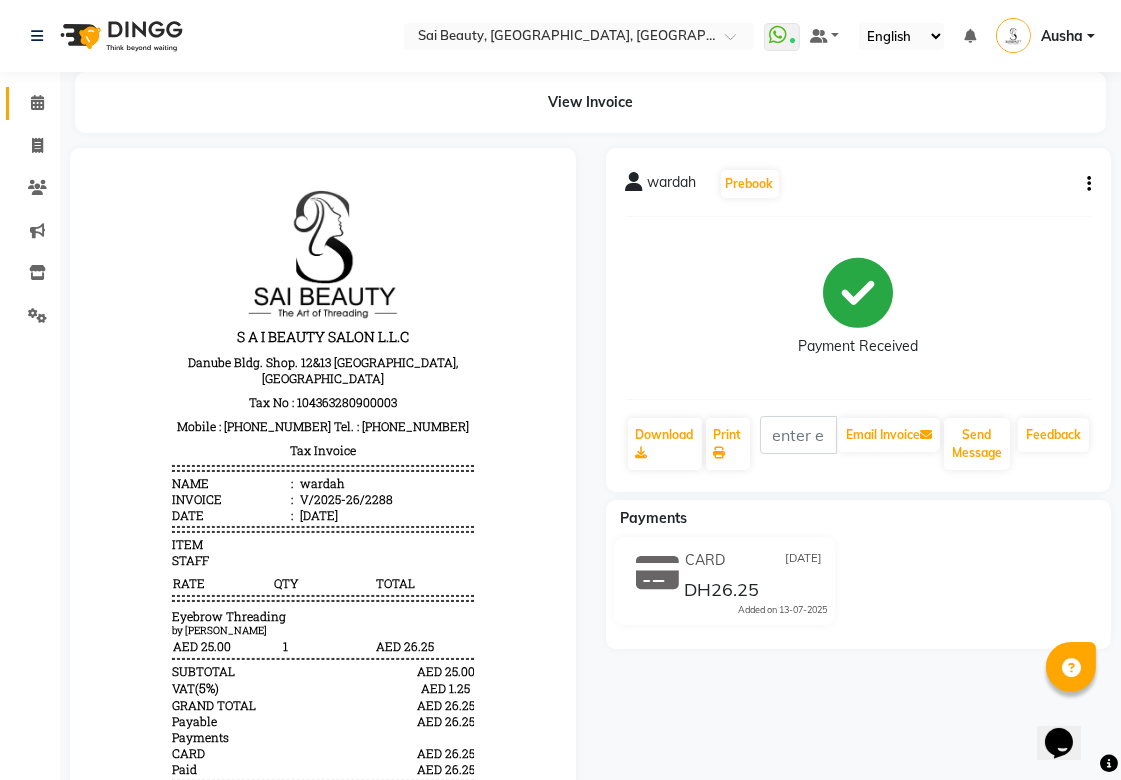 click 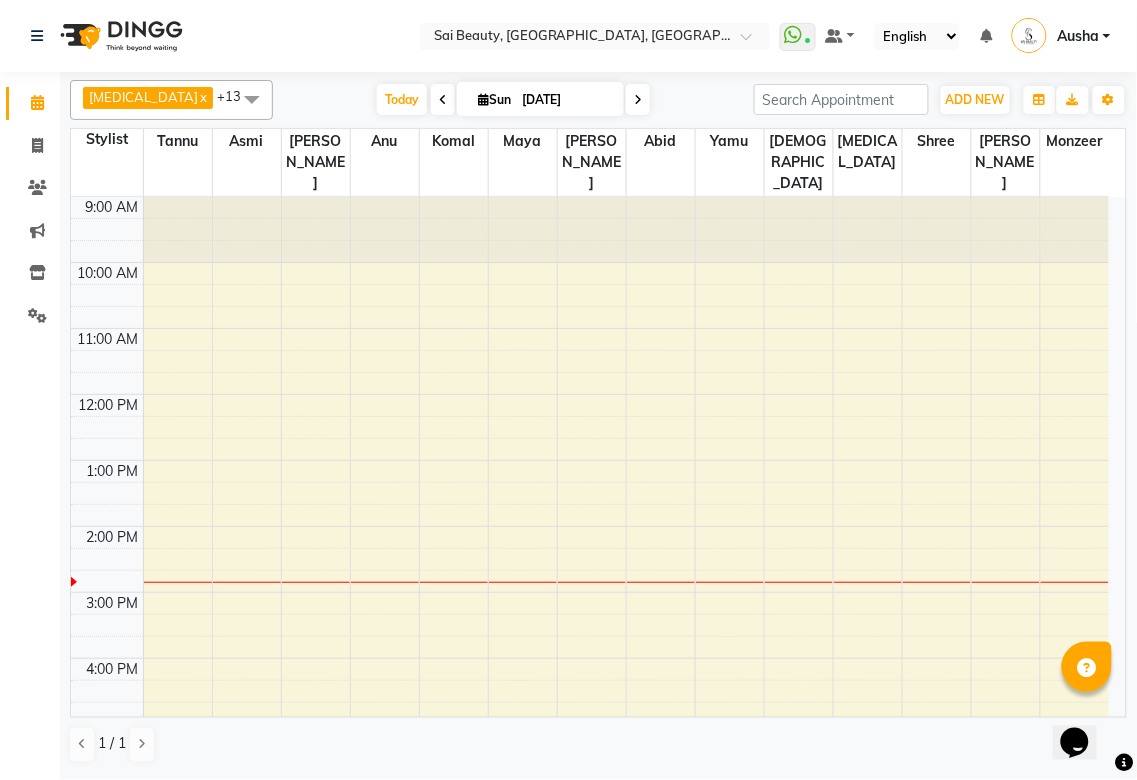 scroll, scrollTop: 0, scrollLeft: 0, axis: both 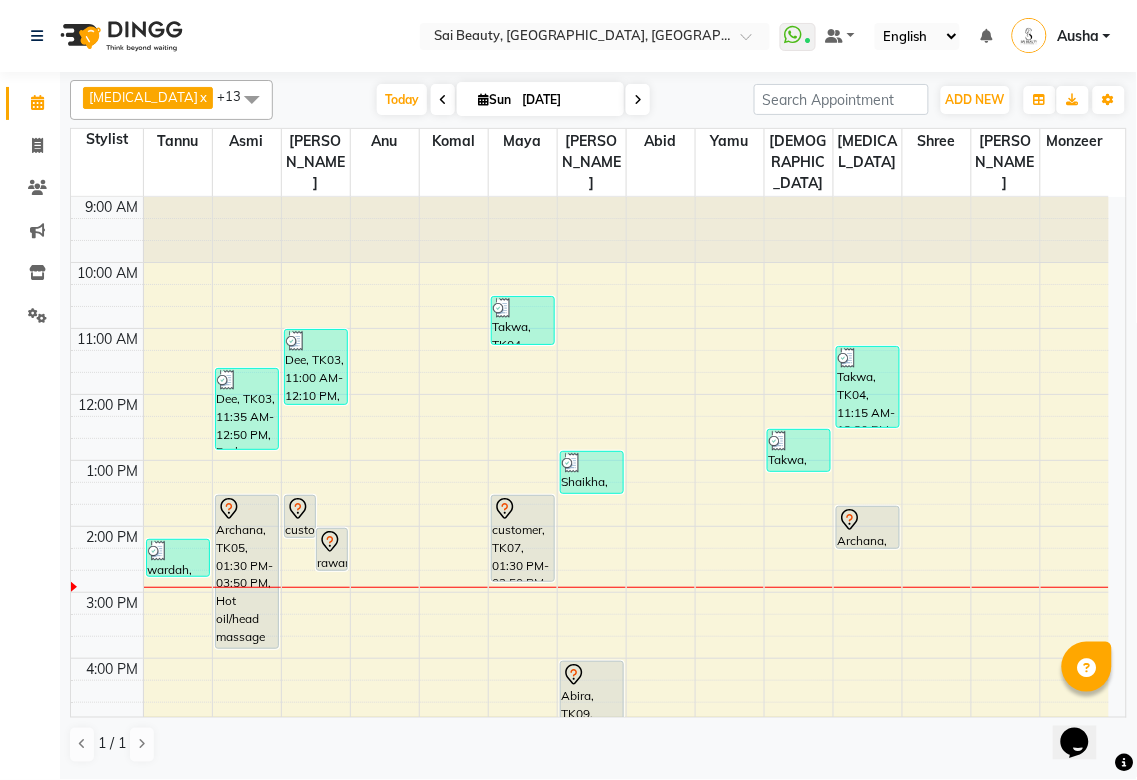click 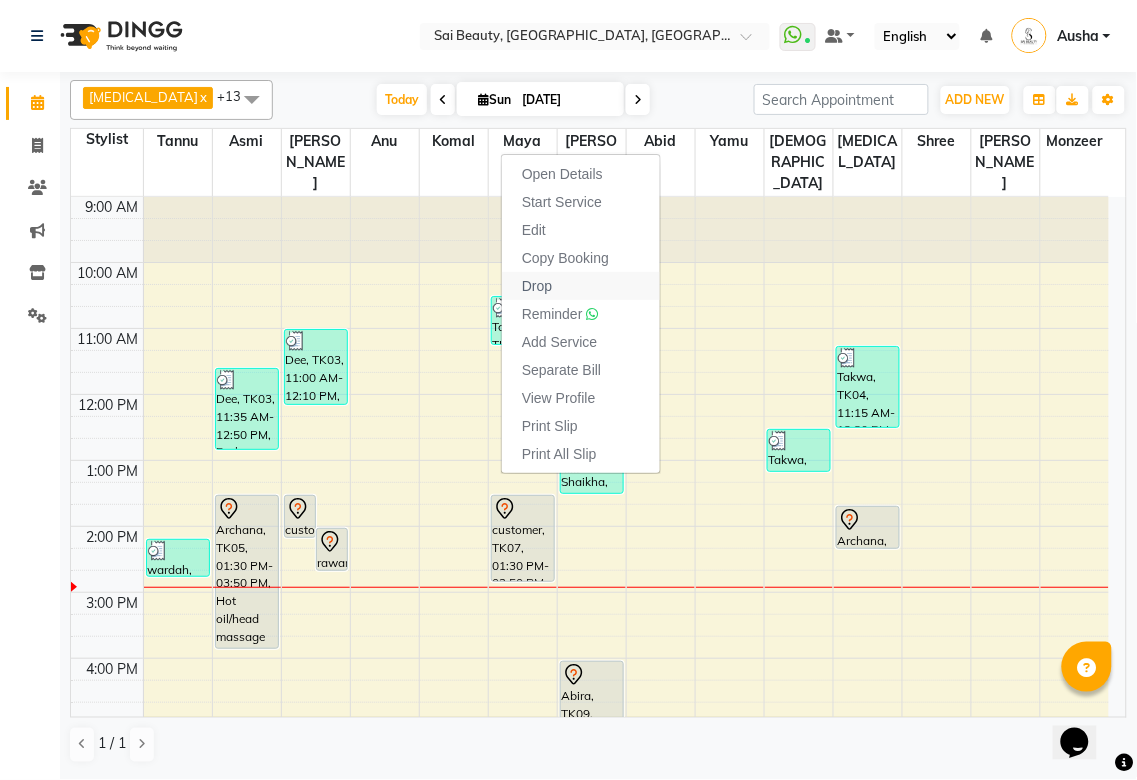 click on "Drop" at bounding box center [537, 286] 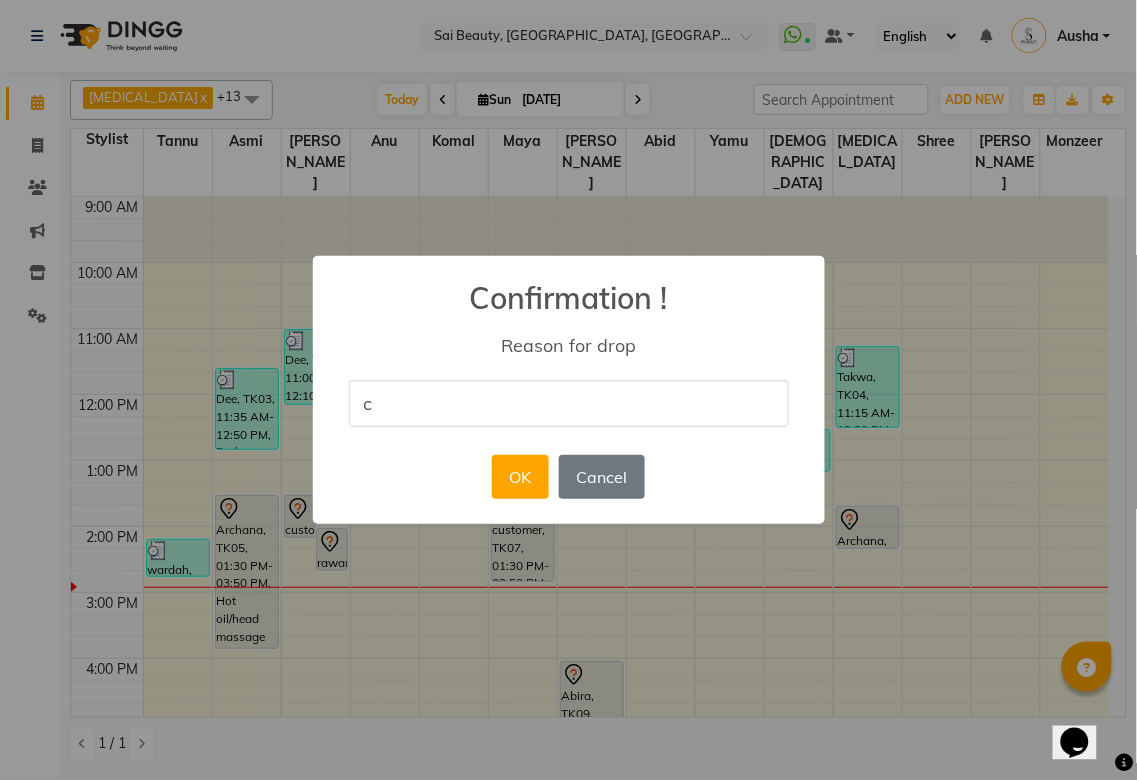 type on "canceled" 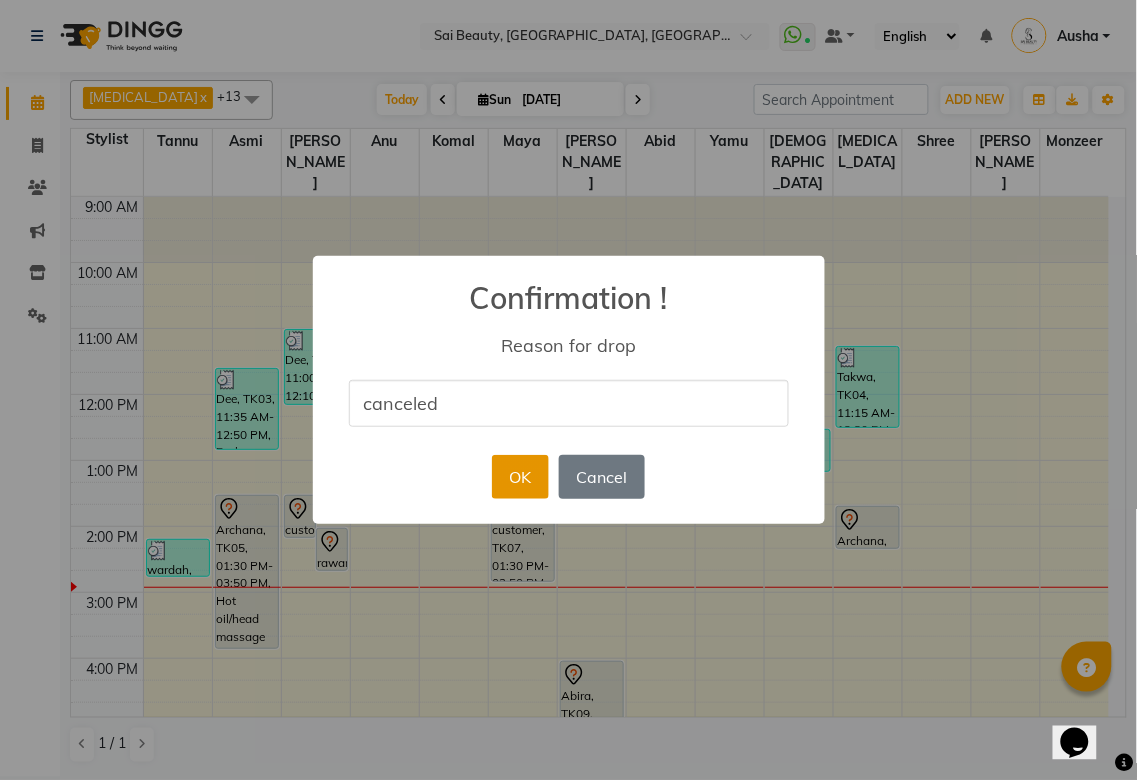 click on "OK" at bounding box center [520, 477] 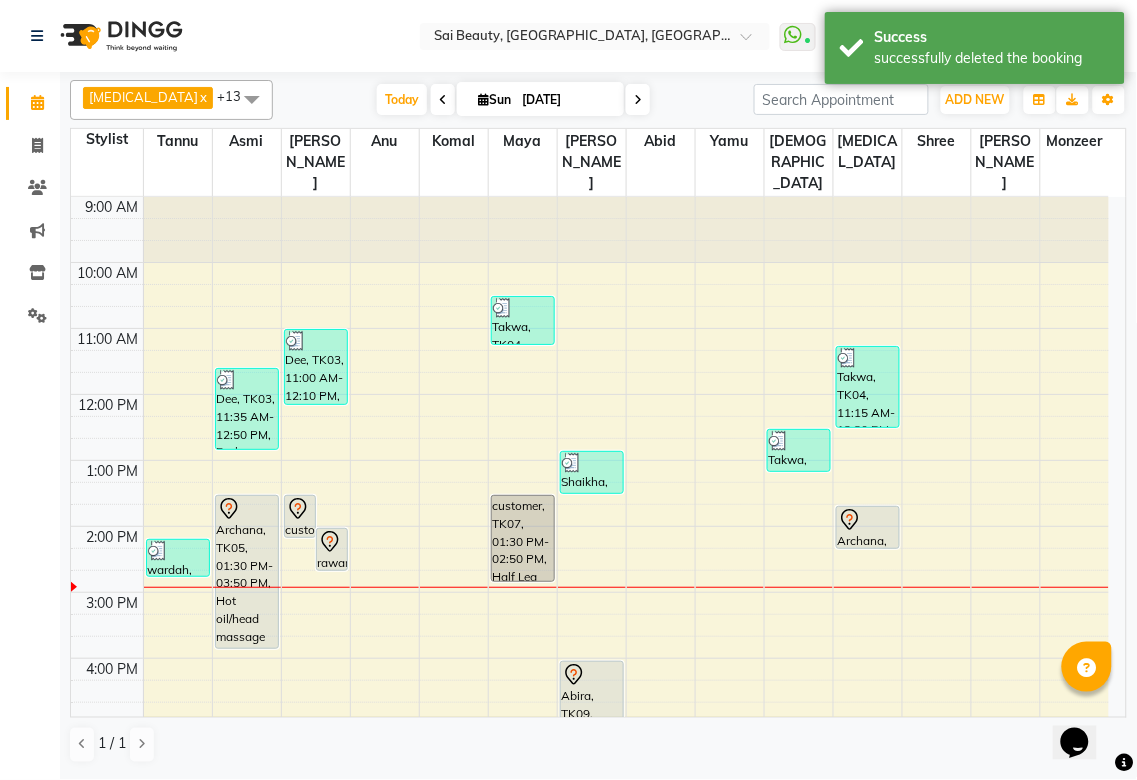 click 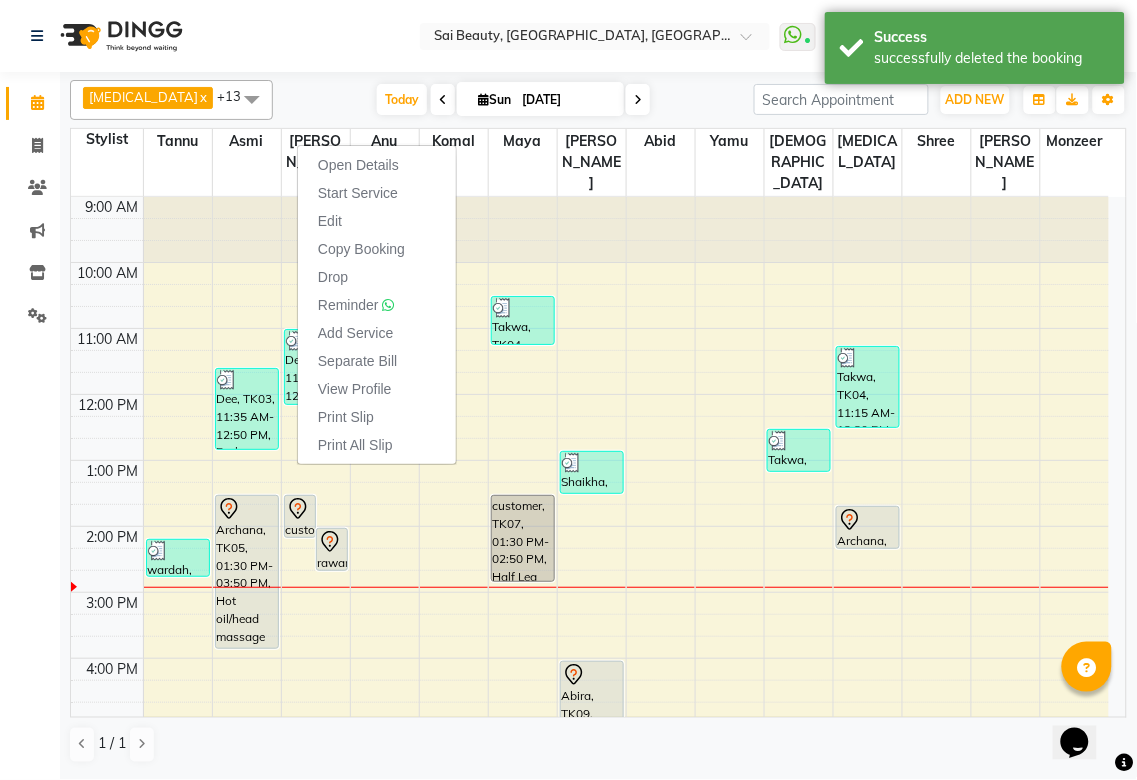 click at bounding box center [626, 581] 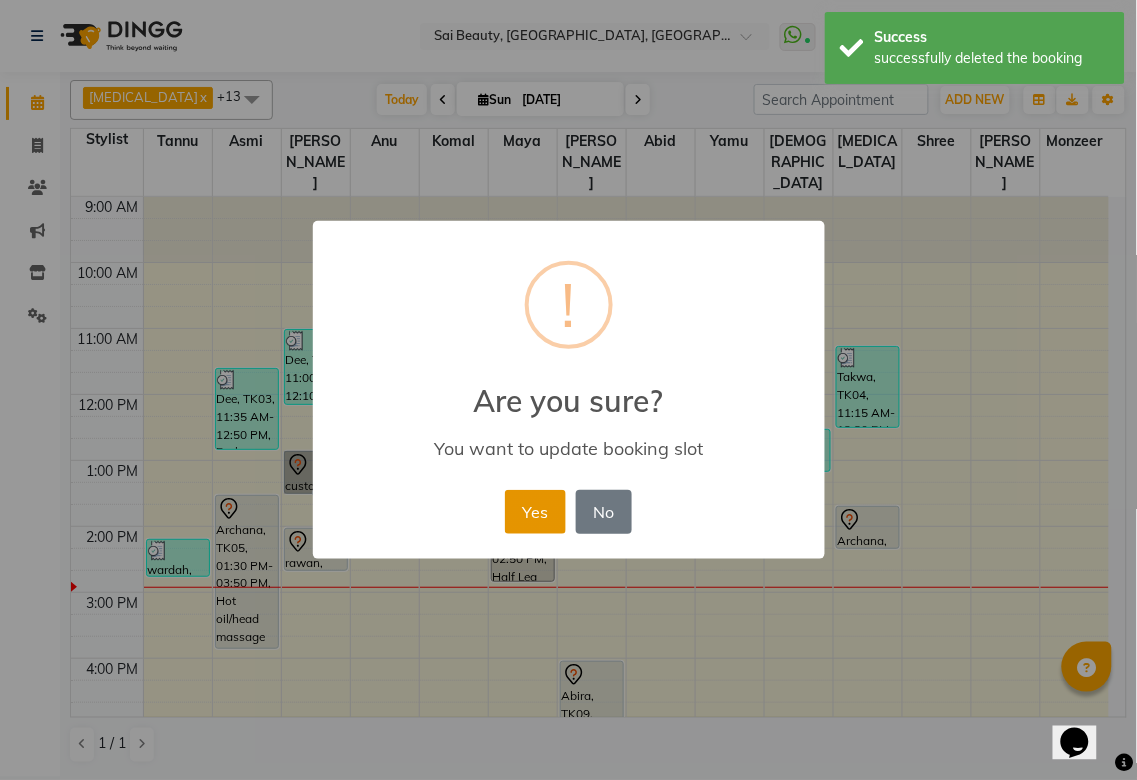 click on "Yes" at bounding box center (535, 512) 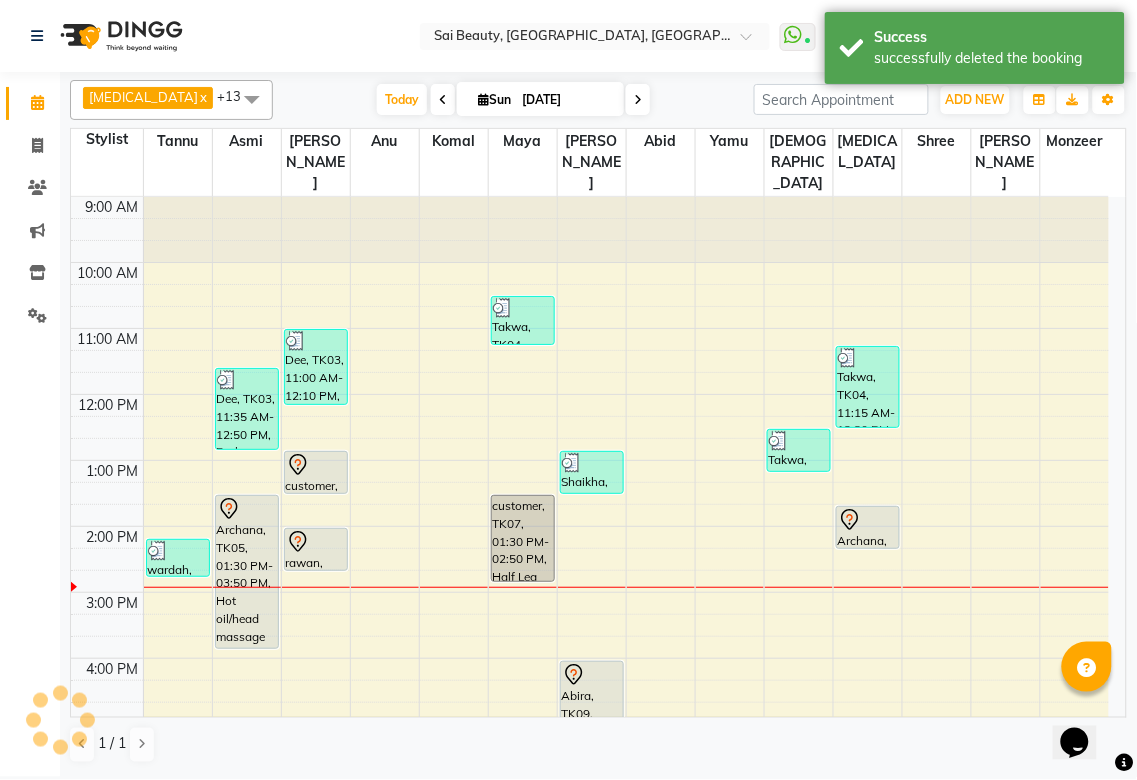 click 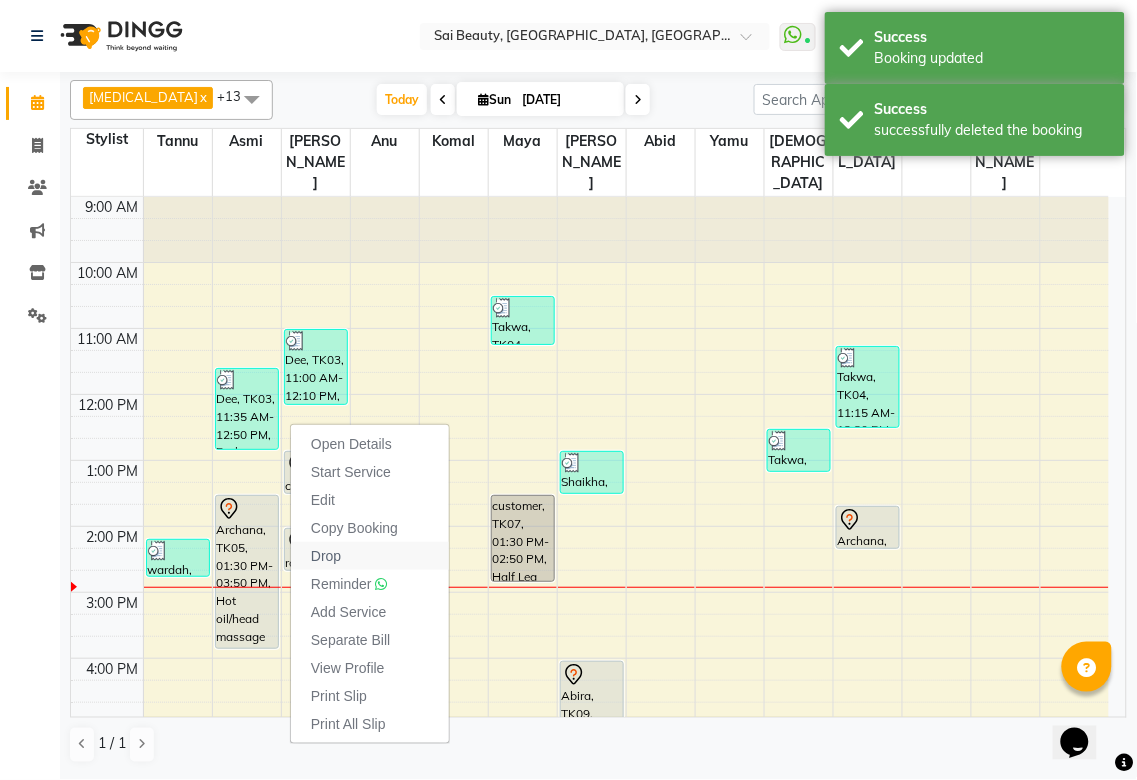 click on "Drop" at bounding box center (370, 556) 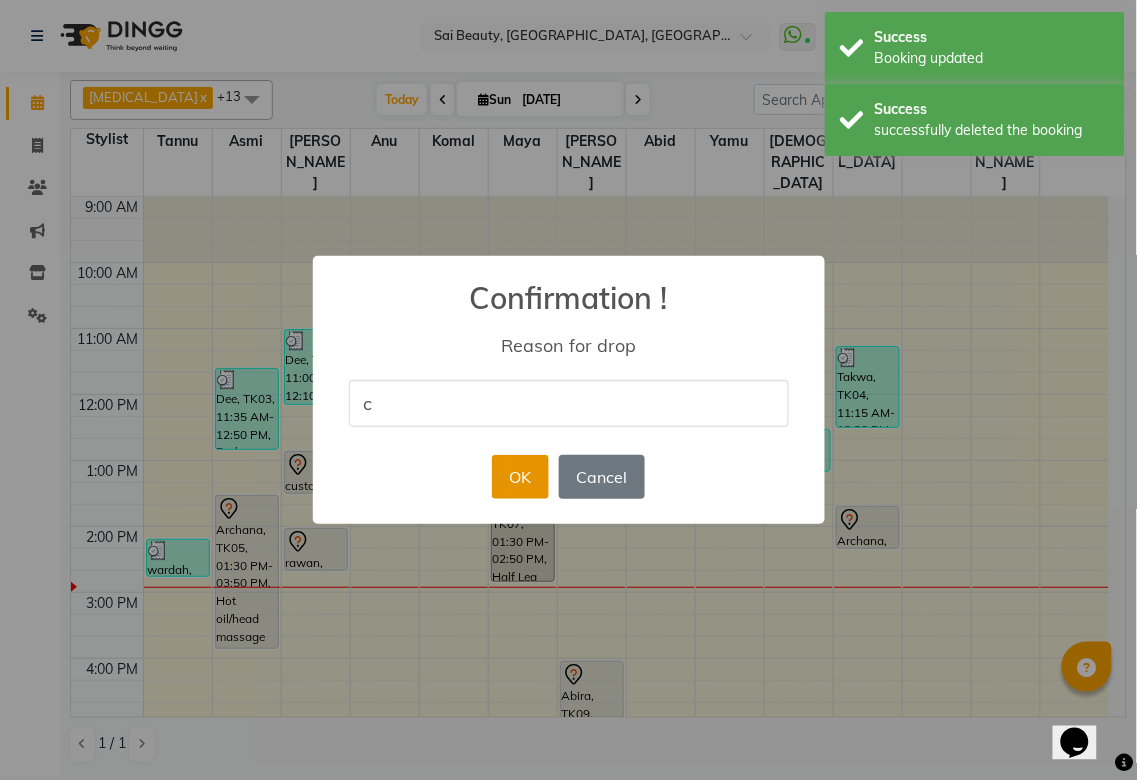 type on "c" 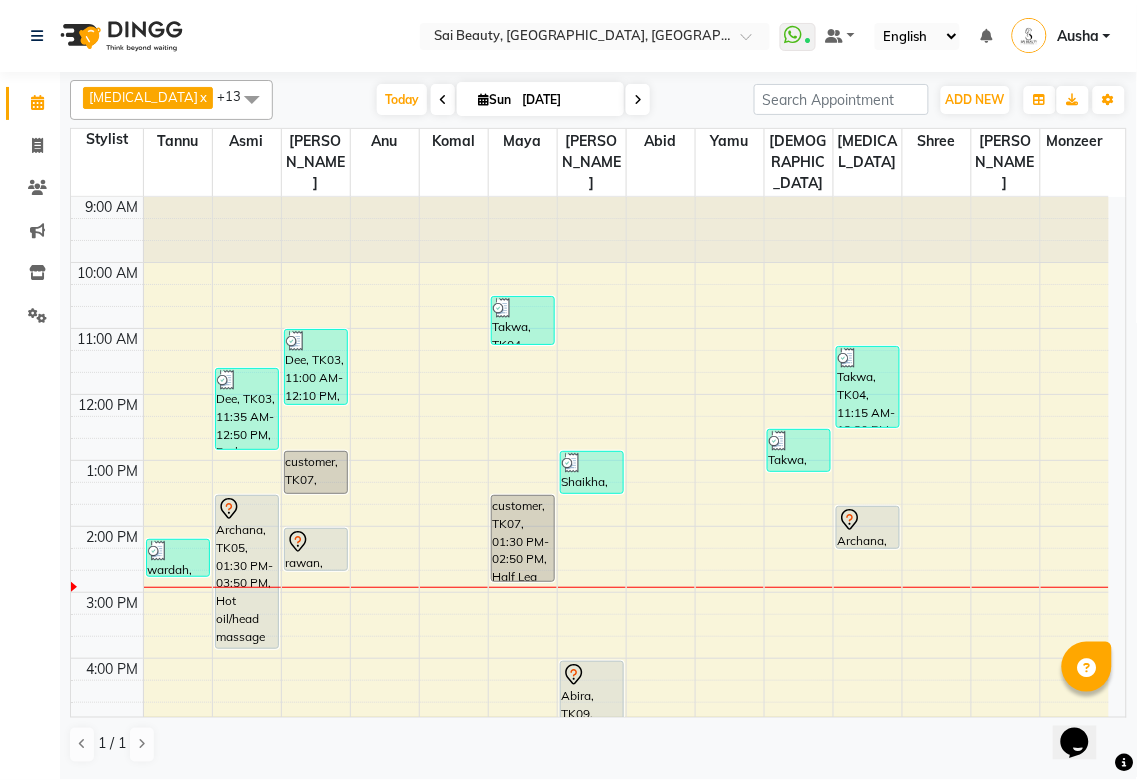 click on "rawan, TK02, 02:00 PM-02:40 PM, Mani/Pedi (Without Colour)" at bounding box center [316, 549] 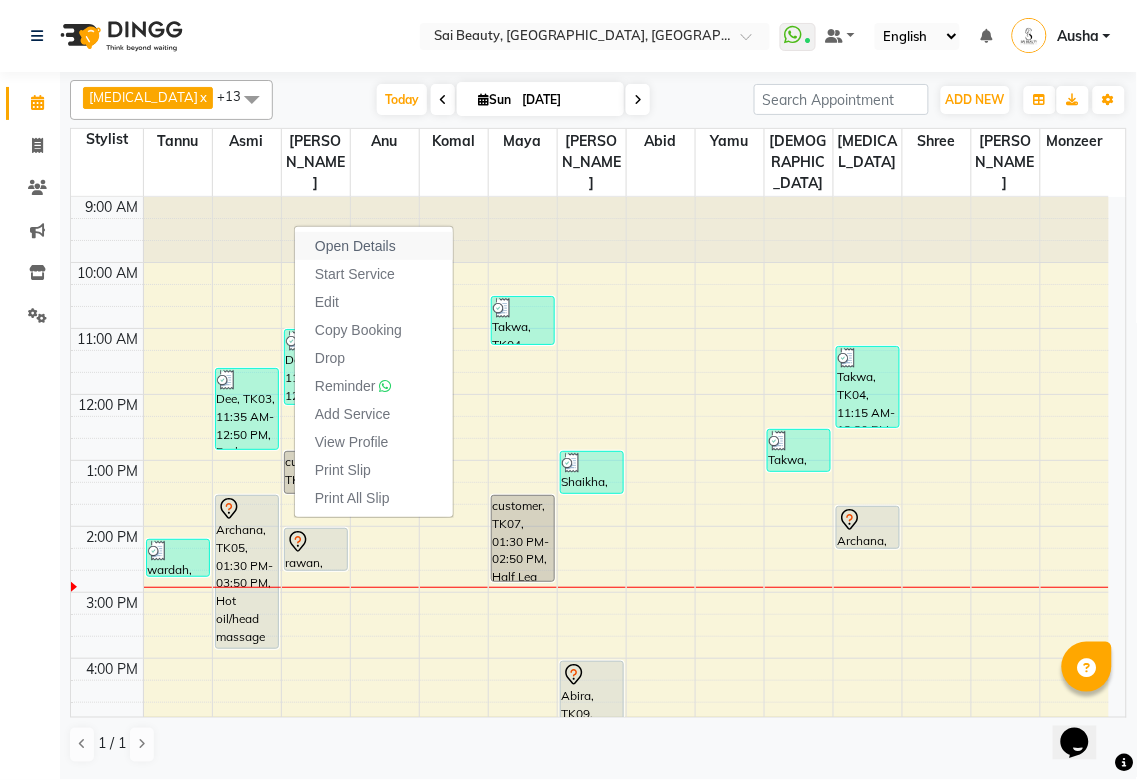 click on "Open Details" at bounding box center (355, 246) 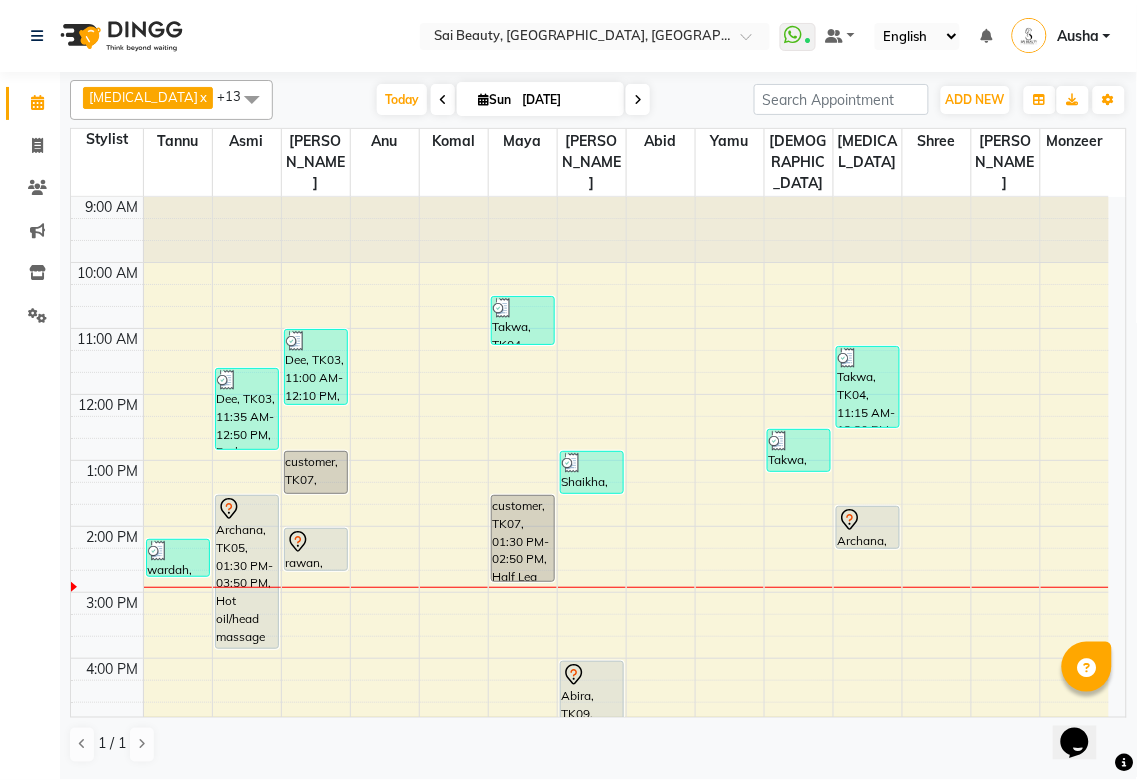 click 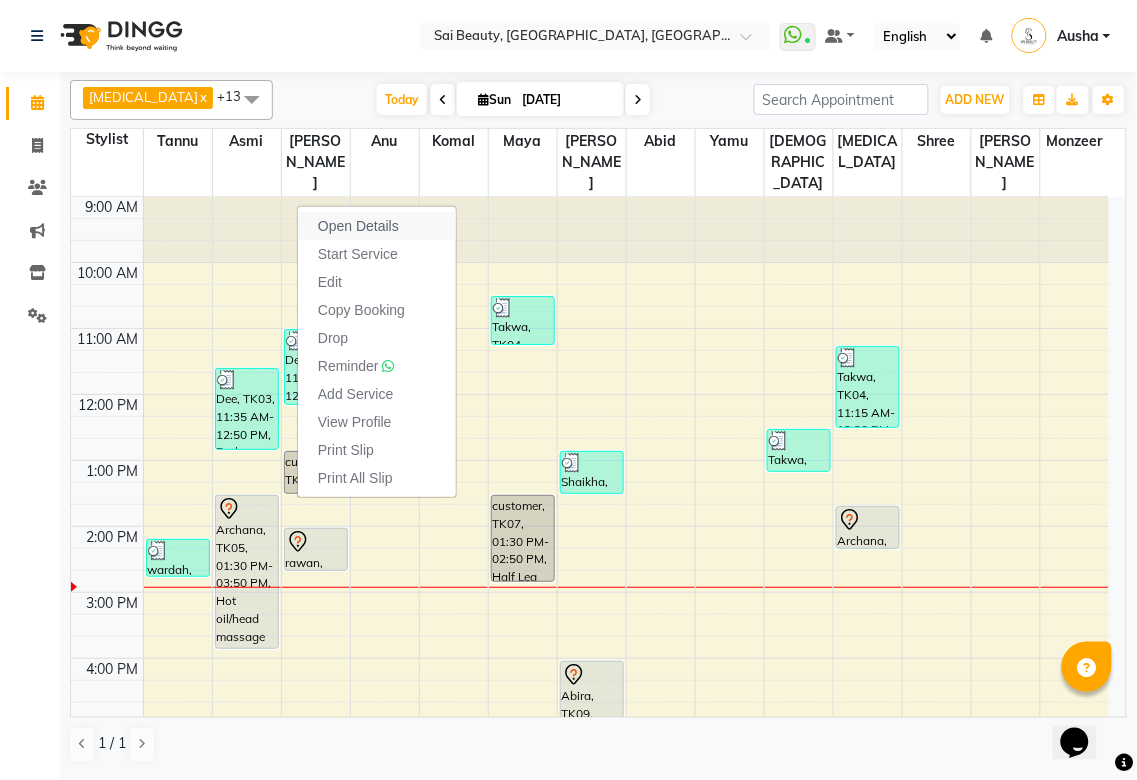 click on "Open Details" at bounding box center (358, 226) 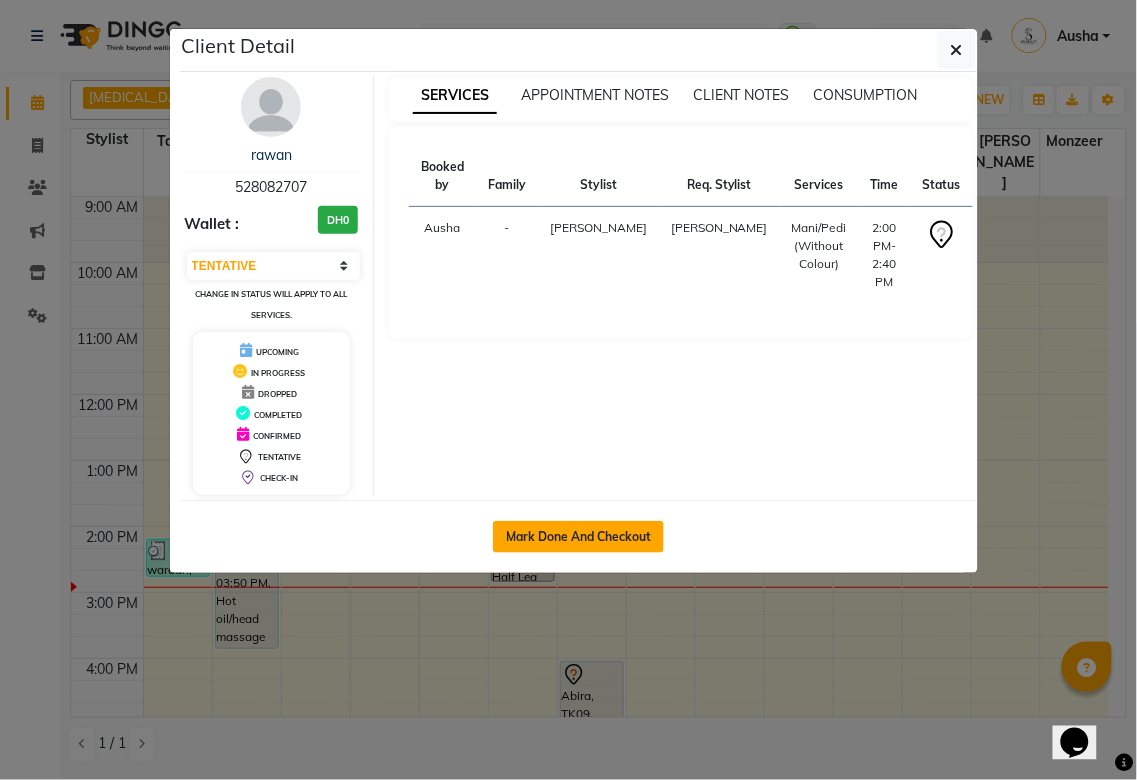 click on "Mark Done And Checkout" 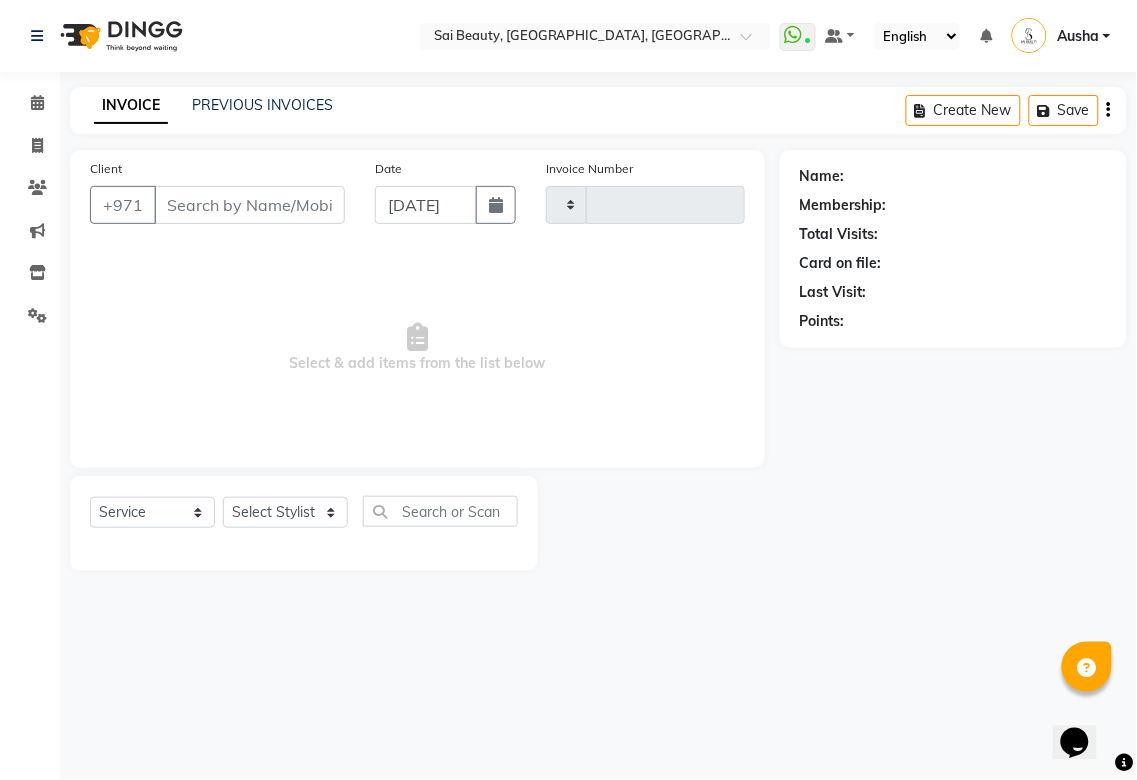 type on "2289" 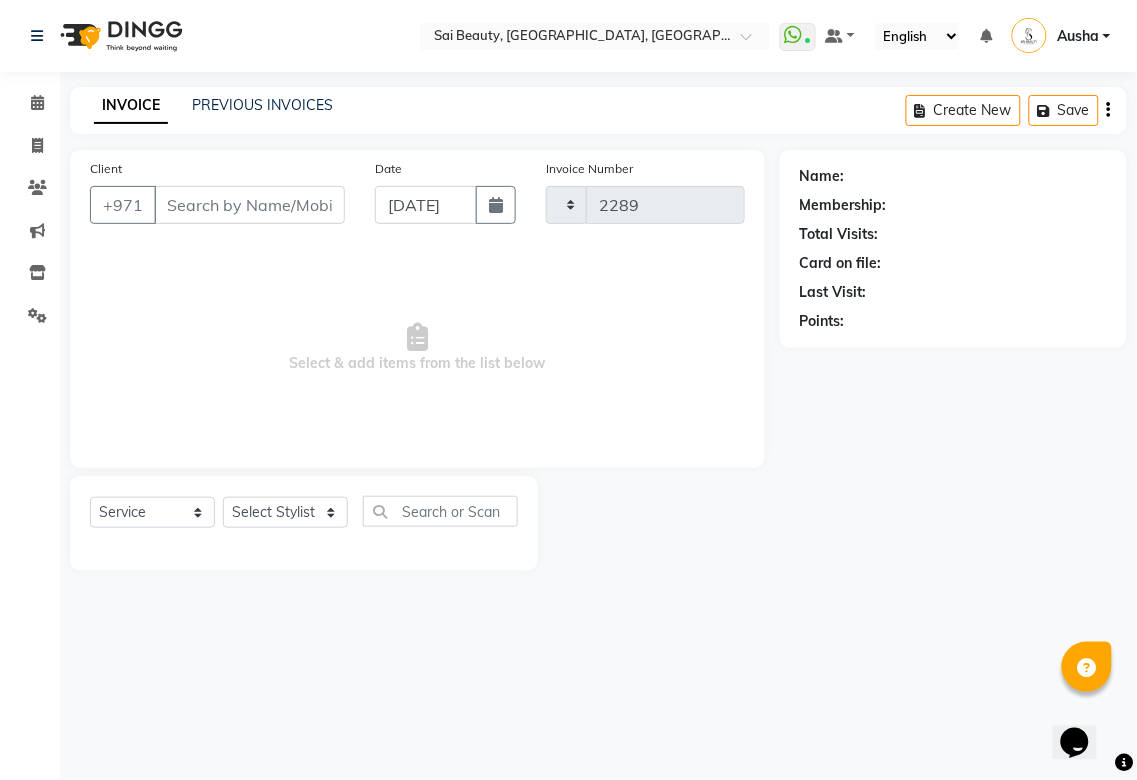 select on "5352" 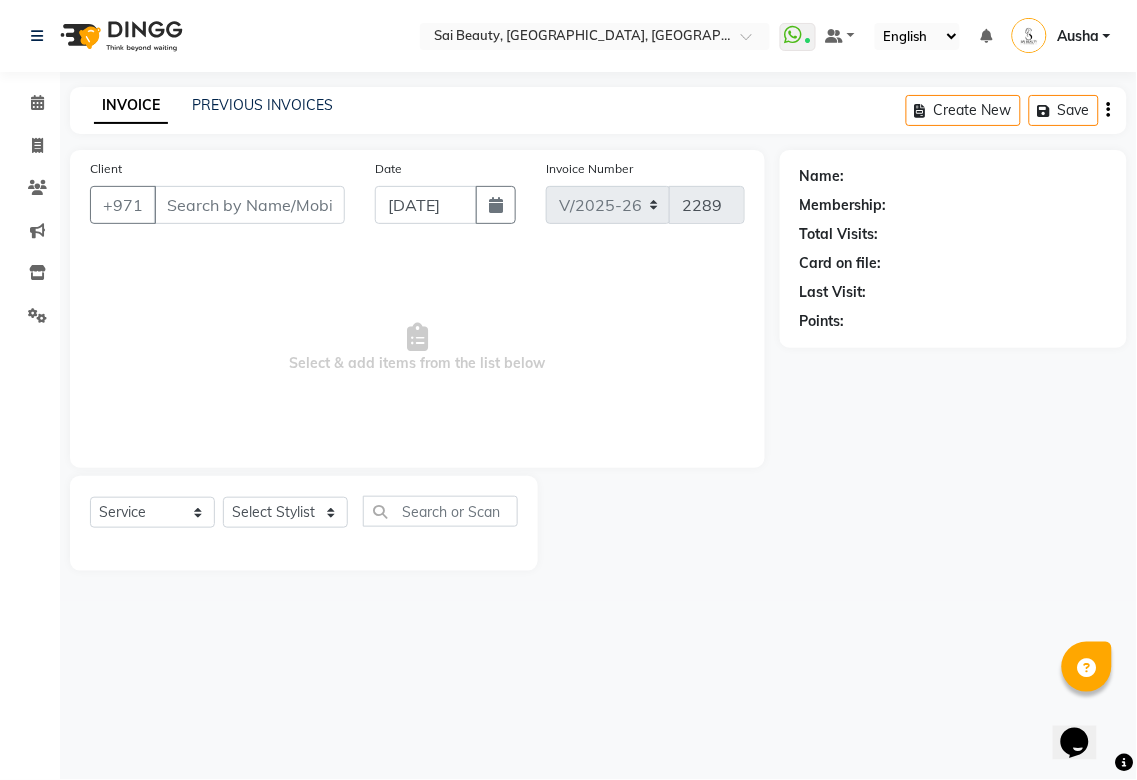 type on "528082707" 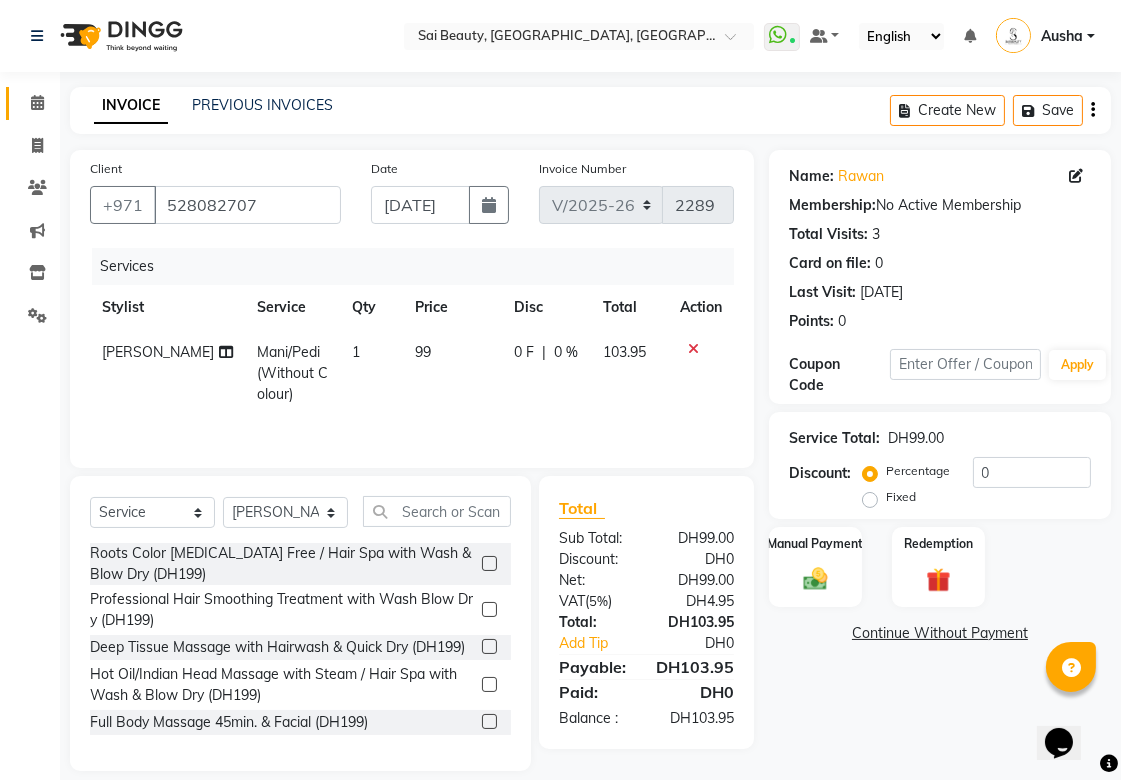click 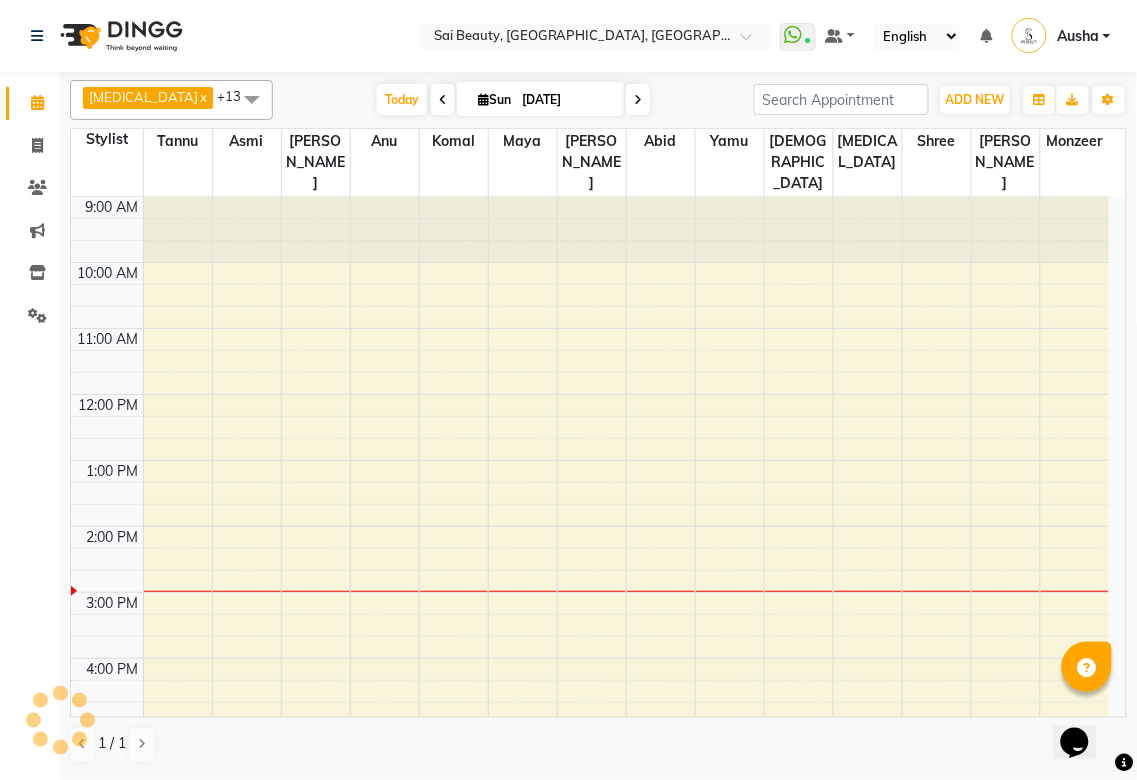 scroll, scrollTop: 332, scrollLeft: 0, axis: vertical 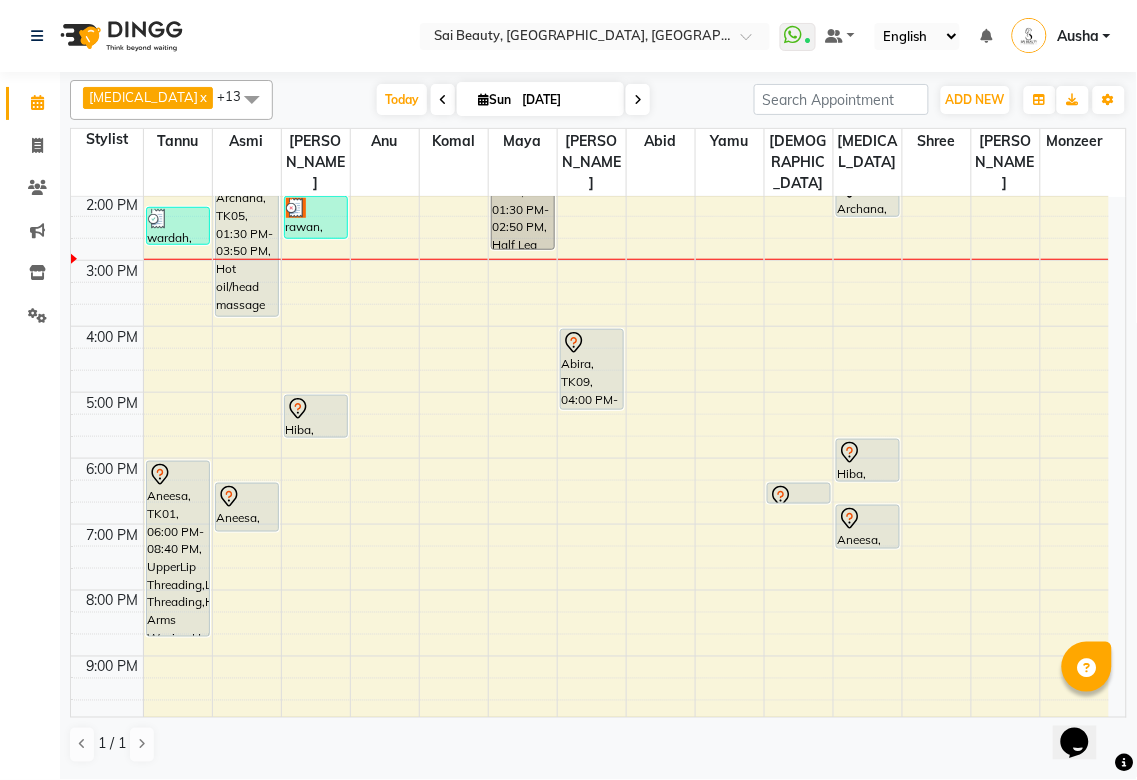 click 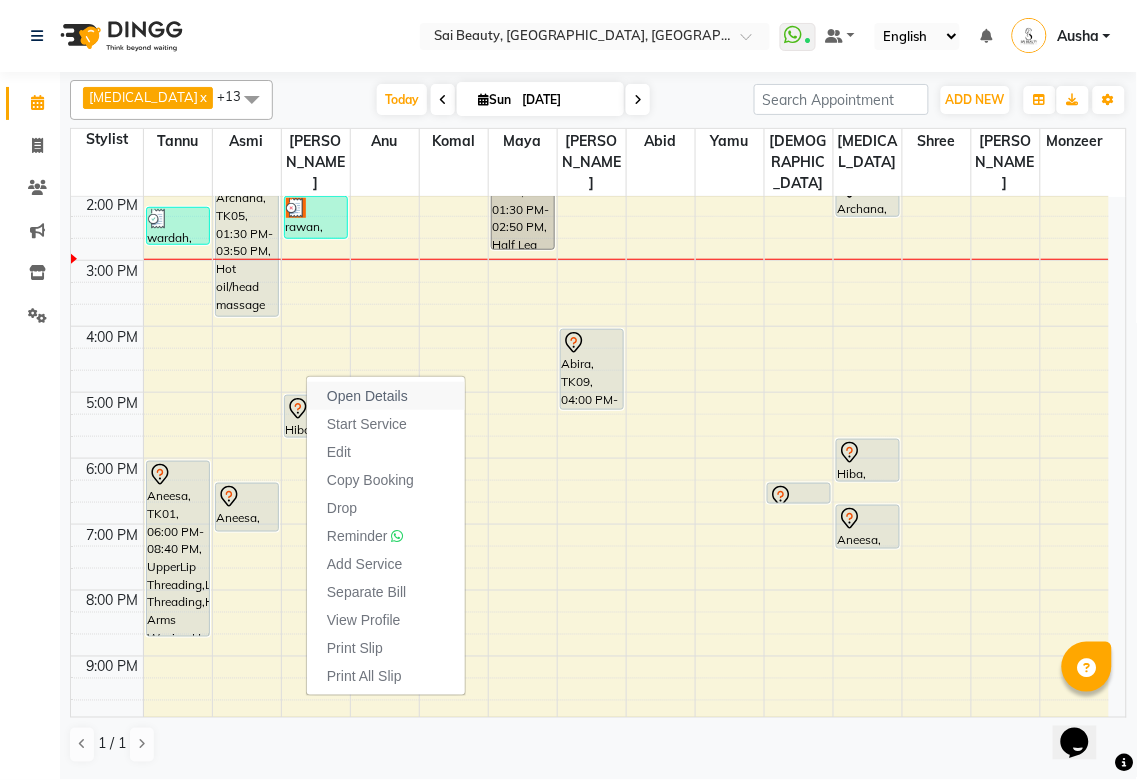 click on "Open Details" at bounding box center [386, 396] 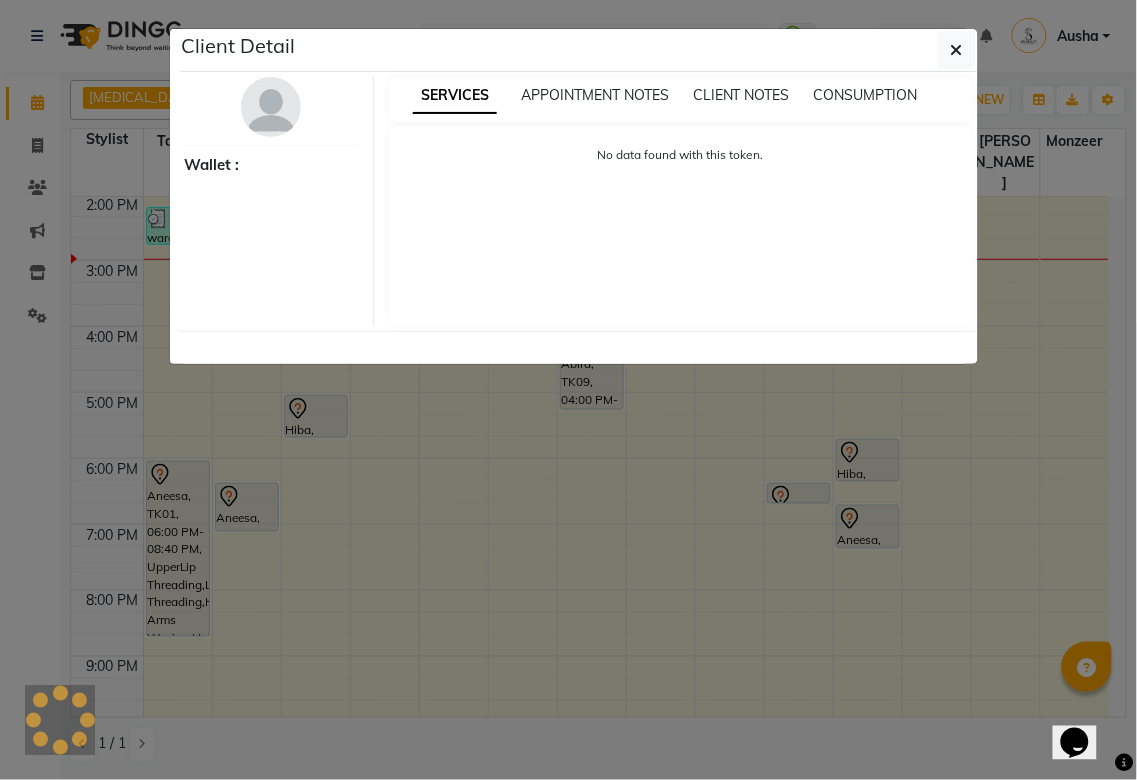 select on "7" 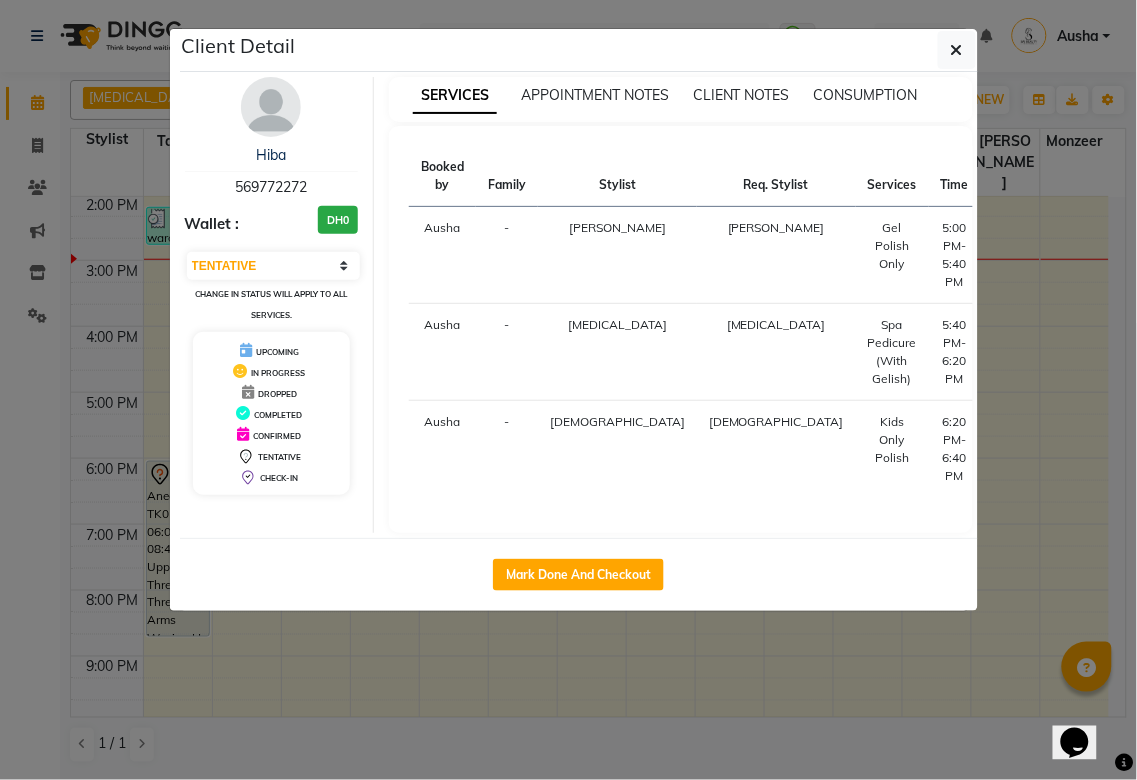 click on "Client Detail  Hiba    569772272 Wallet : DH0 Select IN SERVICE CONFIRMED TENTATIVE CHECK IN MARK DONE DROPPED UPCOMING Change in status will apply to all services. UPCOMING IN PROGRESS DROPPED COMPLETED CONFIRMED TENTATIVE CHECK-IN SERVICES APPOINTMENT NOTES CLIENT NOTES CONSUMPTION Booked by Family Stylist Req. Stylist Services Time Status  [PERSON_NAME] [PERSON_NAME] Polish  Only   5:00 PM-5:40 PM   START   [PERSON_NAME][MEDICAL_DATA] [PERSON_NAME]  Spa Pedicure (With Gelish)   5:40 PM-6:20 PM   START   [PERSON_NAME] Gita  Kids Only Polish   6:20 PM-6:40 PM   START   Mark Done And Checkout" 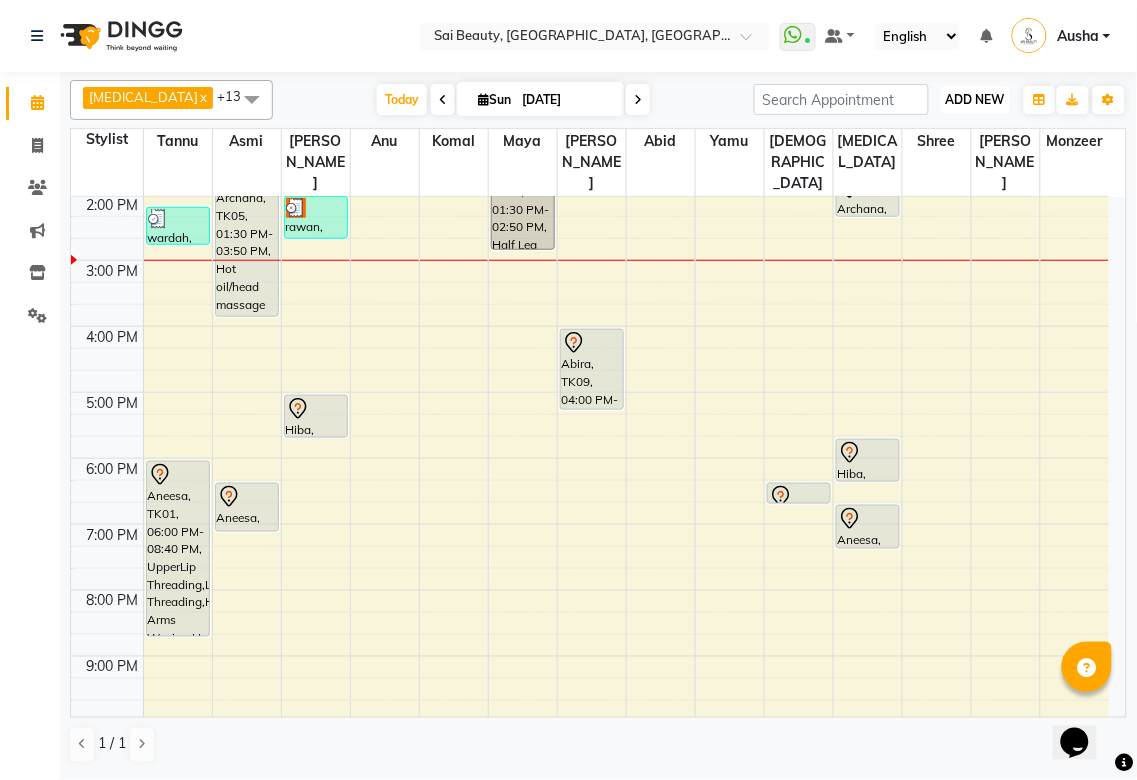 click on "ADD NEW" at bounding box center (975, 99) 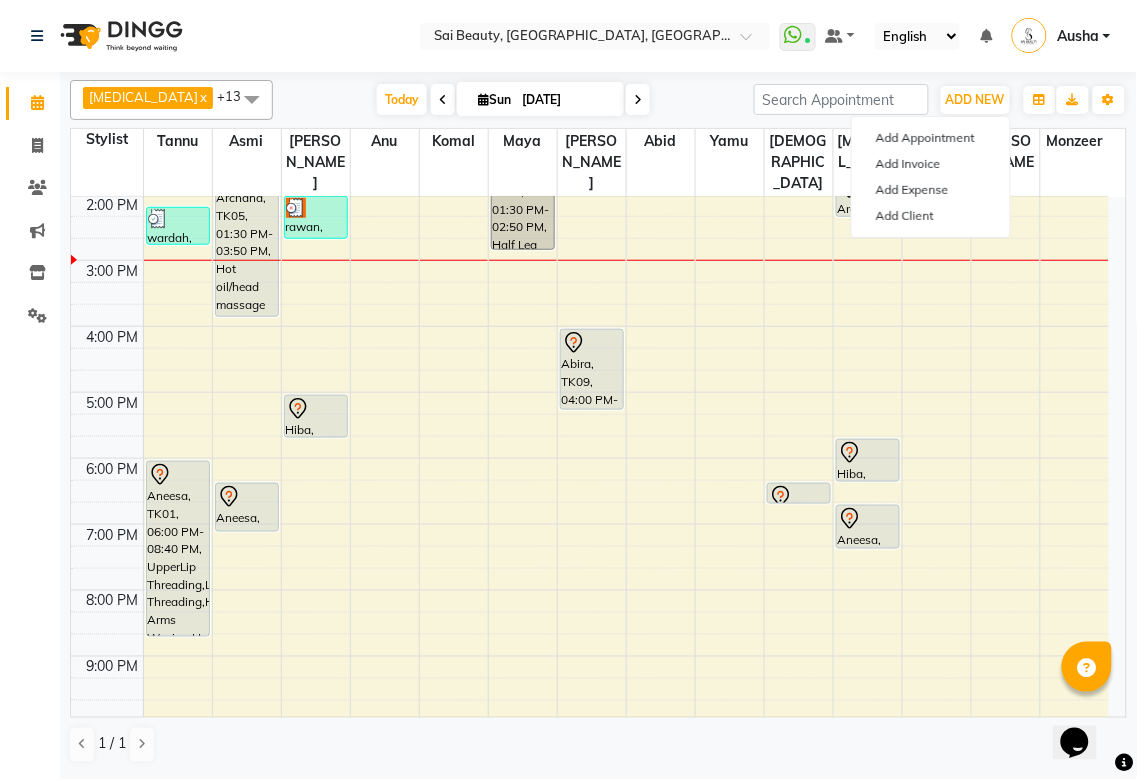 click at bounding box center [626, 425] 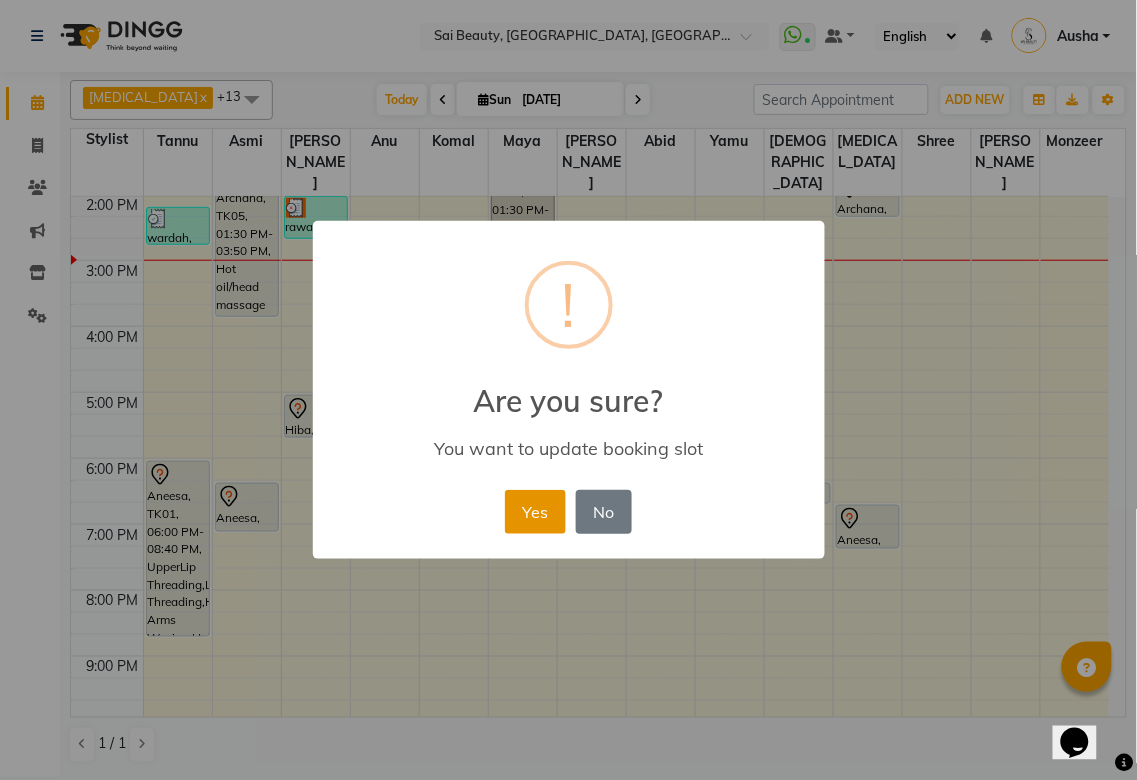 click on "Yes" at bounding box center (535, 512) 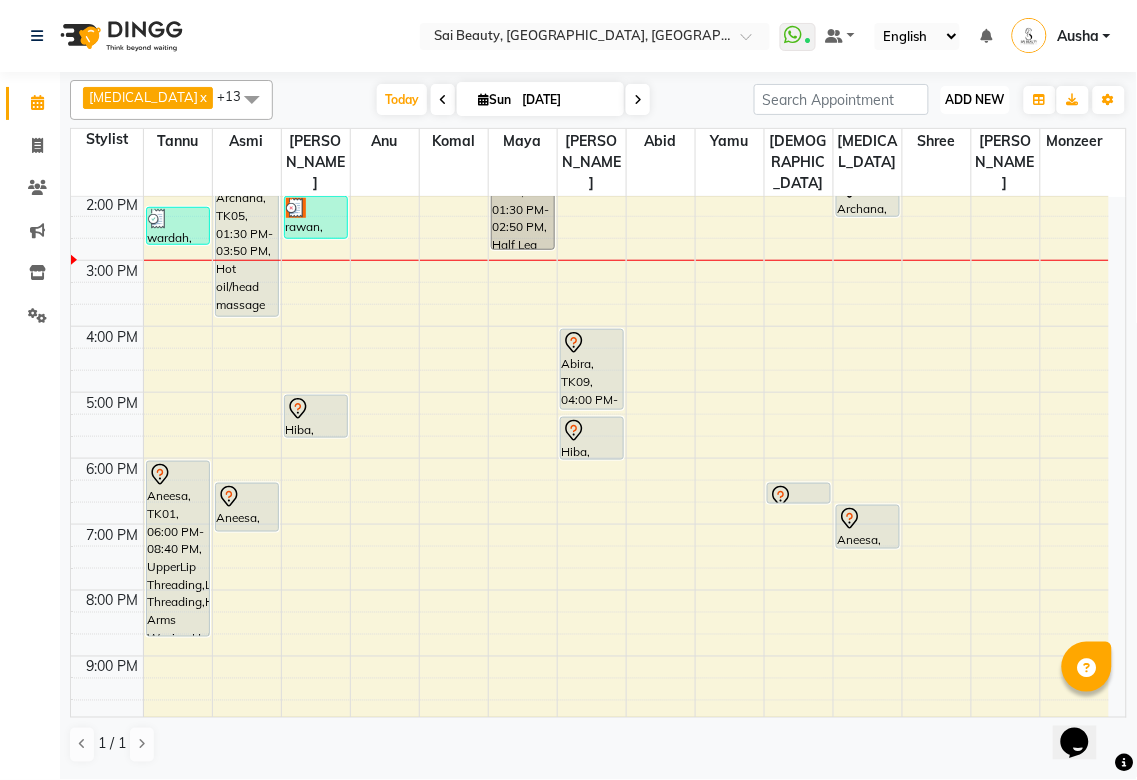 click on "ADD NEW" at bounding box center [975, 99] 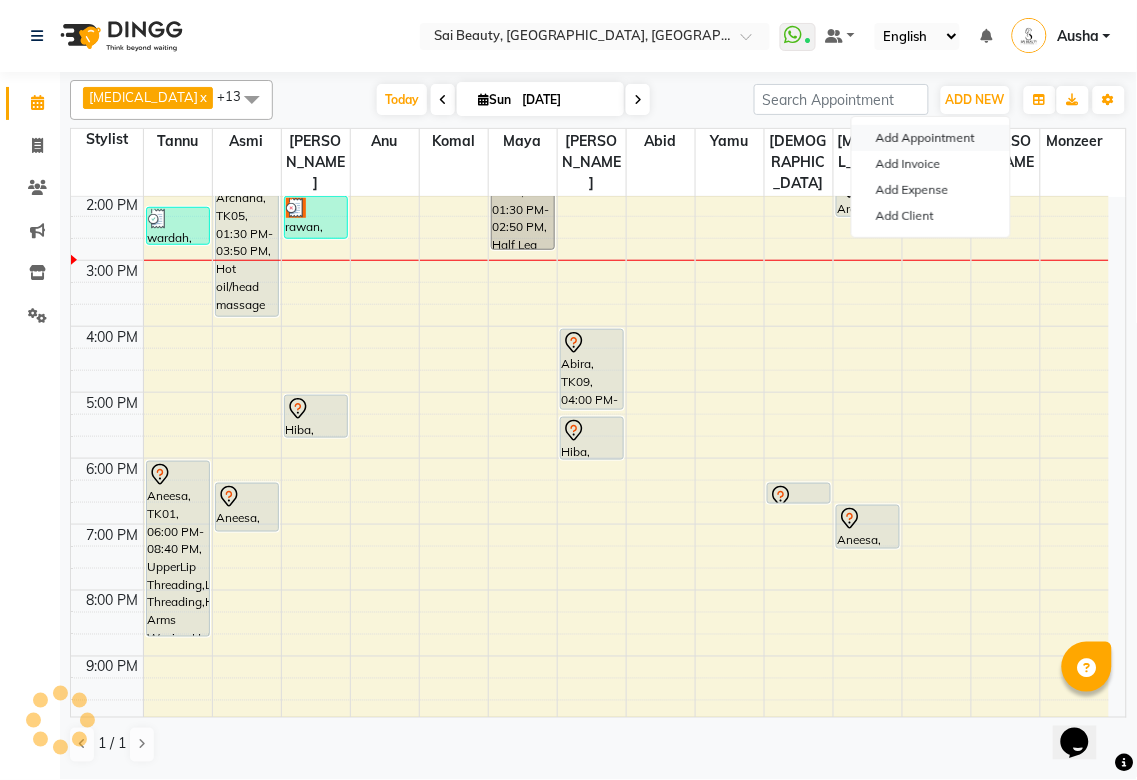 click on "Add Appointment" at bounding box center [931, 138] 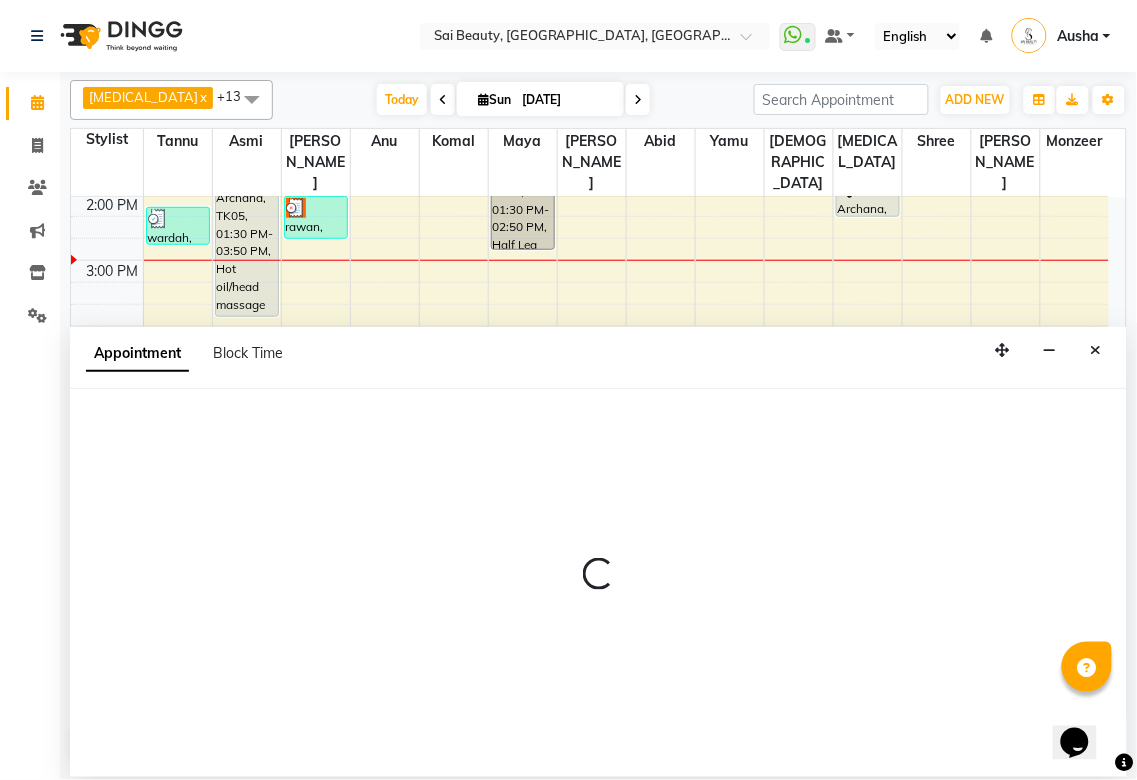select on "tentative" 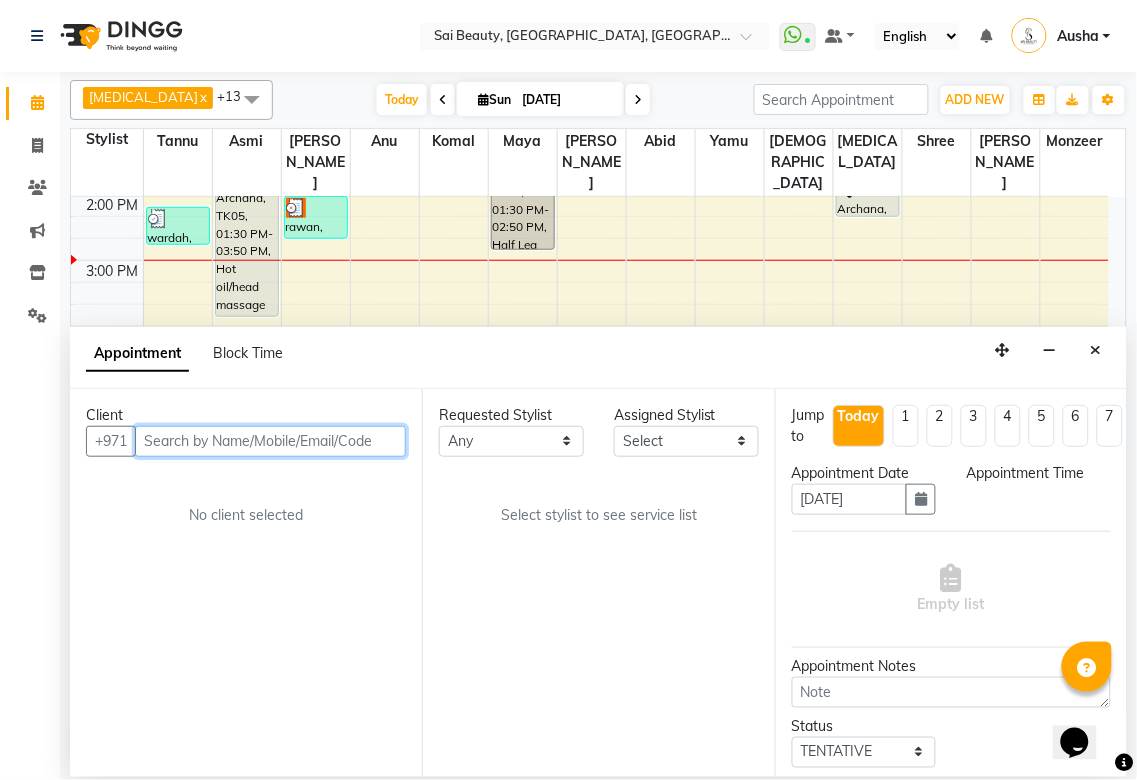 select on "600" 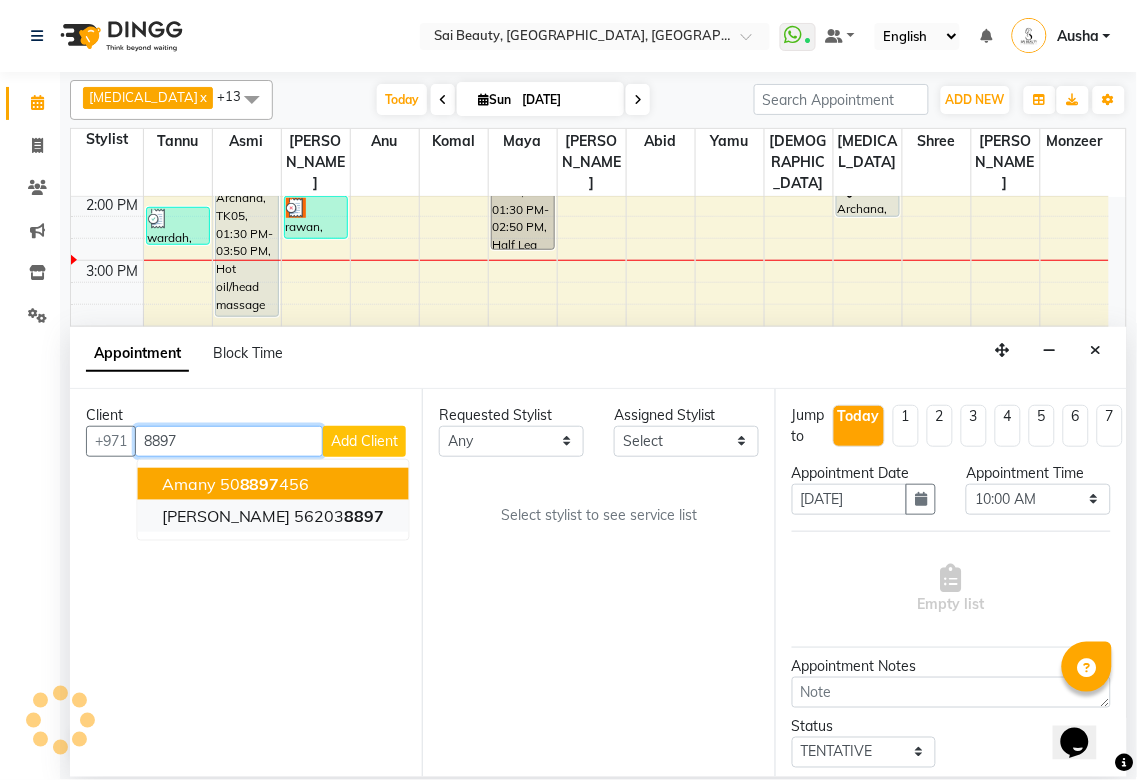 click on "[PERSON_NAME]" at bounding box center (226, 516) 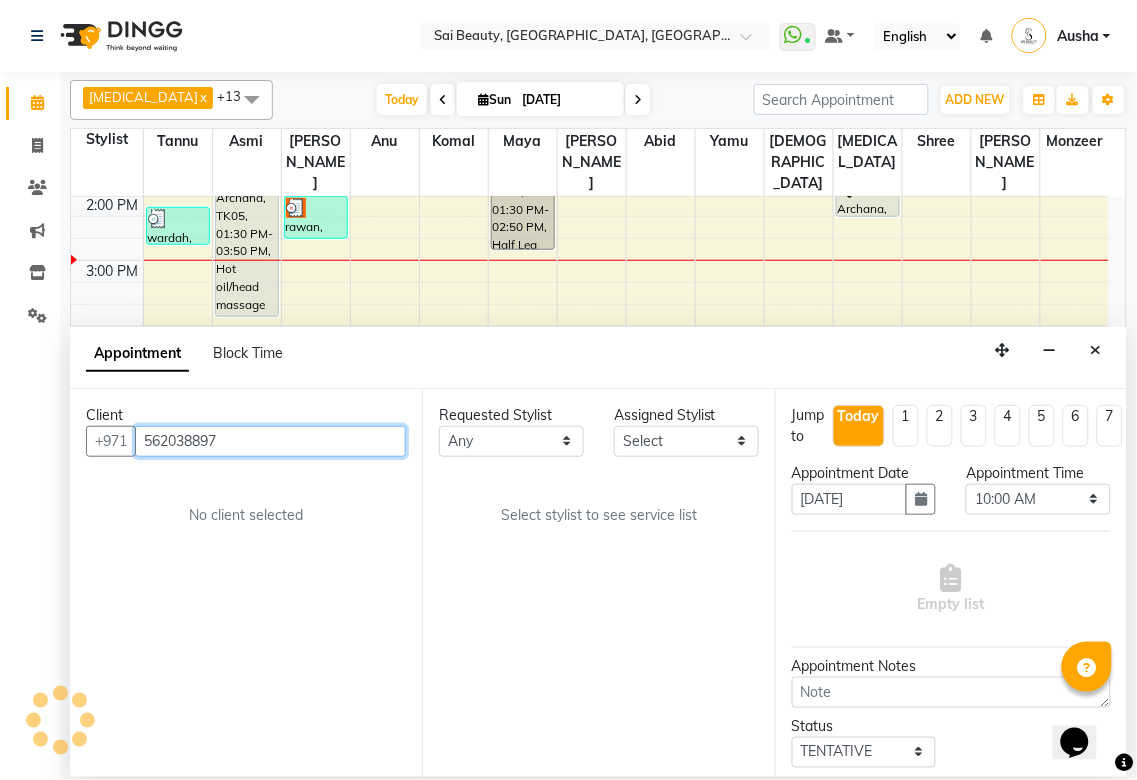 type on "562038897" 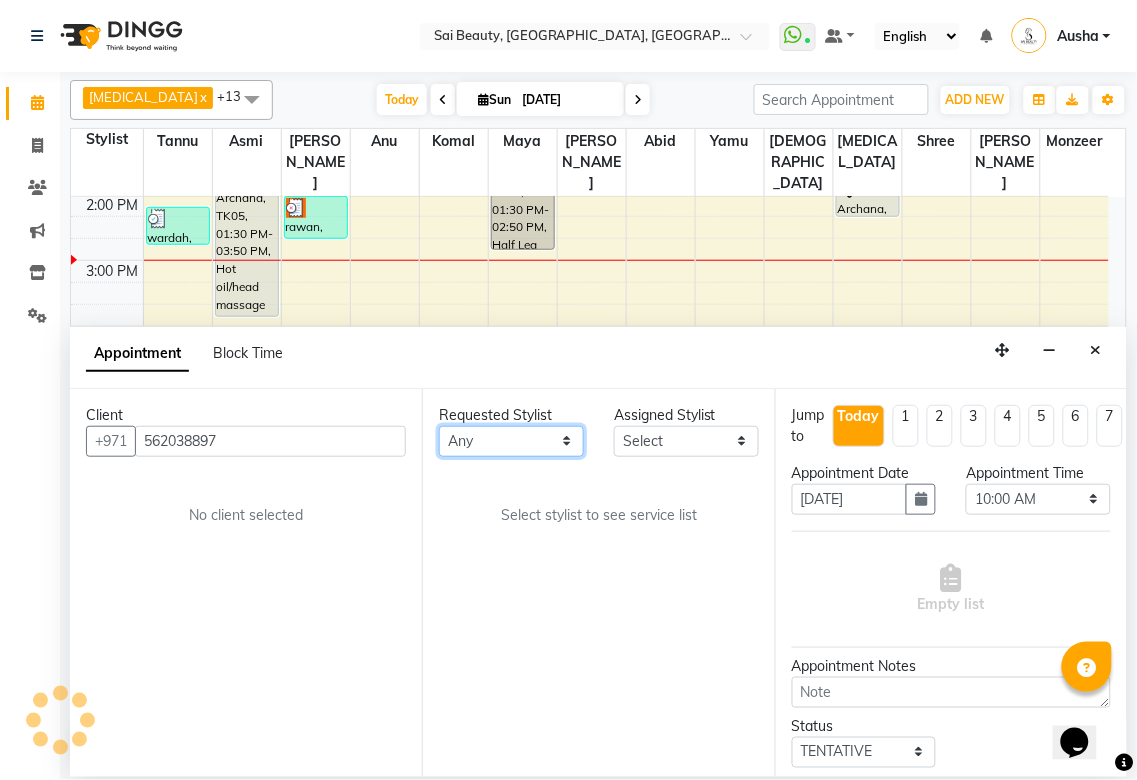 click on "Any [PERSON_NAME][MEDICAL_DATA] [PERSON_NAME] Asmi [PERSON_NAME] Gita [PERSON_NAME] Monzeer shree [PERSON_NAME] Surakcha [PERSON_NAME]" at bounding box center [511, 441] 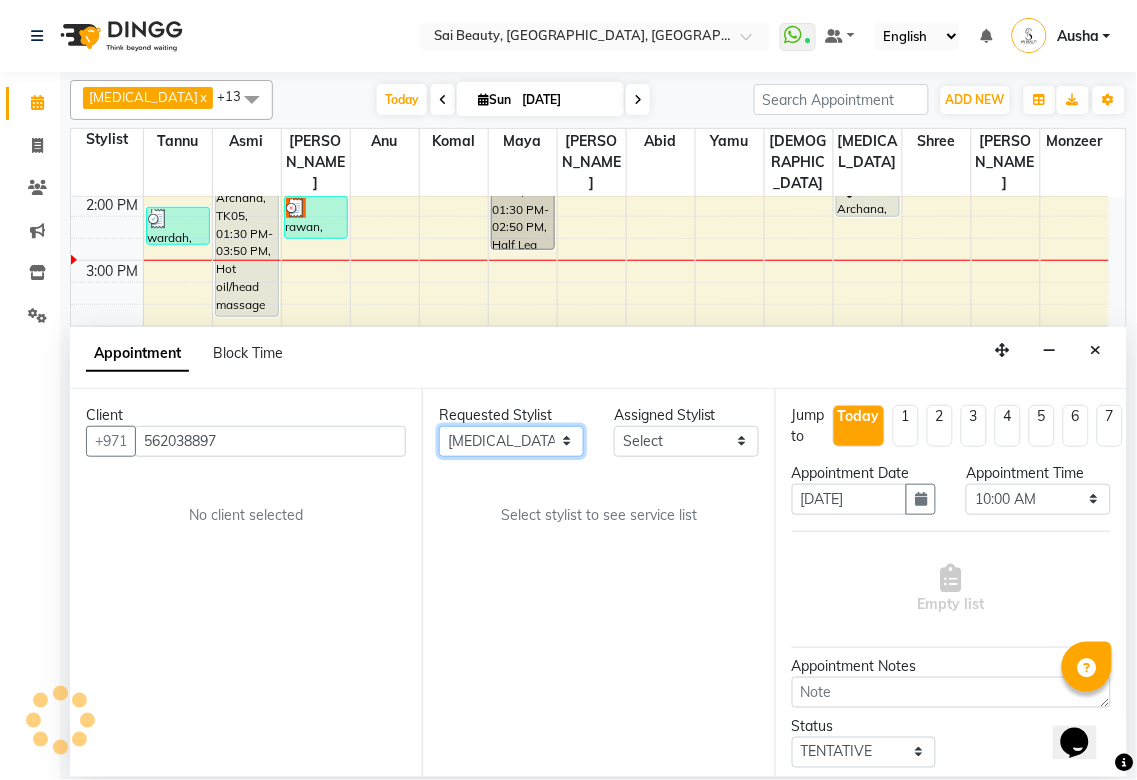 click on "Any [PERSON_NAME][MEDICAL_DATA] [PERSON_NAME] Asmi [PERSON_NAME] Gita [PERSON_NAME] Monzeer shree [PERSON_NAME] Surakcha [PERSON_NAME]" at bounding box center (511, 441) 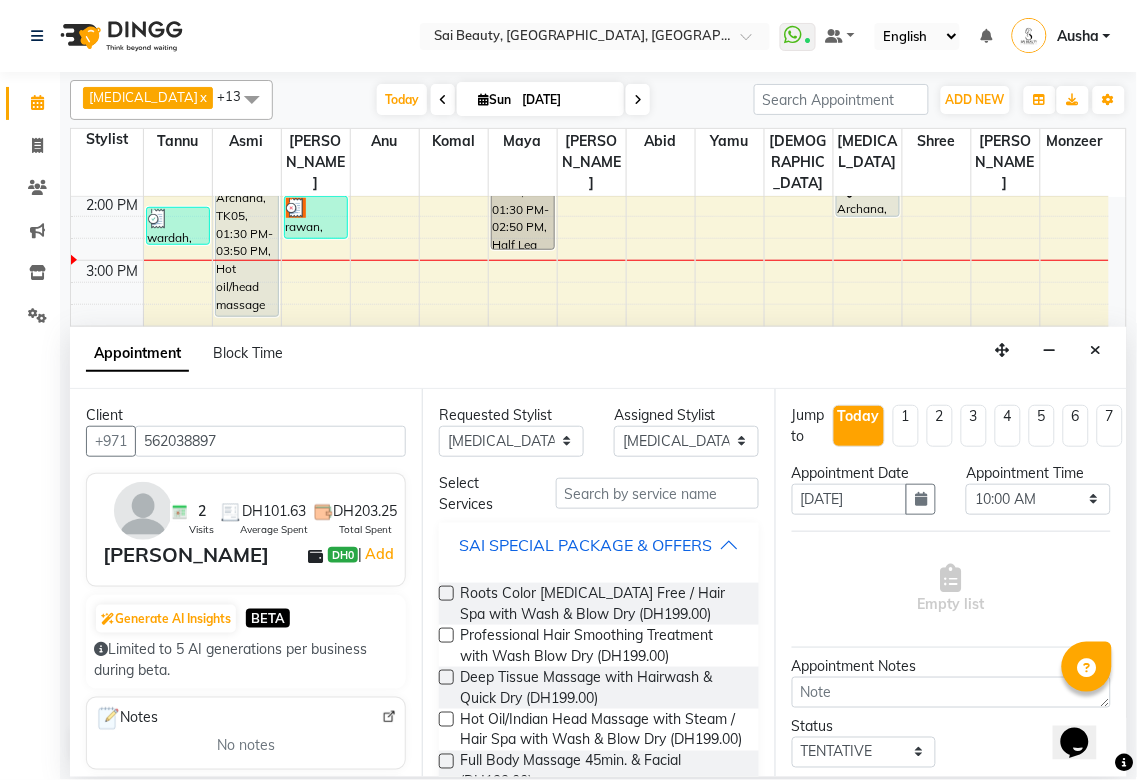 click on "SAI SPECIAL PACKAGE & OFFERS" at bounding box center (585, 545) 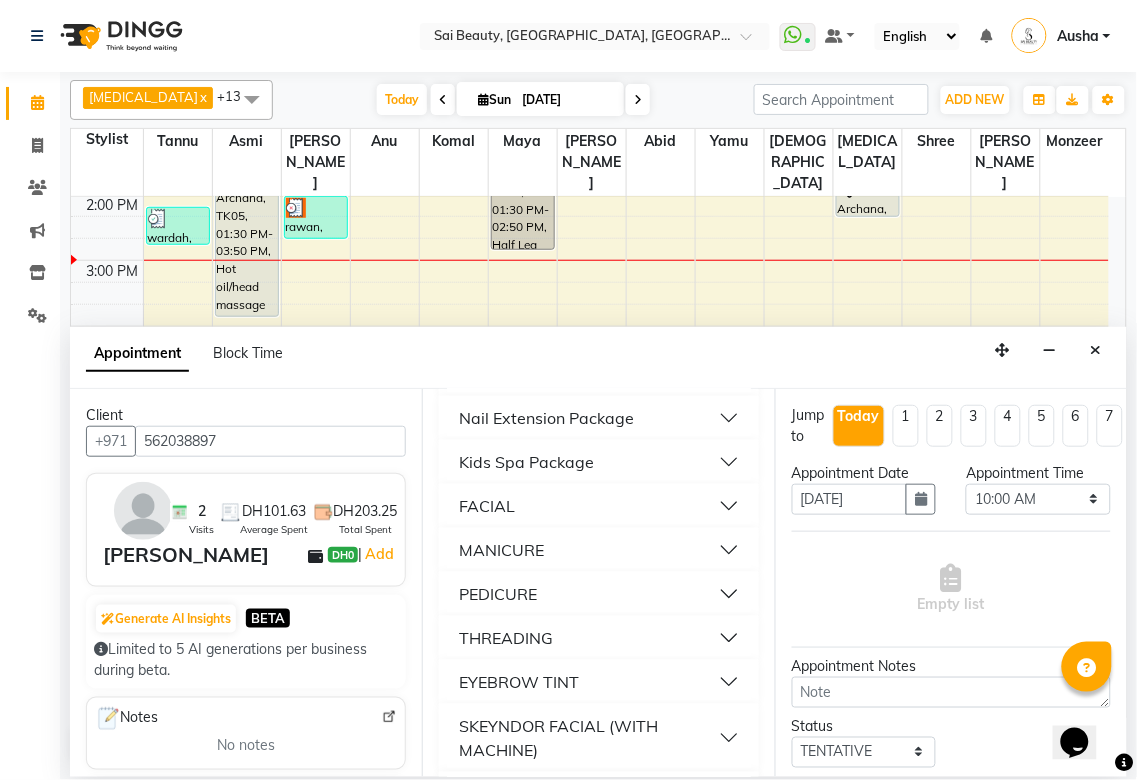 scroll, scrollTop: 176, scrollLeft: 0, axis: vertical 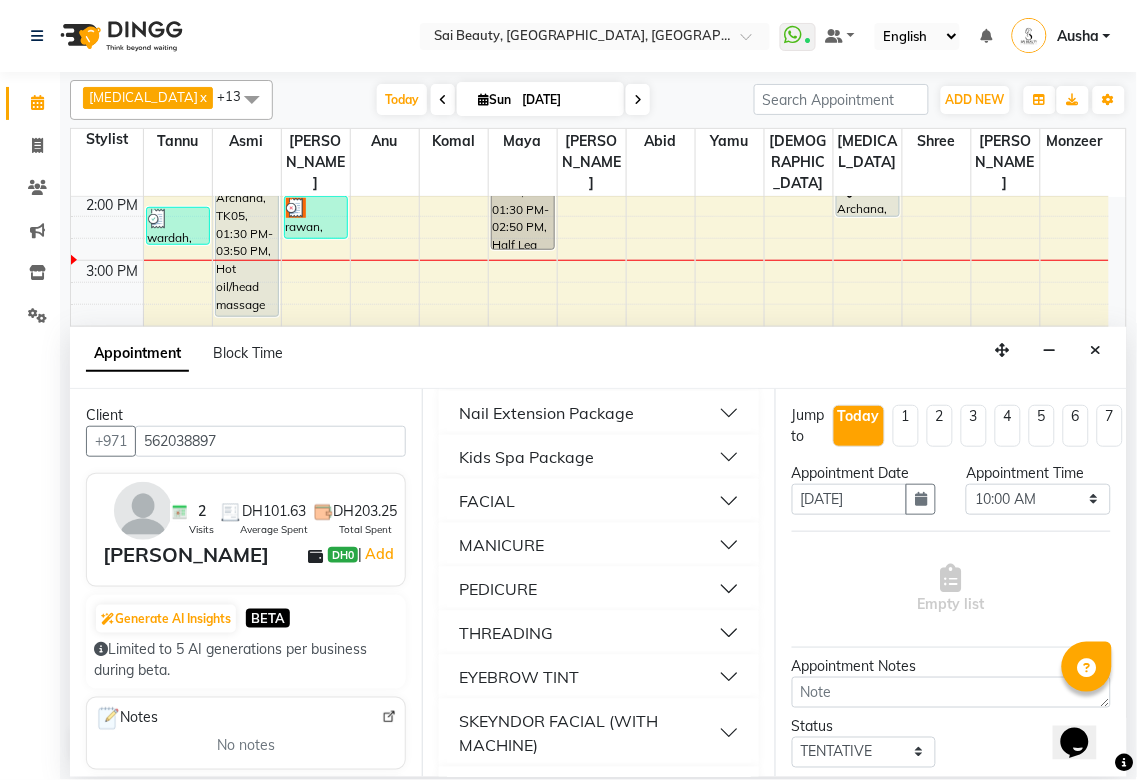 click on "MANICURE" at bounding box center (598, 545) 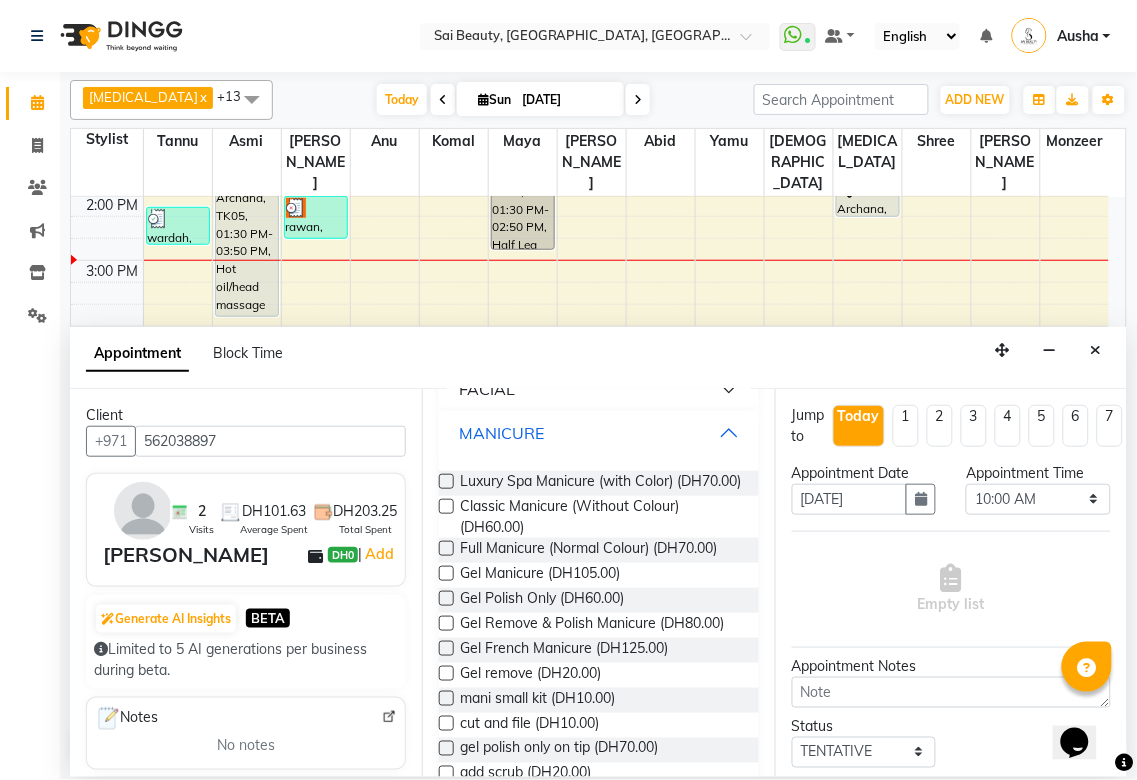 scroll, scrollTop: 295, scrollLeft: 0, axis: vertical 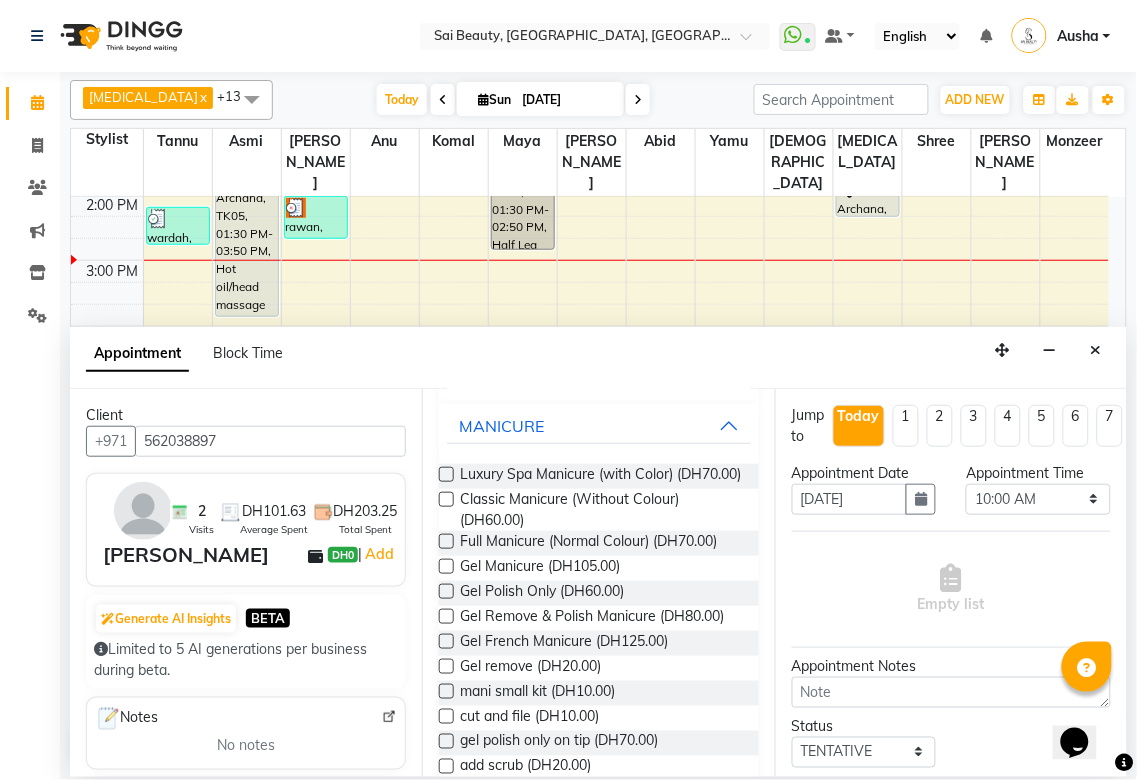 click at bounding box center (446, 566) 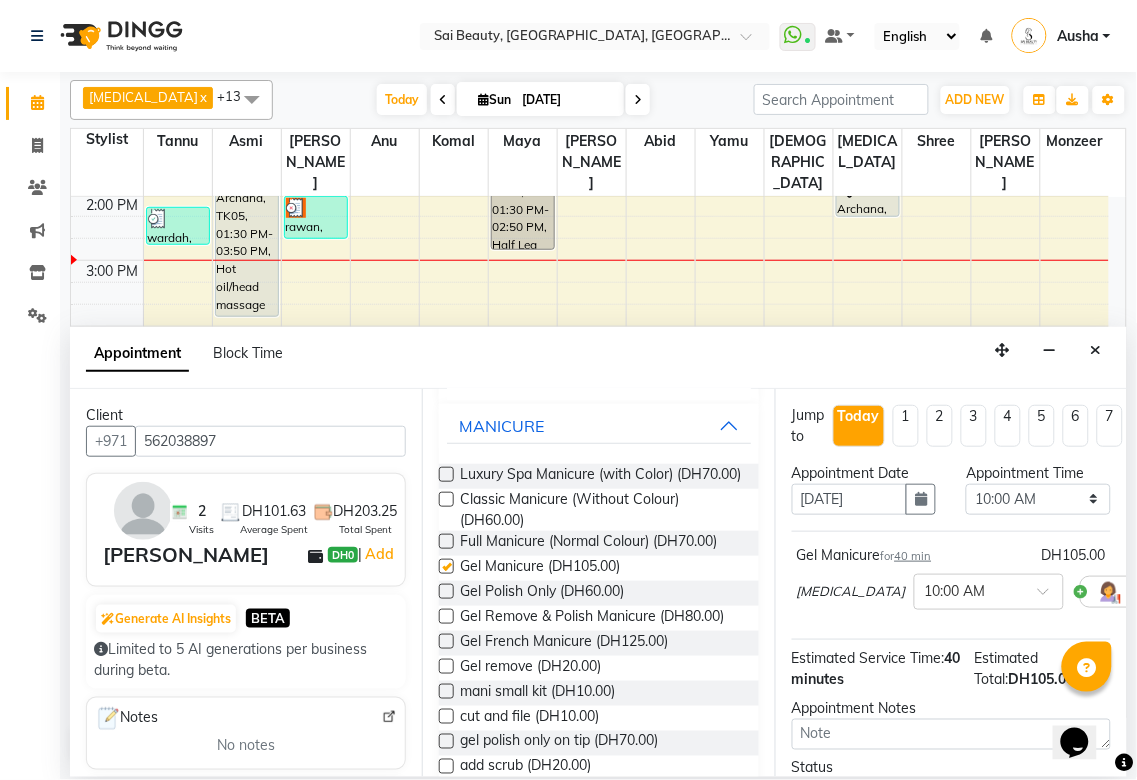 checkbox on "false" 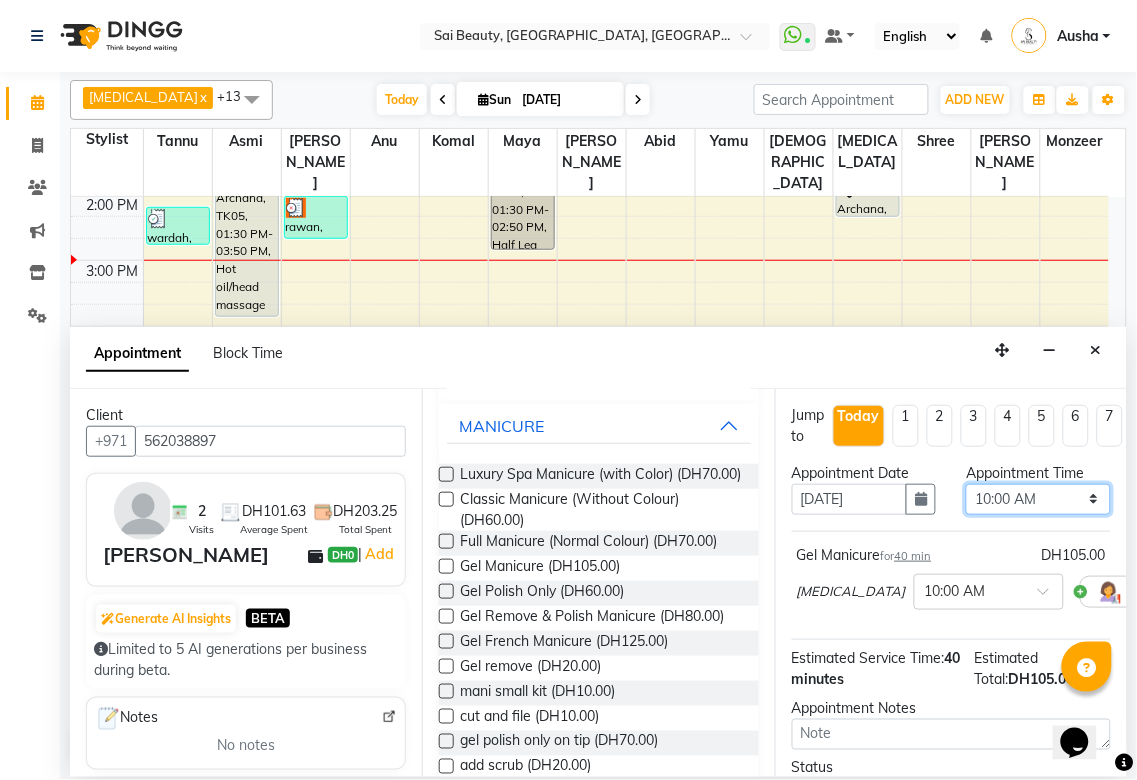 click on "Select 10:00 AM 10:05 AM 10:10 AM 10:15 AM 10:20 AM 10:25 AM 10:30 AM 10:35 AM 10:40 AM 10:45 AM 10:50 AM 10:55 AM 11:00 AM 11:05 AM 11:10 AM 11:15 AM 11:20 AM 11:25 AM 11:30 AM 11:35 AM 11:40 AM 11:45 AM 11:50 AM 11:55 AM 12:00 PM 12:05 PM 12:10 PM 12:15 PM 12:20 PM 12:25 PM 12:30 PM 12:35 PM 12:40 PM 12:45 PM 12:50 PM 12:55 PM 01:00 PM 01:05 PM 01:10 PM 01:15 PM 01:20 PM 01:25 PM 01:30 PM 01:35 PM 01:40 PM 01:45 PM 01:50 PM 01:55 PM 02:00 PM 02:05 PM 02:10 PM 02:15 PM 02:20 PM 02:25 PM 02:30 PM 02:35 PM 02:40 PM 02:45 PM 02:50 PM 02:55 PM 03:00 PM 03:05 PM 03:10 PM 03:15 PM 03:20 PM 03:25 PM 03:30 PM 03:35 PM 03:40 PM 03:45 PM 03:50 PM 03:55 PM 04:00 PM 04:05 PM 04:10 PM 04:15 PM 04:20 PM 04:25 PM 04:30 PM 04:35 PM 04:40 PM 04:45 PM 04:50 PM 04:55 PM 05:00 PM 05:05 PM 05:10 PM 05:15 PM 05:20 PM 05:25 PM 05:30 PM 05:35 PM 05:40 PM 05:45 PM 05:50 PM 05:55 PM 06:00 PM 06:05 PM 06:10 PM 06:15 PM 06:20 PM 06:25 PM 06:30 PM 06:35 PM 06:40 PM 06:45 PM 06:50 PM 06:55 PM 07:00 PM 07:05 PM 07:10 PM 07:15 PM 07:20 PM" at bounding box center (1038, 499) 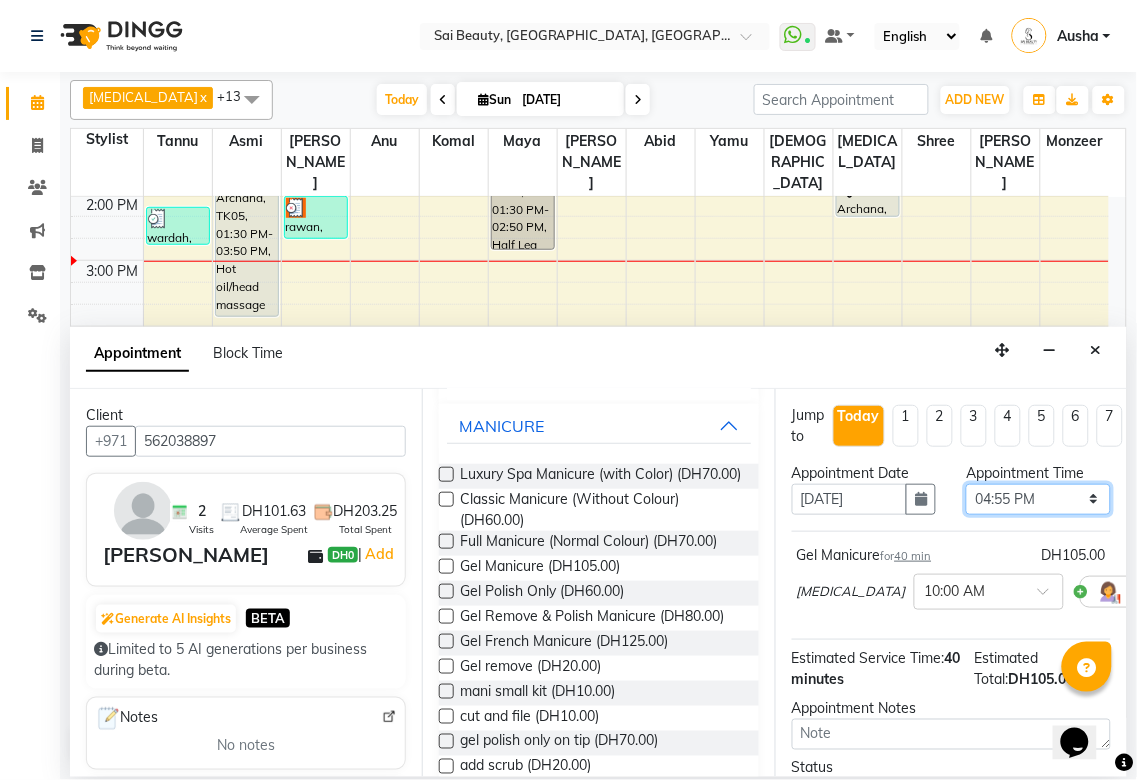 click on "Select 10:00 AM 10:05 AM 10:10 AM 10:15 AM 10:20 AM 10:25 AM 10:30 AM 10:35 AM 10:40 AM 10:45 AM 10:50 AM 10:55 AM 11:00 AM 11:05 AM 11:10 AM 11:15 AM 11:20 AM 11:25 AM 11:30 AM 11:35 AM 11:40 AM 11:45 AM 11:50 AM 11:55 AM 12:00 PM 12:05 PM 12:10 PM 12:15 PM 12:20 PM 12:25 PM 12:30 PM 12:35 PM 12:40 PM 12:45 PM 12:50 PM 12:55 PM 01:00 PM 01:05 PM 01:10 PM 01:15 PM 01:20 PM 01:25 PM 01:30 PM 01:35 PM 01:40 PM 01:45 PM 01:50 PM 01:55 PM 02:00 PM 02:05 PM 02:10 PM 02:15 PM 02:20 PM 02:25 PM 02:30 PM 02:35 PM 02:40 PM 02:45 PM 02:50 PM 02:55 PM 03:00 PM 03:05 PM 03:10 PM 03:15 PM 03:20 PM 03:25 PM 03:30 PM 03:35 PM 03:40 PM 03:45 PM 03:50 PM 03:55 PM 04:00 PM 04:05 PM 04:10 PM 04:15 PM 04:20 PM 04:25 PM 04:30 PM 04:35 PM 04:40 PM 04:45 PM 04:50 PM 04:55 PM 05:00 PM 05:05 PM 05:10 PM 05:15 PM 05:20 PM 05:25 PM 05:30 PM 05:35 PM 05:40 PM 05:45 PM 05:50 PM 05:55 PM 06:00 PM 06:05 PM 06:10 PM 06:15 PM 06:20 PM 06:25 PM 06:30 PM 06:35 PM 06:40 PM 06:45 PM 06:50 PM 06:55 PM 07:00 PM 07:05 PM 07:10 PM 07:15 PM 07:20 PM" at bounding box center (1038, 499) 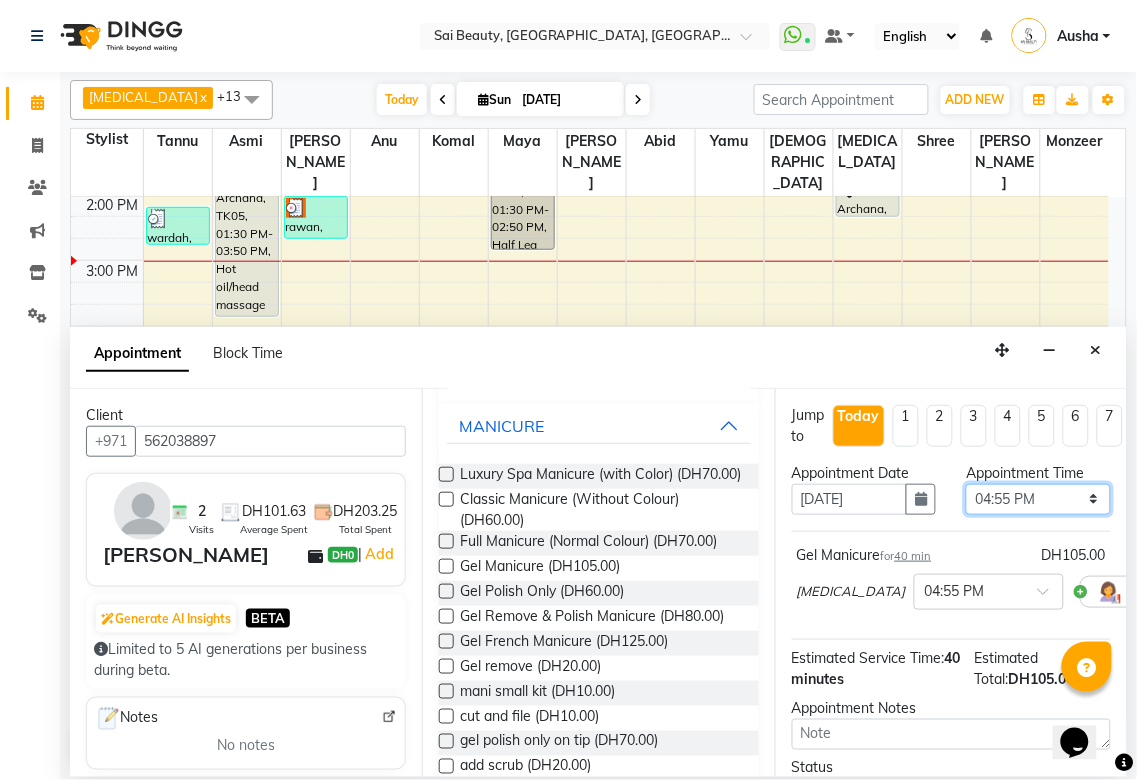 click on "Select 10:00 AM 10:05 AM 10:10 AM 10:15 AM 10:20 AM 10:25 AM 10:30 AM 10:35 AM 10:40 AM 10:45 AM 10:50 AM 10:55 AM 11:00 AM 11:05 AM 11:10 AM 11:15 AM 11:20 AM 11:25 AM 11:30 AM 11:35 AM 11:40 AM 11:45 AM 11:50 AM 11:55 AM 12:00 PM 12:05 PM 12:10 PM 12:15 PM 12:20 PM 12:25 PM 12:30 PM 12:35 PM 12:40 PM 12:45 PM 12:50 PM 12:55 PM 01:00 PM 01:05 PM 01:10 PM 01:15 PM 01:20 PM 01:25 PM 01:30 PM 01:35 PM 01:40 PM 01:45 PM 01:50 PM 01:55 PM 02:00 PM 02:05 PM 02:10 PM 02:15 PM 02:20 PM 02:25 PM 02:30 PM 02:35 PM 02:40 PM 02:45 PM 02:50 PM 02:55 PM 03:00 PM 03:05 PM 03:10 PM 03:15 PM 03:20 PM 03:25 PM 03:30 PM 03:35 PM 03:40 PM 03:45 PM 03:50 PM 03:55 PM 04:00 PM 04:05 PM 04:10 PM 04:15 PM 04:20 PM 04:25 PM 04:30 PM 04:35 PM 04:40 PM 04:45 PM 04:50 PM 04:55 PM 05:00 PM 05:05 PM 05:10 PM 05:15 PM 05:20 PM 05:25 PM 05:30 PM 05:35 PM 05:40 PM 05:45 PM 05:50 PM 05:55 PM 06:00 PM 06:05 PM 06:10 PM 06:15 PM 06:20 PM 06:25 PM 06:30 PM 06:35 PM 06:40 PM 06:45 PM 06:50 PM 06:55 PM 07:00 PM 07:05 PM 07:10 PM 07:15 PM 07:20 PM" at bounding box center (1038, 499) 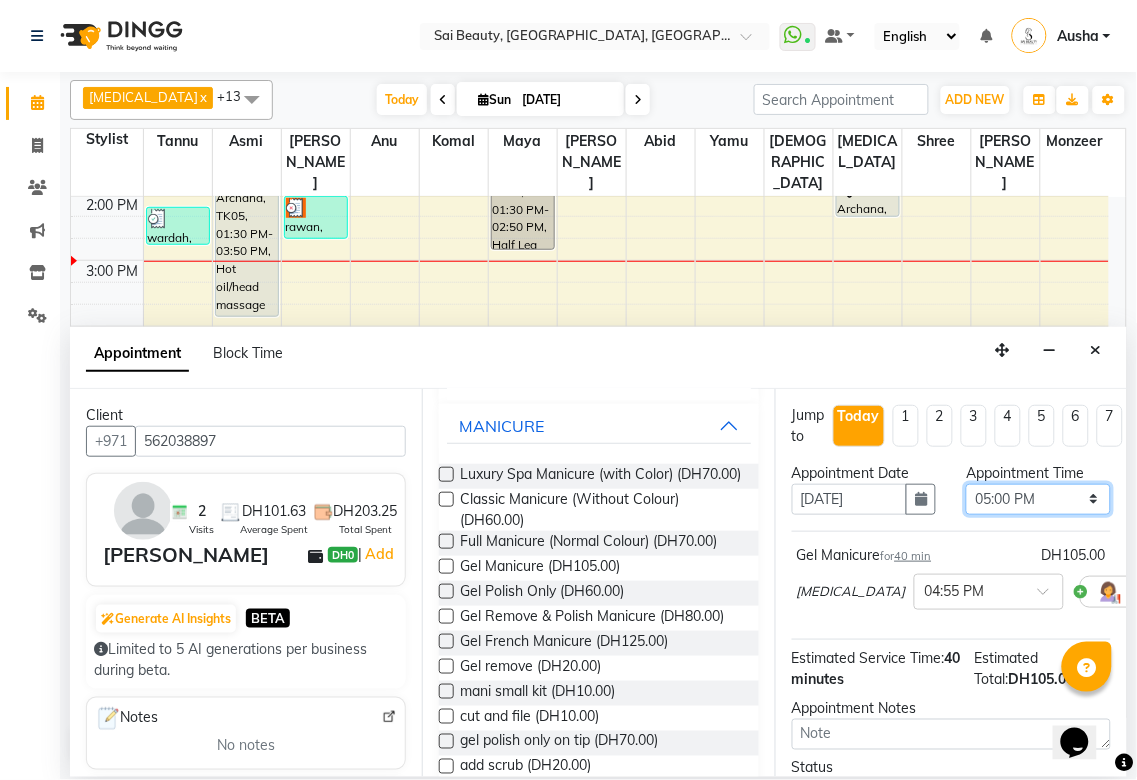 click on "Select 10:00 AM 10:05 AM 10:10 AM 10:15 AM 10:20 AM 10:25 AM 10:30 AM 10:35 AM 10:40 AM 10:45 AM 10:50 AM 10:55 AM 11:00 AM 11:05 AM 11:10 AM 11:15 AM 11:20 AM 11:25 AM 11:30 AM 11:35 AM 11:40 AM 11:45 AM 11:50 AM 11:55 AM 12:00 PM 12:05 PM 12:10 PM 12:15 PM 12:20 PM 12:25 PM 12:30 PM 12:35 PM 12:40 PM 12:45 PM 12:50 PM 12:55 PM 01:00 PM 01:05 PM 01:10 PM 01:15 PM 01:20 PM 01:25 PM 01:30 PM 01:35 PM 01:40 PM 01:45 PM 01:50 PM 01:55 PM 02:00 PM 02:05 PM 02:10 PM 02:15 PM 02:20 PM 02:25 PM 02:30 PM 02:35 PM 02:40 PM 02:45 PM 02:50 PM 02:55 PM 03:00 PM 03:05 PM 03:10 PM 03:15 PM 03:20 PM 03:25 PM 03:30 PM 03:35 PM 03:40 PM 03:45 PM 03:50 PM 03:55 PM 04:00 PM 04:05 PM 04:10 PM 04:15 PM 04:20 PM 04:25 PM 04:30 PM 04:35 PM 04:40 PM 04:45 PM 04:50 PM 04:55 PM 05:00 PM 05:05 PM 05:10 PM 05:15 PM 05:20 PM 05:25 PM 05:30 PM 05:35 PM 05:40 PM 05:45 PM 05:50 PM 05:55 PM 06:00 PM 06:05 PM 06:10 PM 06:15 PM 06:20 PM 06:25 PM 06:30 PM 06:35 PM 06:40 PM 06:45 PM 06:50 PM 06:55 PM 07:00 PM 07:05 PM 07:10 PM 07:15 PM 07:20 PM" at bounding box center [1038, 499] 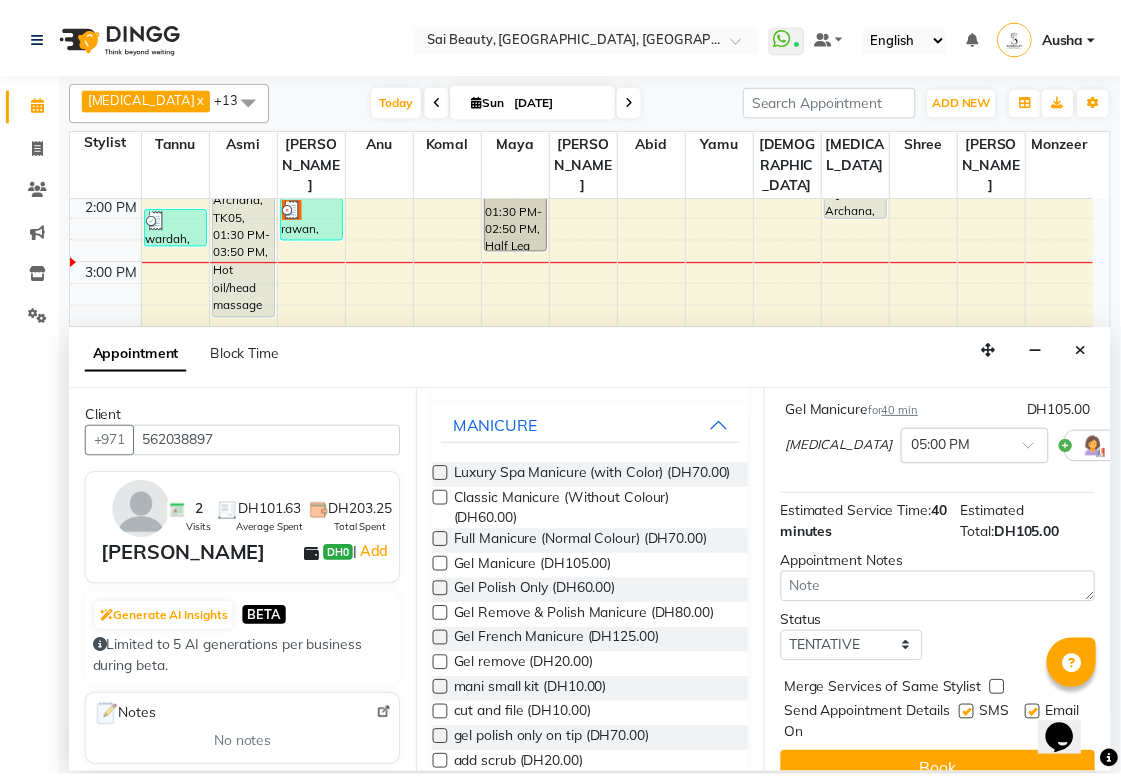 scroll, scrollTop: 193, scrollLeft: 0, axis: vertical 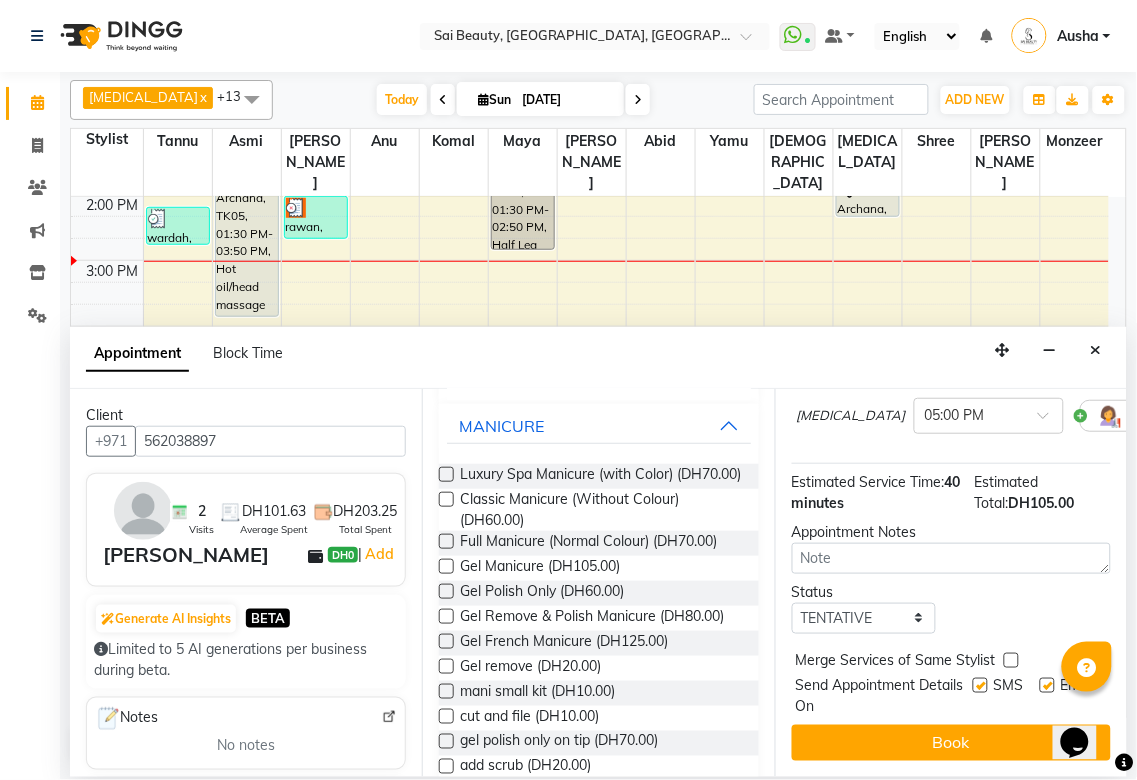 click at bounding box center [1011, 660] 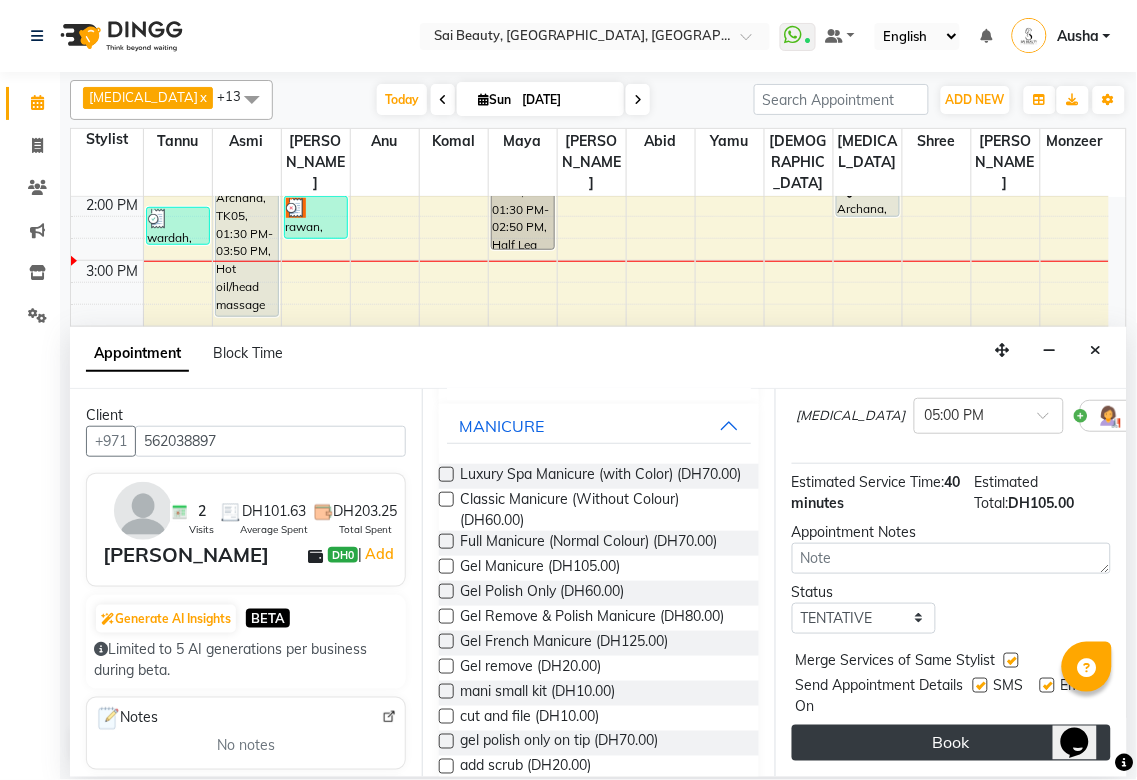 click on "Book" at bounding box center [951, 743] 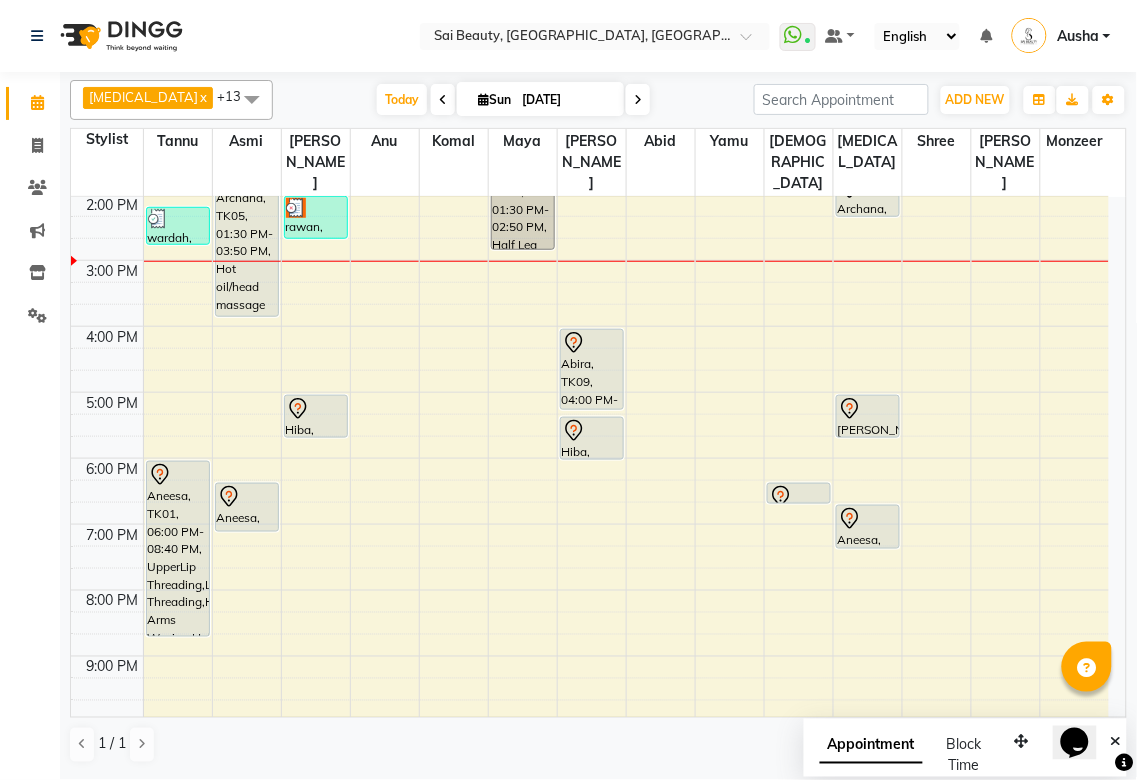 click at bounding box center [296, 208] 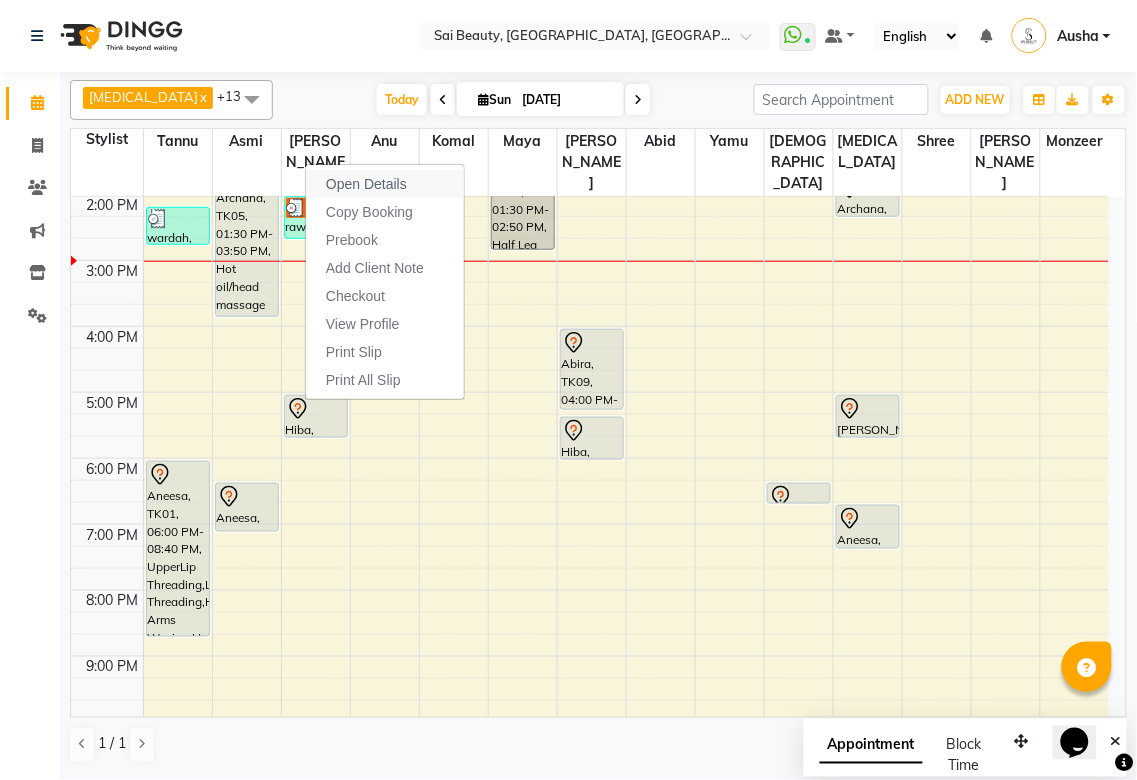 click on "Open Details" at bounding box center (366, 184) 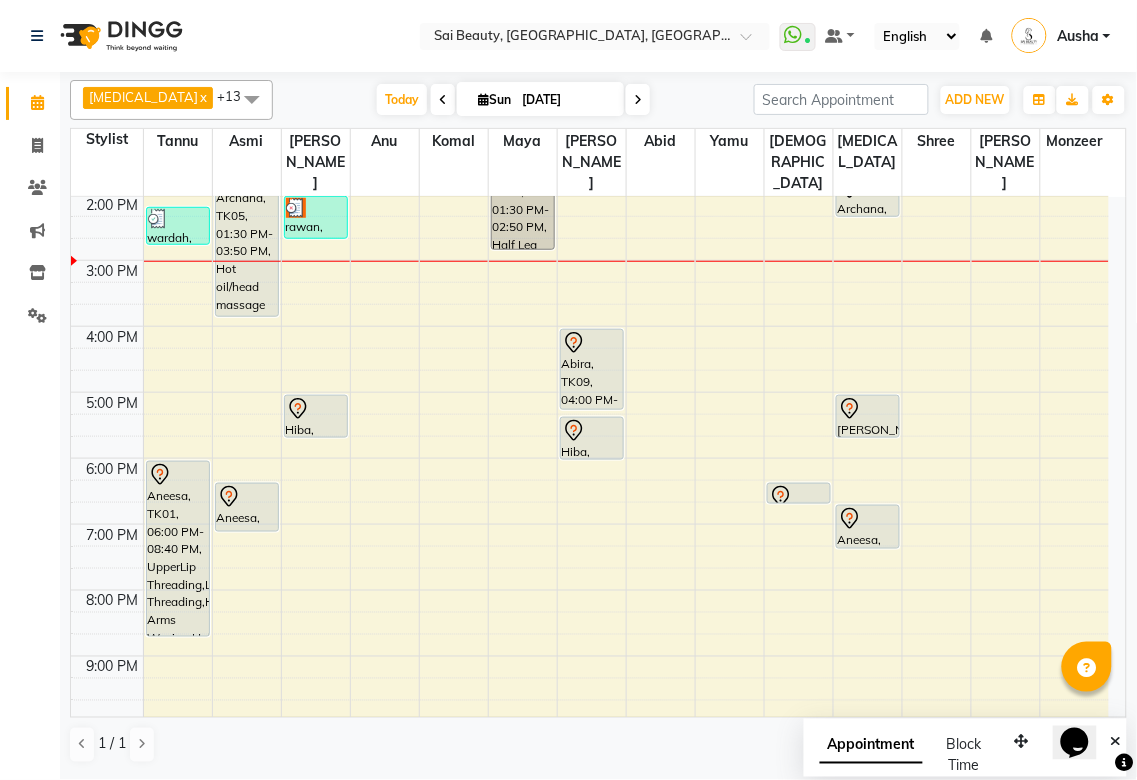click at bounding box center (296, 208) 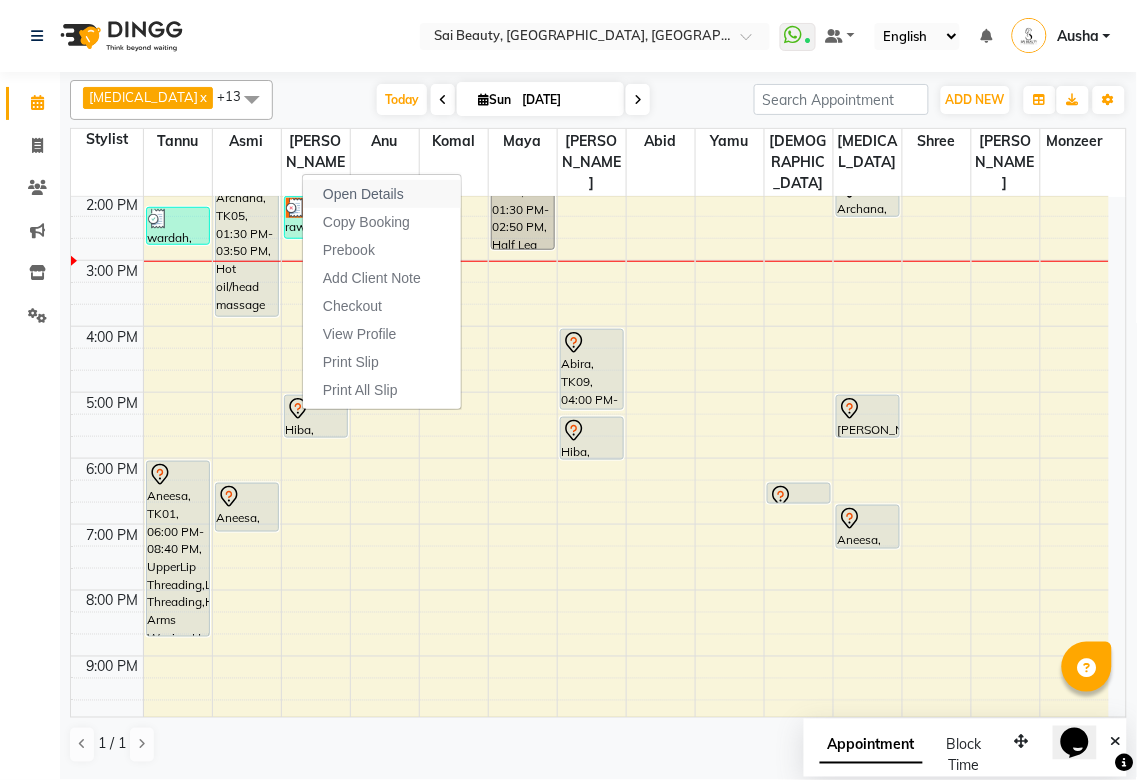 click on "Open Details" at bounding box center [382, 194] 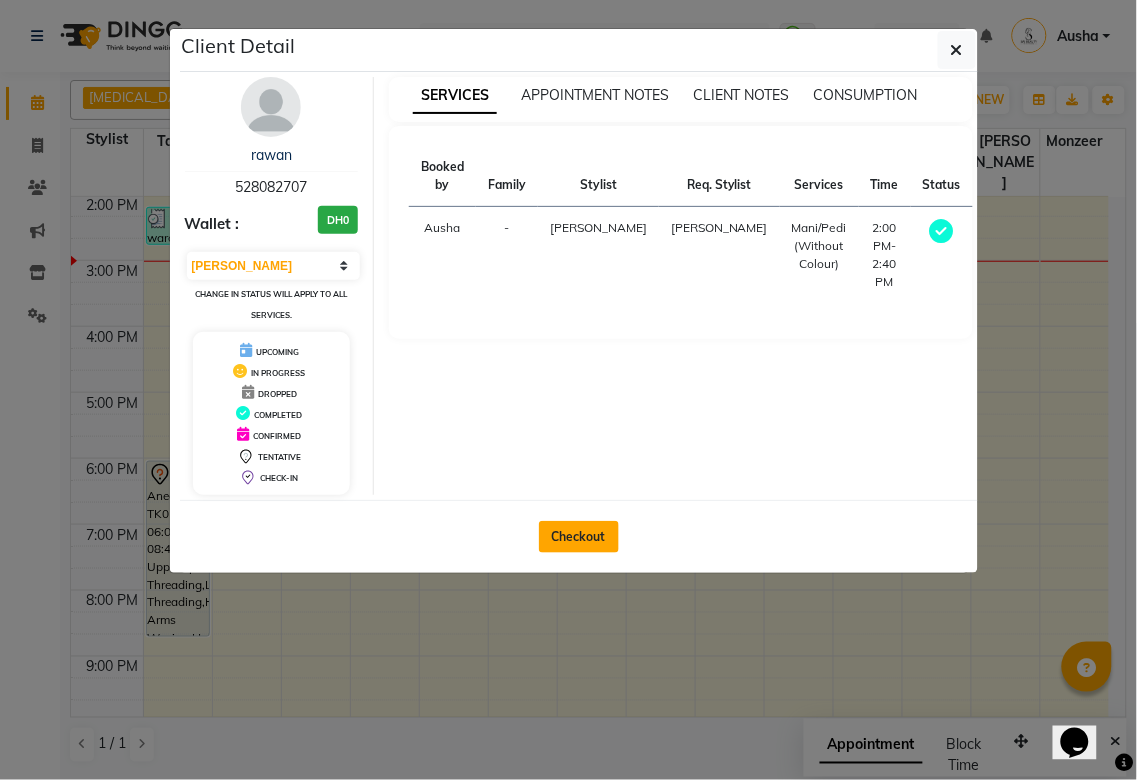 click on "Checkout" 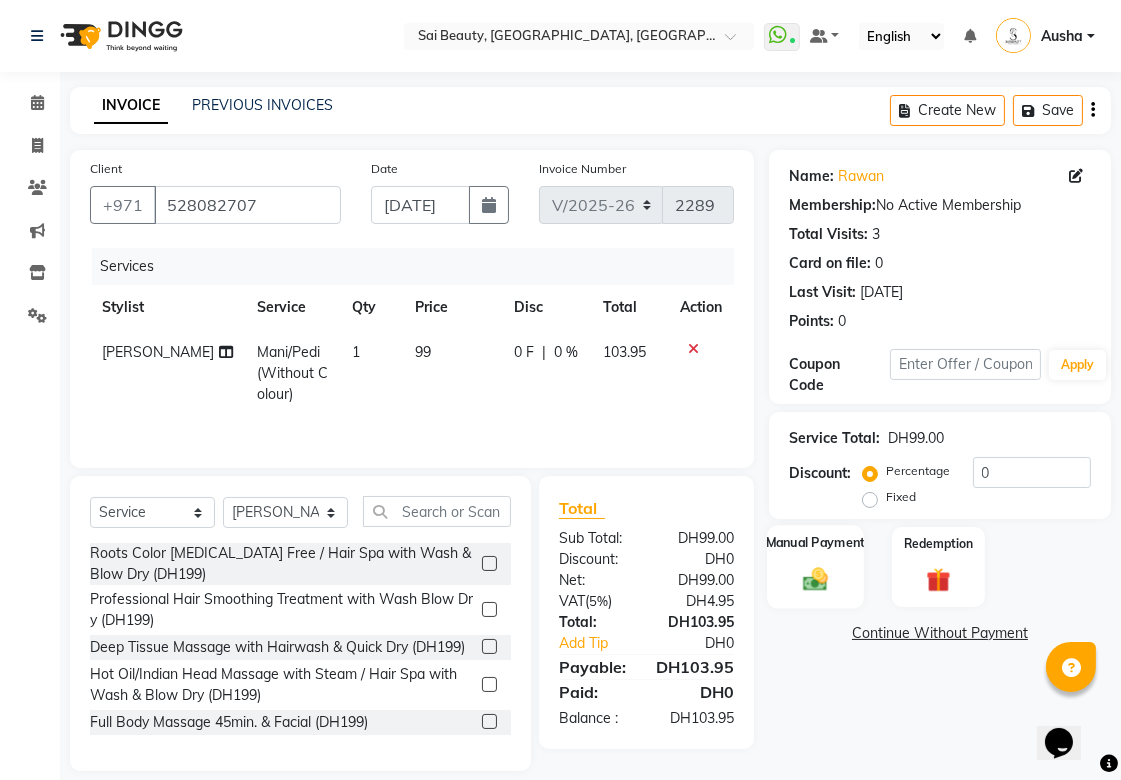 click on "Manual Payment" 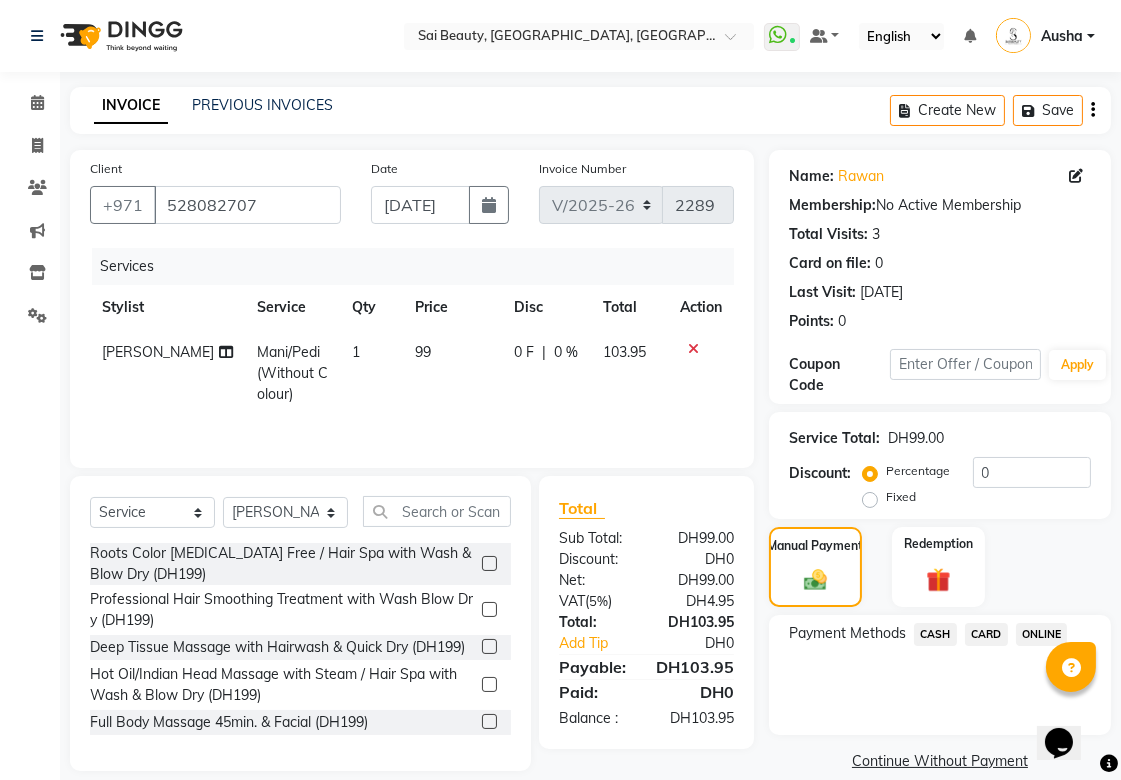 click on "CARD" 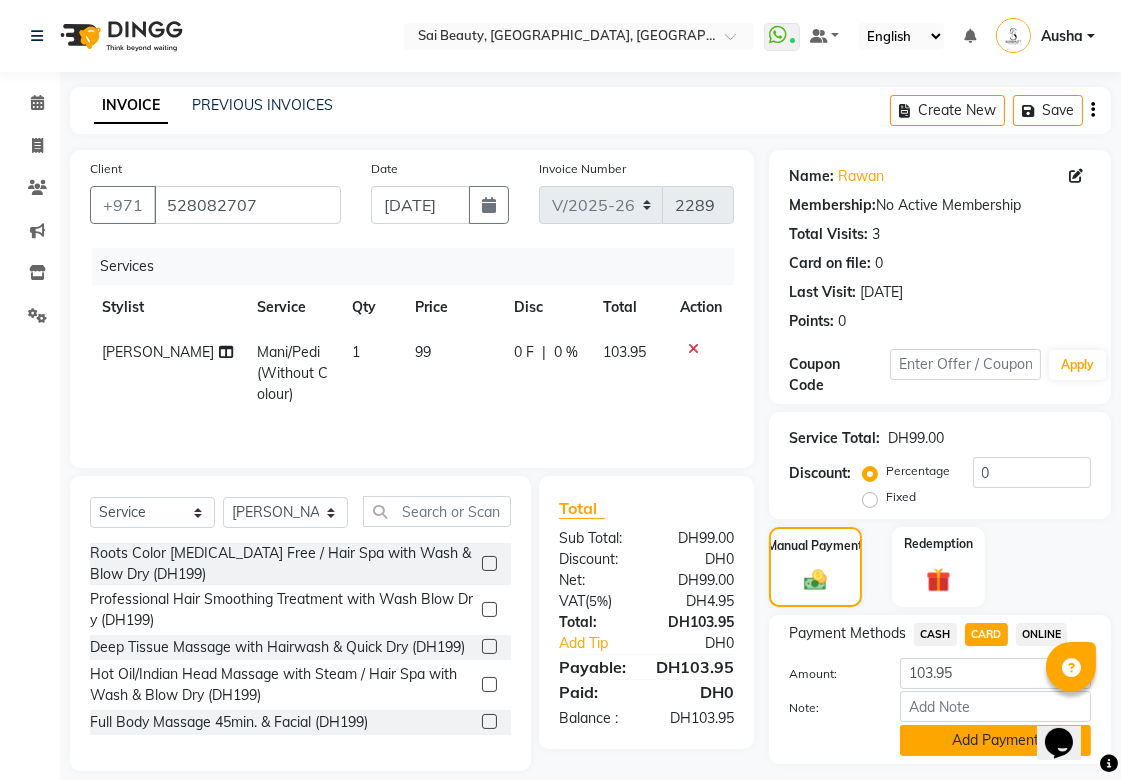 click on "Add Payment" 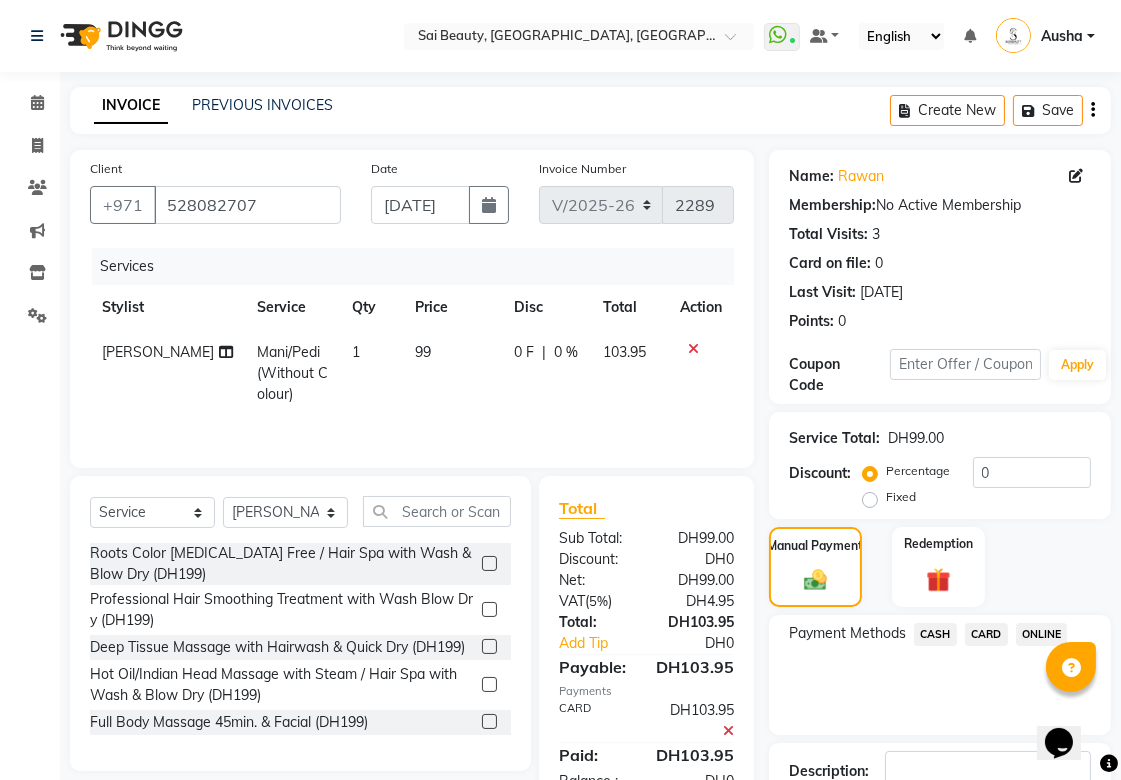 scroll, scrollTop: 138, scrollLeft: 0, axis: vertical 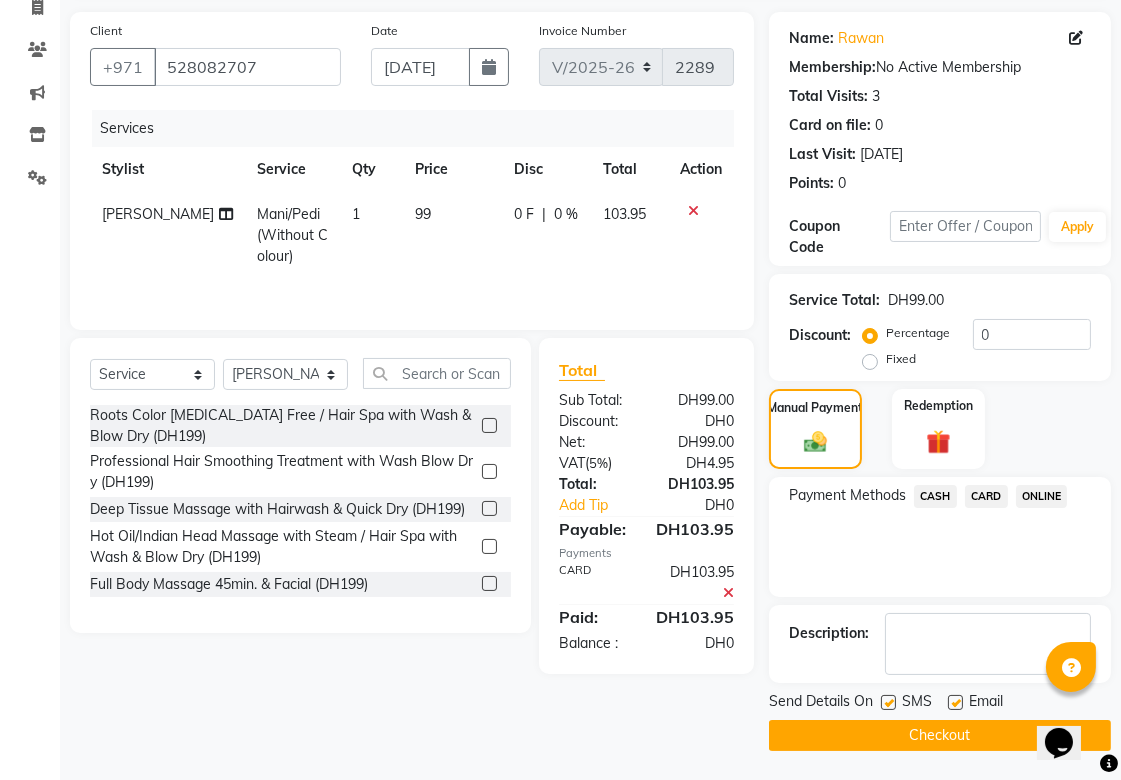 click on "Checkout" 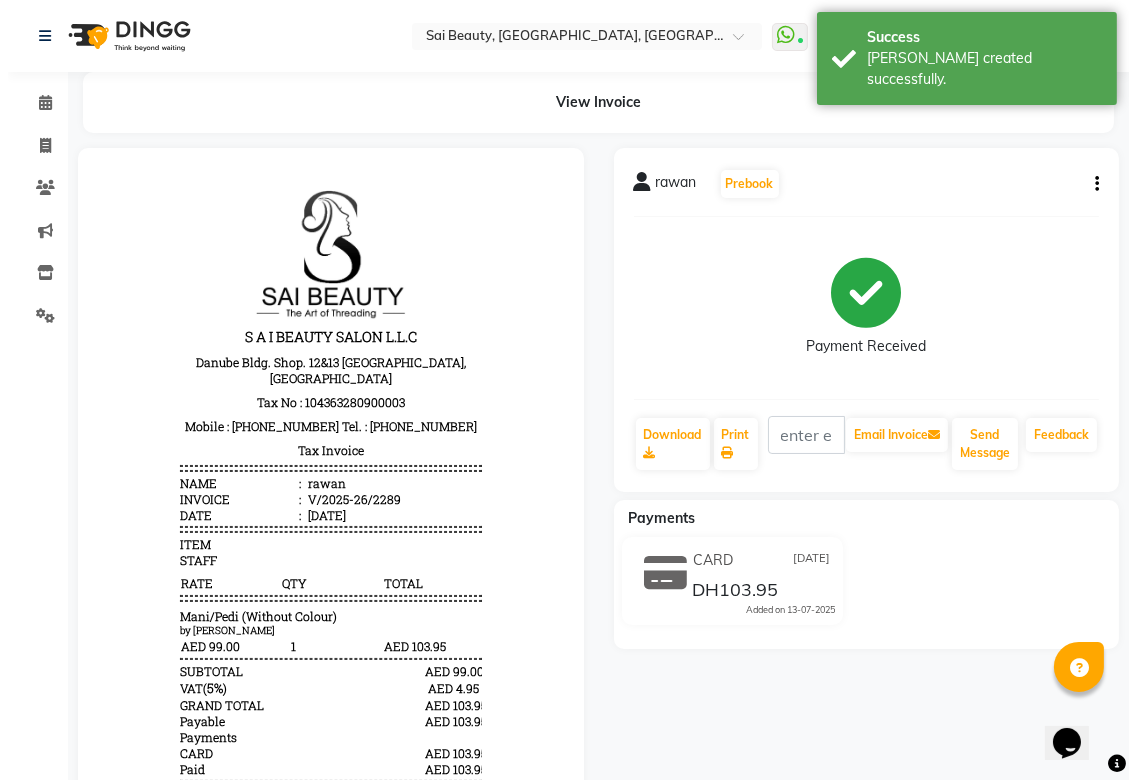 scroll, scrollTop: 0, scrollLeft: 0, axis: both 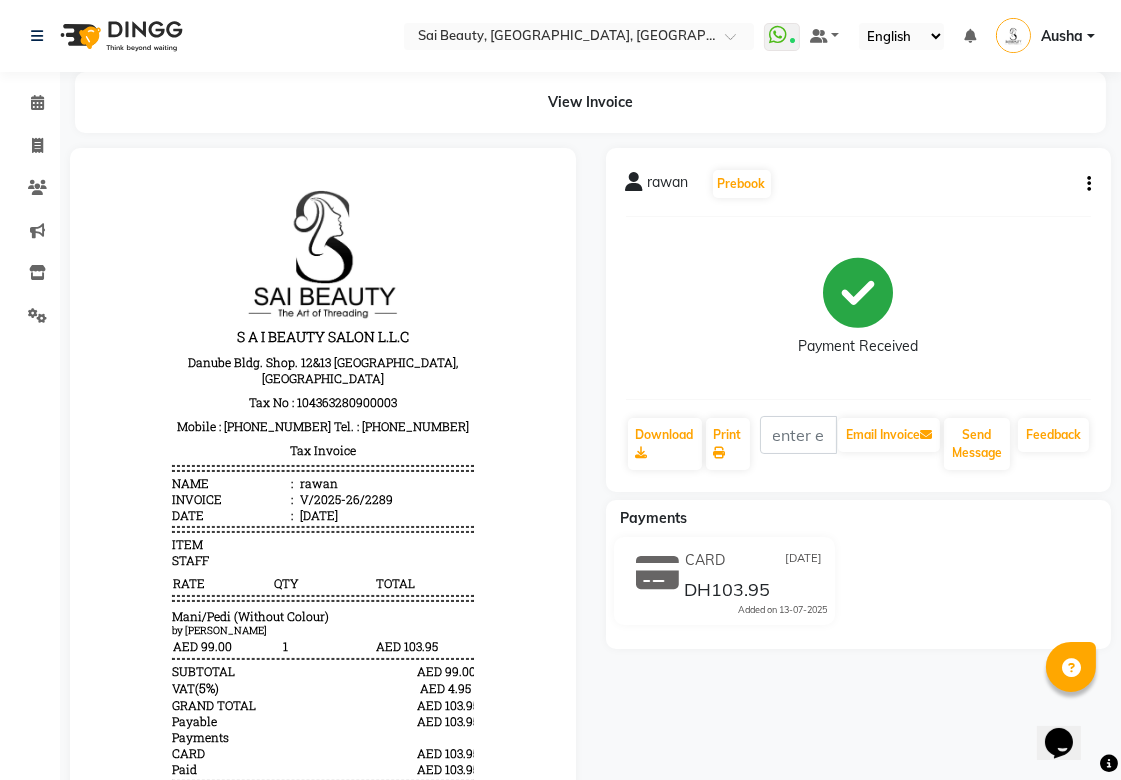 click 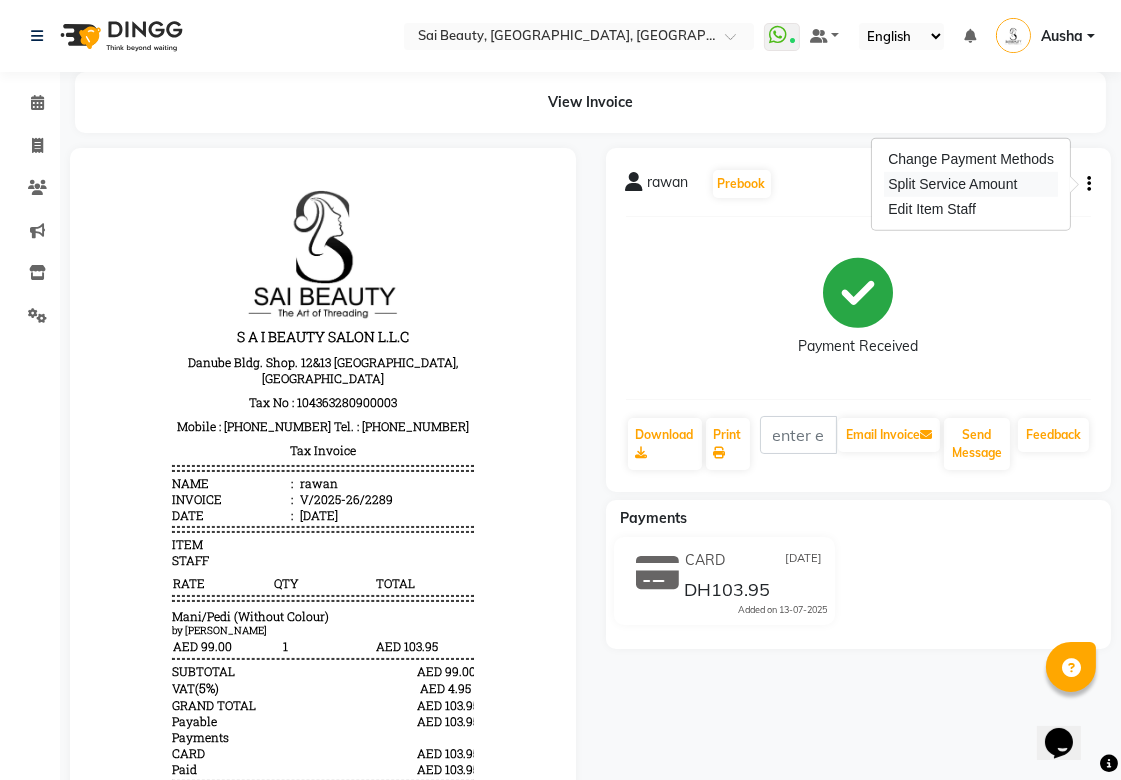 click on "Split Service Amount" at bounding box center [971, 184] 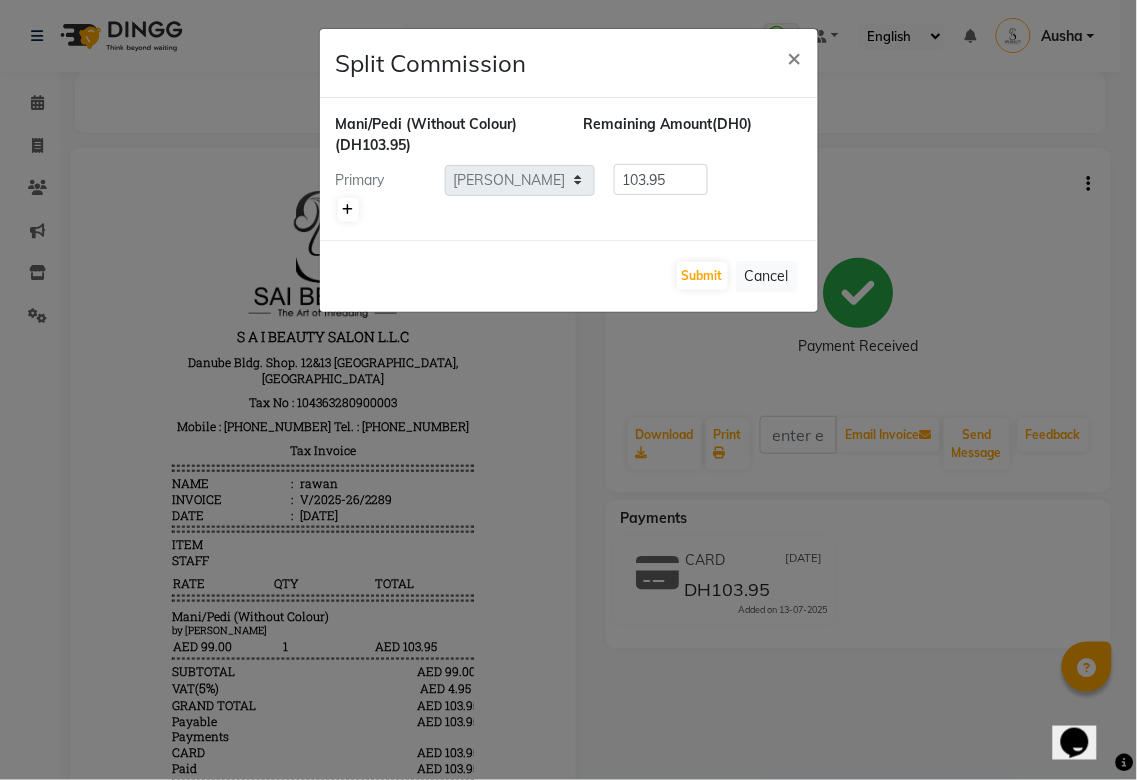 click 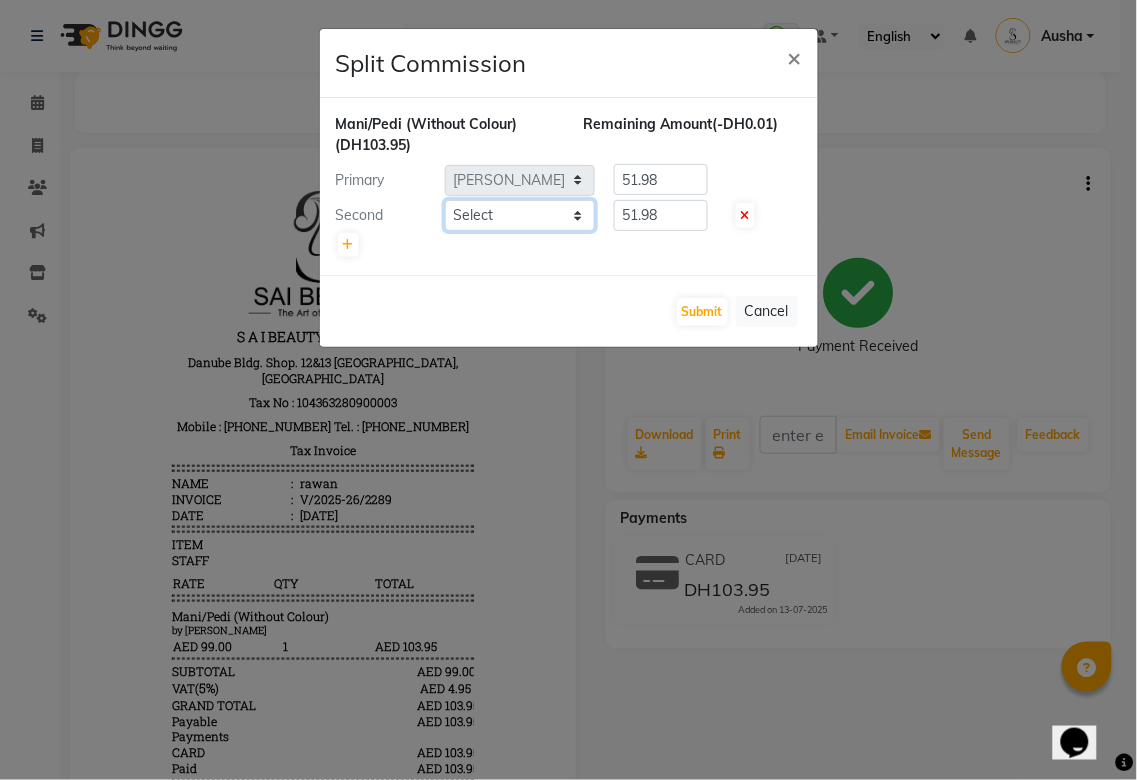 click on "Select  [PERSON_NAME][MEDICAL_DATA]   [PERSON_NAME]   Asmi   Ausha   [PERSON_NAME]   Gita   [PERSON_NAME]   Monzeer   shree   [PERSON_NAME]   [PERSON_NAME]   Surakcha   [PERSON_NAME]   Yamu" 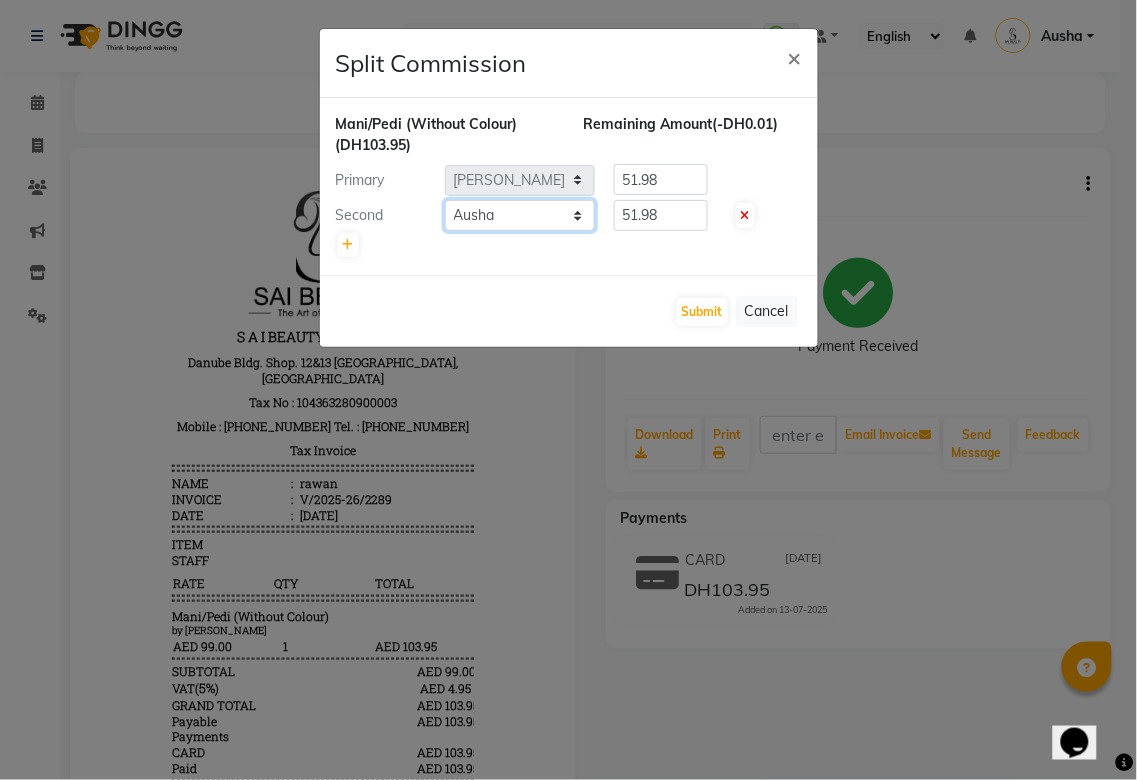 click on "Select  [PERSON_NAME][MEDICAL_DATA]   [PERSON_NAME]   Asmi   Ausha   [PERSON_NAME]   Gita   [PERSON_NAME]   Monzeer   shree   [PERSON_NAME]   [PERSON_NAME]   Surakcha   [PERSON_NAME]   Yamu" 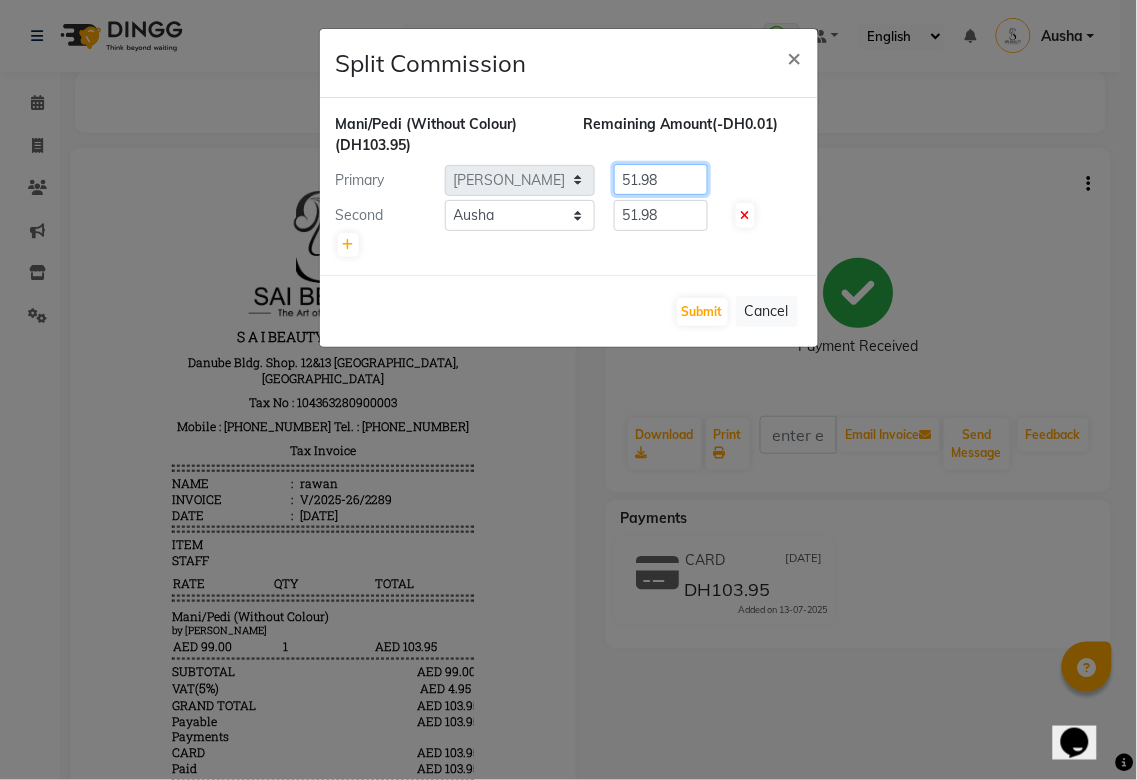 click on "51.98" 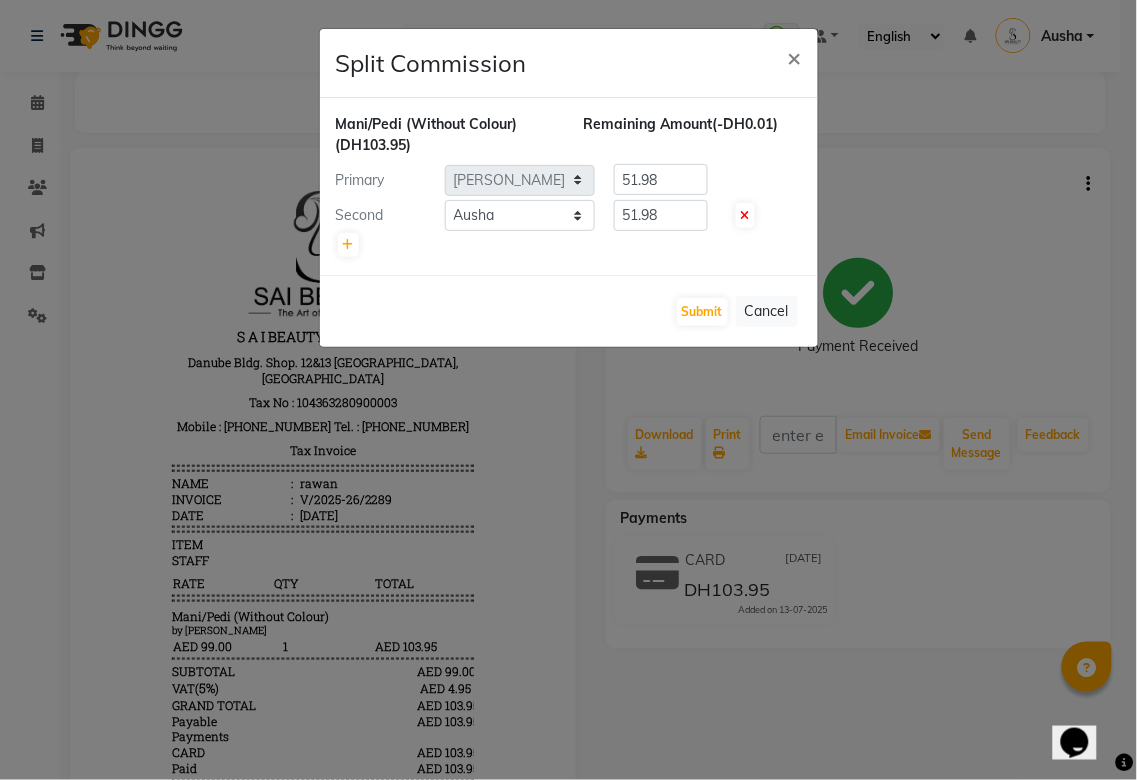 click on "Mani/Pedi (Without Colour)  (DH103.95) Remaining Amount  (-DH0.01) Primary Select  [PERSON_NAME][MEDICAL_DATA]   [PERSON_NAME]   Asmi   Ausha   [PERSON_NAME]   Gita   [PERSON_NAME]   Monzeer   shree   [PERSON_NAME]   [PERSON_NAME]   Surakcha   [PERSON_NAME]   Yamu  51.98 Second Select  [PERSON_NAME][MEDICAL_DATA]   [PERSON_NAME]   Asmi   Ausha   [PERSON_NAME]   Gita   [PERSON_NAME]   Monzeer   shree   [PERSON_NAME]   [PERSON_NAME]   Surakcha   [PERSON_NAME]   Yamu  51.98" 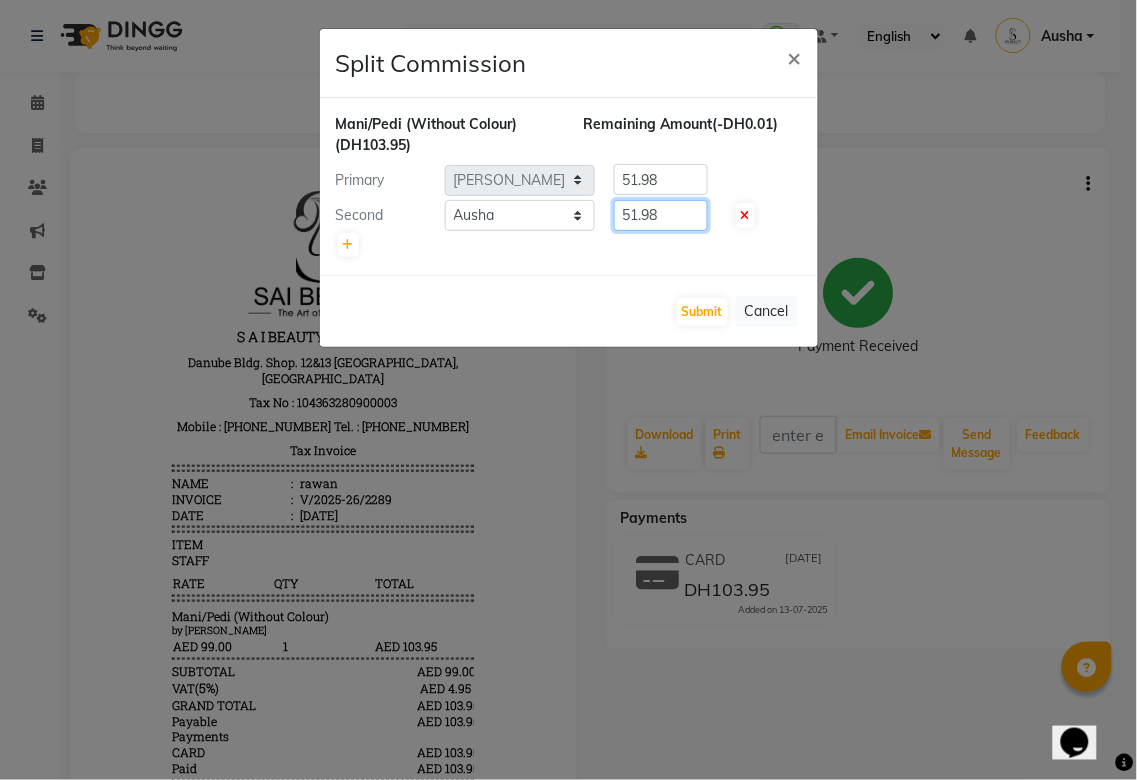 click on "51.98" 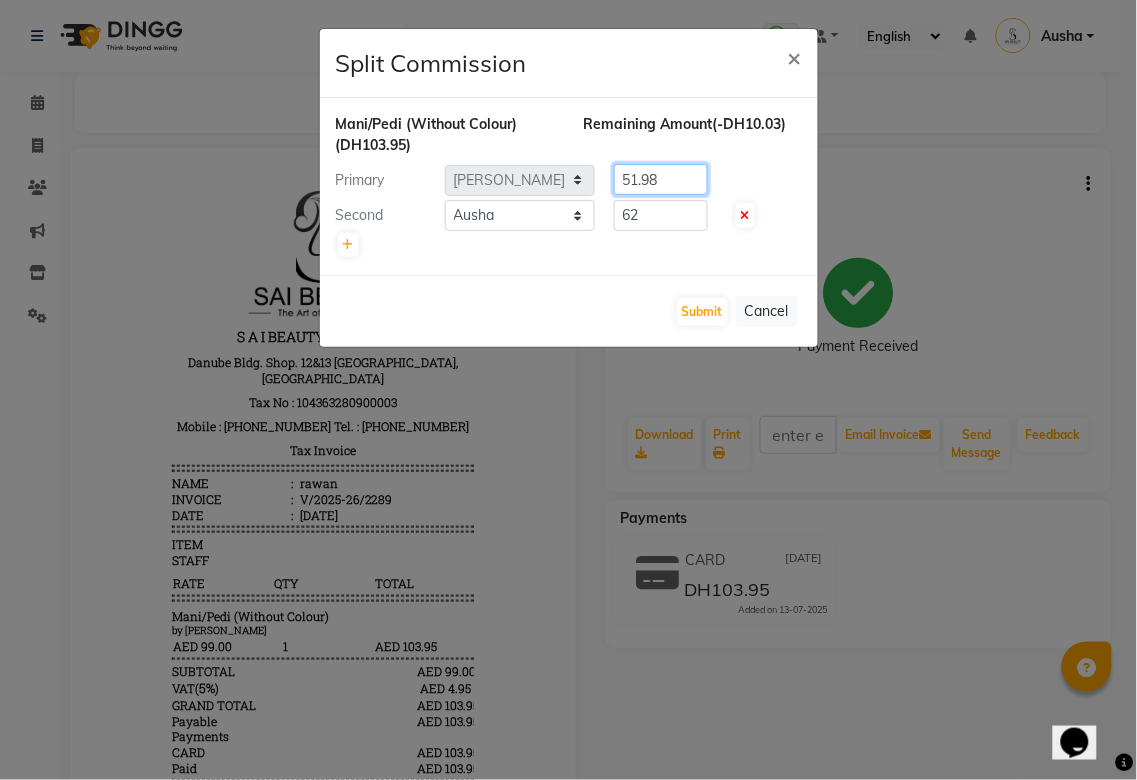 click on "51.98" 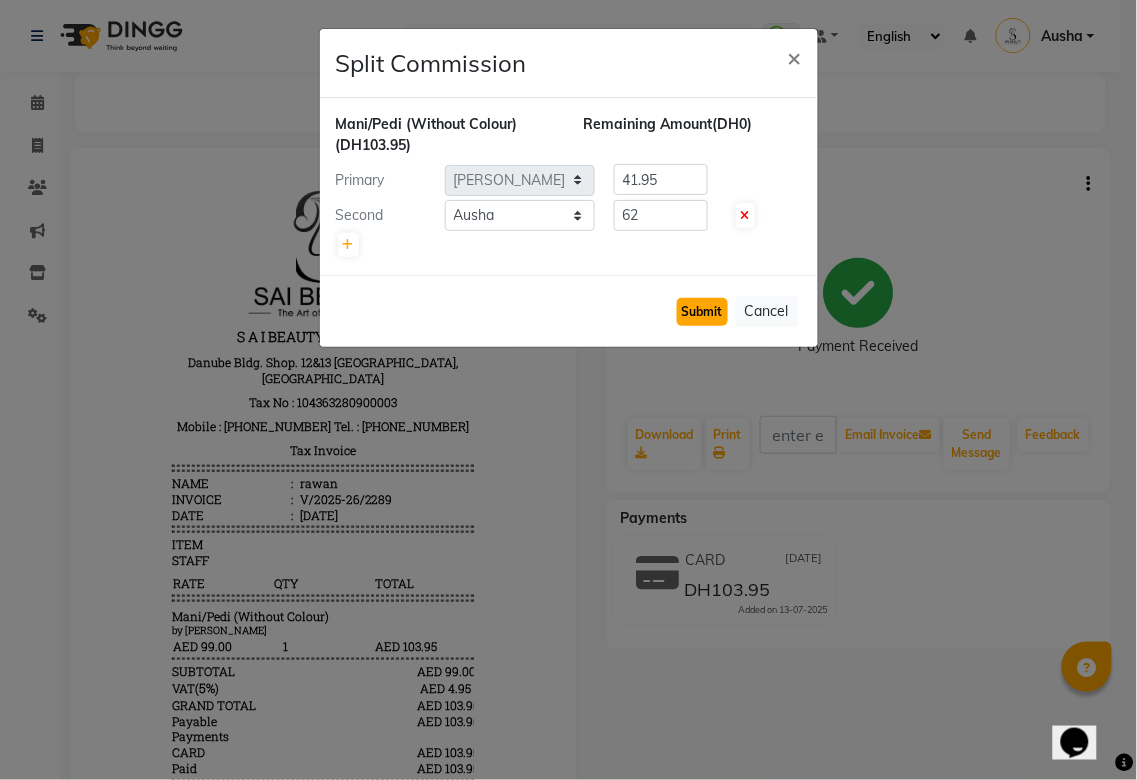 click on "Submit" 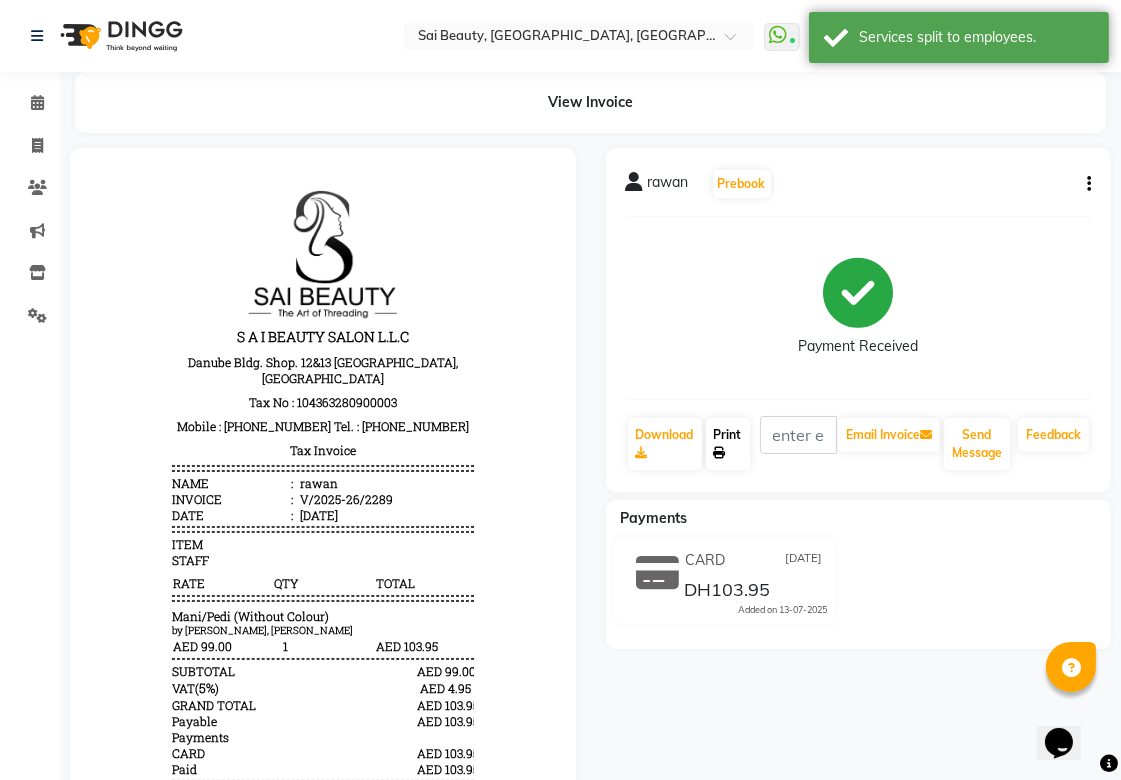click on "Print" 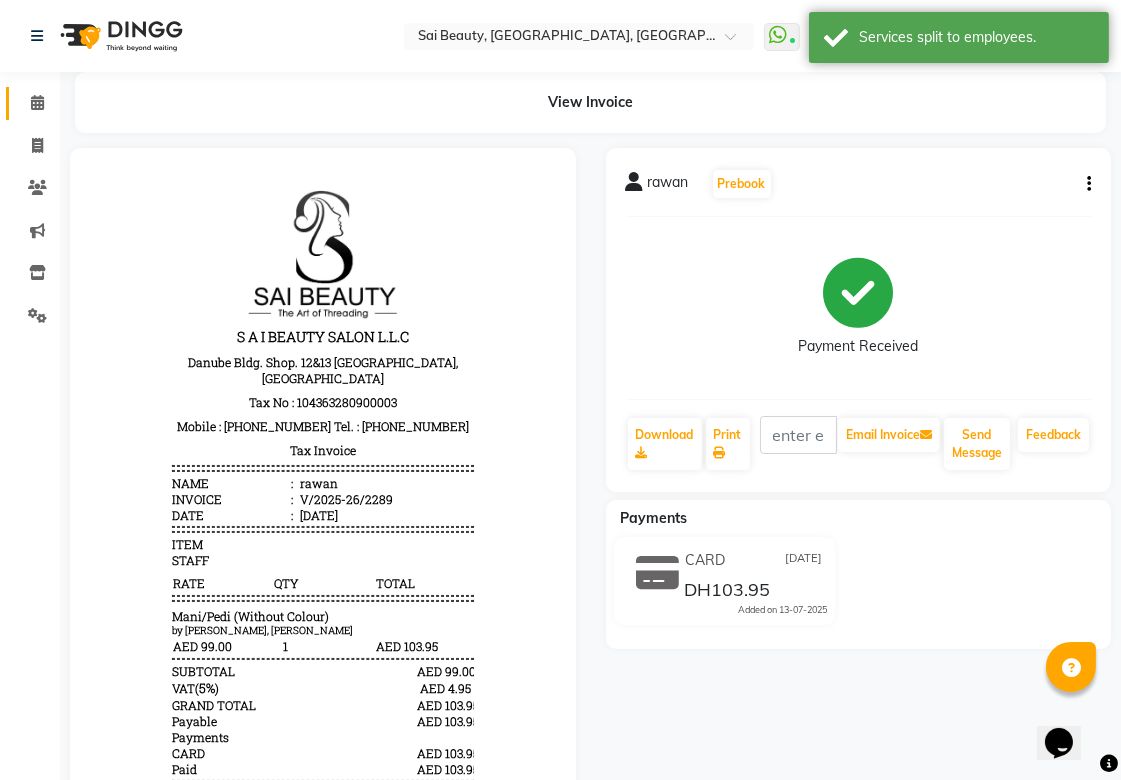 click 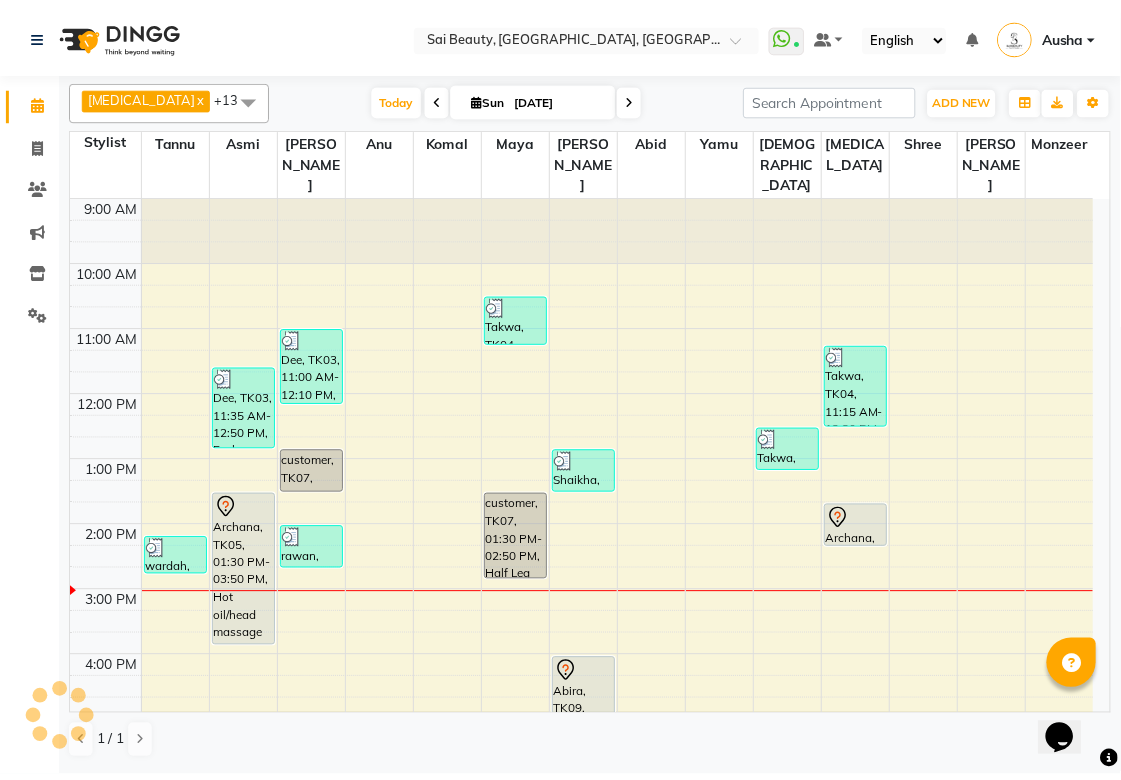 scroll, scrollTop: 0, scrollLeft: 0, axis: both 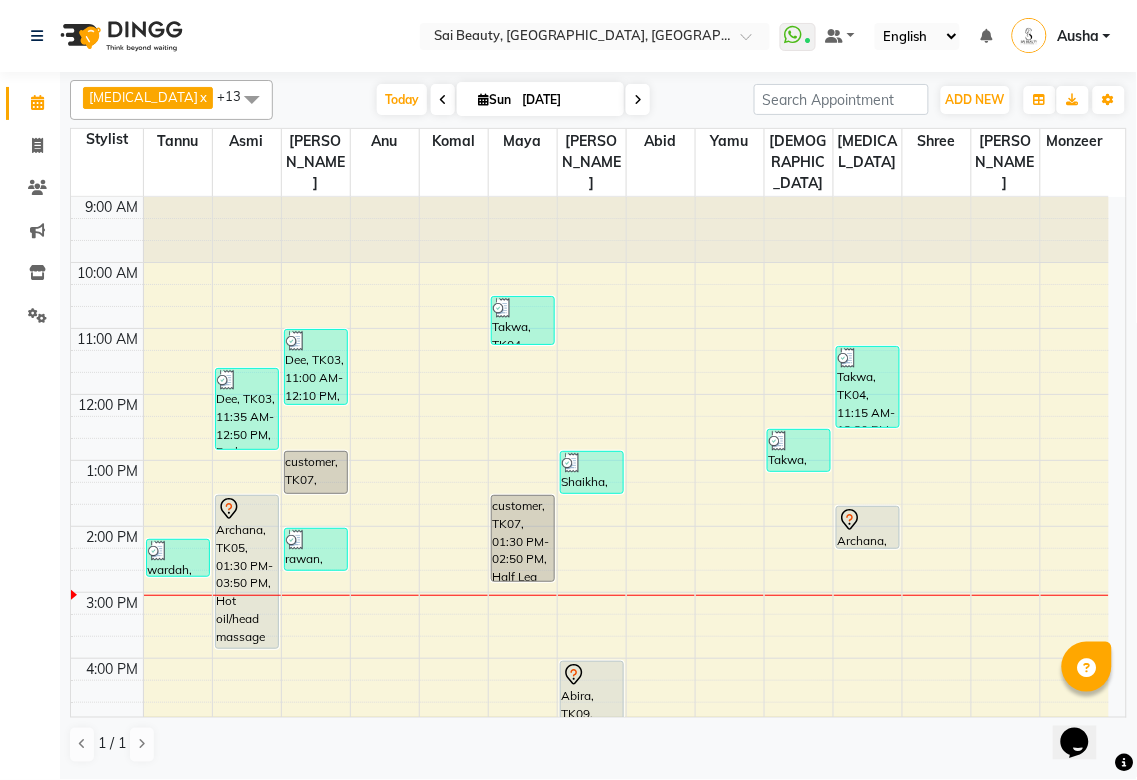 click at bounding box center [316, 540] 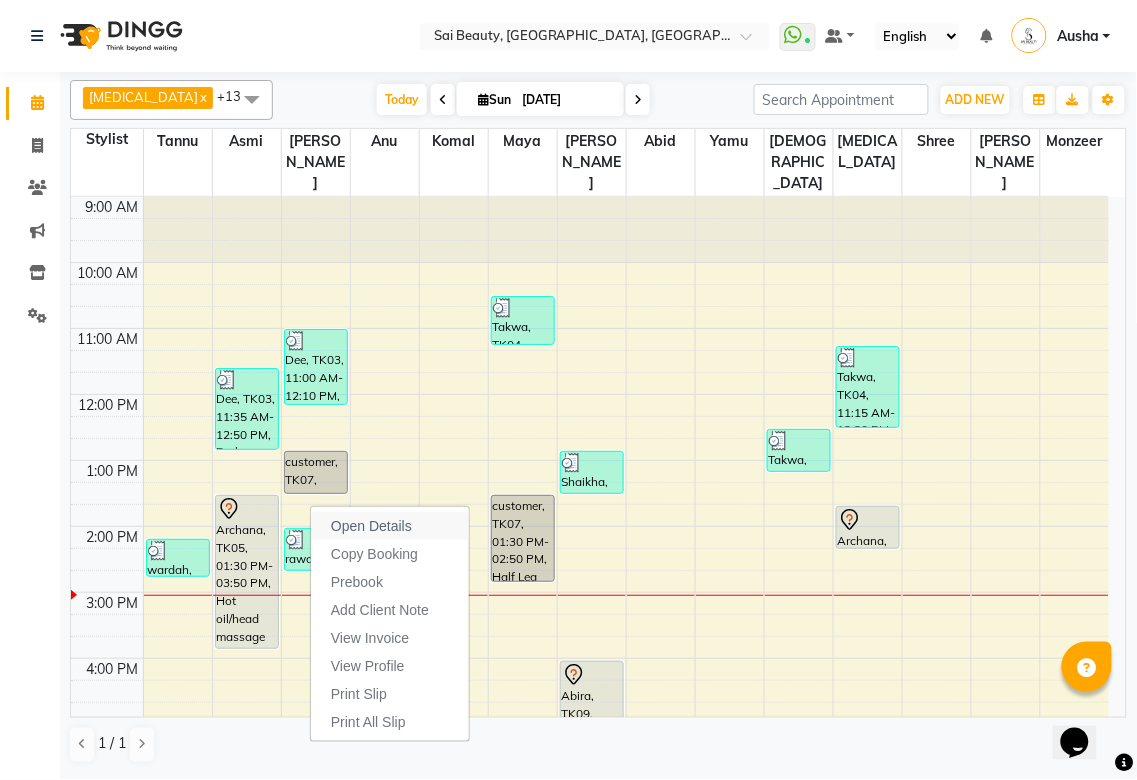 click on "Open Details" at bounding box center (371, 526) 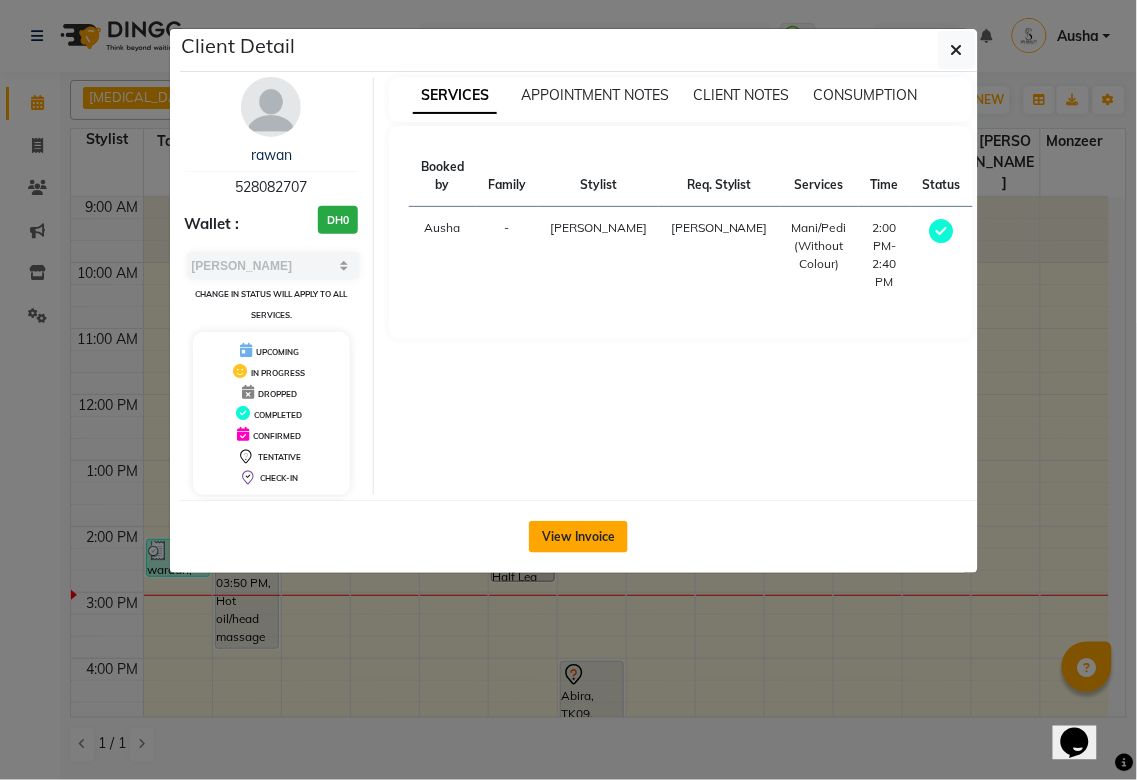 click on "View Invoice" 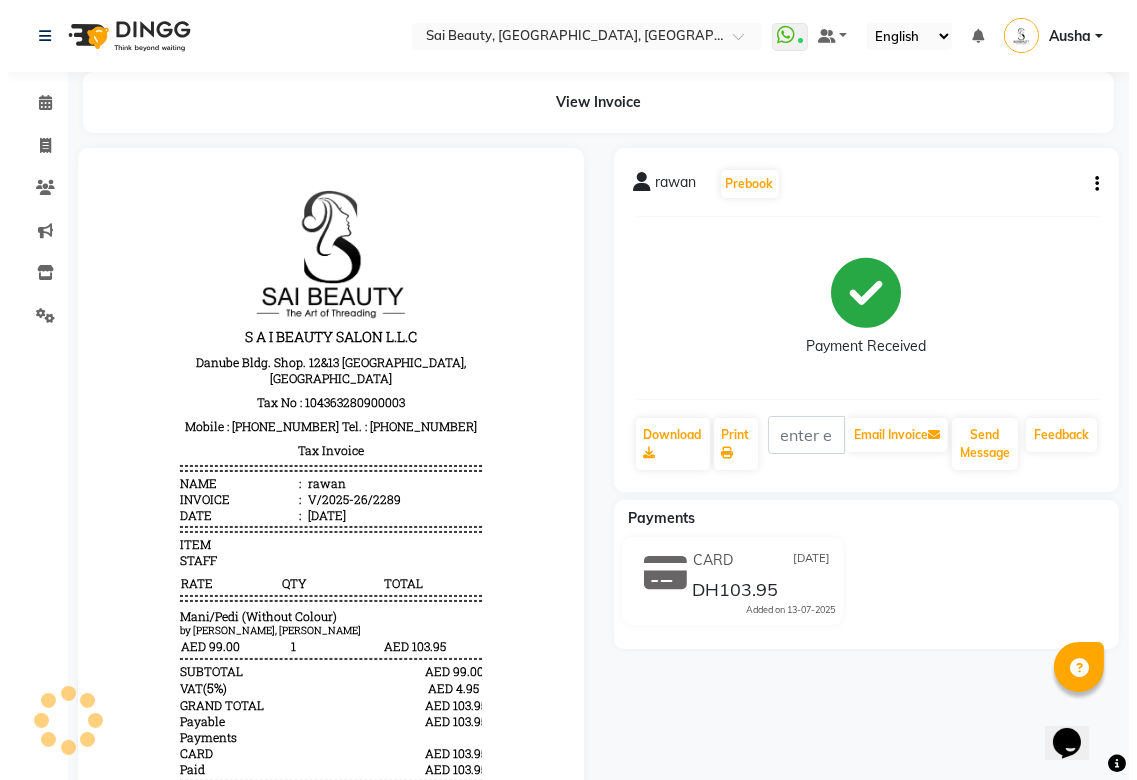 scroll, scrollTop: 0, scrollLeft: 0, axis: both 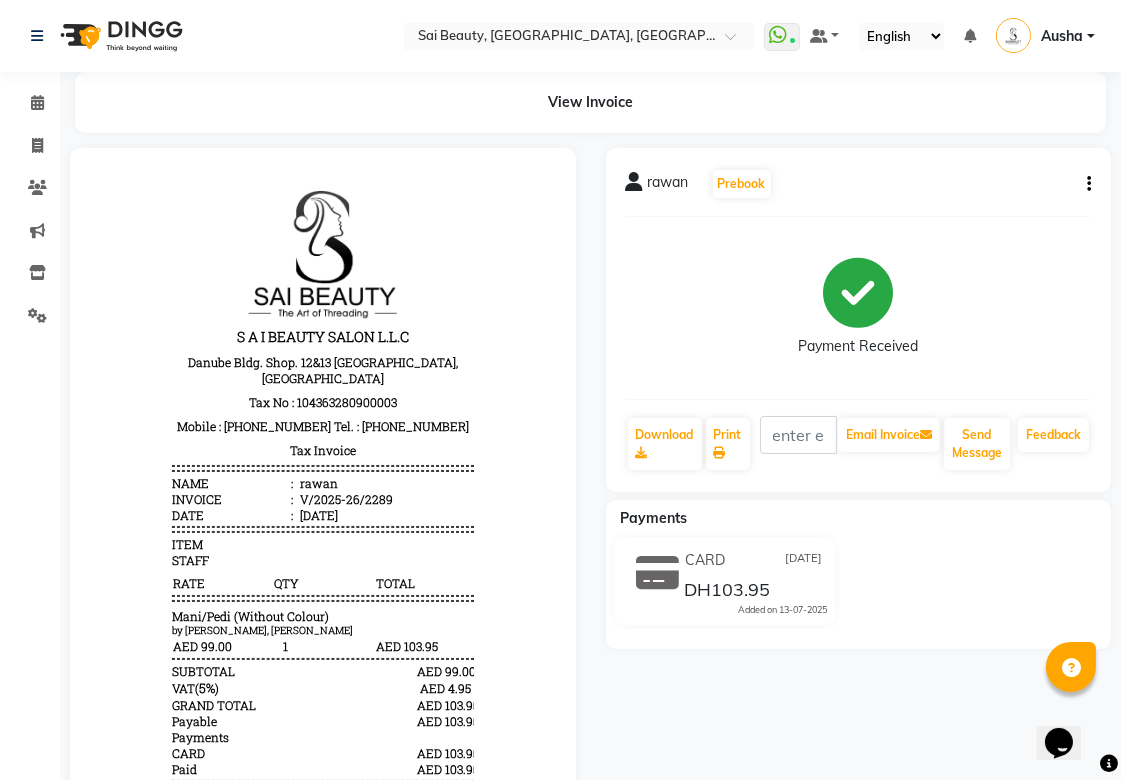 click 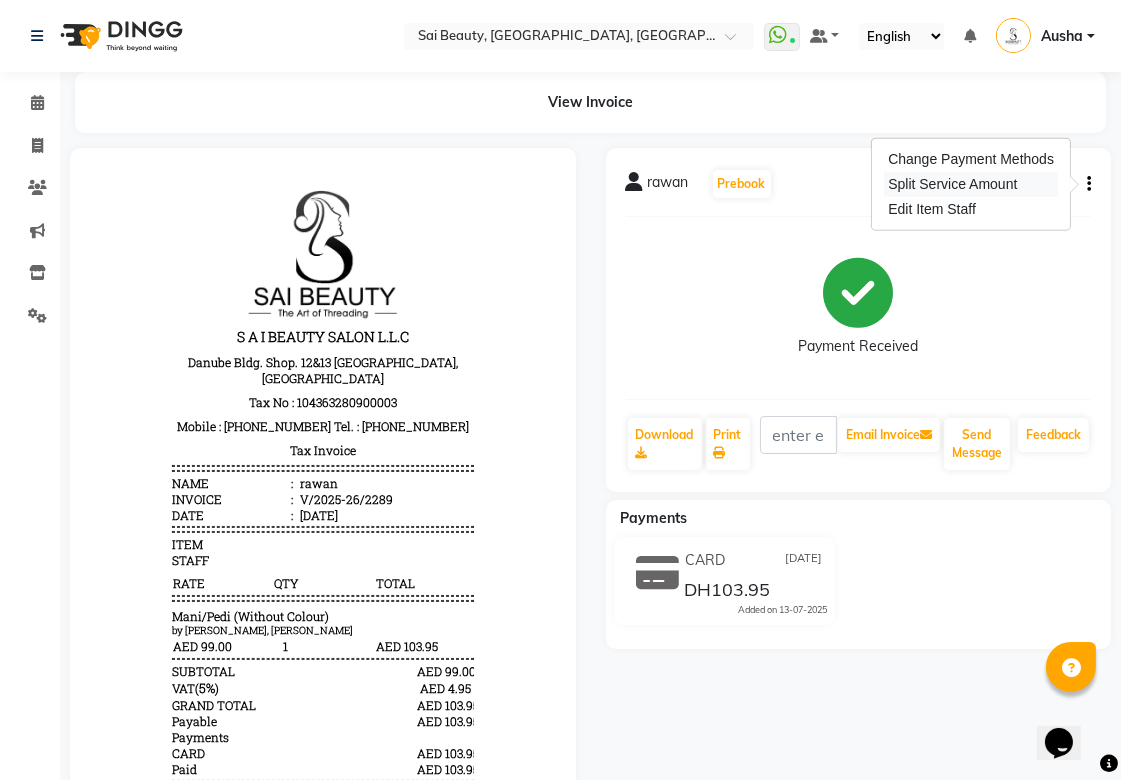 click on "Split Service Amount" at bounding box center (971, 184) 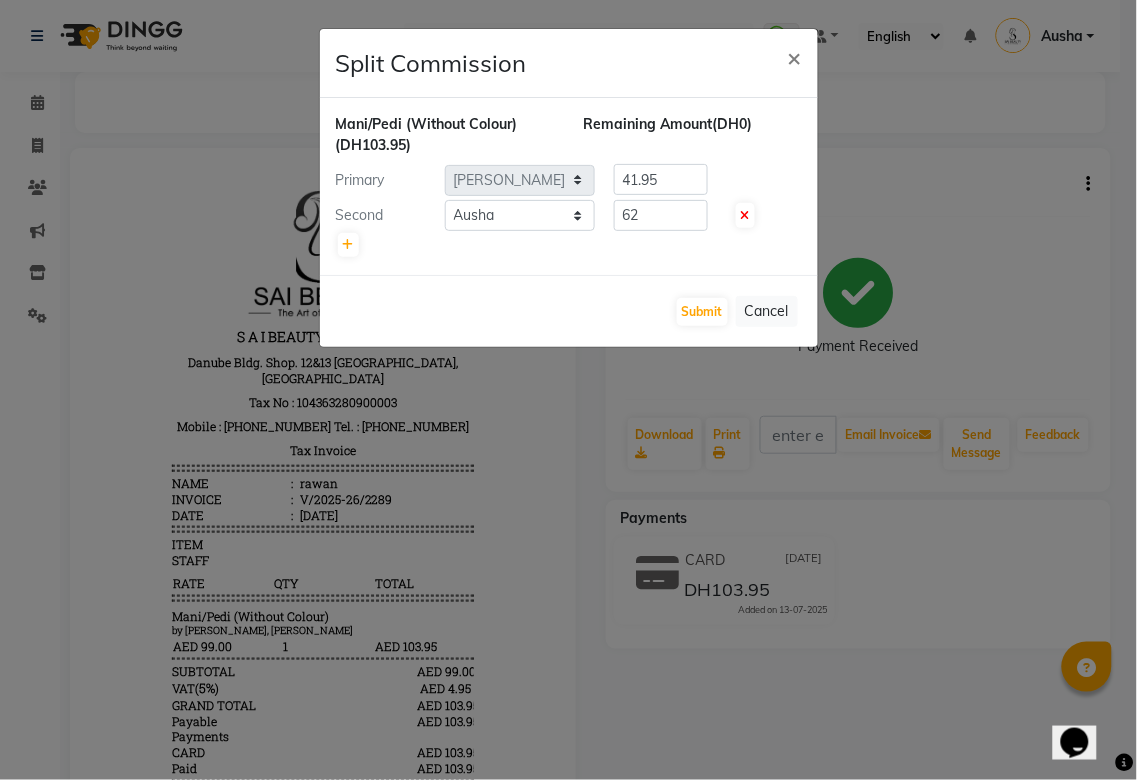 click on "Split Commission × Mani/Pedi (Without Colour)  (DH103.95) Remaining Amount  (DH0) Primary Select  [PERSON_NAME][MEDICAL_DATA]   [PERSON_NAME]   Asmi   Ausha   [PERSON_NAME]   Gita   [PERSON_NAME]   Monzeer   shree   [PERSON_NAME]   [PERSON_NAME]   Surakcha   [PERSON_NAME]   Yamu  41.95 Second Select  [PERSON_NAME][MEDICAL_DATA]   [PERSON_NAME]   Asmi   Ausha   [PERSON_NAME]   Gita   [PERSON_NAME]   Monzeer   shree   [PERSON_NAME]   [PERSON_NAME]   Surakcha   [PERSON_NAME]   Yamu  62  Submit   Cancel" 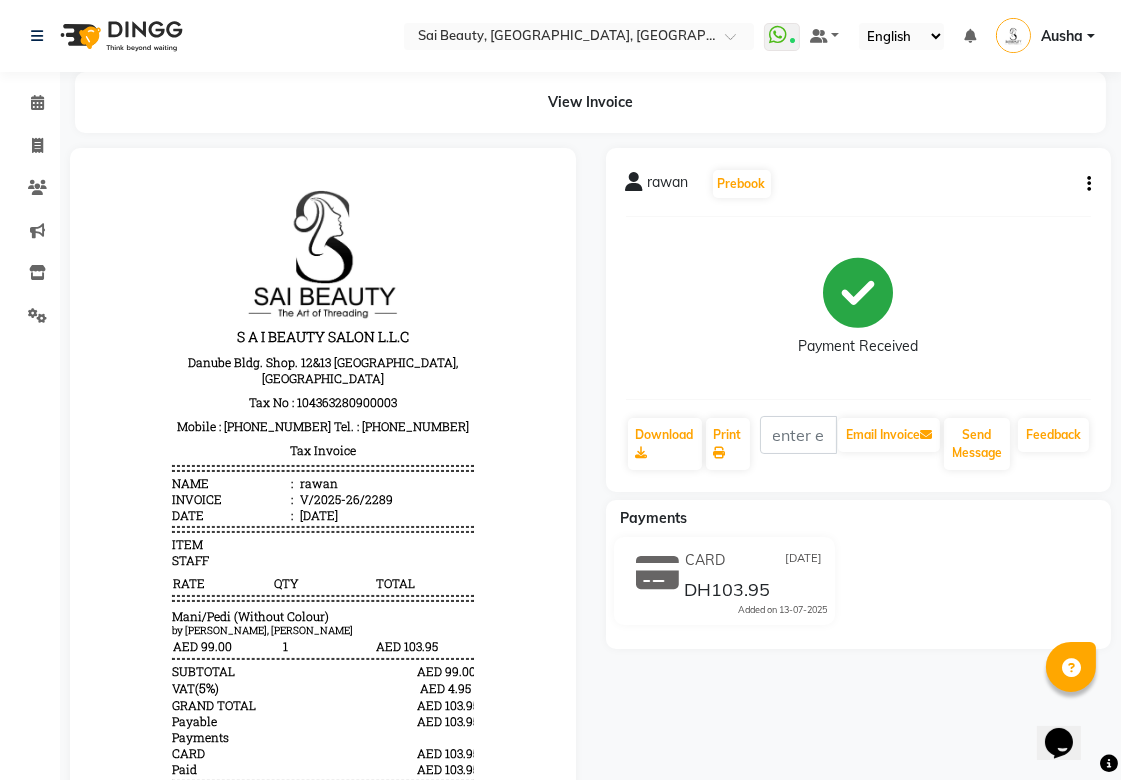 click 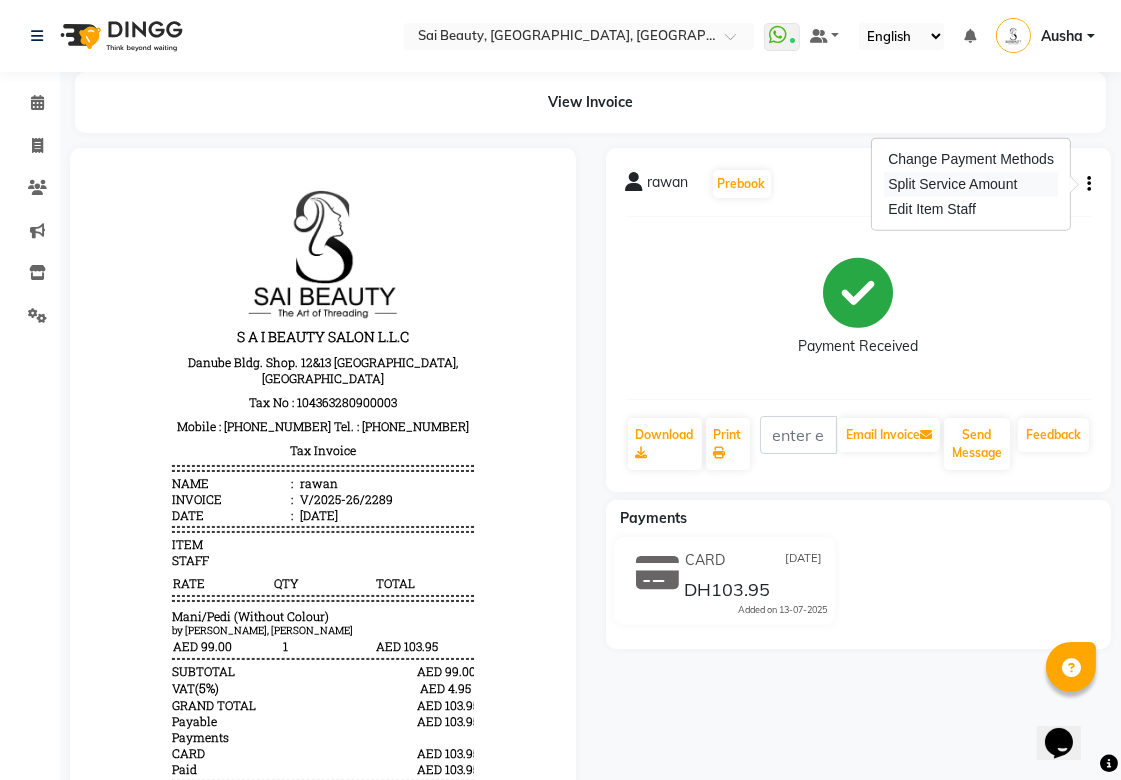 click on "Split Service Amount" at bounding box center [971, 184] 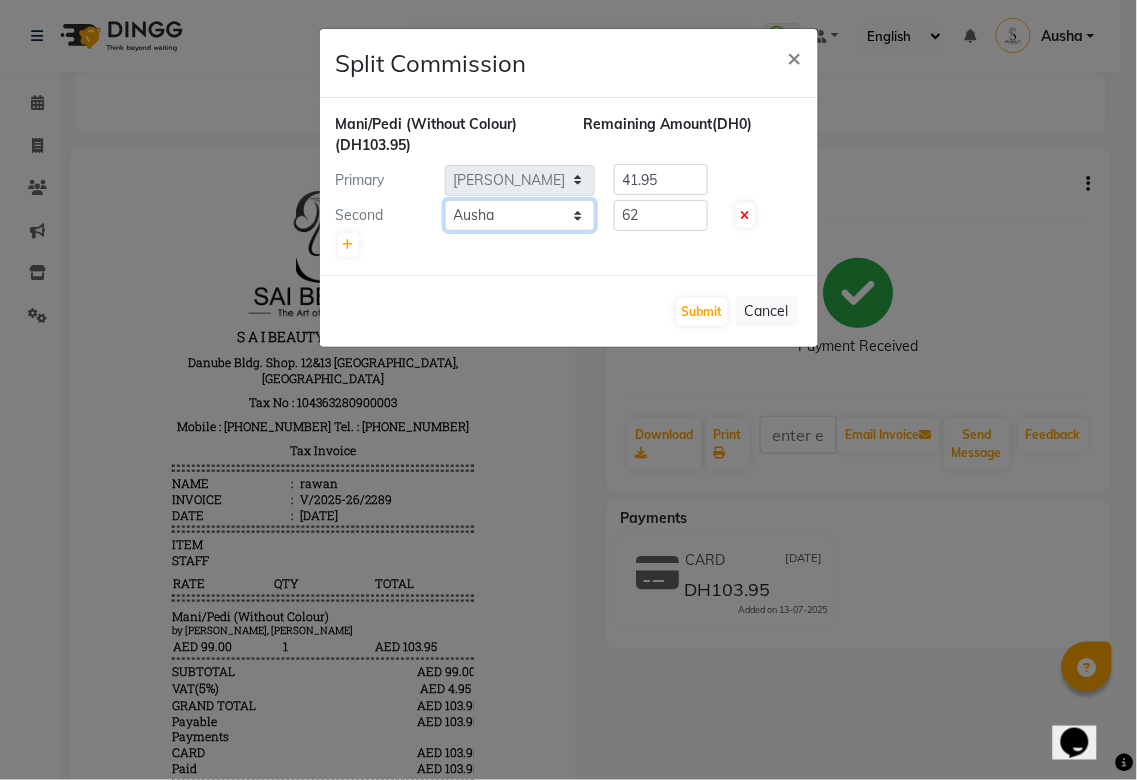 click on "Select  [PERSON_NAME][MEDICAL_DATA]   [PERSON_NAME]   Asmi   Ausha   [PERSON_NAME]   Gita   [PERSON_NAME]   Monzeer   shree   [PERSON_NAME]   [PERSON_NAME]   Surakcha   [PERSON_NAME]   Yamu" 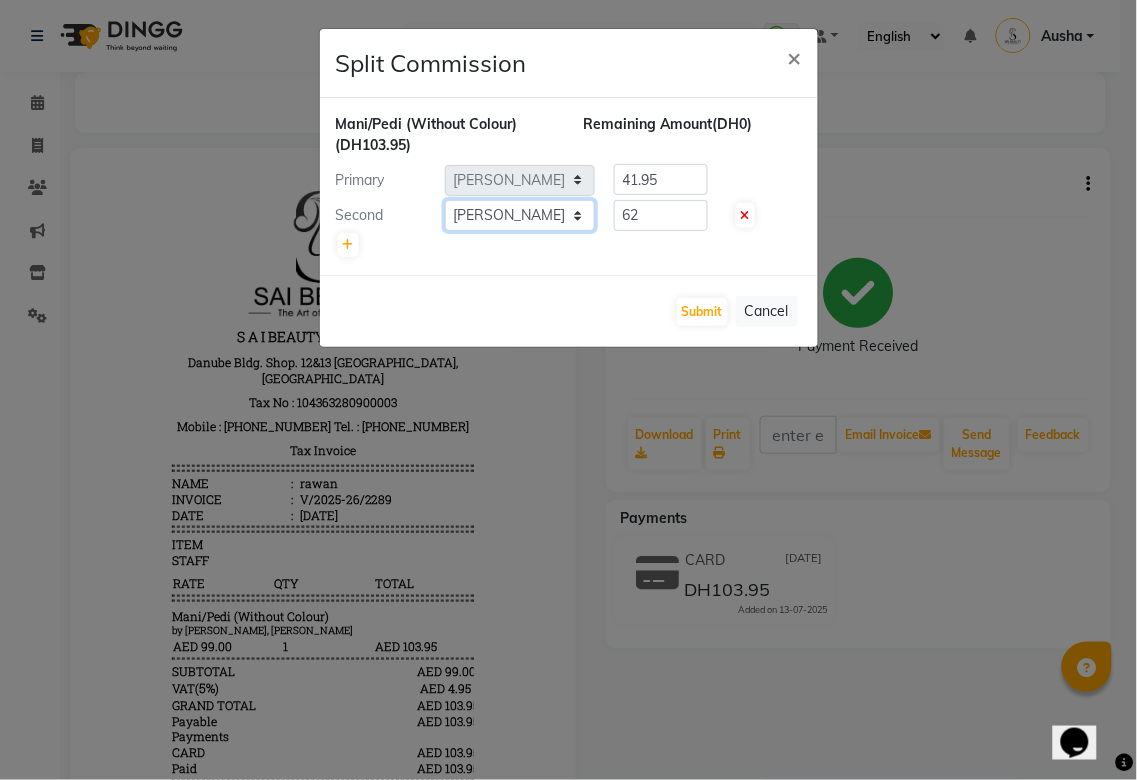 click on "Select  [PERSON_NAME][MEDICAL_DATA]   [PERSON_NAME]   Asmi   Ausha   [PERSON_NAME]   Gita   [PERSON_NAME]   Monzeer   shree   [PERSON_NAME]   [PERSON_NAME]   Surakcha   [PERSON_NAME]   Yamu" 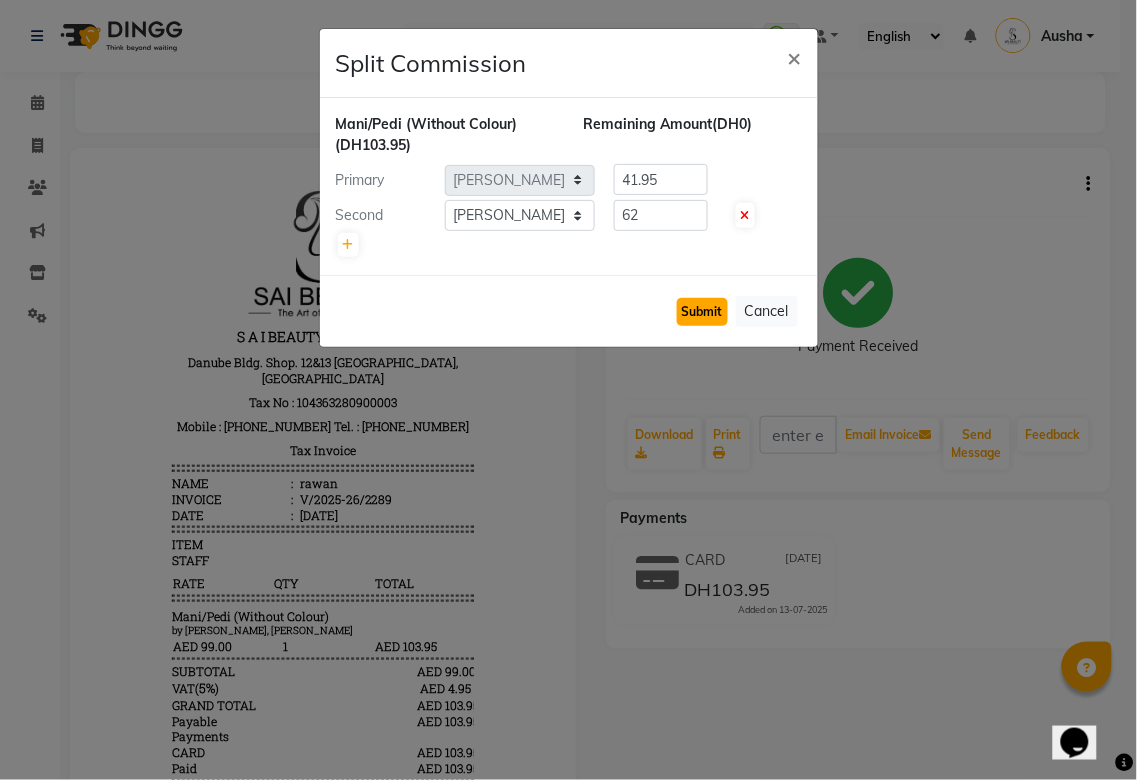click on "Submit" 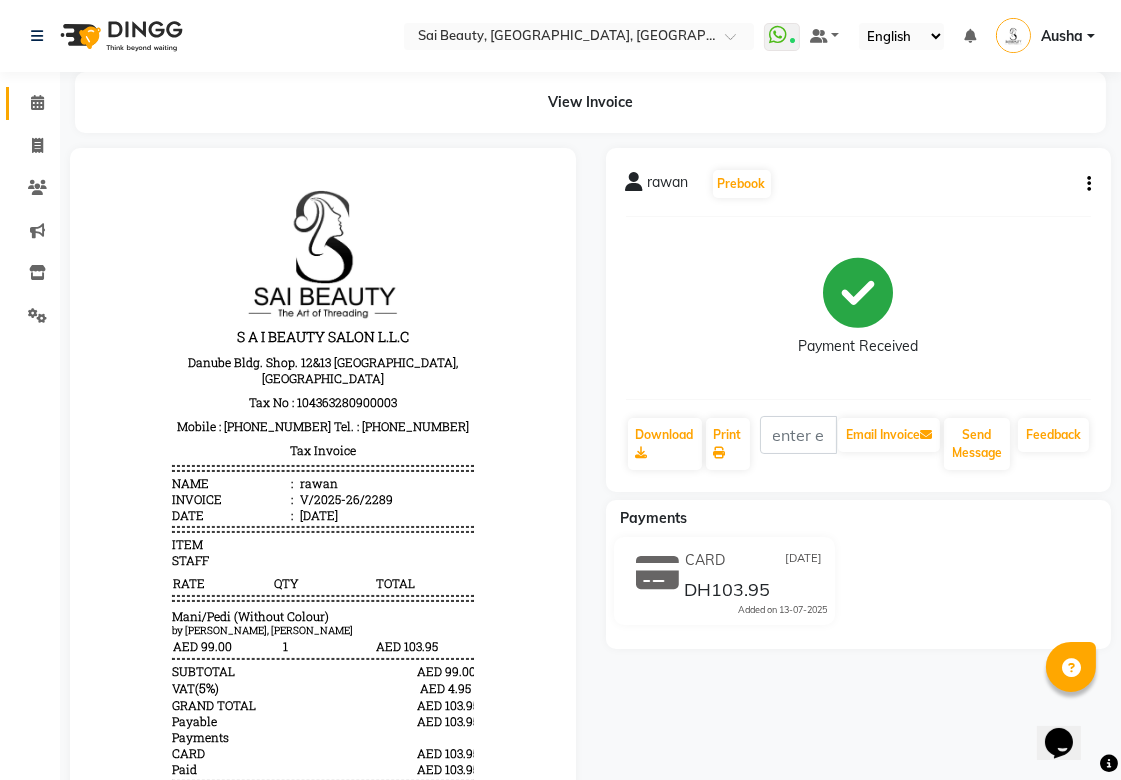 click 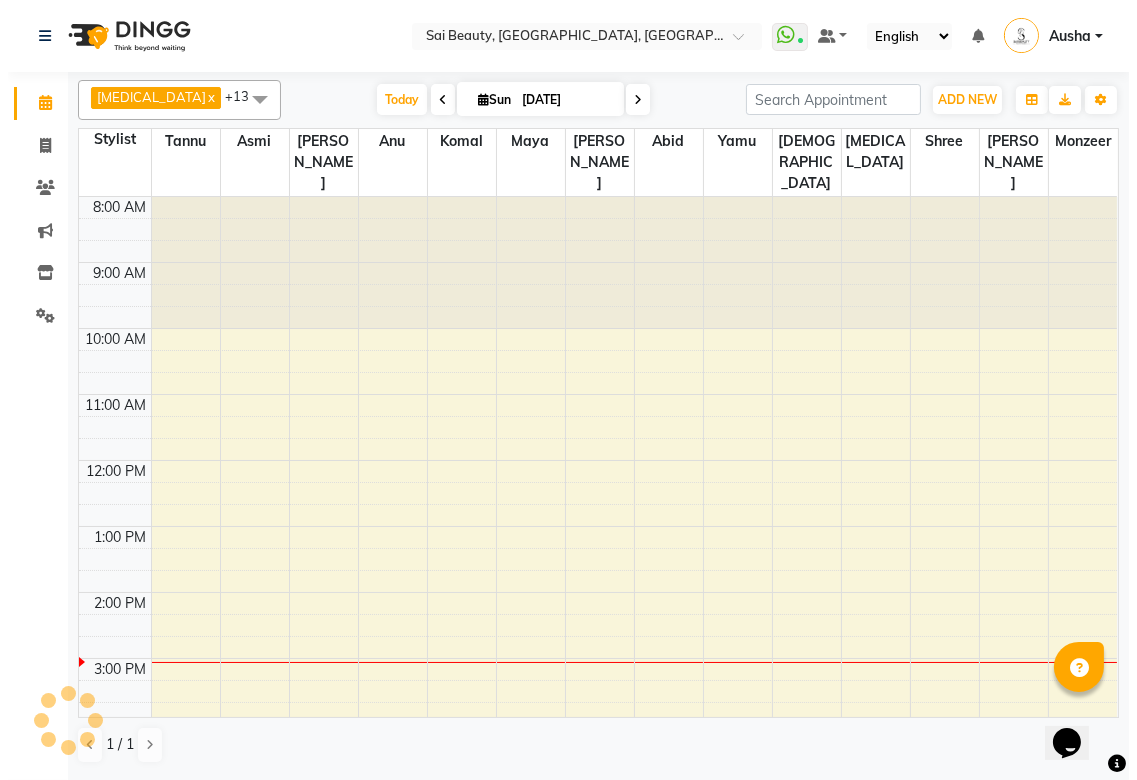 scroll, scrollTop: 194, scrollLeft: 0, axis: vertical 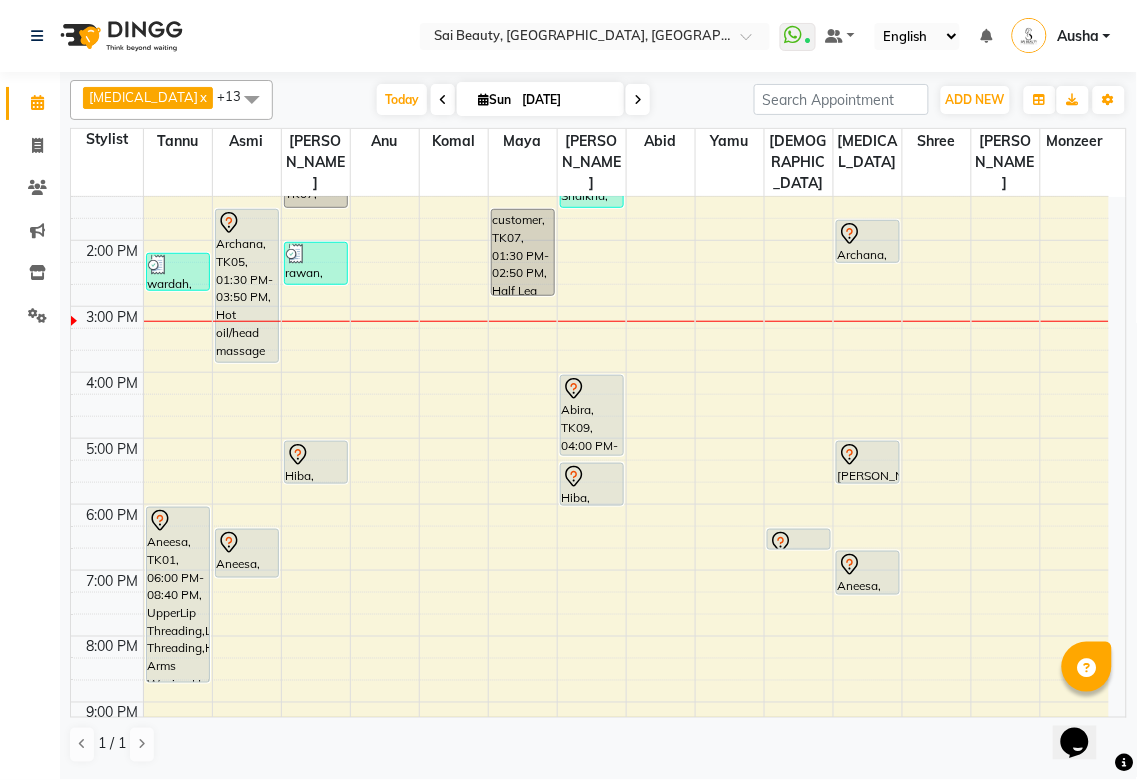 click at bounding box center [316, 455] 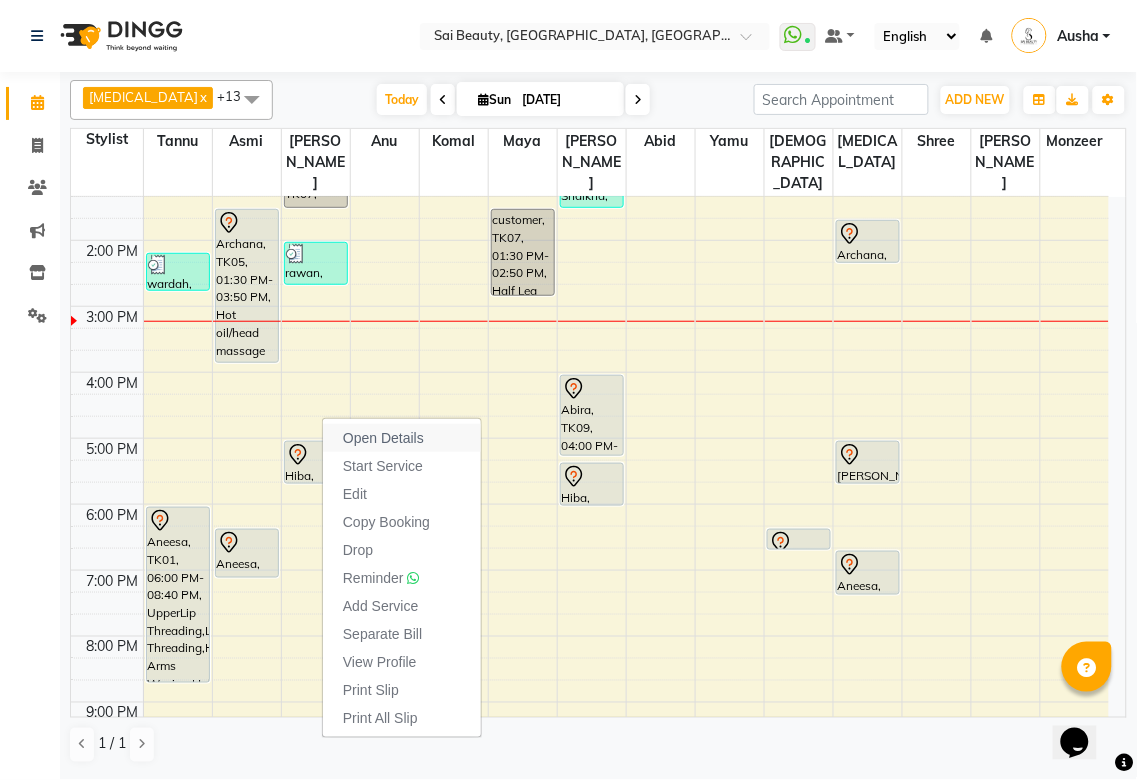 click on "Open Details" at bounding box center [383, 438] 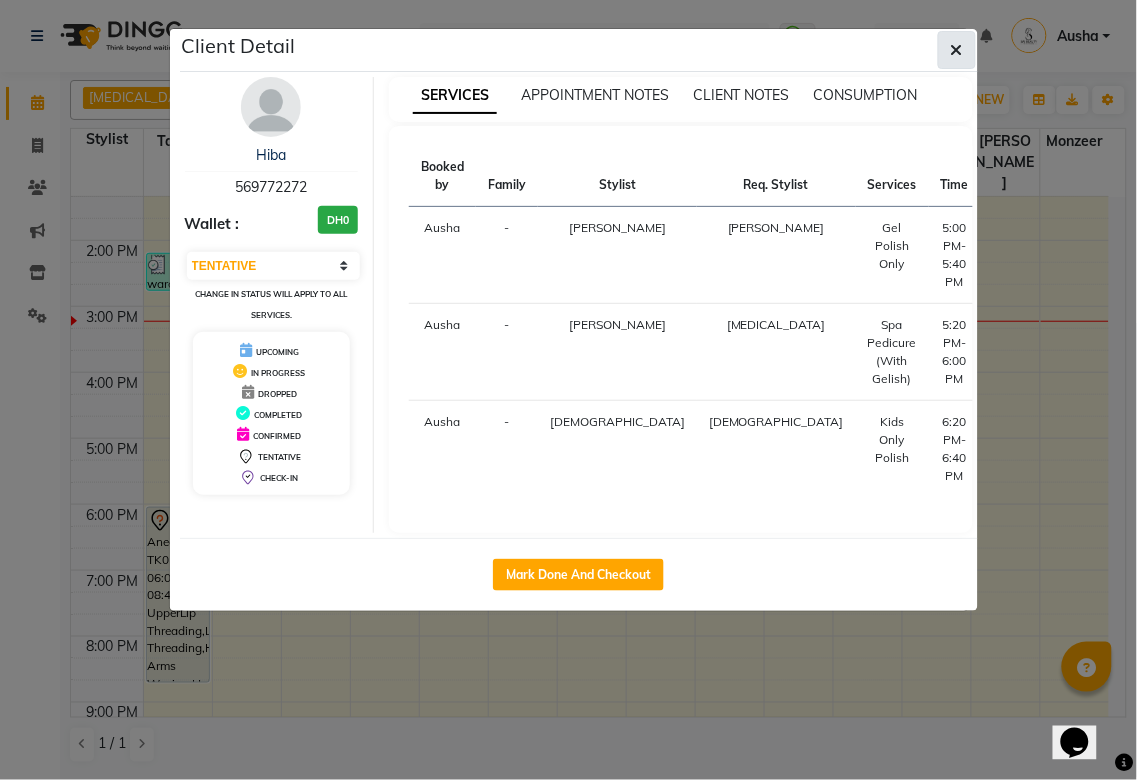click 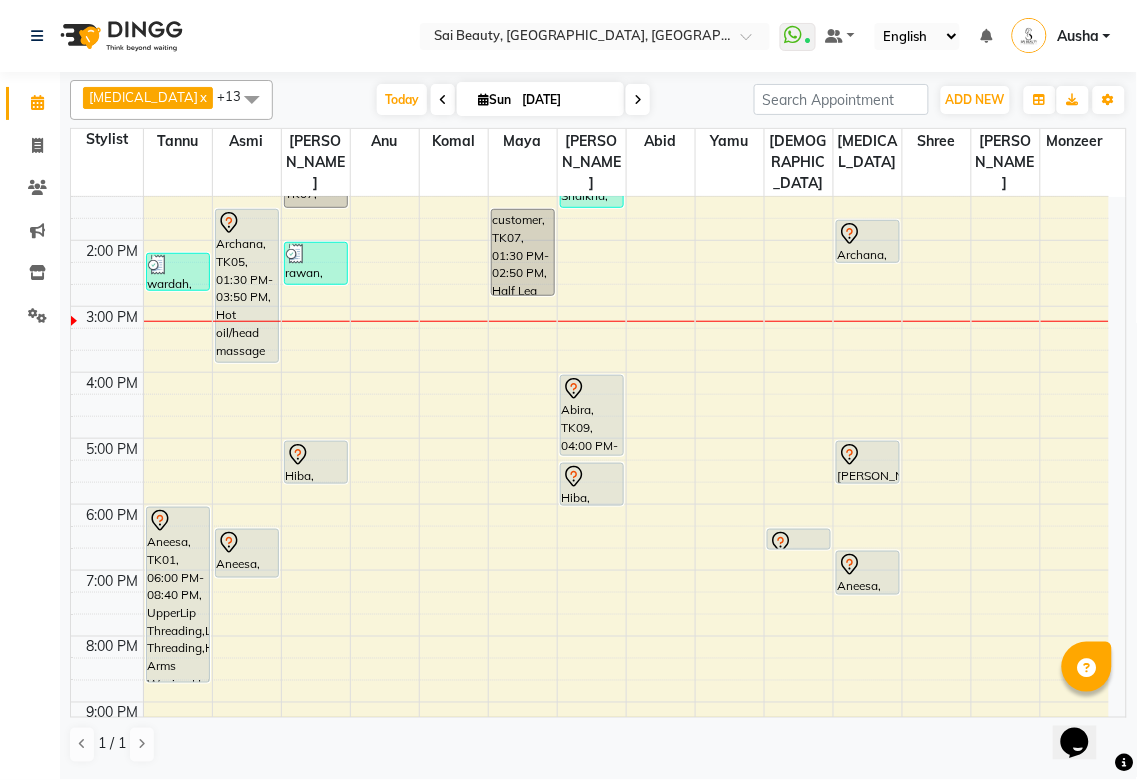click at bounding box center (316, 455) 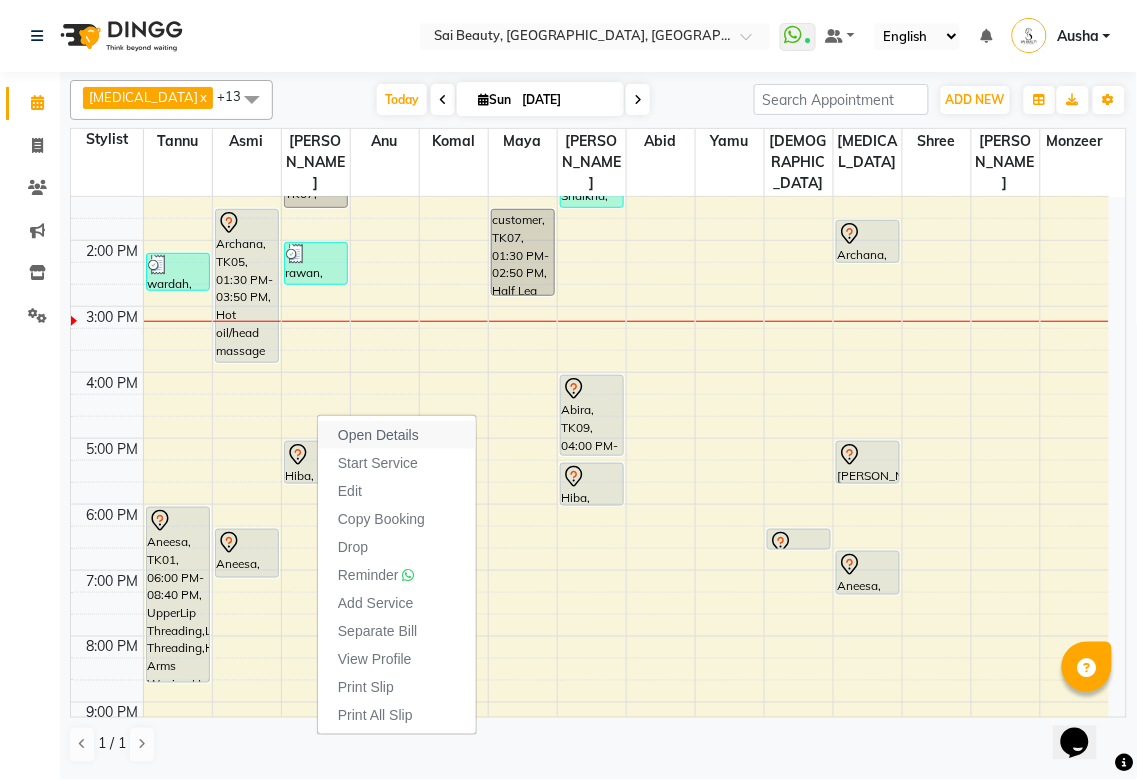 click on "Open Details" at bounding box center (378, 435) 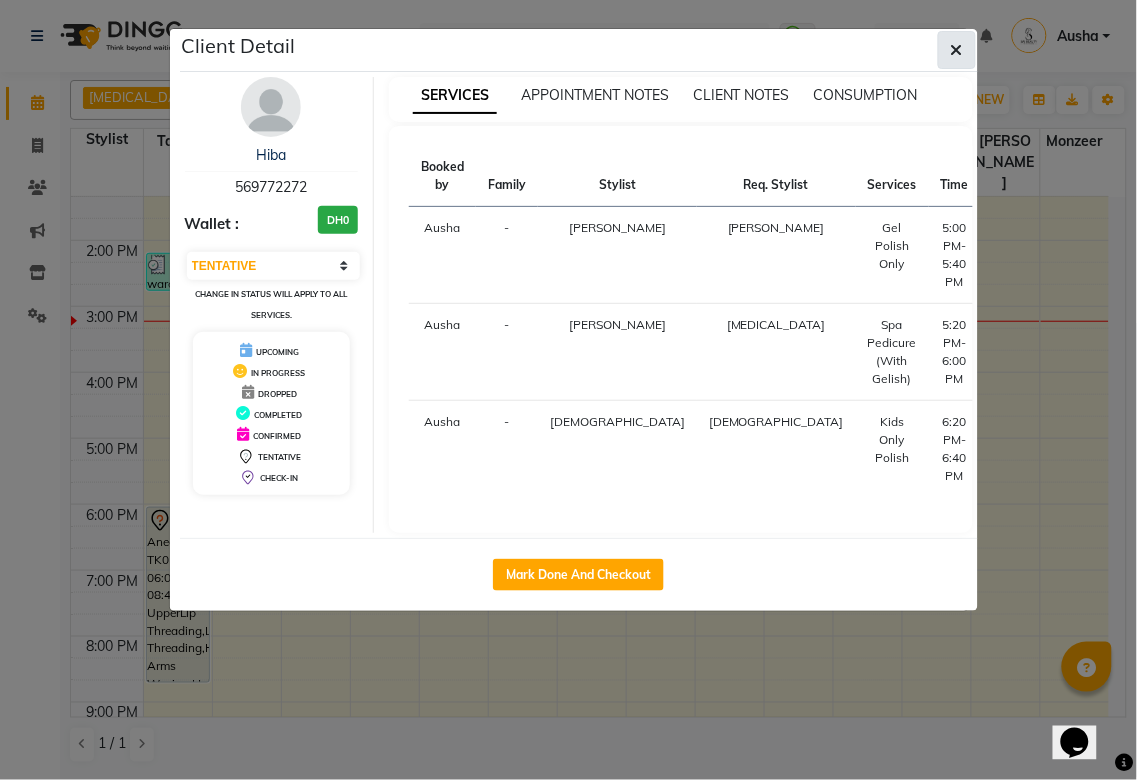 click 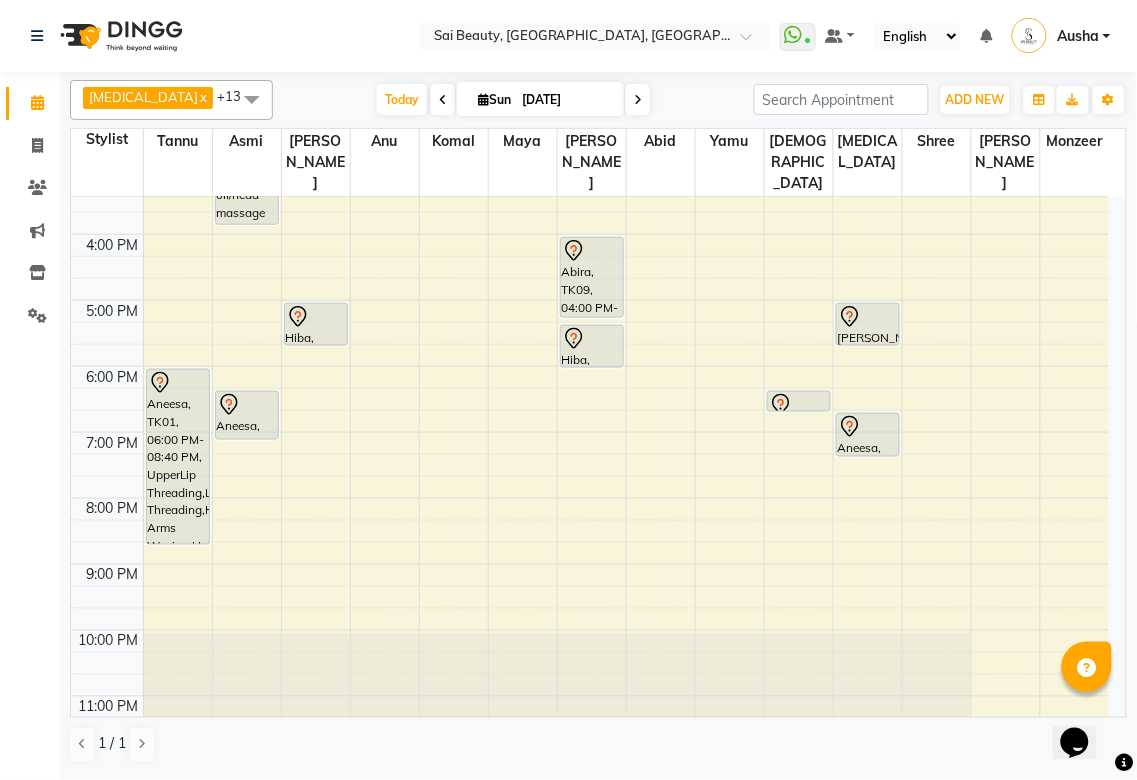 scroll, scrollTop: 432, scrollLeft: 0, axis: vertical 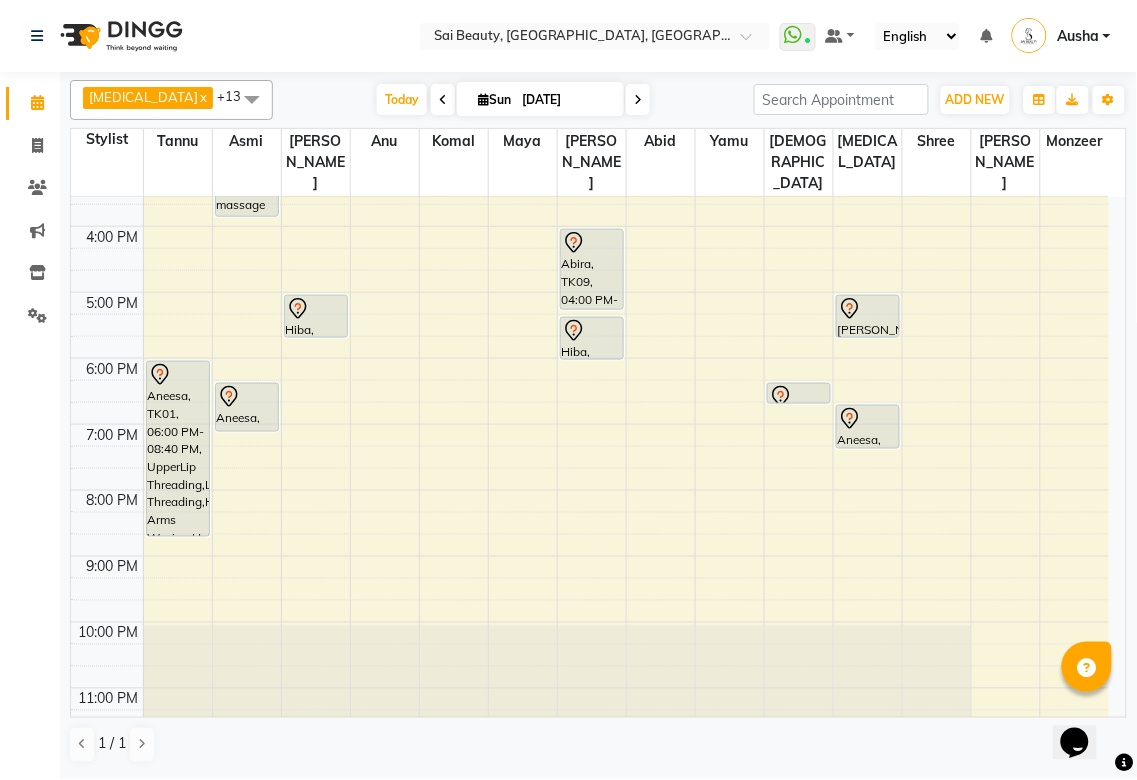 click at bounding box center [868, 309] 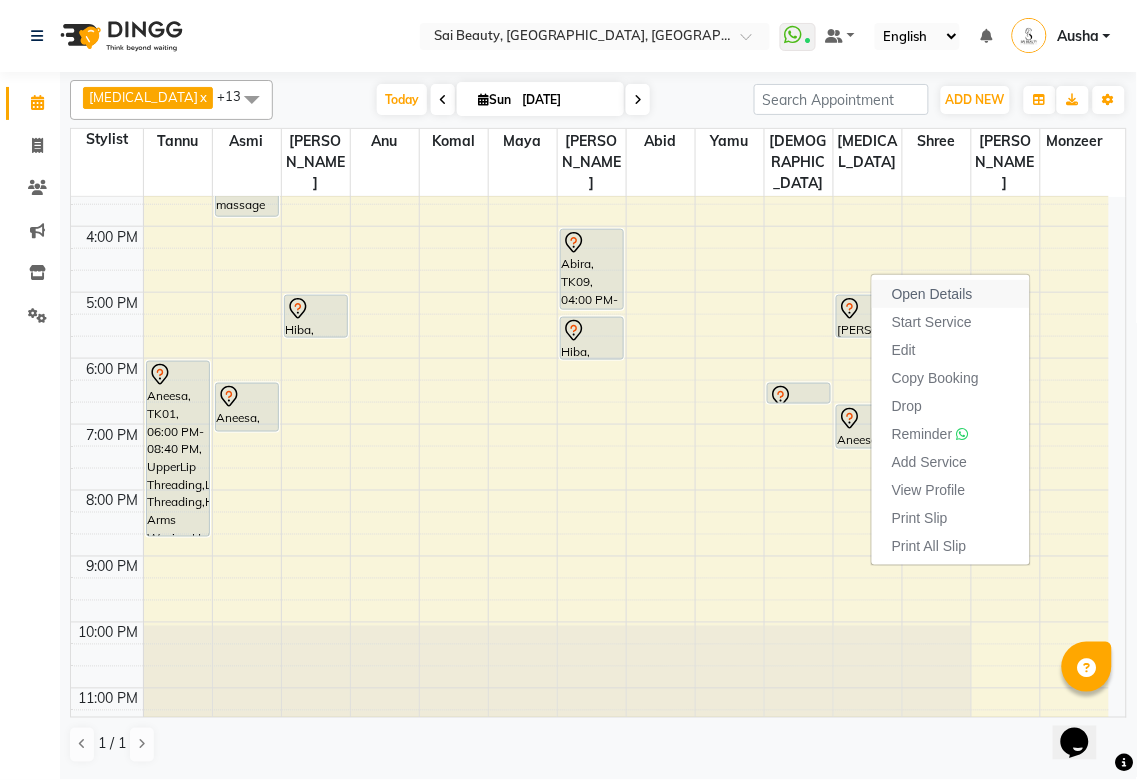 click on "Open Details" at bounding box center [932, 294] 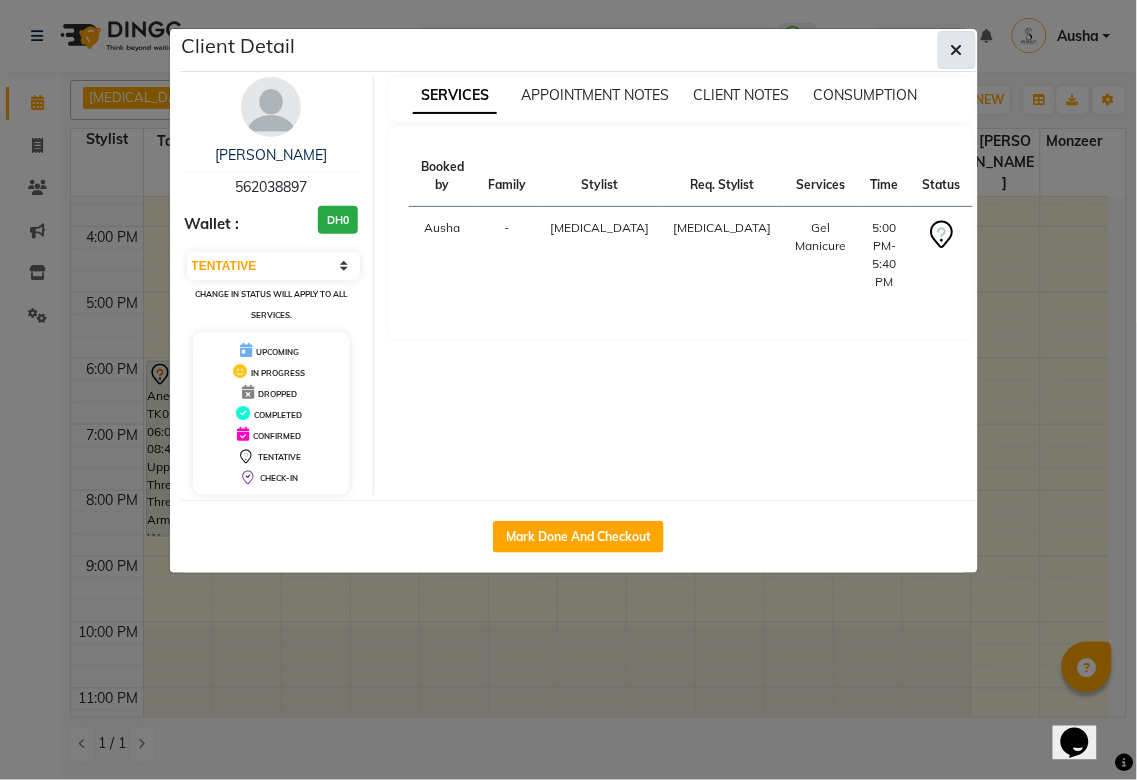 click 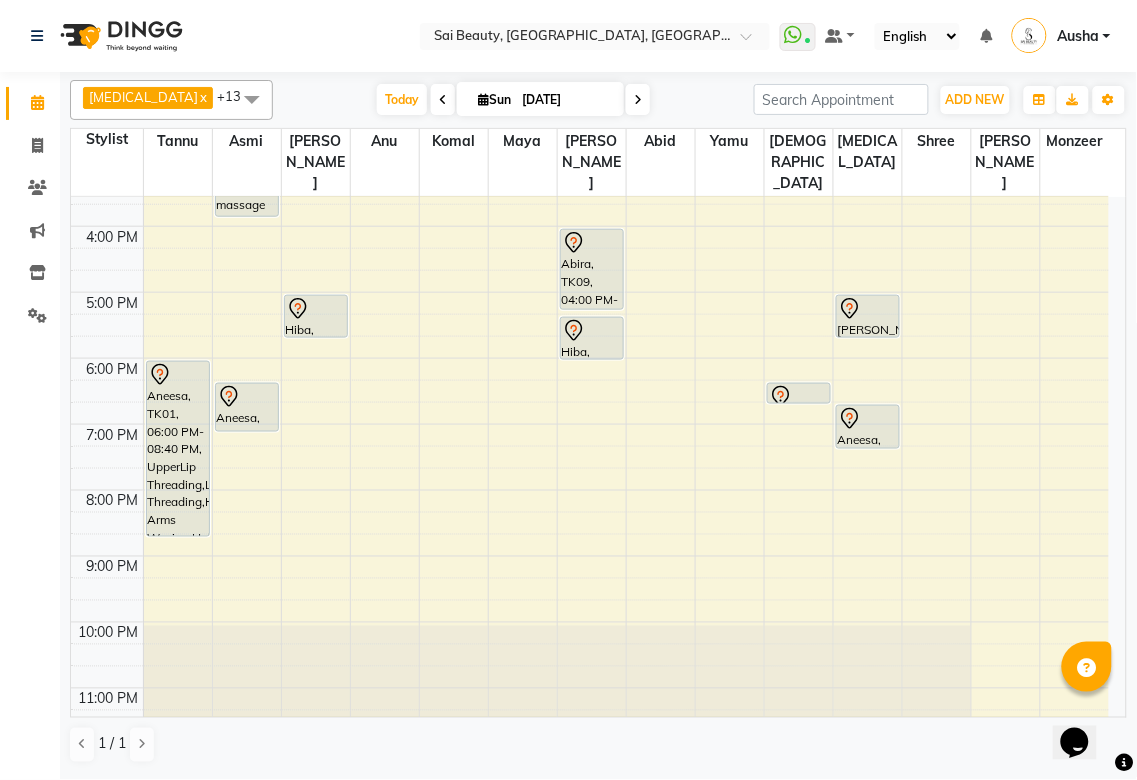 click on "Aneesa, TK01, 06:40 PM-07:20 PM, Spa Pedicure (Without Colour)" at bounding box center [868, 427] 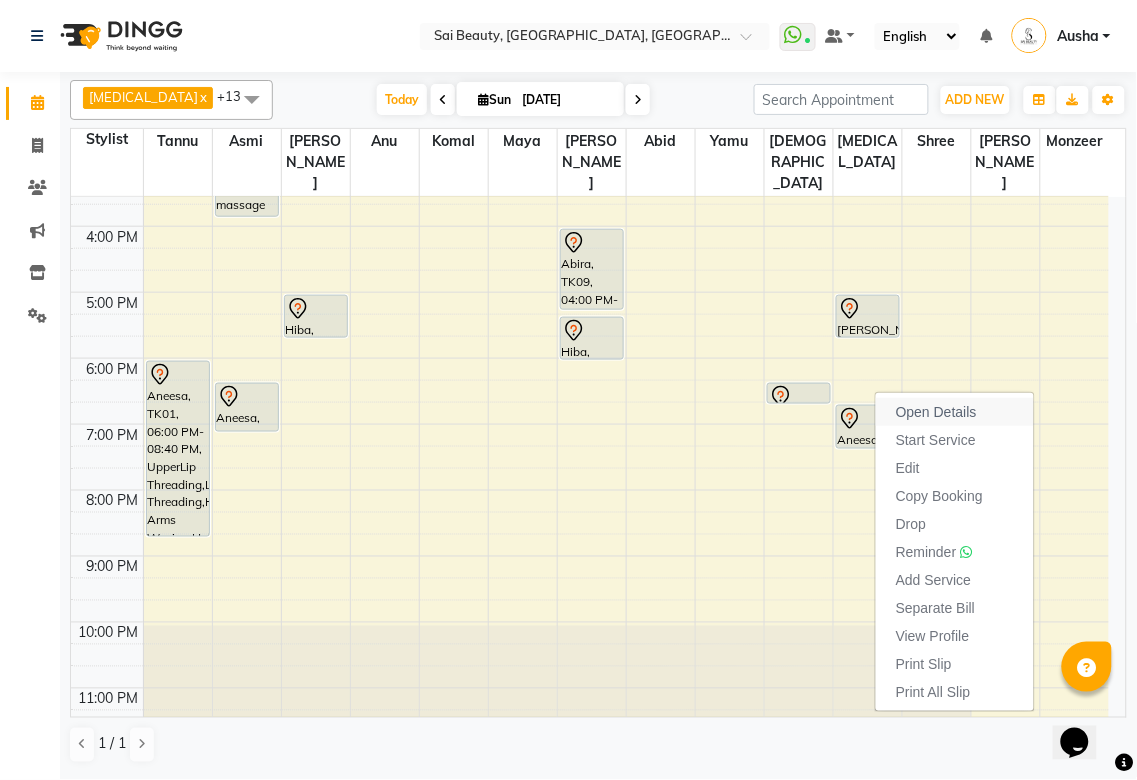 click on "Open Details" at bounding box center (955, 412) 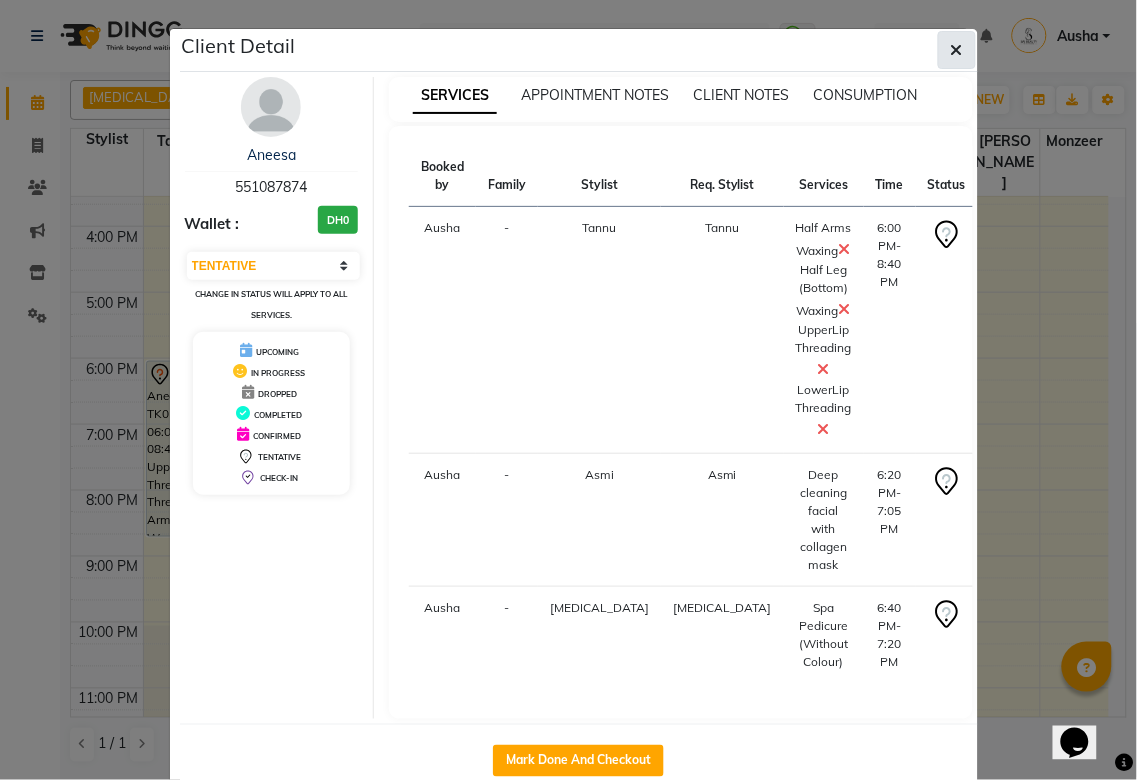 click 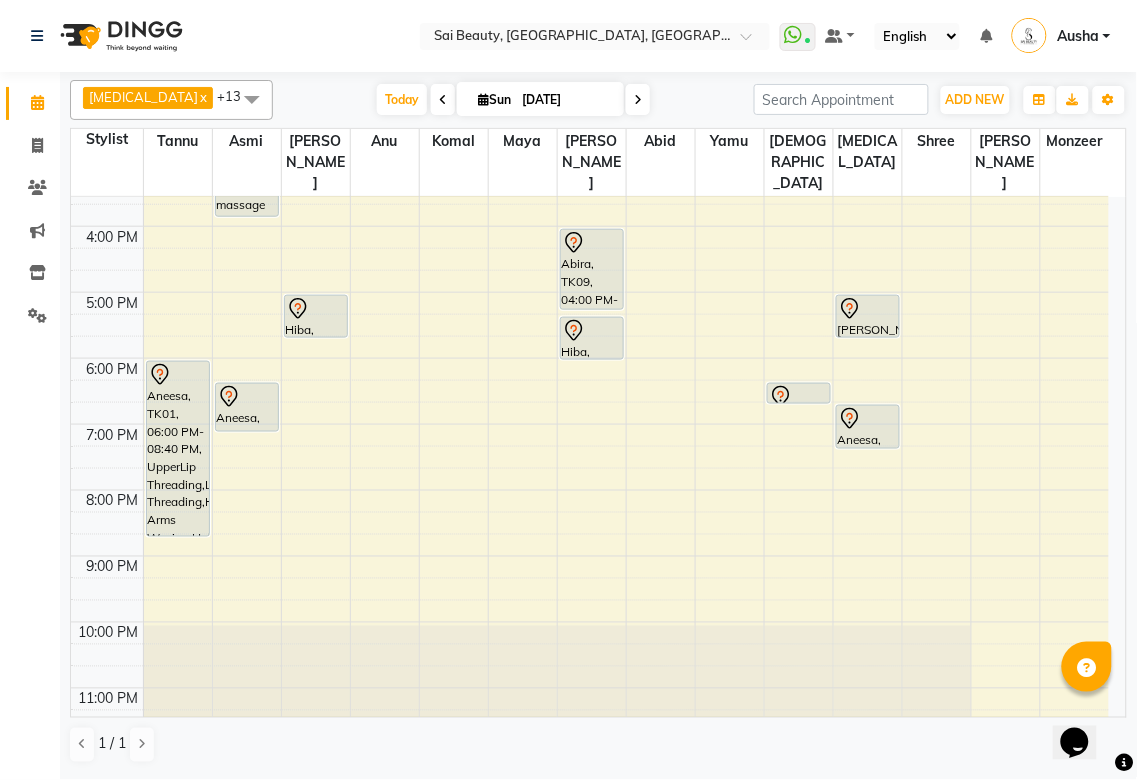 click at bounding box center [799, 397] 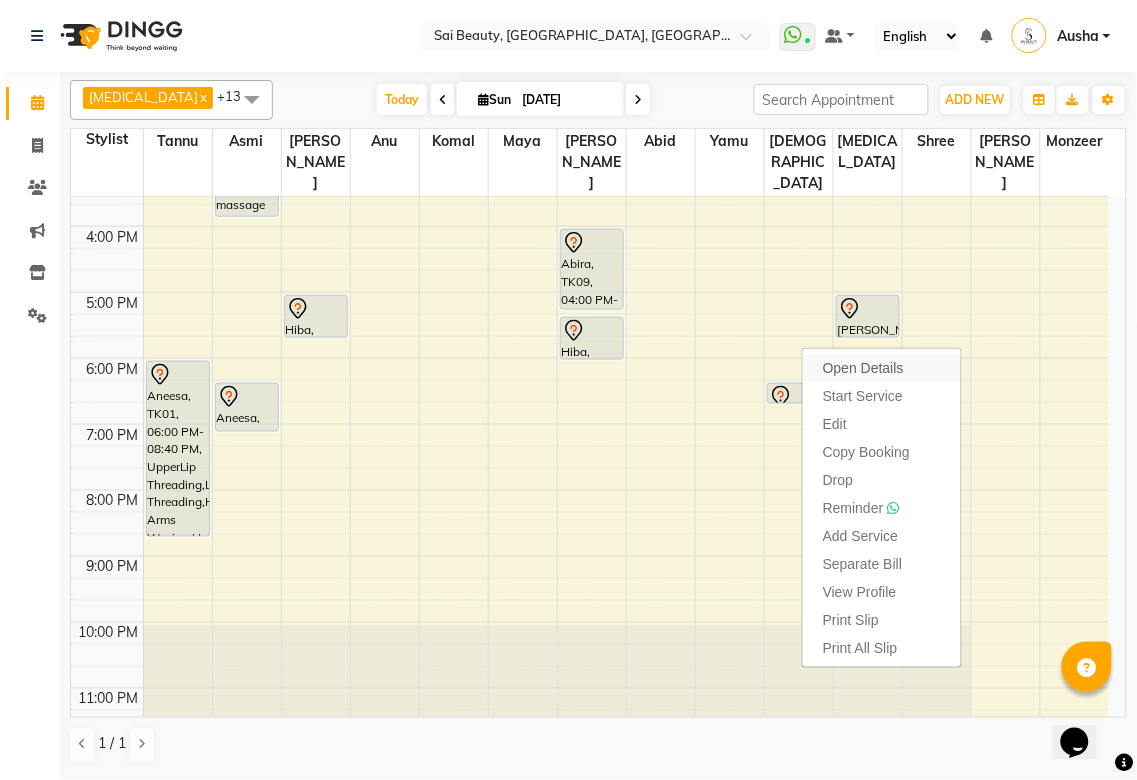 click on "Open Details" at bounding box center [863, 368] 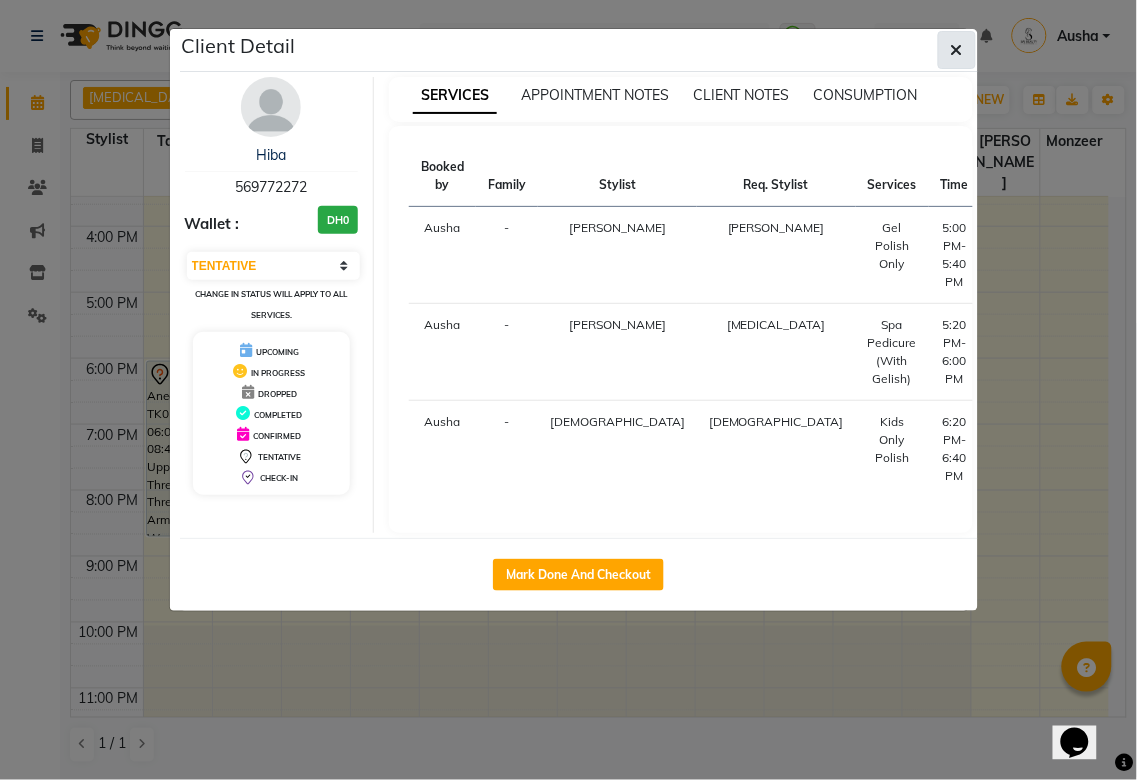 click 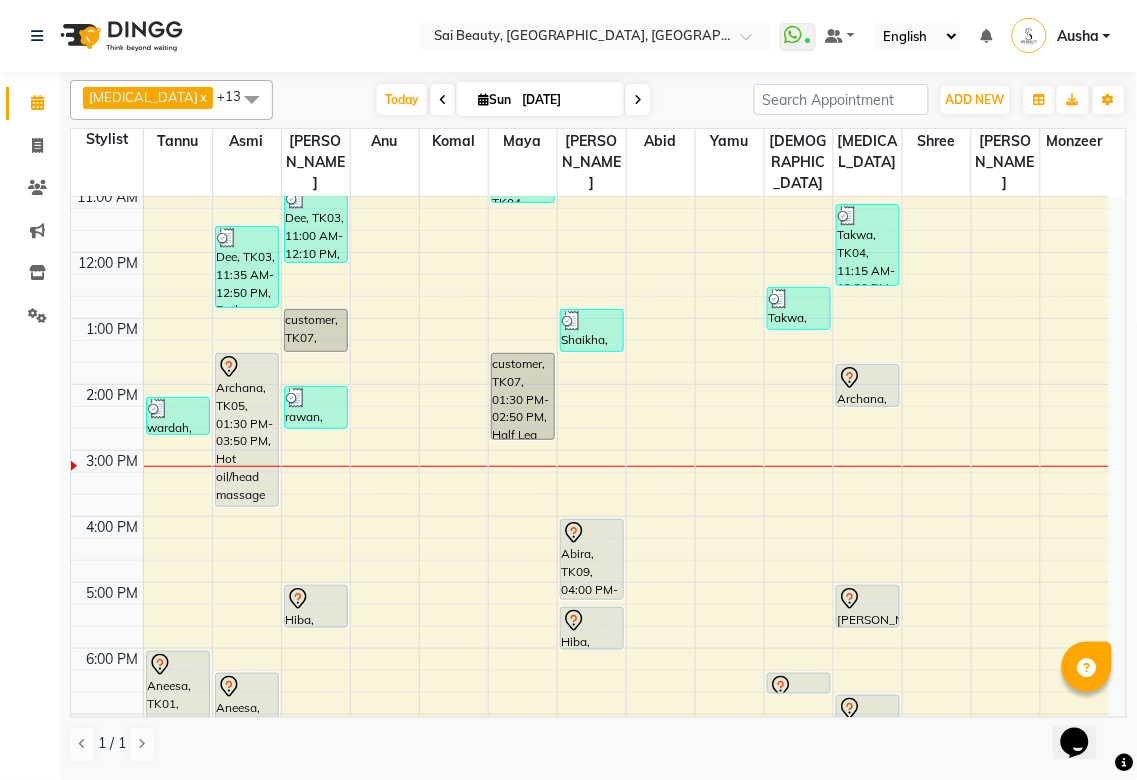 scroll, scrollTop: 152, scrollLeft: 0, axis: vertical 